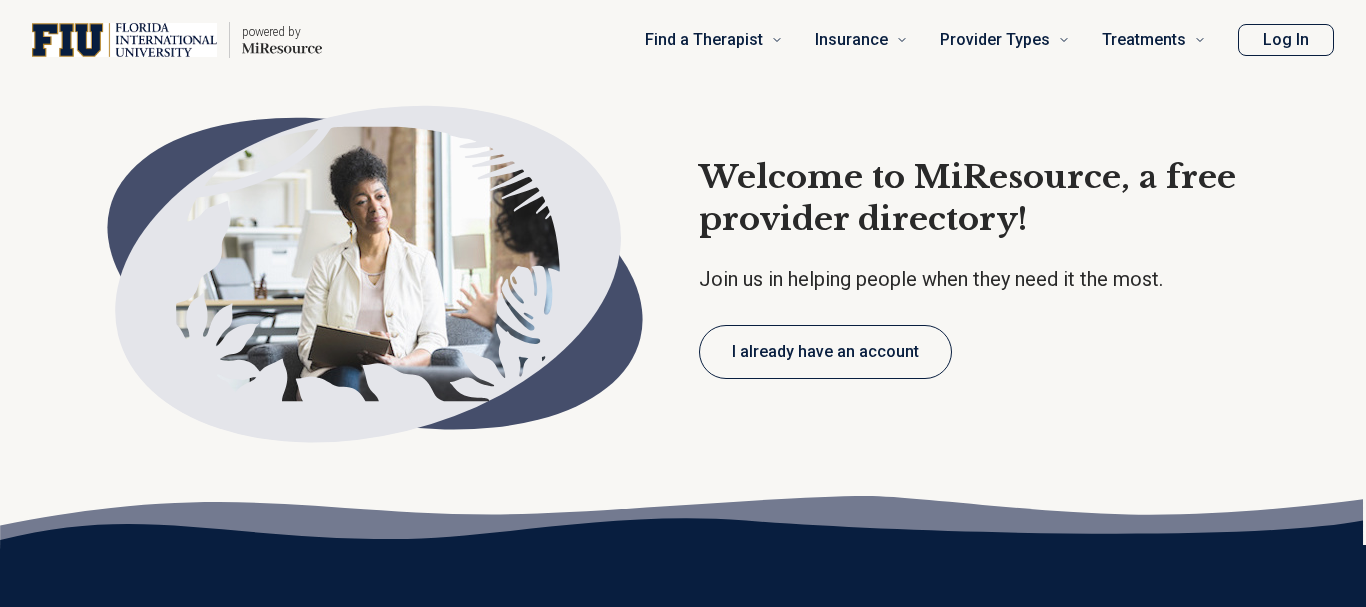 scroll, scrollTop: 0, scrollLeft: 0, axis: both 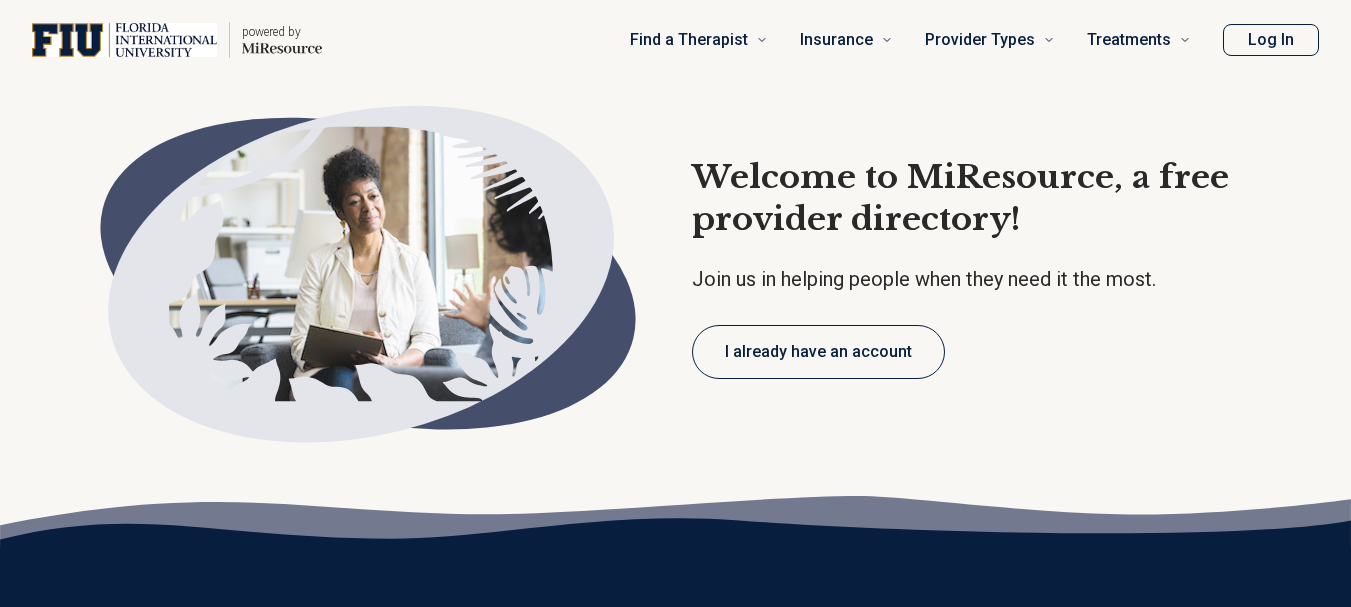 type on "*" 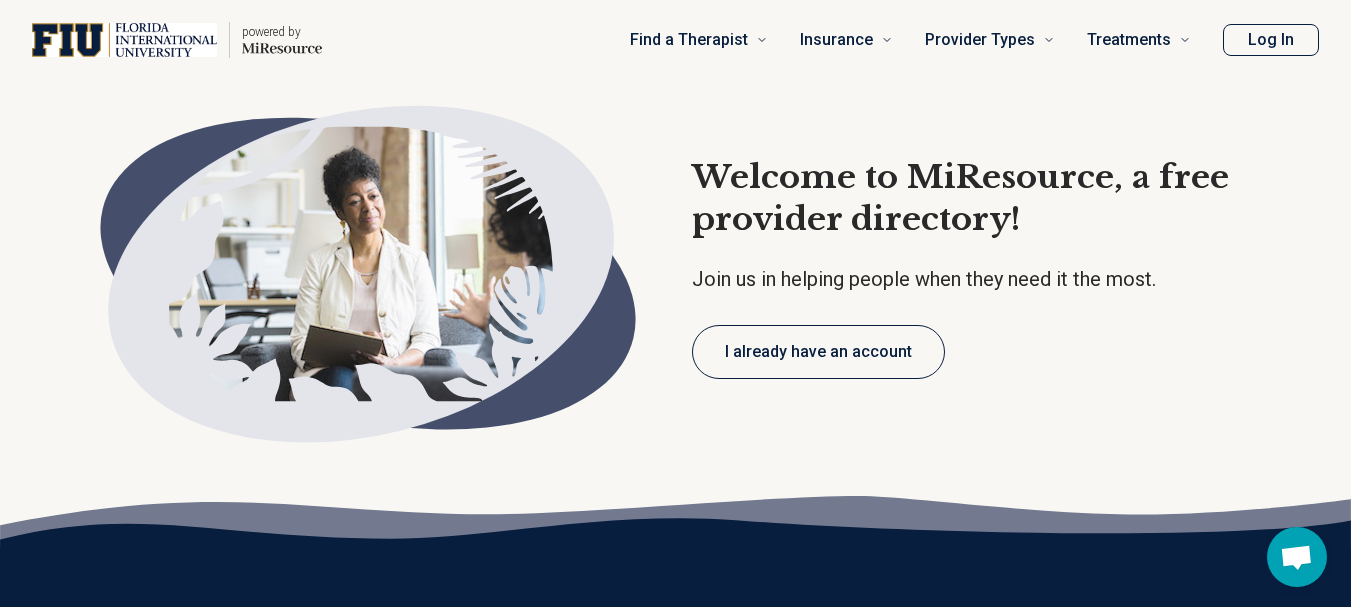 click on "Log In" at bounding box center (1271, 40) 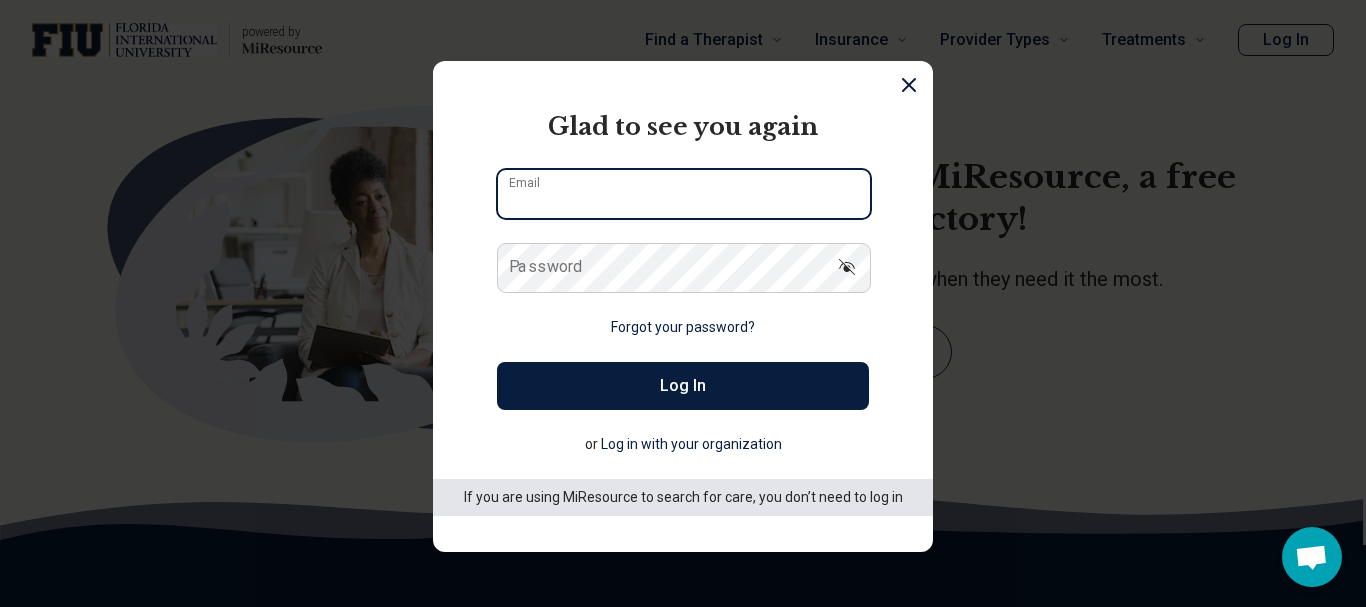 type on "**********" 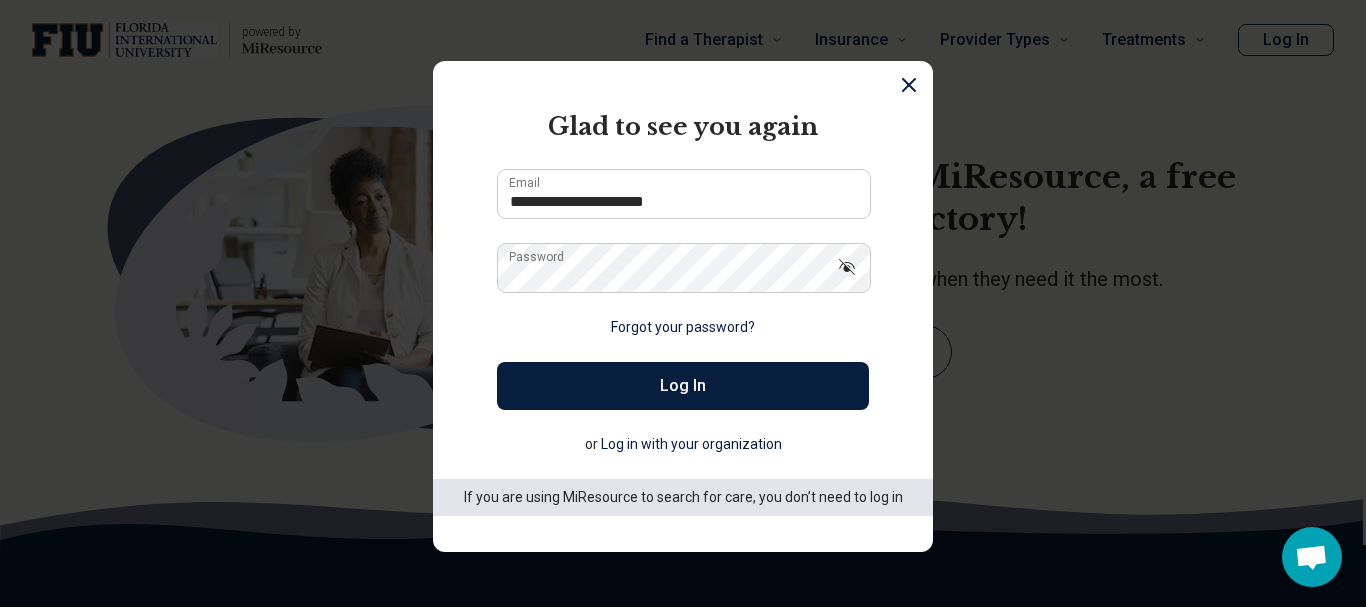 click on "Log In" at bounding box center (683, 386) 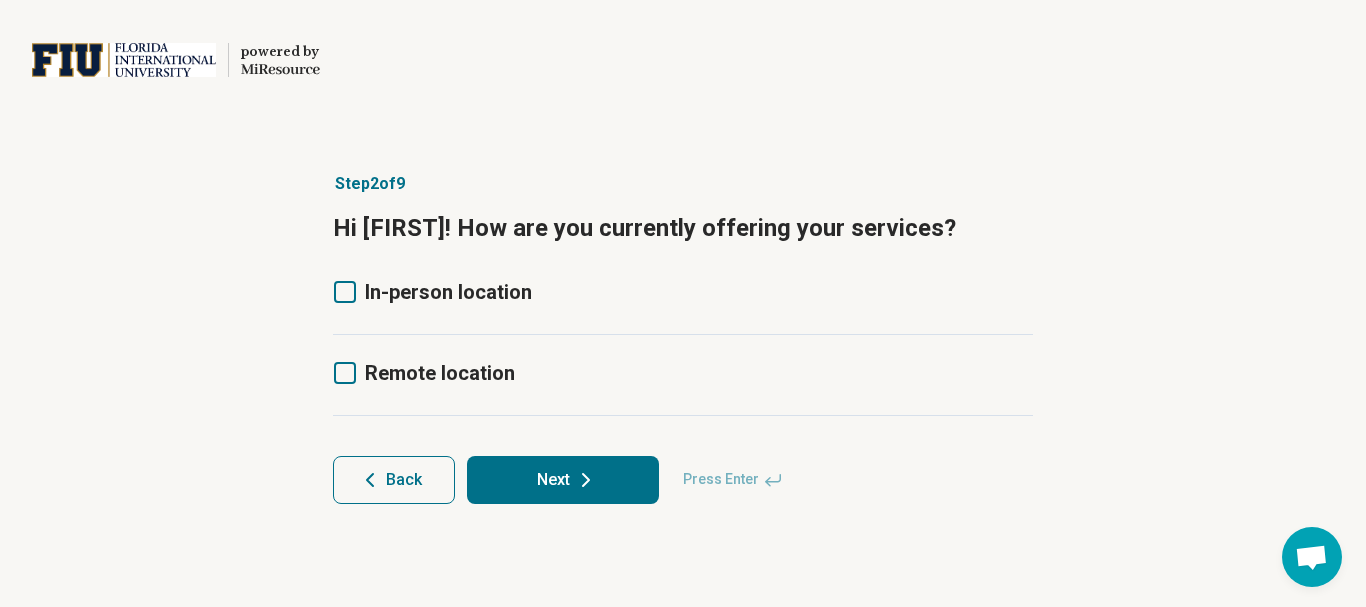 click 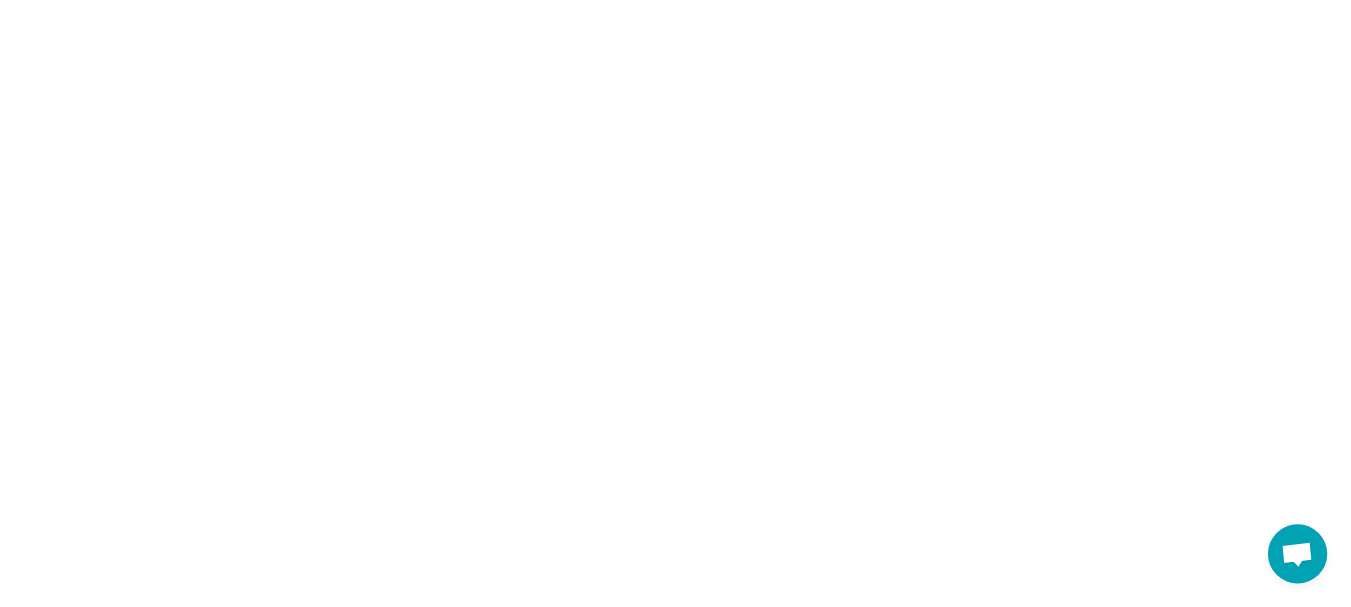 scroll, scrollTop: 0, scrollLeft: 0, axis: both 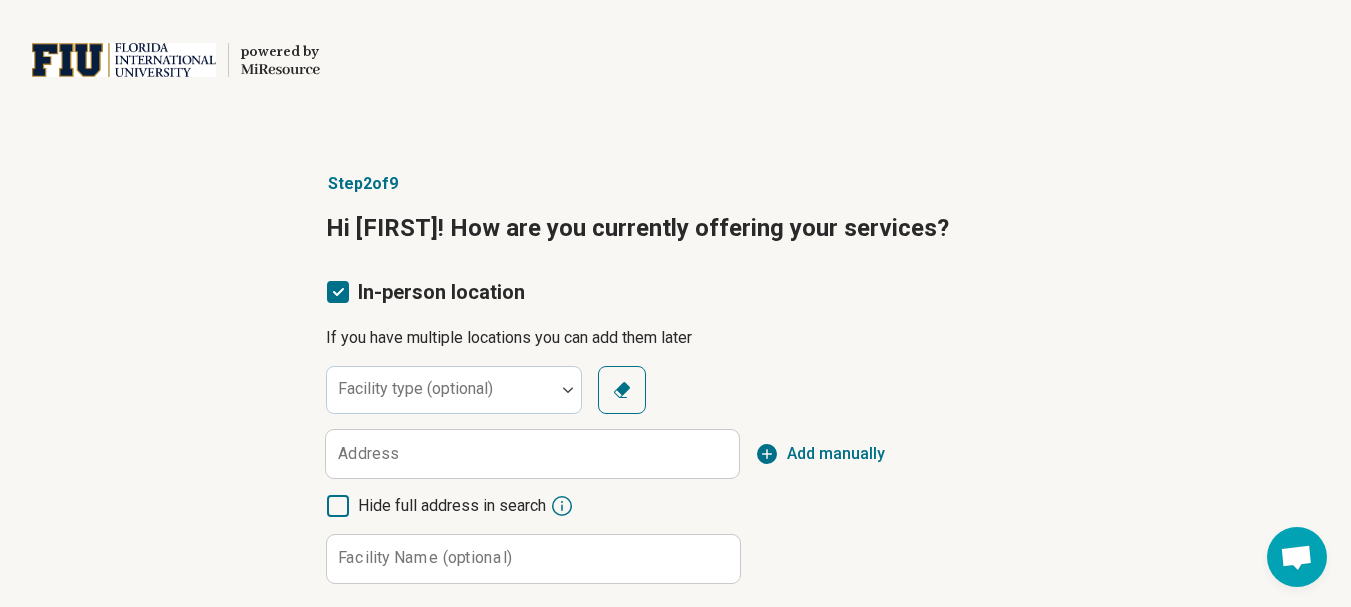 click at bounding box center [441, 398] 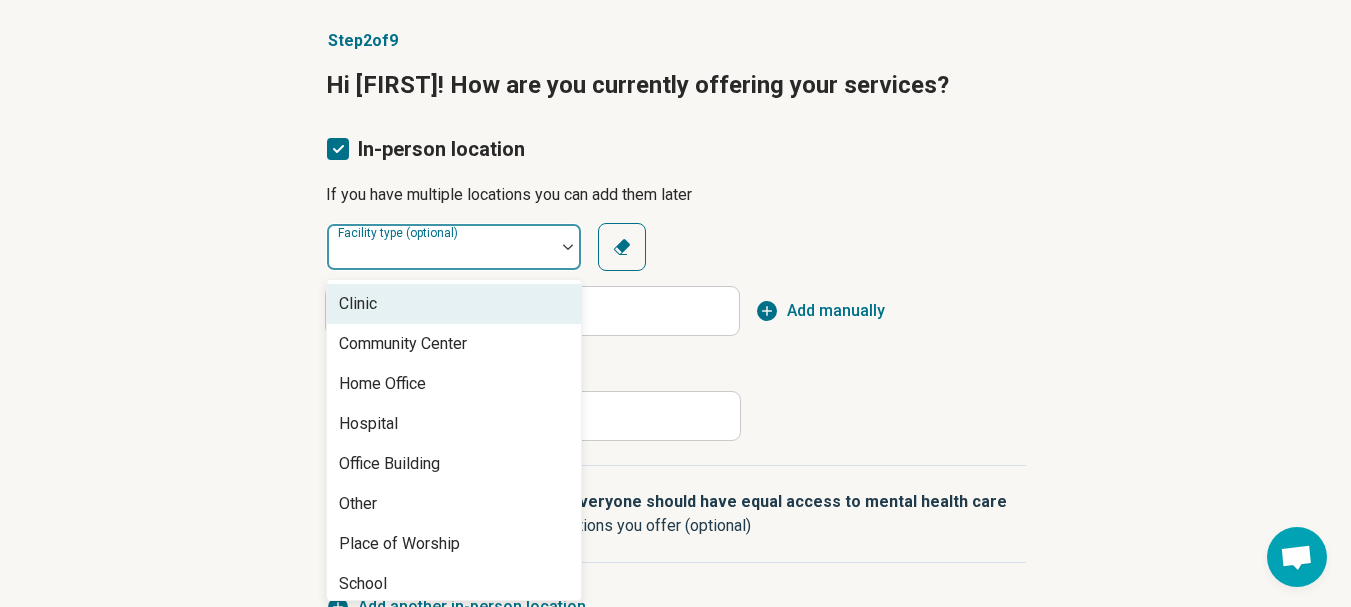 scroll, scrollTop: 145, scrollLeft: 0, axis: vertical 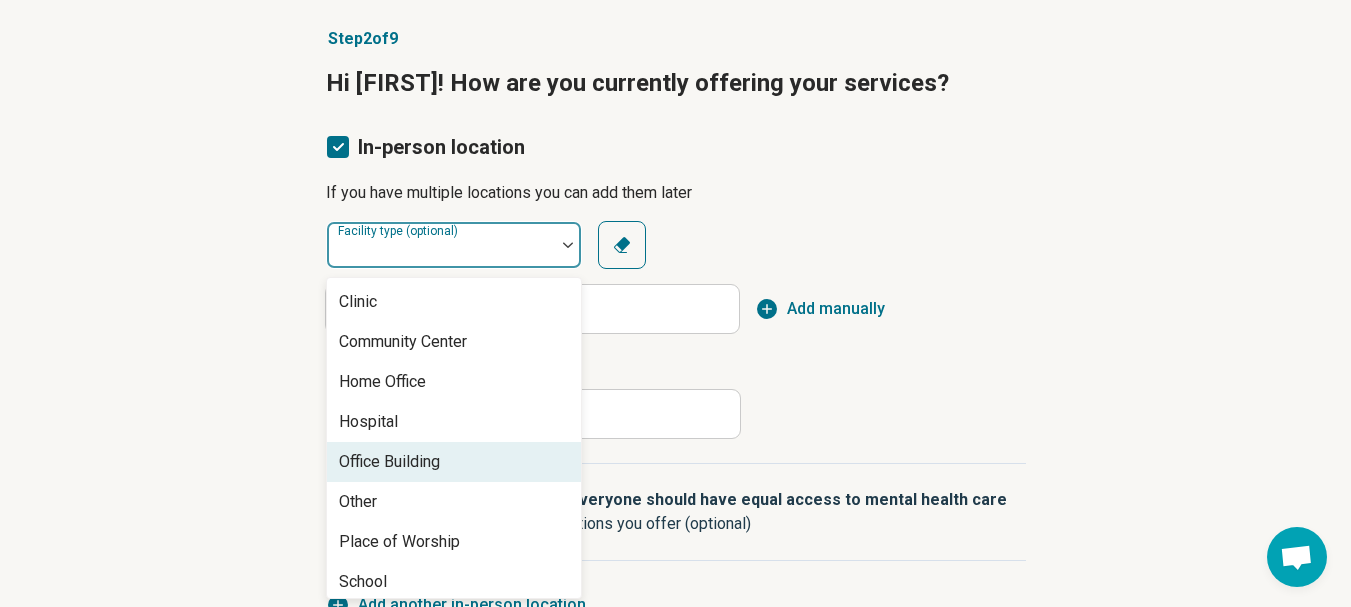 click on "Office Building" at bounding box center (389, 462) 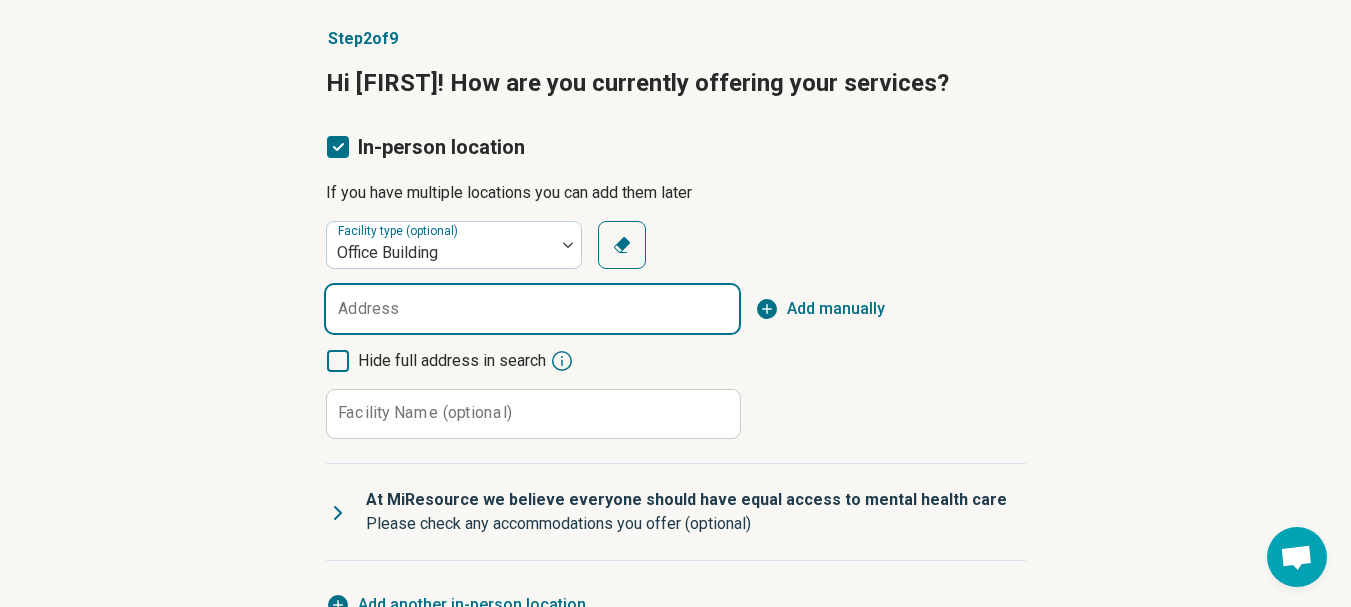 click on "Address" at bounding box center [532, 309] 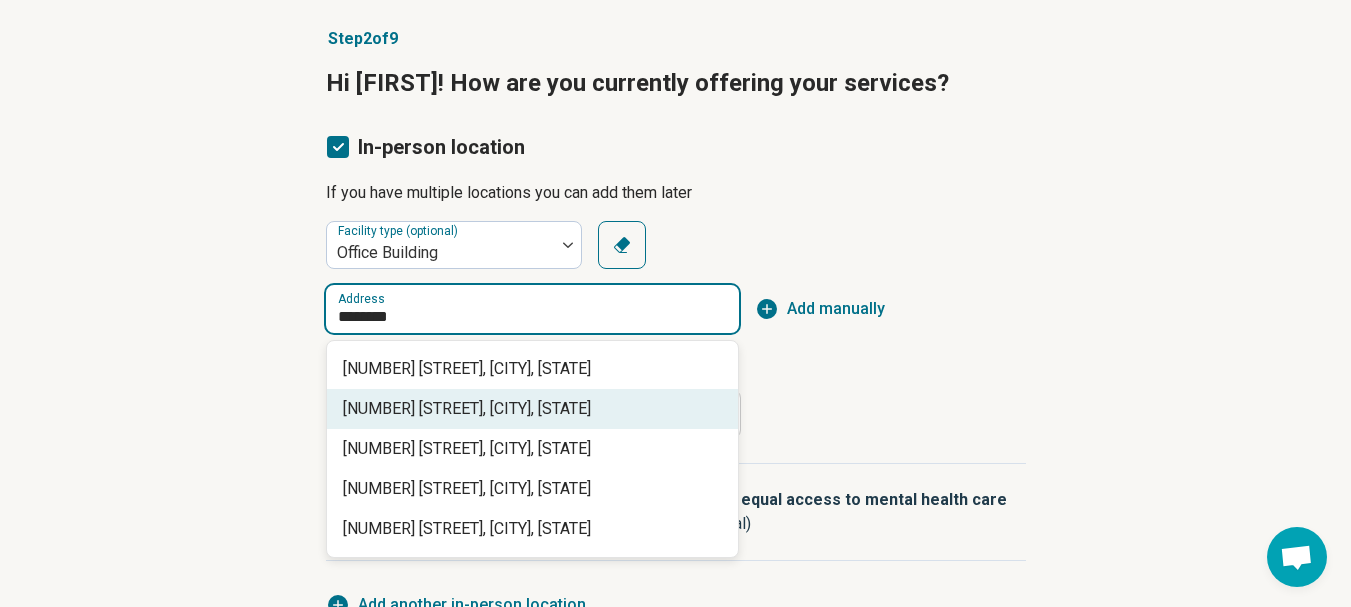 click on "[NUMBER] [STREET], [CITY], [STATE]" at bounding box center (536, 409) 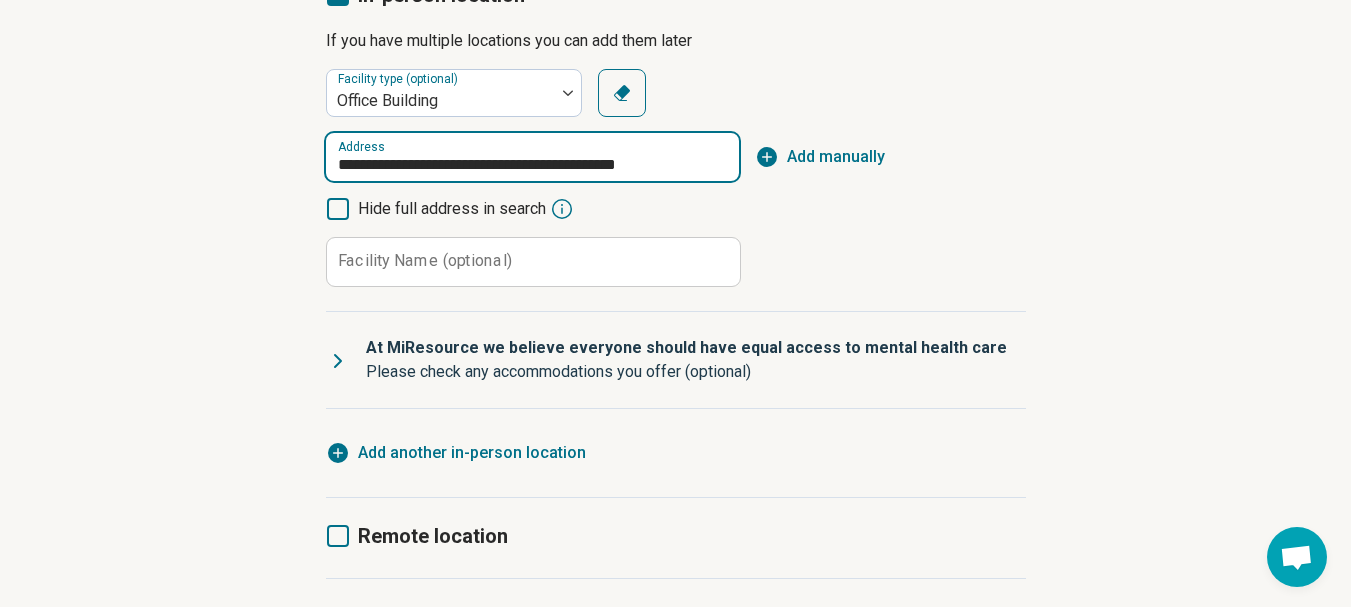 scroll, scrollTop: 345, scrollLeft: 0, axis: vertical 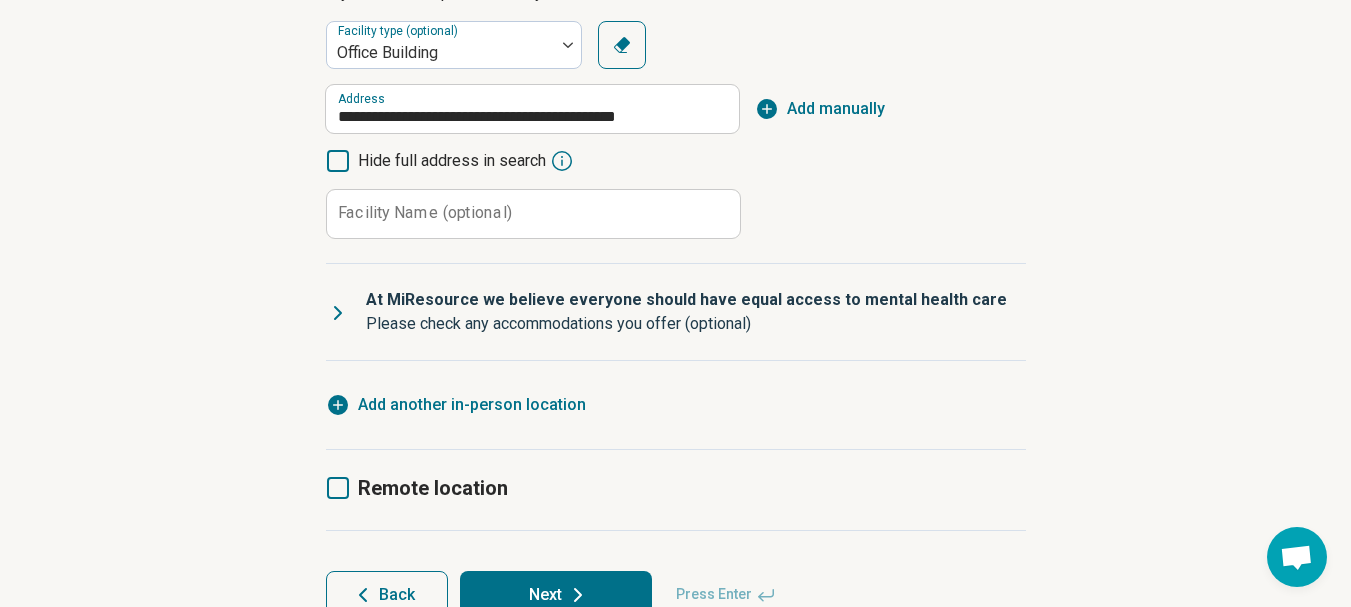 type on "**********" 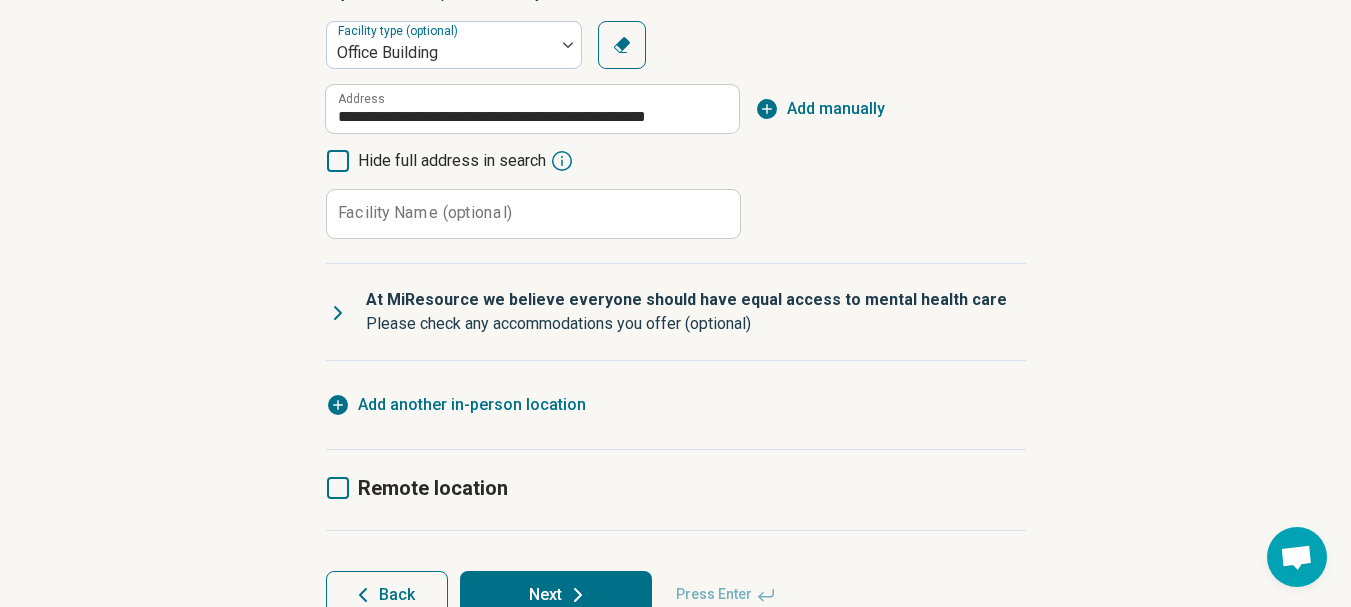 click 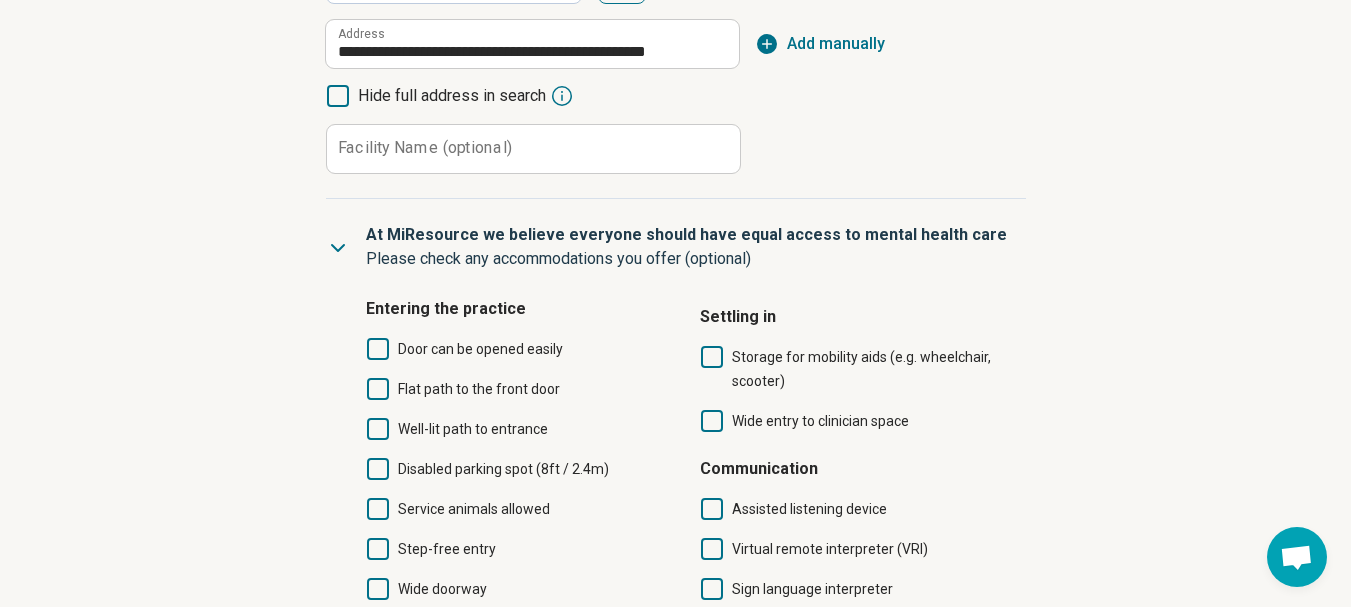 scroll, scrollTop: 445, scrollLeft: 0, axis: vertical 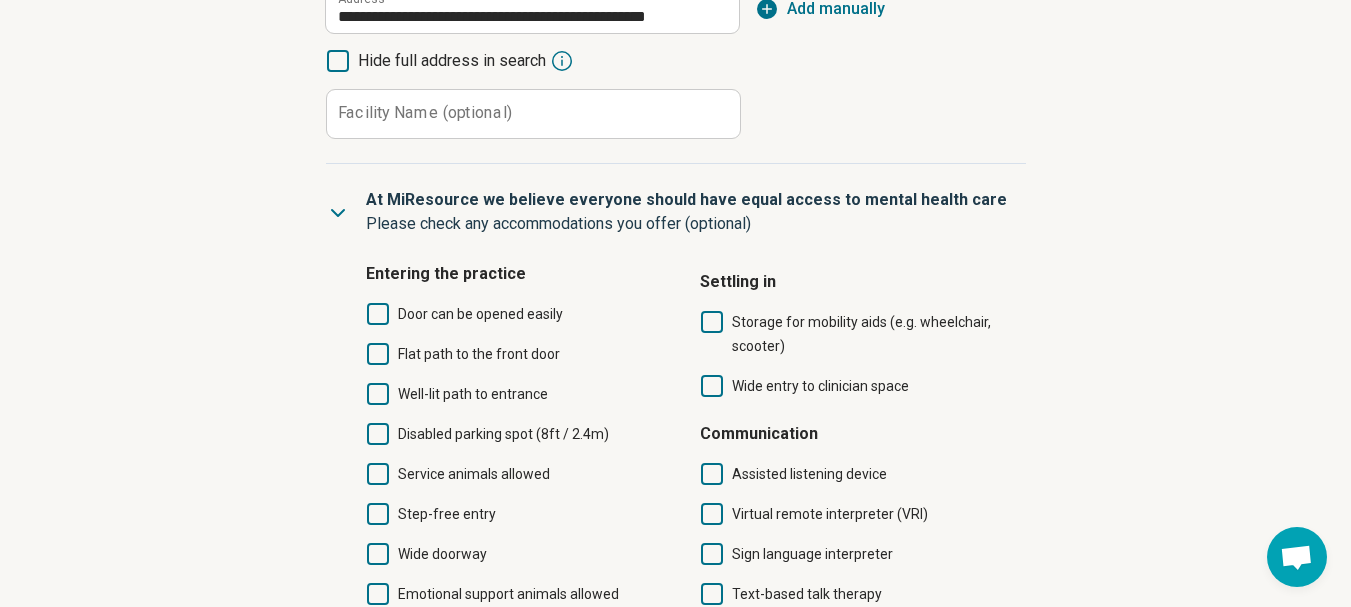 click 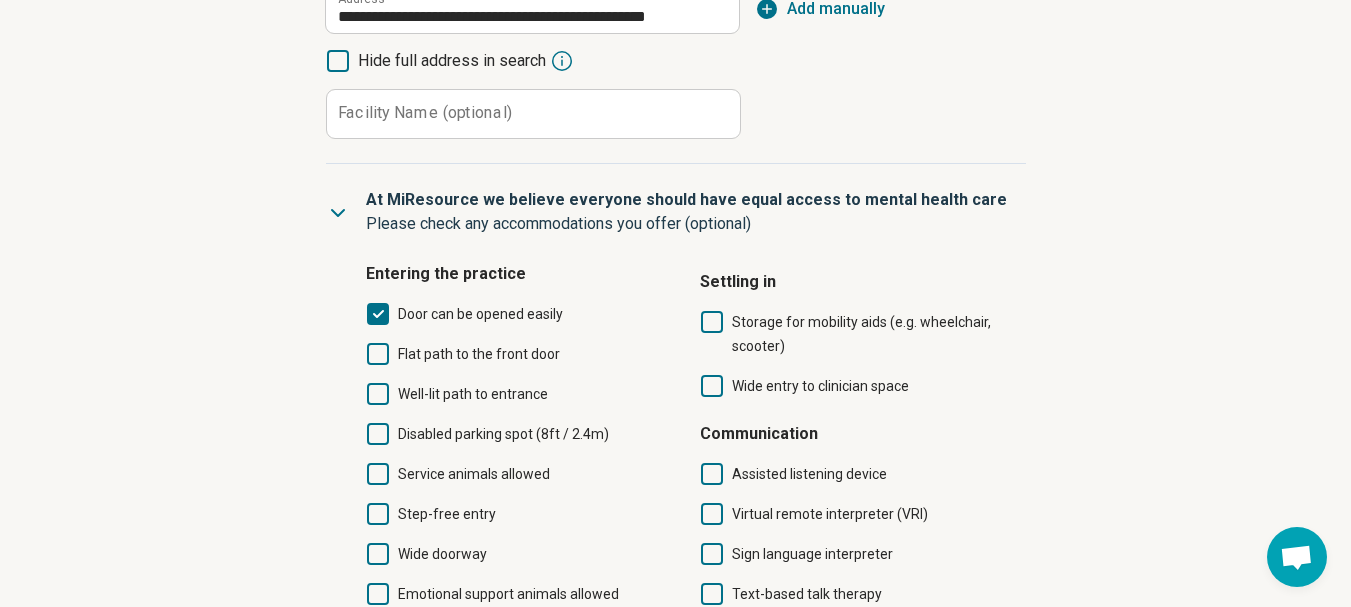 scroll, scrollTop: 10, scrollLeft: 0, axis: vertical 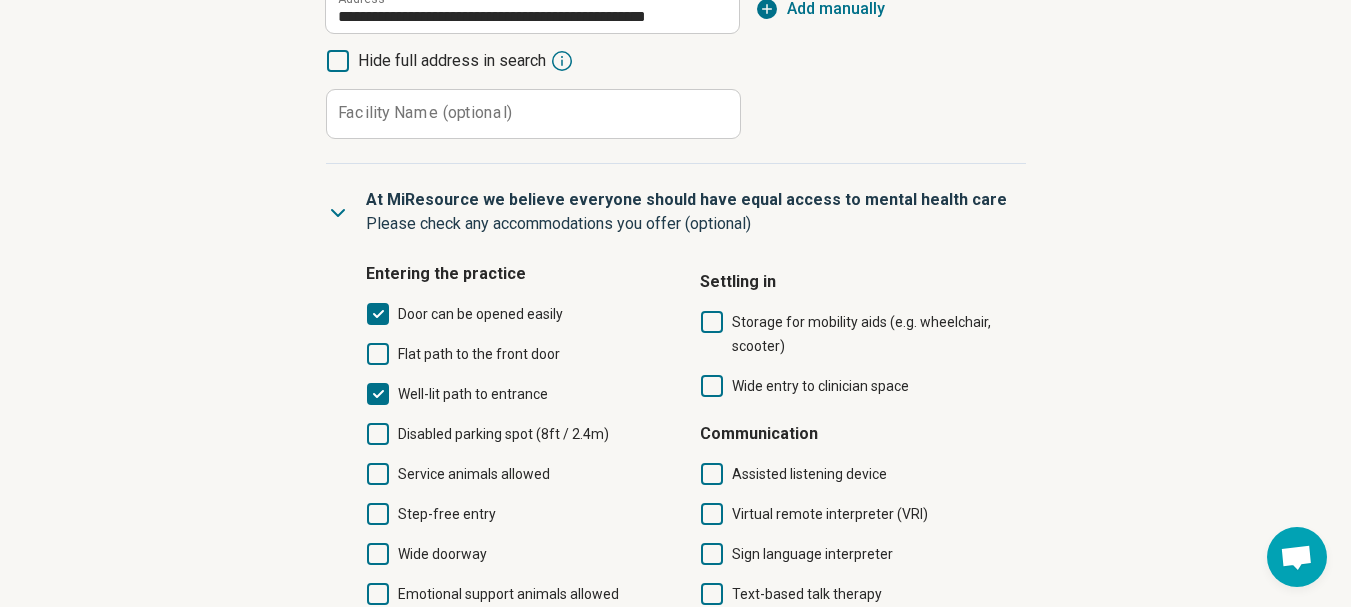 click 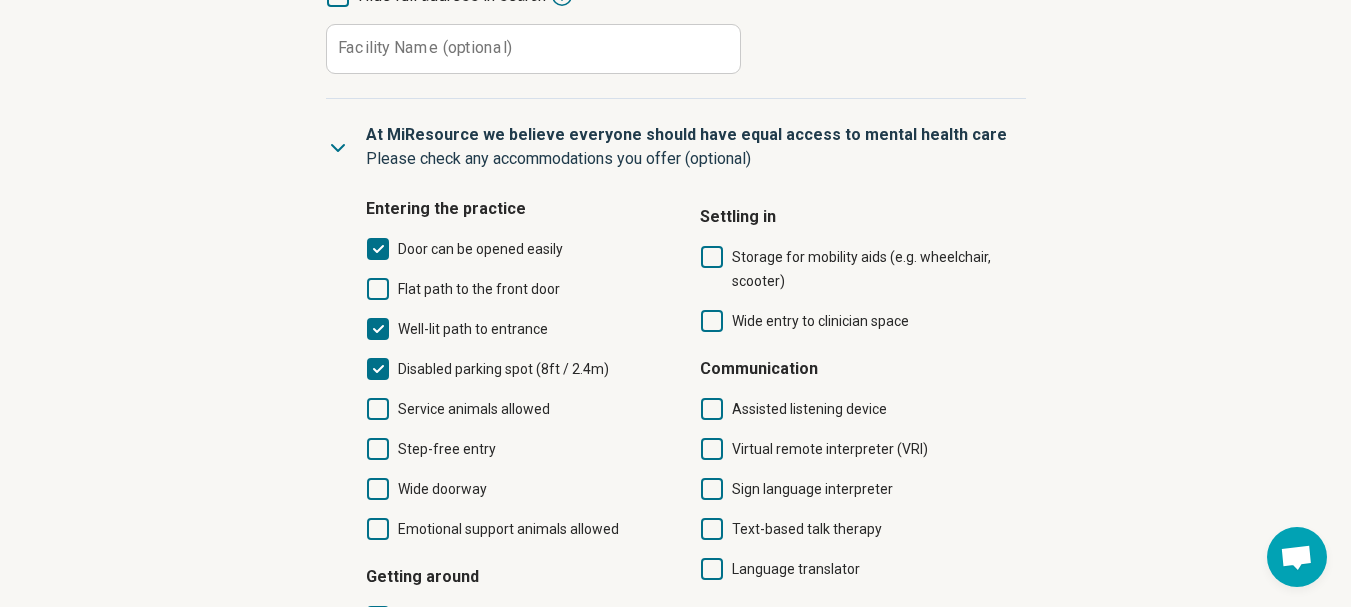 scroll, scrollTop: 545, scrollLeft: 0, axis: vertical 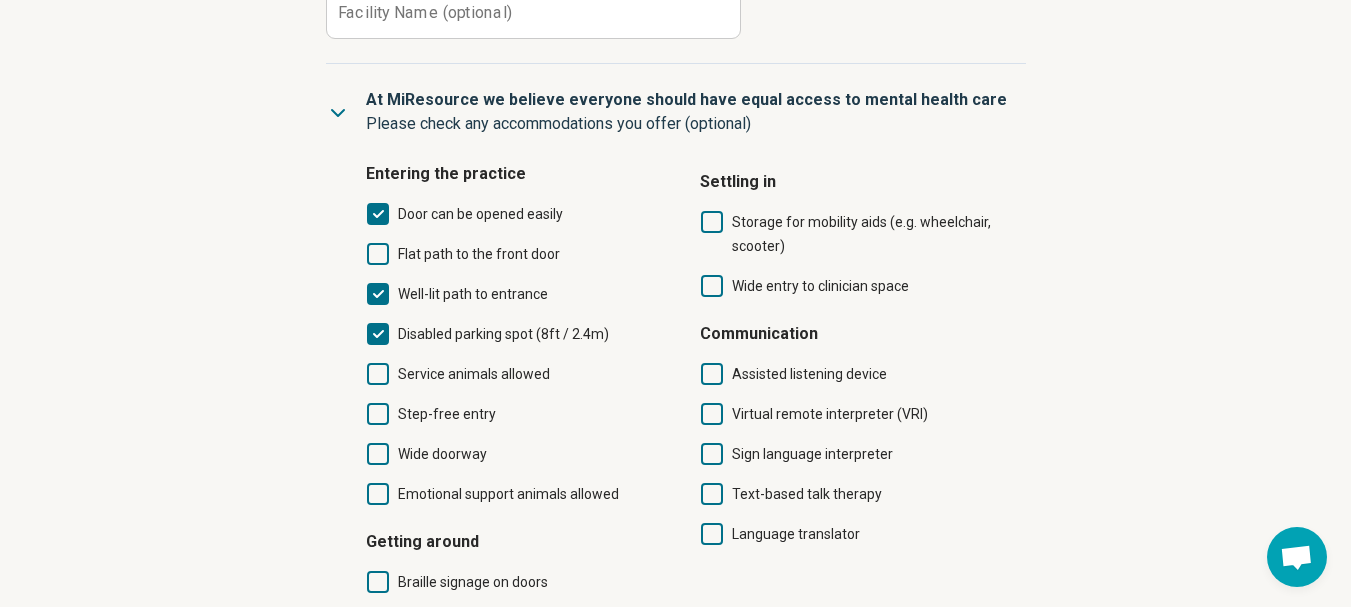 click 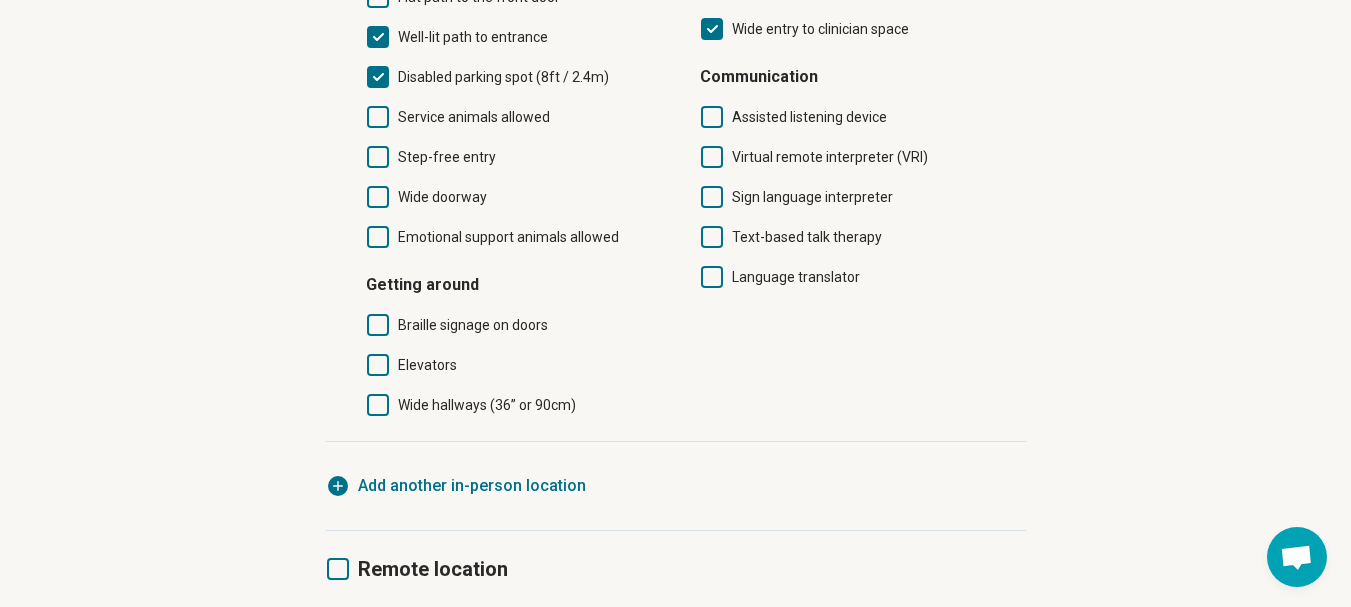 scroll, scrollTop: 845, scrollLeft: 0, axis: vertical 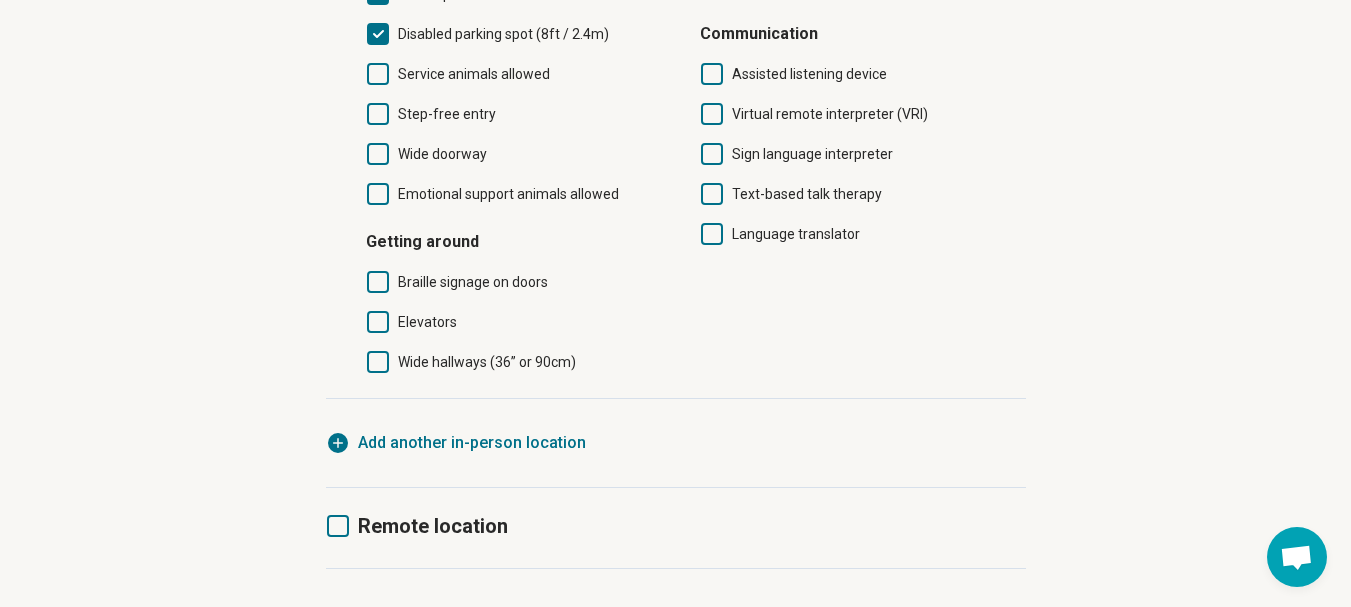 click 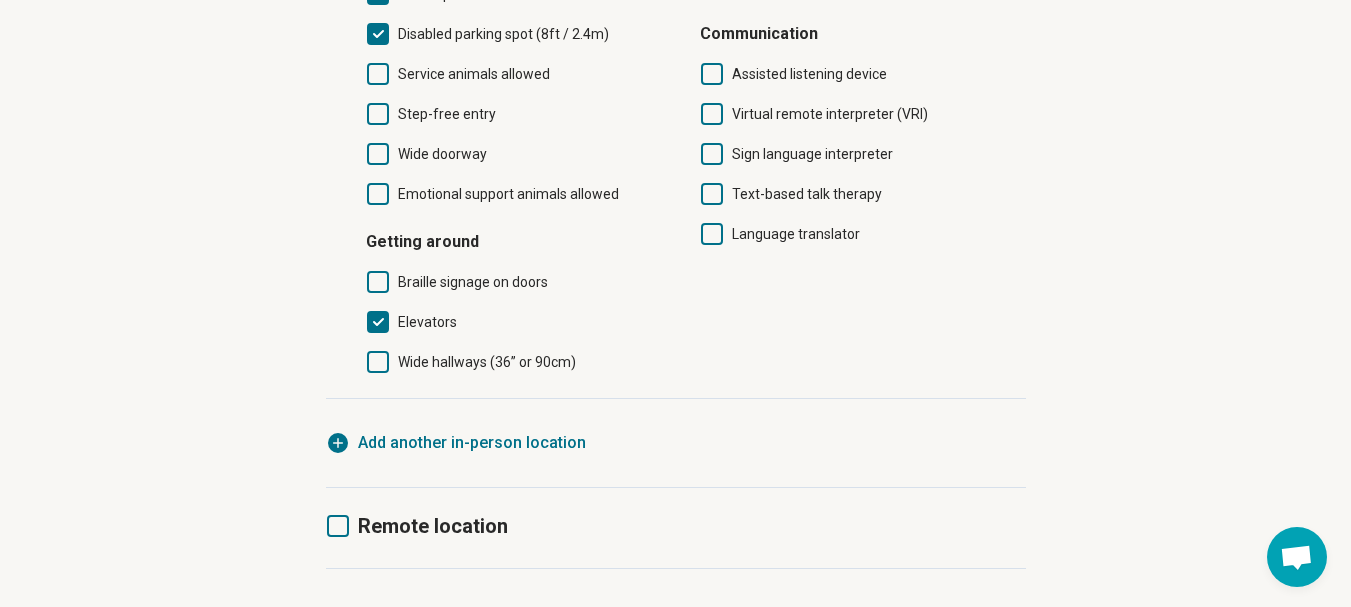 scroll, scrollTop: 10, scrollLeft: 0, axis: vertical 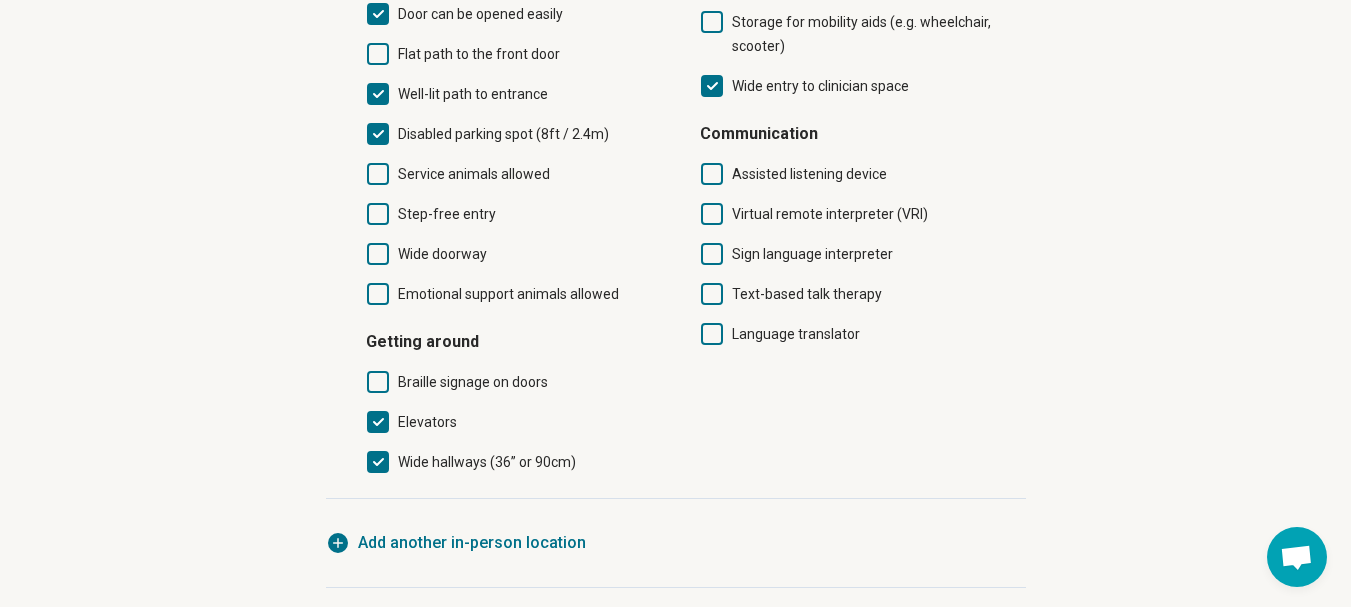 click 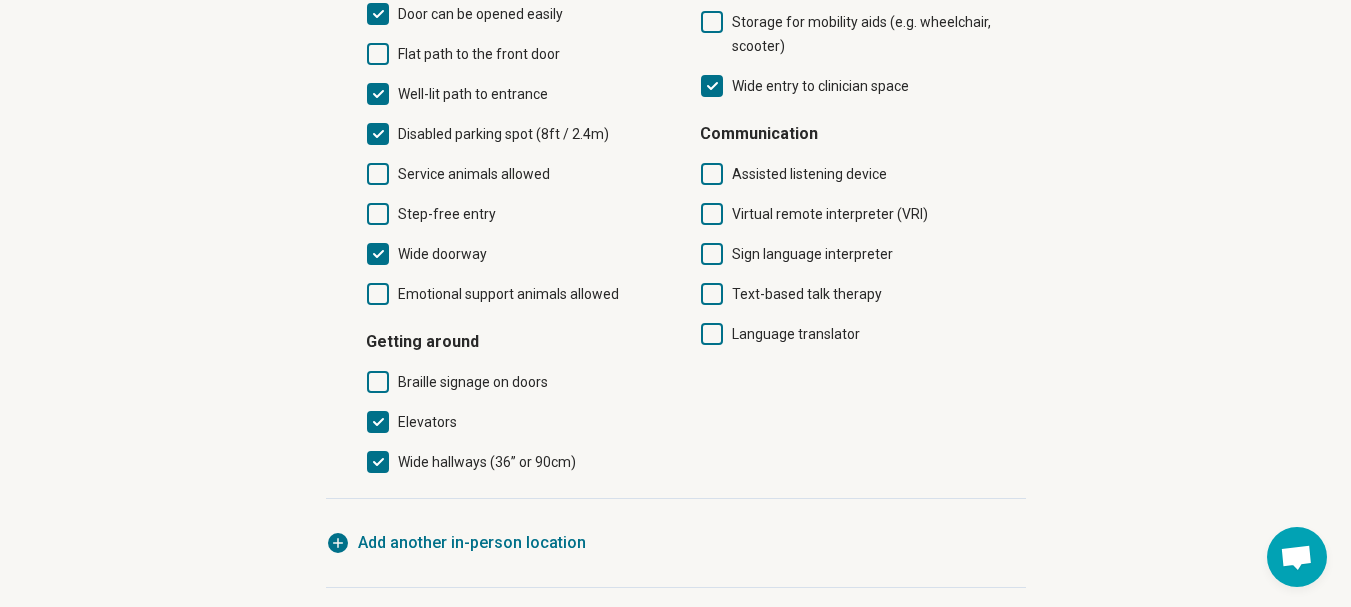 scroll, scrollTop: 10, scrollLeft: 0, axis: vertical 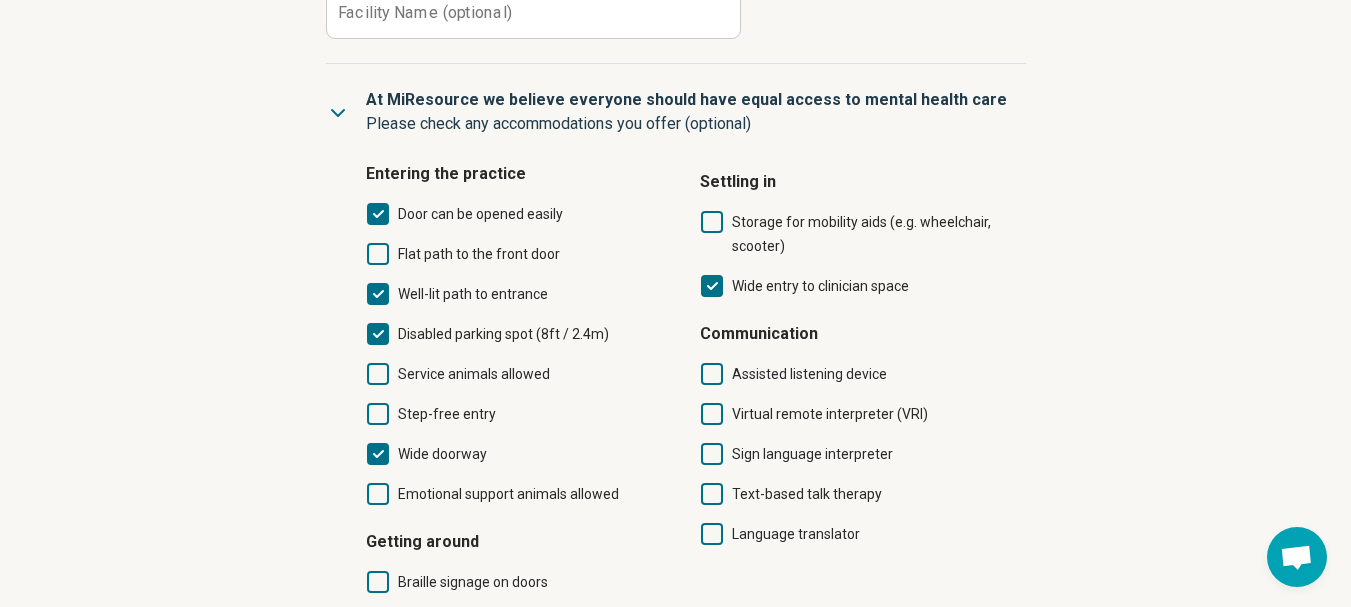 click 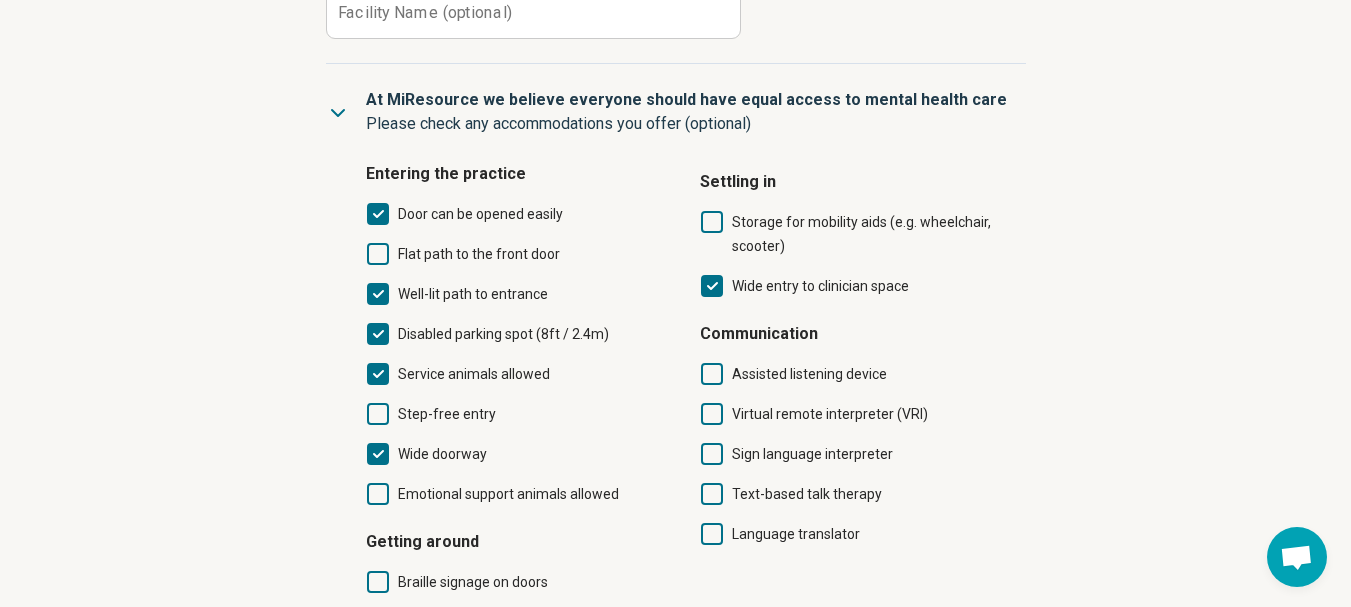 scroll, scrollTop: 10, scrollLeft: 0, axis: vertical 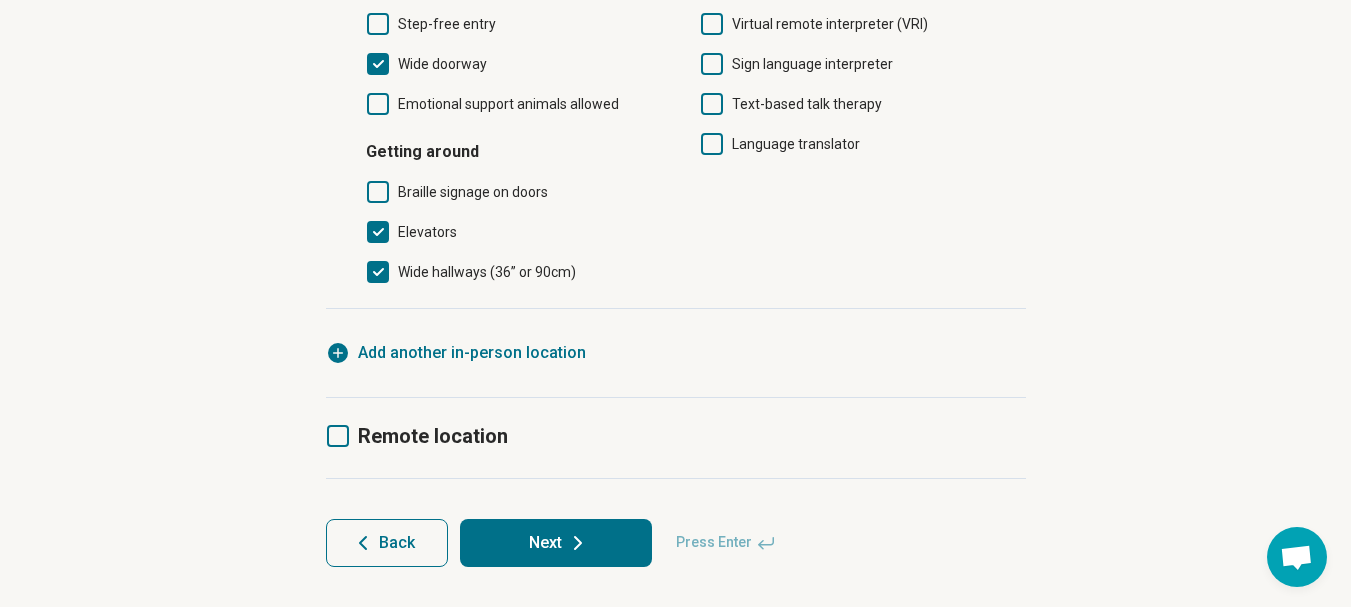 click 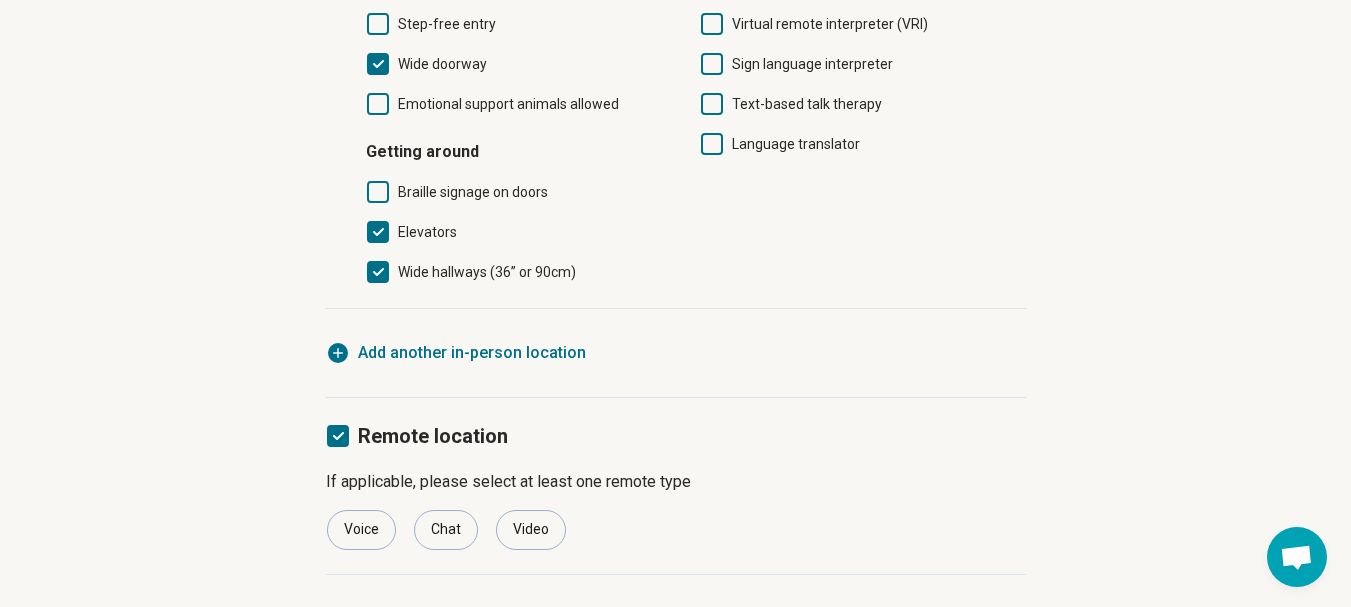 scroll, scrollTop: 10, scrollLeft: 0, axis: vertical 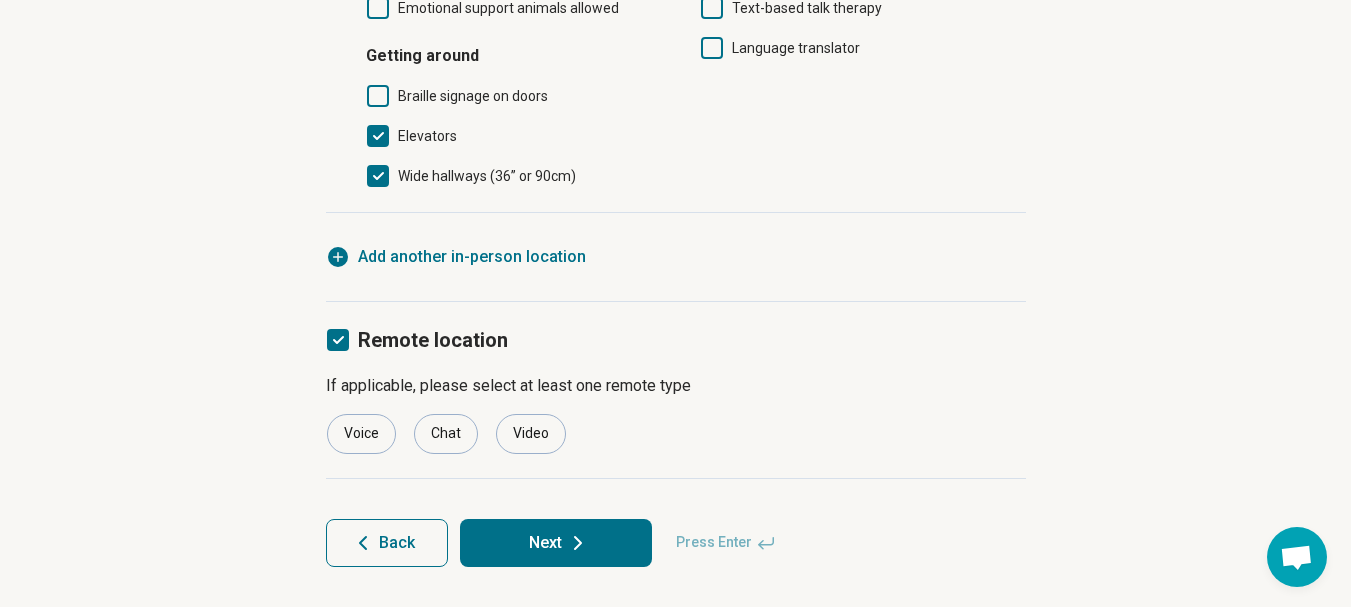 click on "Video" at bounding box center (531, 434) 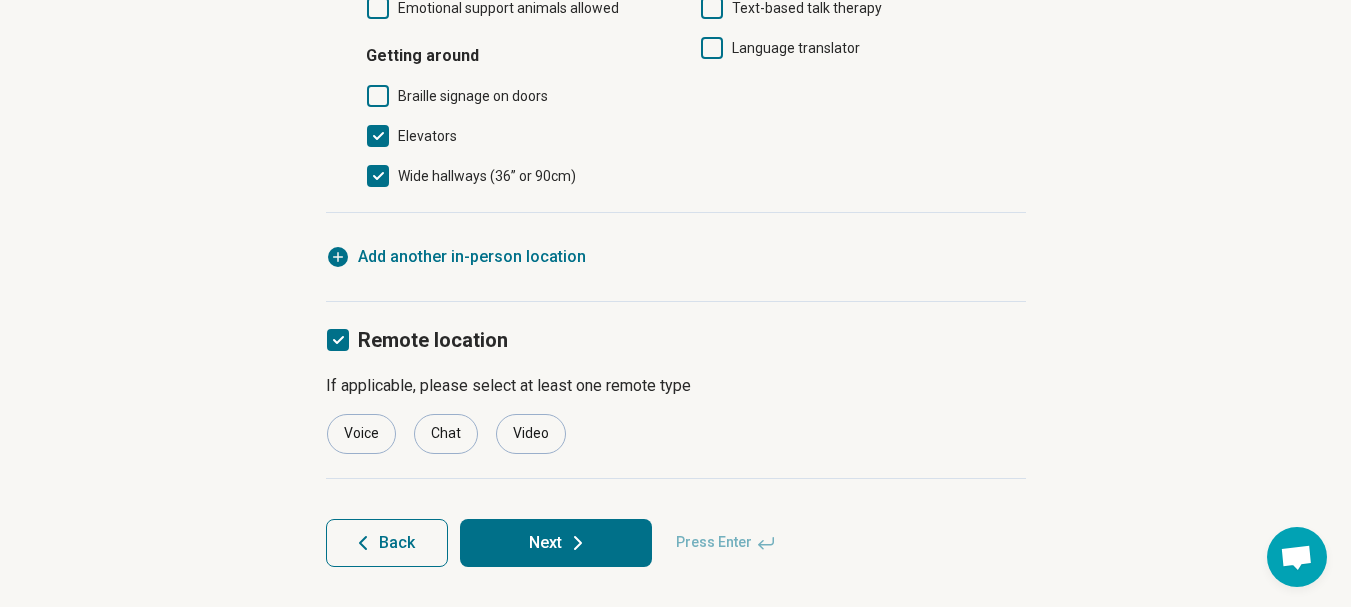 click on "Chat" at bounding box center [446, 434] 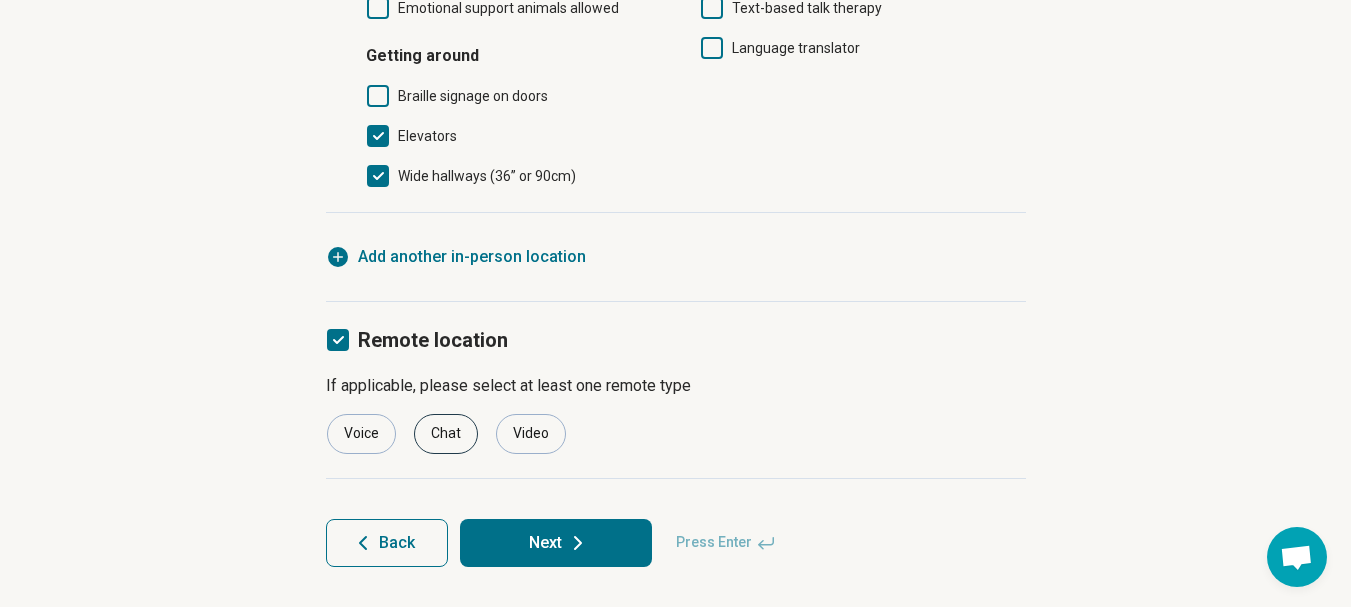 scroll, scrollTop: 1029, scrollLeft: 0, axis: vertical 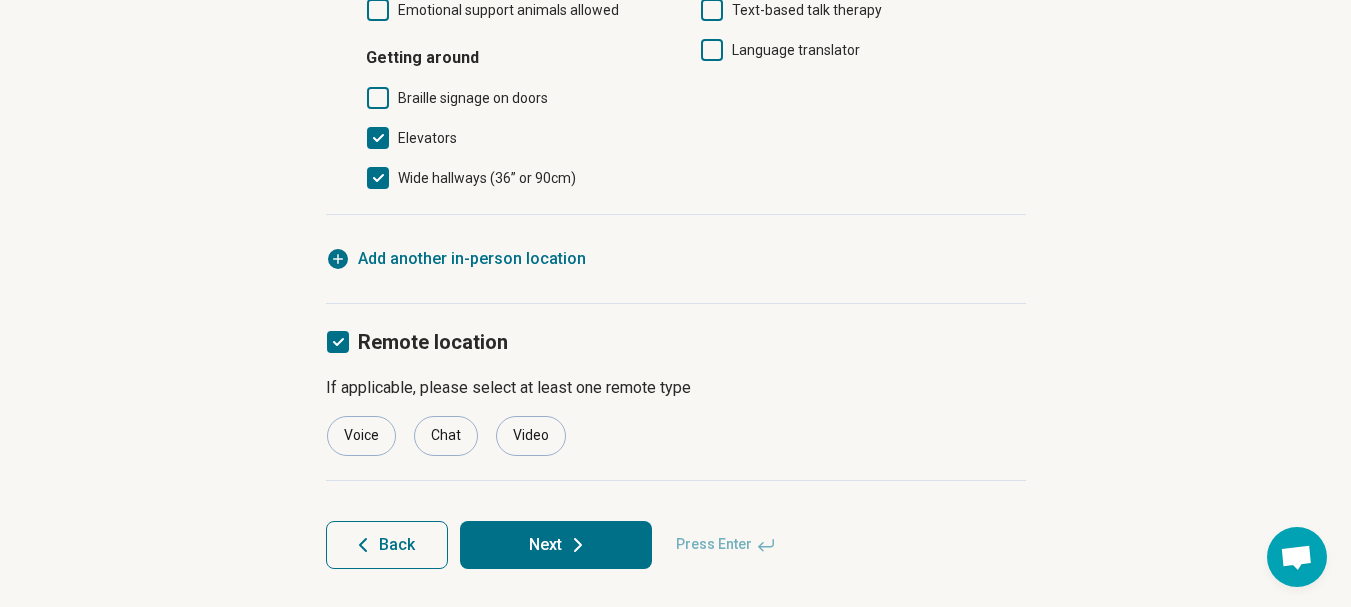 click 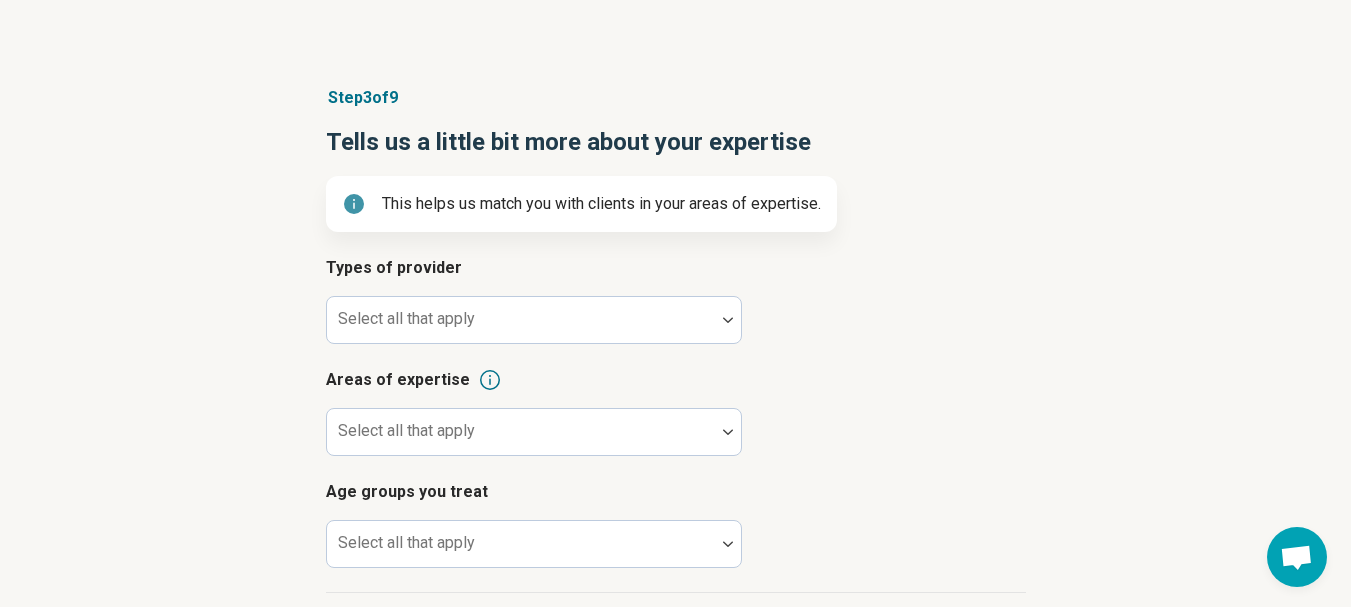click on "Types of provider Select all that apply" at bounding box center (676, 300) 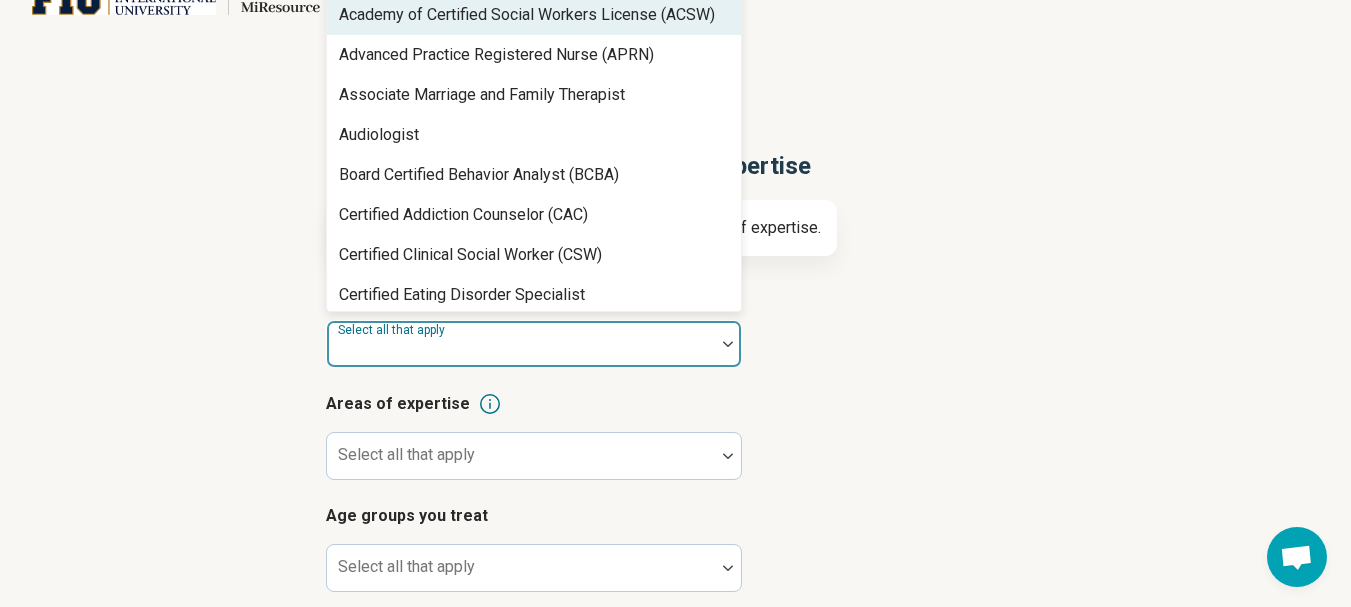 scroll, scrollTop: 44, scrollLeft: 0, axis: vertical 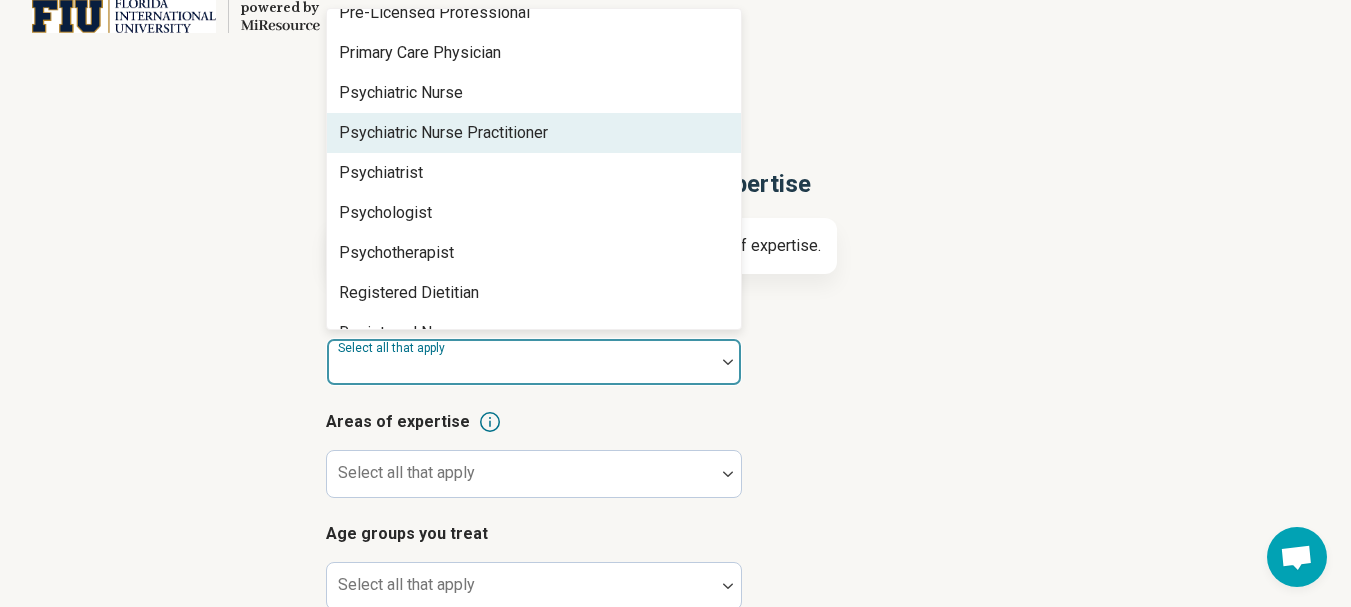 click on "Psychiatric Nurse Practitioner" at bounding box center (443, 133) 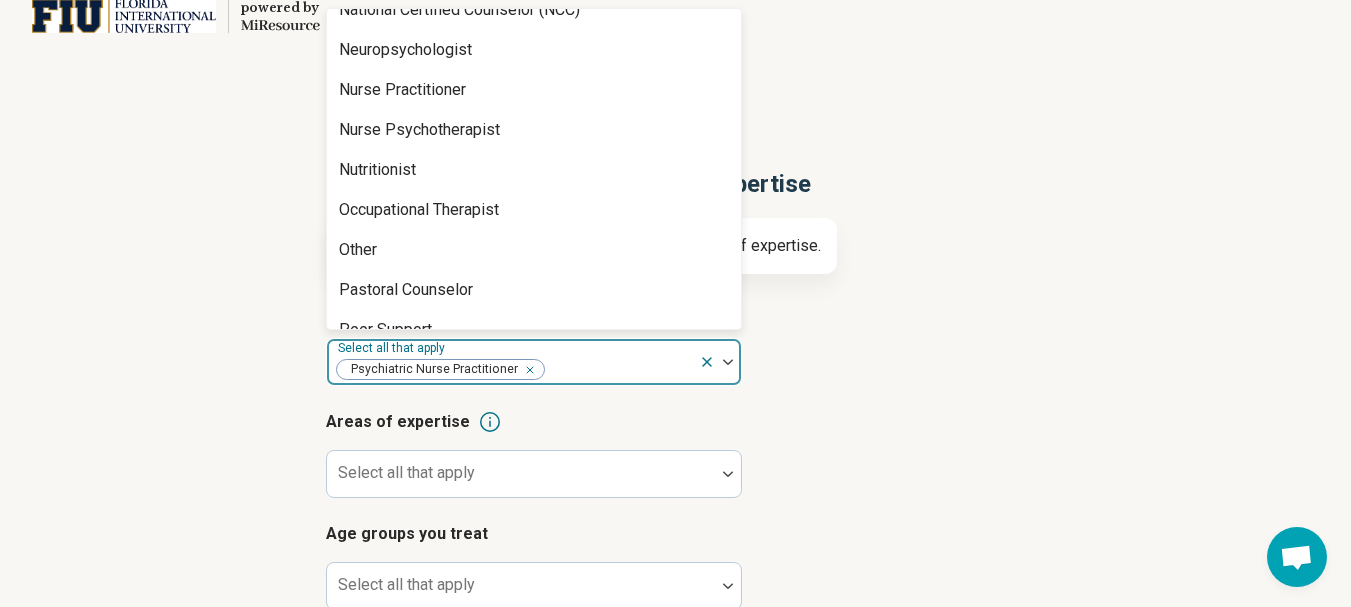 scroll, scrollTop: 1868, scrollLeft: 0, axis: vertical 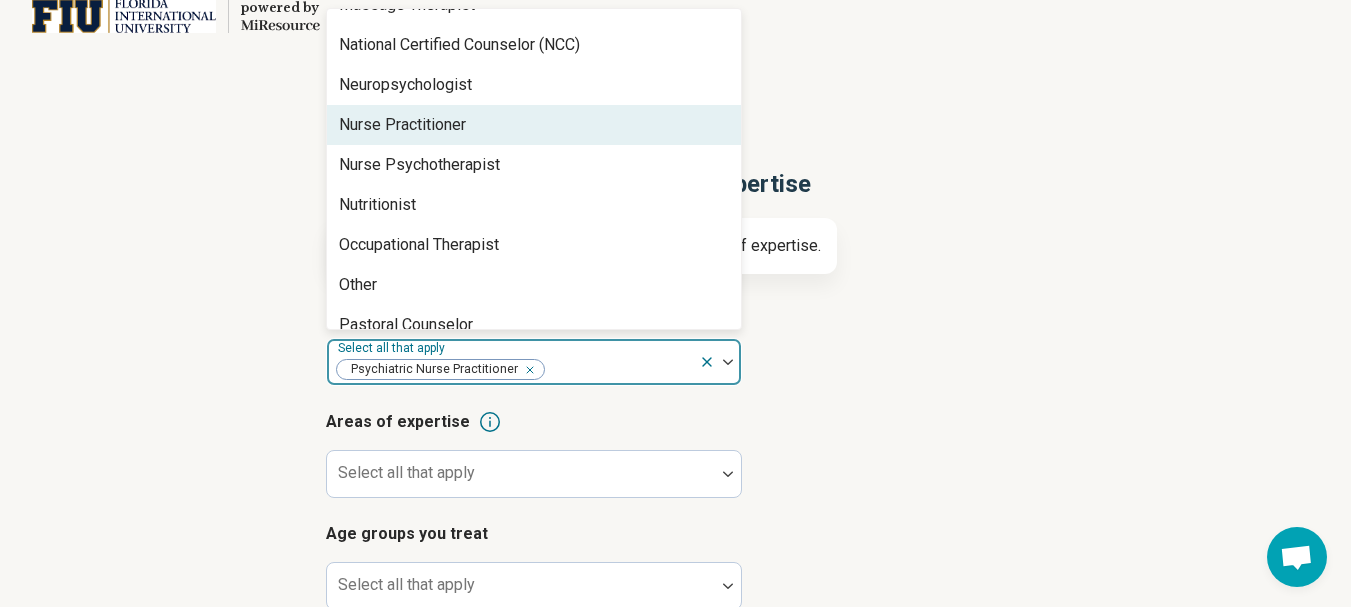 click on "Nurse Practitioner" at bounding box center [534, 125] 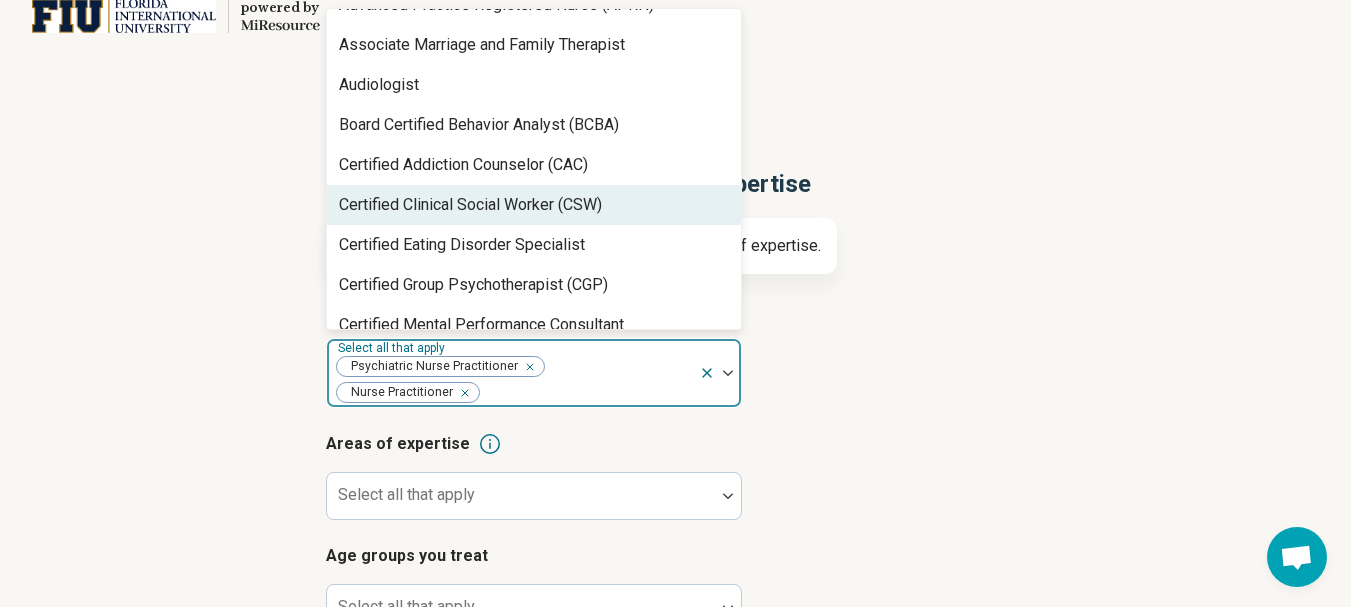 scroll, scrollTop: 0, scrollLeft: 0, axis: both 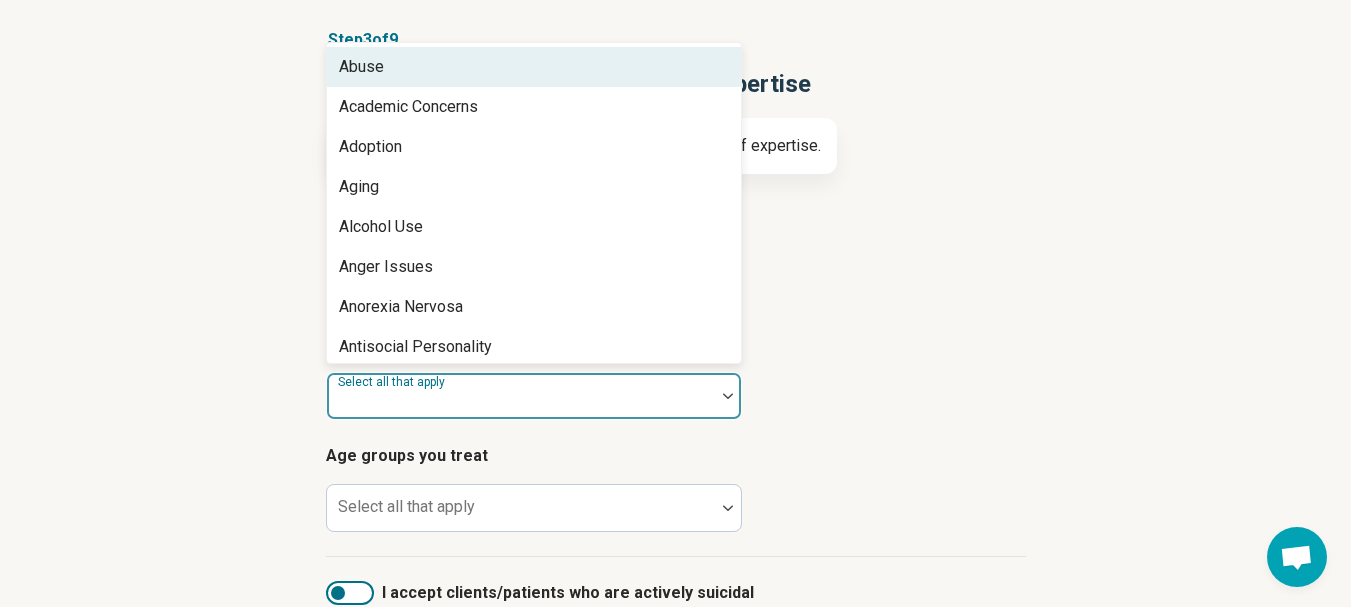 click at bounding box center (728, 396) 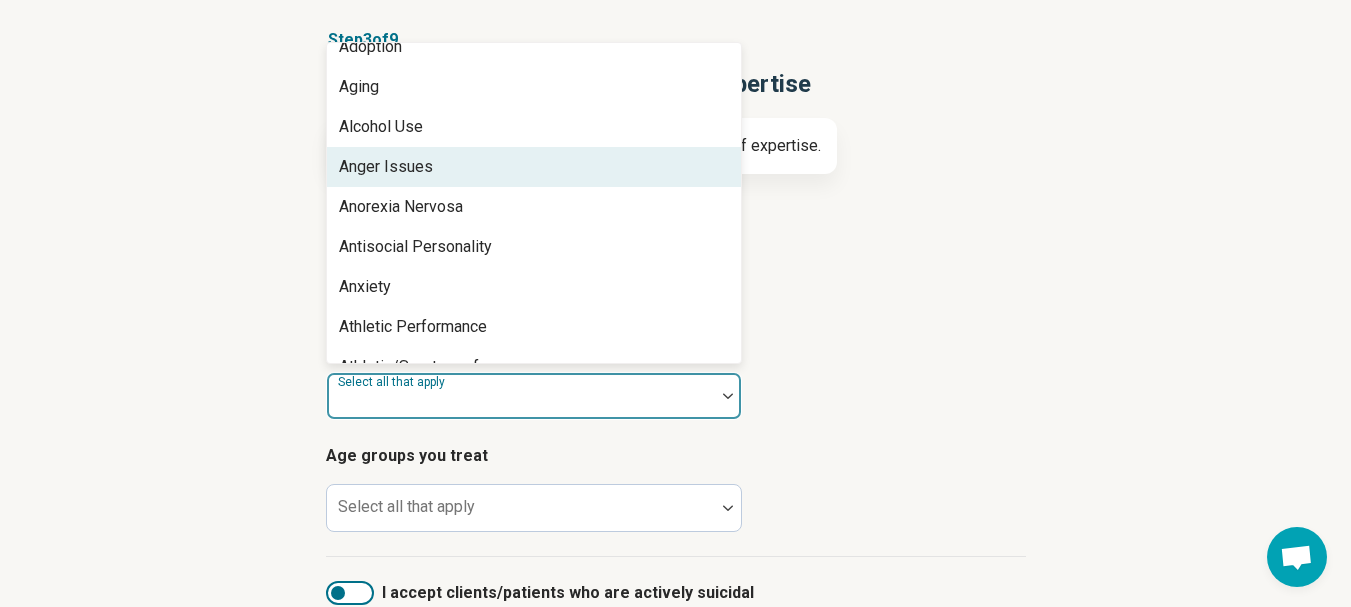 scroll, scrollTop: 0, scrollLeft: 0, axis: both 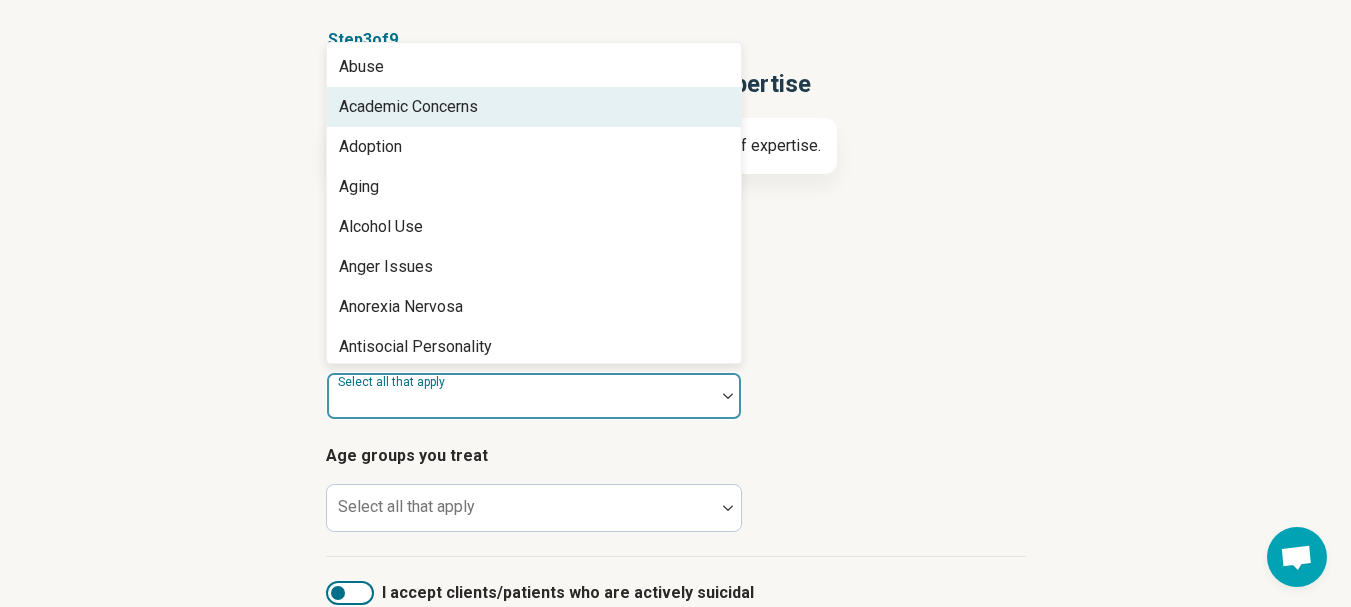 click on "Academic Concerns" at bounding box center [534, 107] 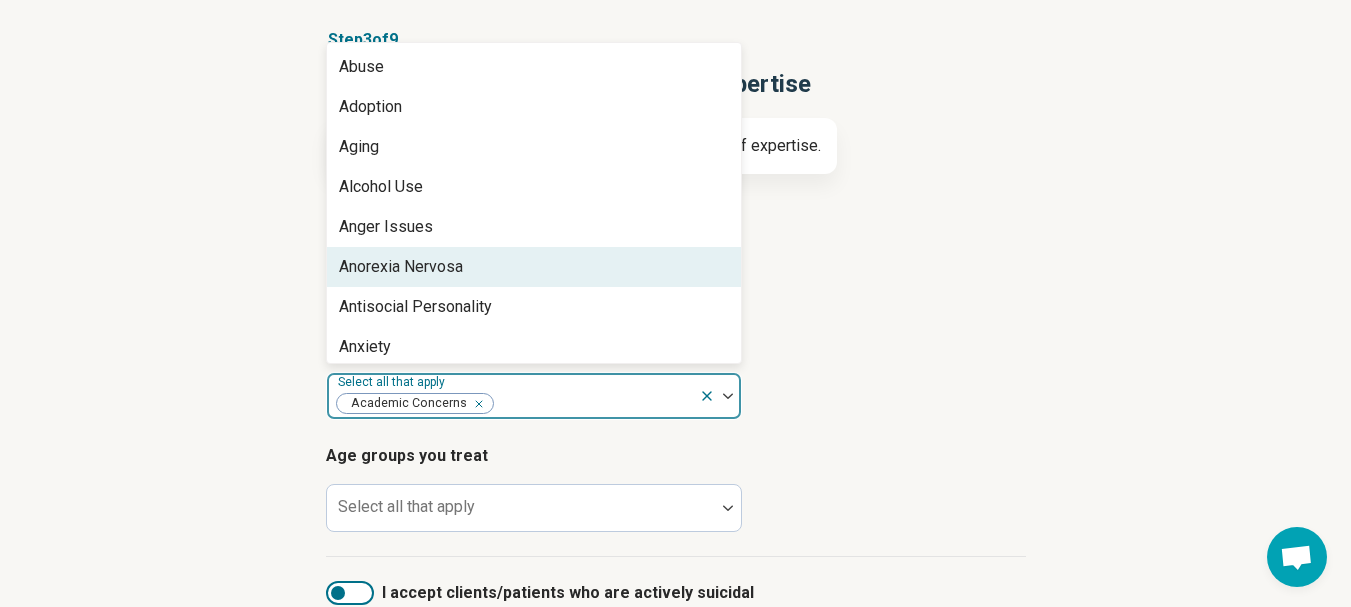 scroll, scrollTop: 100, scrollLeft: 0, axis: vertical 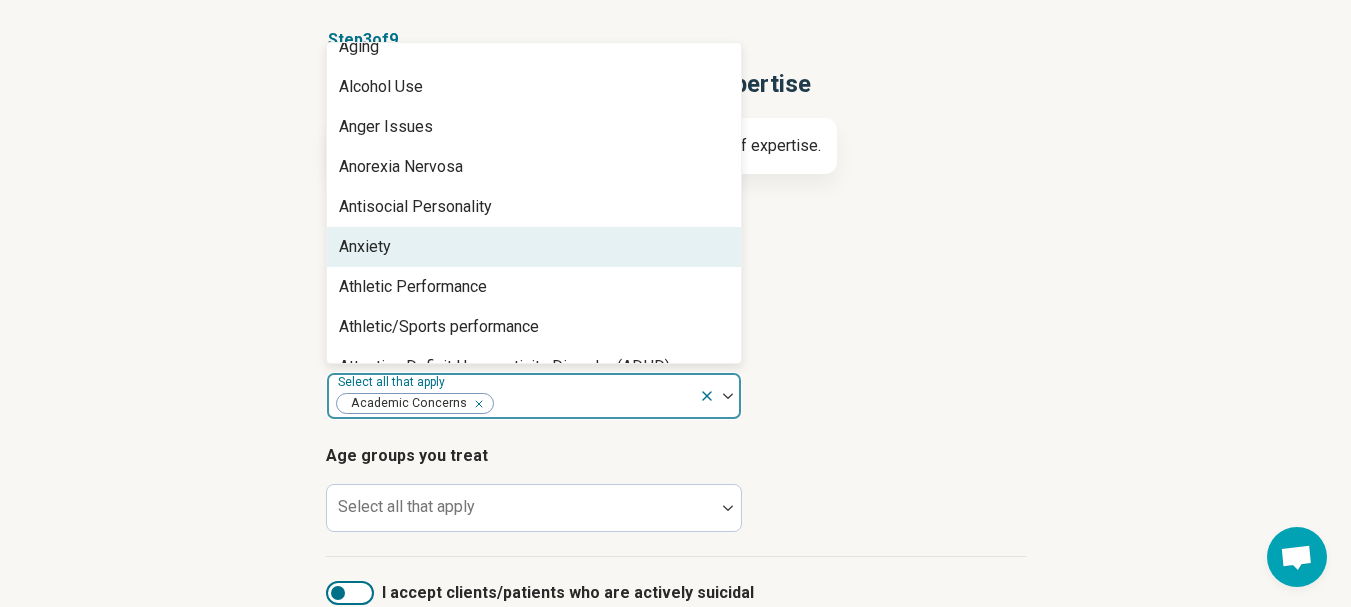 click on "Anxiety" at bounding box center [534, 247] 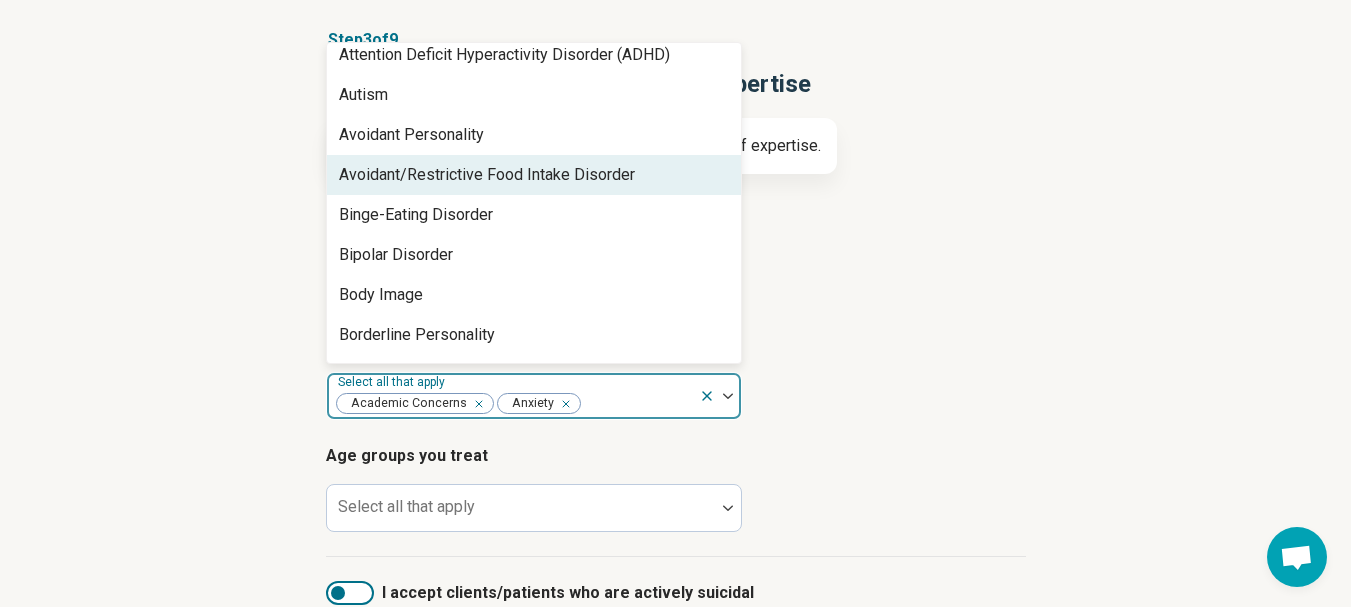 scroll, scrollTop: 400, scrollLeft: 0, axis: vertical 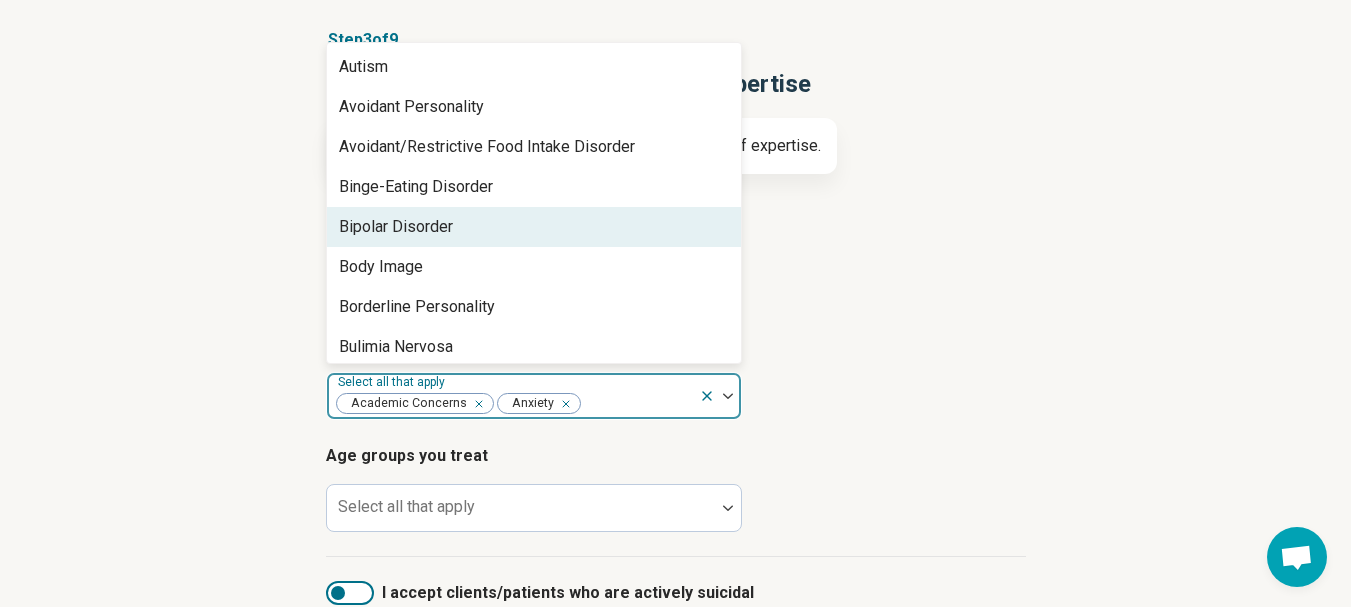 click on "Bipolar Disorder" at bounding box center (534, 227) 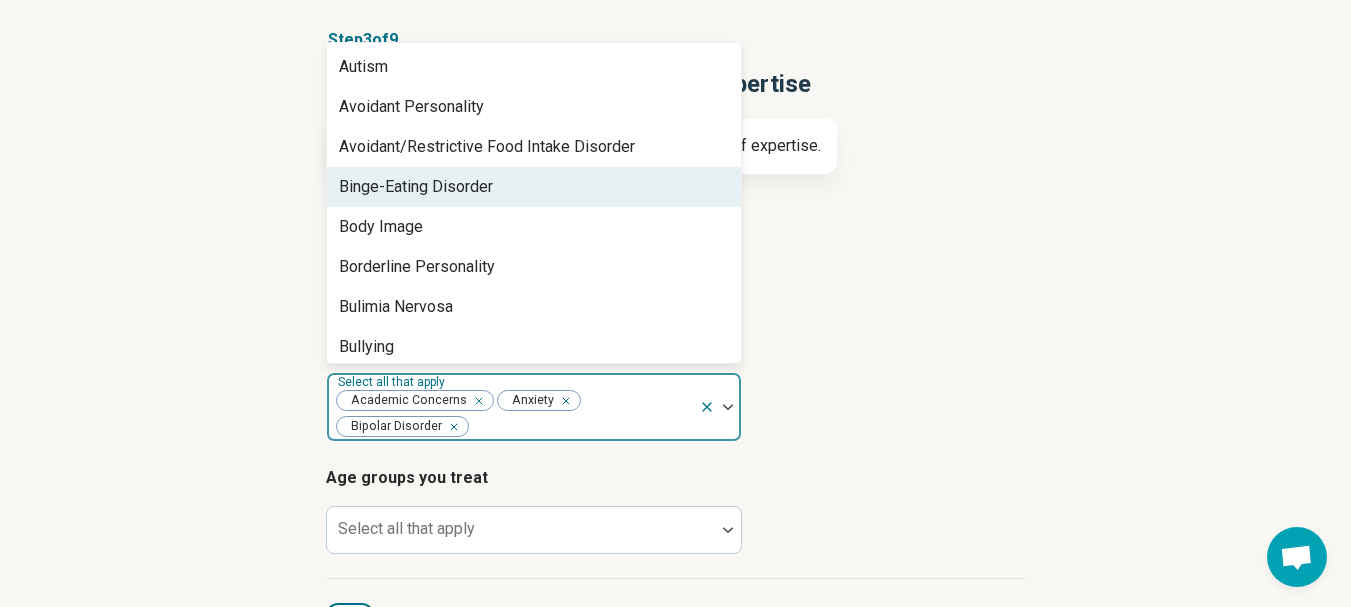 click on "Binge-Eating Disorder" at bounding box center (416, 187) 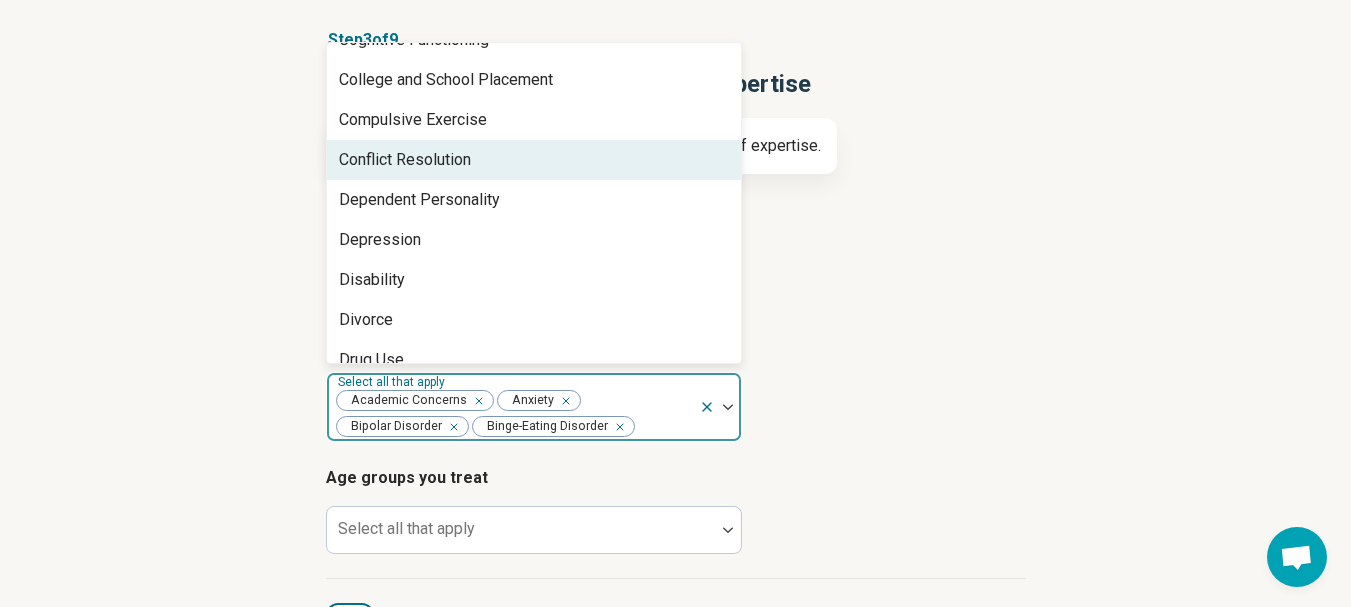 scroll, scrollTop: 900, scrollLeft: 0, axis: vertical 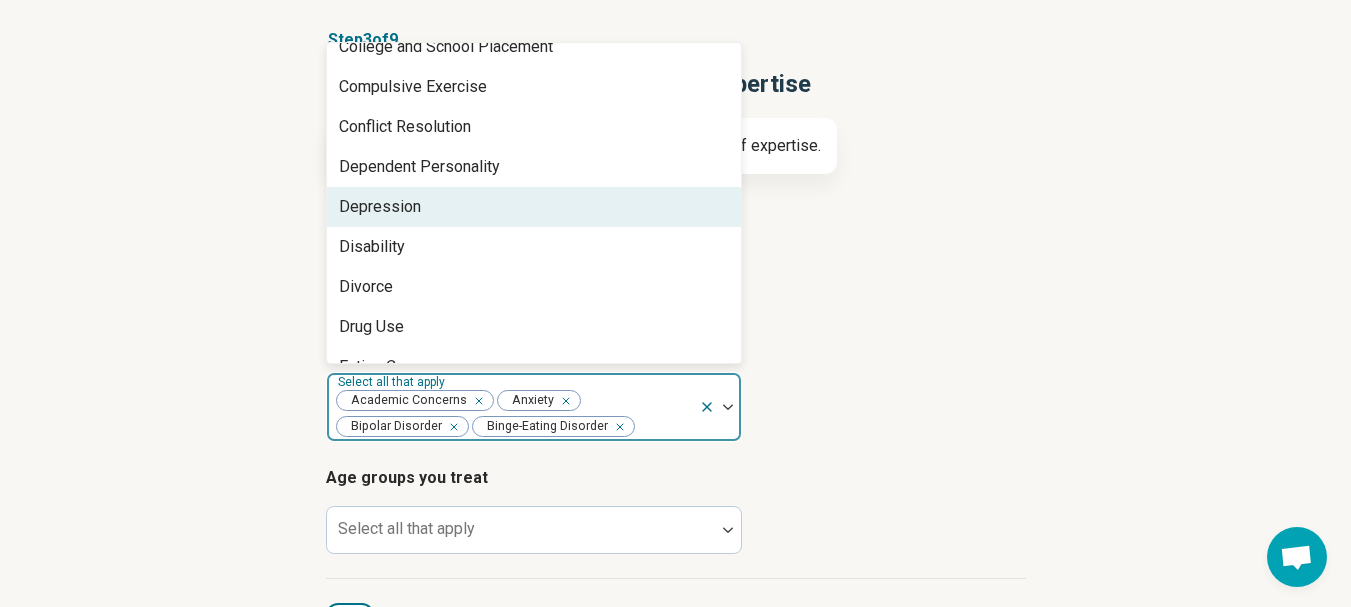 click on "Depression" at bounding box center [534, 207] 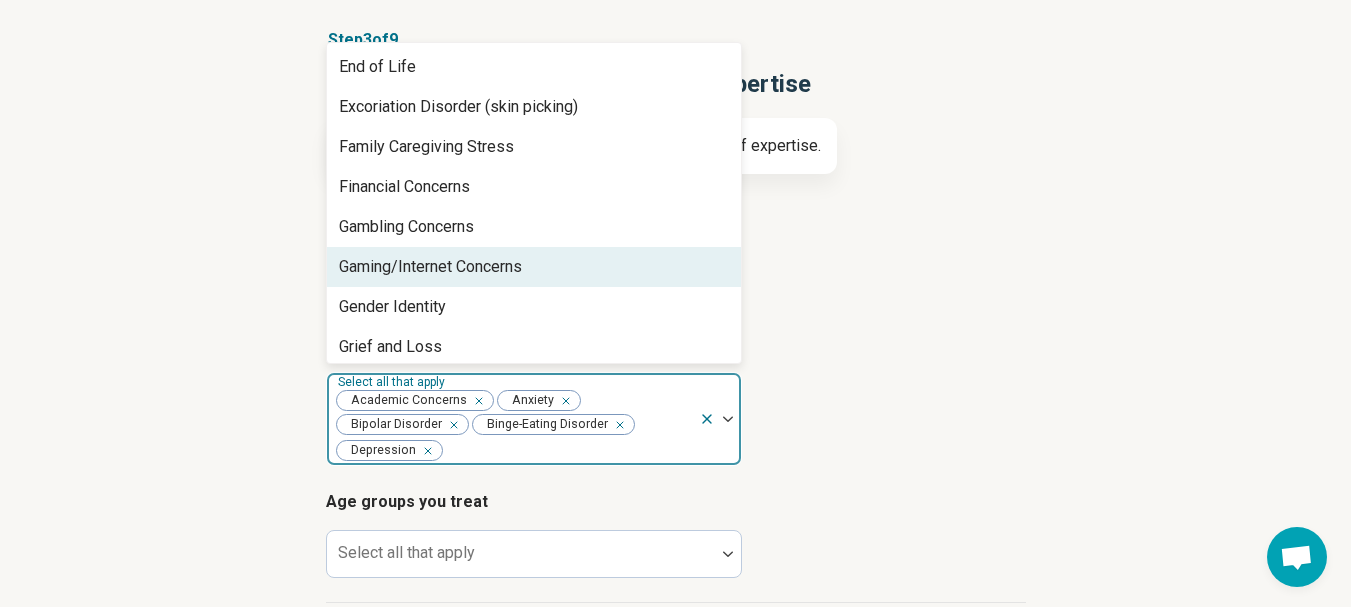 scroll, scrollTop: 1300, scrollLeft: 0, axis: vertical 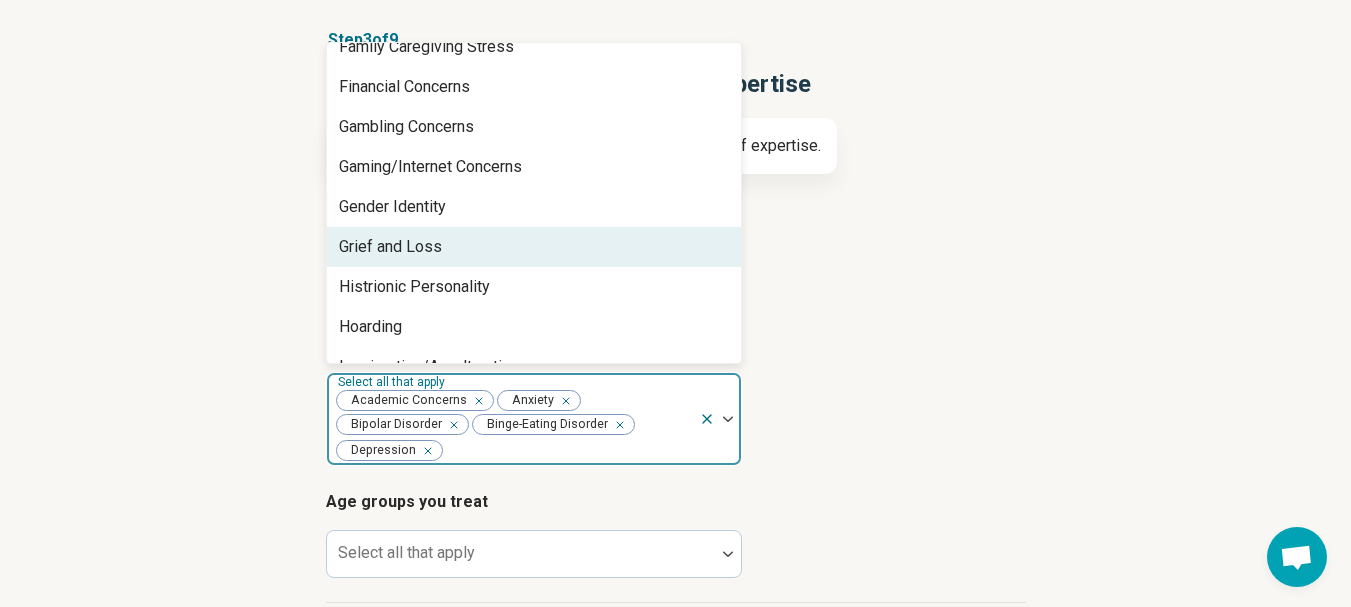 click on "Grief and Loss" at bounding box center (534, 247) 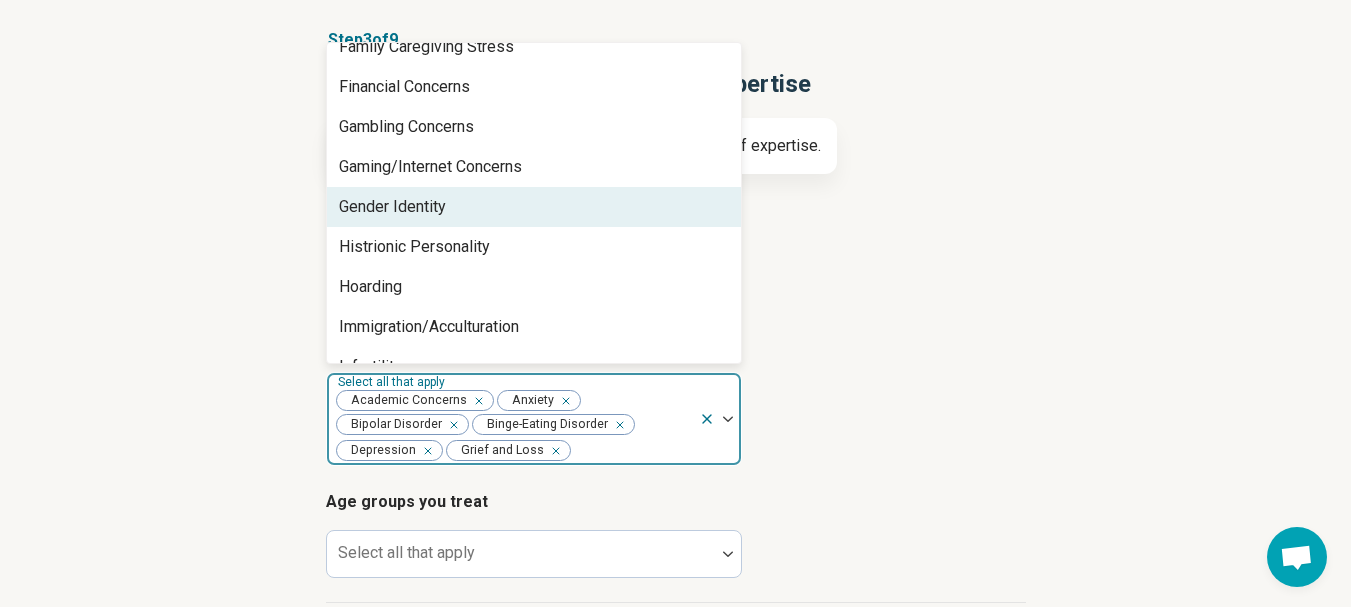 click on "Gender Identity" at bounding box center (534, 207) 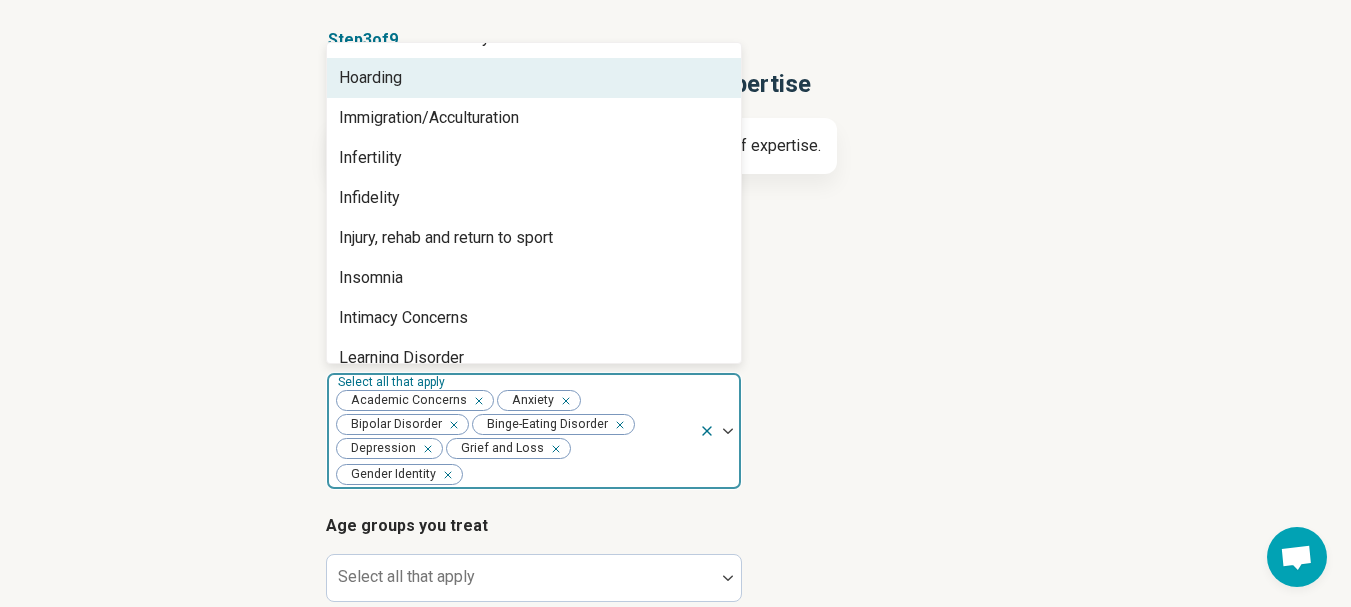 scroll, scrollTop: 1500, scrollLeft: 0, axis: vertical 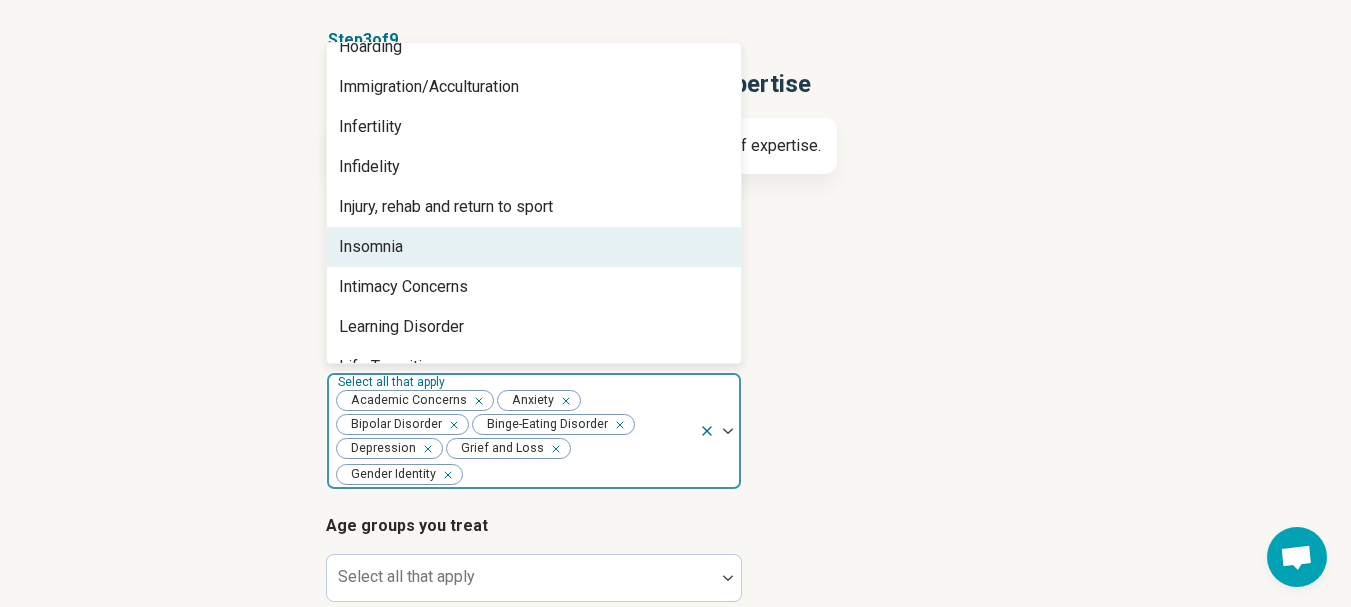 click on "Insomnia" at bounding box center (534, 247) 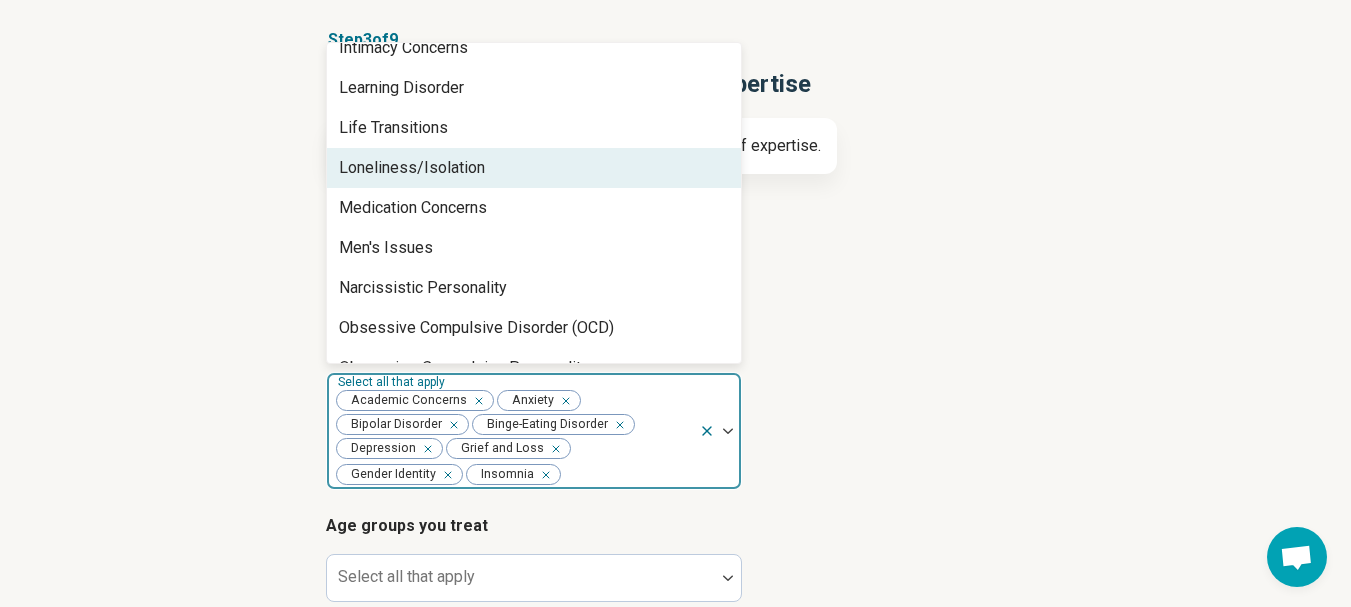 scroll, scrollTop: 1700, scrollLeft: 0, axis: vertical 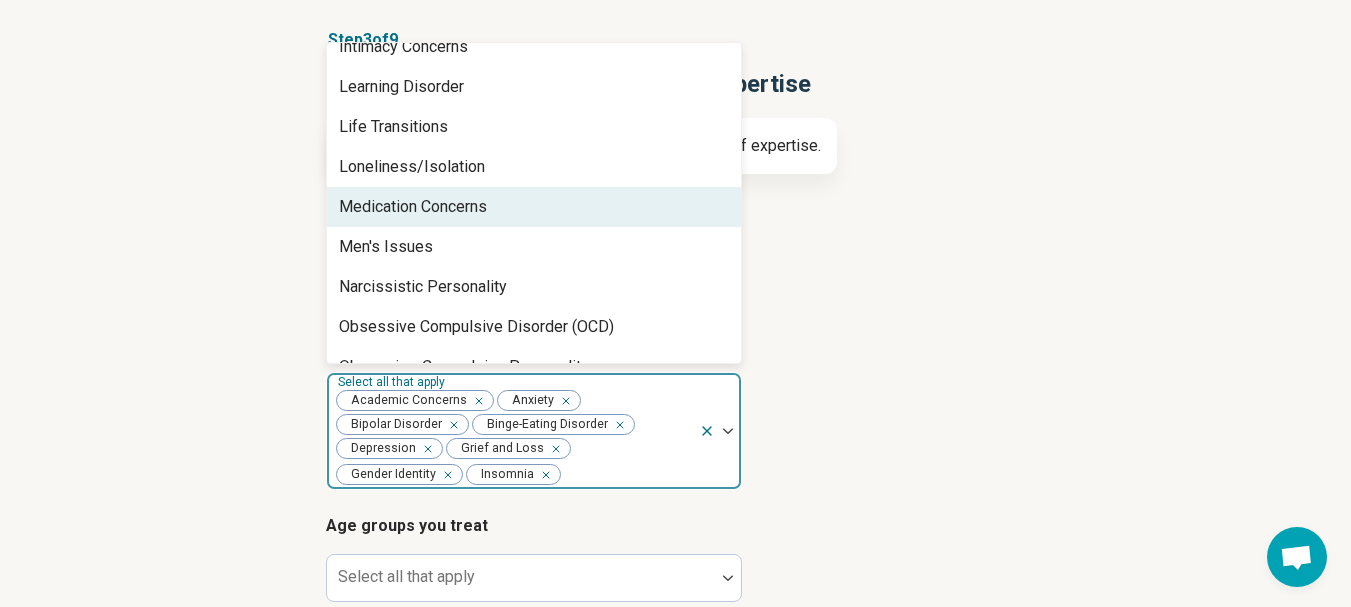 click on "Medication Concerns" at bounding box center (413, 207) 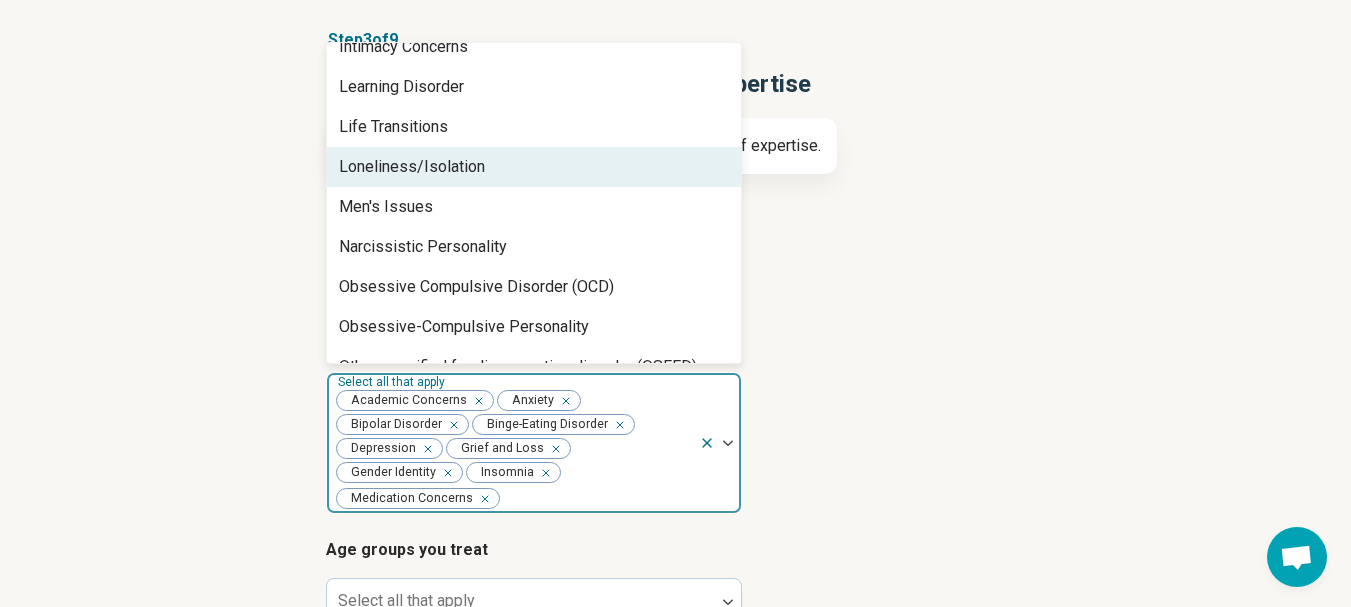 click on "Loneliness/Isolation" at bounding box center (534, 167) 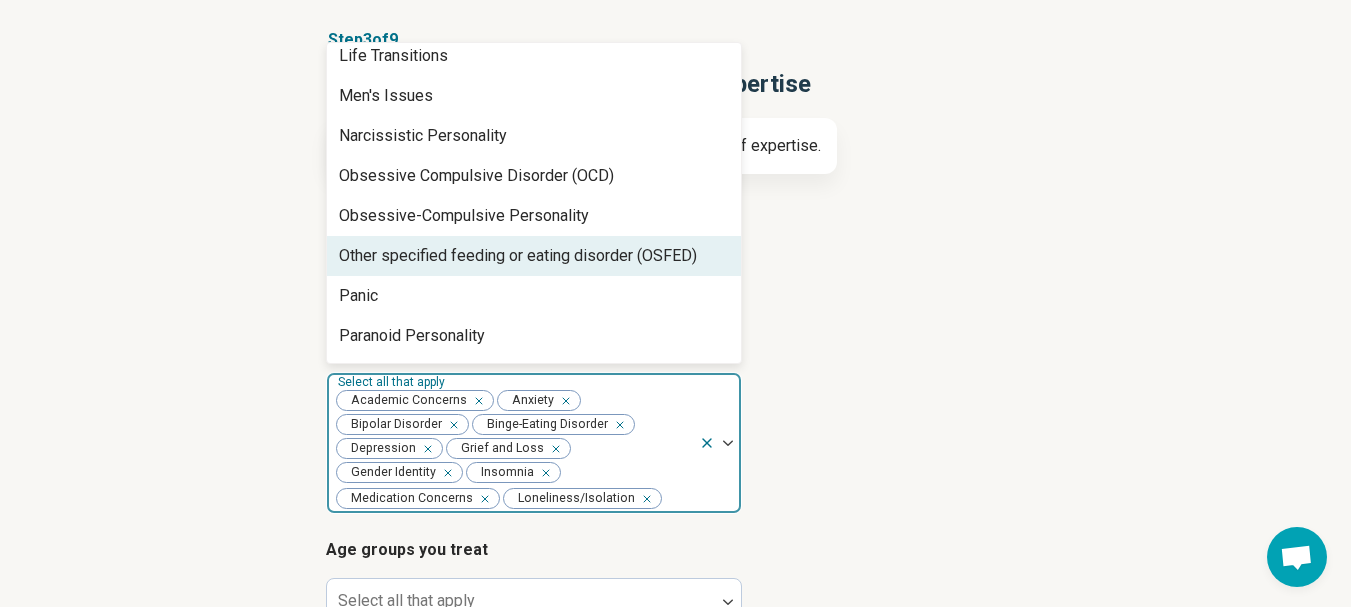 scroll, scrollTop: 1800, scrollLeft: 0, axis: vertical 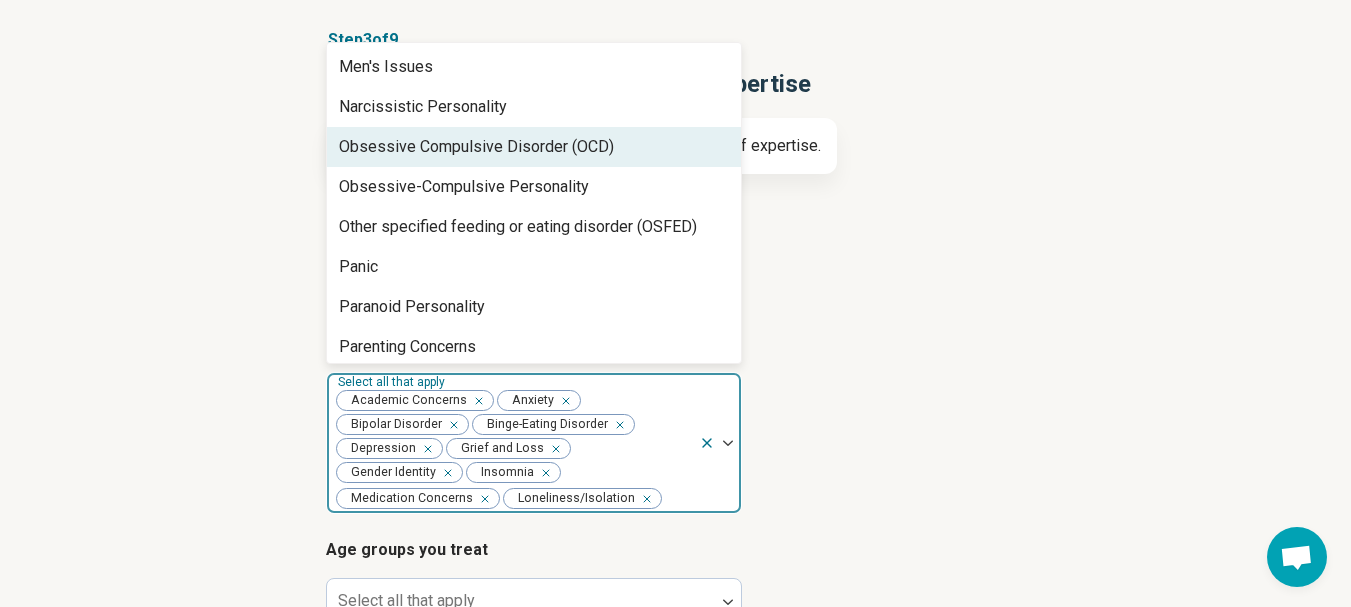 click on "Obsessive Compulsive Disorder (OCD)" at bounding box center [476, 147] 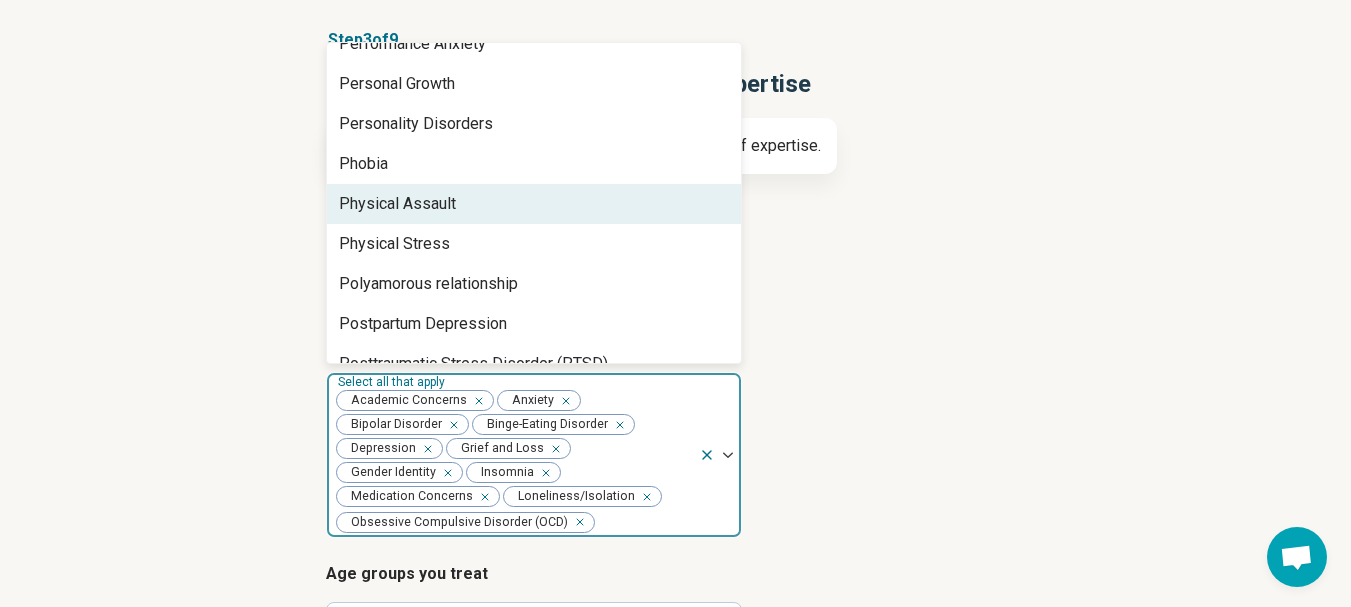 scroll, scrollTop: 2300, scrollLeft: 0, axis: vertical 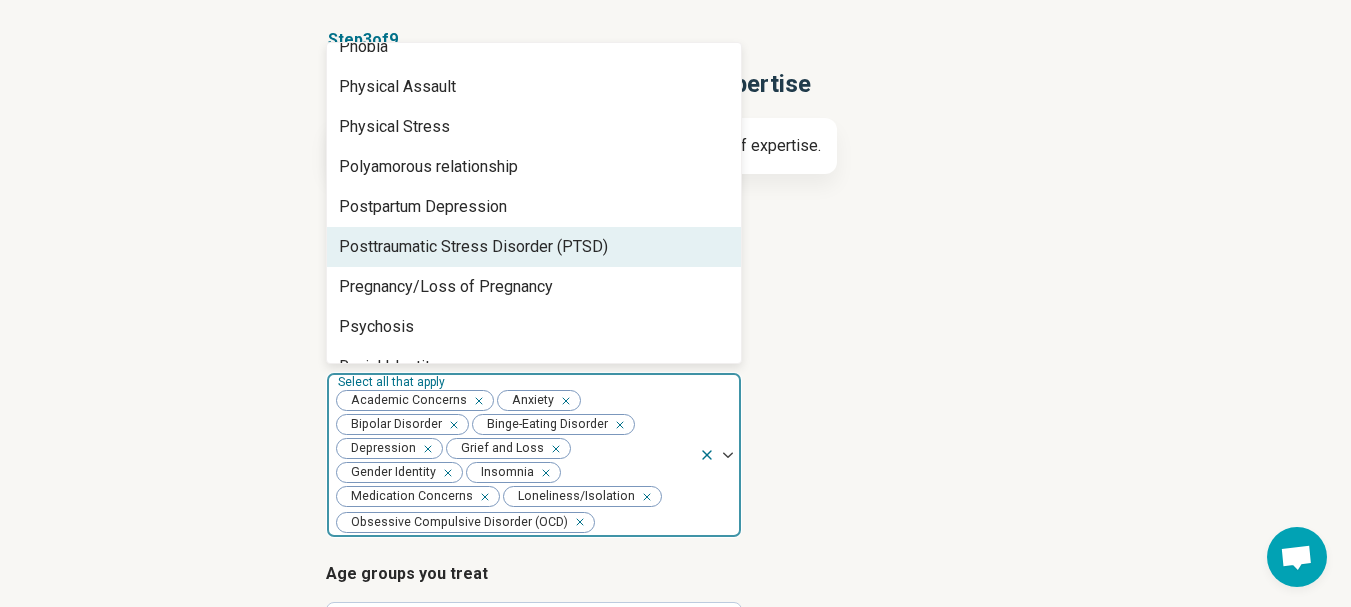click on "Posttraumatic Stress Disorder (PTSD)" at bounding box center (473, 247) 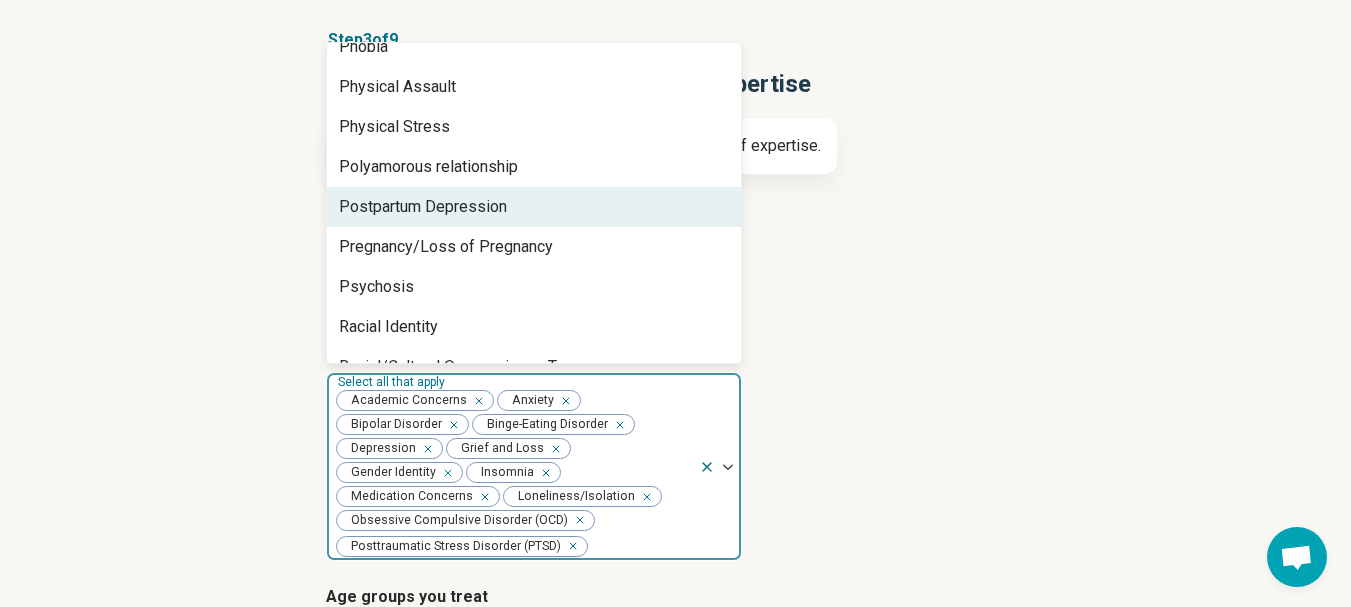 click on "Postpartum Depression" at bounding box center [423, 207] 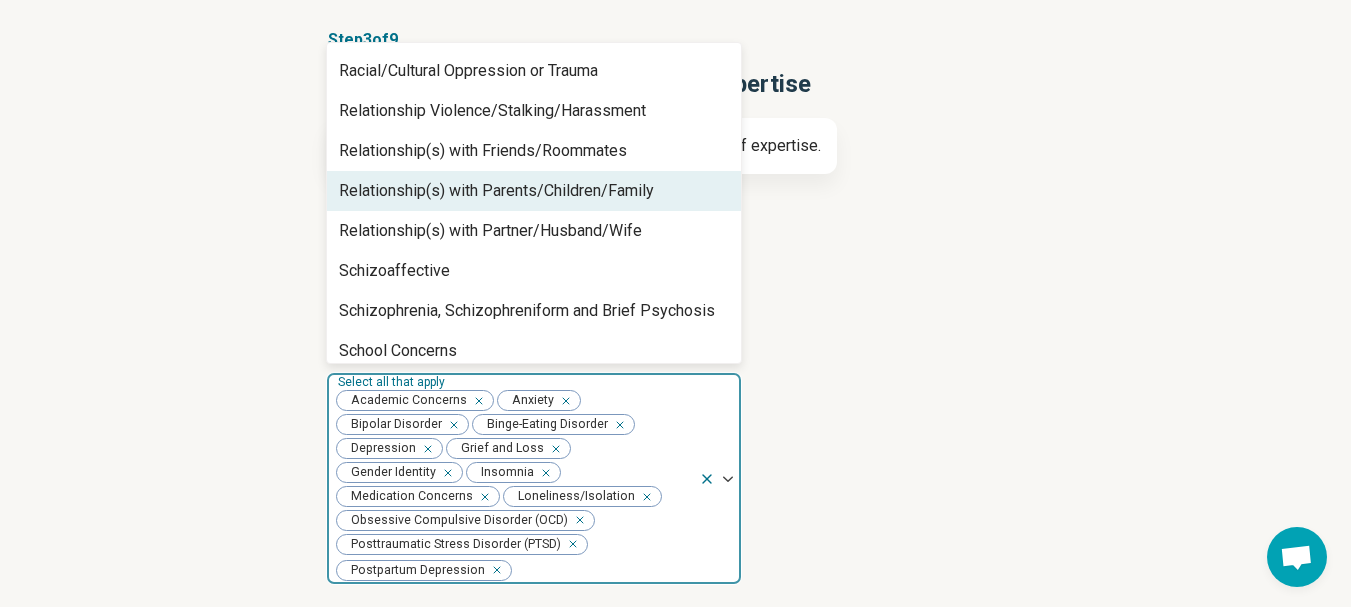 scroll, scrollTop: 2600, scrollLeft: 0, axis: vertical 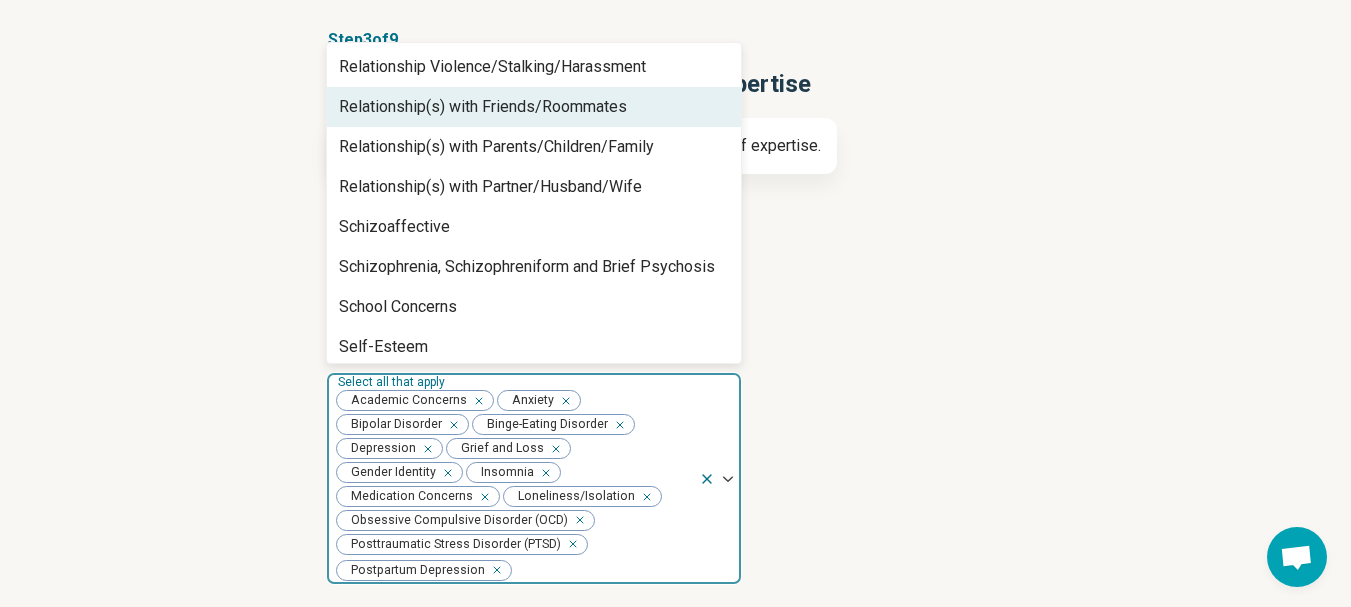 click on "Relationship(s) with Friends/Roommates" at bounding box center (483, 107) 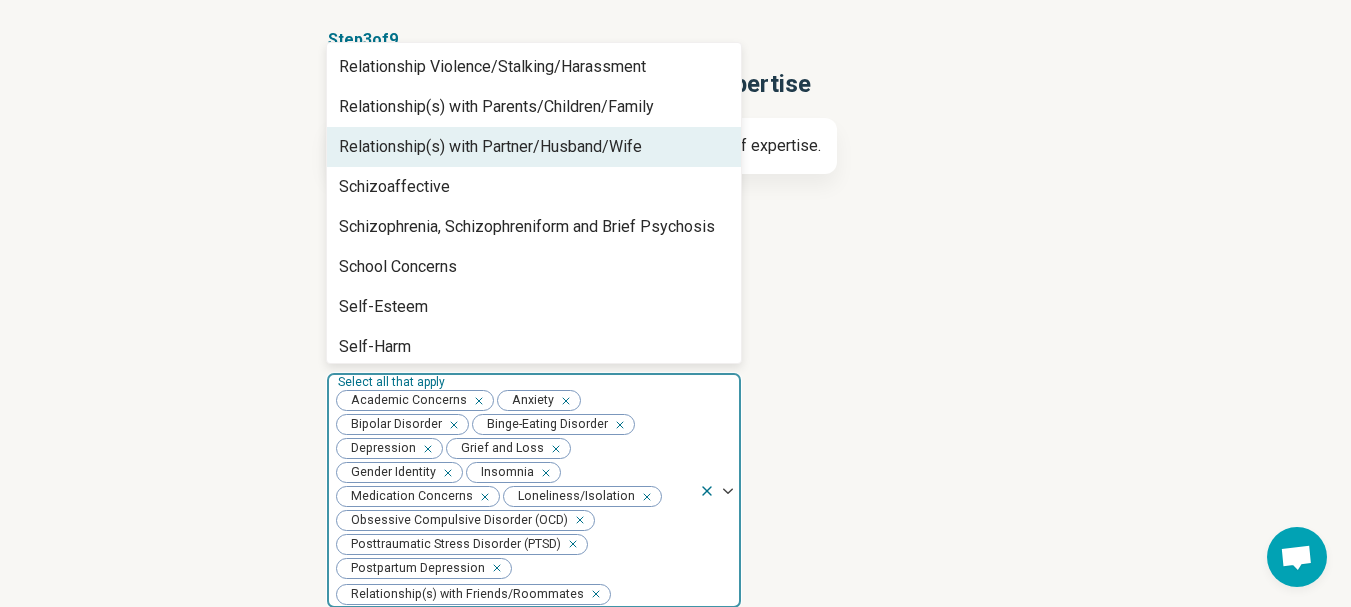 scroll, scrollTop: 2500, scrollLeft: 0, axis: vertical 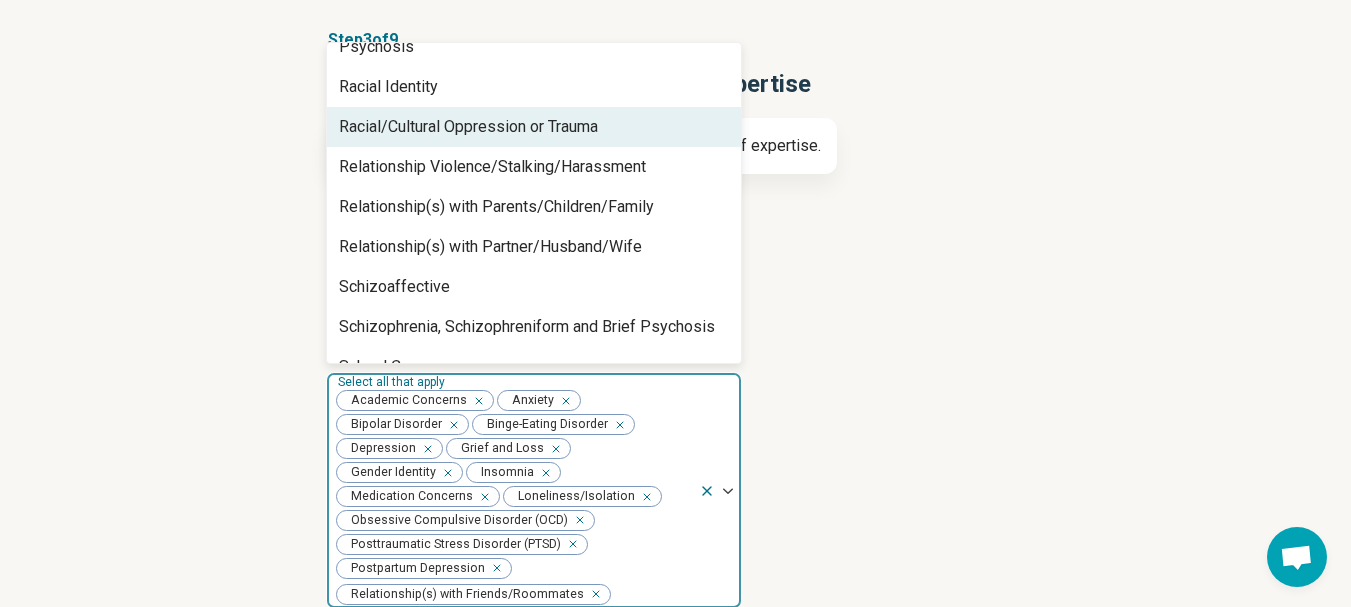 click on "Racial/Cultural Oppression or Trauma" at bounding box center [468, 127] 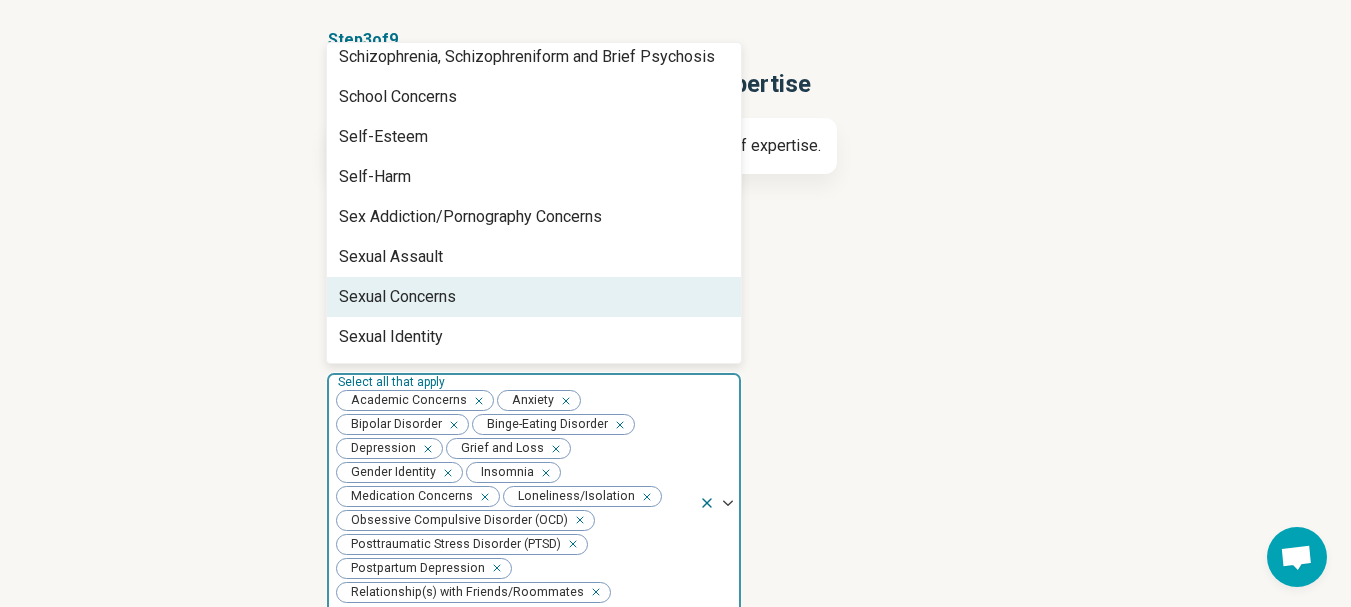 scroll, scrollTop: 2700, scrollLeft: 0, axis: vertical 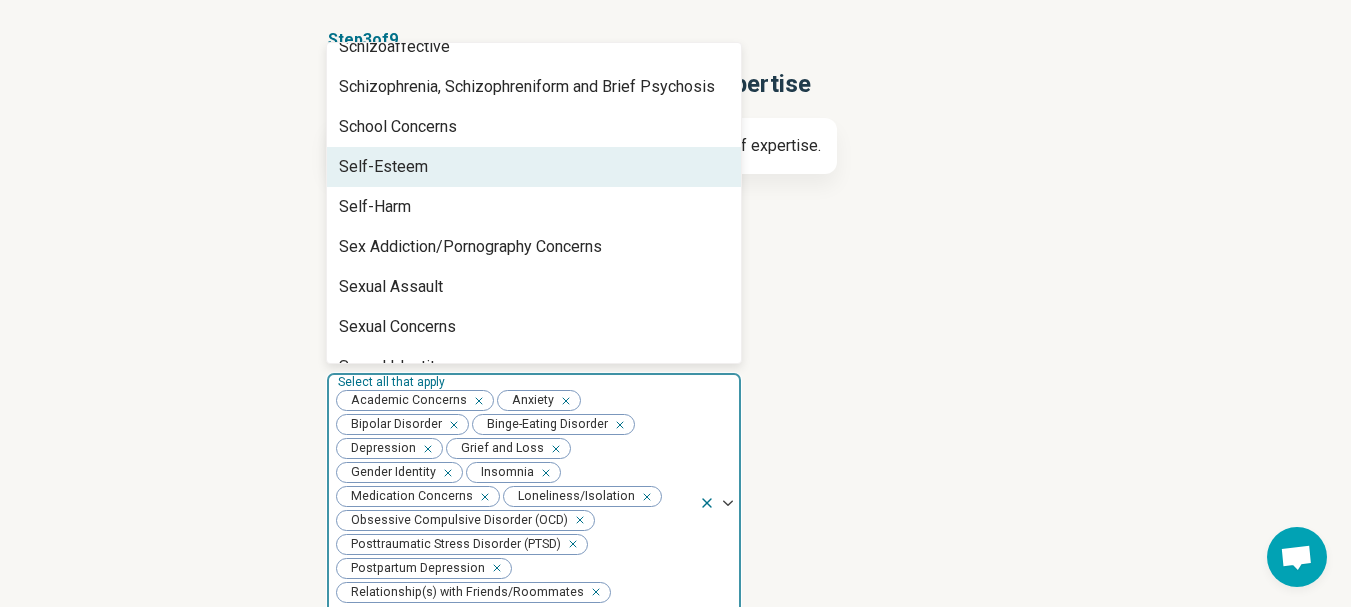 click on "Self-Esteem" at bounding box center [534, 167] 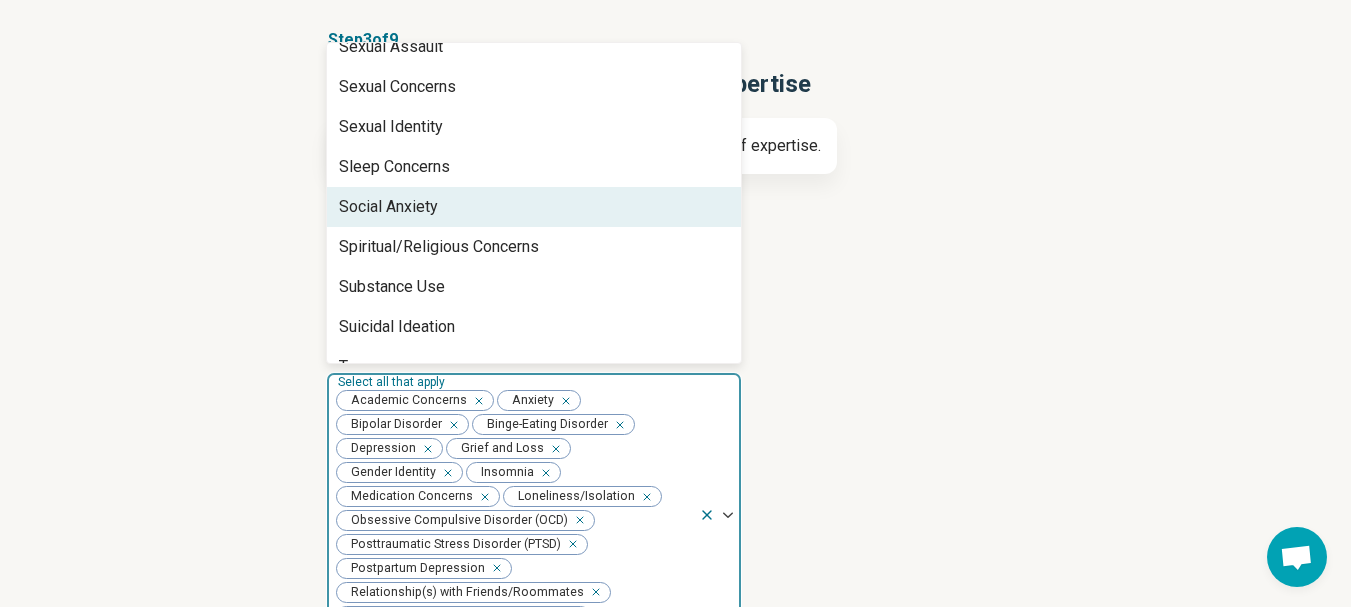scroll, scrollTop: 3048, scrollLeft: 0, axis: vertical 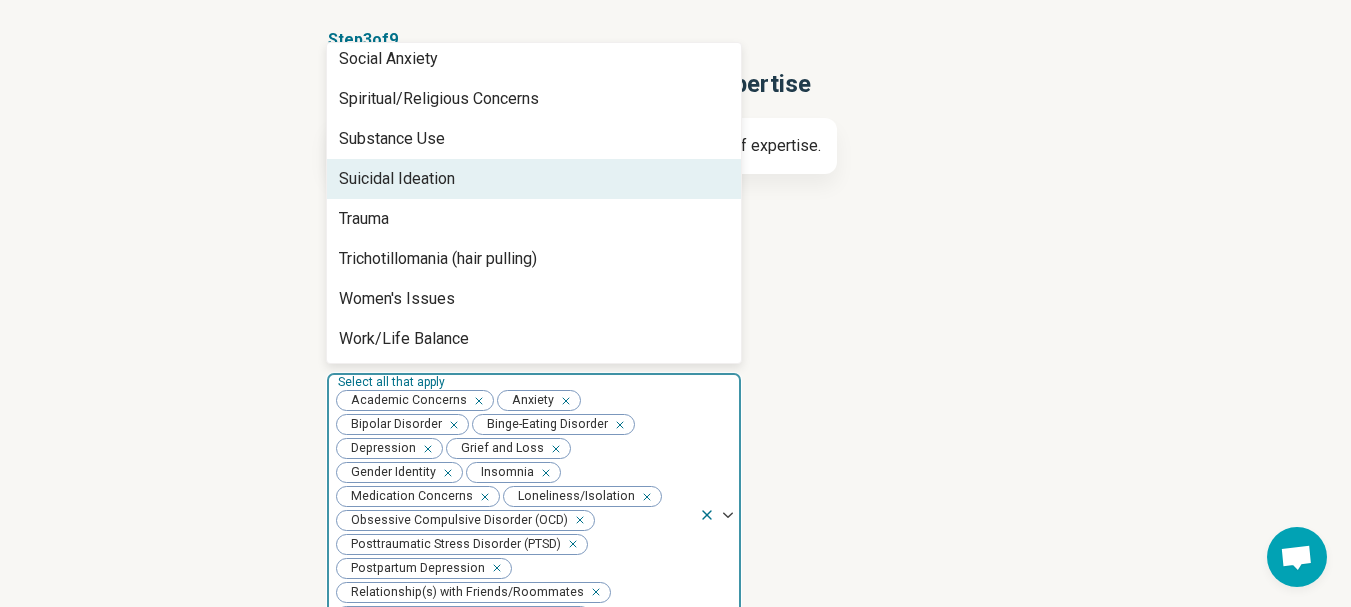 click on "Suicidal Ideation" at bounding box center [397, 179] 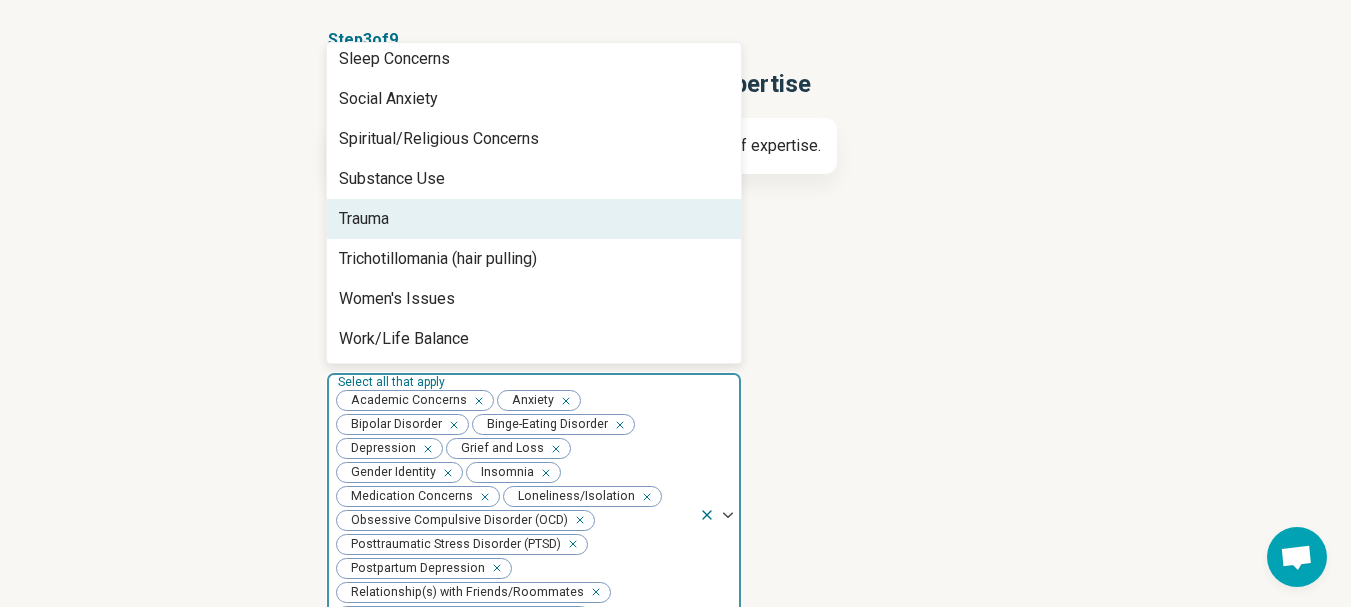 click on "Trauma" at bounding box center (364, 219) 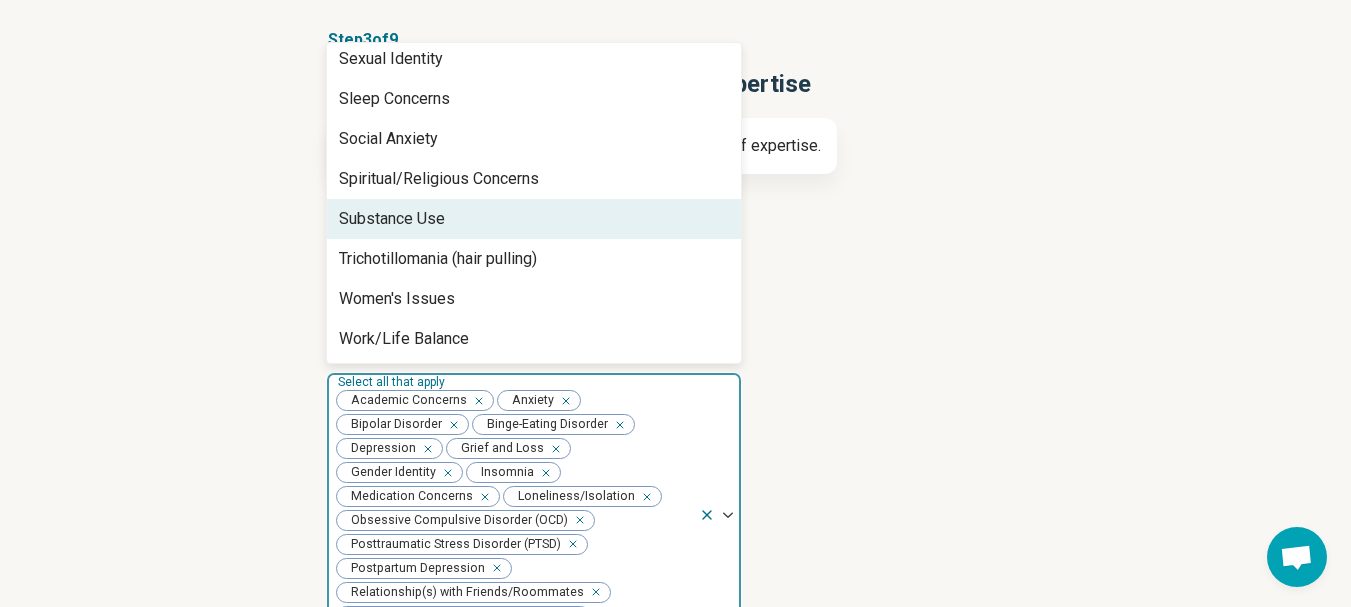 scroll, scrollTop: 2968, scrollLeft: 0, axis: vertical 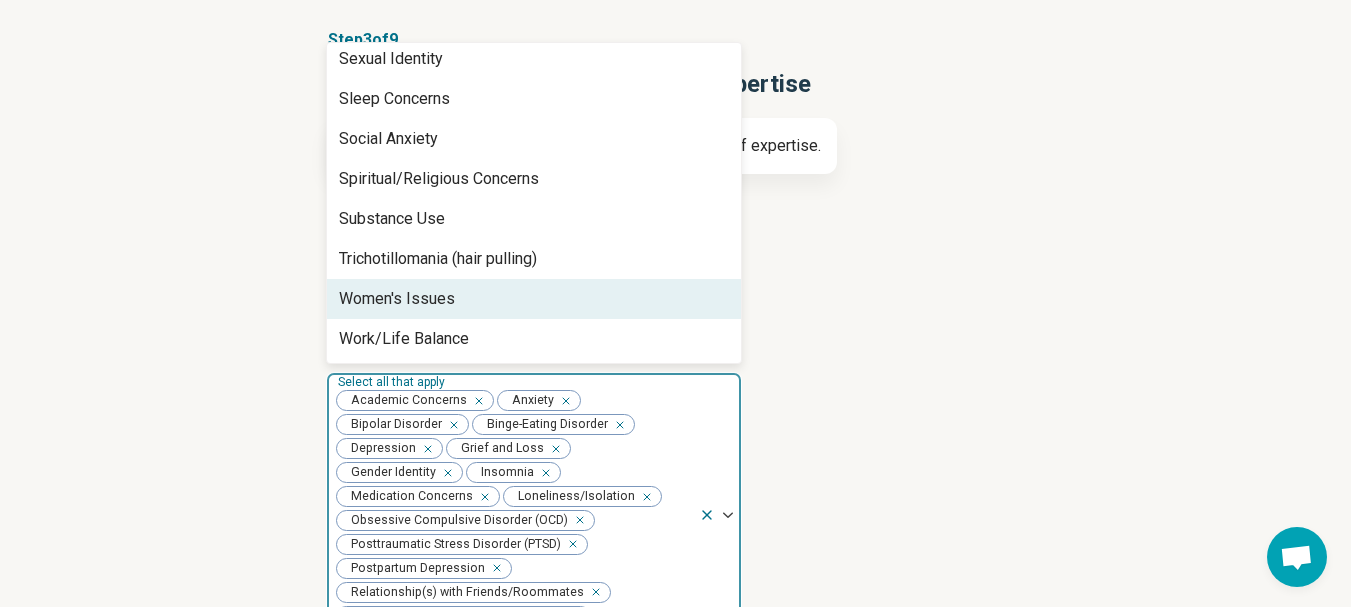 click on "Women's Issues" at bounding box center [397, 299] 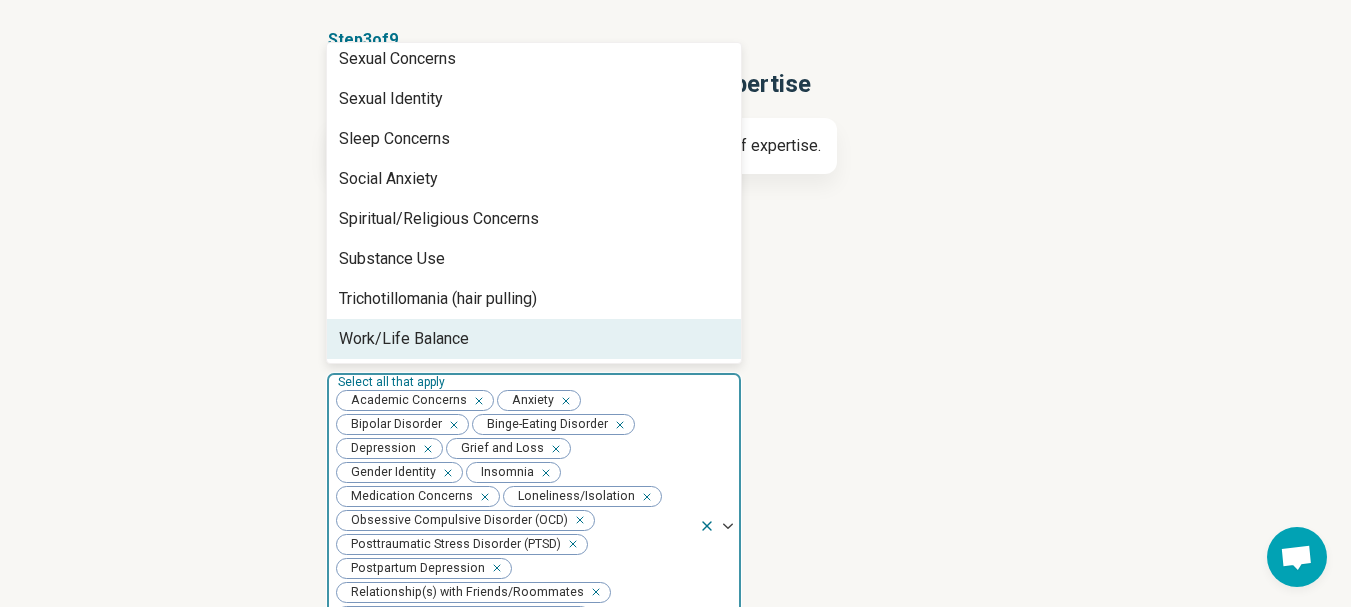 click on "Work/Life Balance" at bounding box center (534, 339) 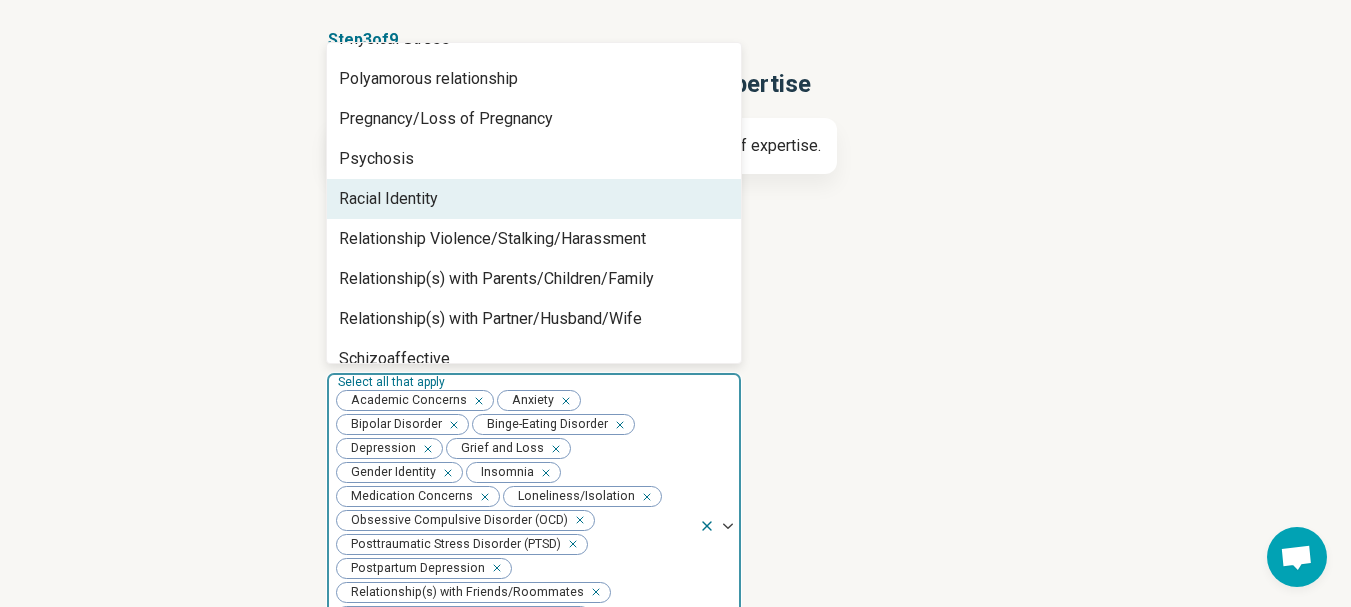scroll, scrollTop: 2288, scrollLeft: 0, axis: vertical 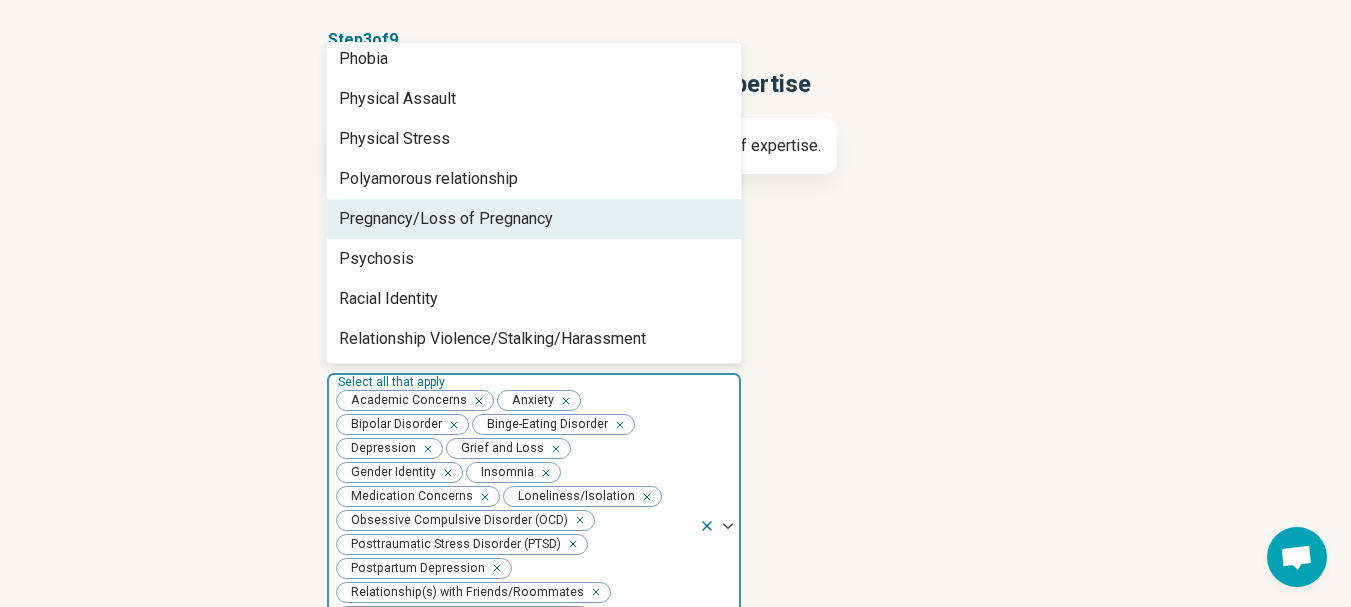 click on "Pregnancy/Loss of Pregnancy" at bounding box center (446, 219) 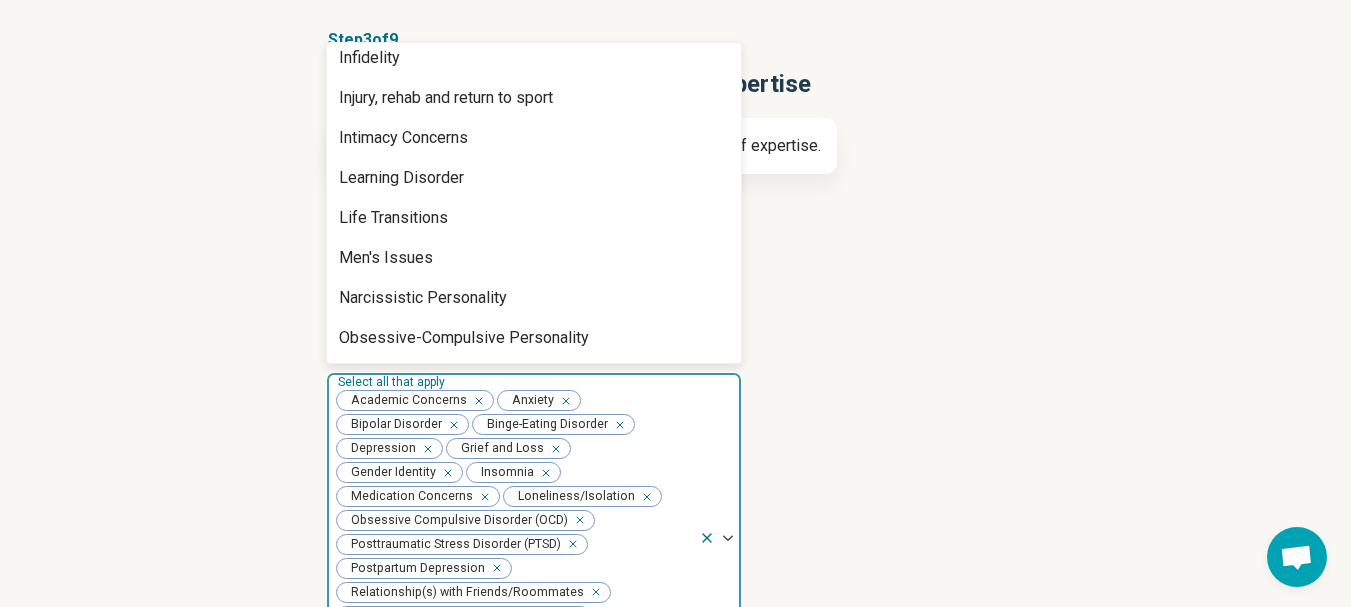 scroll, scrollTop: 1588, scrollLeft: 0, axis: vertical 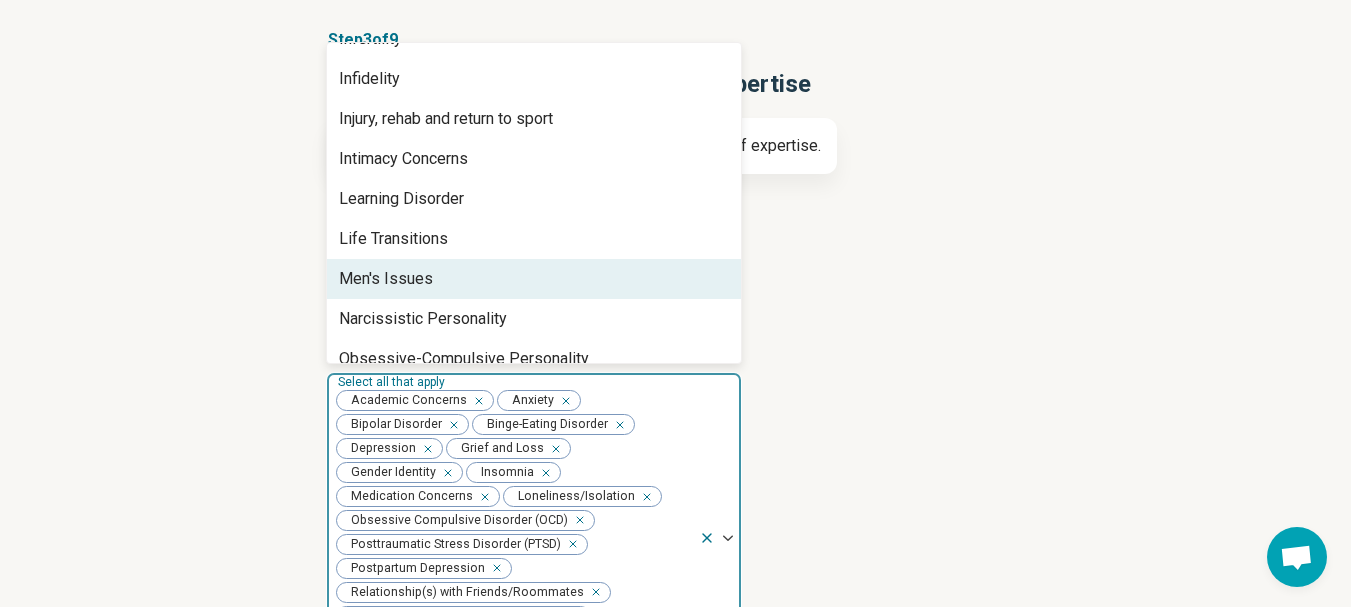 click on "Men's Issues" at bounding box center [534, 279] 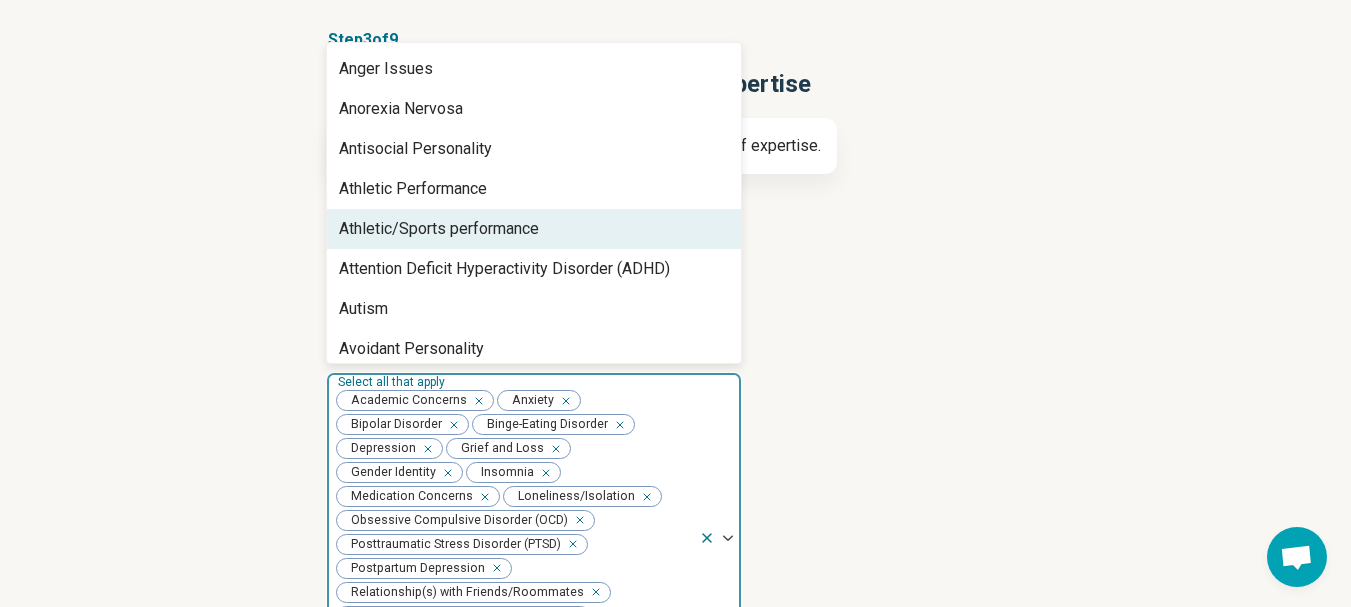 scroll, scrollTop: 188, scrollLeft: 0, axis: vertical 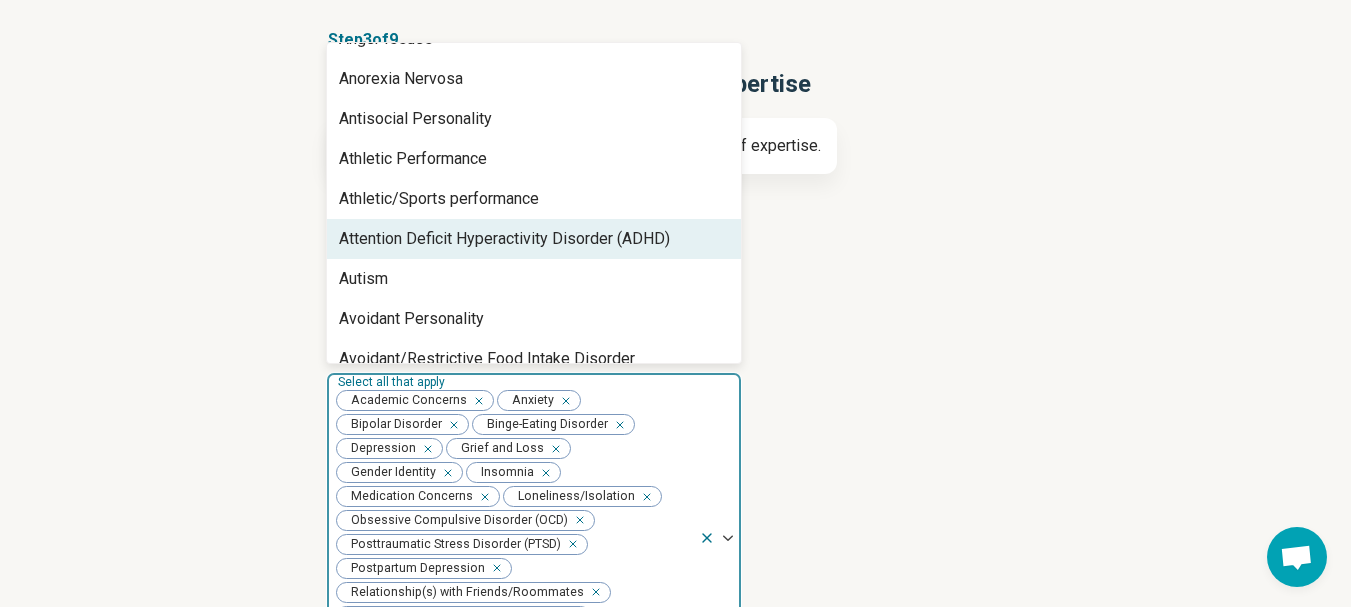 click on "Attention Deficit Hyperactivity Disorder (ADHD)" at bounding box center (504, 239) 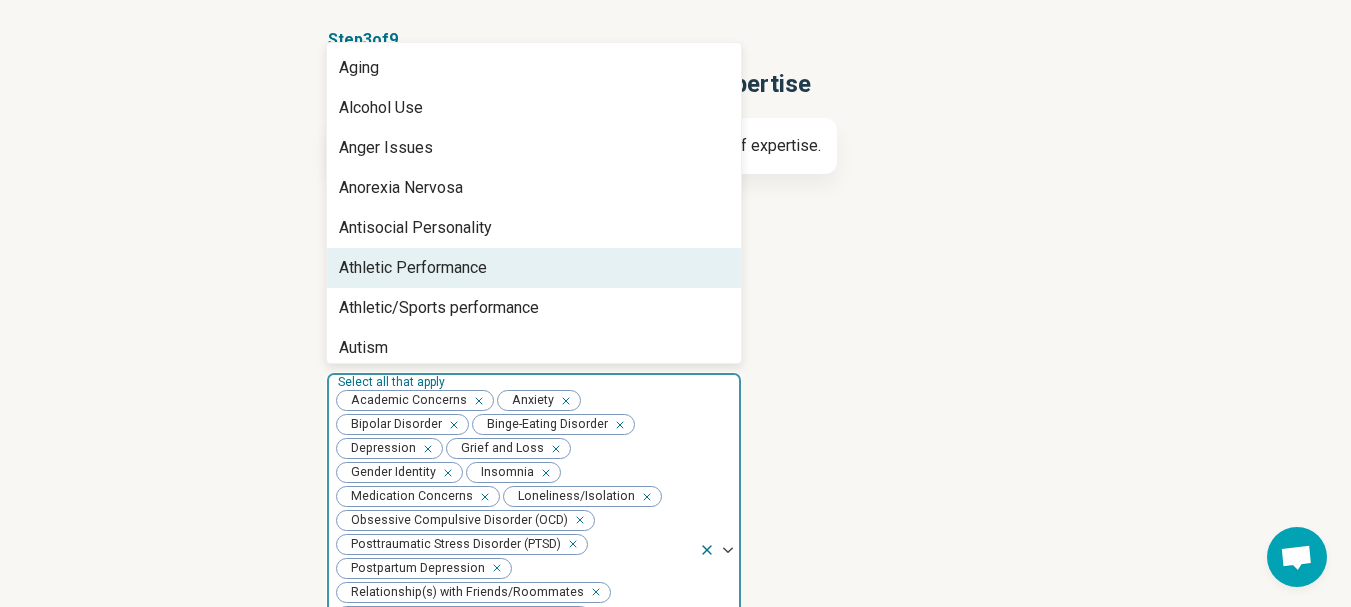 scroll, scrollTop: 200, scrollLeft: 0, axis: vertical 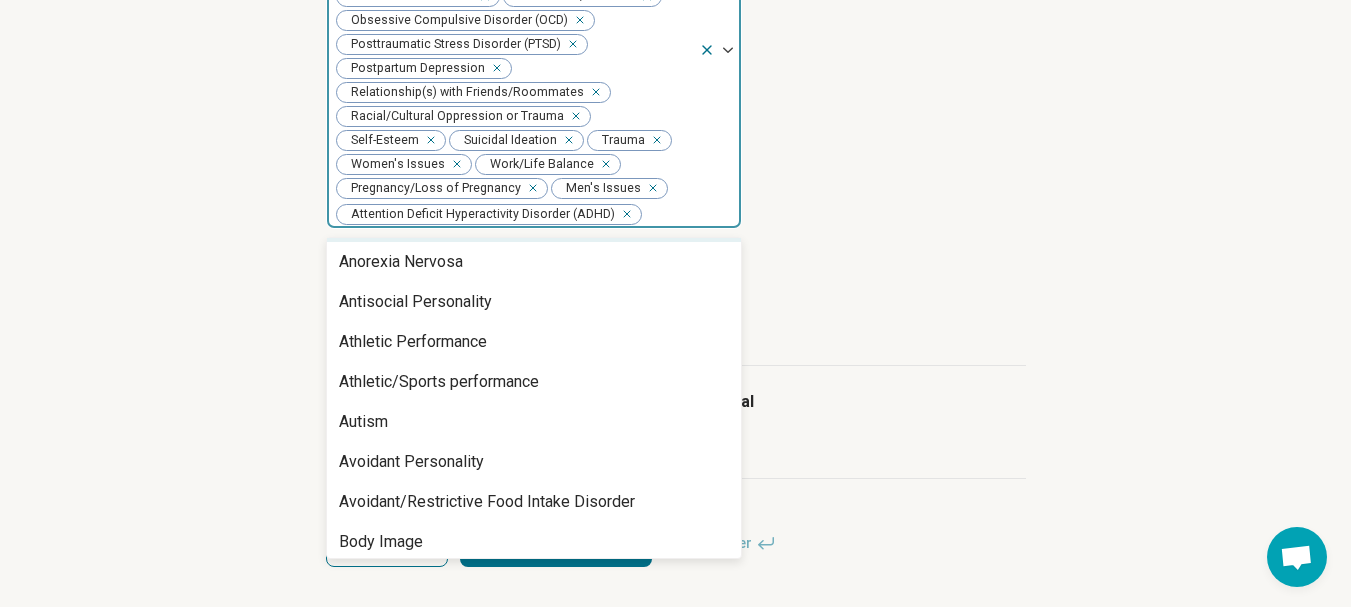 click on "Academic Concerns Anxiety Bipolar Disorder Binge-Eating Disorder Depression Grief and Loss Gender Identity Insomnia Medication Concerns Loneliness/Isolation Obsessive Compulsive Disorder (OCD) Posttraumatic Stress Disorder (PTSD) Postpartum Depression Relationship(s) with Friends/Roommates Racial/Cultural Oppression or Trauma Self-Esteem Suicidal Ideation Trauma Women's Issues Work/Life Balance Pregnancy/Loss of Pregnancy Men's Issues Attention Deficit Hyperactivity Disorder (ADHD)" at bounding box center [513, 51] 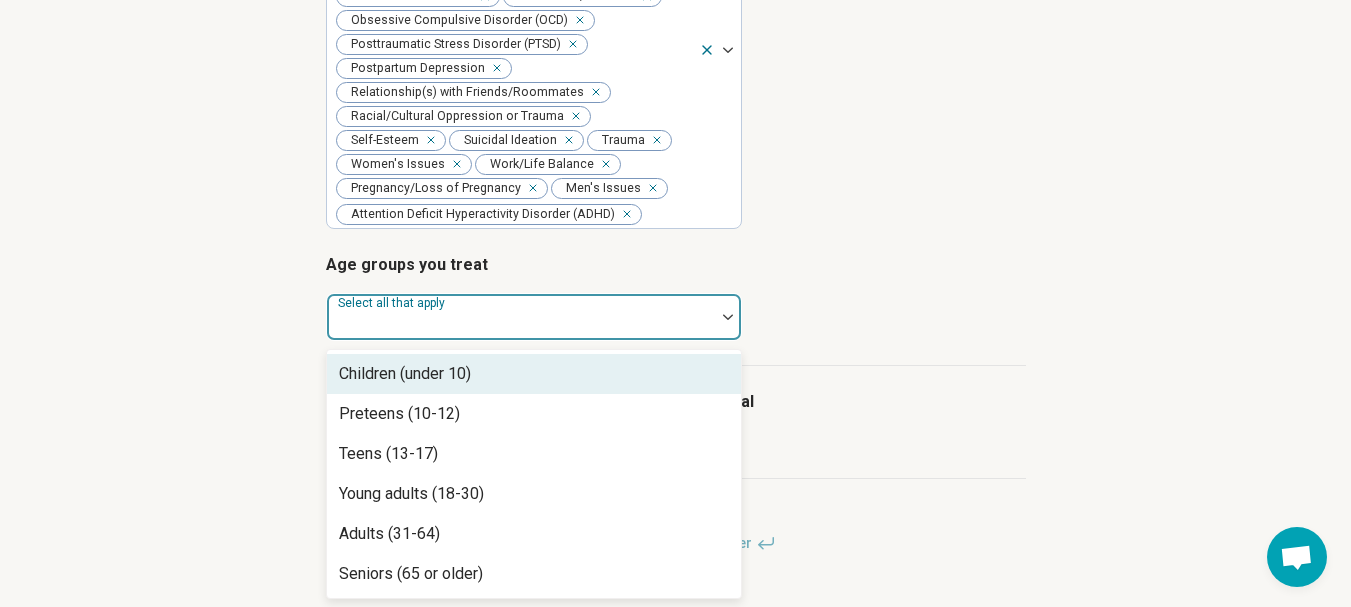 click at bounding box center [521, 325] 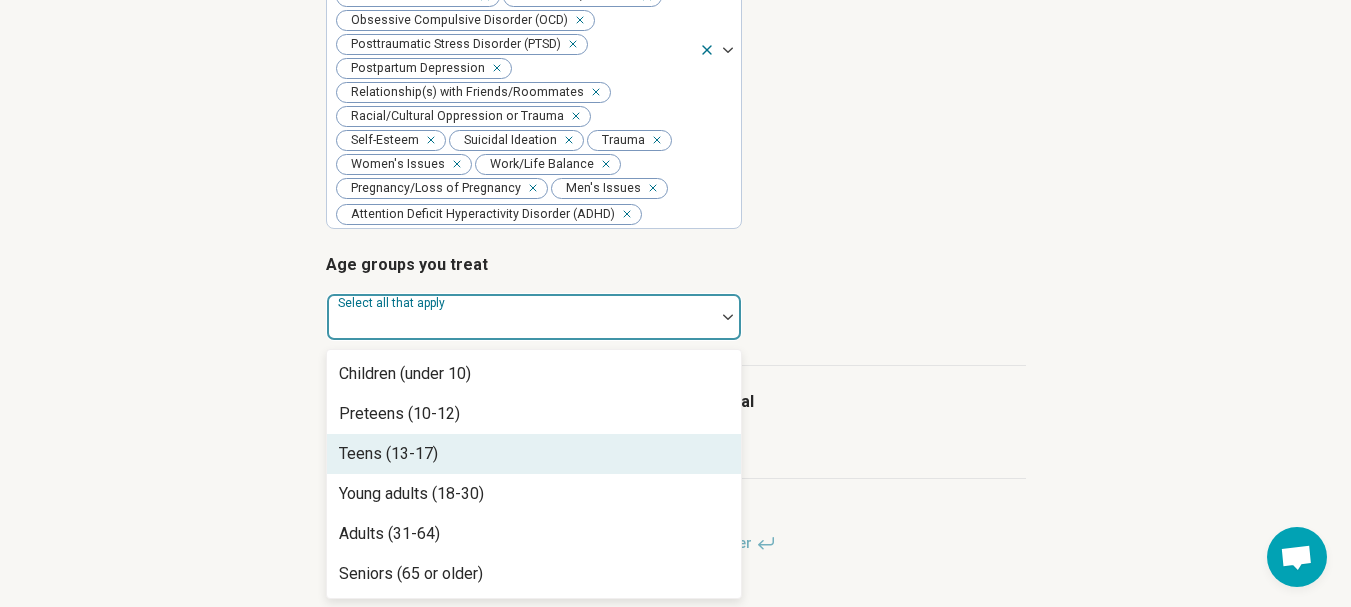 click on "Teens (13-17)" at bounding box center [534, 454] 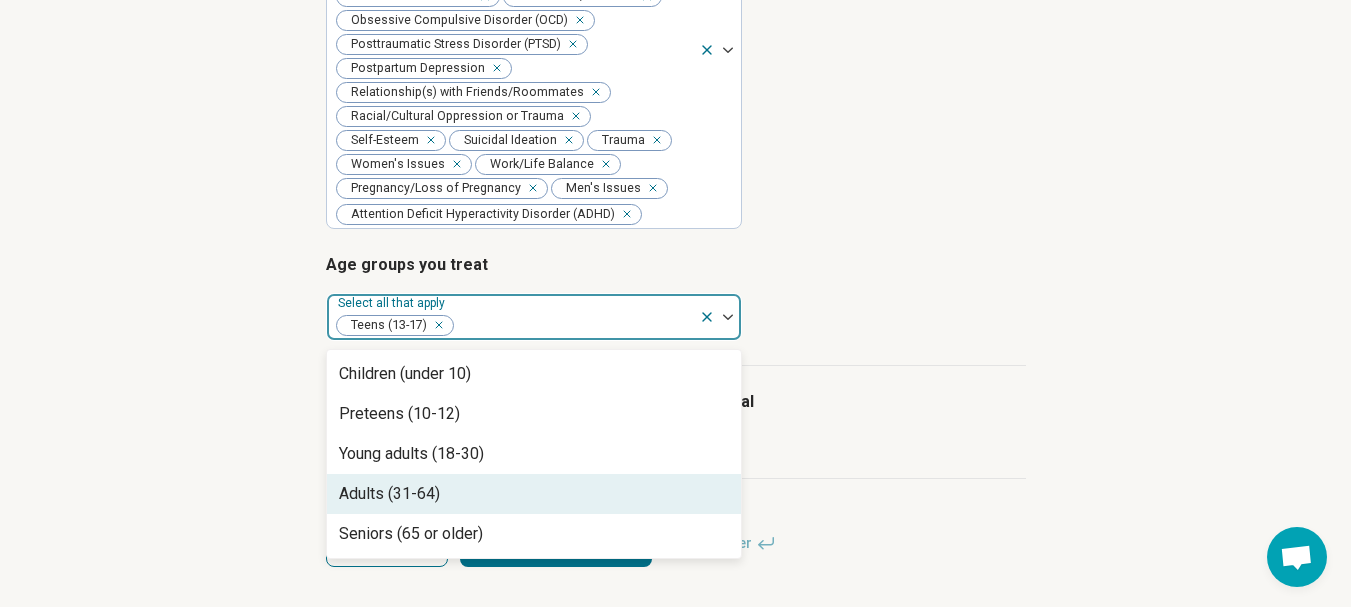 click on "Adults (31-64)" at bounding box center [534, 494] 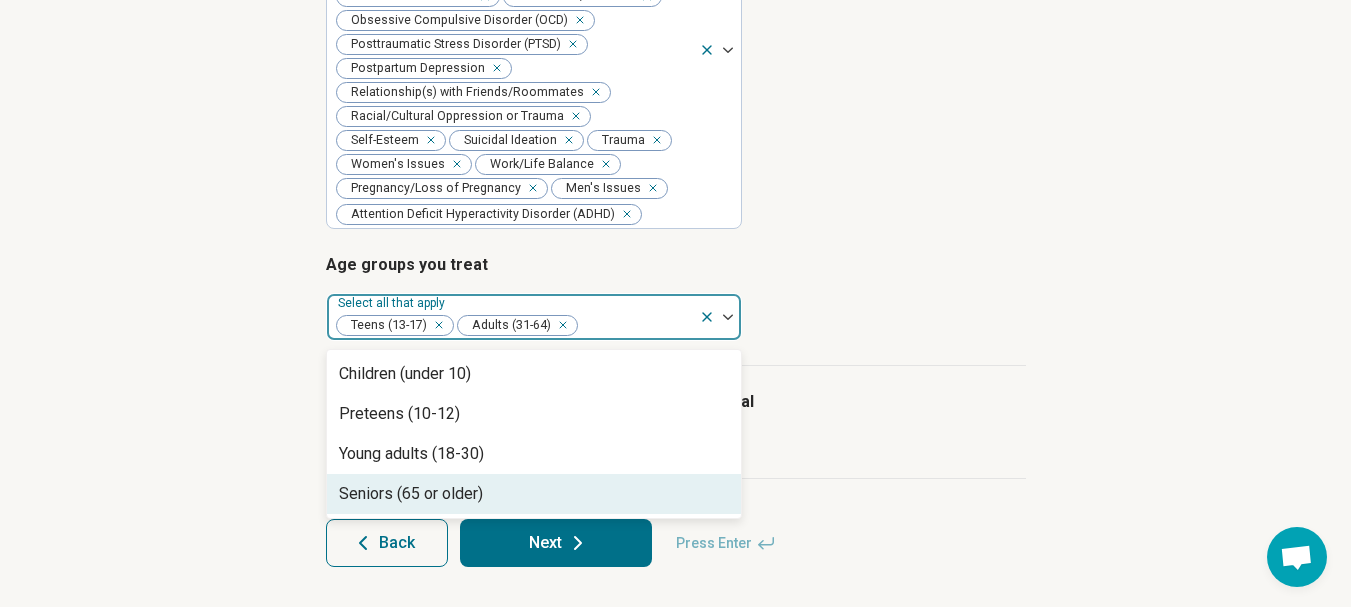 click on "Seniors (65 or older)" at bounding box center (534, 494) 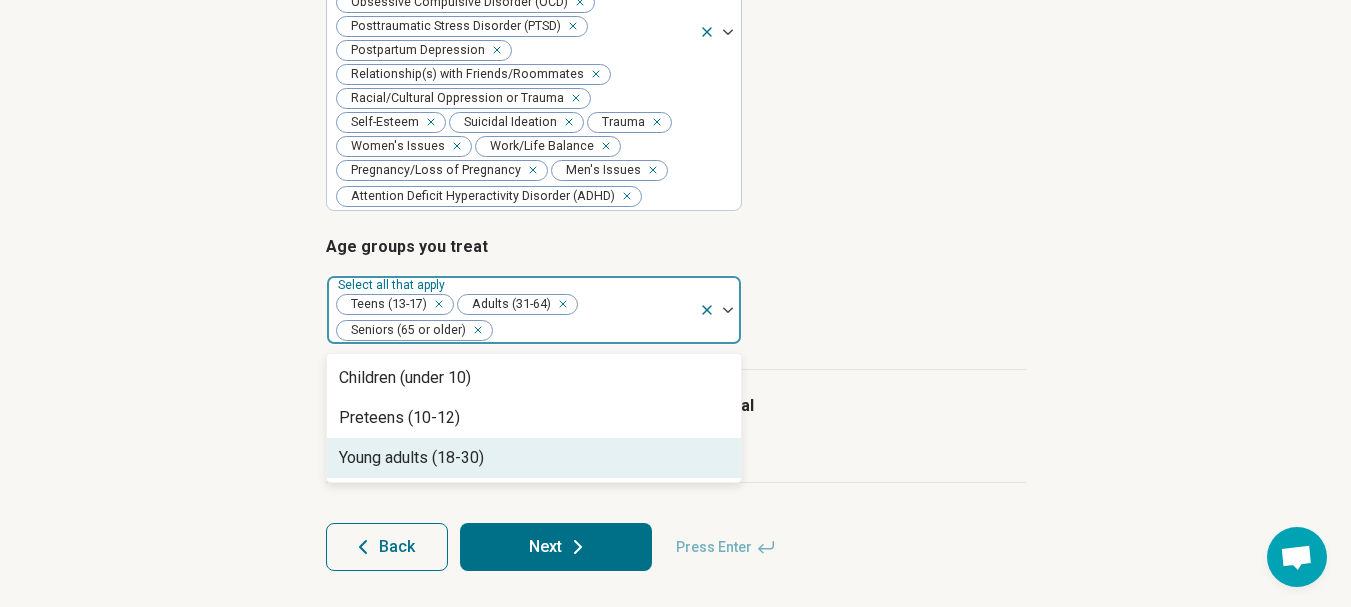 scroll, scrollTop: 666, scrollLeft: 0, axis: vertical 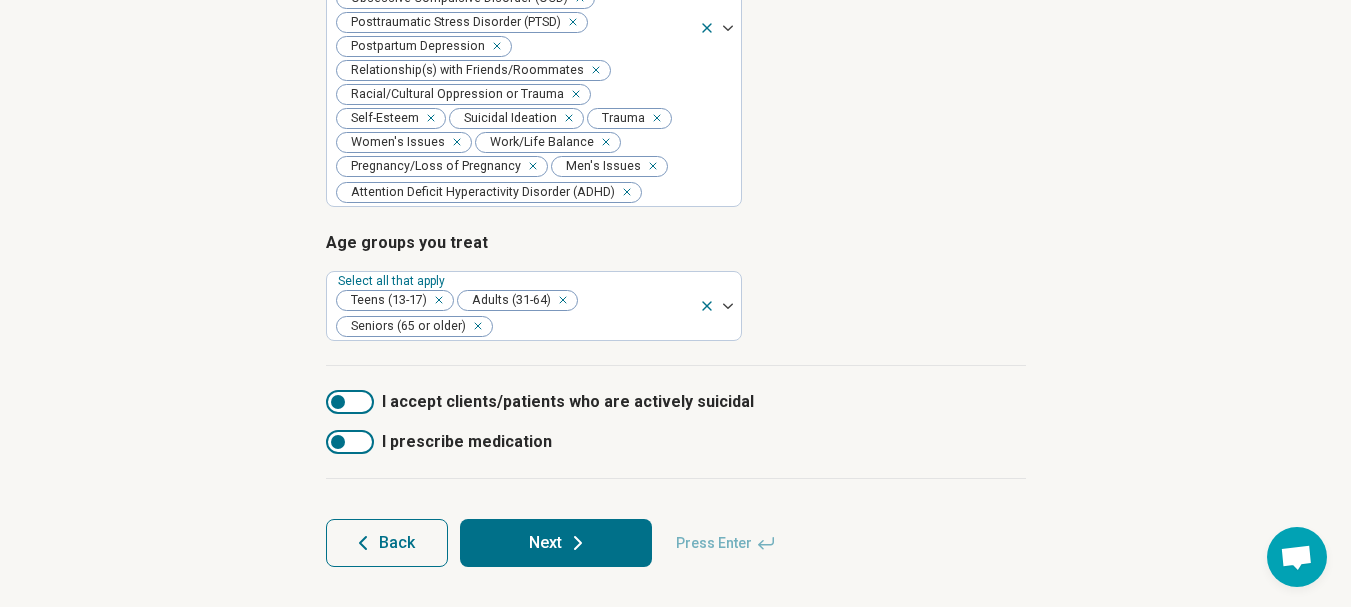 click on "I prescribe medication" at bounding box center [676, 442] 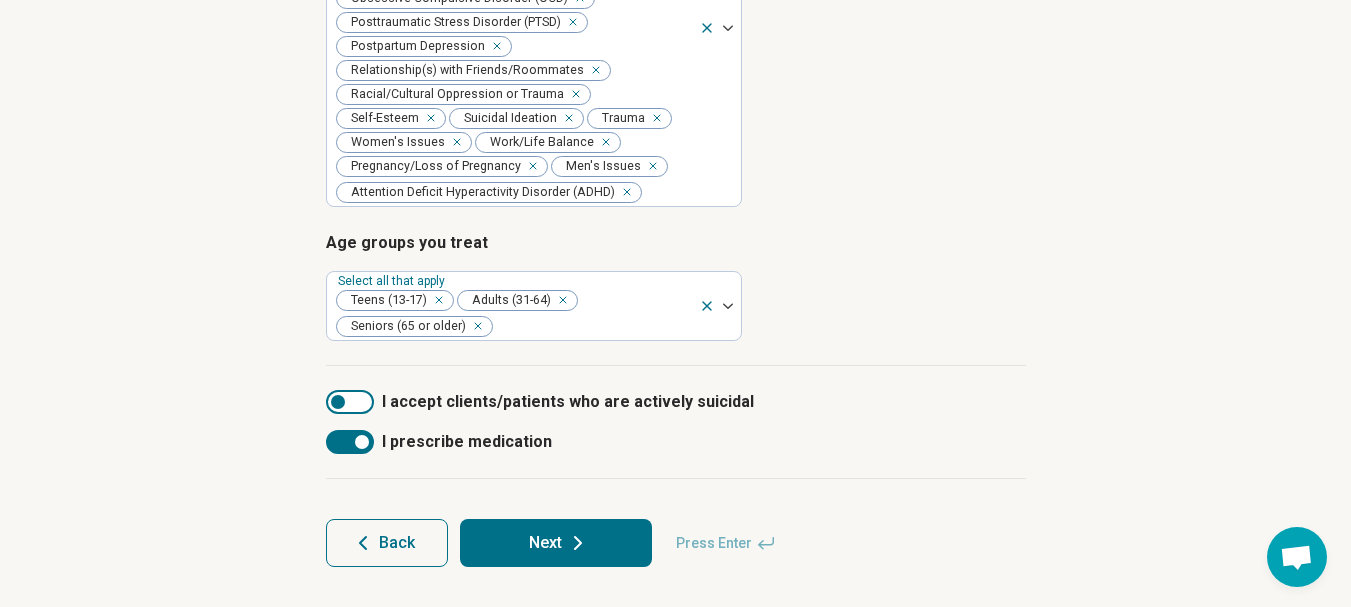 click on "Next" at bounding box center (556, 543) 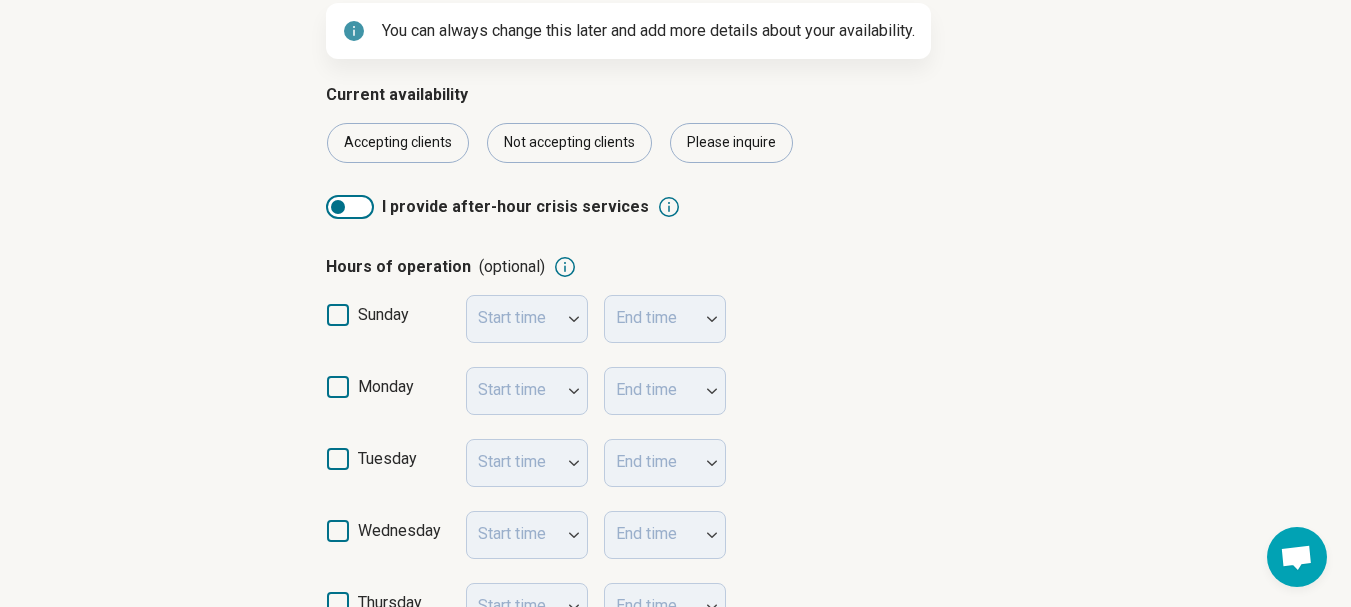 scroll, scrollTop: 300, scrollLeft: 0, axis: vertical 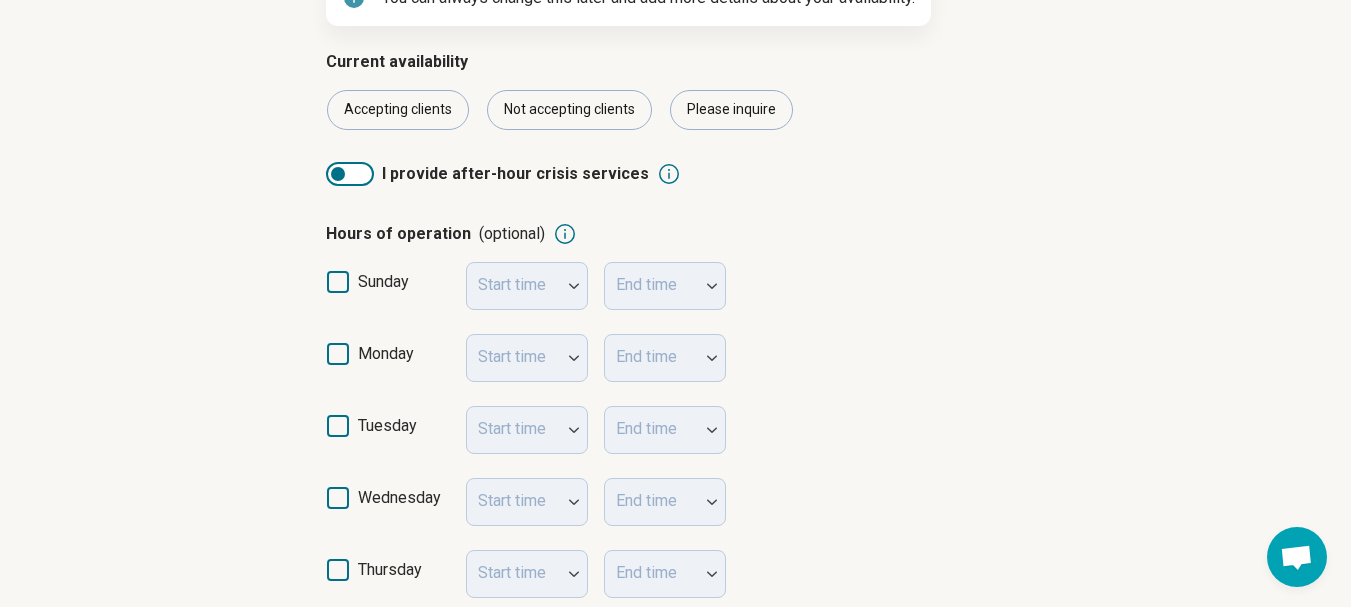 click 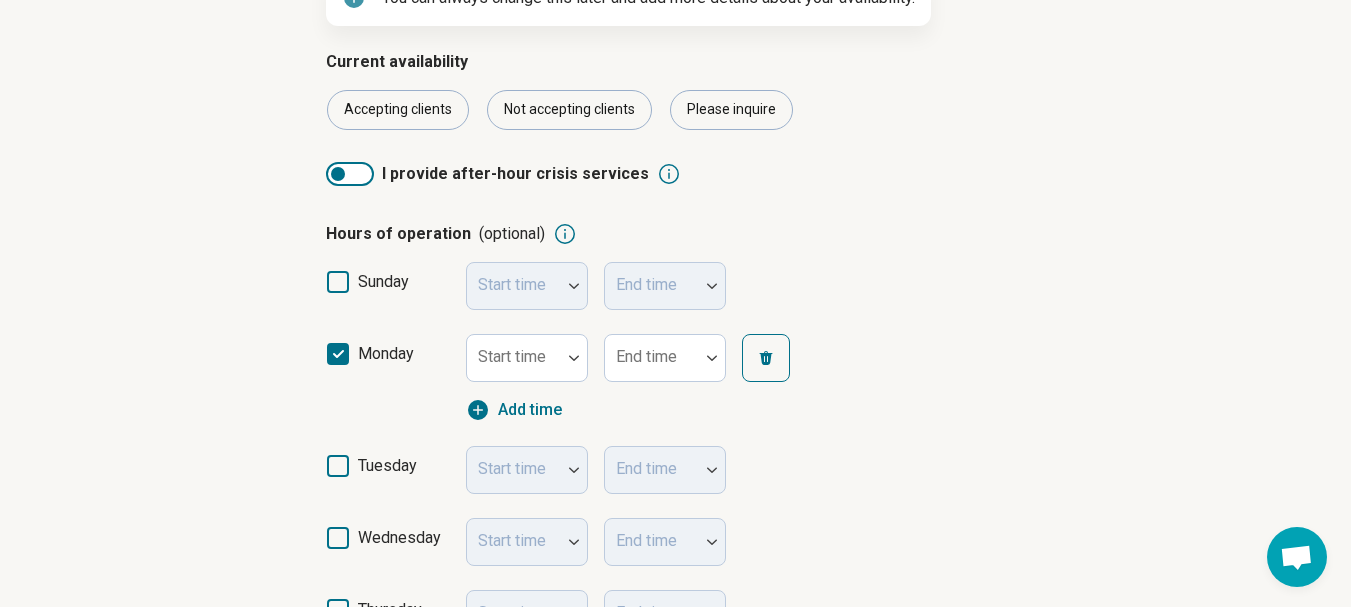 click 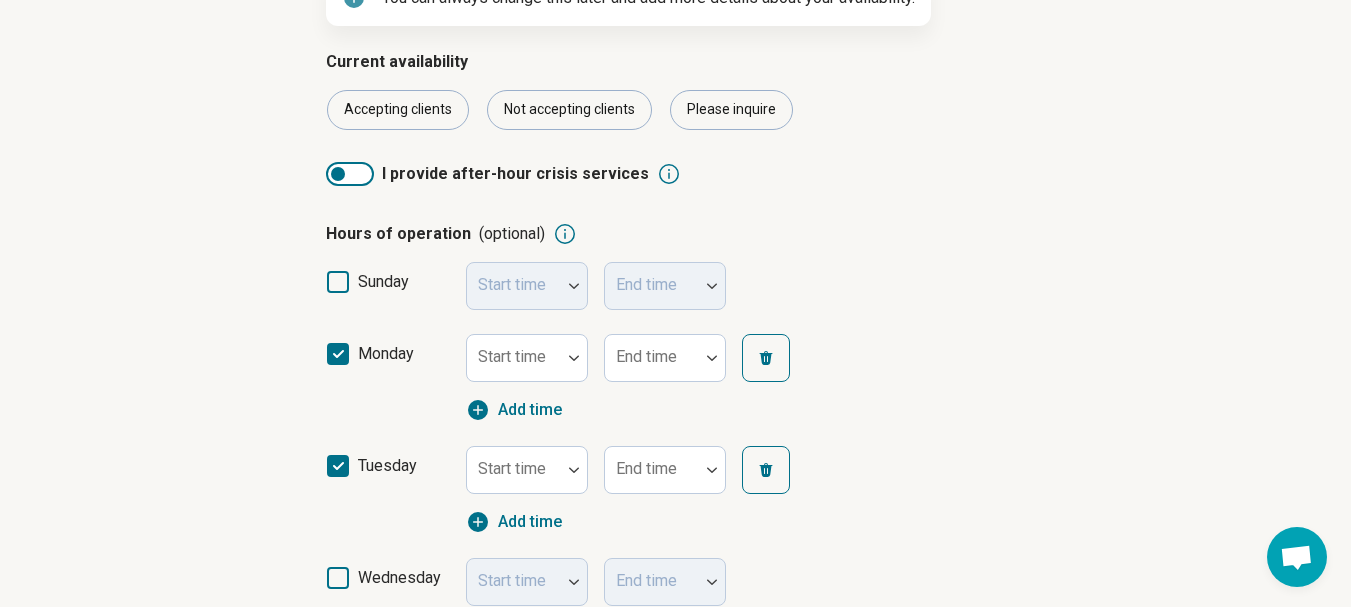 click 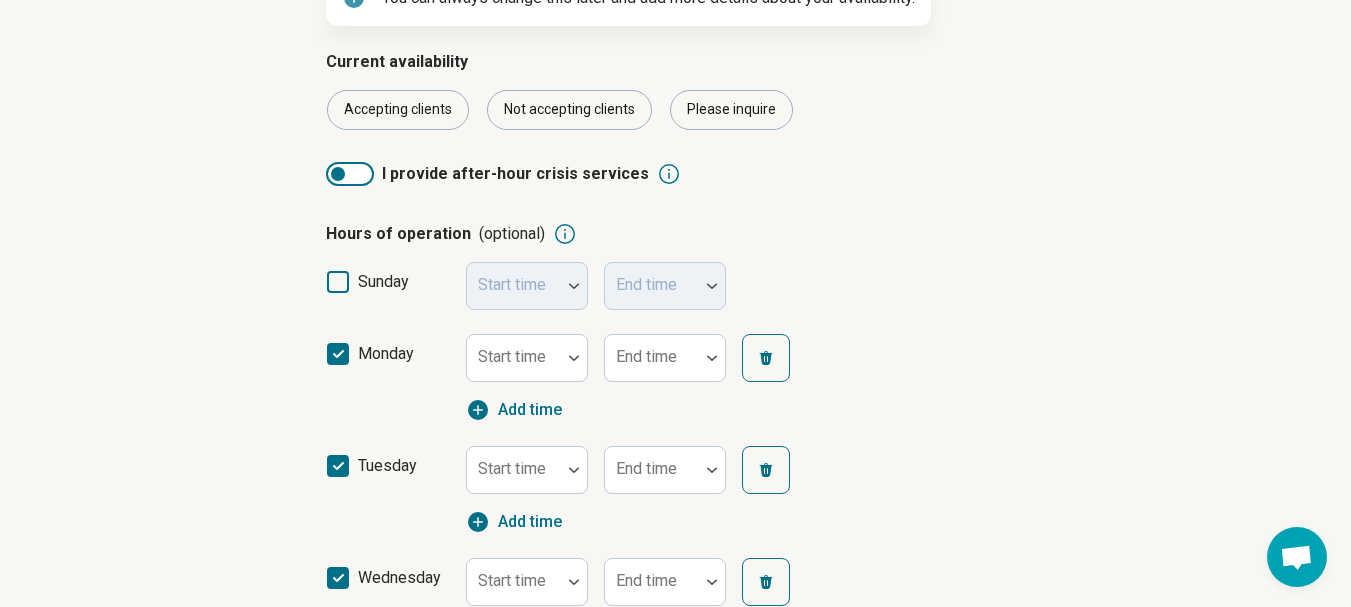 click at bounding box center (574, 358) 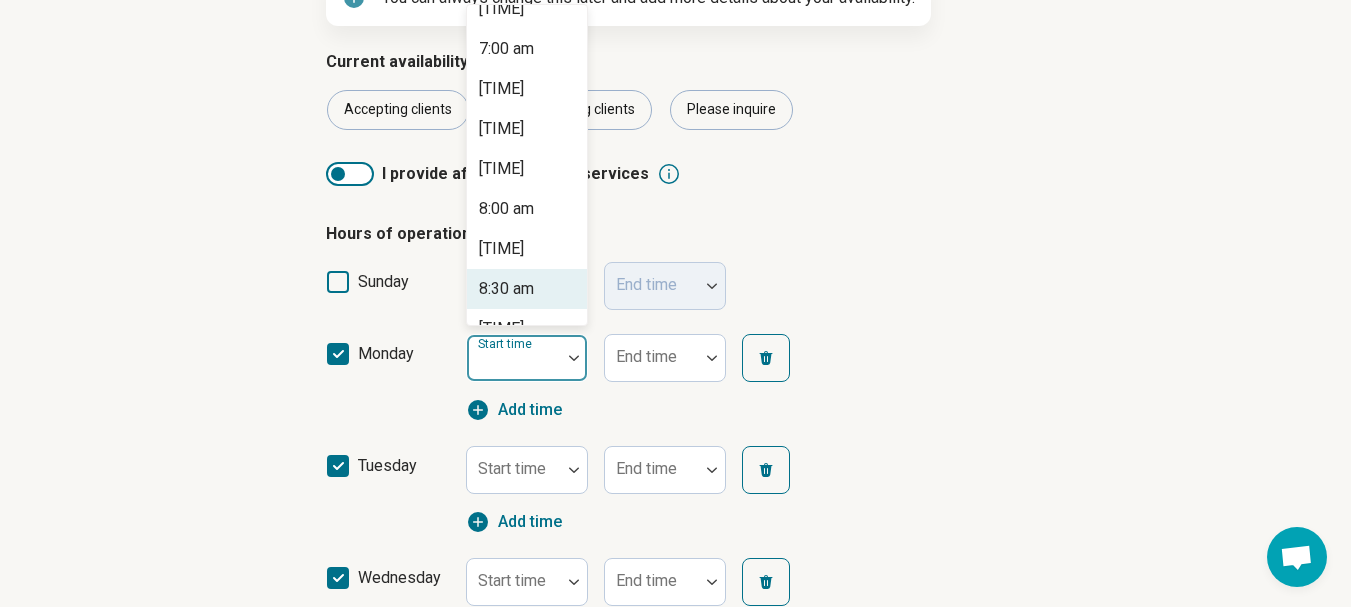scroll, scrollTop: 1200, scrollLeft: 0, axis: vertical 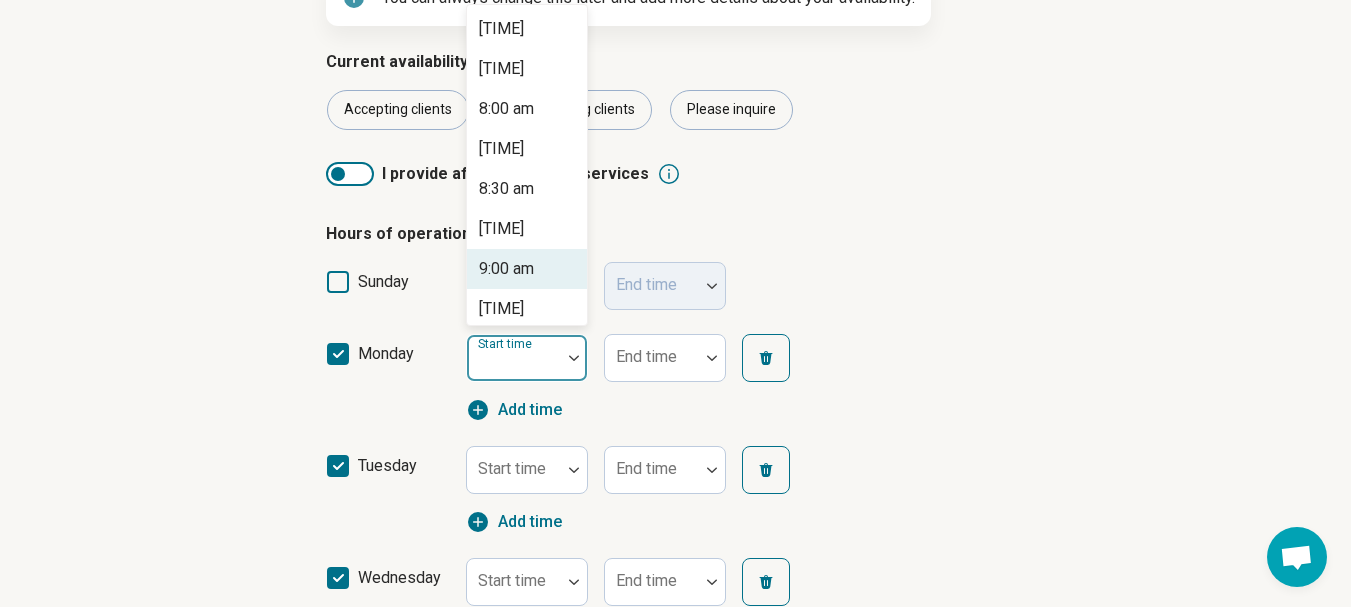 click on "9:00 am" at bounding box center [527, 269] 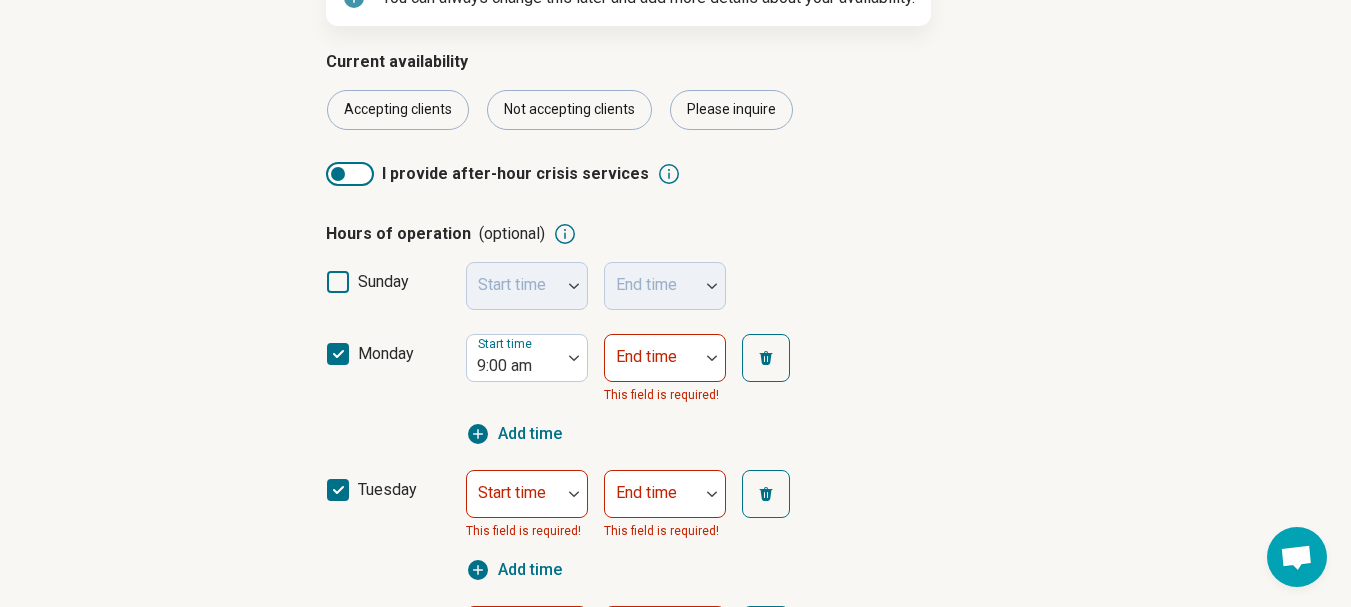 click at bounding box center [652, 366] 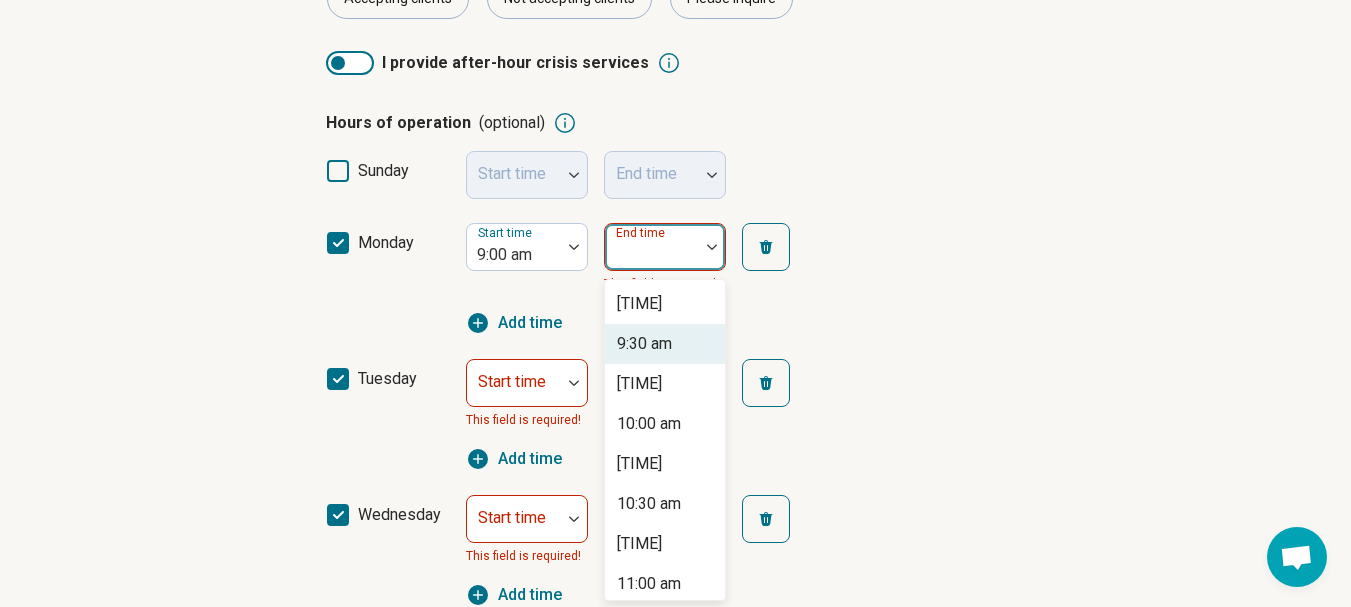 scroll, scrollTop: 413, scrollLeft: 0, axis: vertical 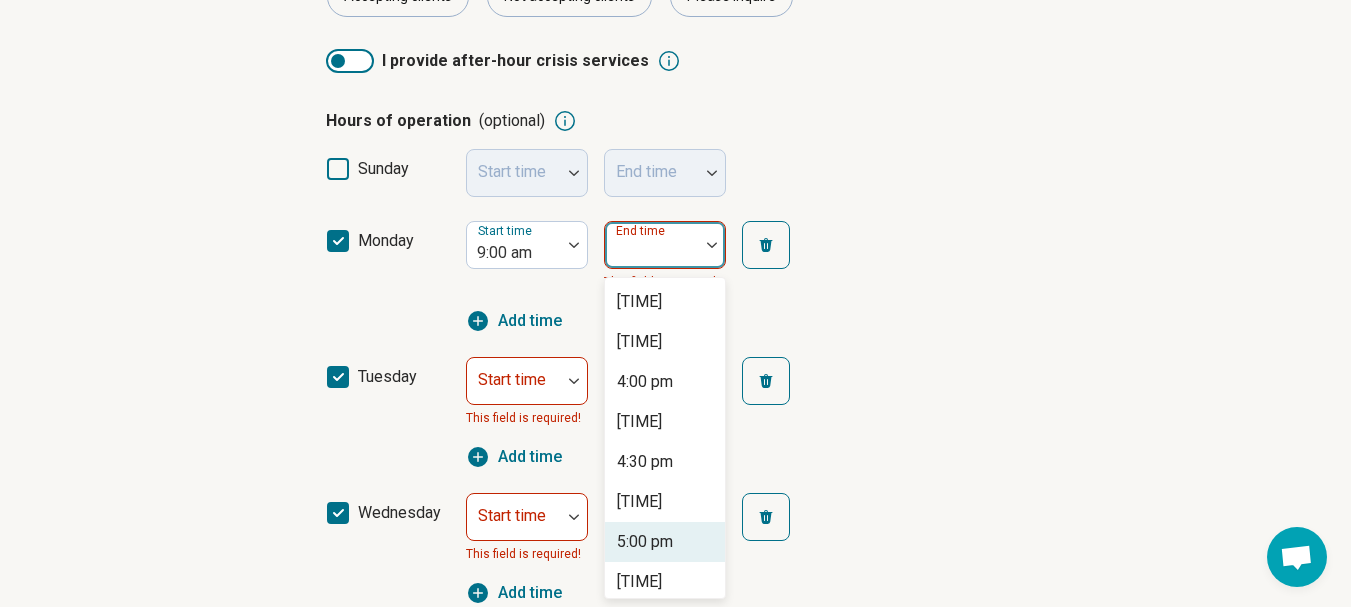 click on "5:00 pm" at bounding box center [645, 542] 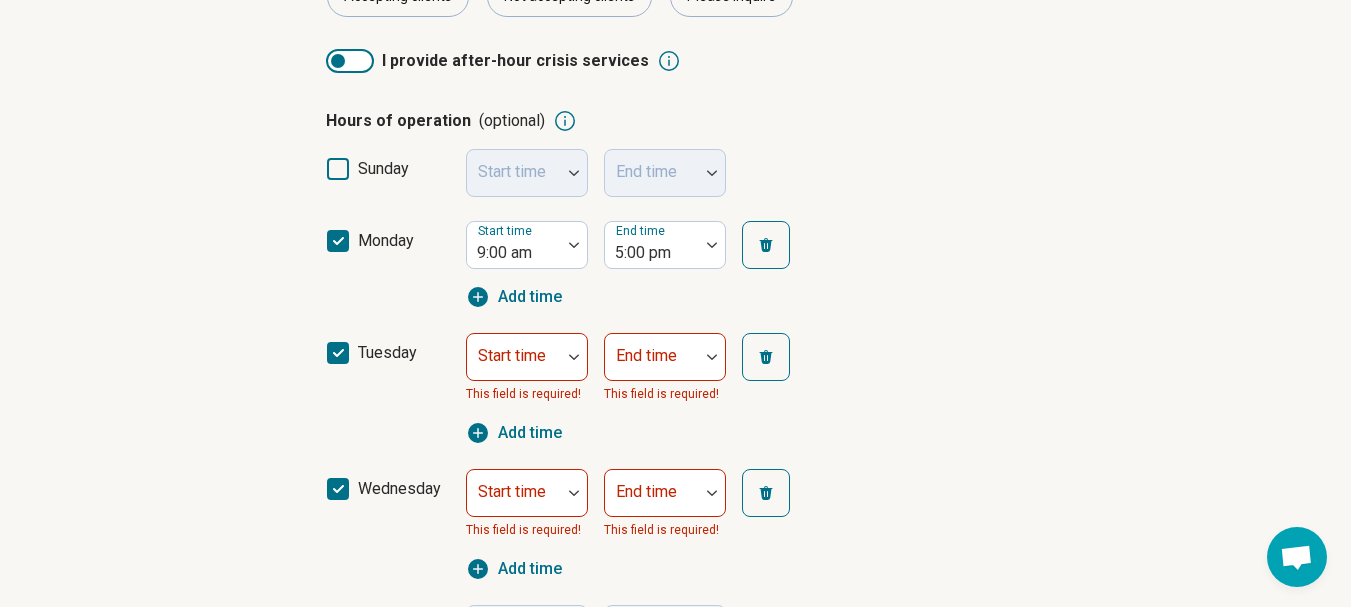 click at bounding box center (574, 357) 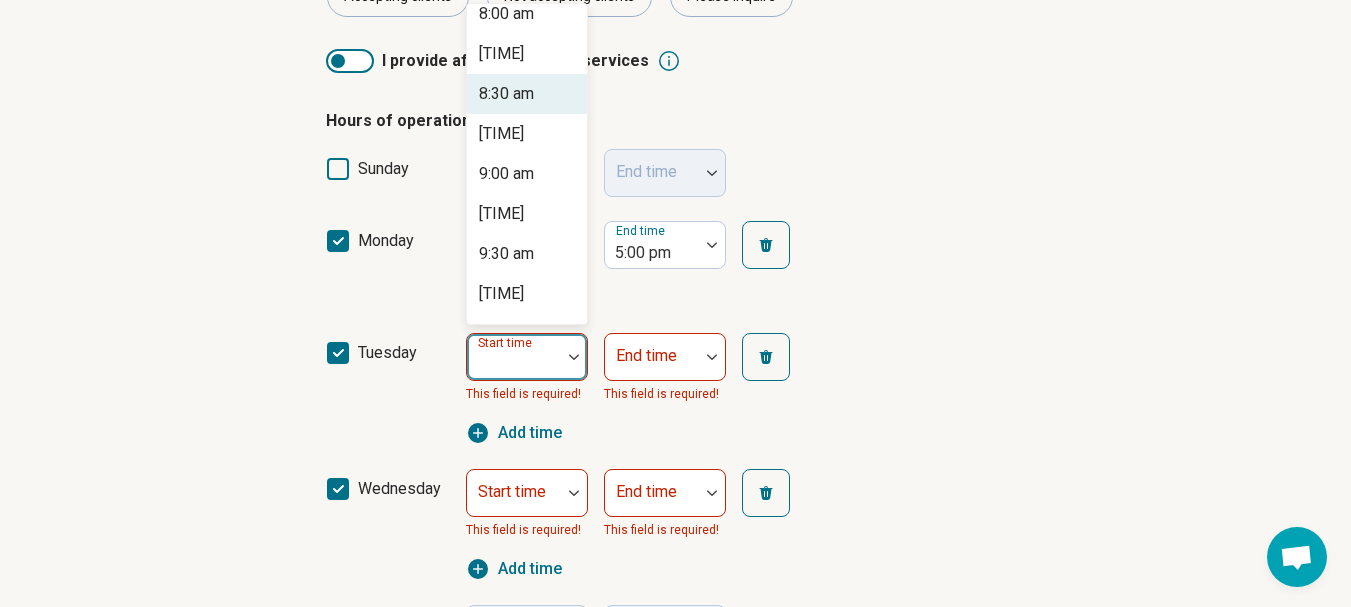scroll, scrollTop: 1300, scrollLeft: 0, axis: vertical 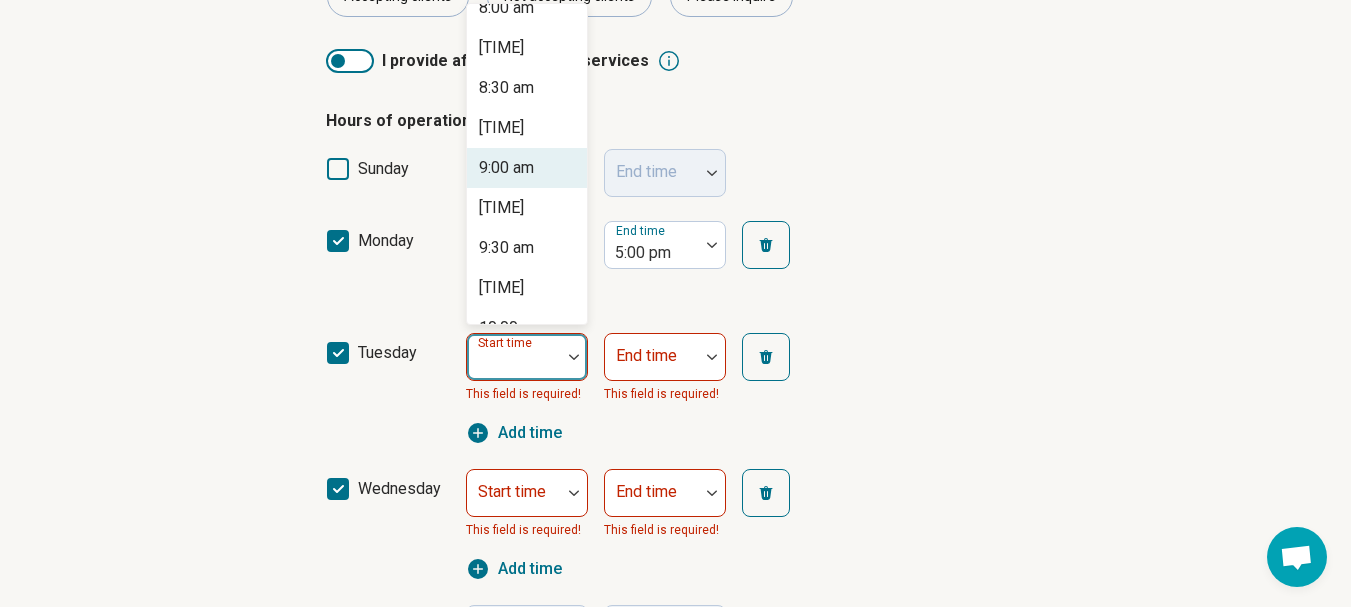 click on "9:00 am" at bounding box center (527, 168) 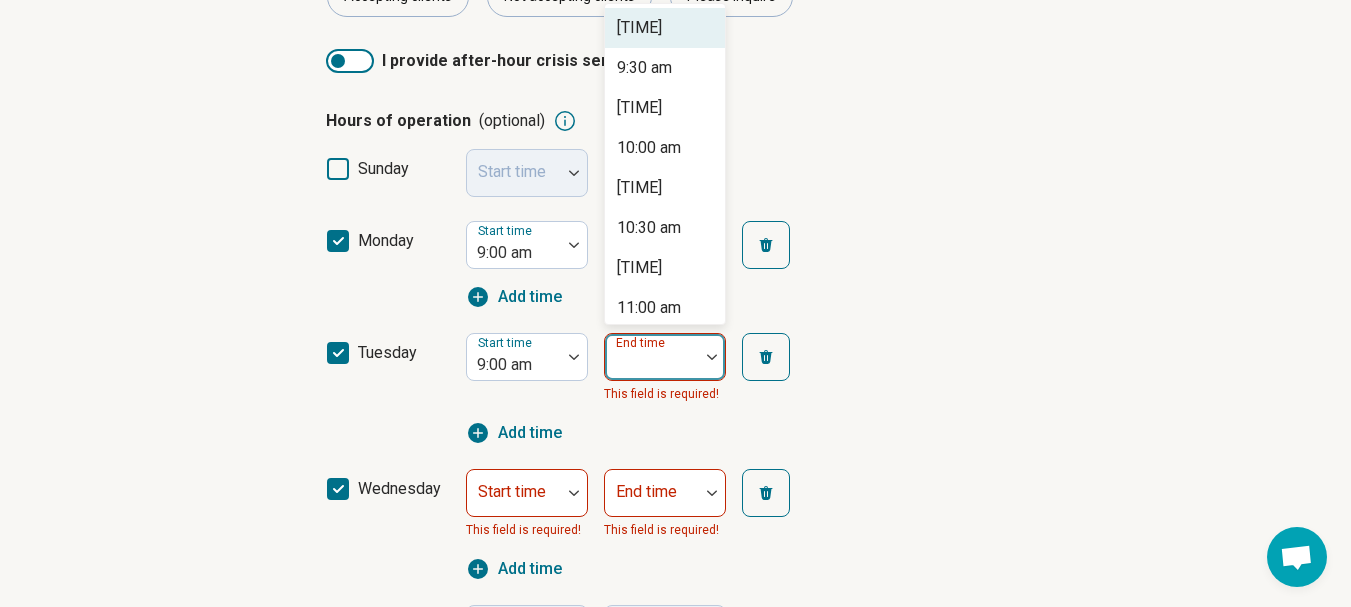 click at bounding box center [652, 357] 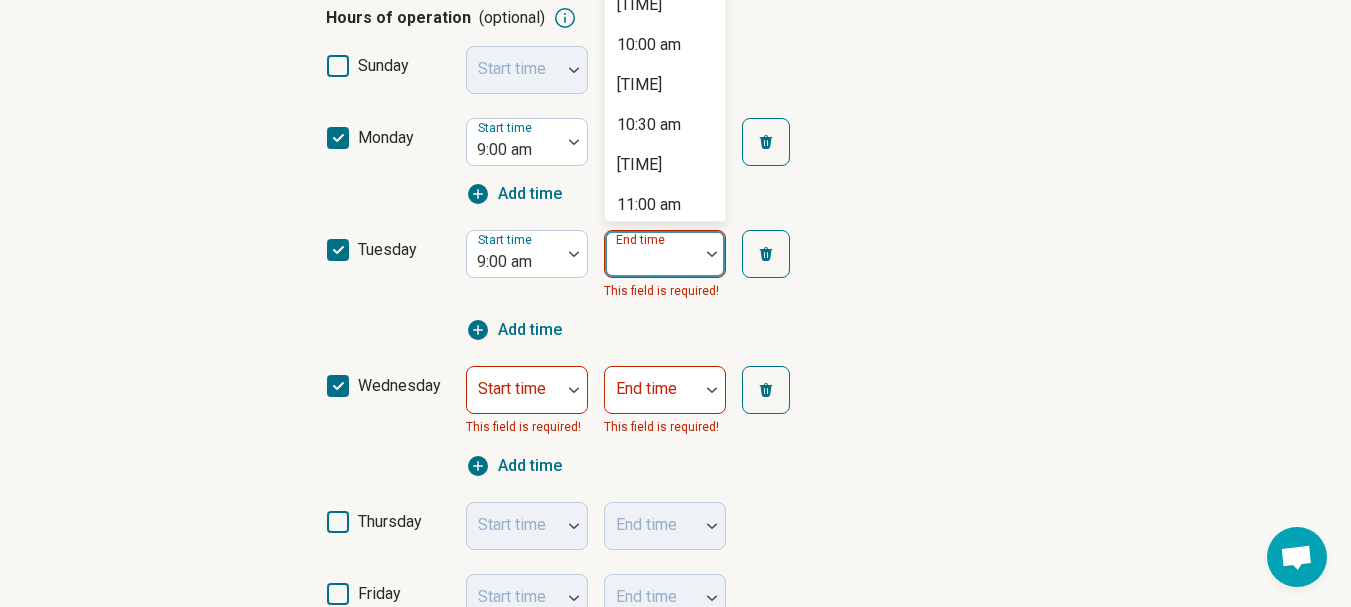 scroll, scrollTop: 525, scrollLeft: 0, axis: vertical 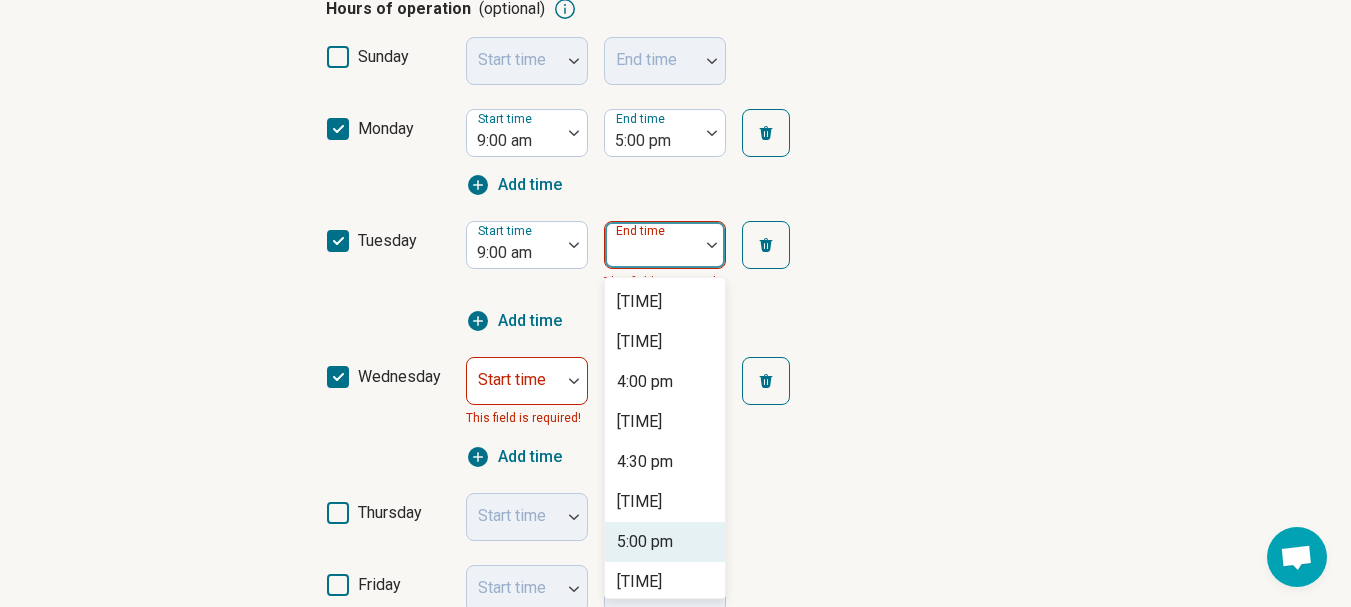 click on "5:00 pm" at bounding box center [645, 542] 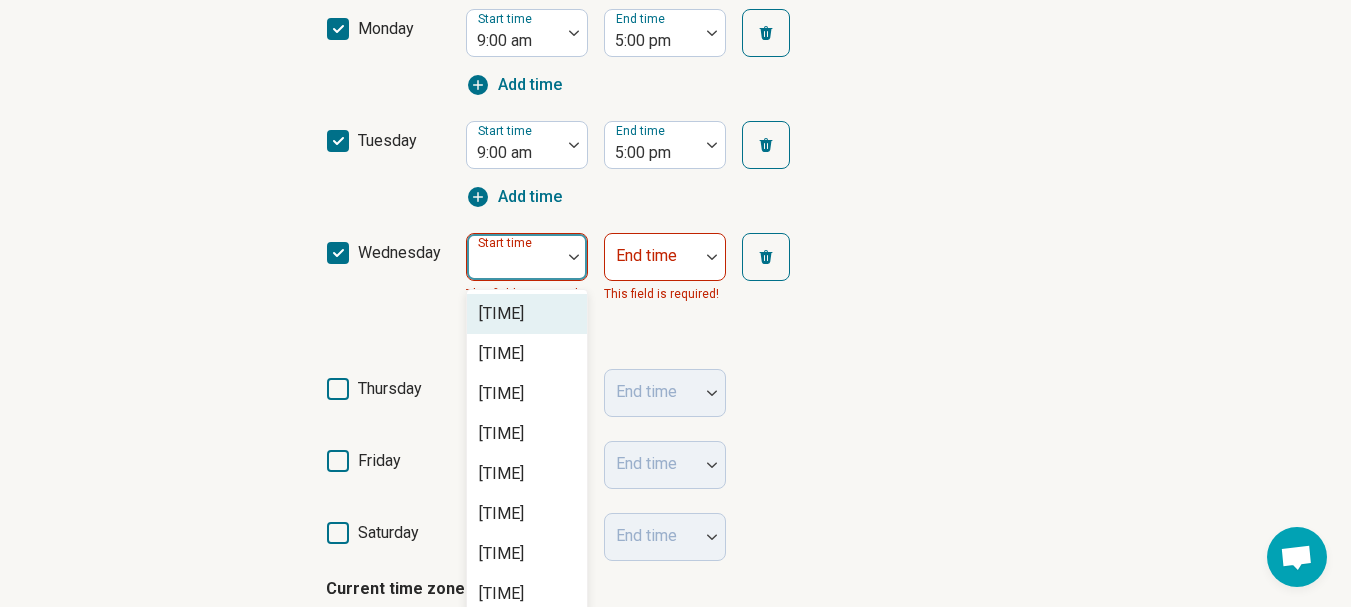 scroll, scrollTop: 637, scrollLeft: 0, axis: vertical 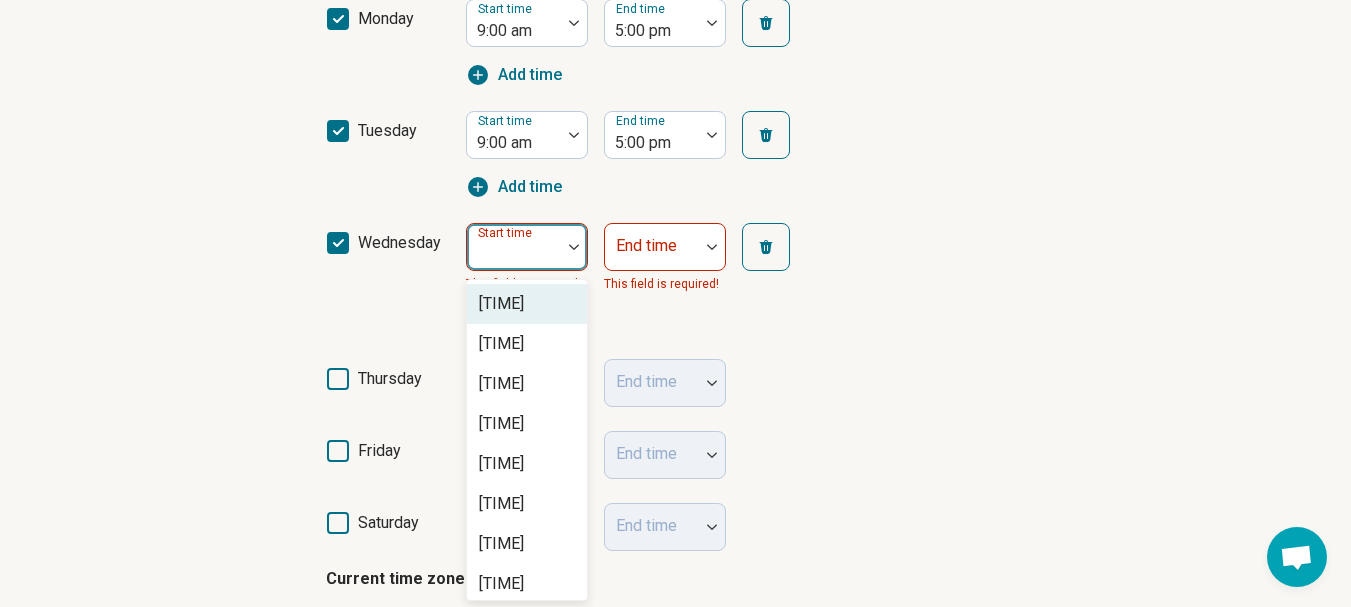 click at bounding box center [574, 247] 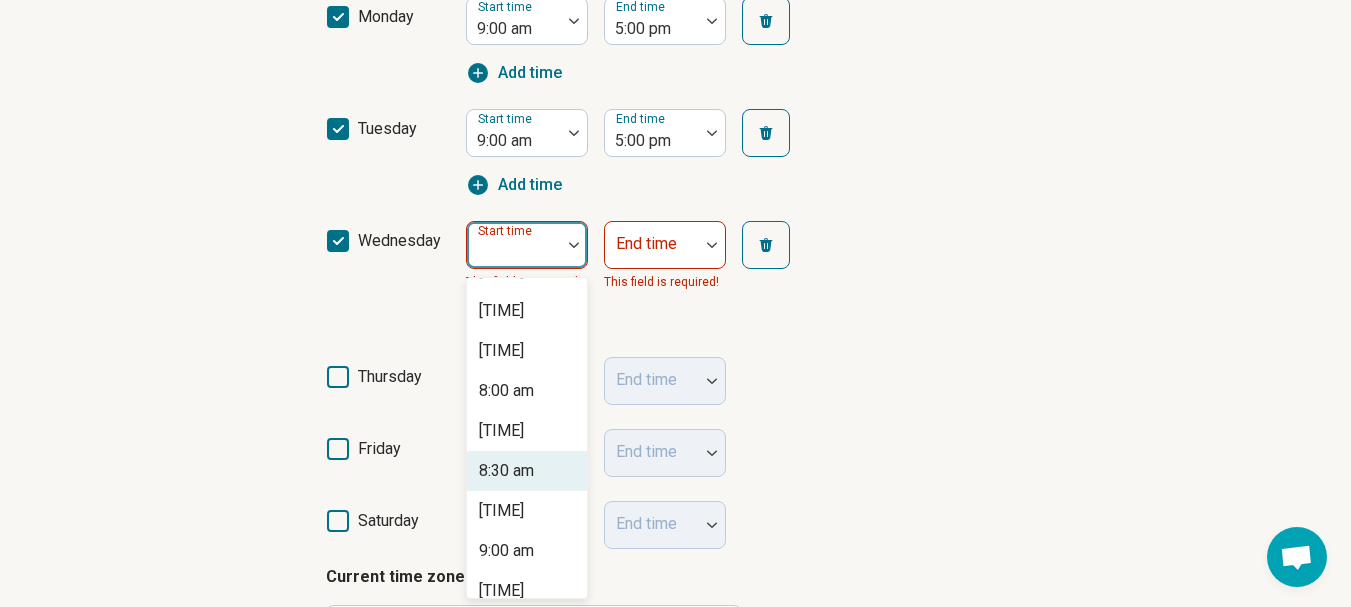 scroll, scrollTop: 1300, scrollLeft: 0, axis: vertical 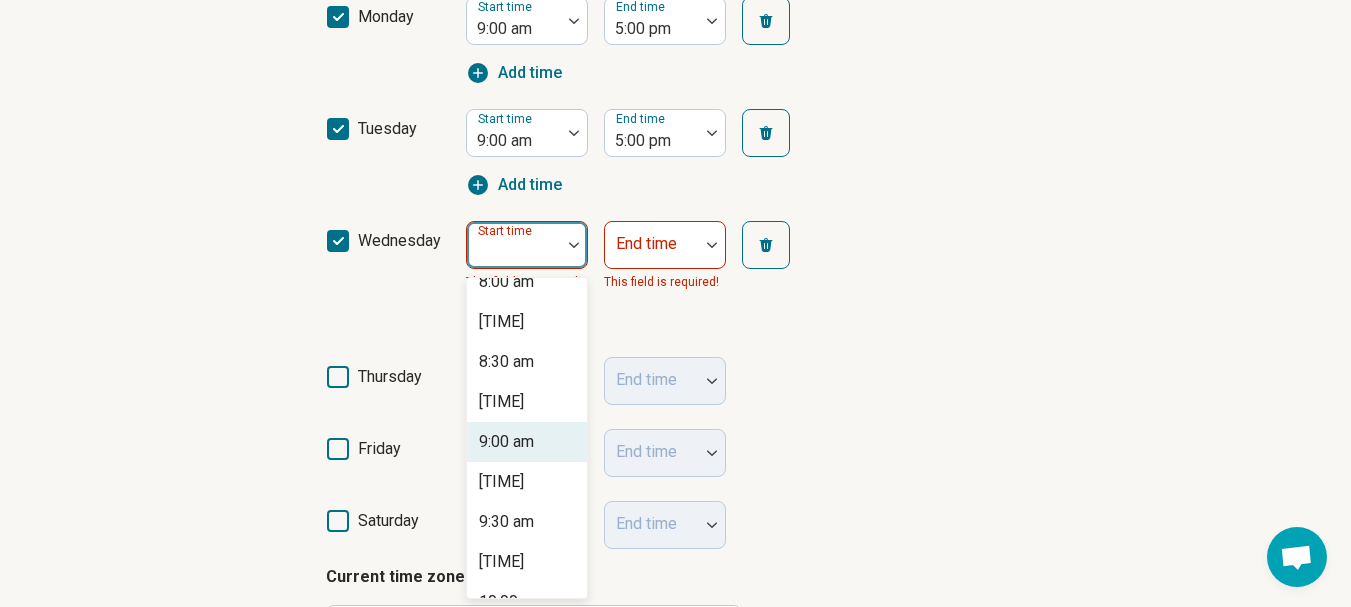 click on "9:00 am" at bounding box center (506, 442) 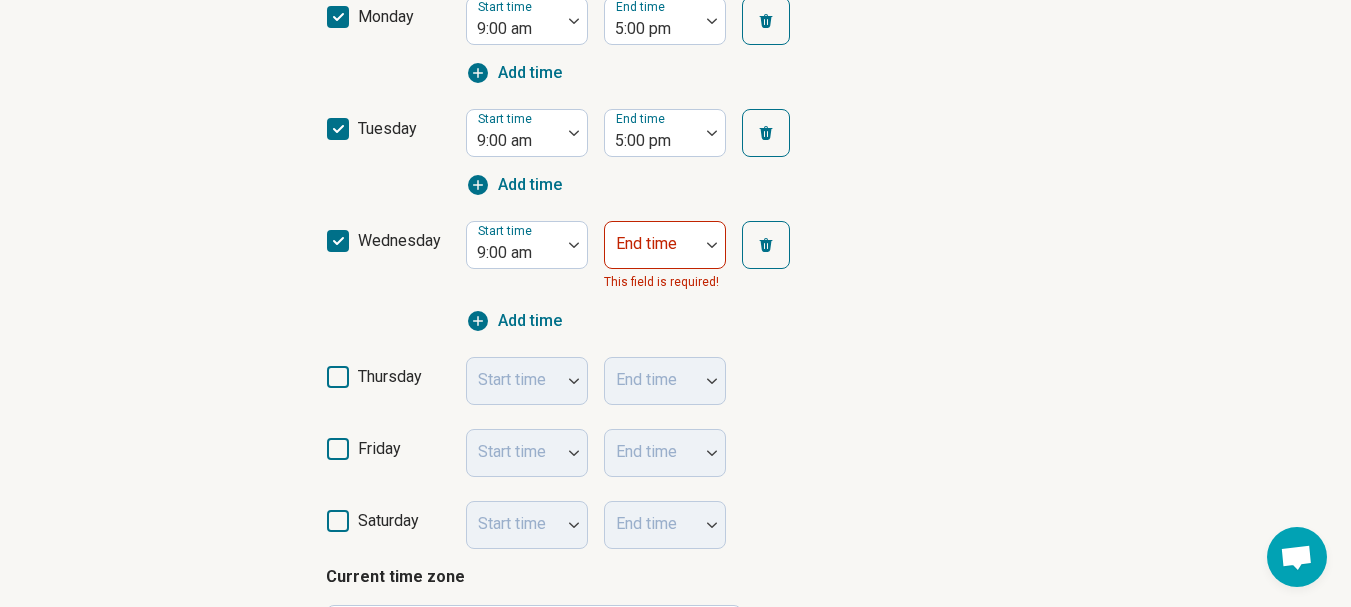 click on "End time" at bounding box center [646, 243] 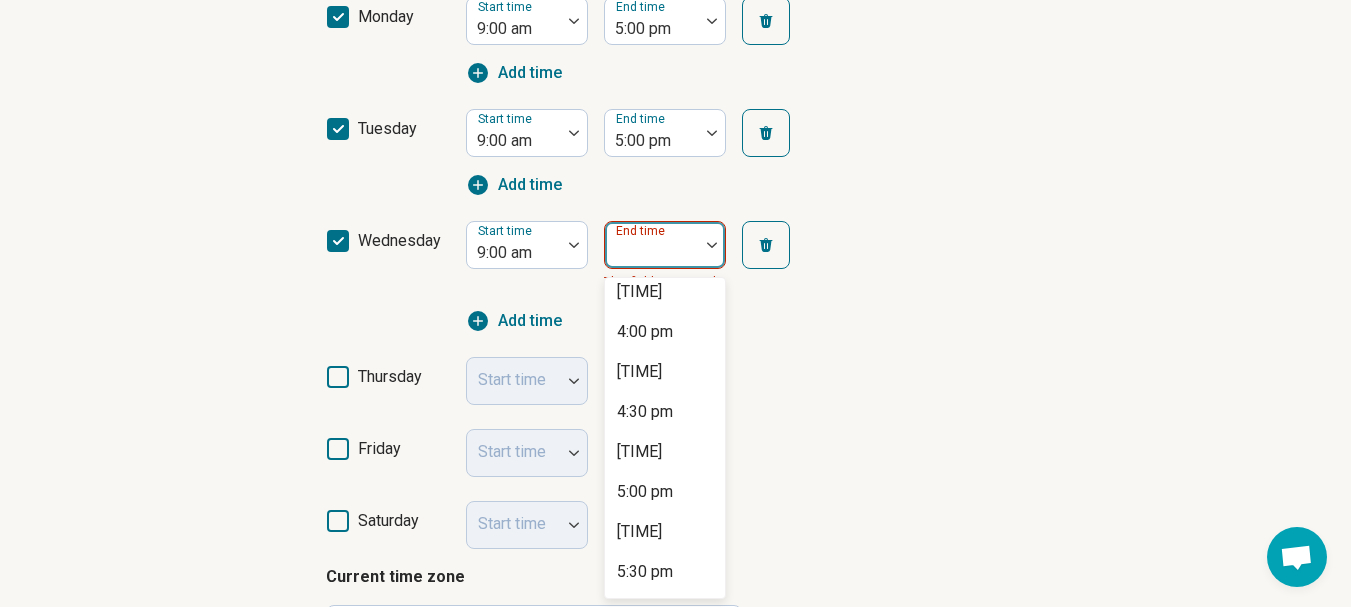 scroll, scrollTop: 1100, scrollLeft: 0, axis: vertical 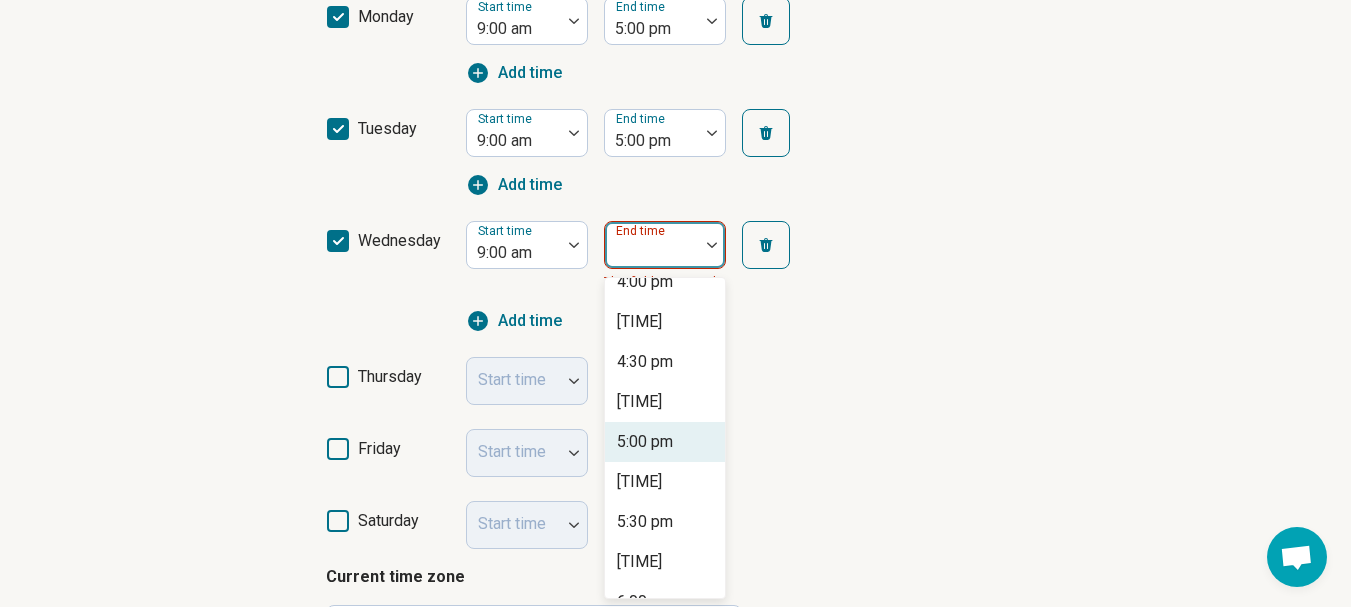 click on "5:00 pm" at bounding box center [665, 442] 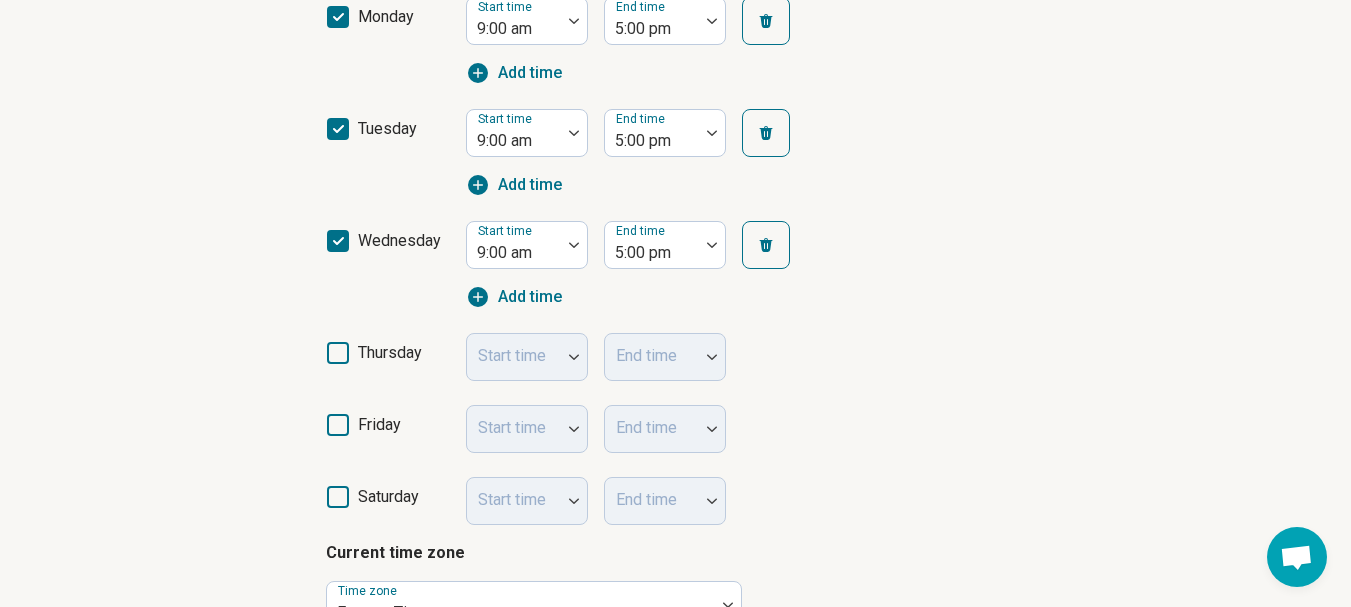 click 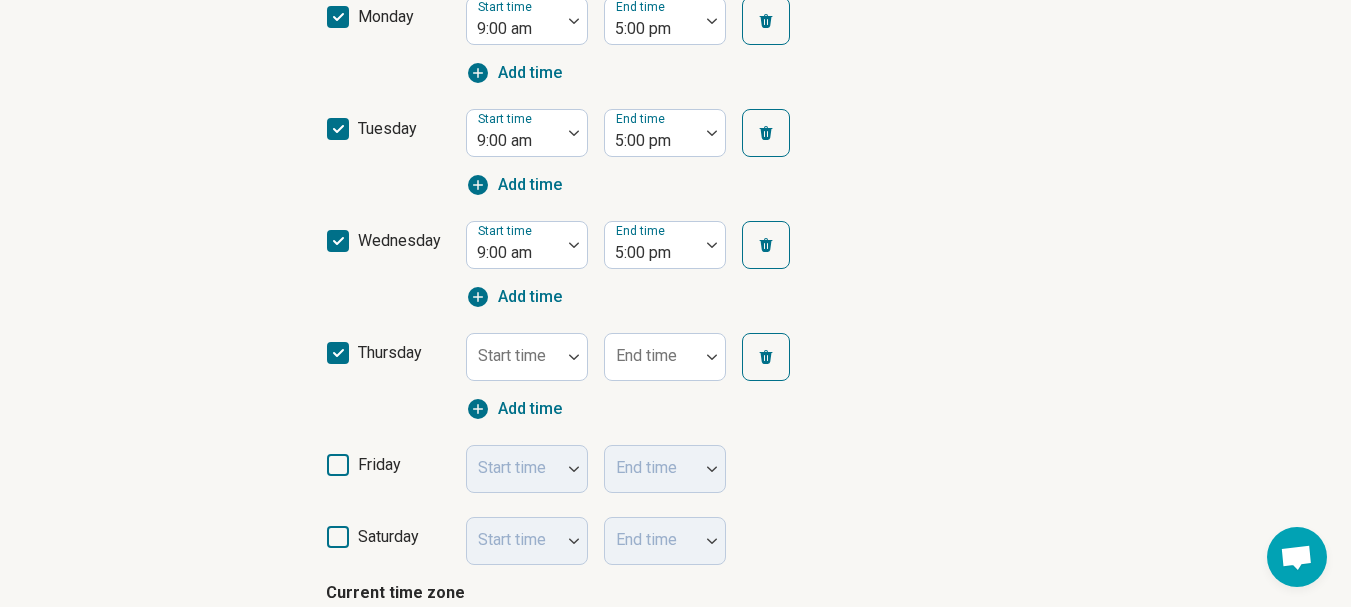 scroll, scrollTop: 10, scrollLeft: 0, axis: vertical 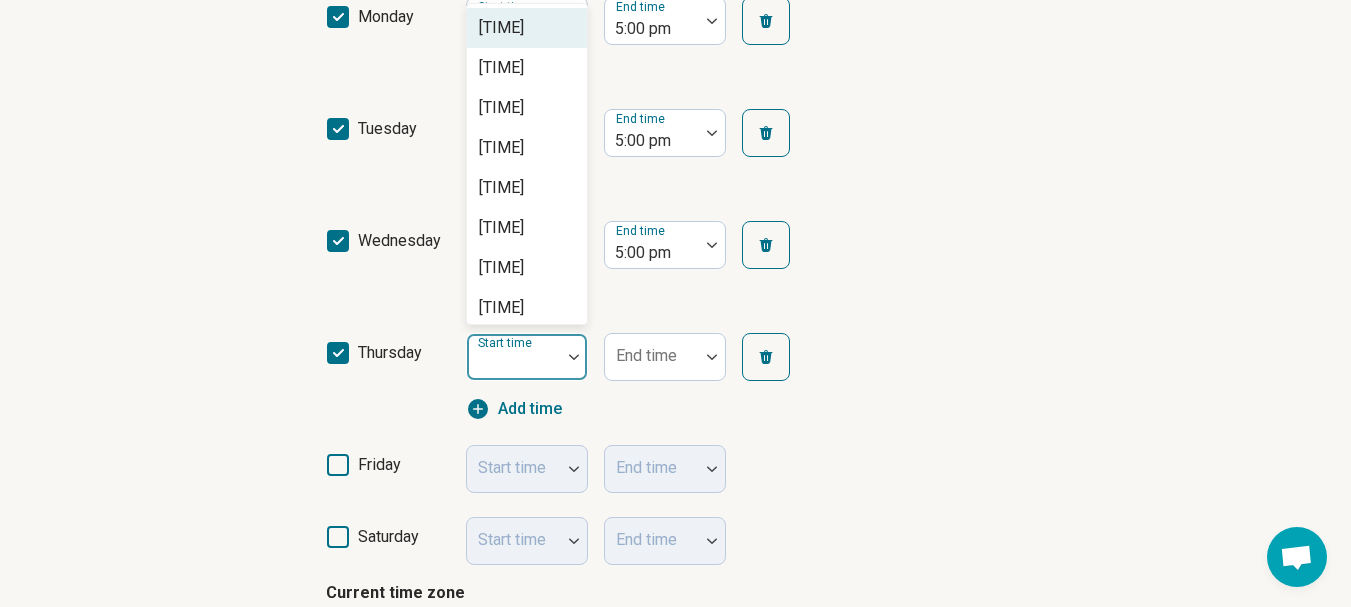 click at bounding box center (514, 365) 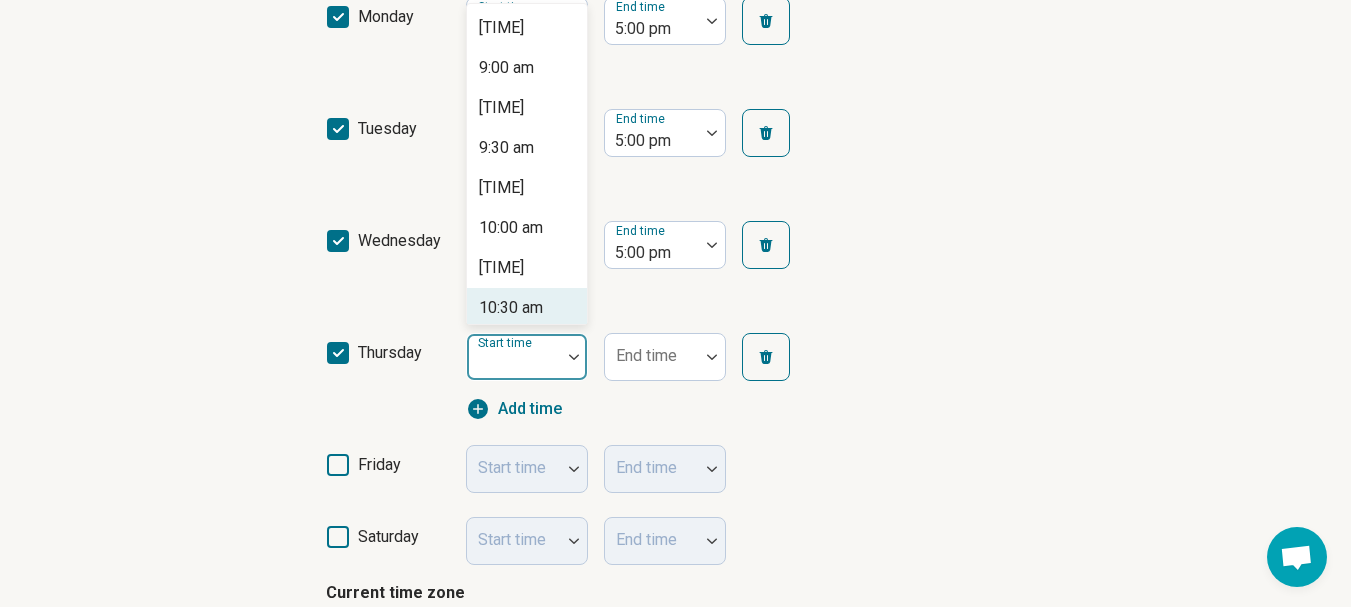 scroll, scrollTop: 1500, scrollLeft: 0, axis: vertical 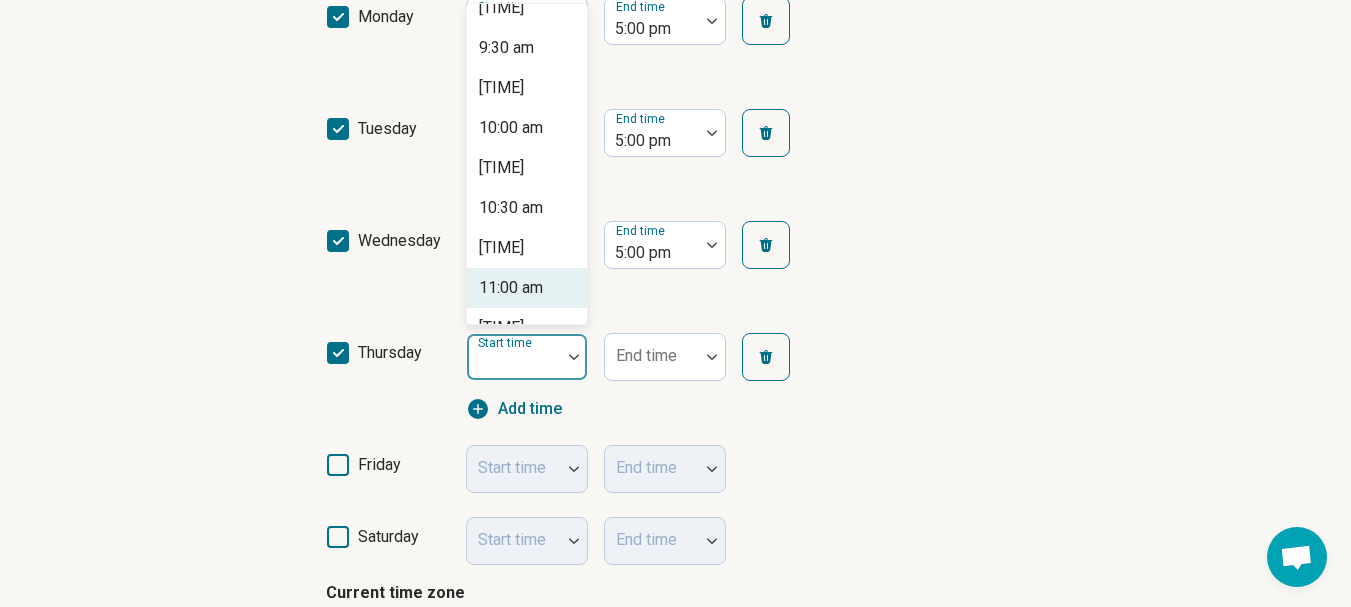 click on "11:00 am" at bounding box center [511, 288] 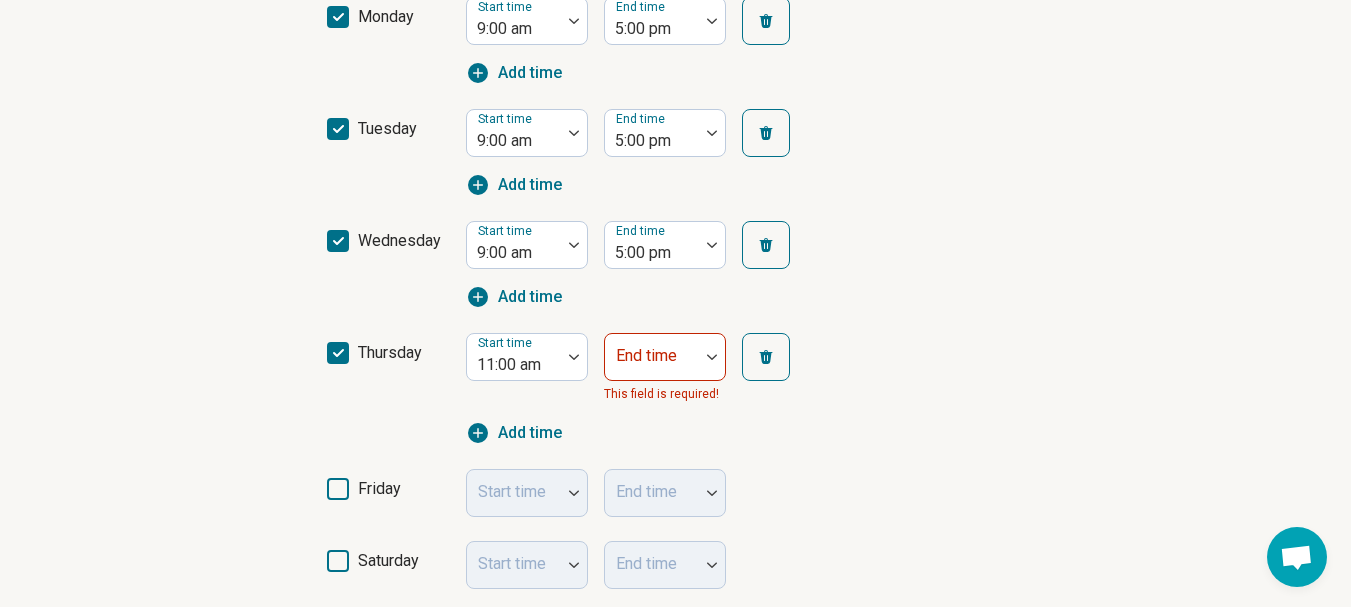 click on "End time" at bounding box center [665, 357] 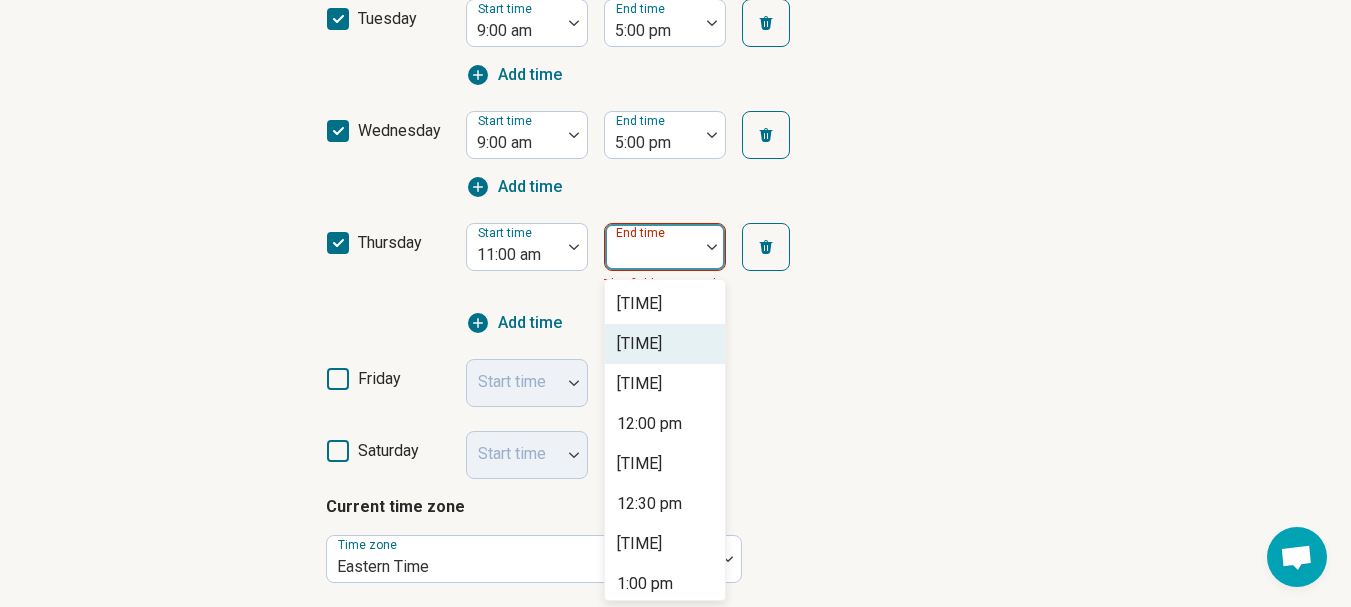 scroll, scrollTop: 749, scrollLeft: 0, axis: vertical 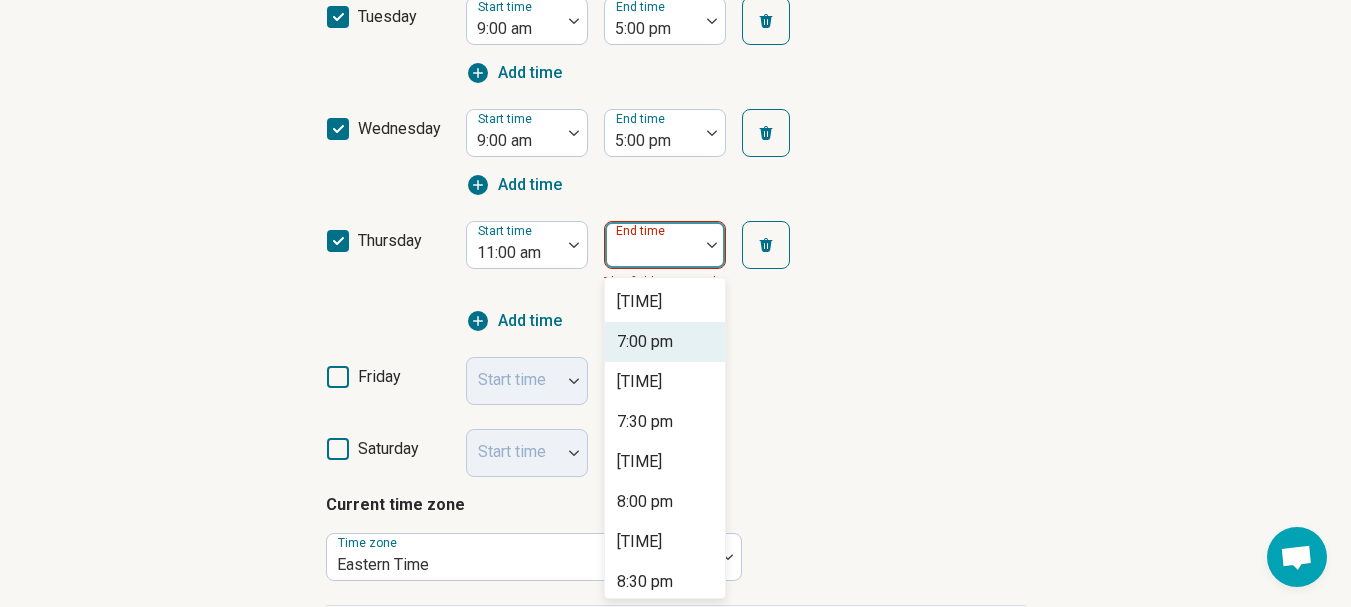 click on "7:00 pm" at bounding box center [645, 342] 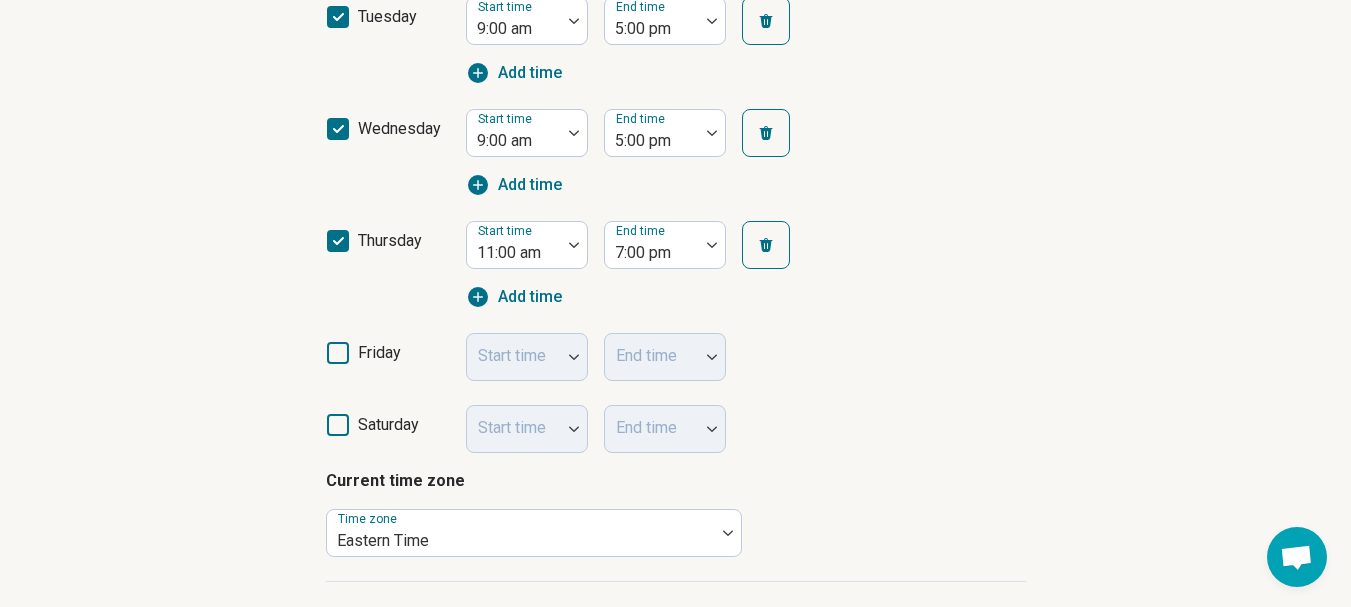 click 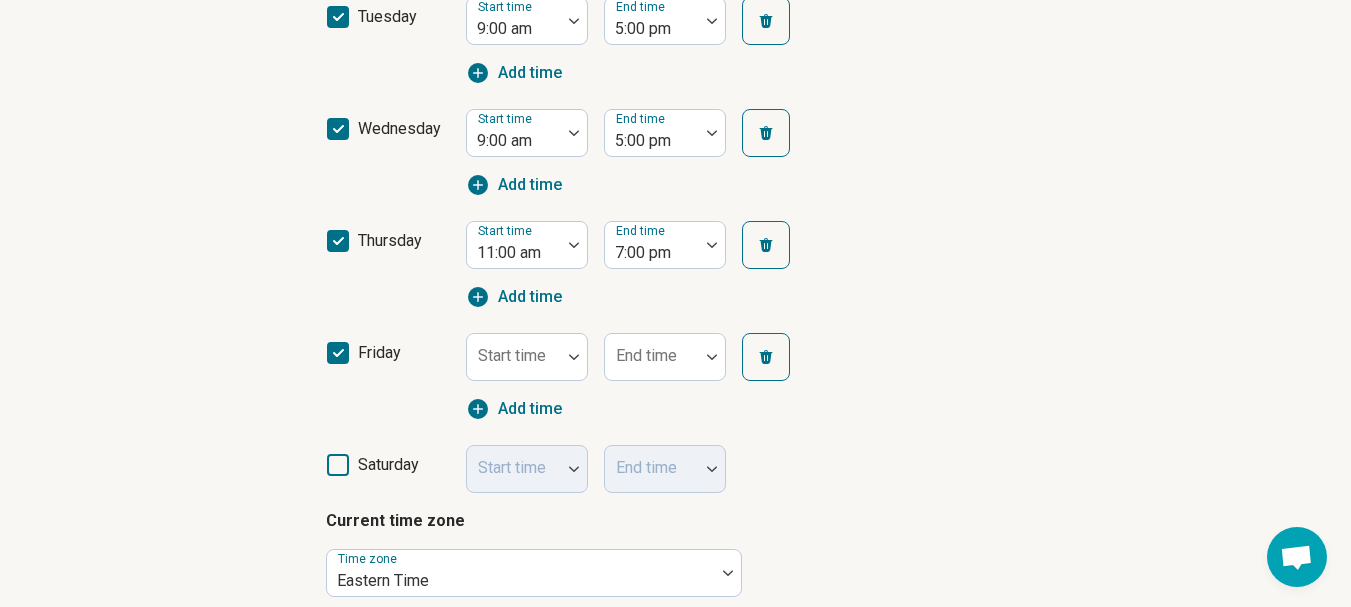 click at bounding box center [514, 365] 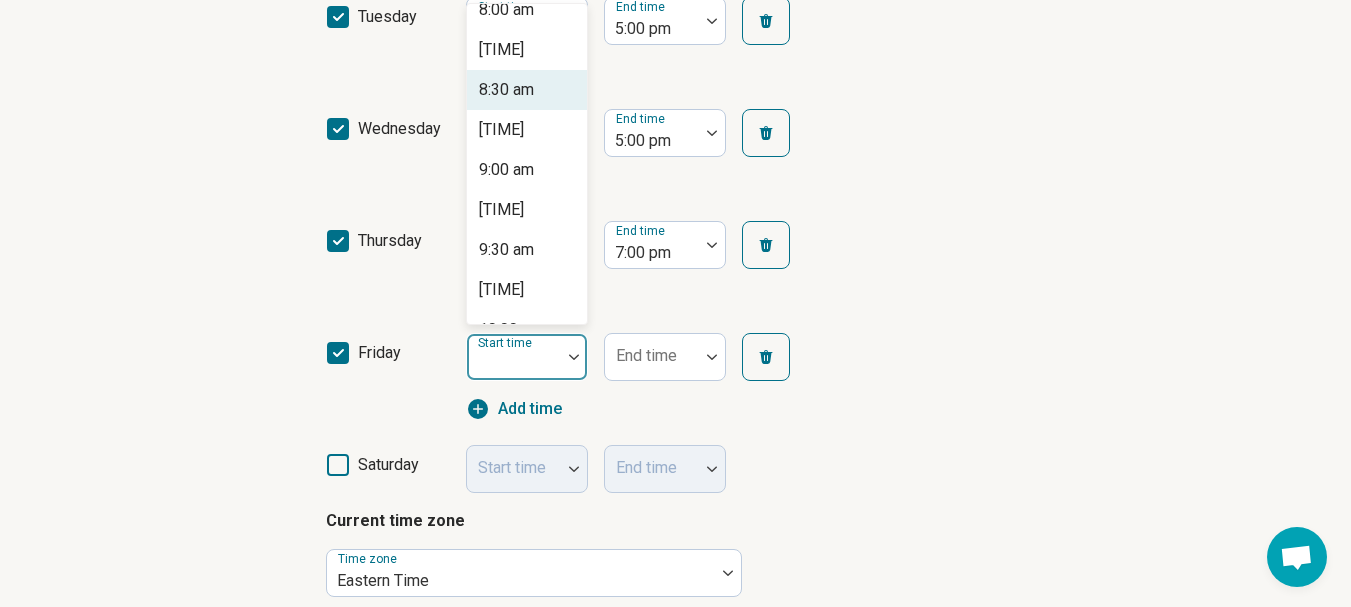 scroll, scrollTop: 1300, scrollLeft: 0, axis: vertical 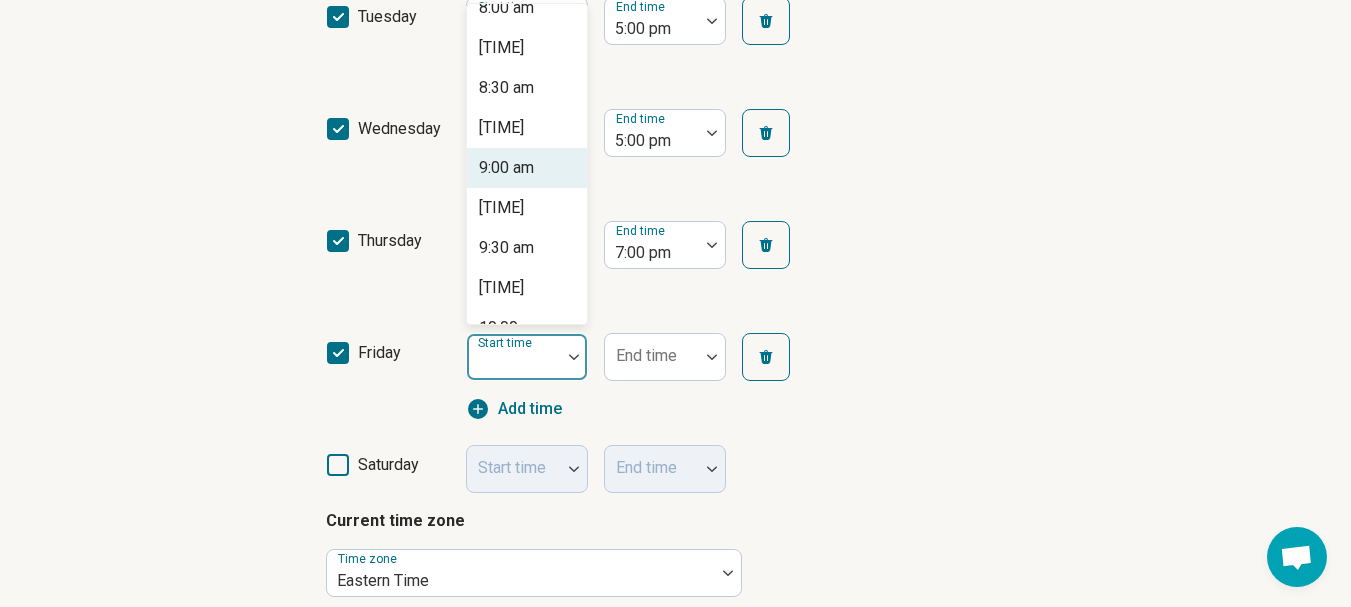 click on "9:00 am" at bounding box center (527, 168) 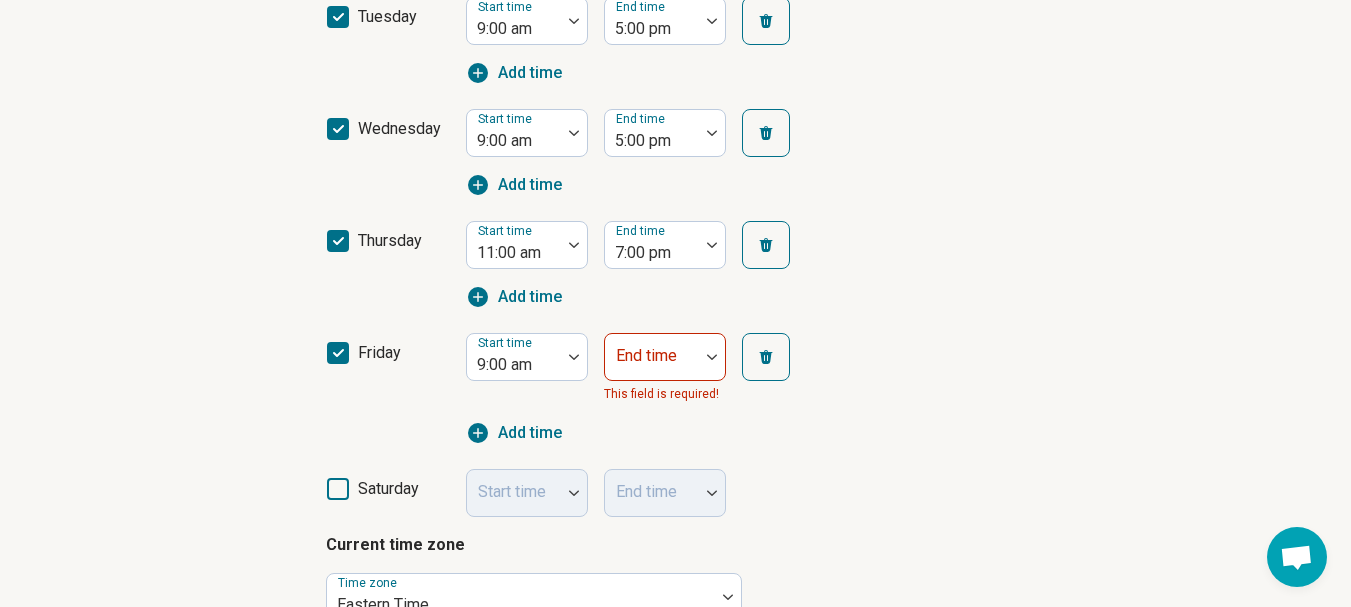 drag, startPoint x: 644, startPoint y: 339, endPoint x: 651, endPoint y: 348, distance: 11.401754 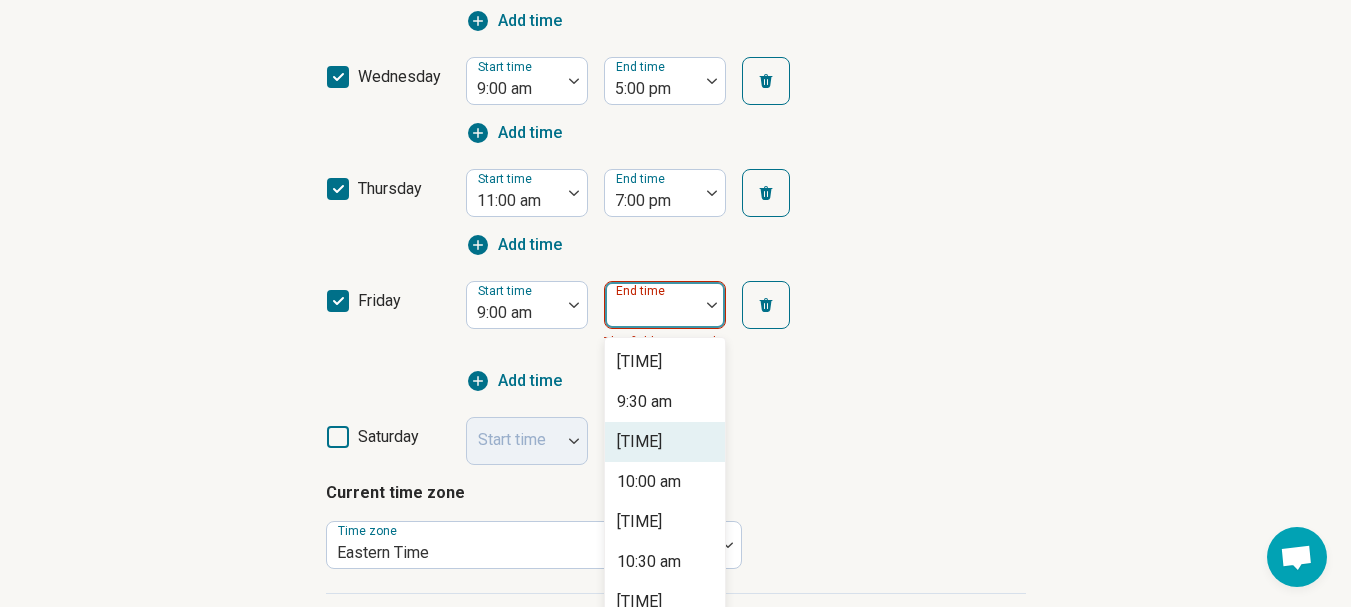 scroll, scrollTop: 861, scrollLeft: 0, axis: vertical 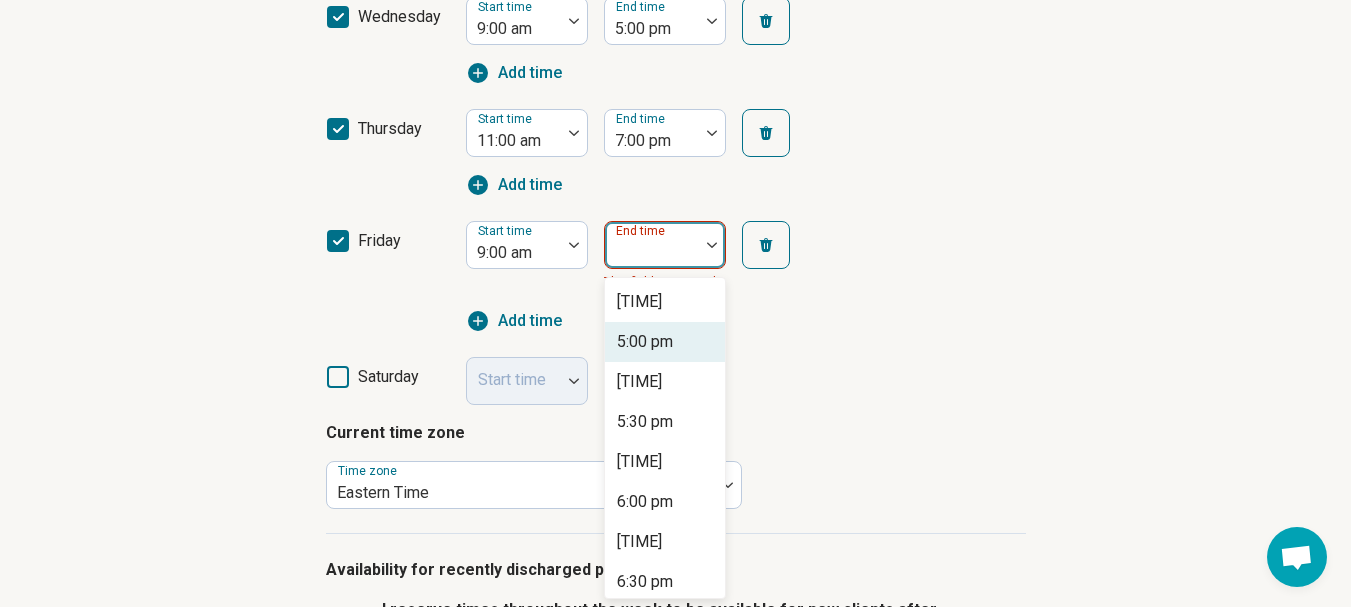 click on "5:00 pm" at bounding box center [665, 342] 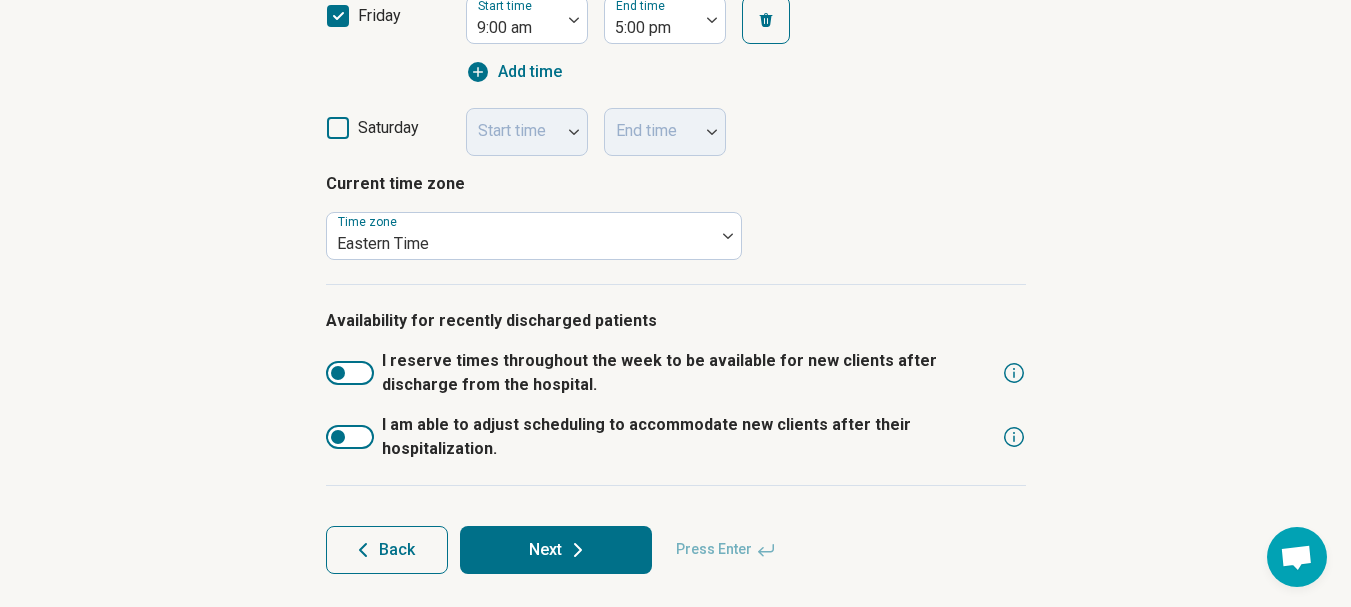 scroll, scrollTop: 1093, scrollLeft: 0, axis: vertical 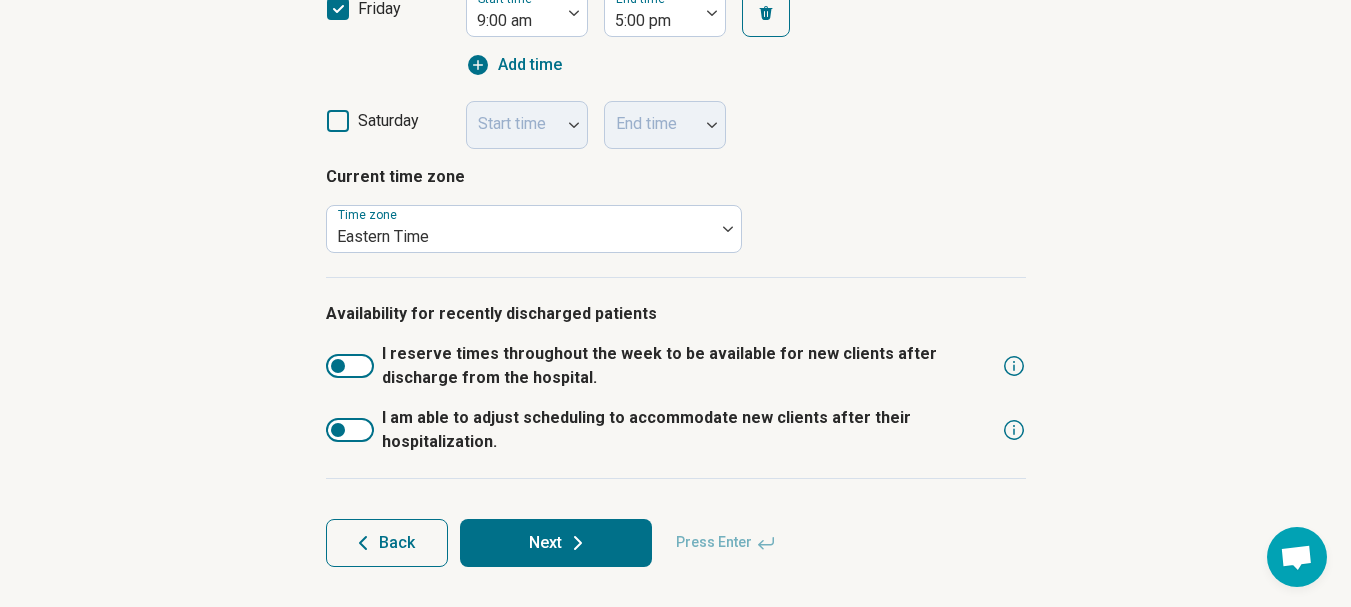 click 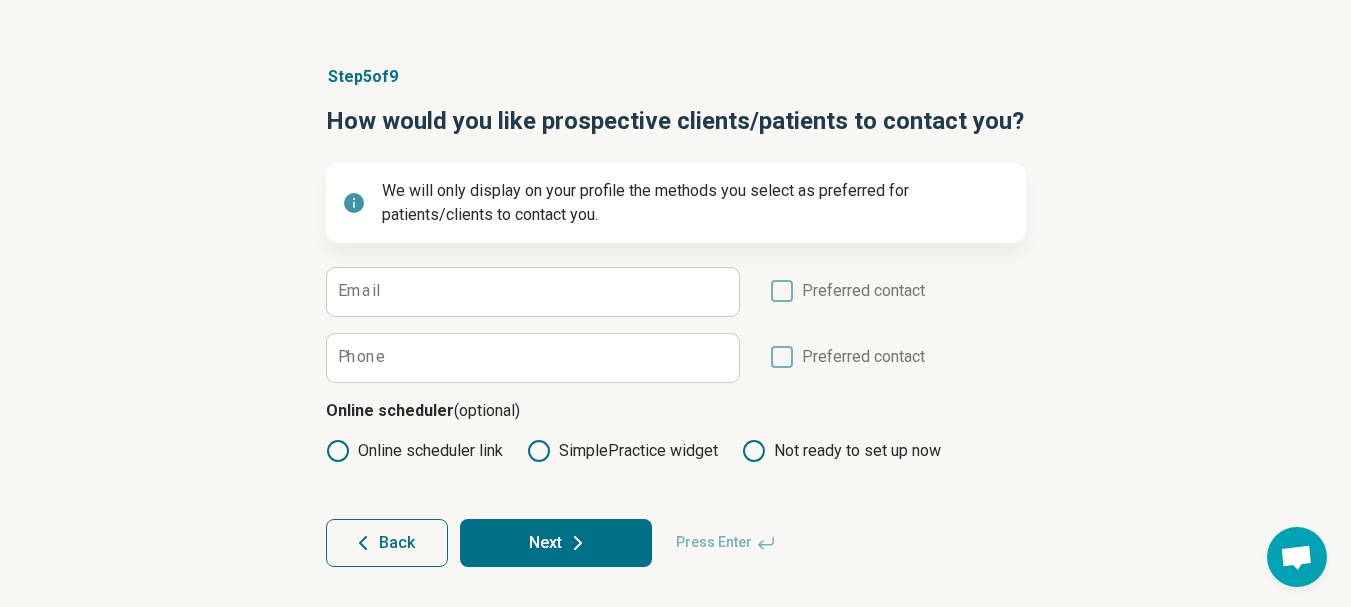 scroll, scrollTop: 107, scrollLeft: 0, axis: vertical 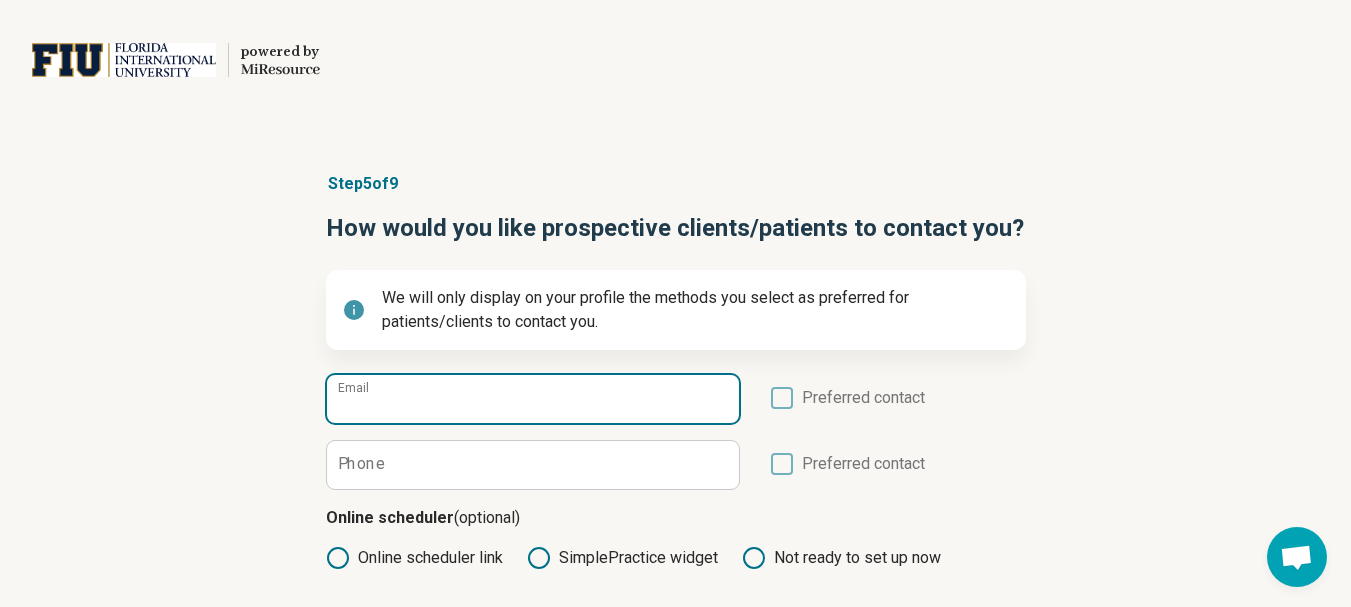 click on "Email" at bounding box center [533, 399] 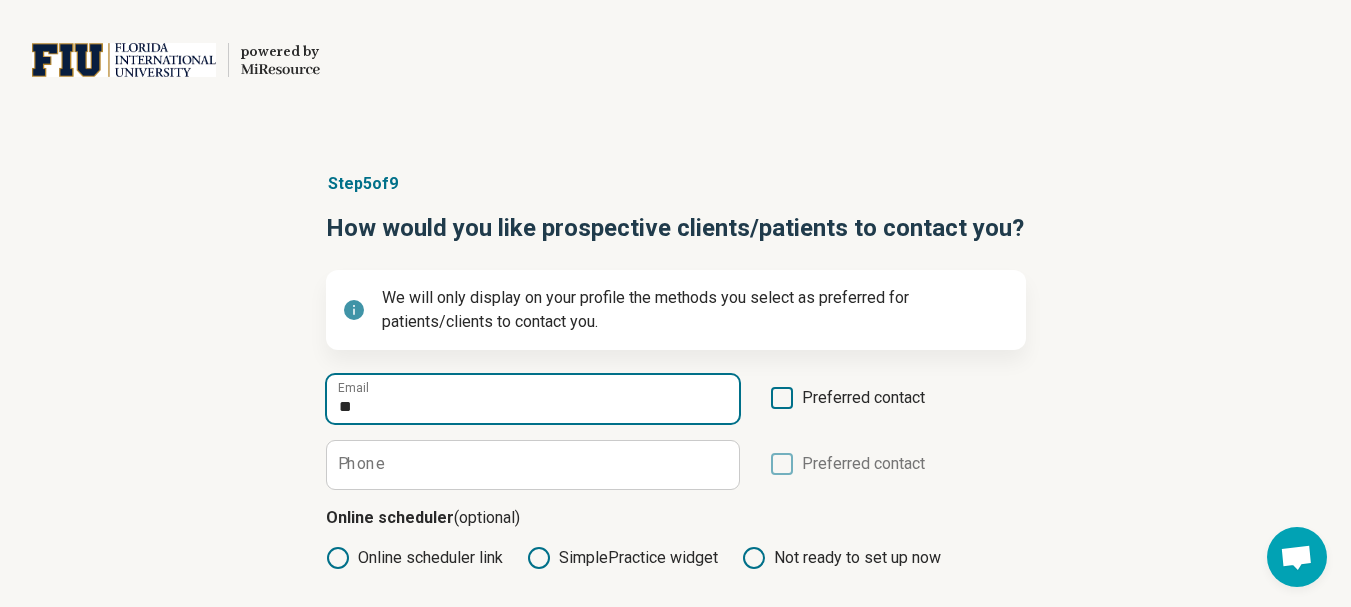 type on "*" 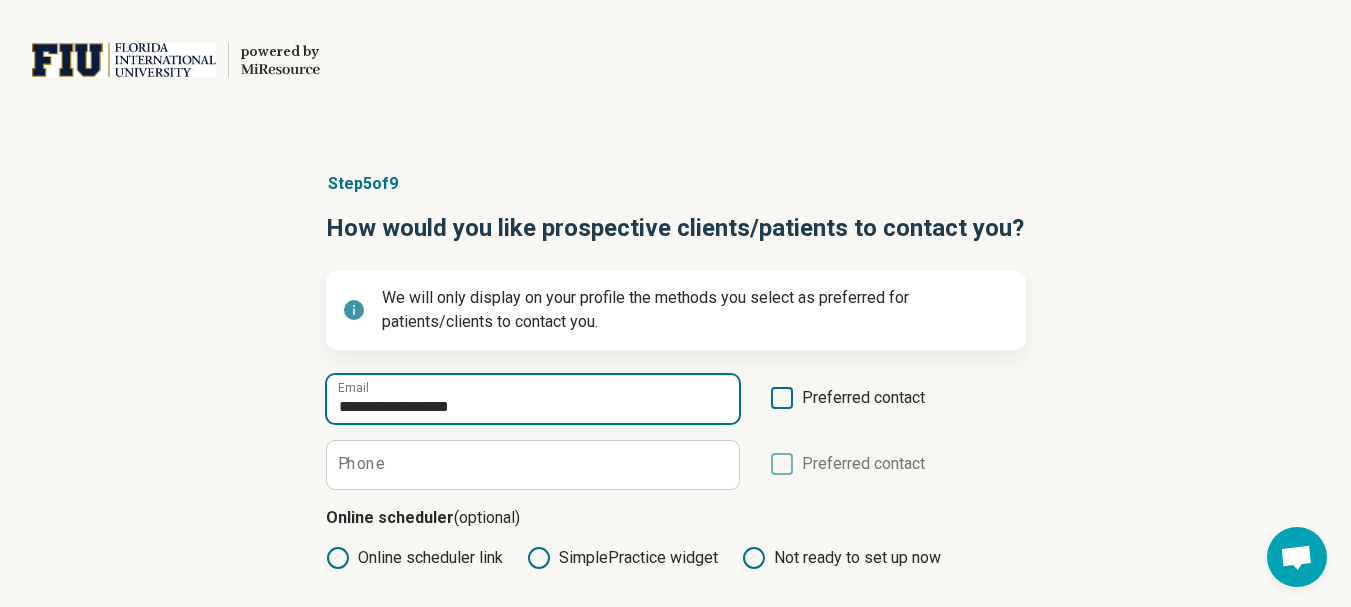 type on "**********" 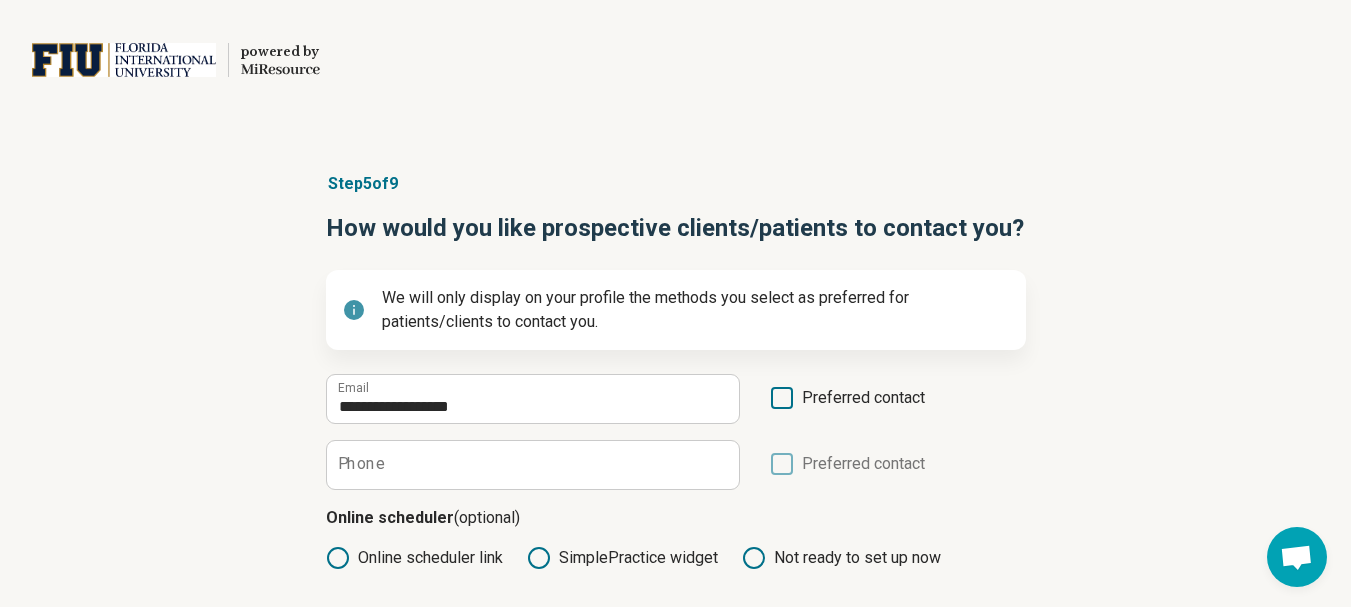 click 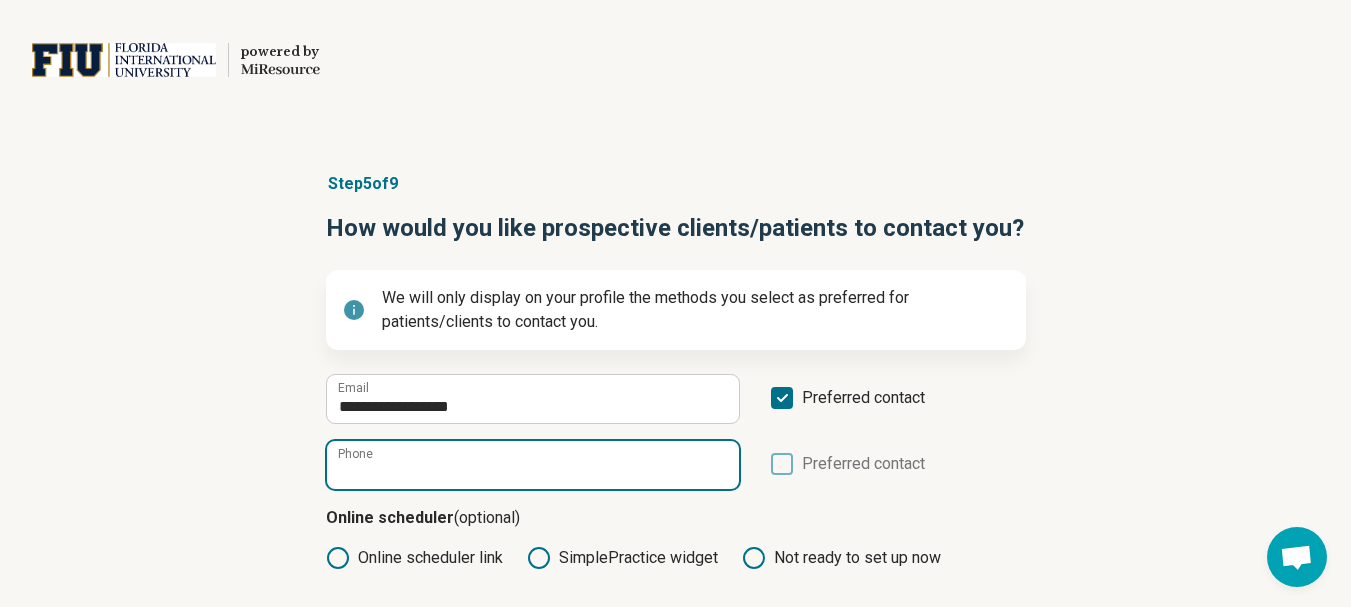 click on "Phone" at bounding box center (533, 465) 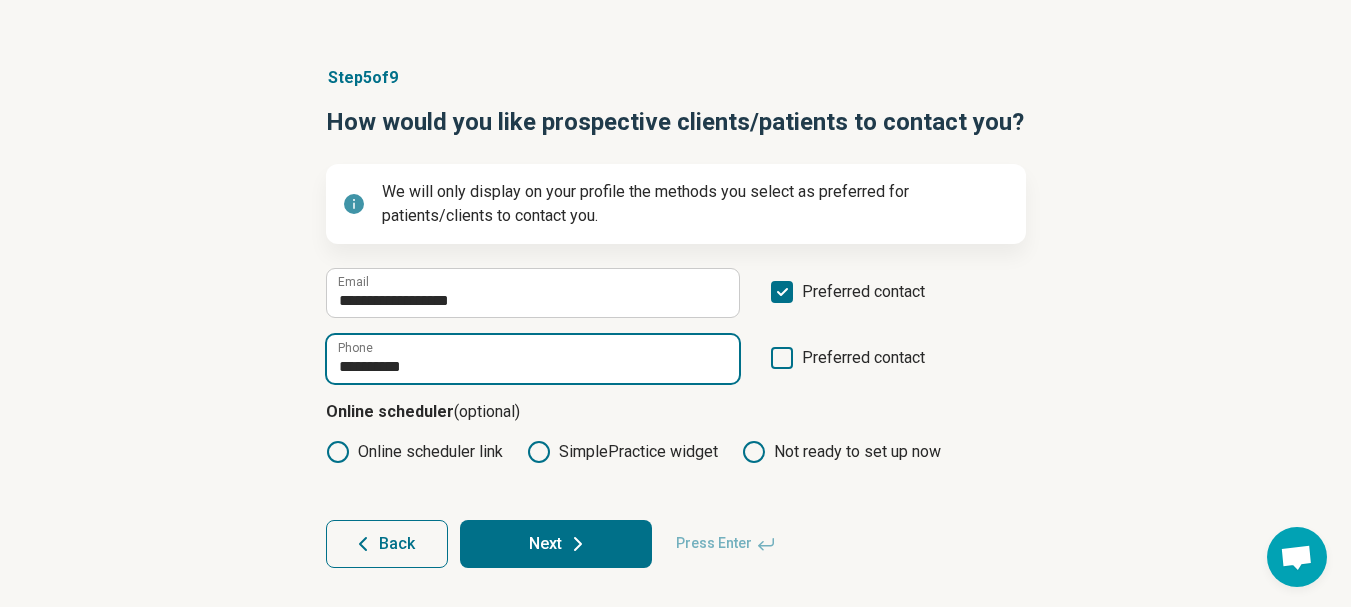 scroll, scrollTop: 107, scrollLeft: 0, axis: vertical 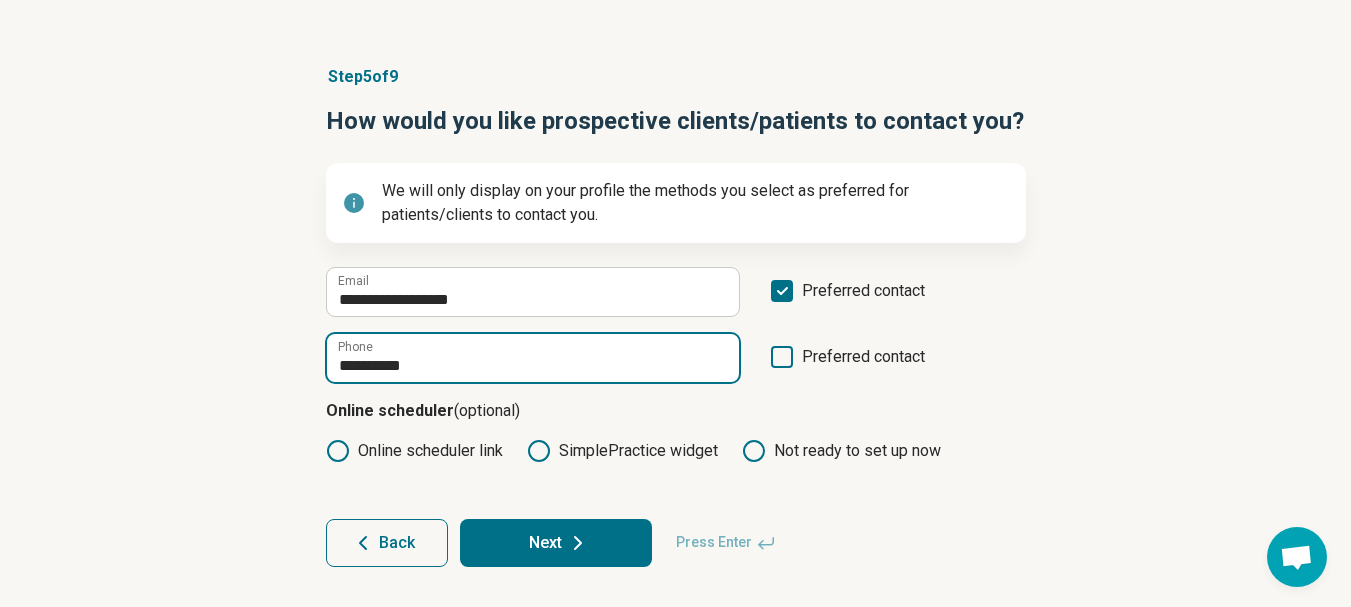 type on "**********" 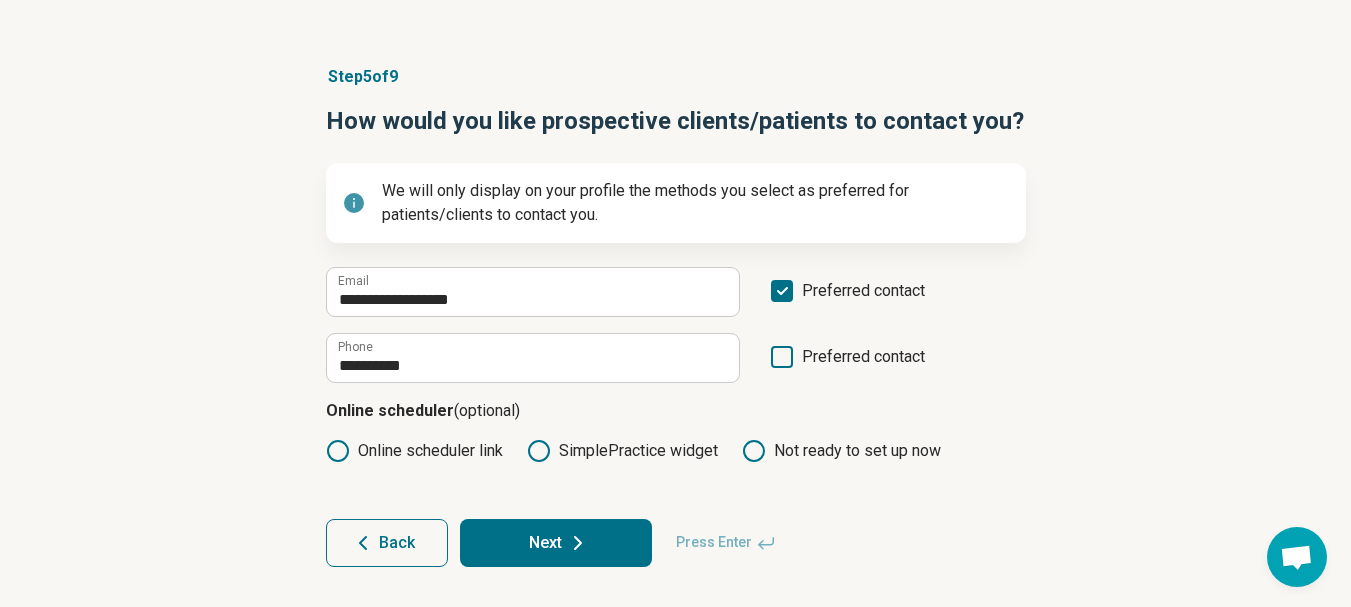 click 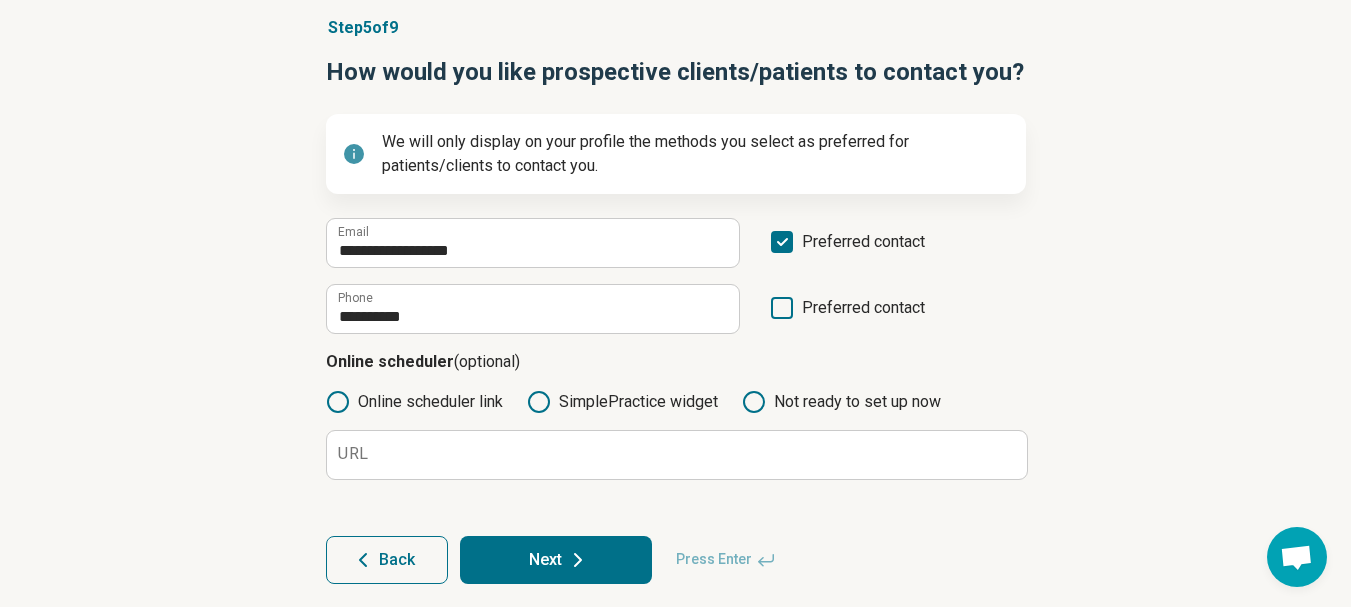 scroll, scrollTop: 173, scrollLeft: 0, axis: vertical 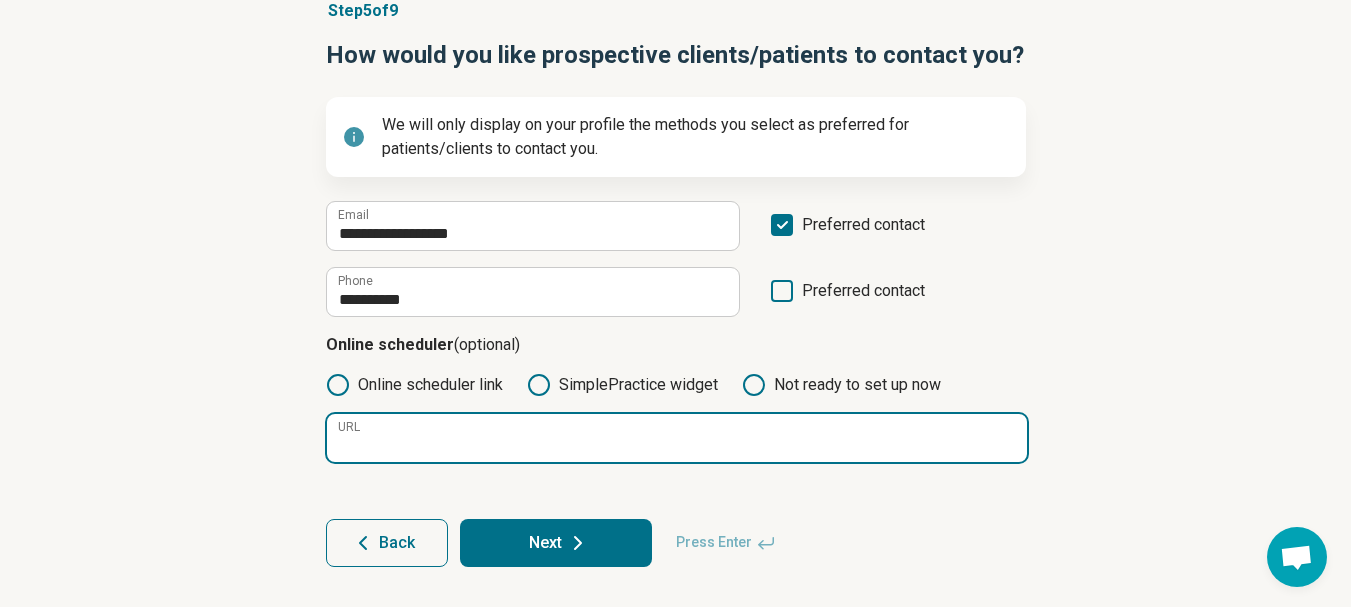 click on "URL" at bounding box center (677, 438) 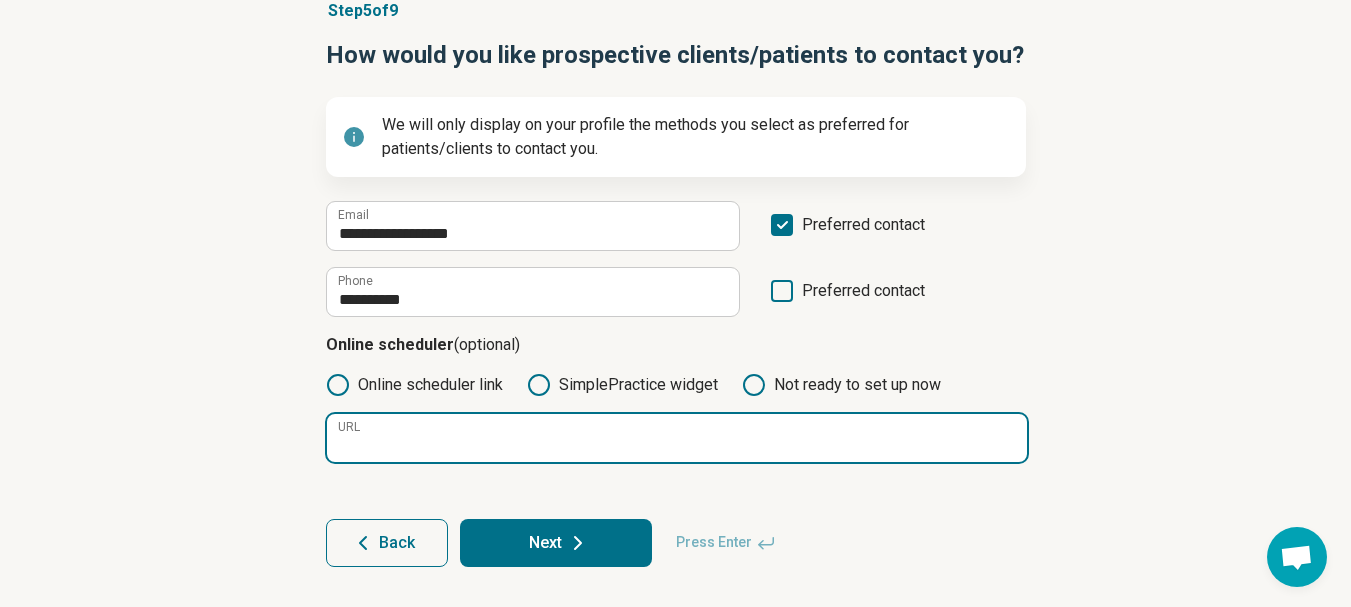 paste on "**********" 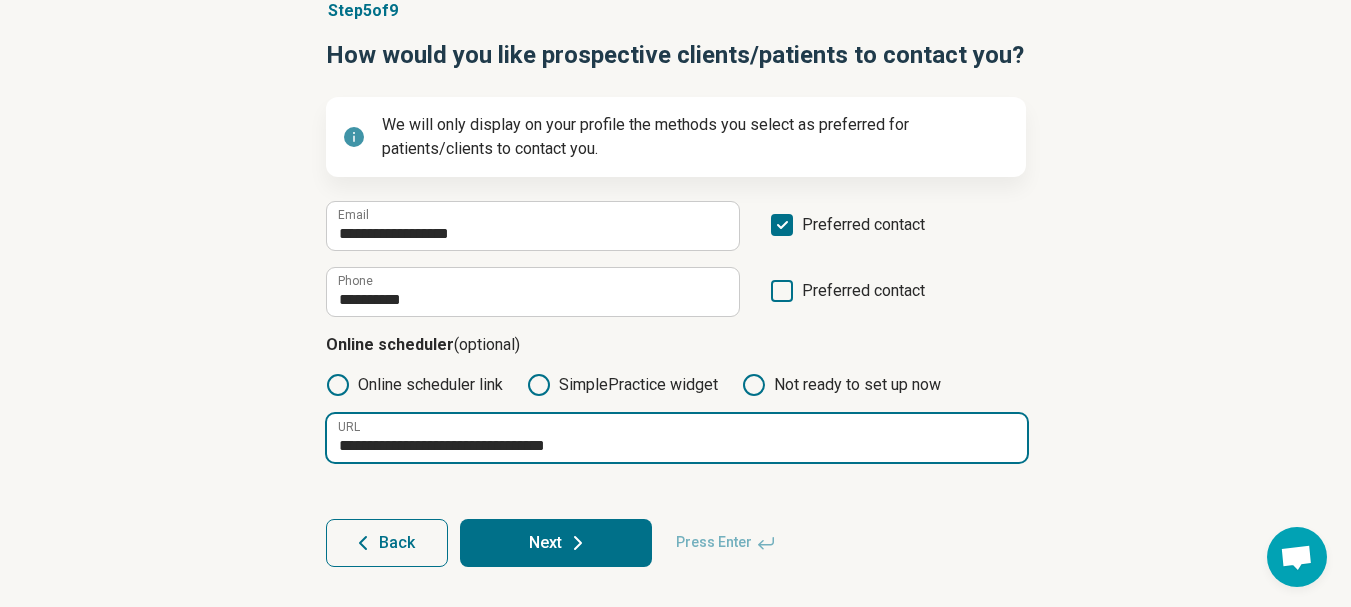 type on "**********" 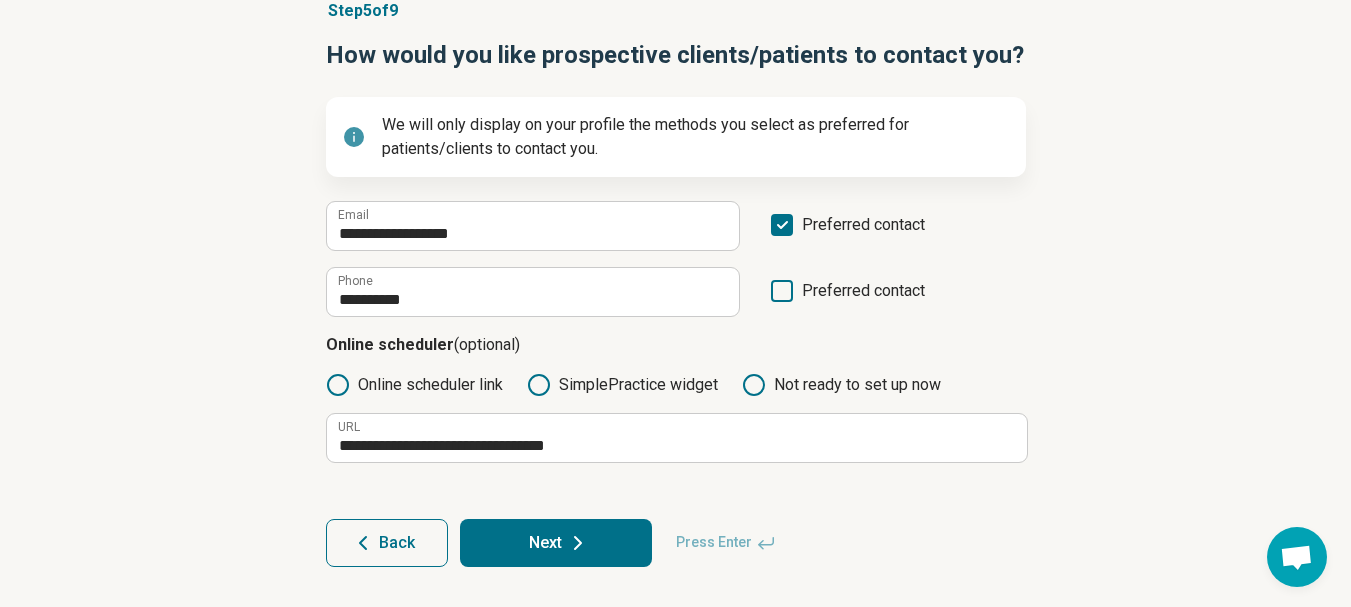 click on "Next" at bounding box center [556, 543] 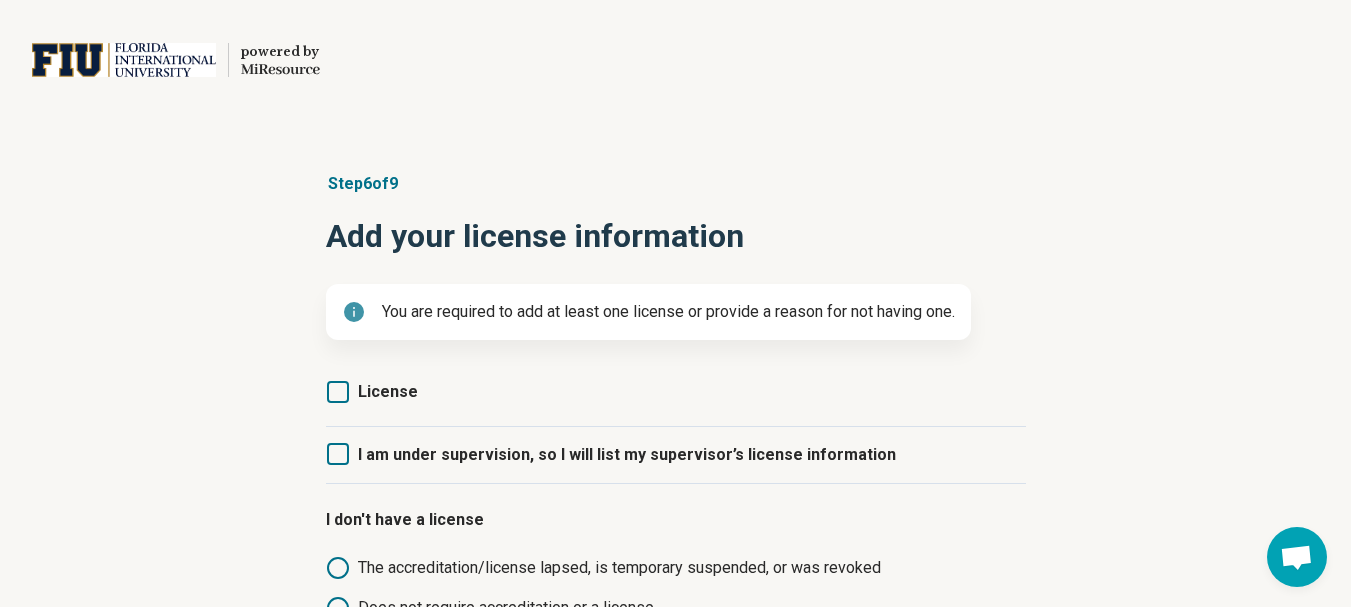 click 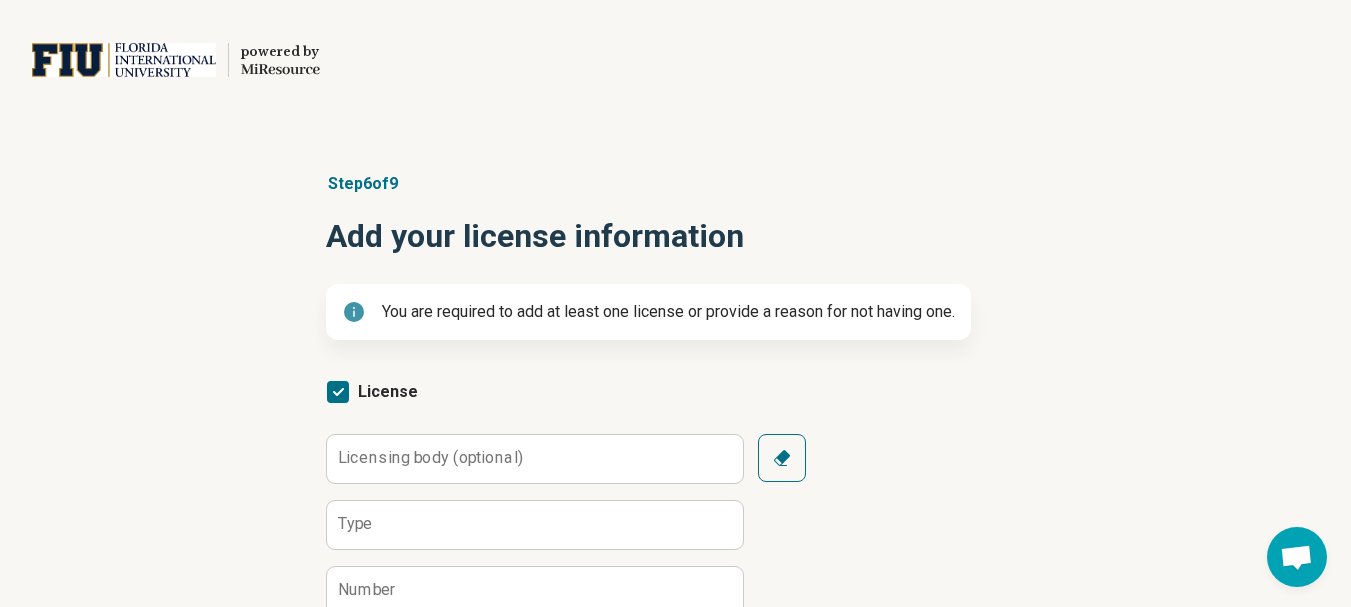 scroll, scrollTop: 10, scrollLeft: 0, axis: vertical 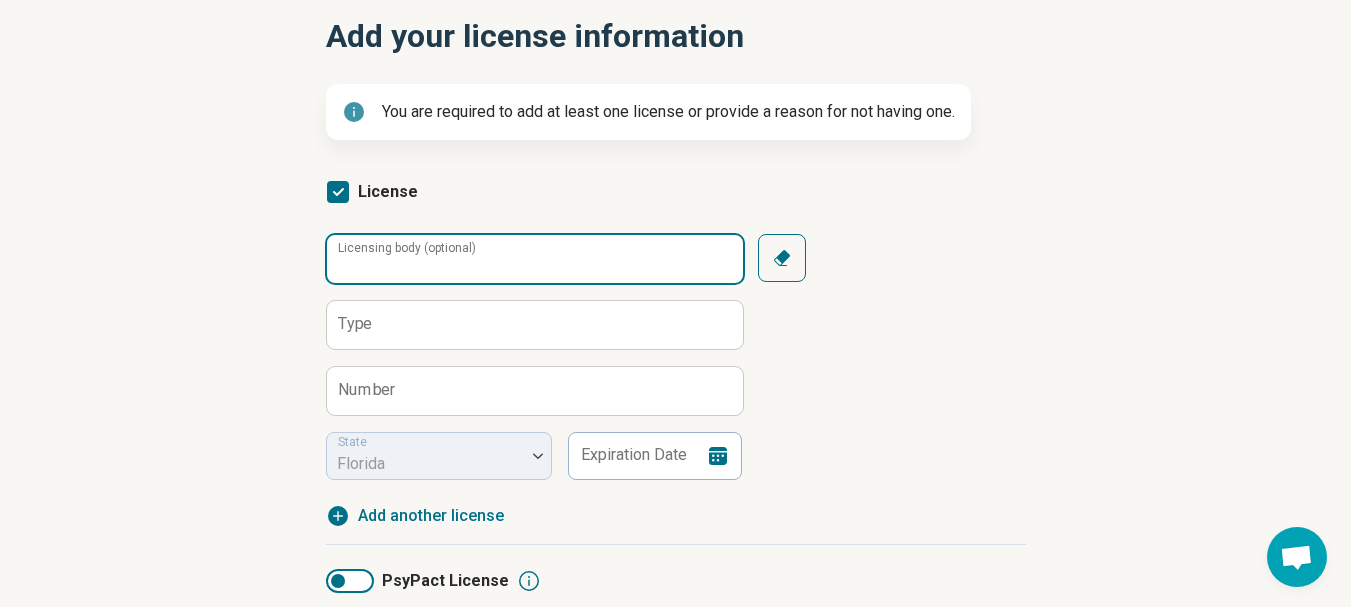 click on "Licensing body (optional)" at bounding box center (535, 259) 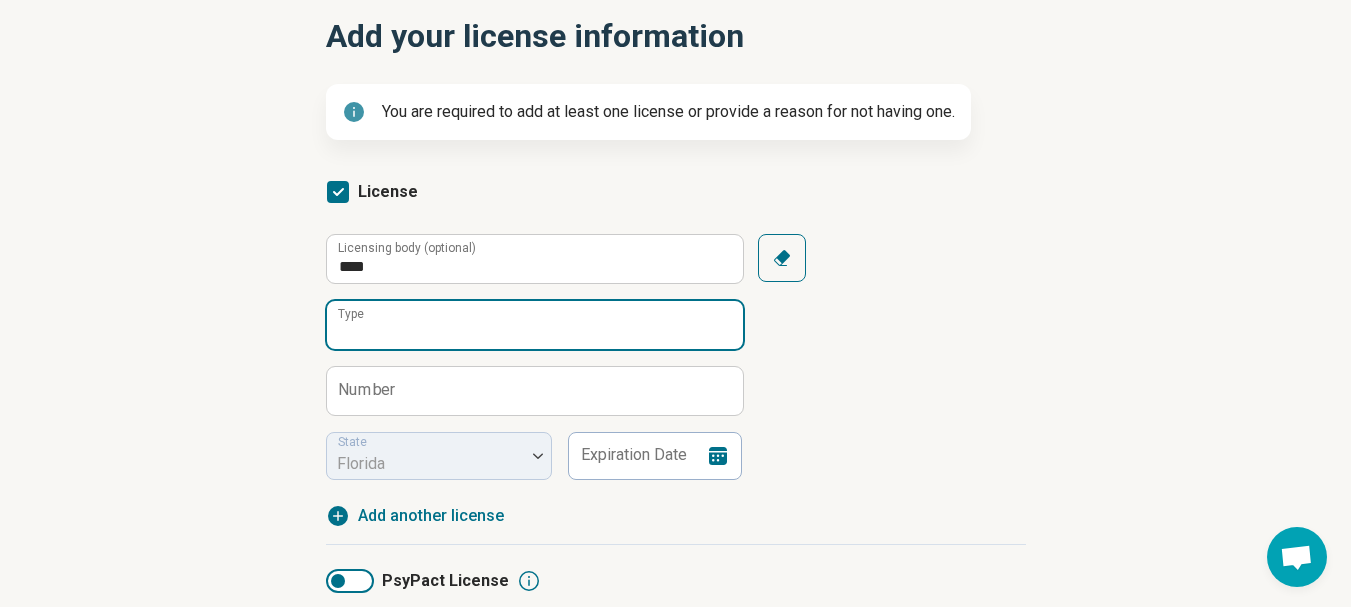 click on "Type" at bounding box center (535, 325) 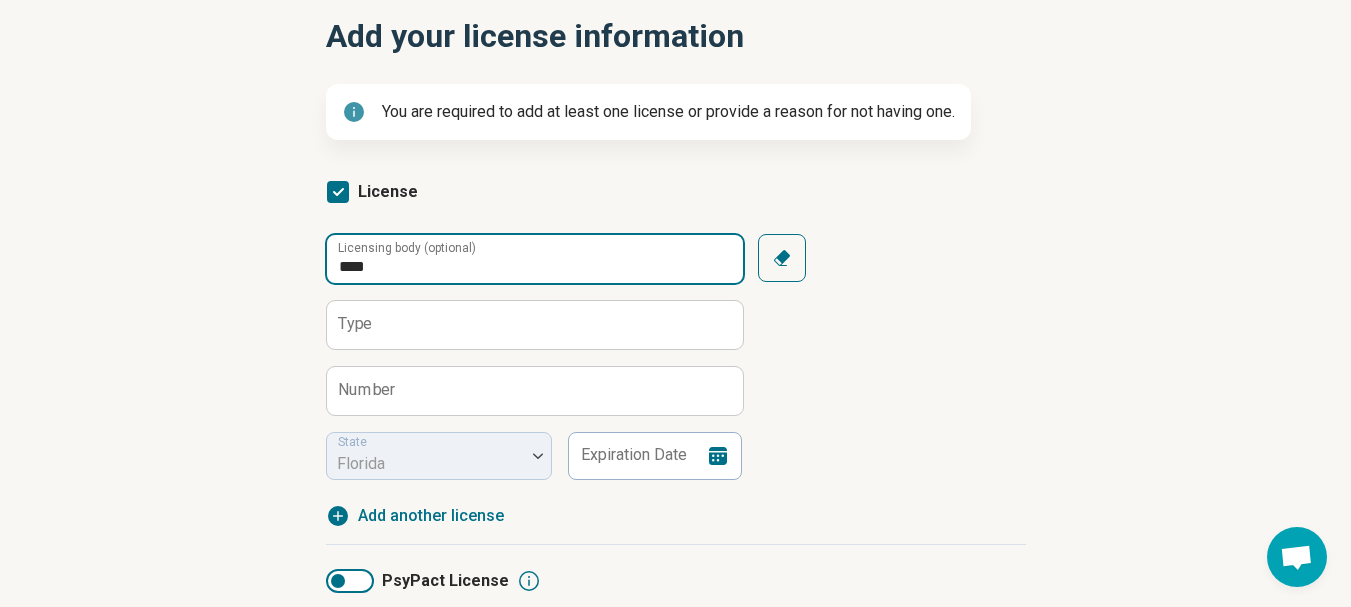 drag, startPoint x: 531, startPoint y: 264, endPoint x: 304, endPoint y: 258, distance: 227.07928 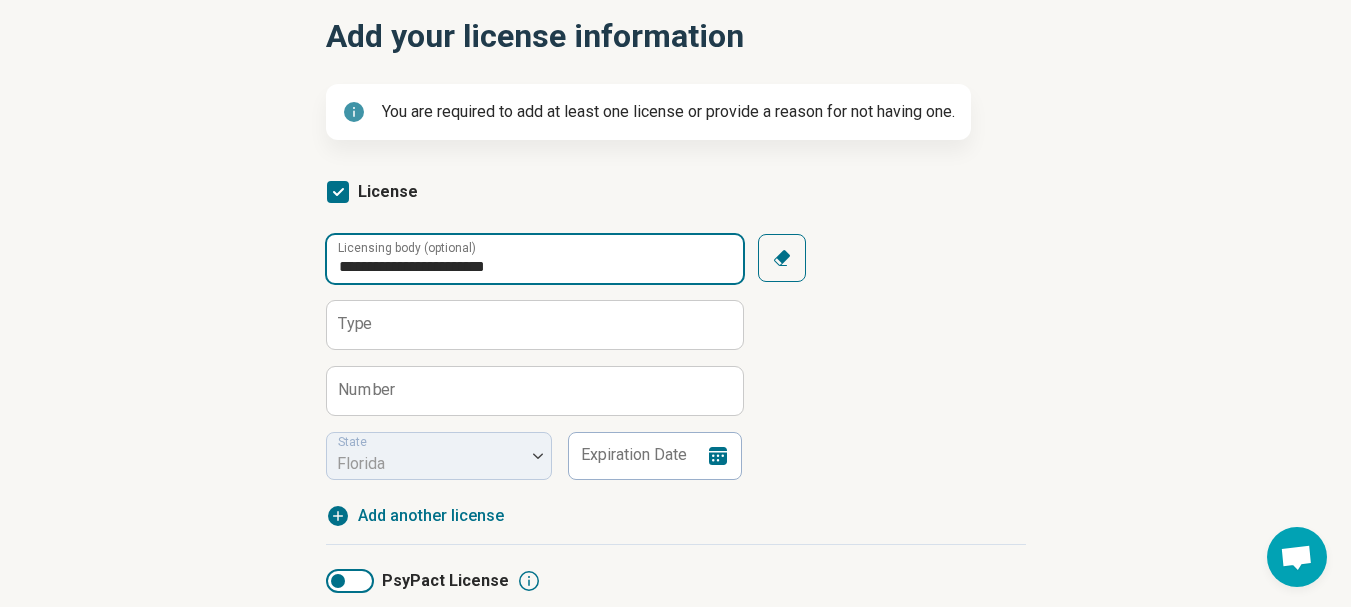 type on "**********" 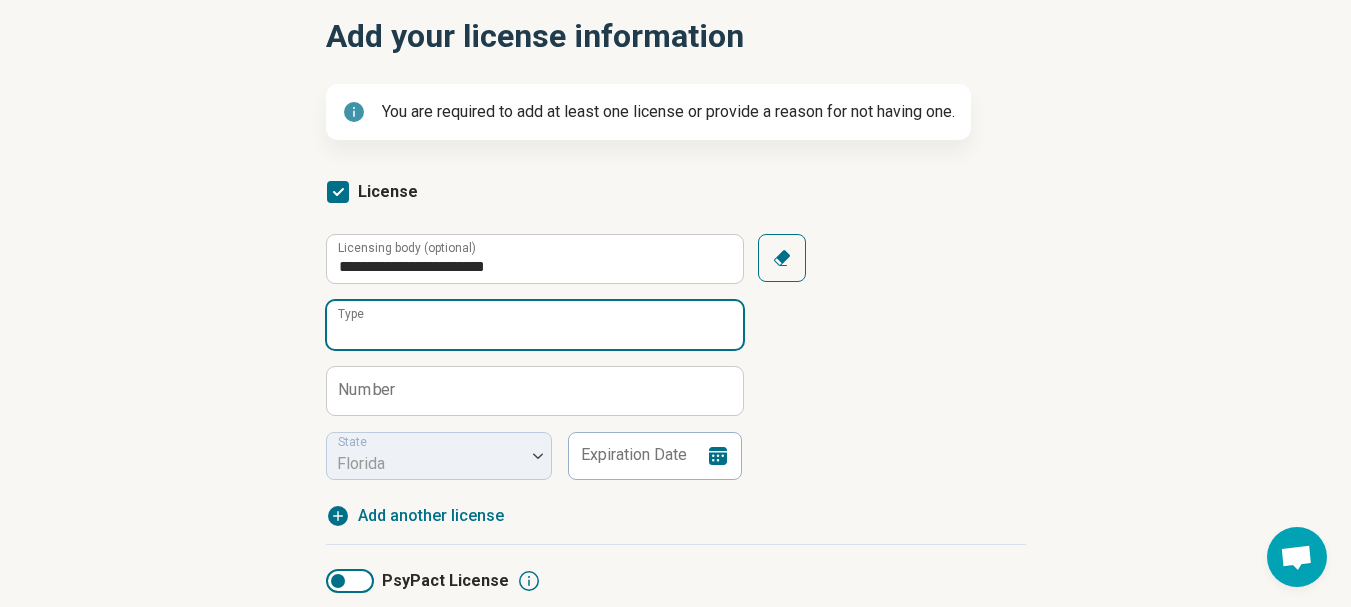 click on "Type" at bounding box center (535, 325) 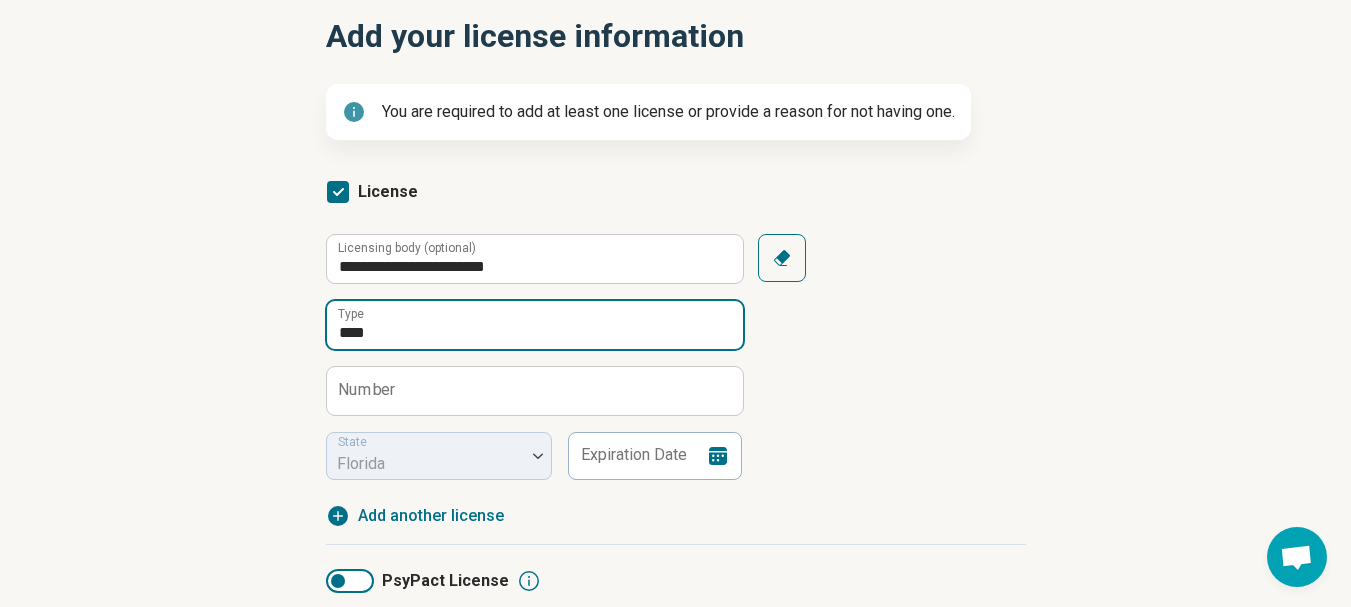 type on "****" 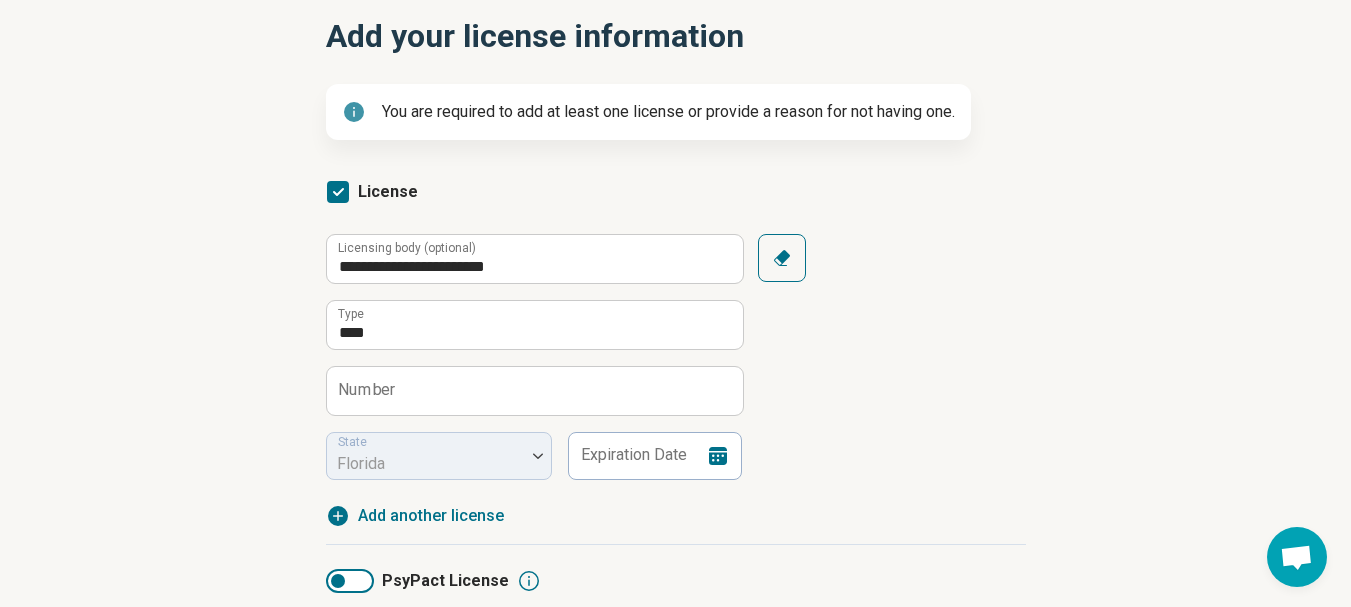 click on "Number" at bounding box center [367, 390] 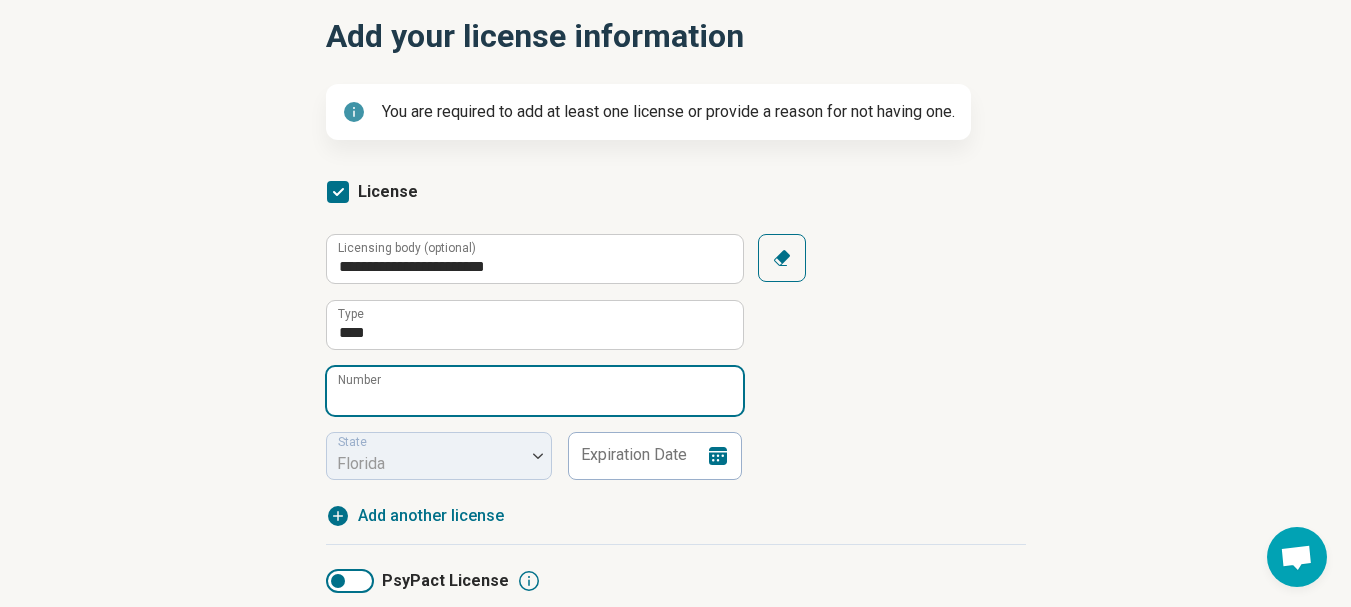 click on "Number" at bounding box center [535, 391] 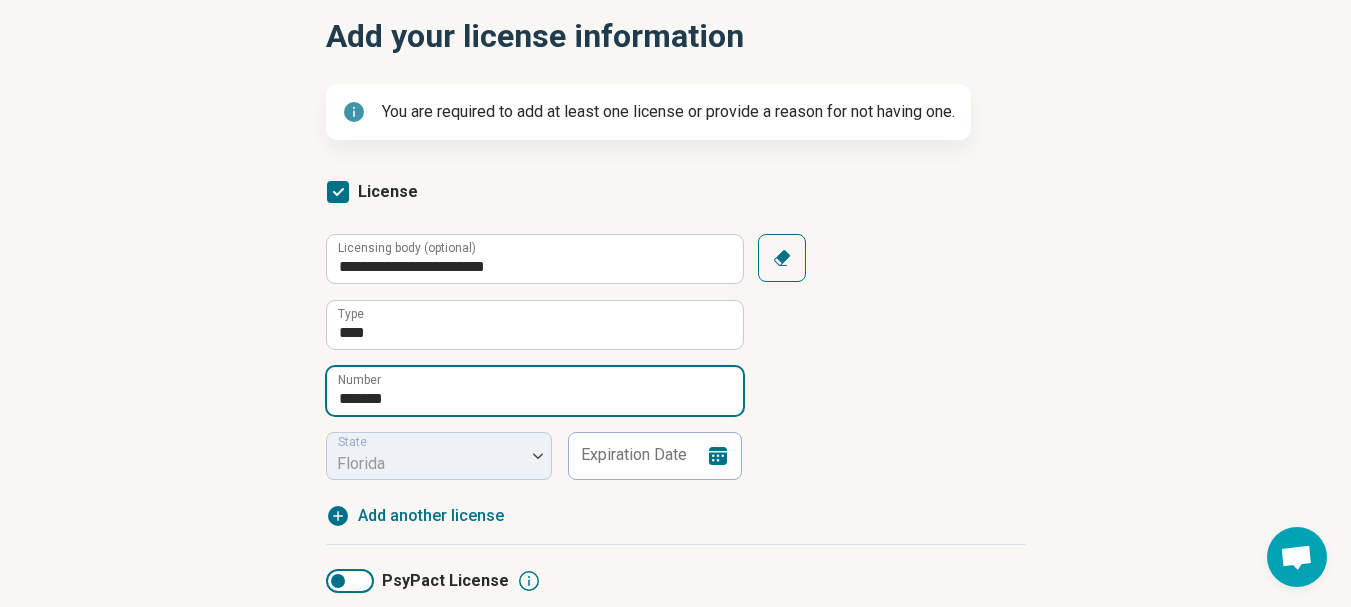 type on "*******" 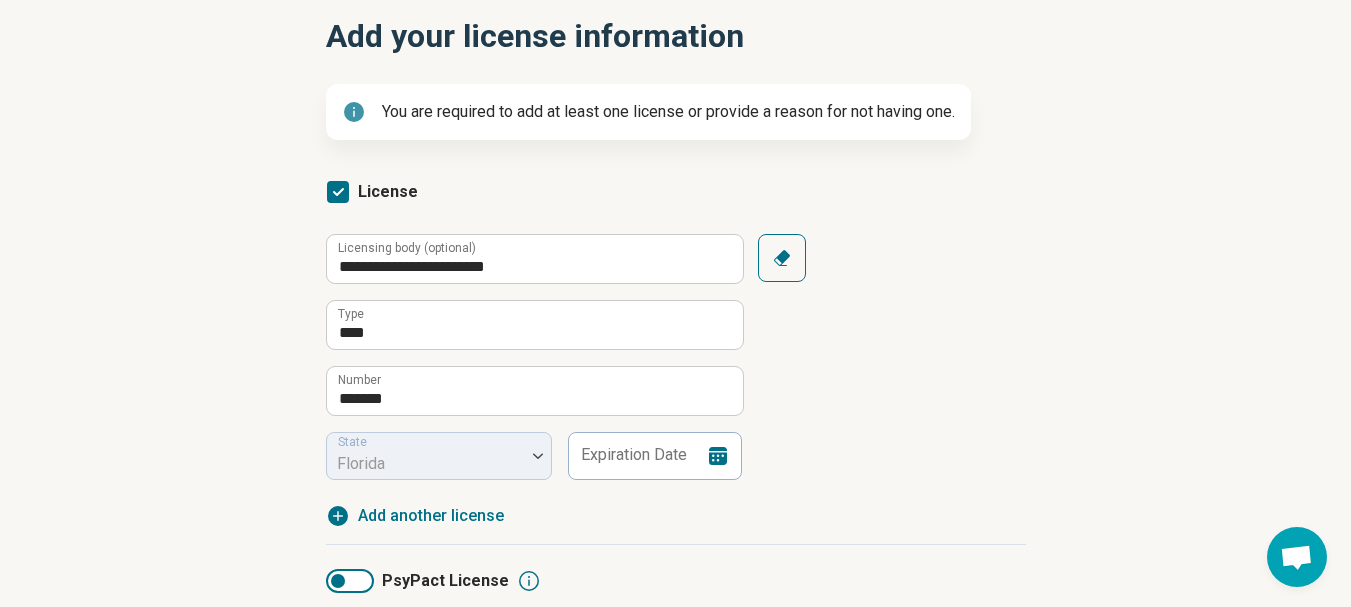 click 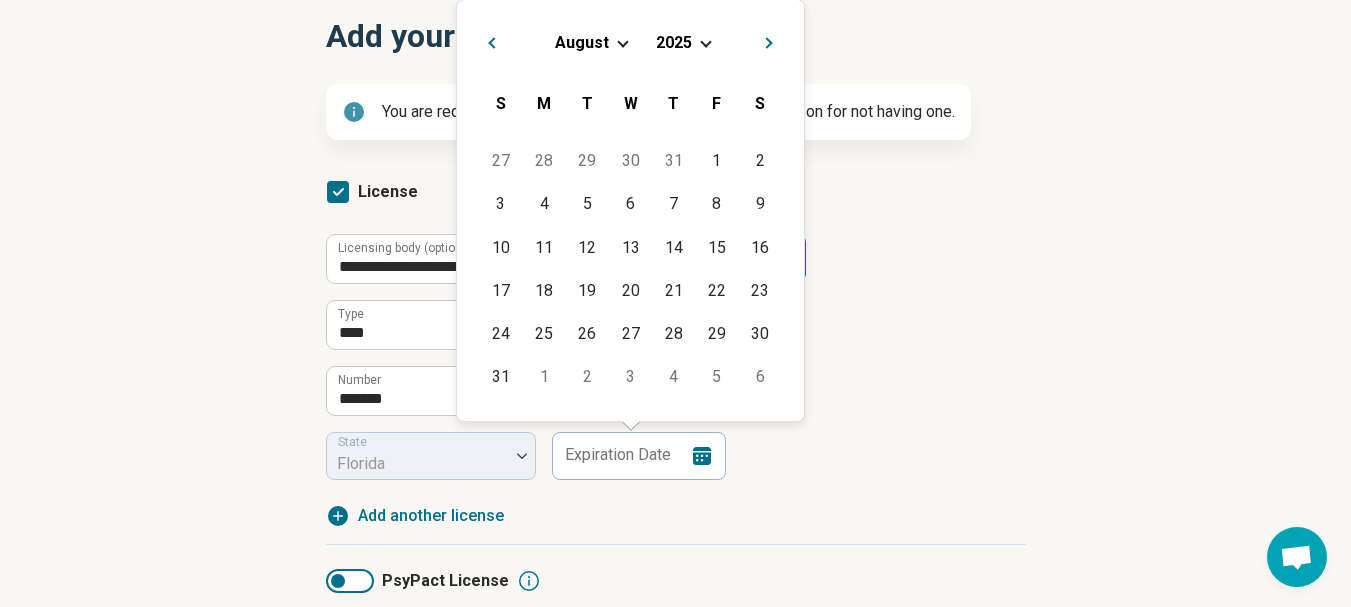 click on "August 2025" at bounding box center [630, 42] 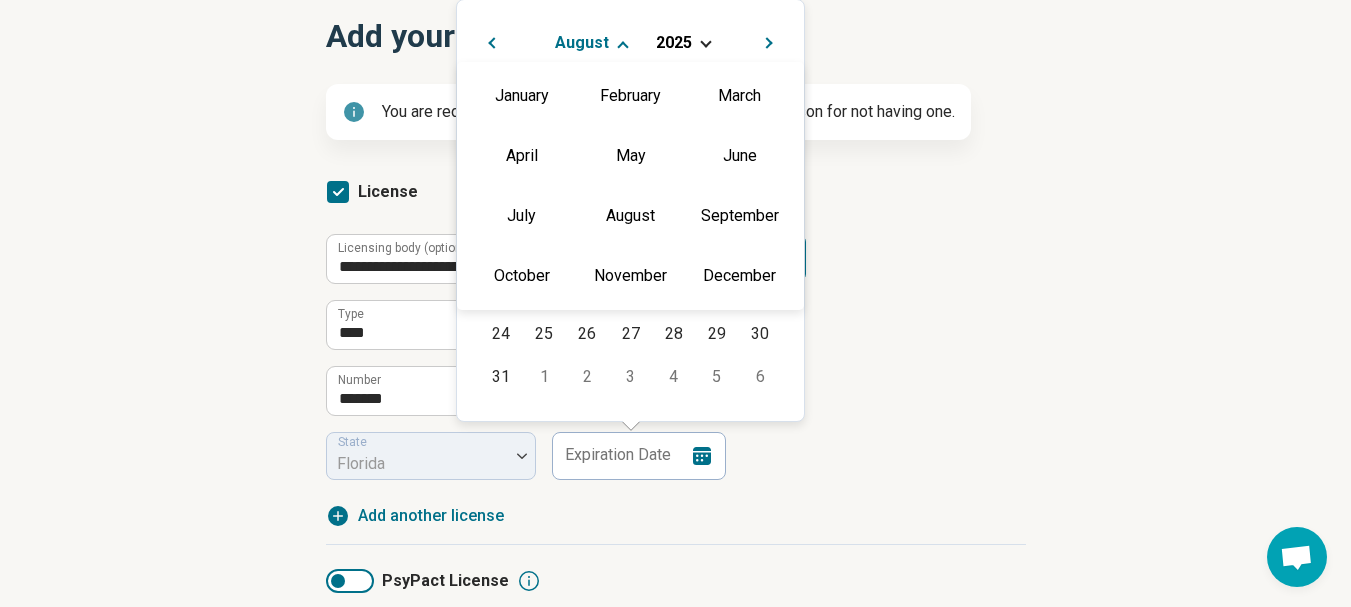 click on "April" at bounding box center (521, 156) 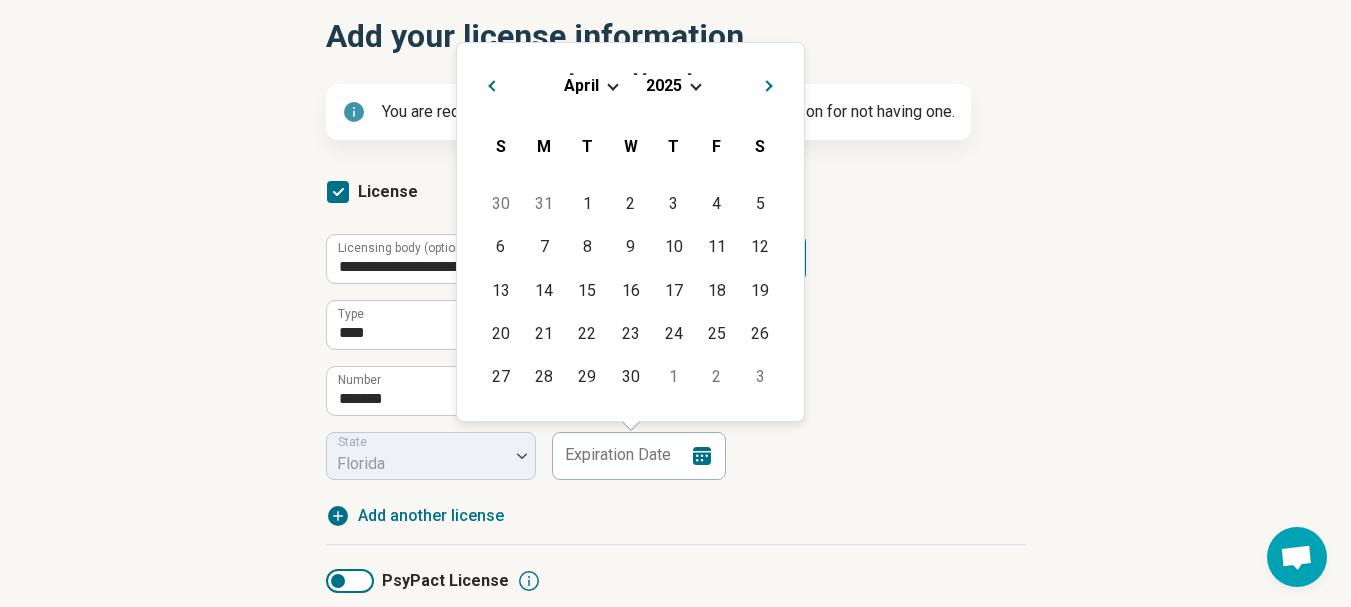 click on "30" at bounding box center [630, 376] 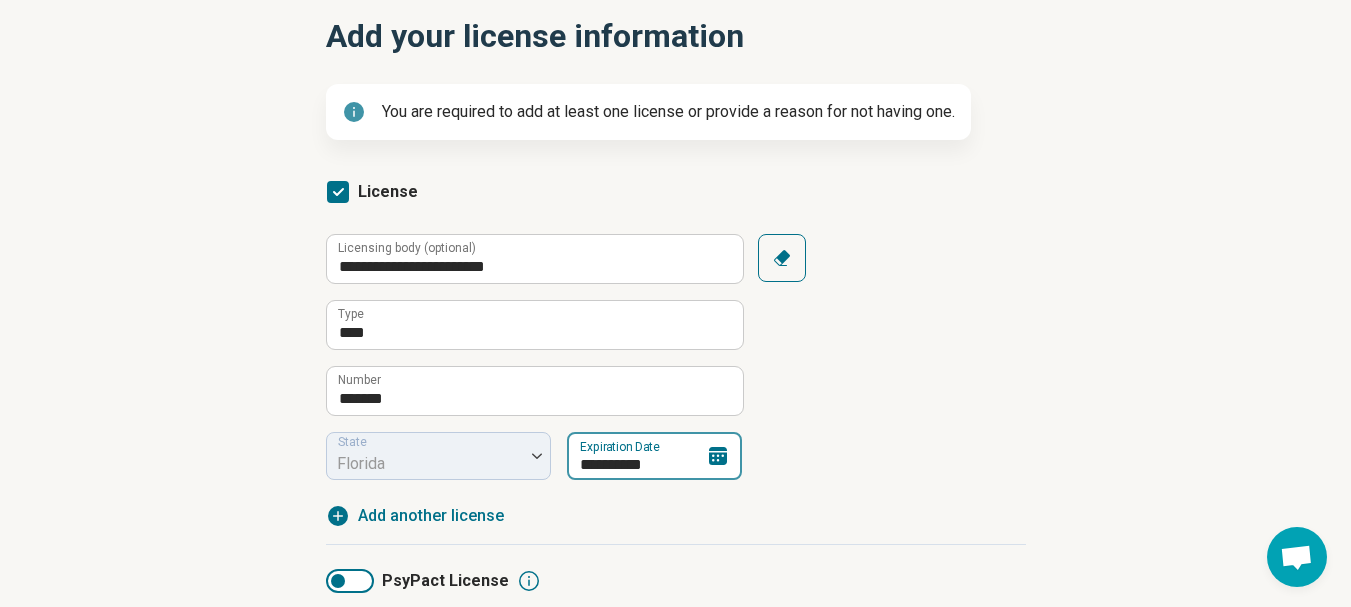click on "**********" at bounding box center [654, 456] 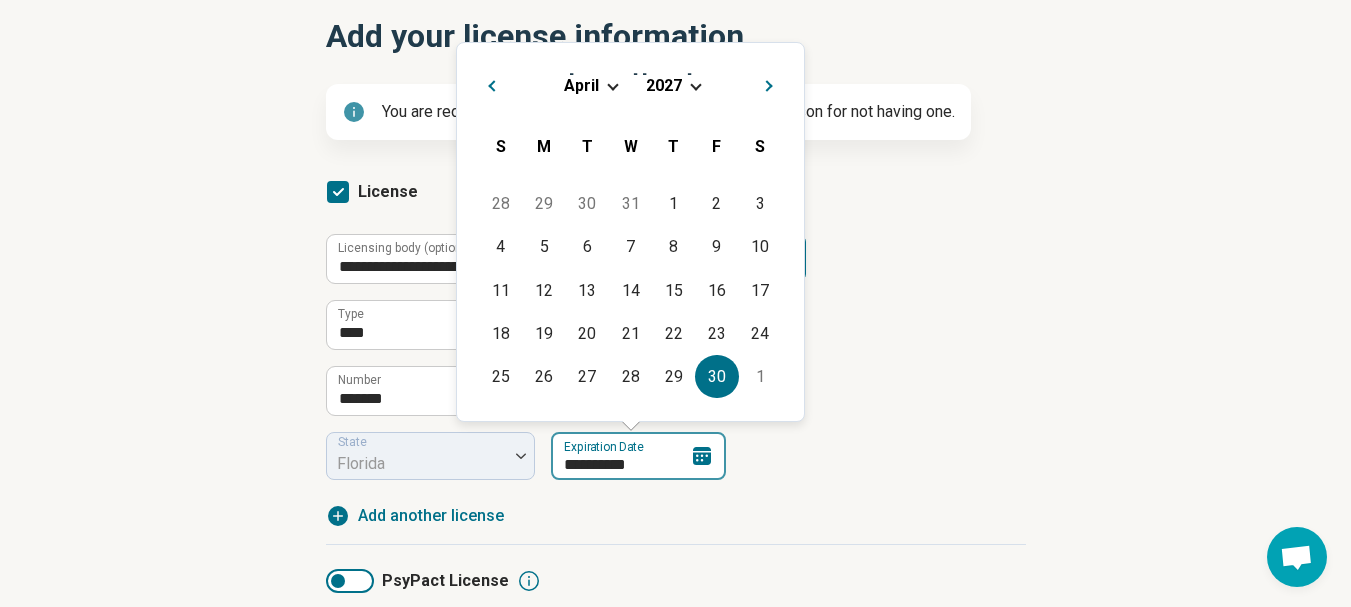 type on "**********" 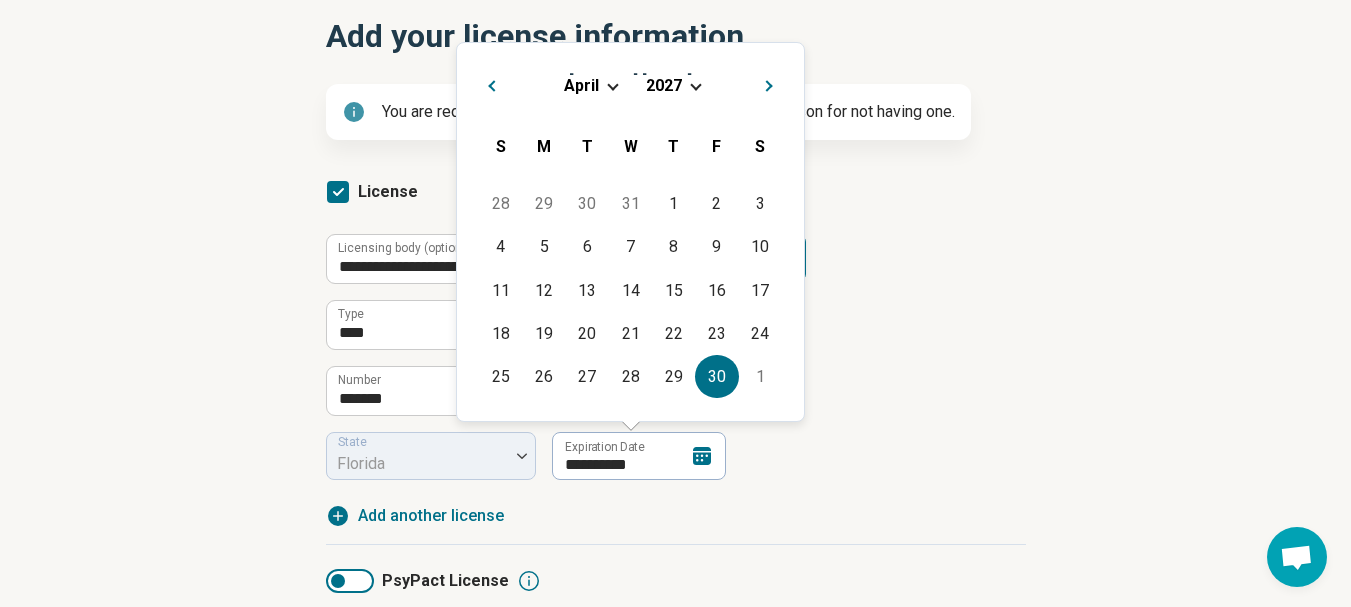 click on "PsyPact License" at bounding box center (676, 580) 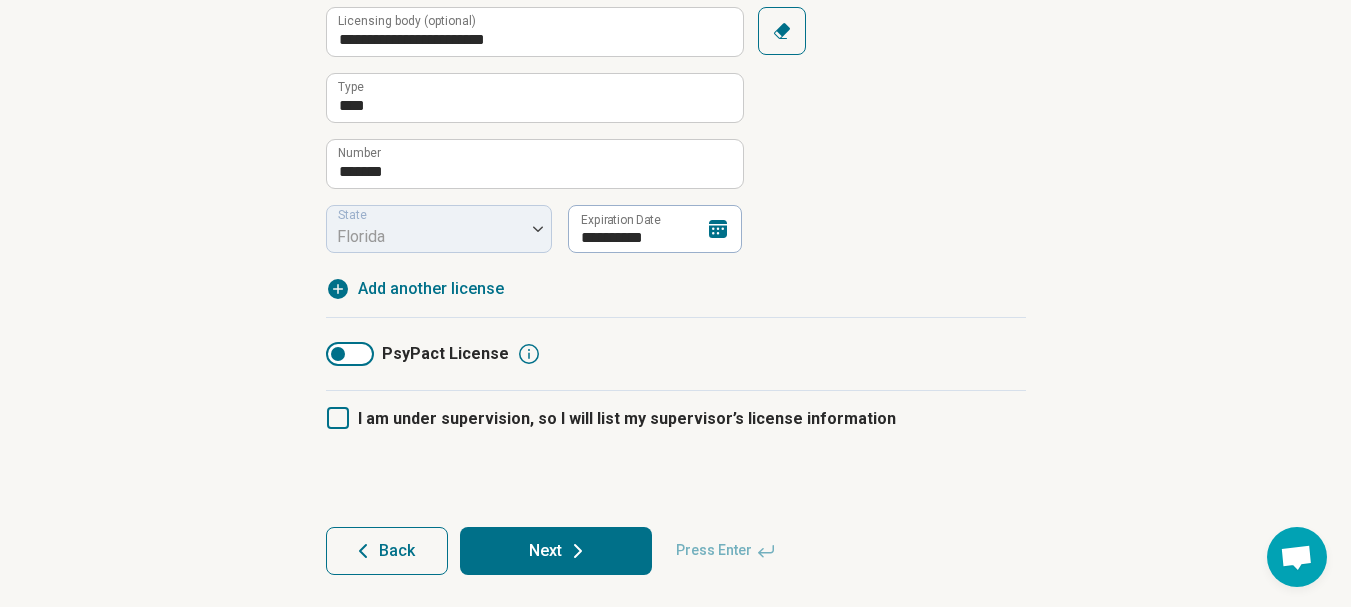 scroll, scrollTop: 435, scrollLeft: 0, axis: vertical 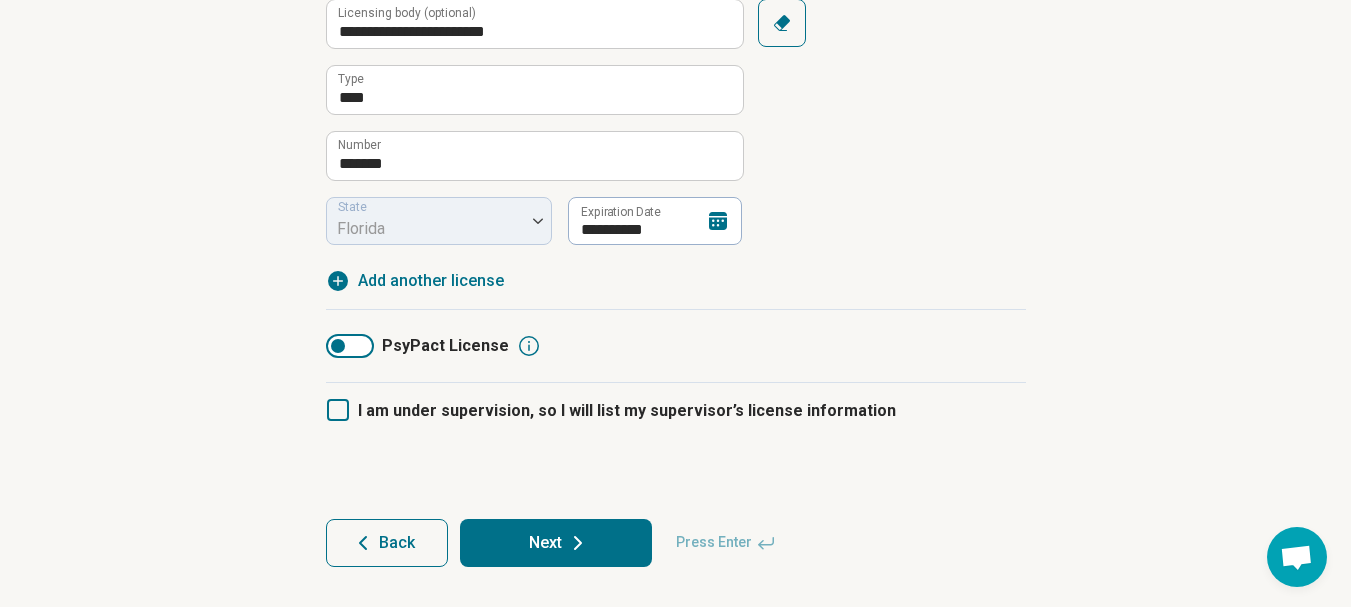 click at bounding box center (350, 346) 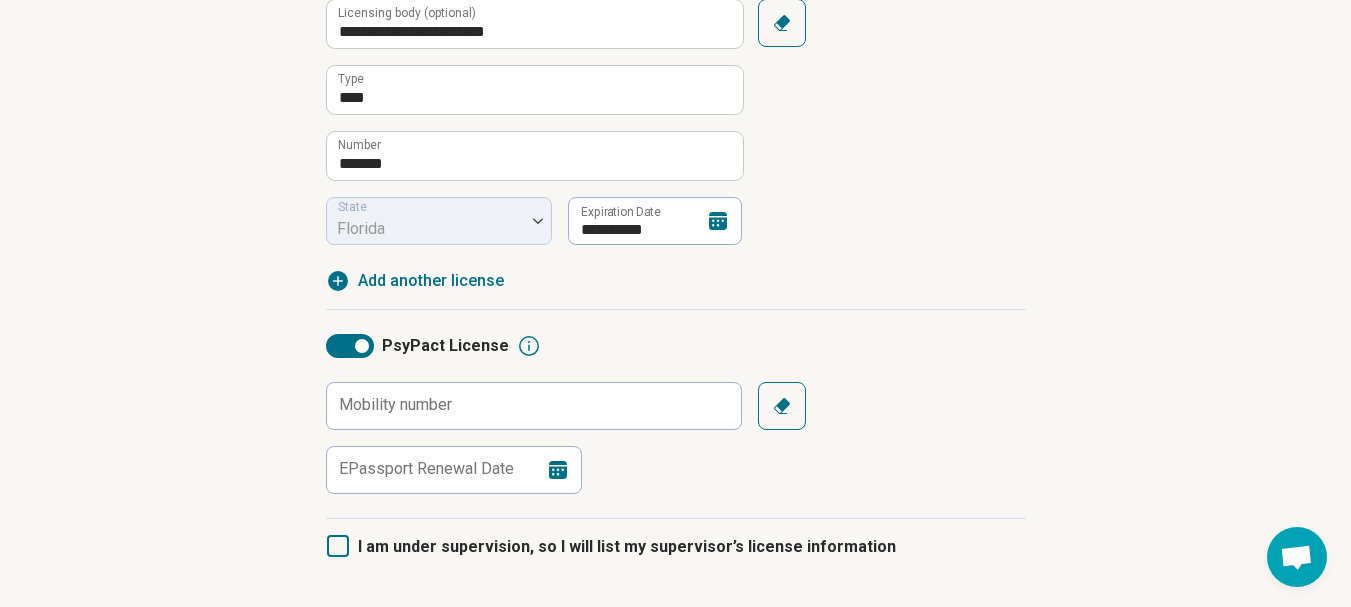 scroll, scrollTop: 10, scrollLeft: 0, axis: vertical 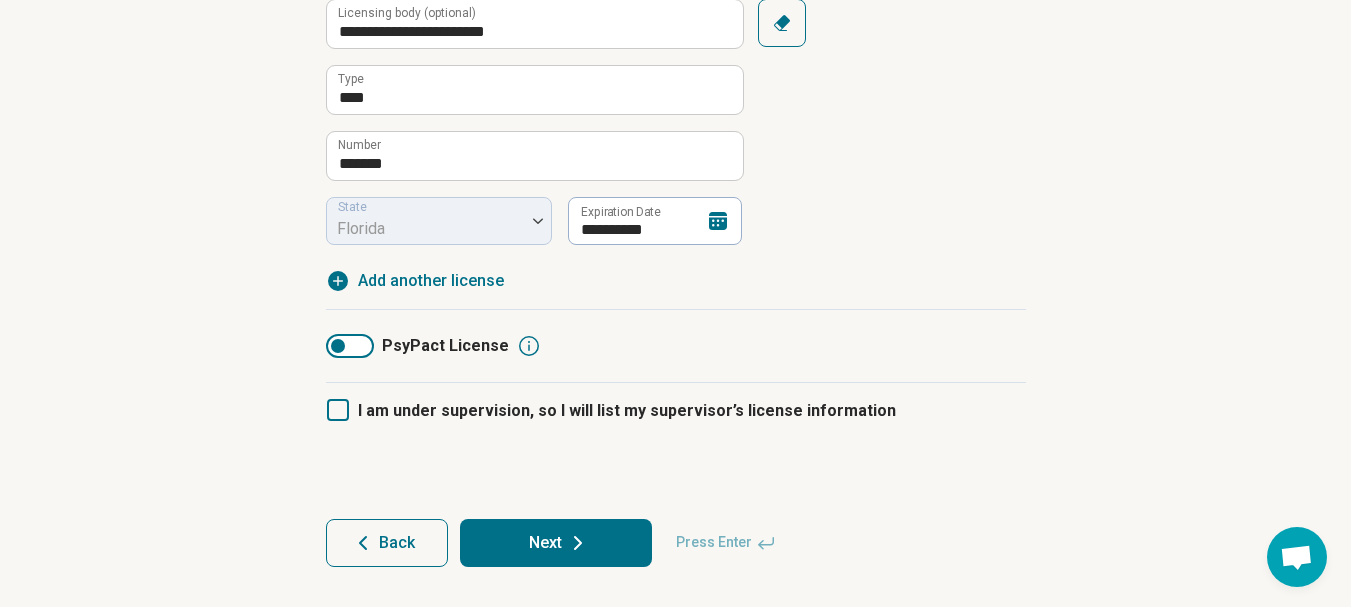 click 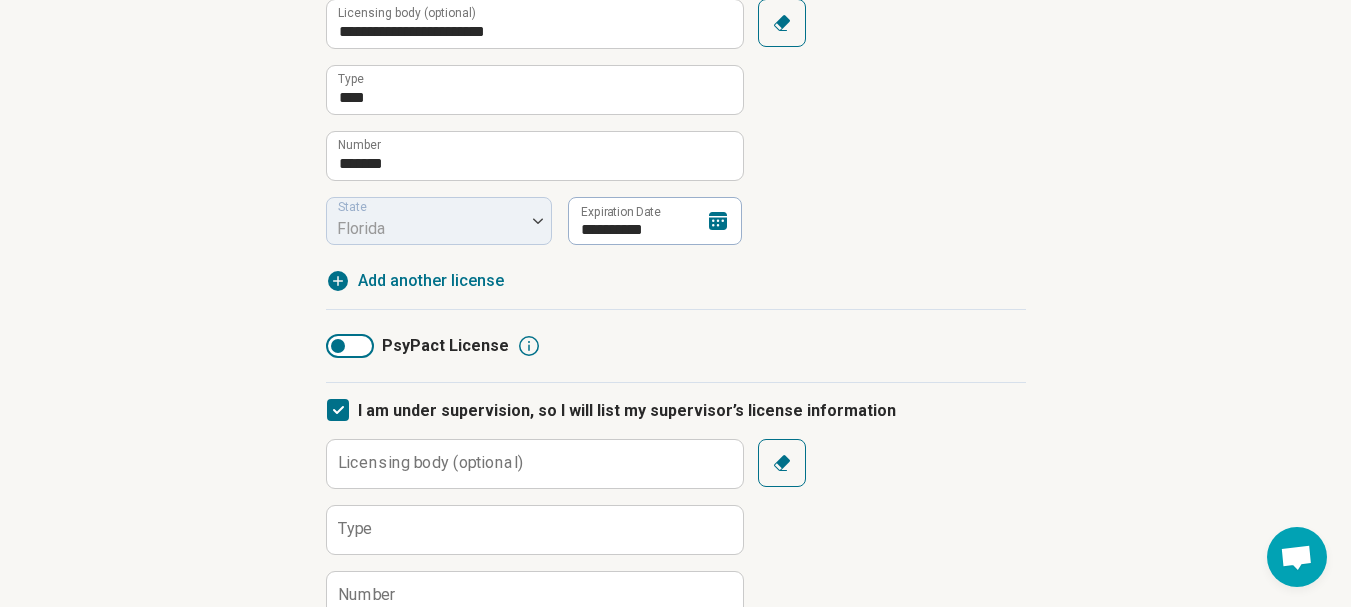 scroll, scrollTop: 10, scrollLeft: 0, axis: vertical 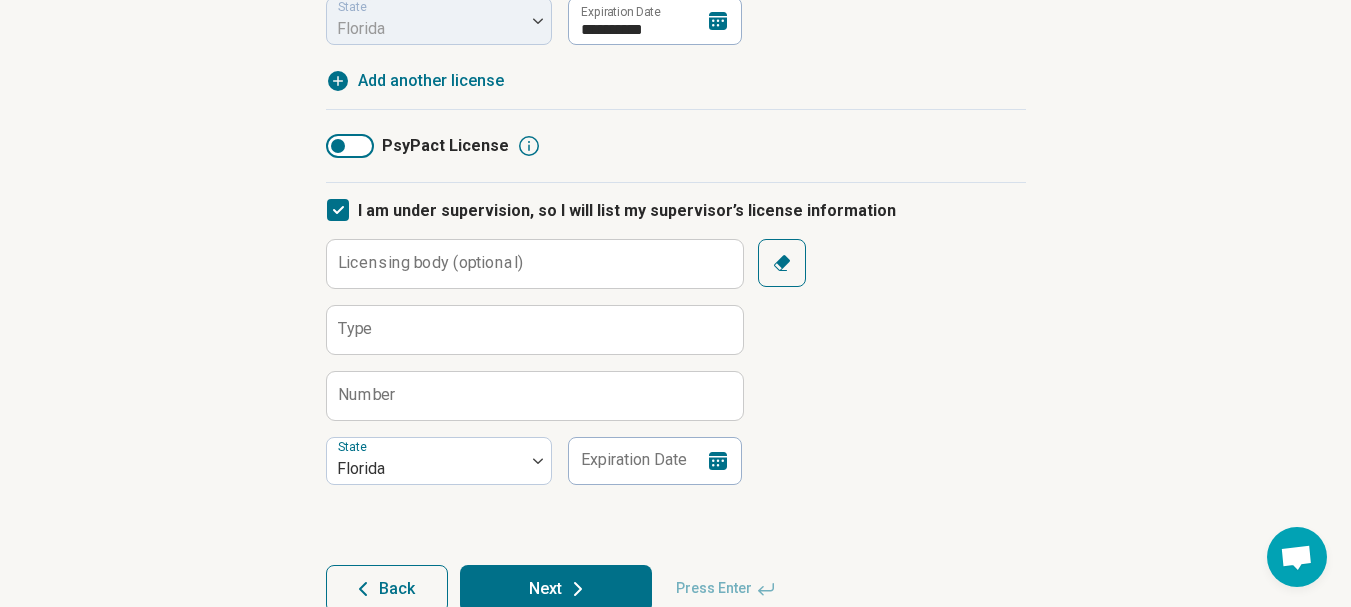 click 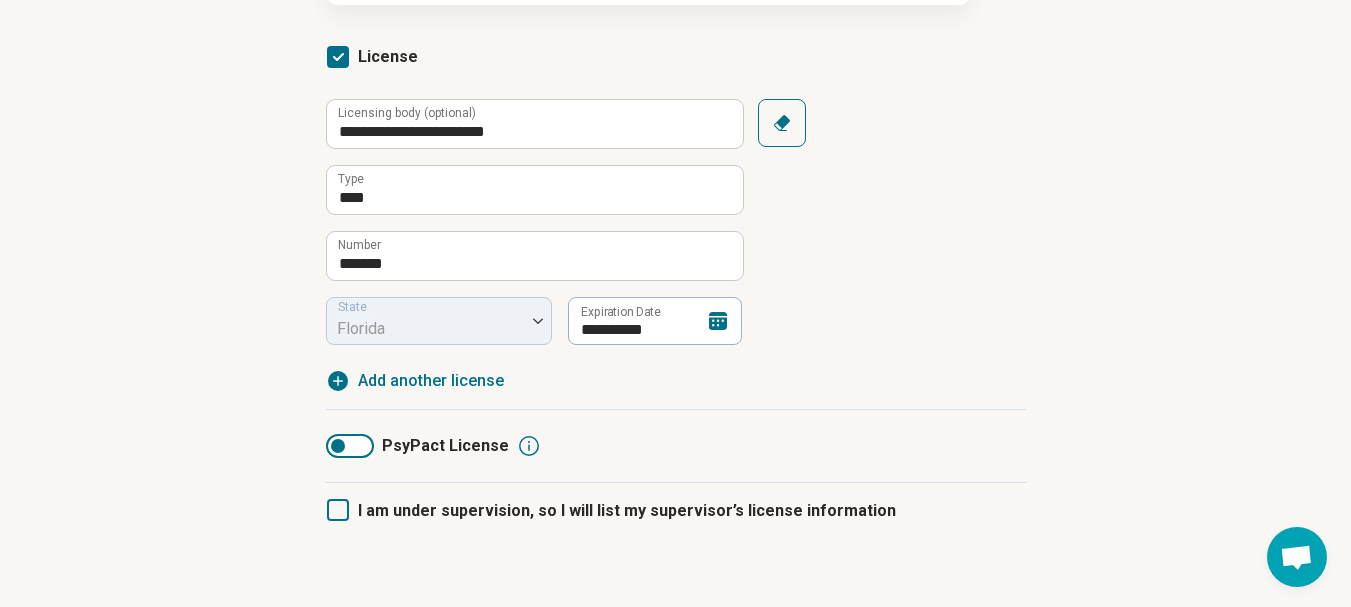 scroll, scrollTop: 435, scrollLeft: 0, axis: vertical 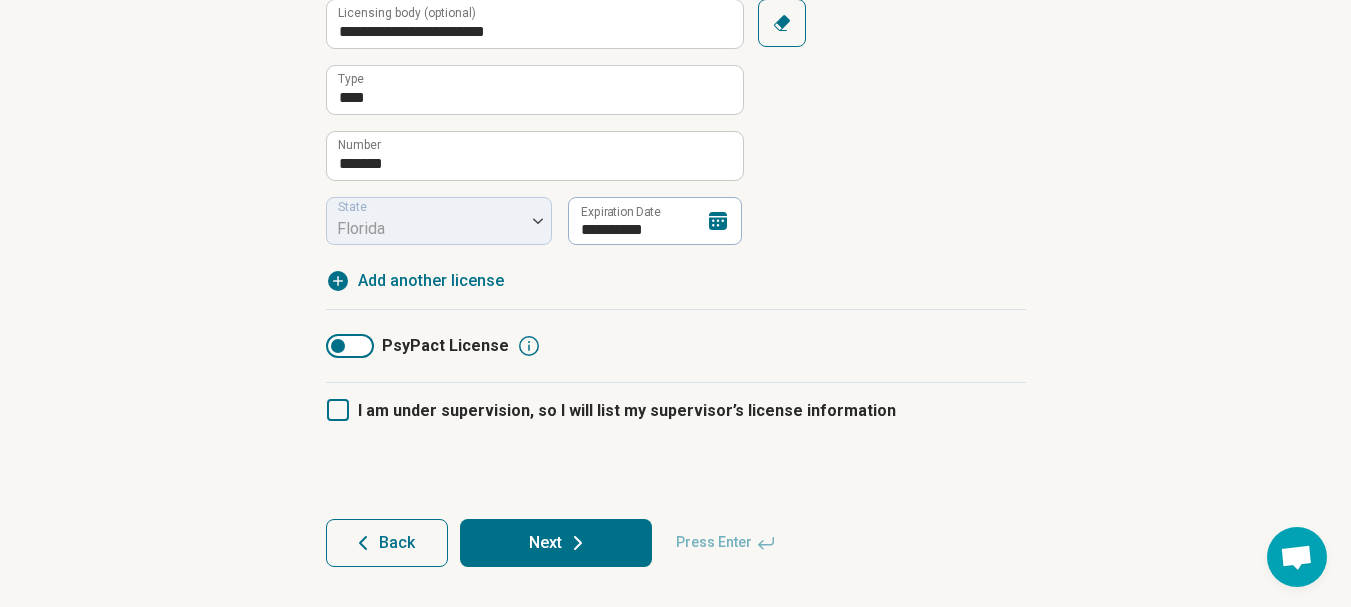 click 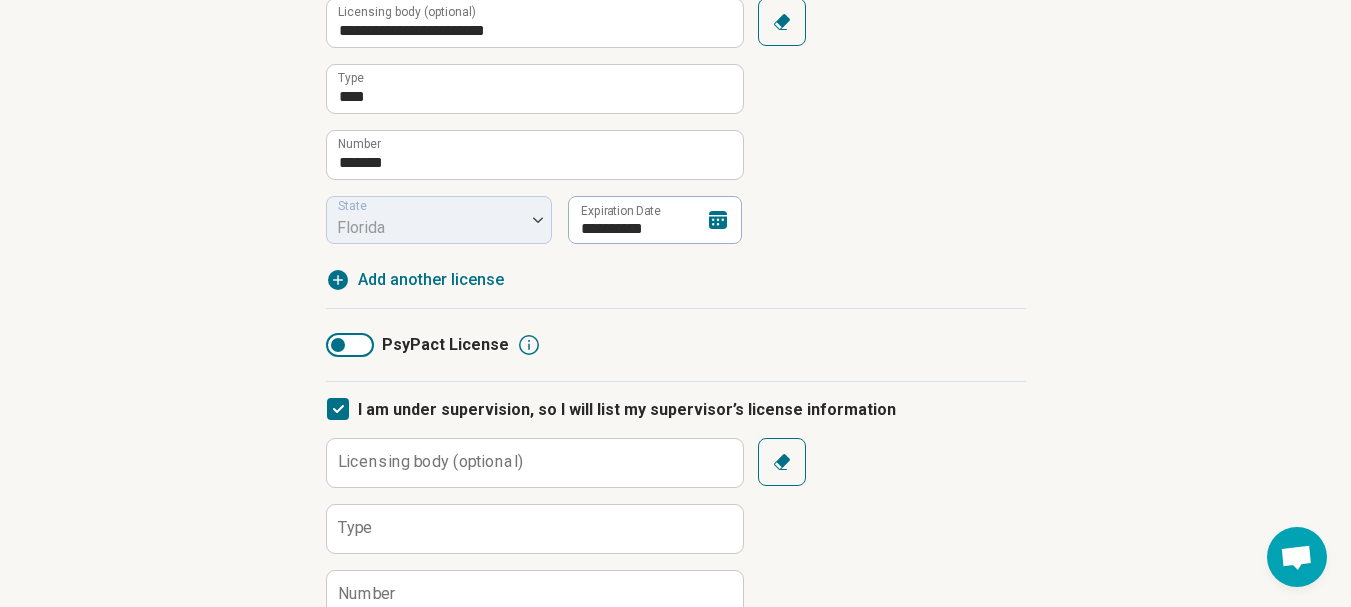 scroll, scrollTop: 635, scrollLeft: 0, axis: vertical 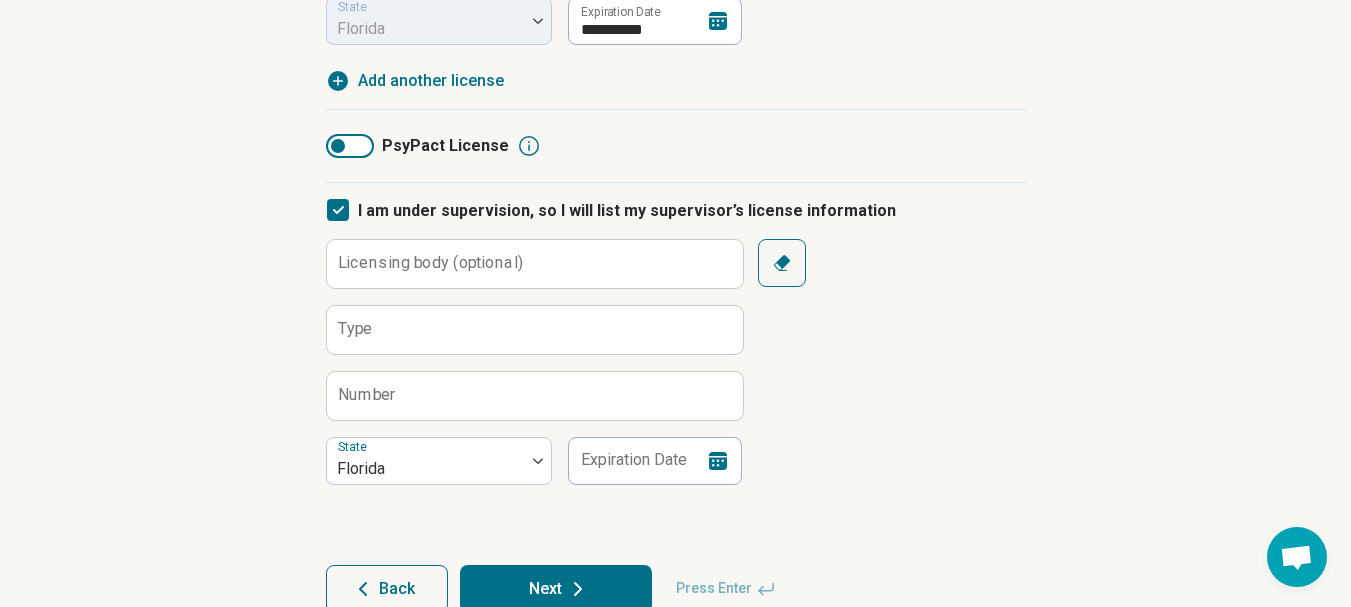 click on "Licensing body (optional)" at bounding box center [430, 263] 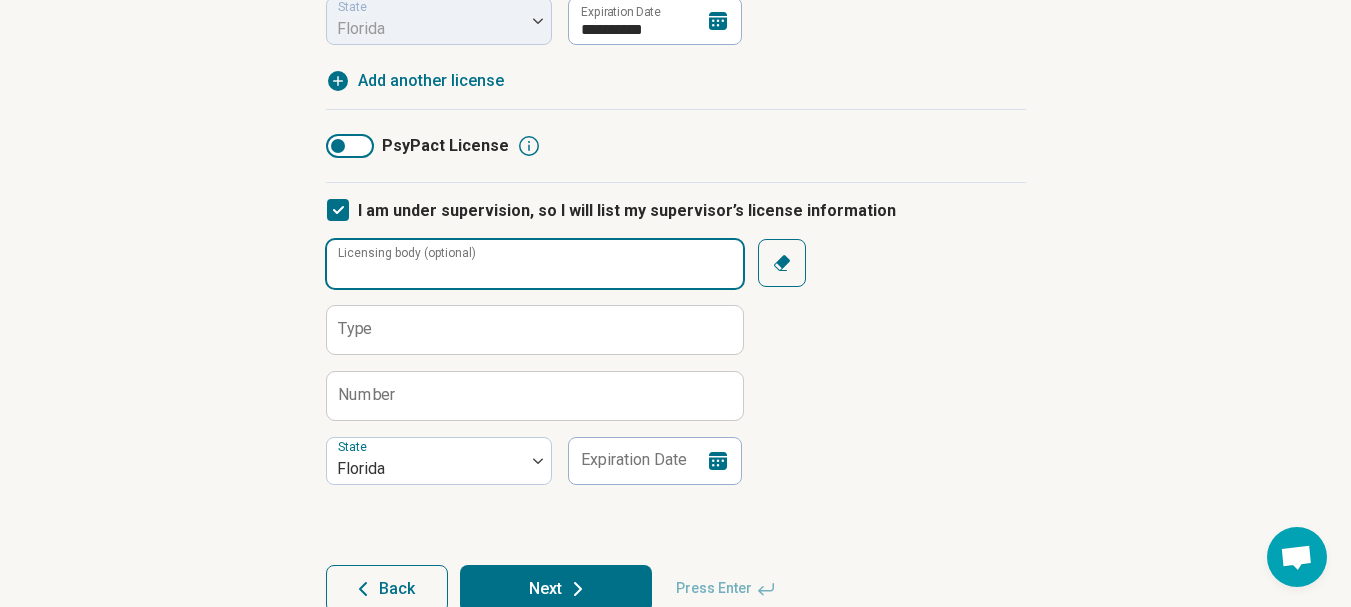 click on "Licensing body (optional)" at bounding box center (535, 264) 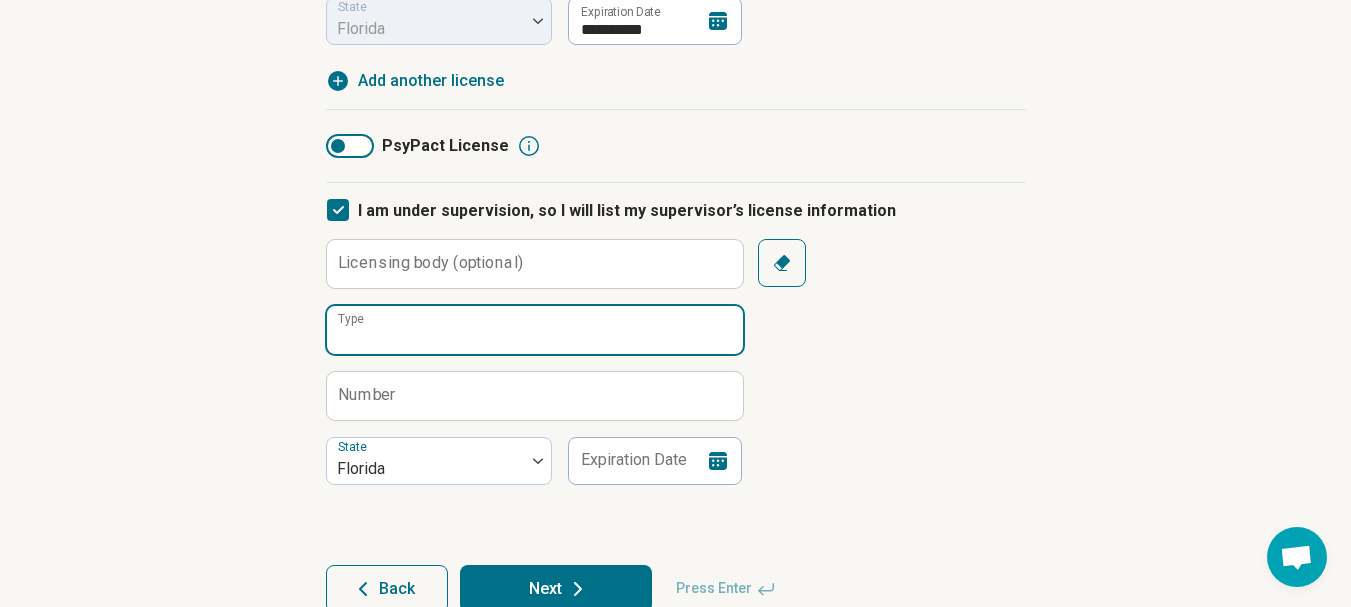 click on "Type" at bounding box center [535, 330] 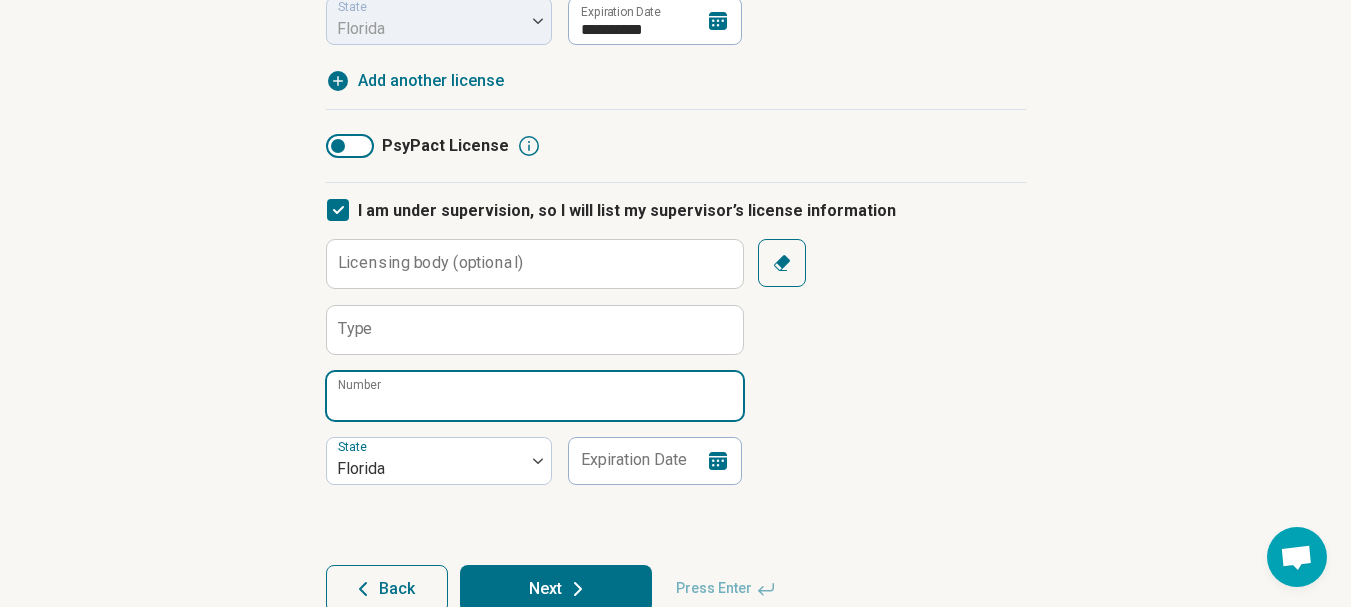 drag, startPoint x: 430, startPoint y: 323, endPoint x: 391, endPoint y: 383, distance: 71.561165 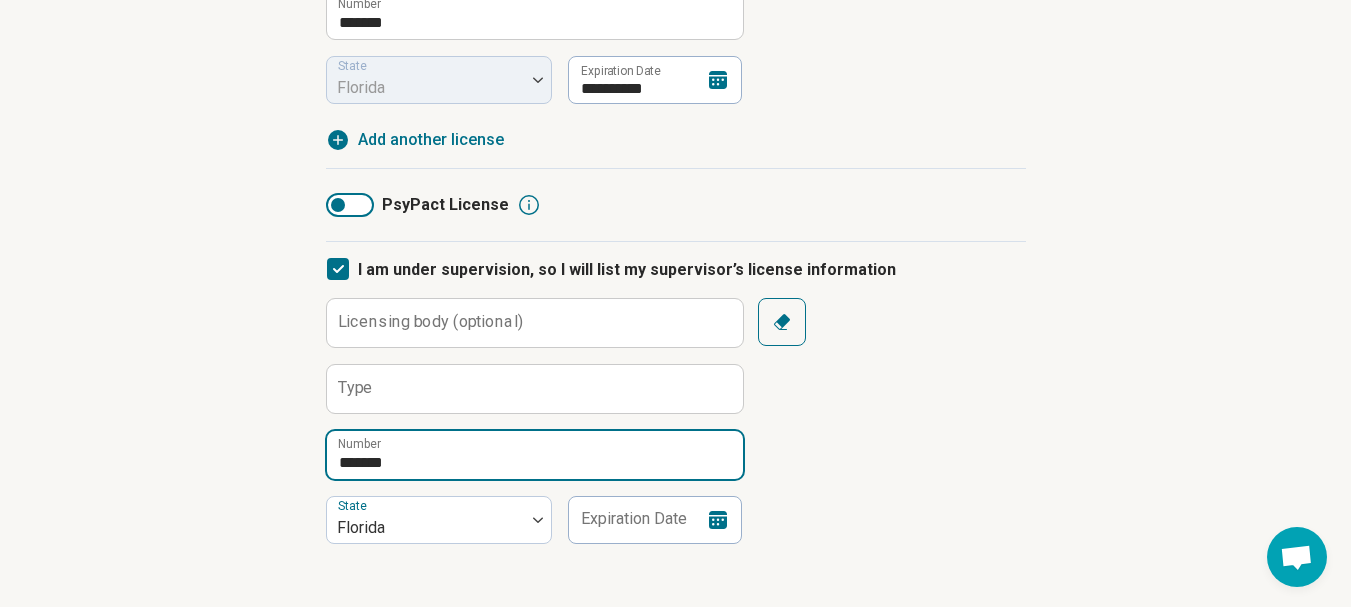 scroll, scrollTop: 635, scrollLeft: 0, axis: vertical 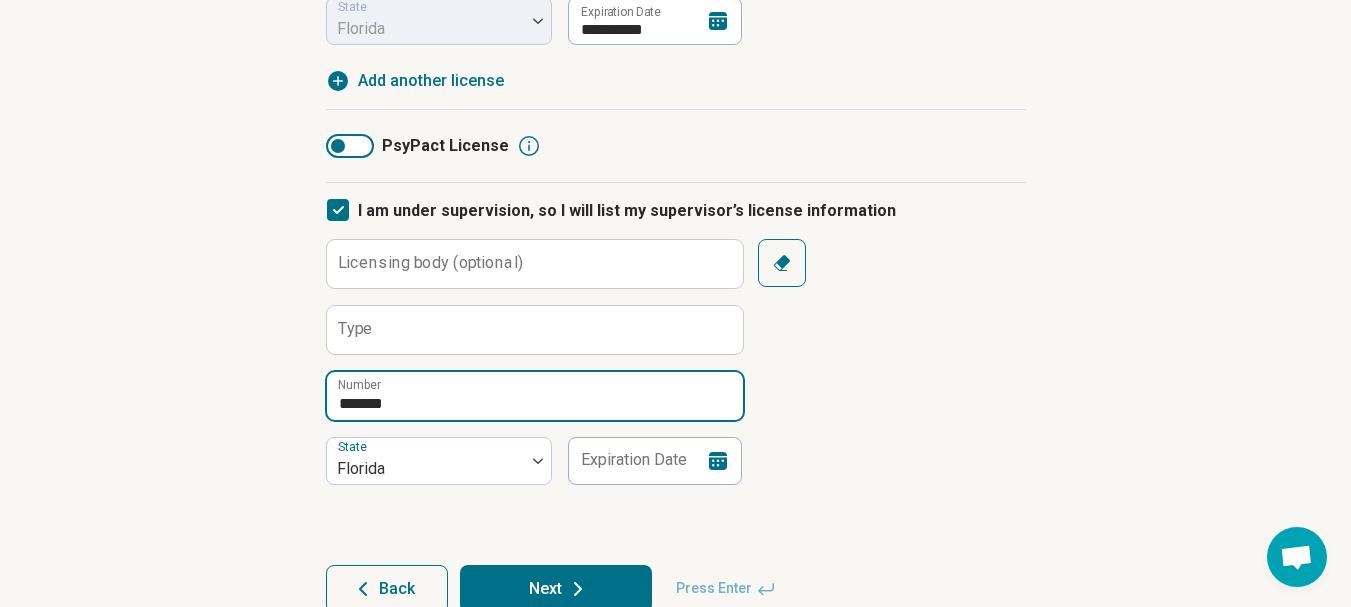 type on "*******" 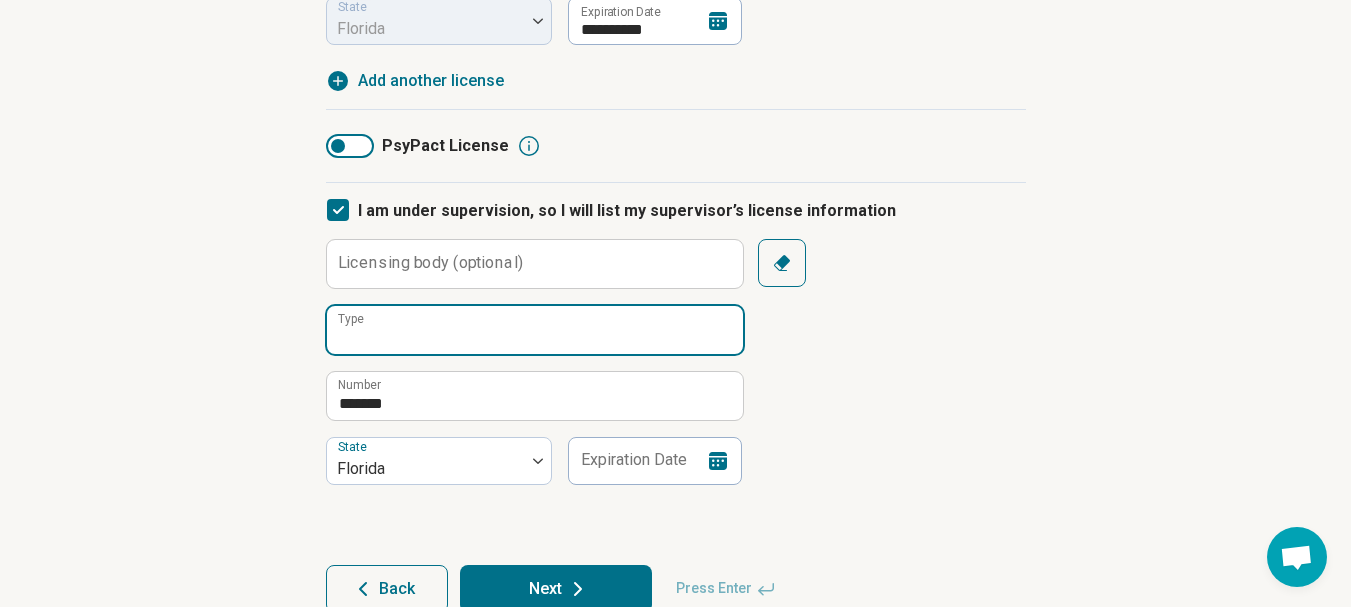 click on "Type" at bounding box center (535, 330) 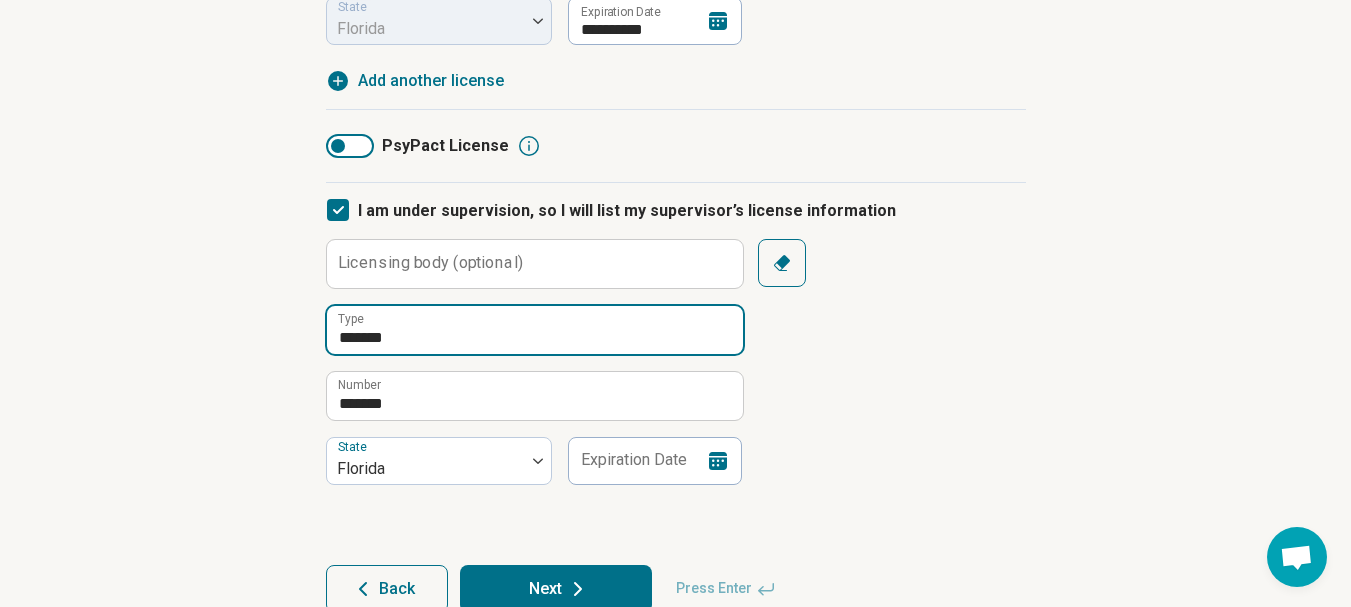 type on "*******" 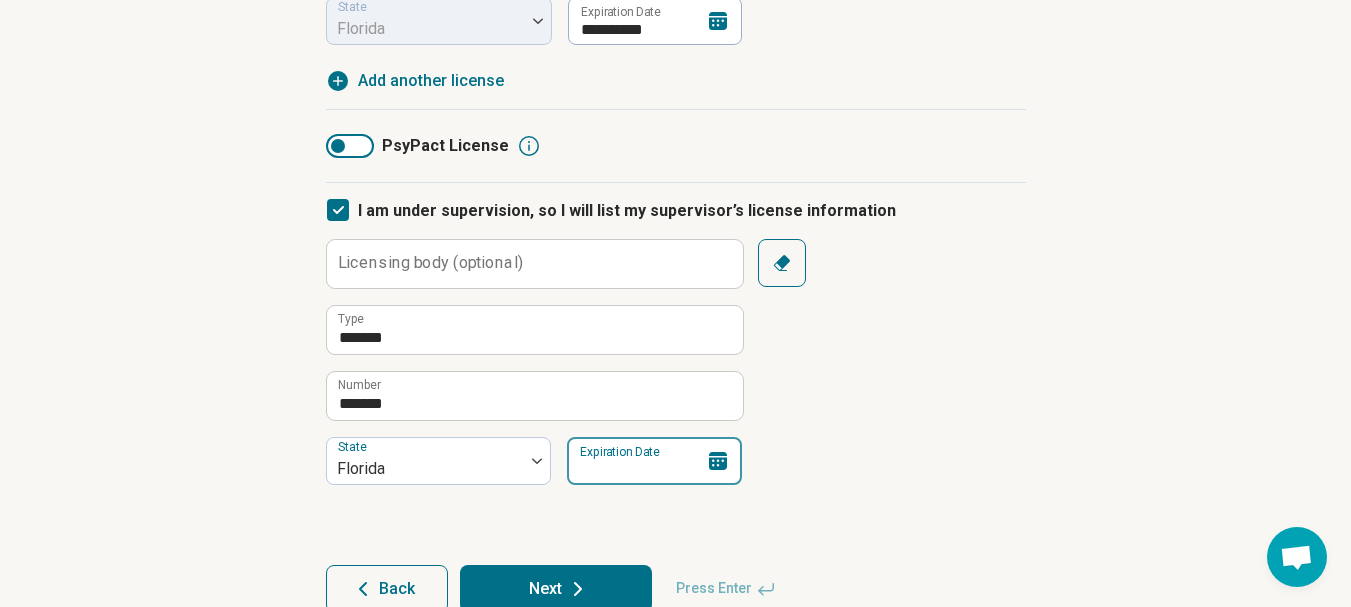 click on "Expiration Date" at bounding box center [654, 461] 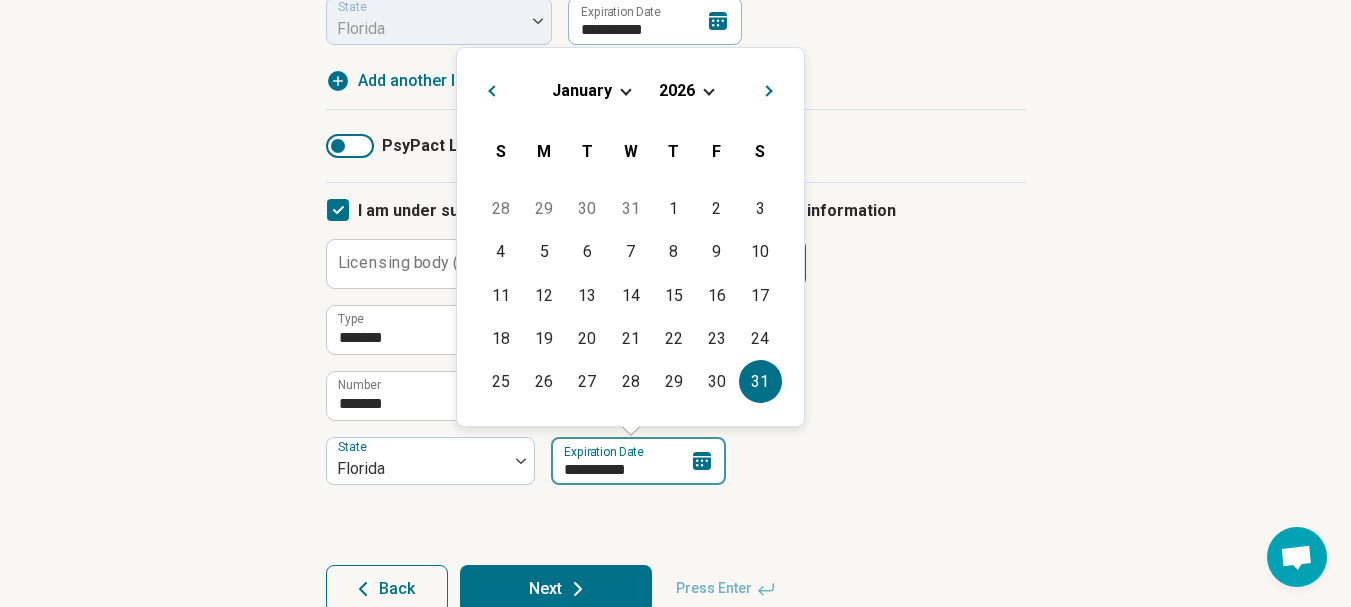 type on "**********" 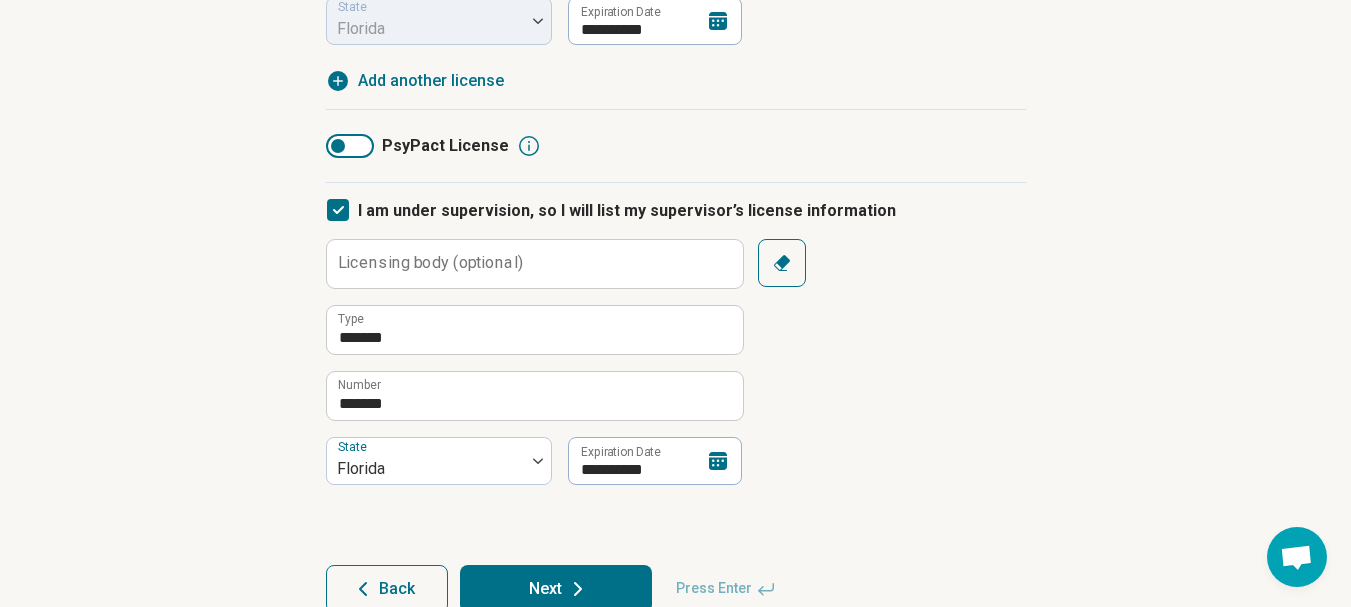 click on "**********" at bounding box center (676, 171) 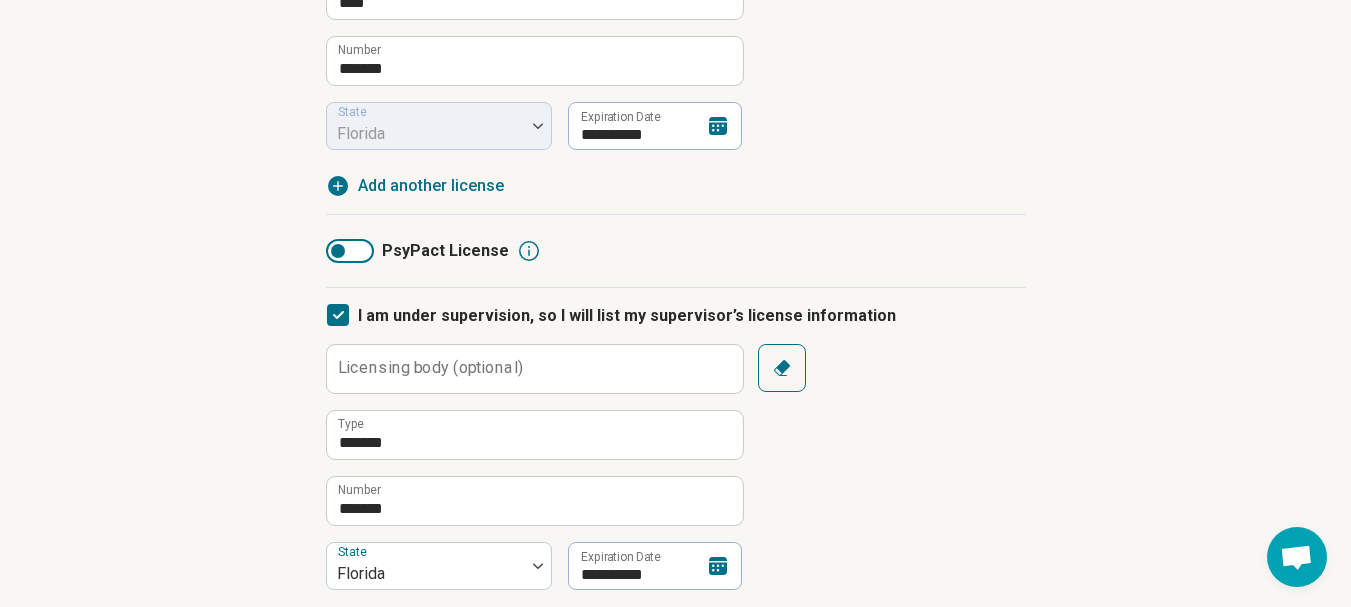 scroll, scrollTop: 481, scrollLeft: 0, axis: vertical 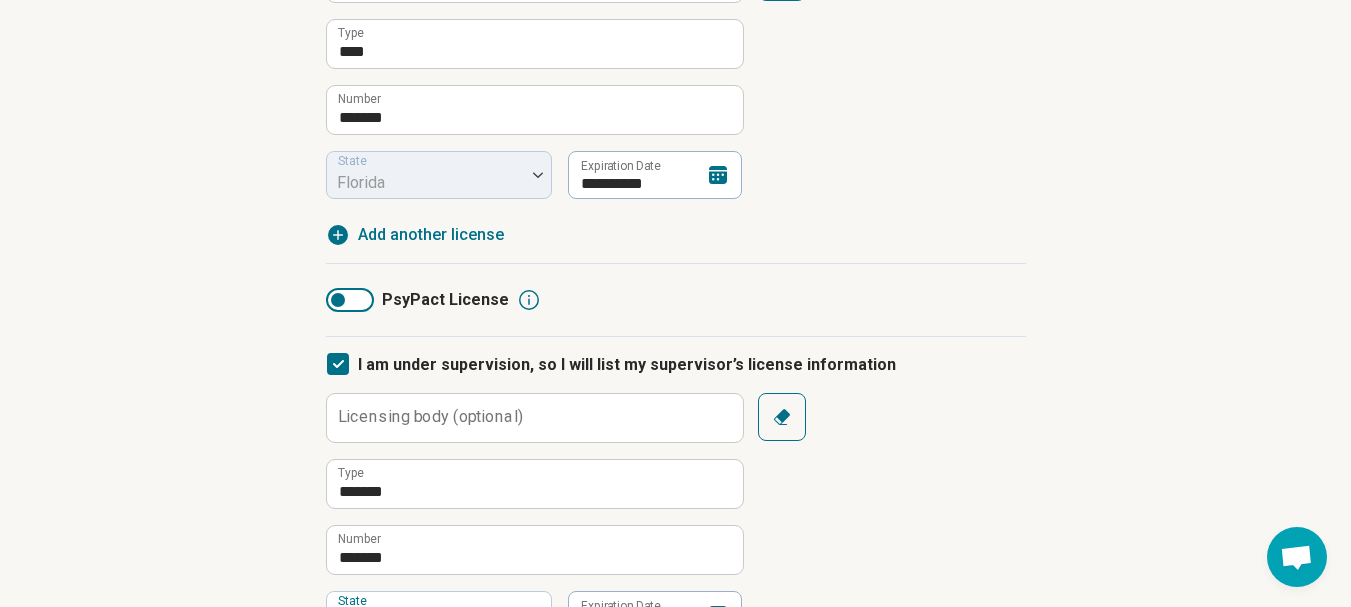 click 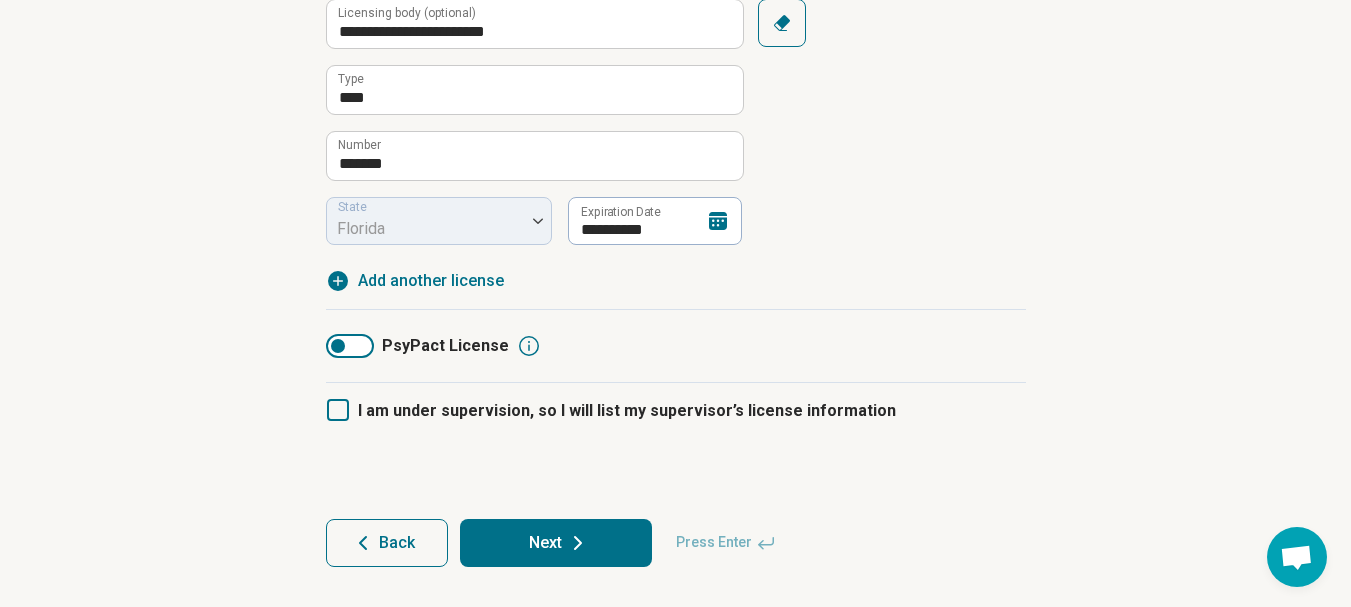 click on "Next" at bounding box center (556, 543) 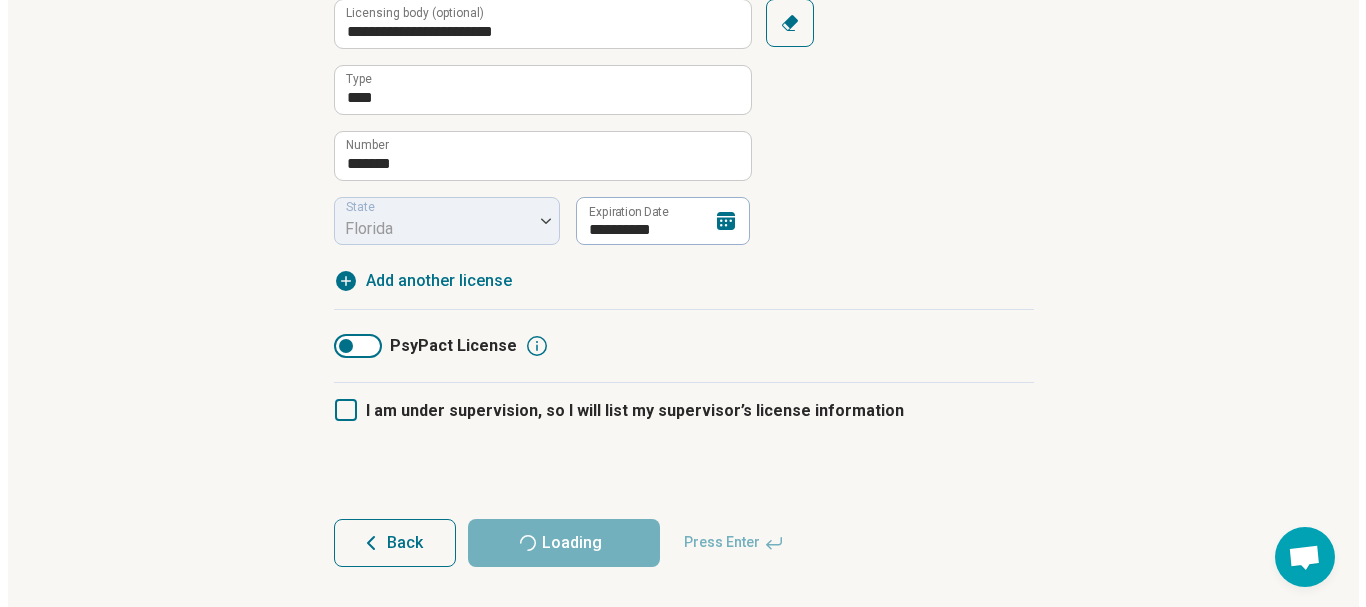 scroll, scrollTop: 0, scrollLeft: 0, axis: both 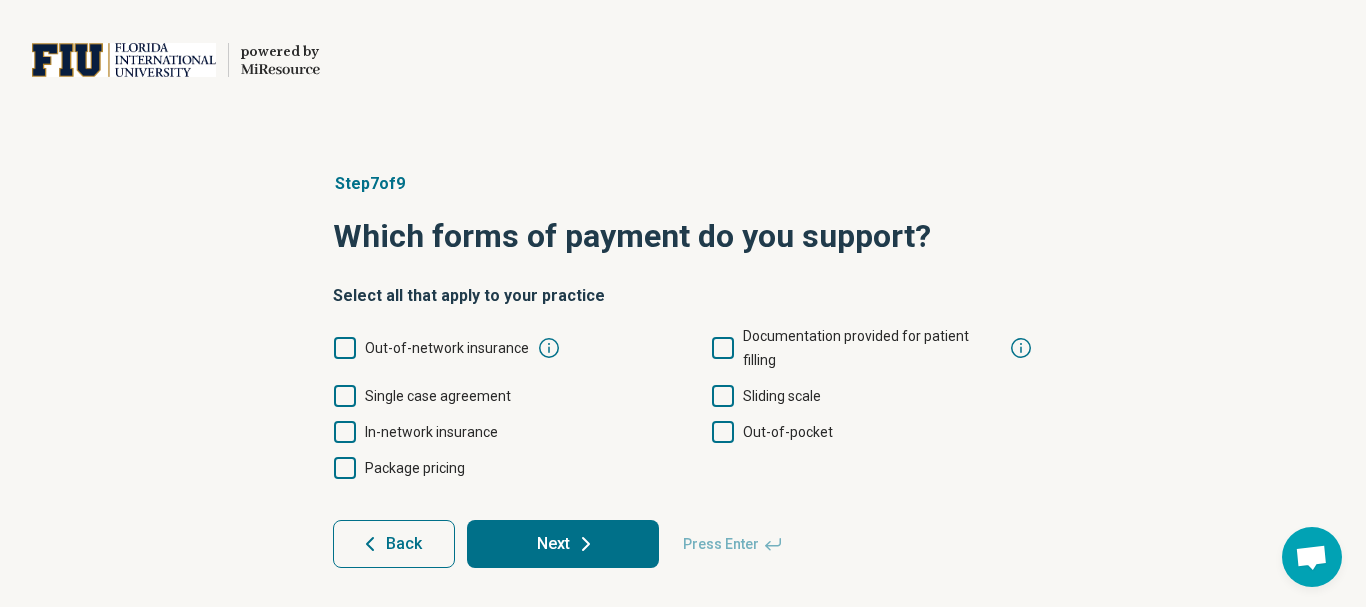 click 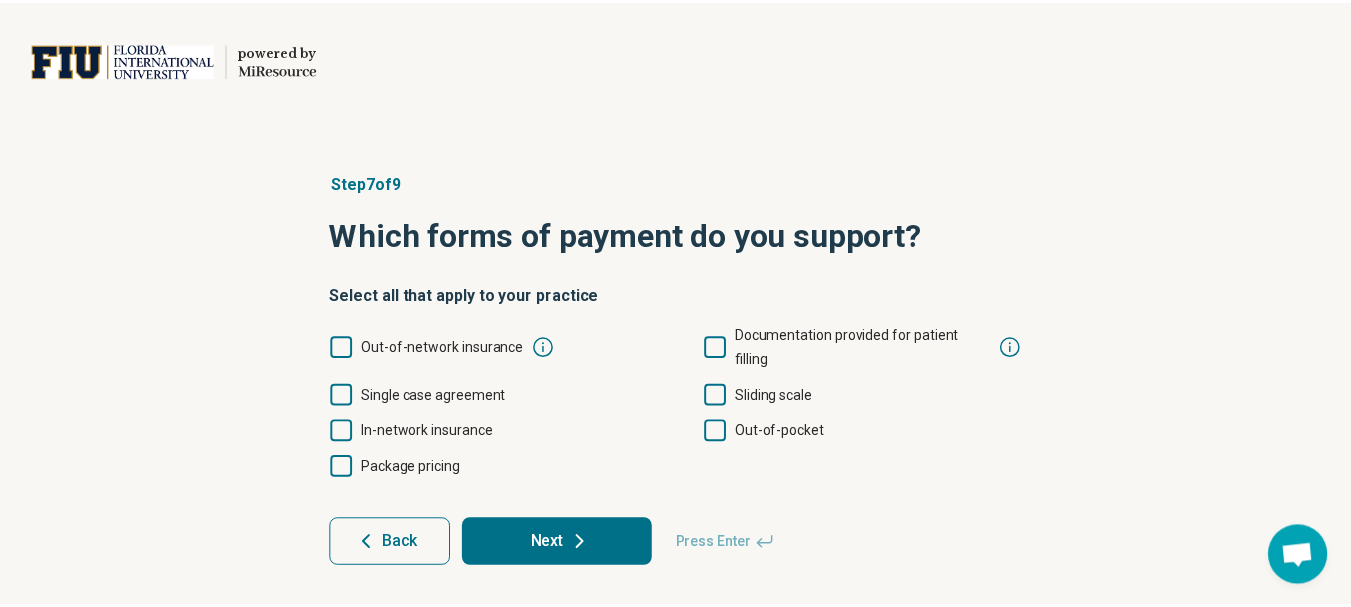 scroll, scrollTop: 10, scrollLeft: 0, axis: vertical 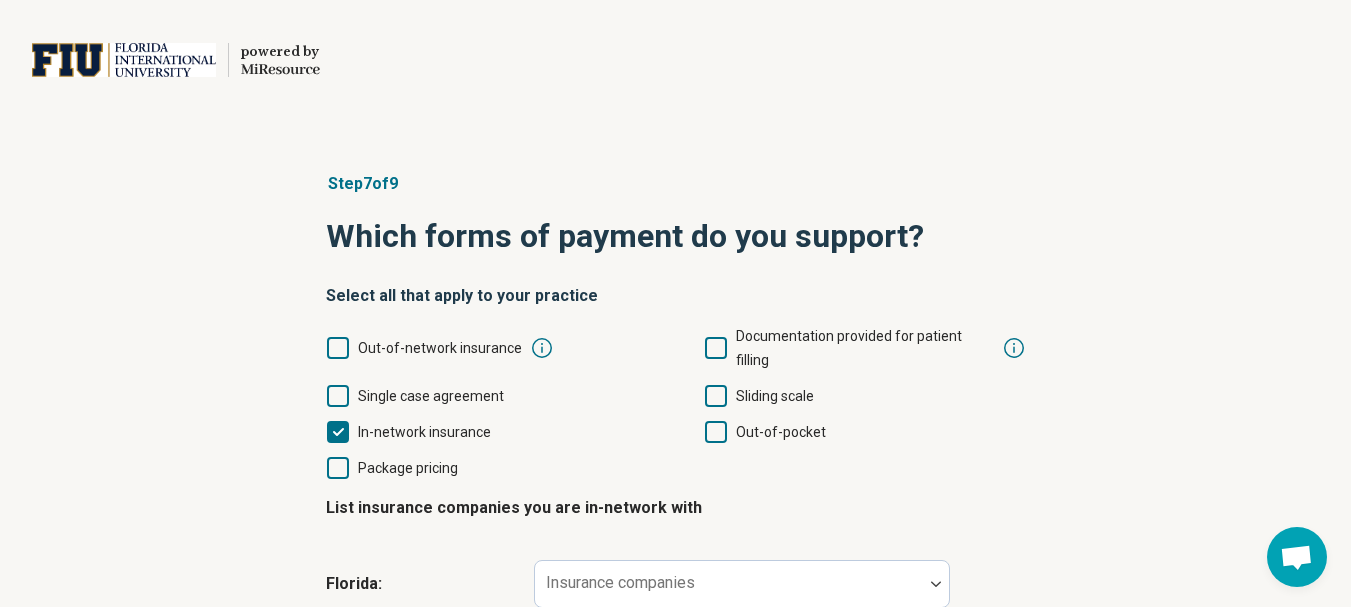 click 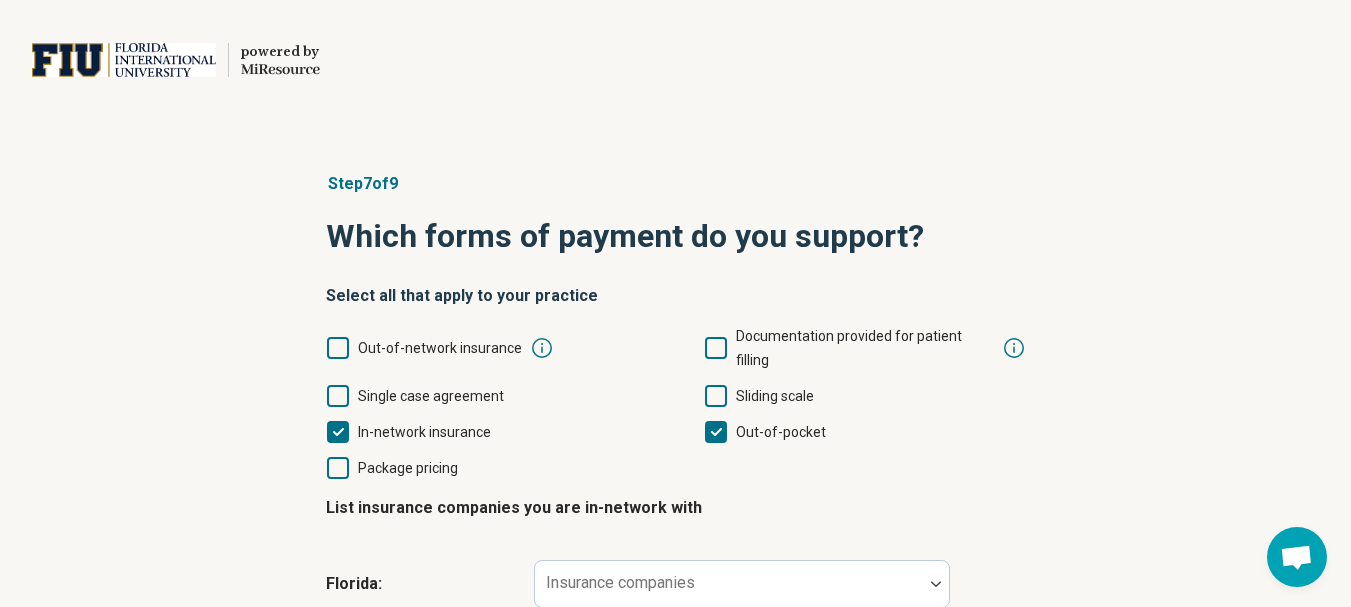 scroll, scrollTop: 10, scrollLeft: 0, axis: vertical 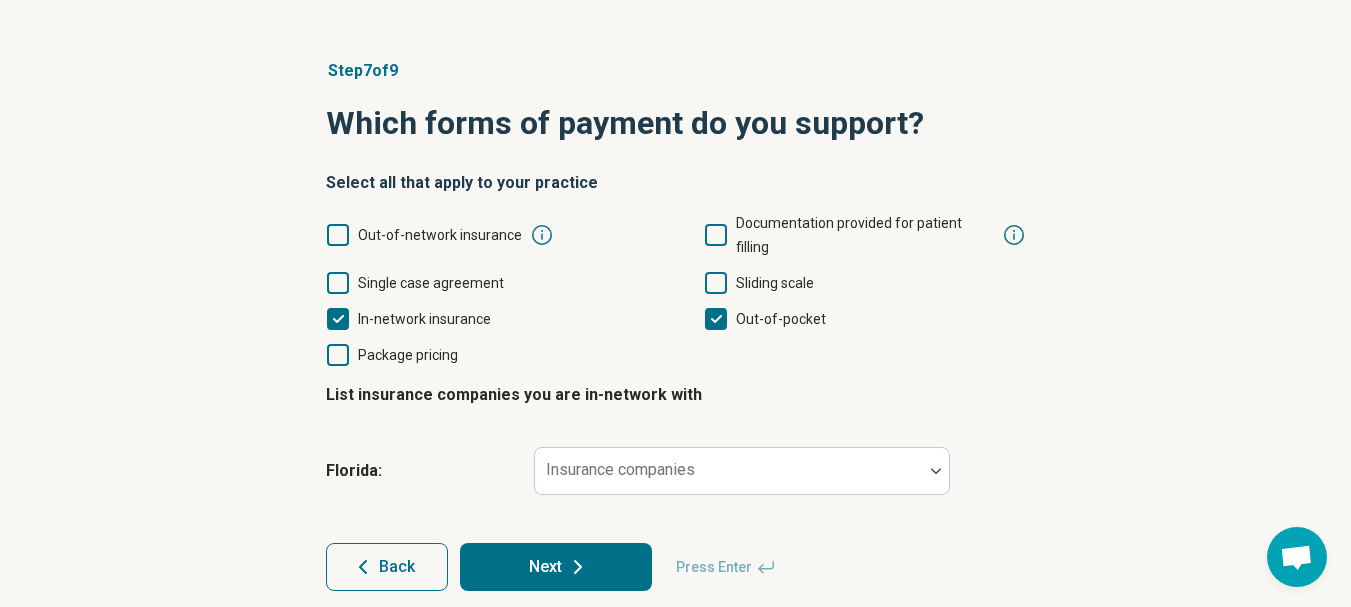 click on "Insurance companies" at bounding box center [742, 471] 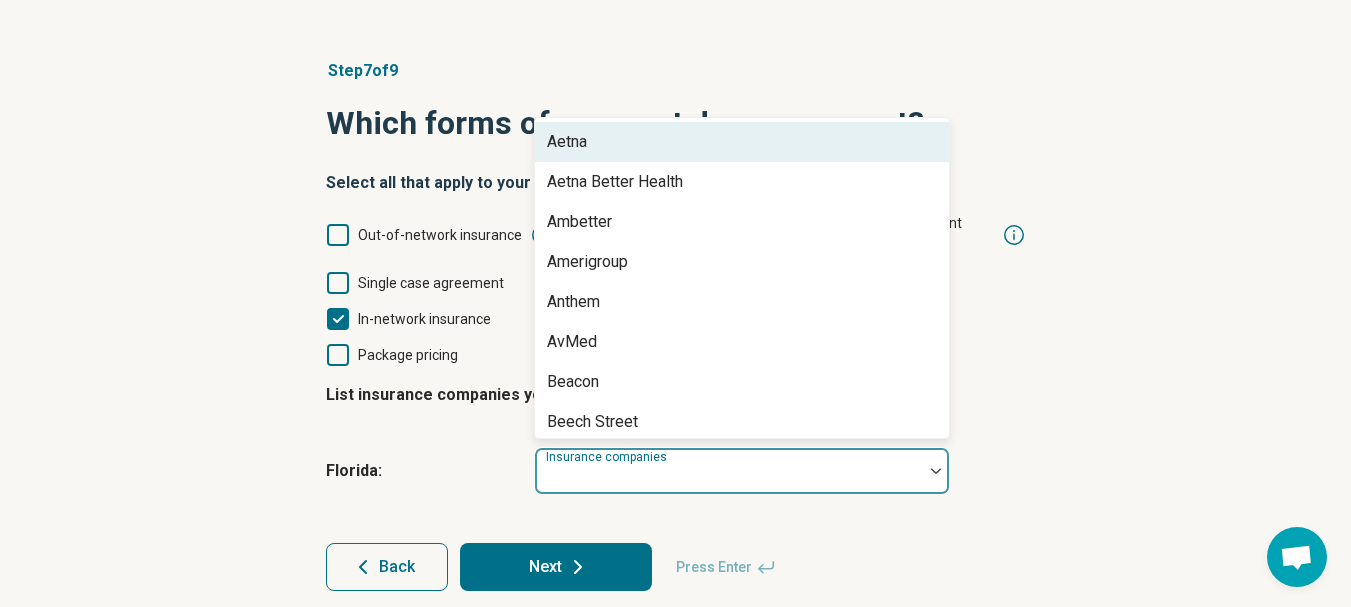 click on "Aetna" at bounding box center [742, 142] 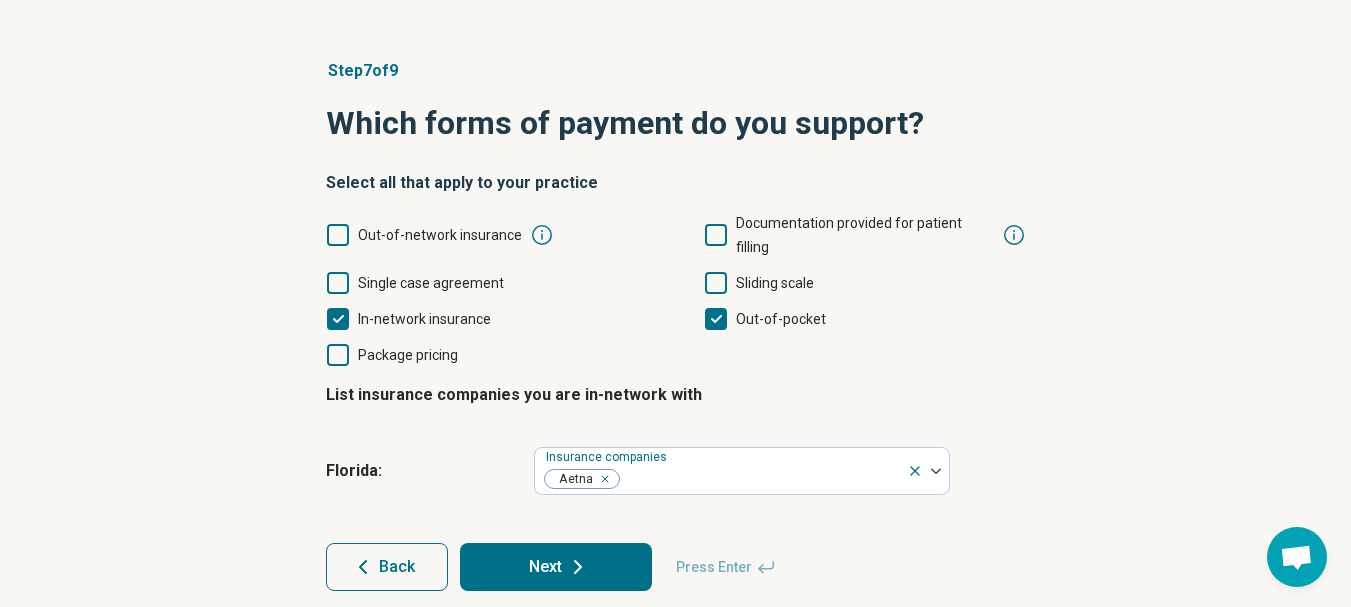 click at bounding box center [936, 471] 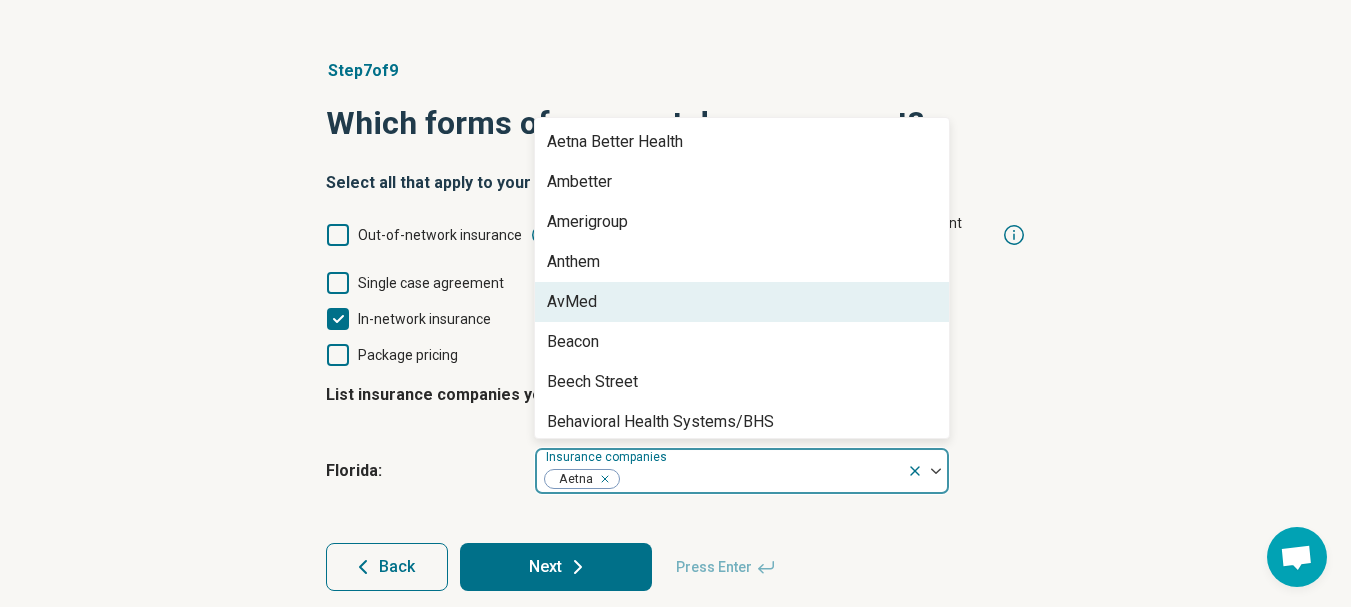 click on "AvMed" at bounding box center (742, 302) 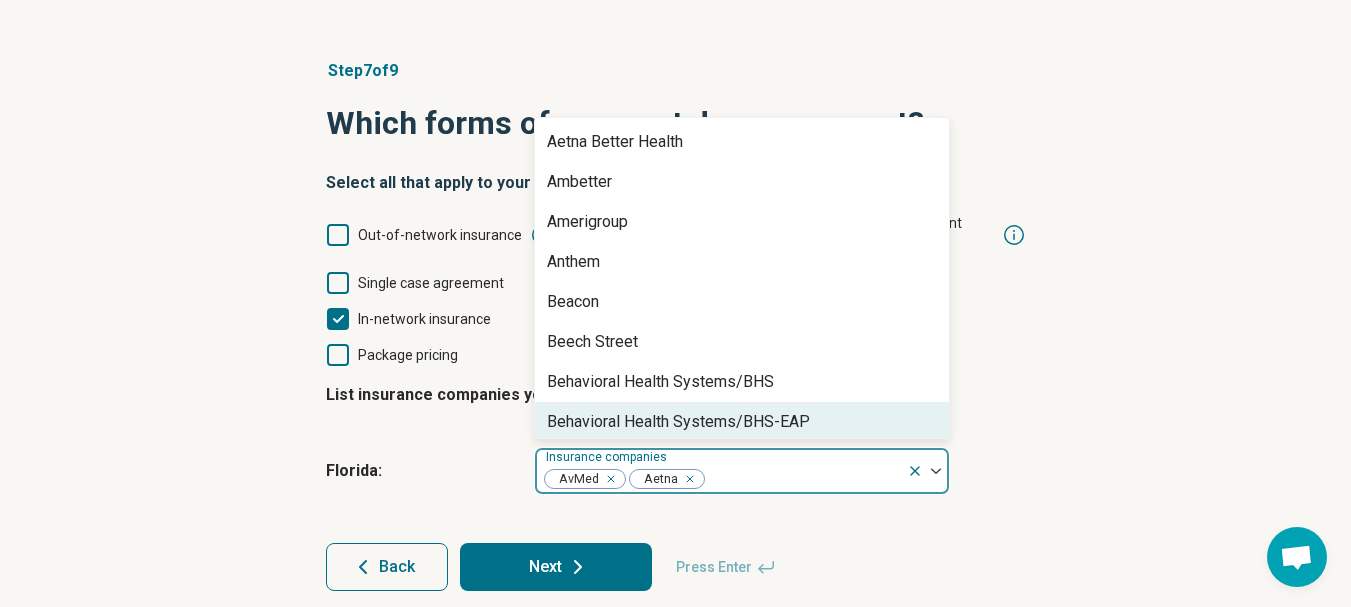 click at bounding box center (928, 471) 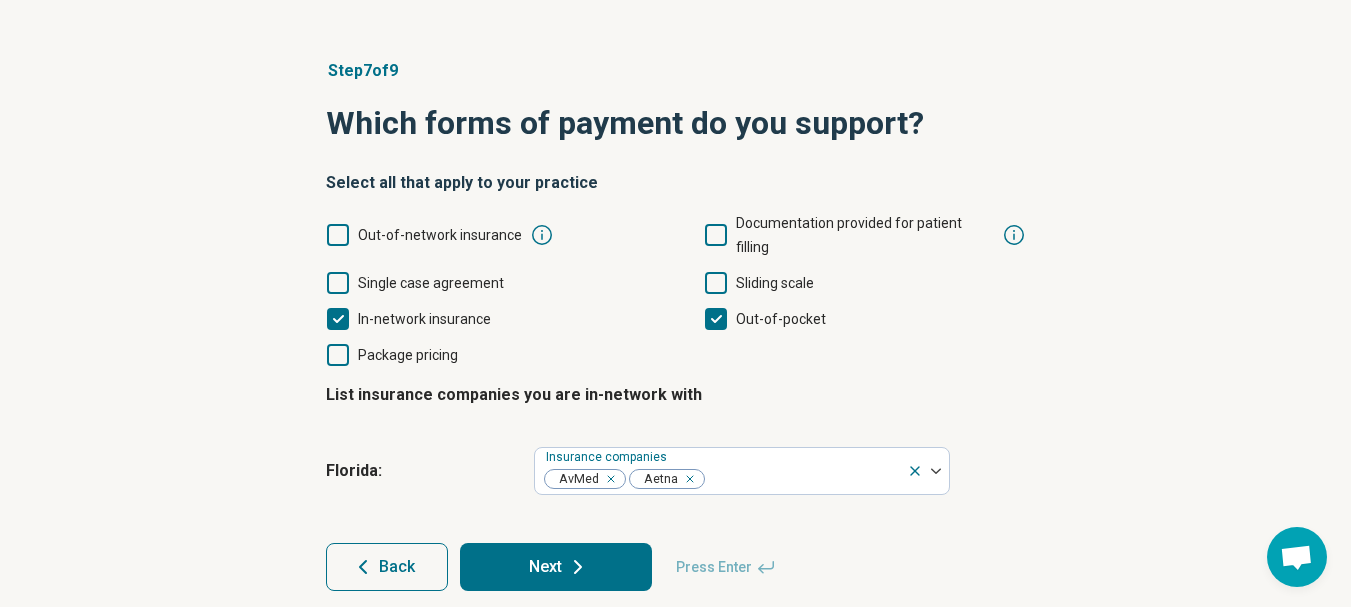click at bounding box center (928, 471) 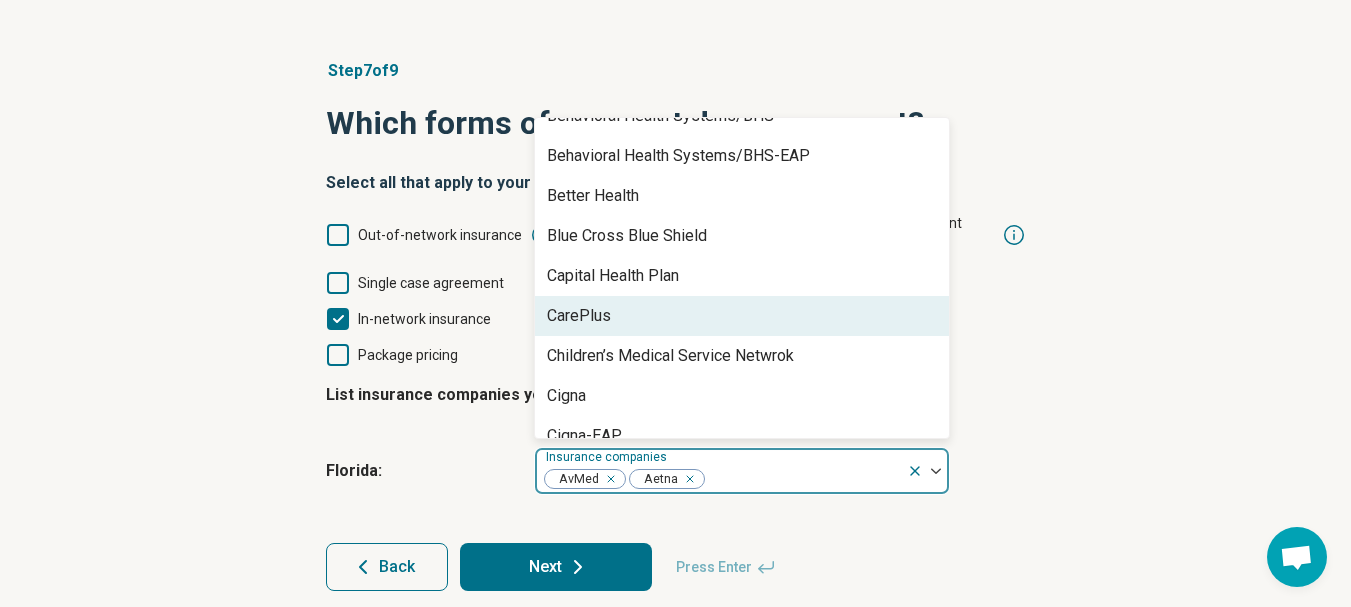 scroll, scrollTop: 300, scrollLeft: 0, axis: vertical 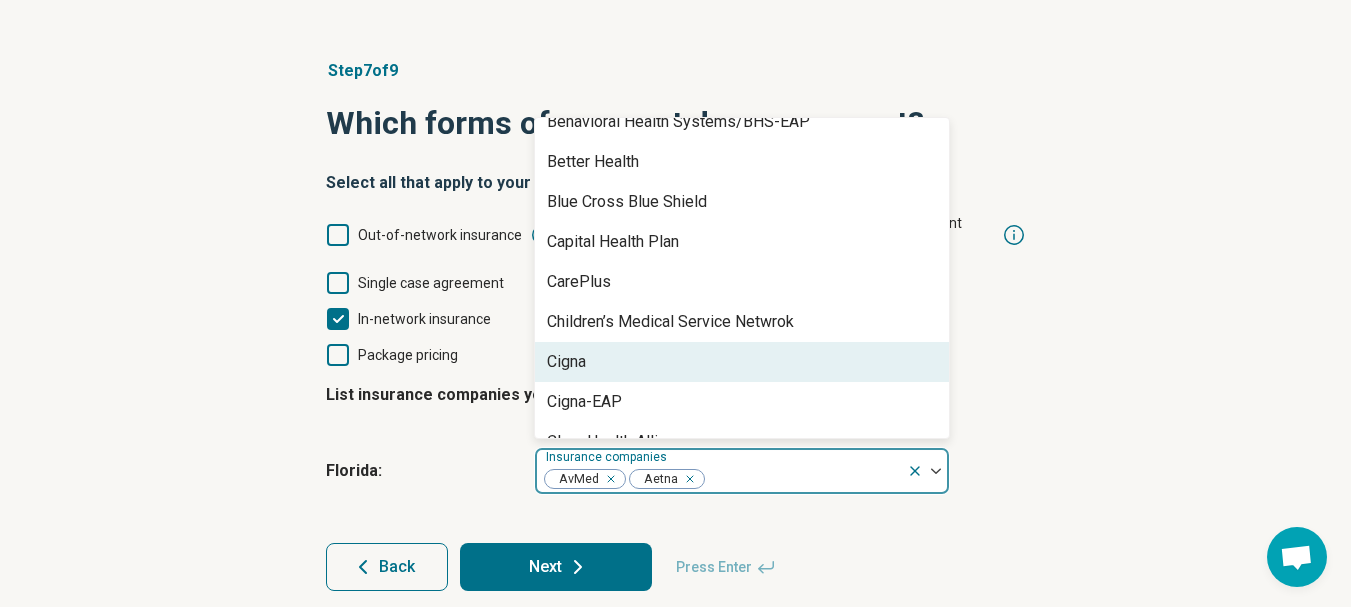 click on "Cigna" at bounding box center (742, 362) 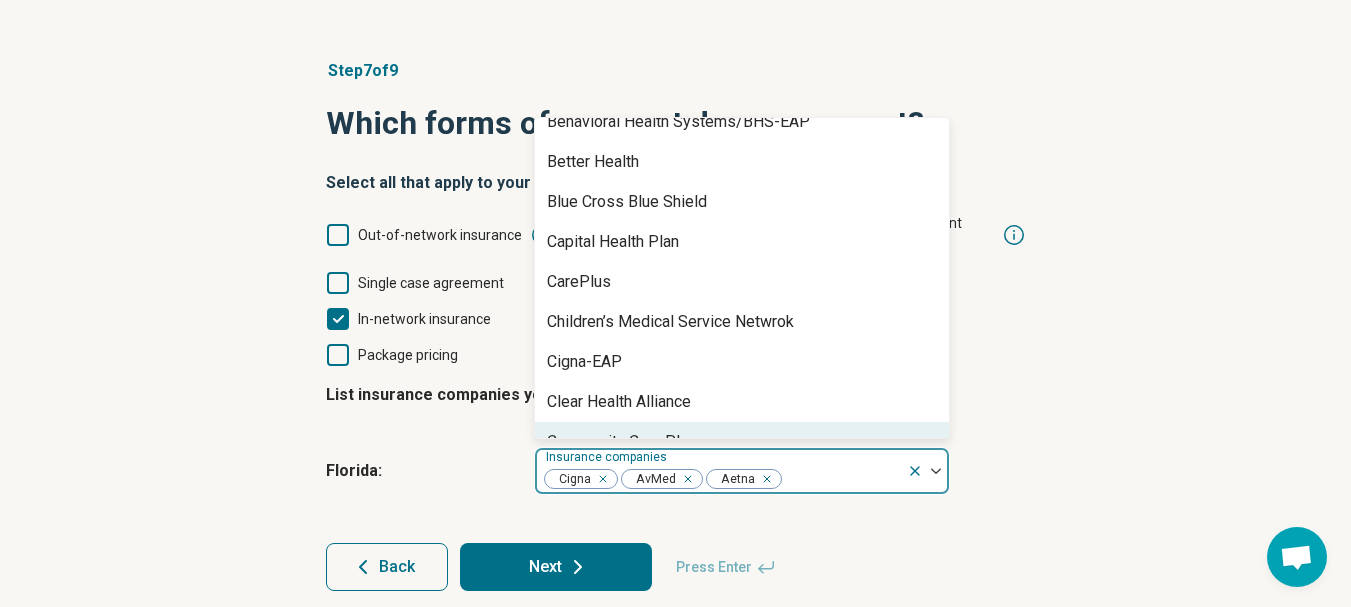 click at bounding box center (928, 471) 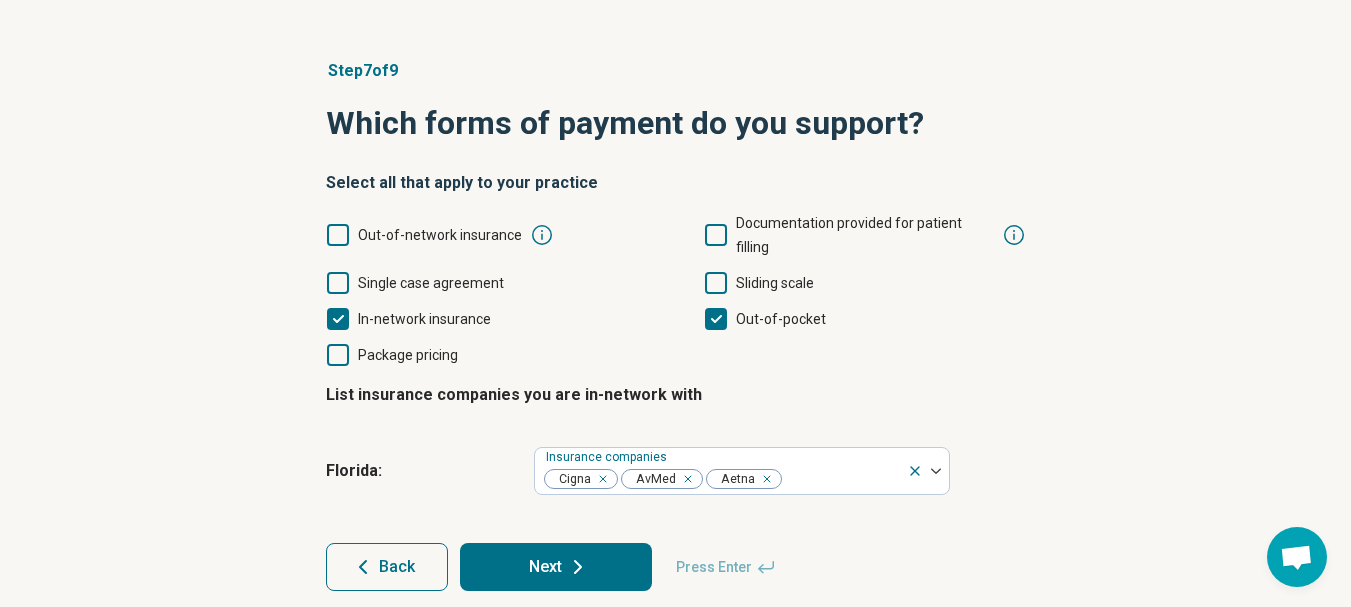 click at bounding box center (936, 471) 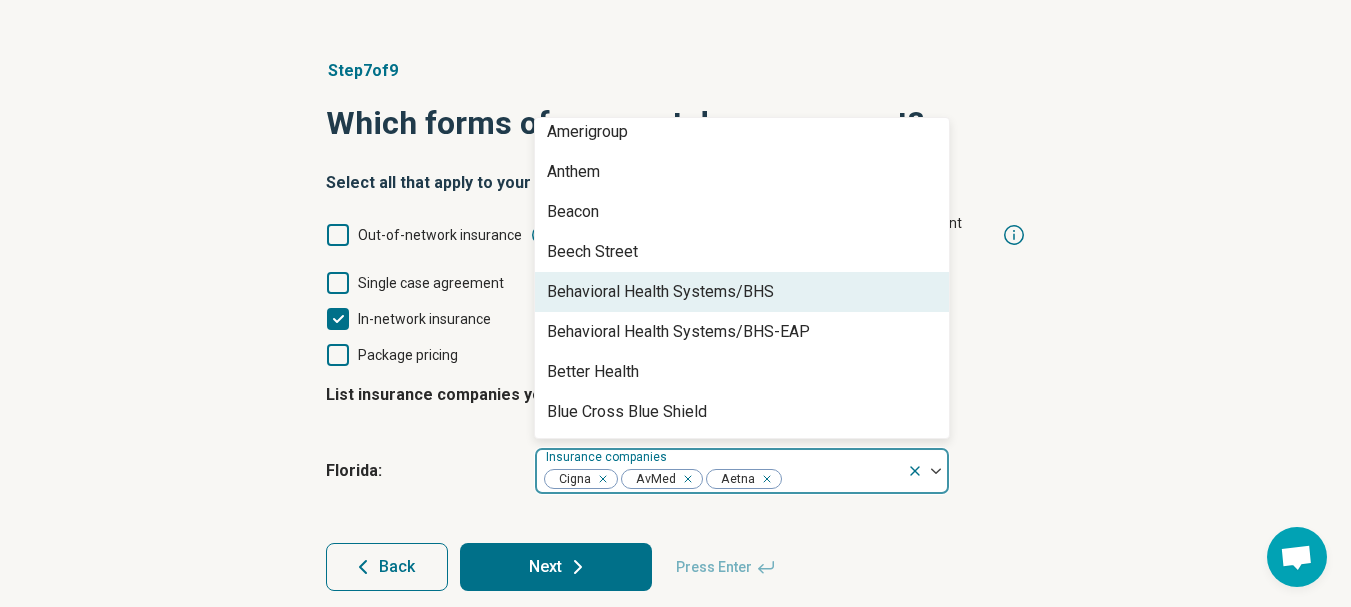 scroll, scrollTop: 200, scrollLeft: 0, axis: vertical 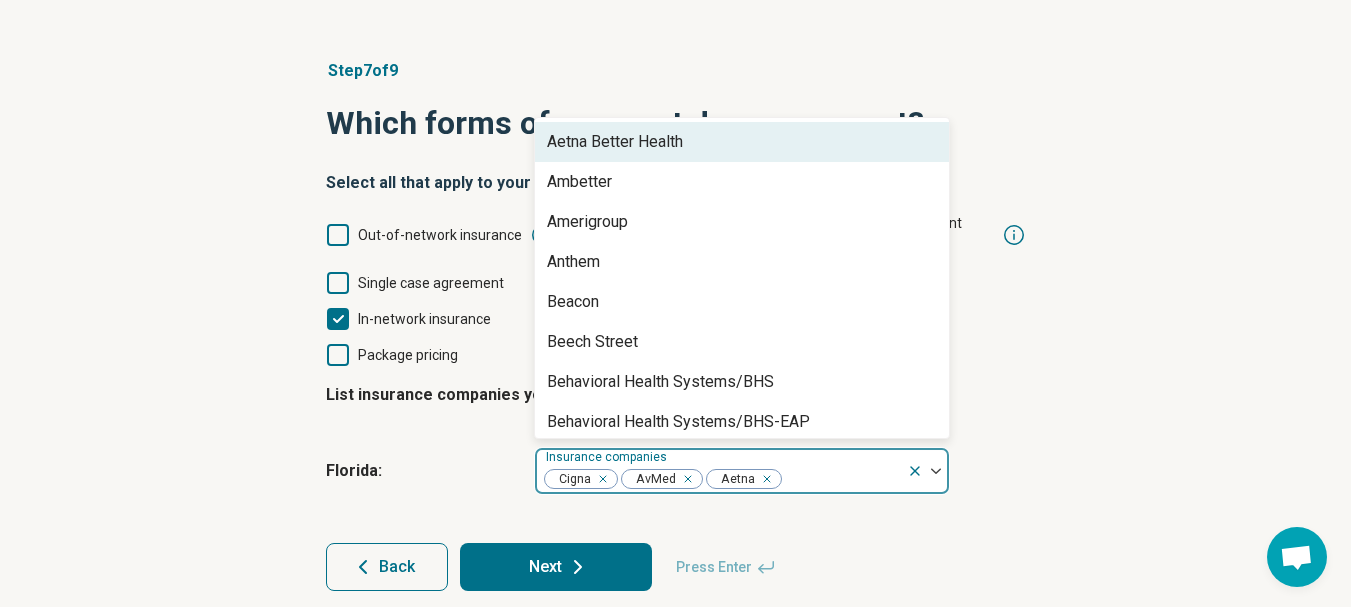 click at bounding box center (928, 471) 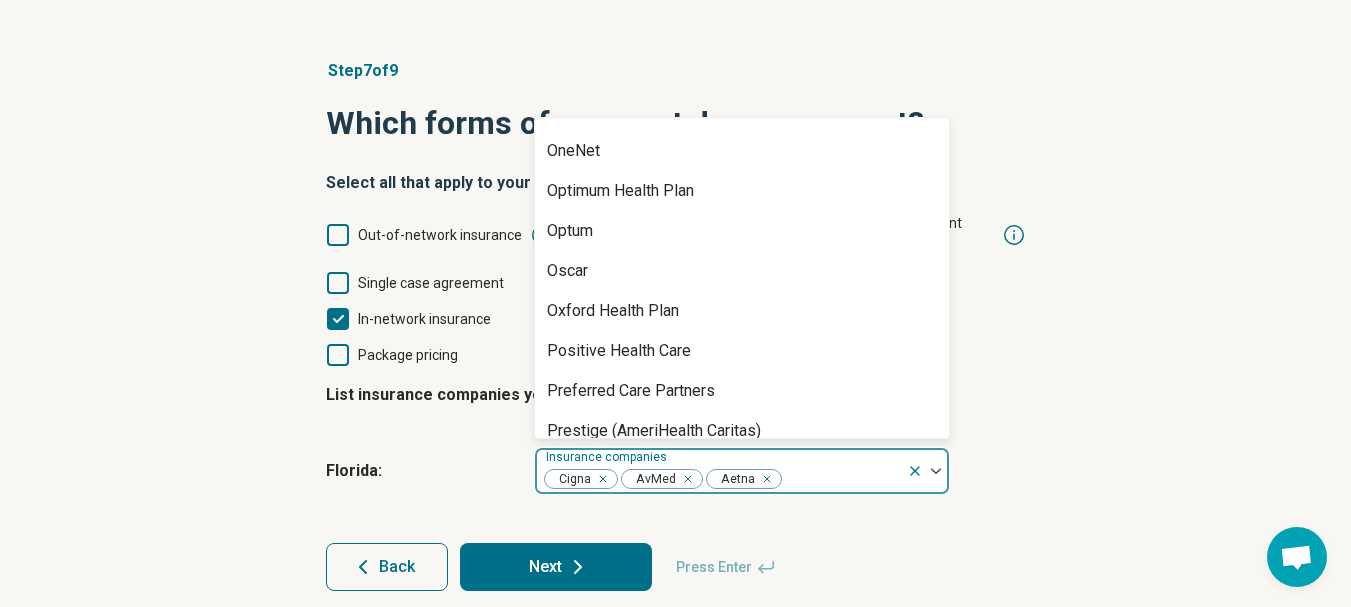 scroll, scrollTop: 1400, scrollLeft: 0, axis: vertical 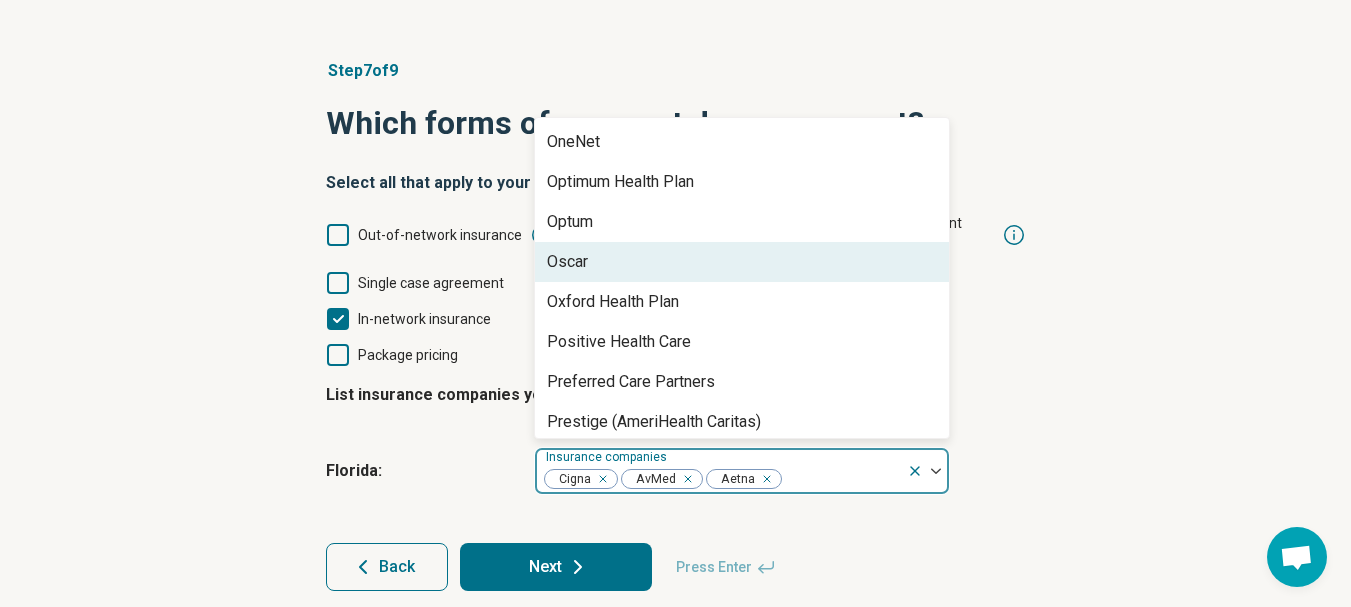 click on "Oscar" at bounding box center [742, 262] 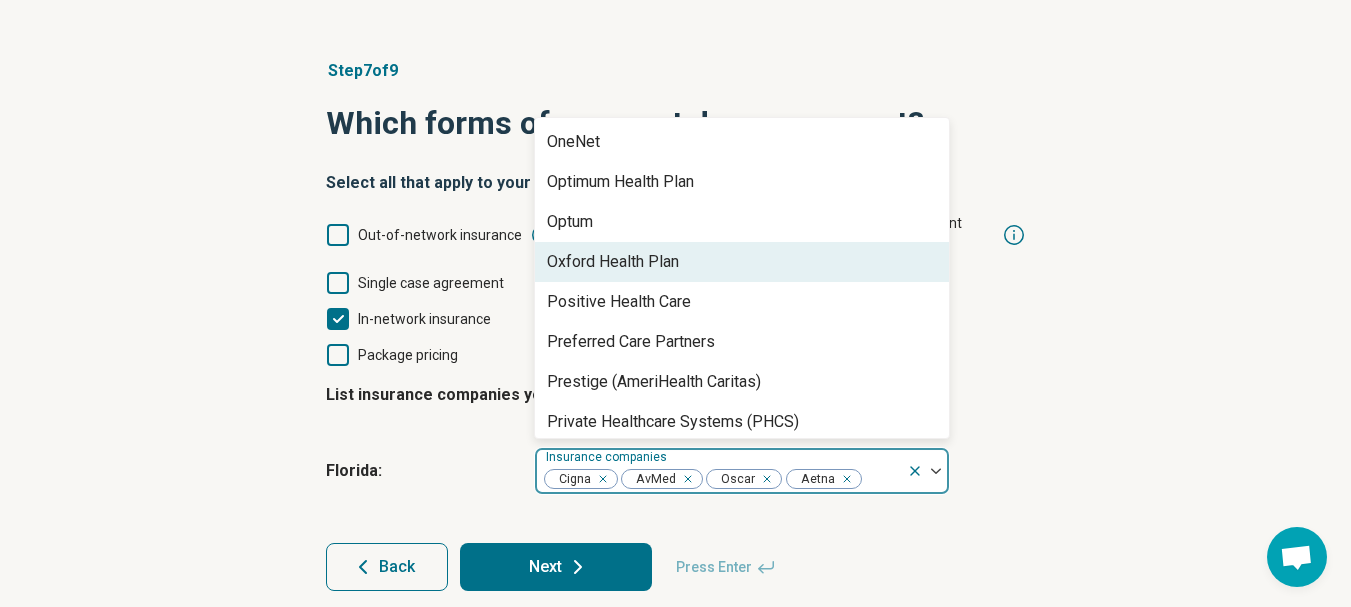 click on "Oxford Health Plan" at bounding box center (613, 262) 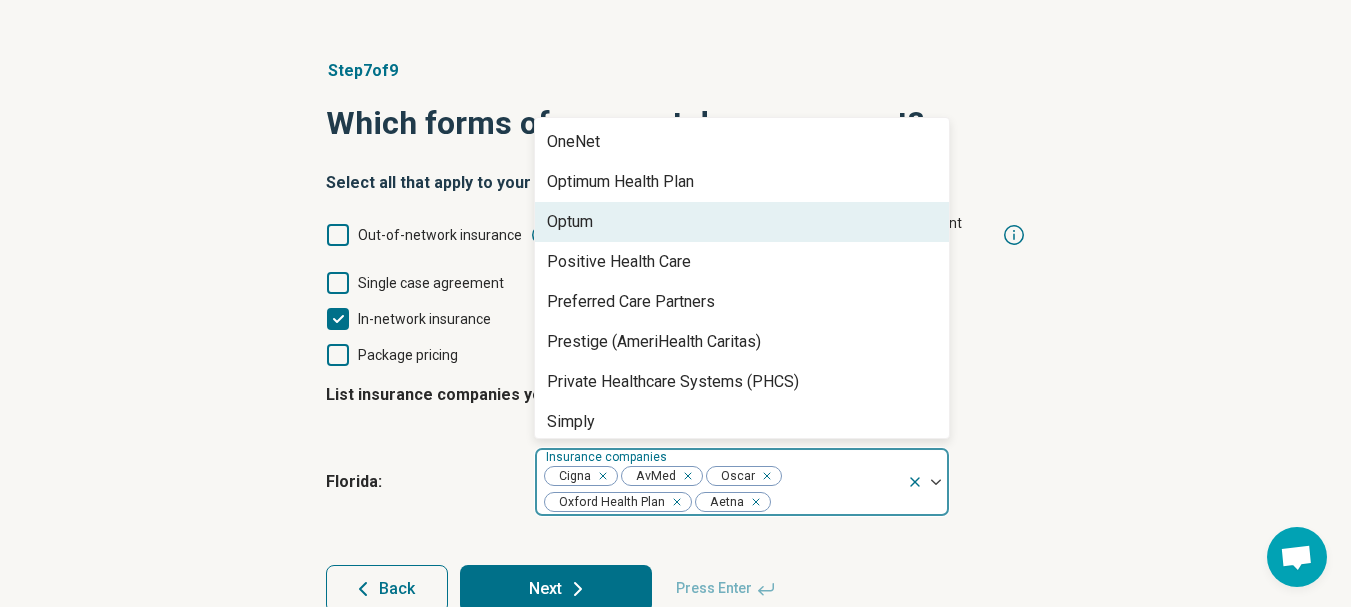 click on "Optum" at bounding box center (742, 222) 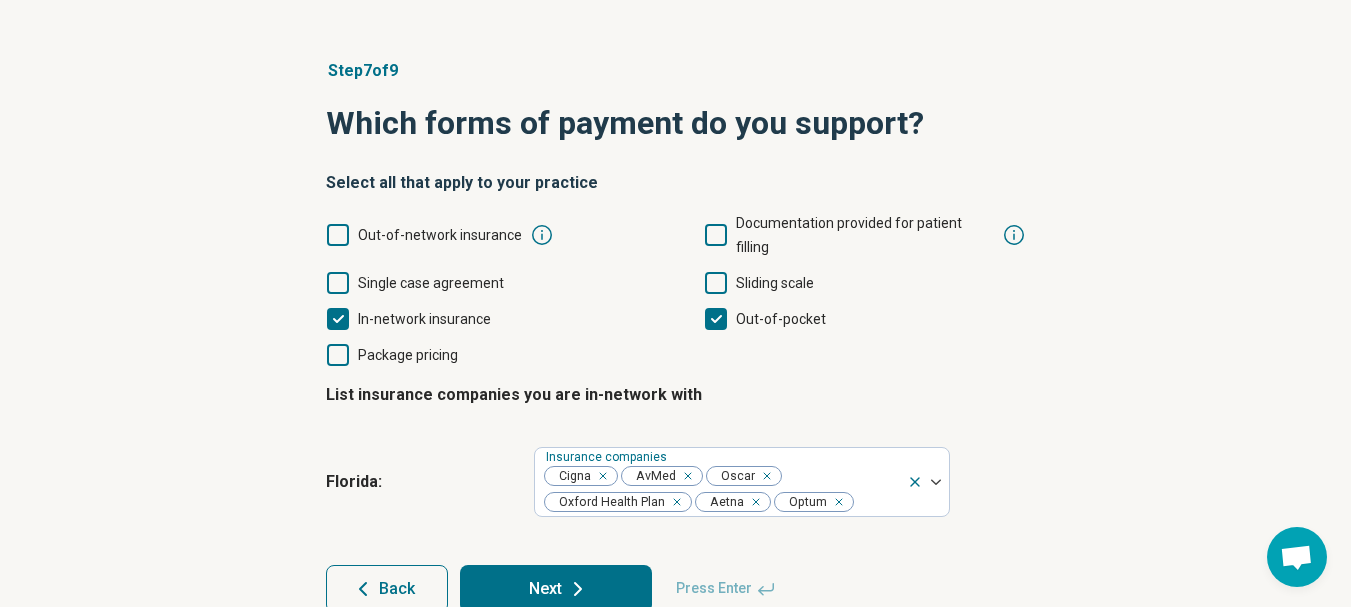 click at bounding box center [936, 482] 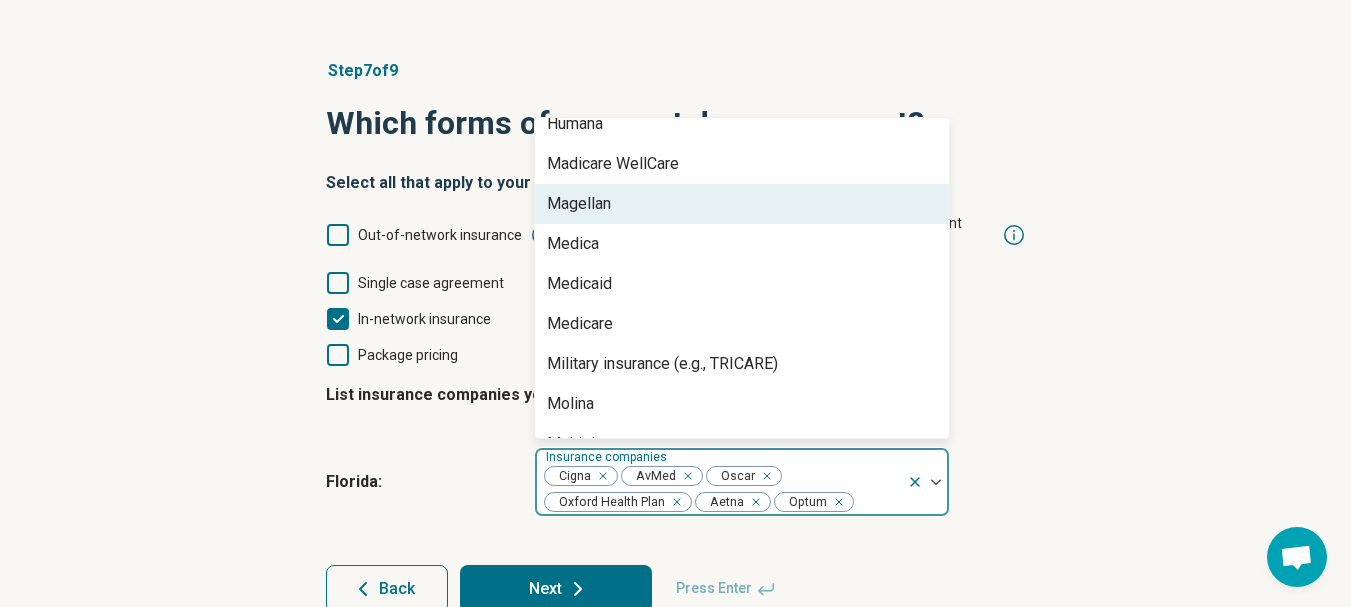 scroll, scrollTop: 1000, scrollLeft: 0, axis: vertical 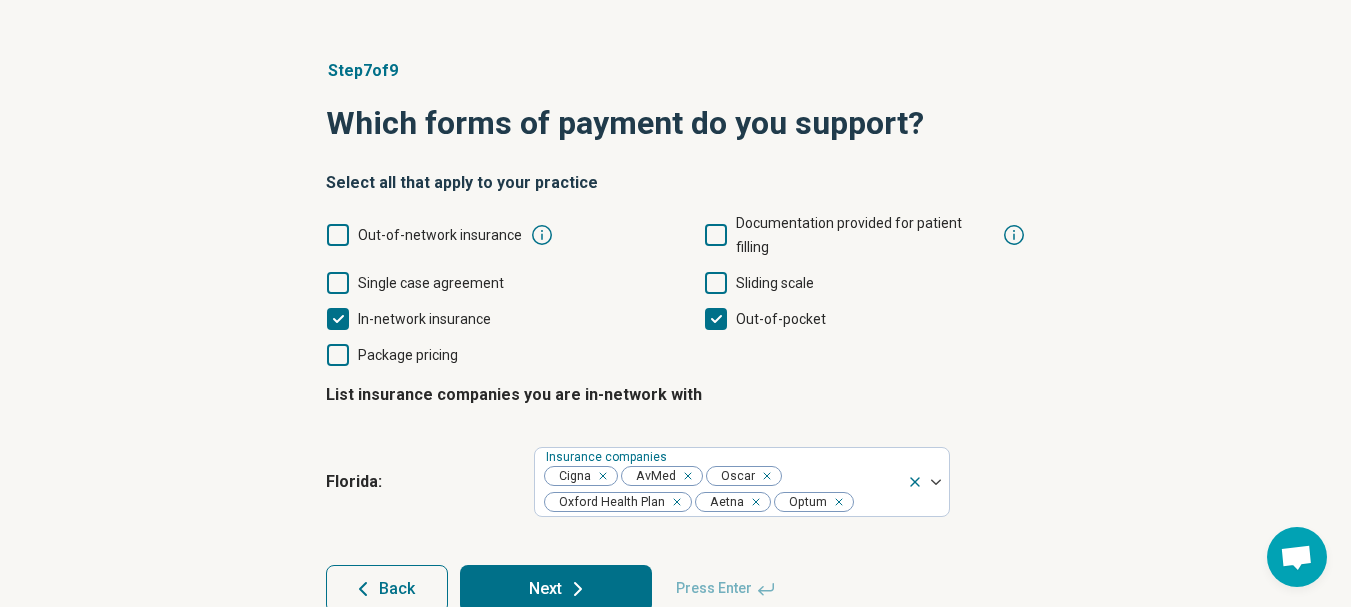 click at bounding box center (928, 482) 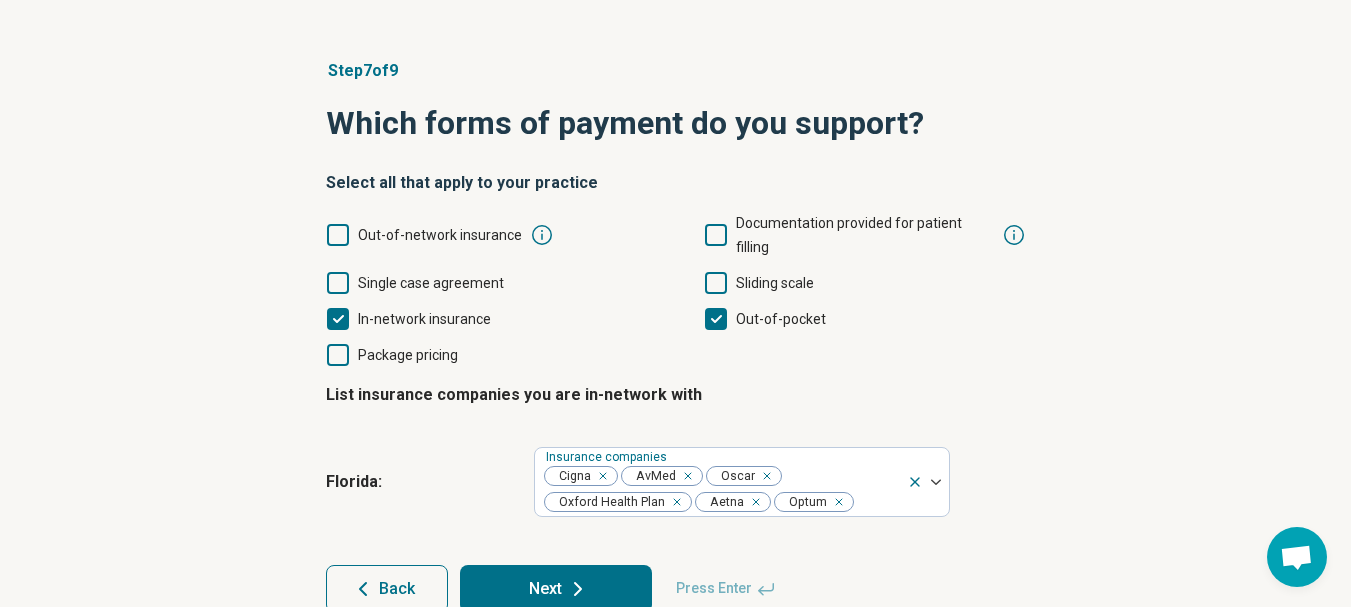 click at bounding box center (936, 482) 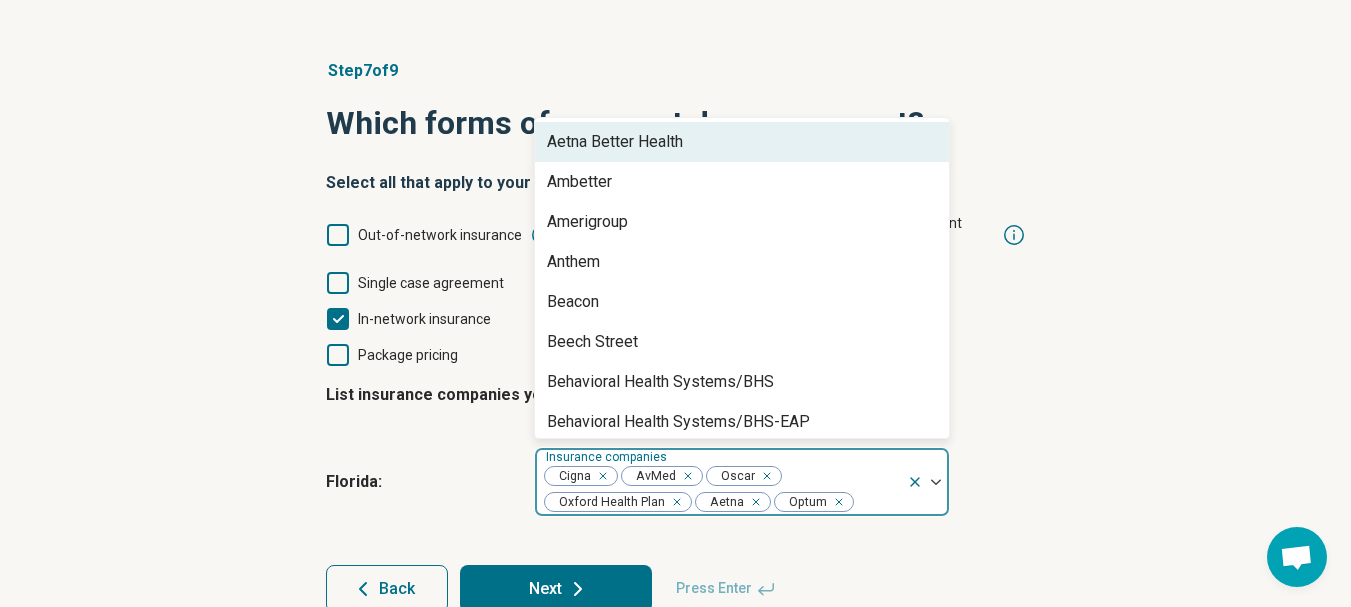 click at bounding box center (936, 482) 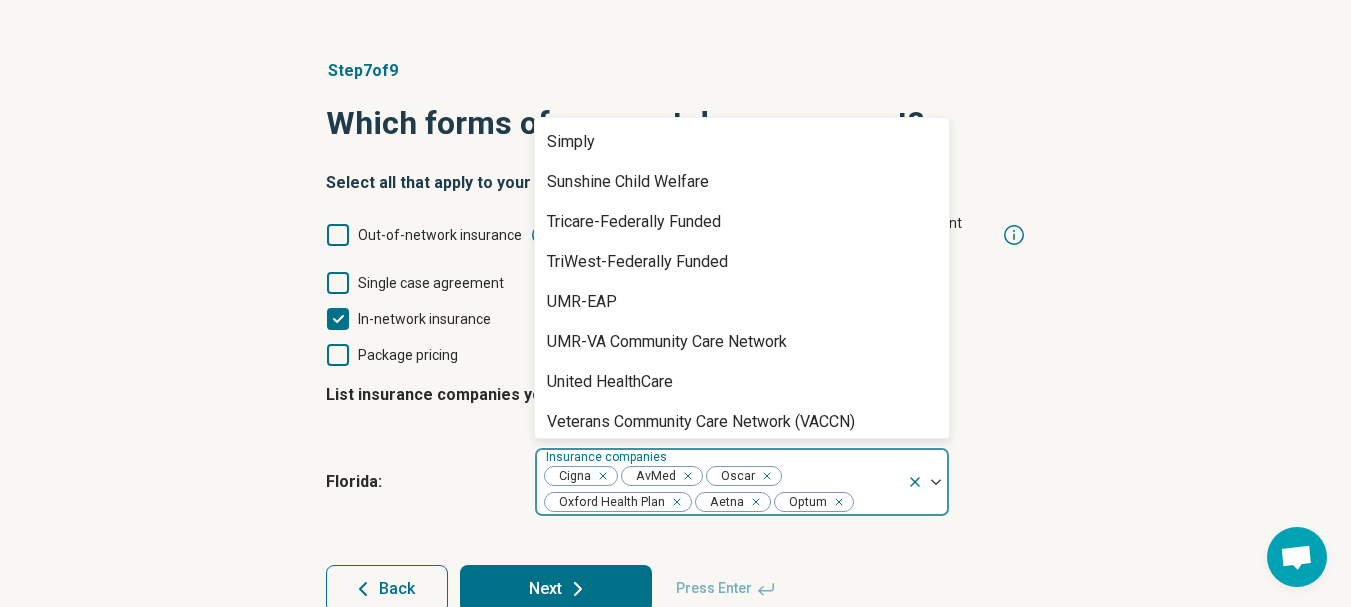 scroll, scrollTop: 1648, scrollLeft: 0, axis: vertical 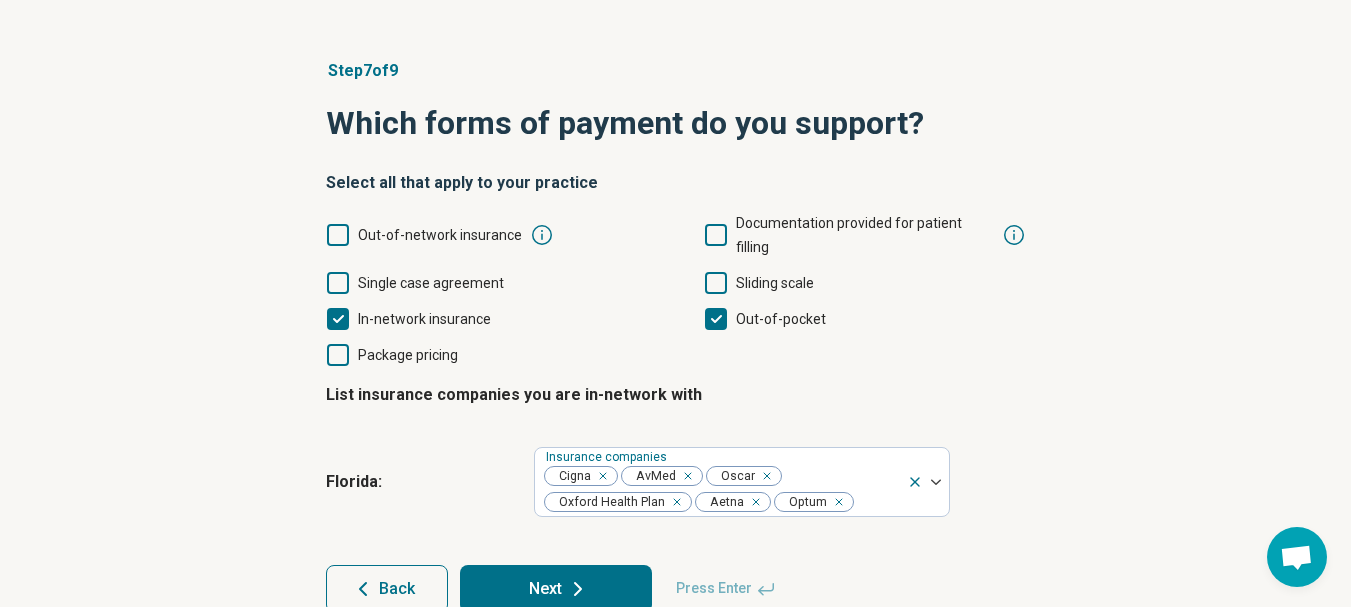 click at bounding box center (936, 482) 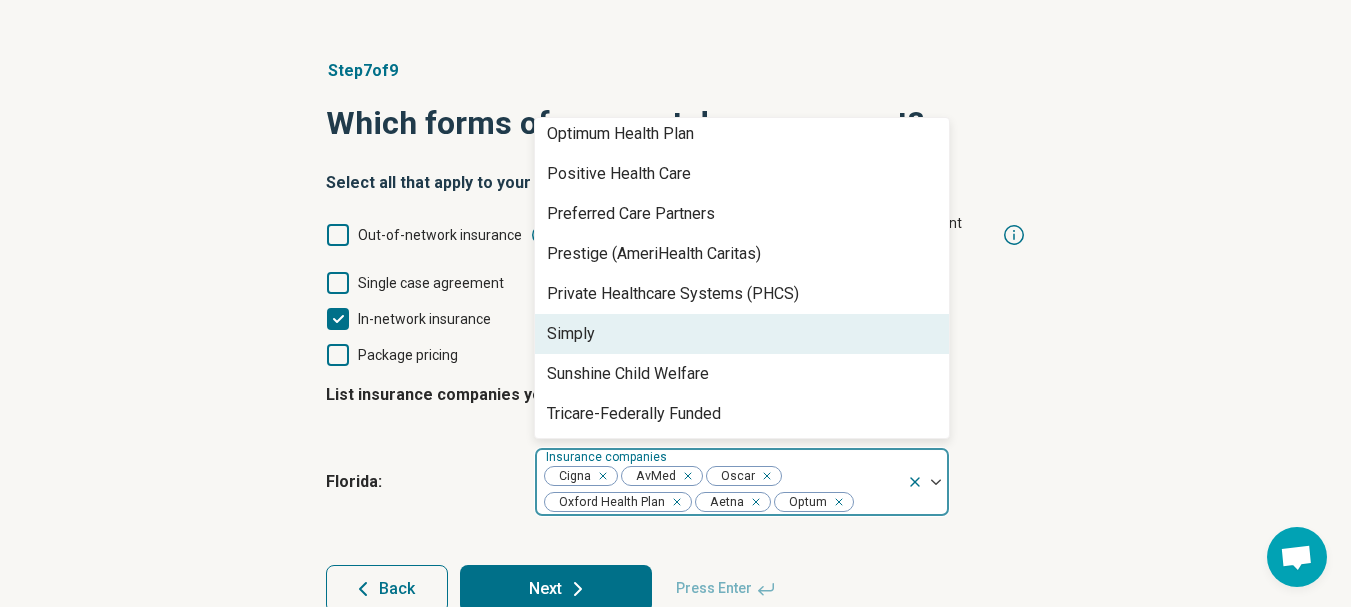 scroll, scrollTop: 1348, scrollLeft: 0, axis: vertical 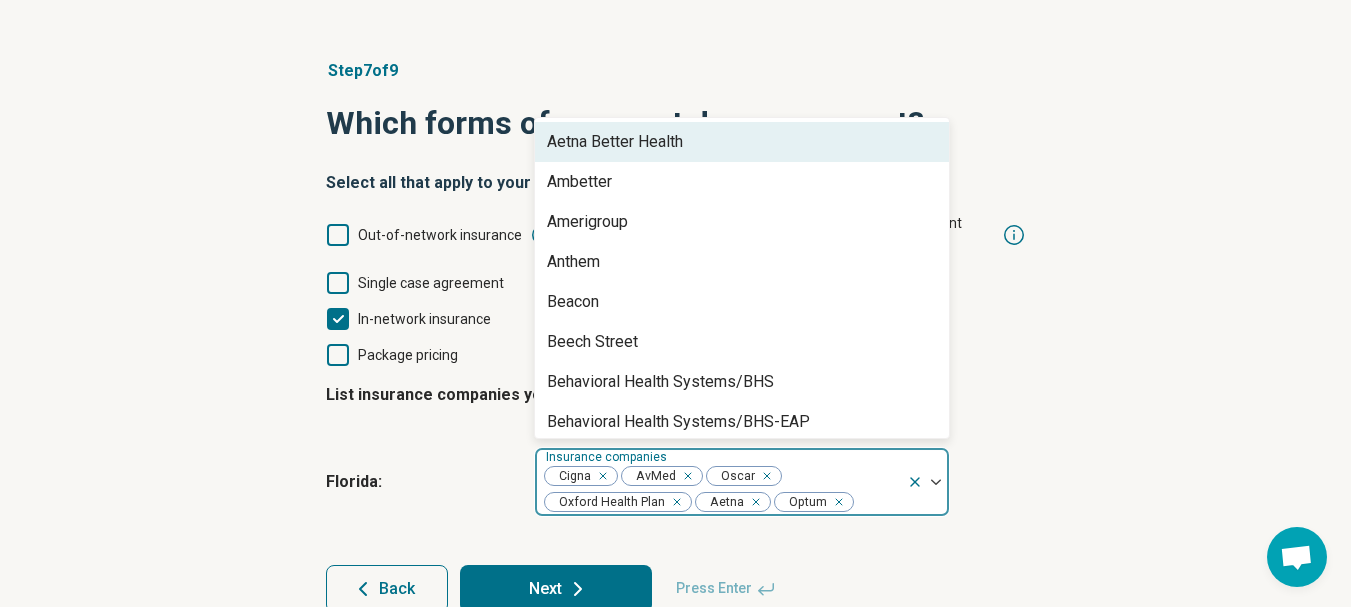click at bounding box center (928, 482) 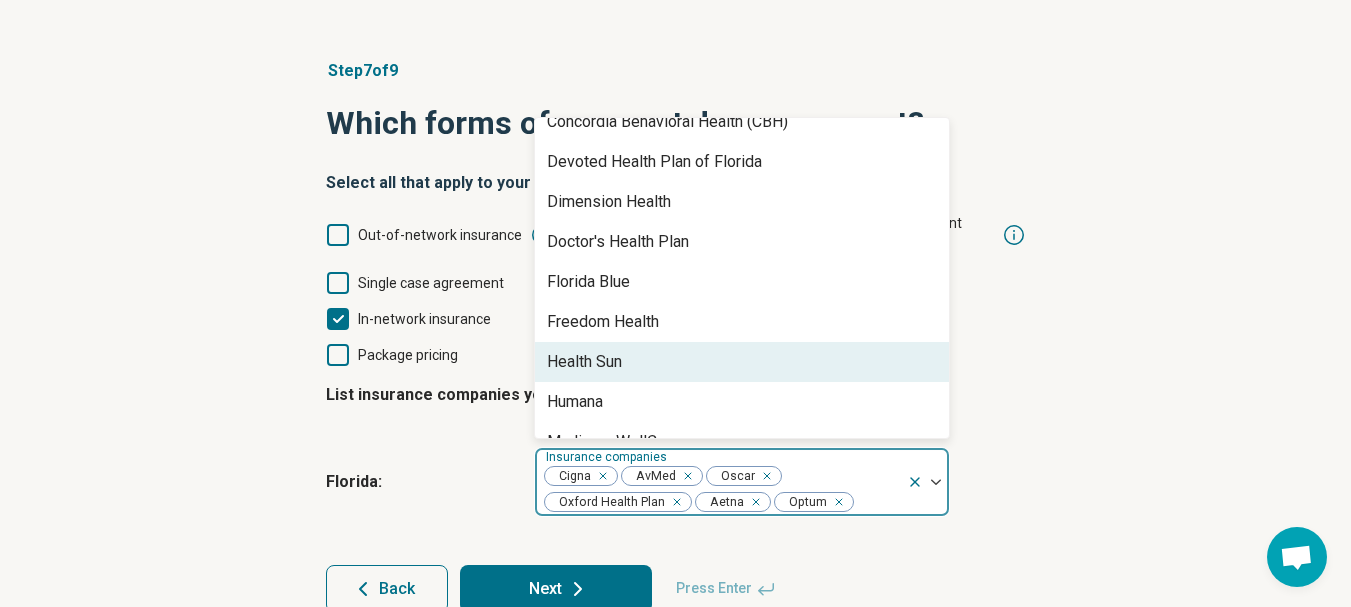 scroll, scrollTop: 800, scrollLeft: 0, axis: vertical 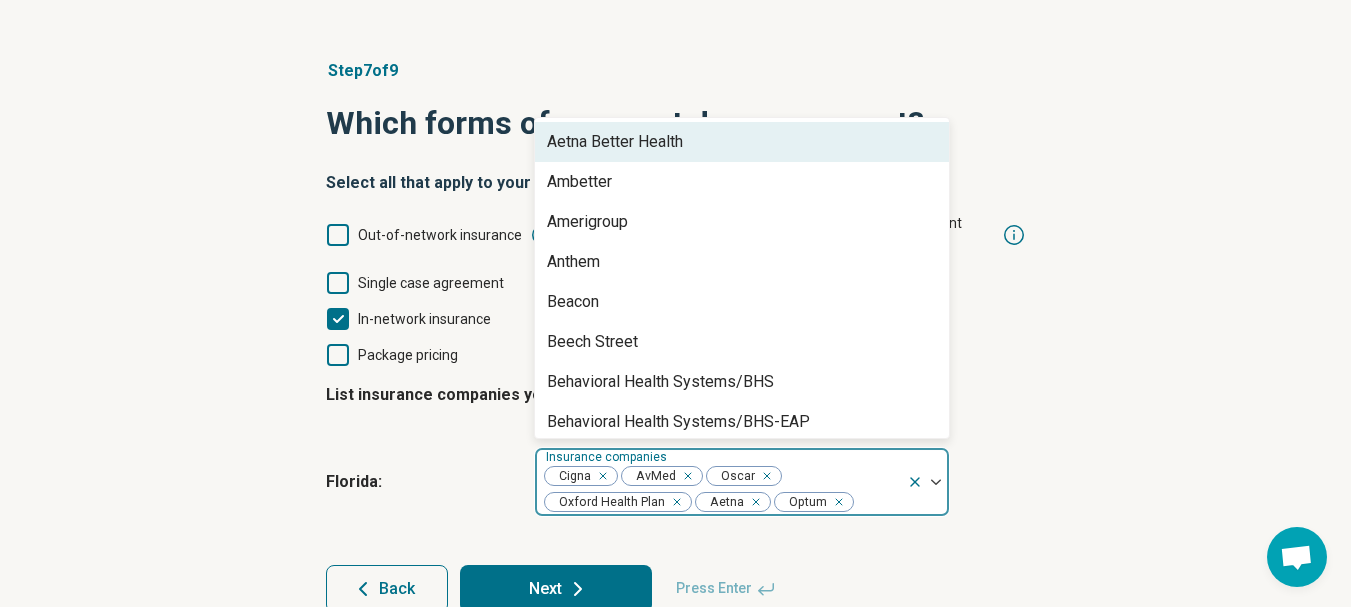 click at bounding box center (928, 482) 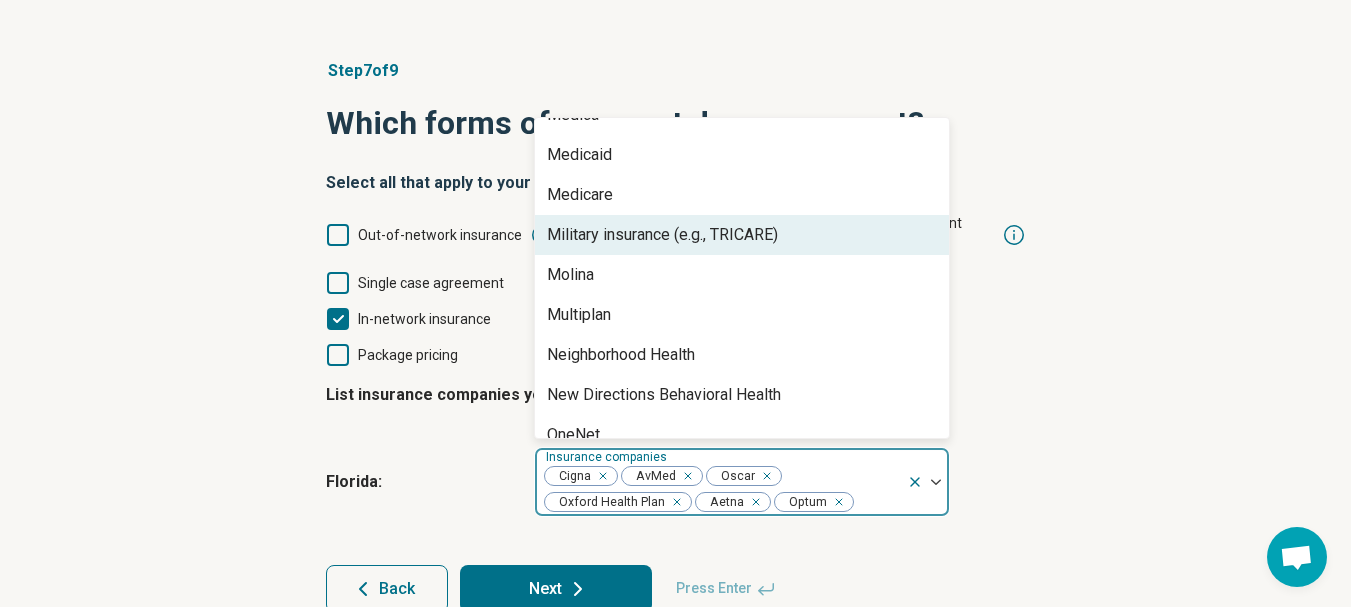 scroll, scrollTop: 1648, scrollLeft: 0, axis: vertical 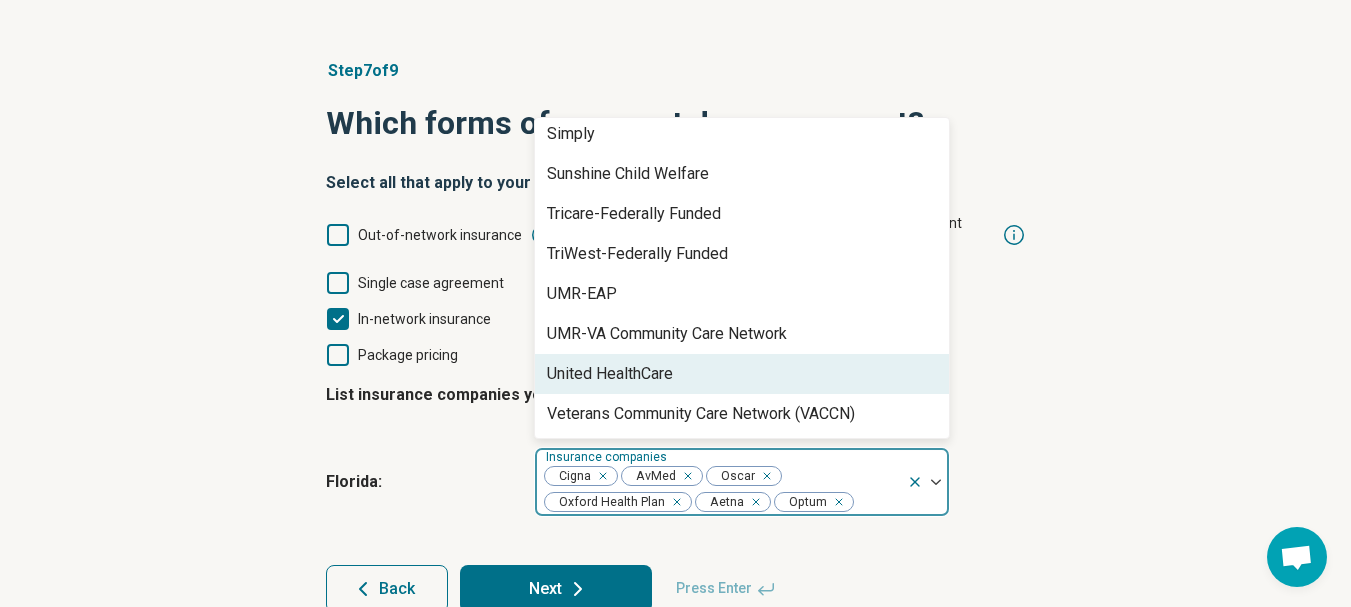 click on "United HealthCare" at bounding box center [742, 374] 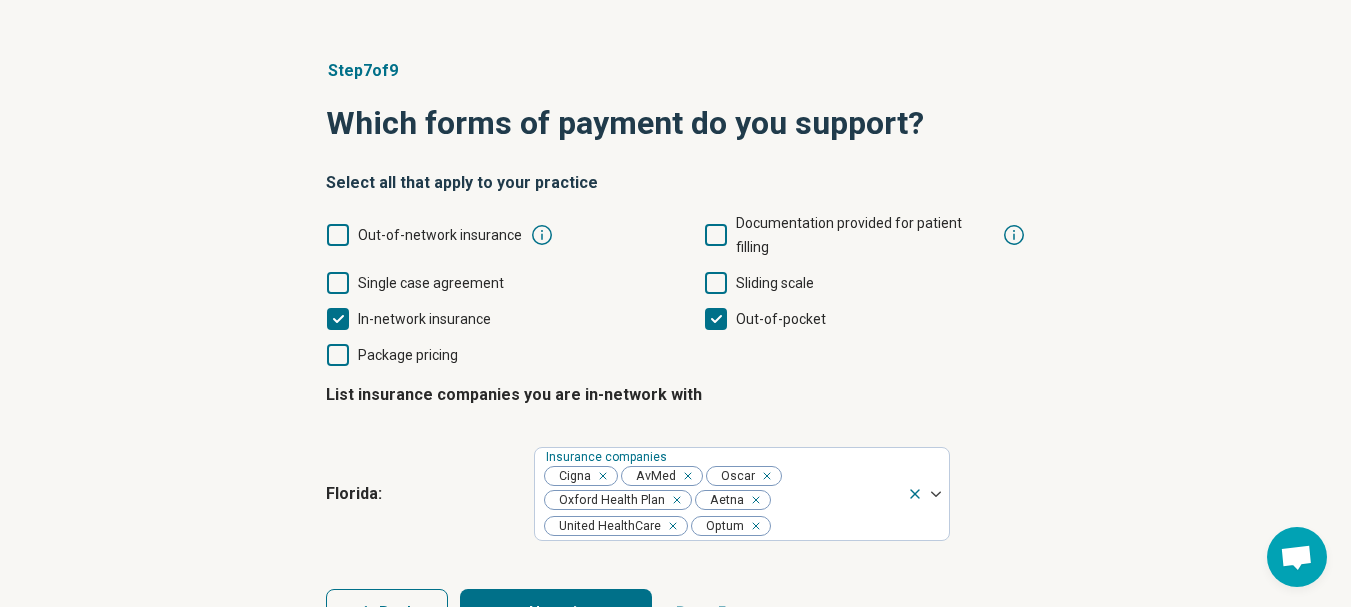 click on "Florida : Insurance companies Cigna AvMed Oscar United HealthCare Optum" at bounding box center [676, 494] 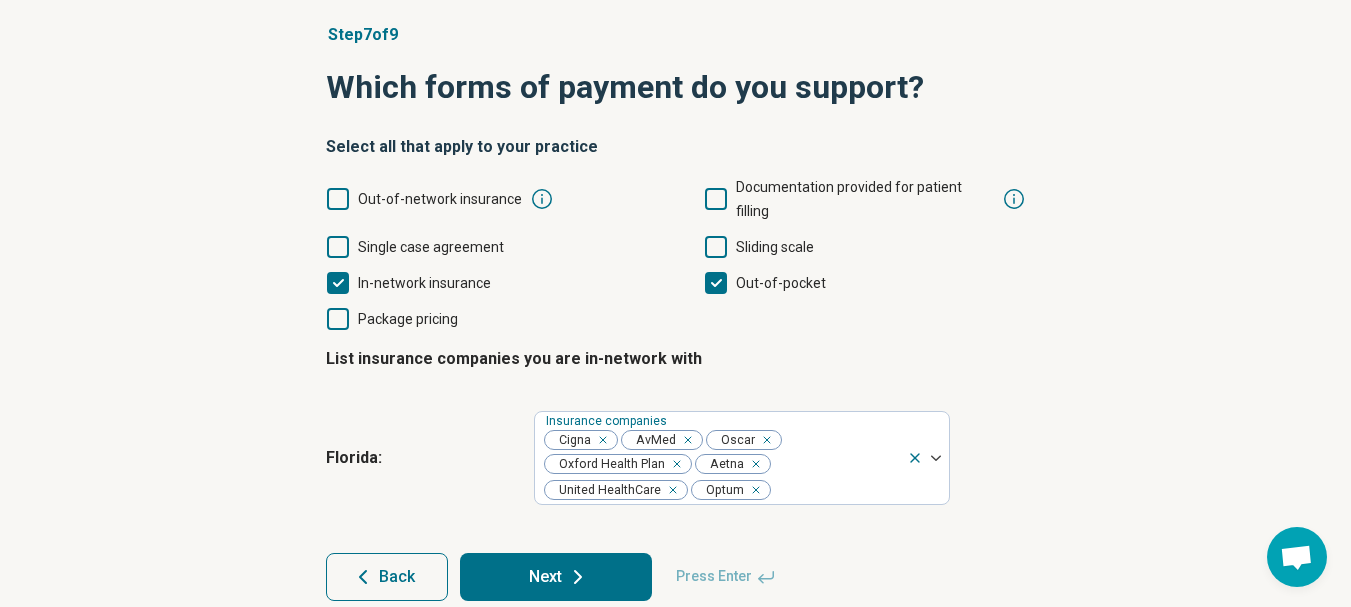 scroll, scrollTop: 159, scrollLeft: 0, axis: vertical 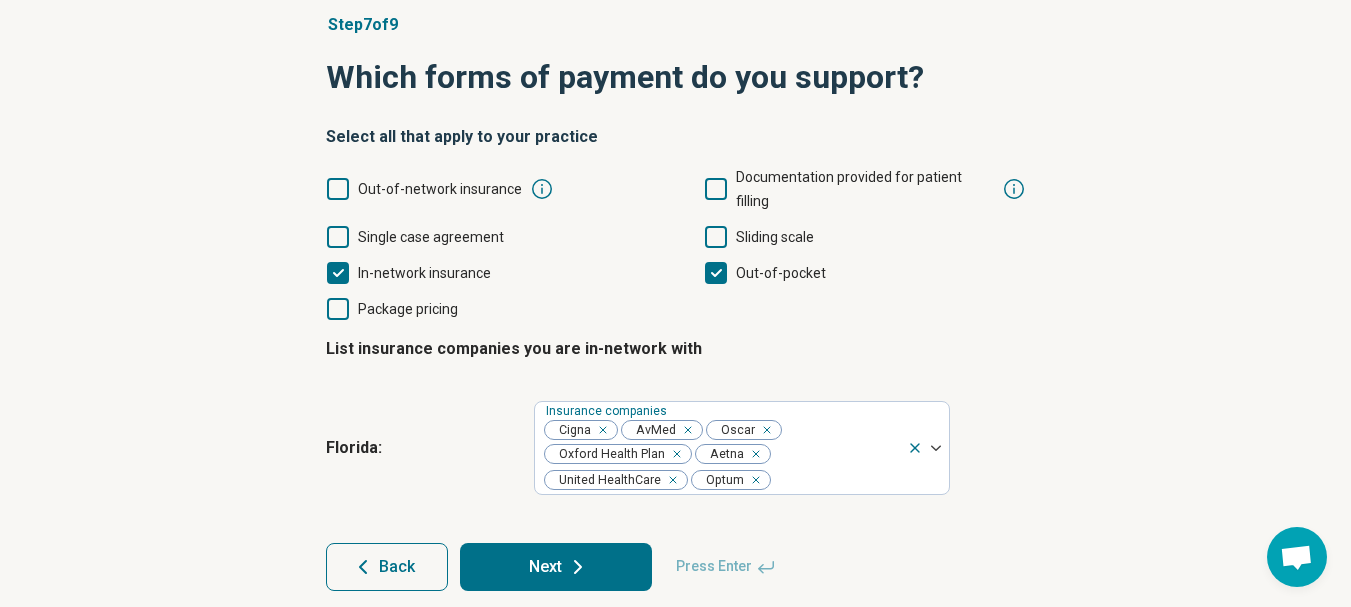 click 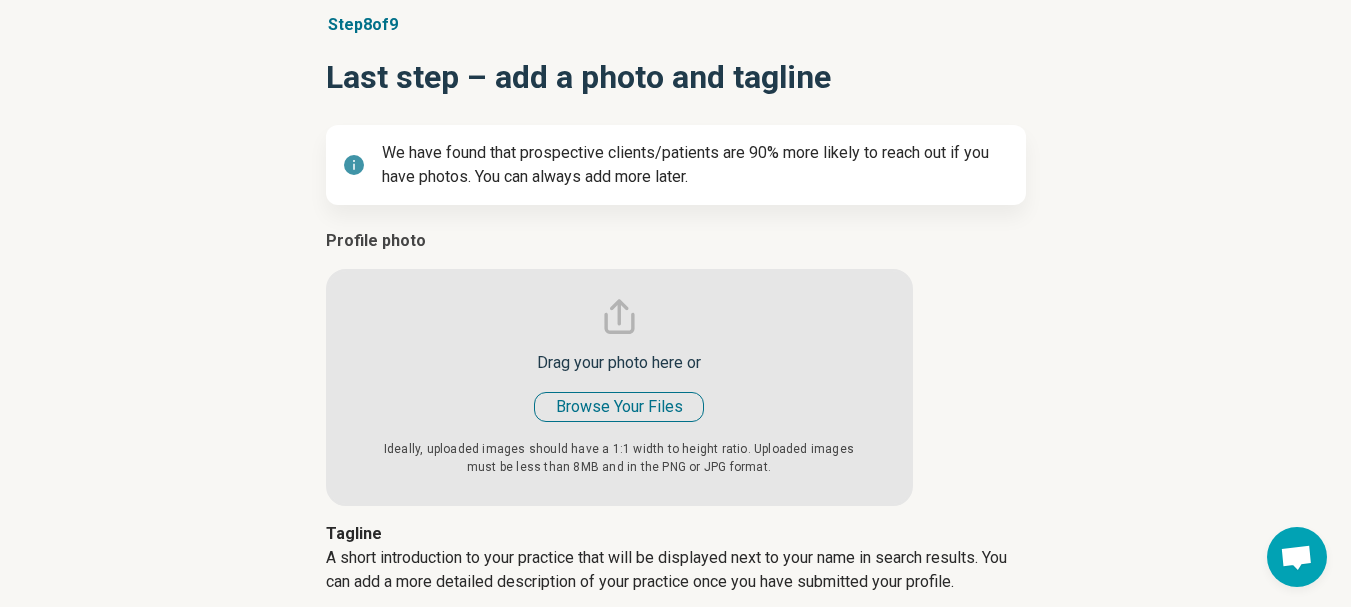type on "*" 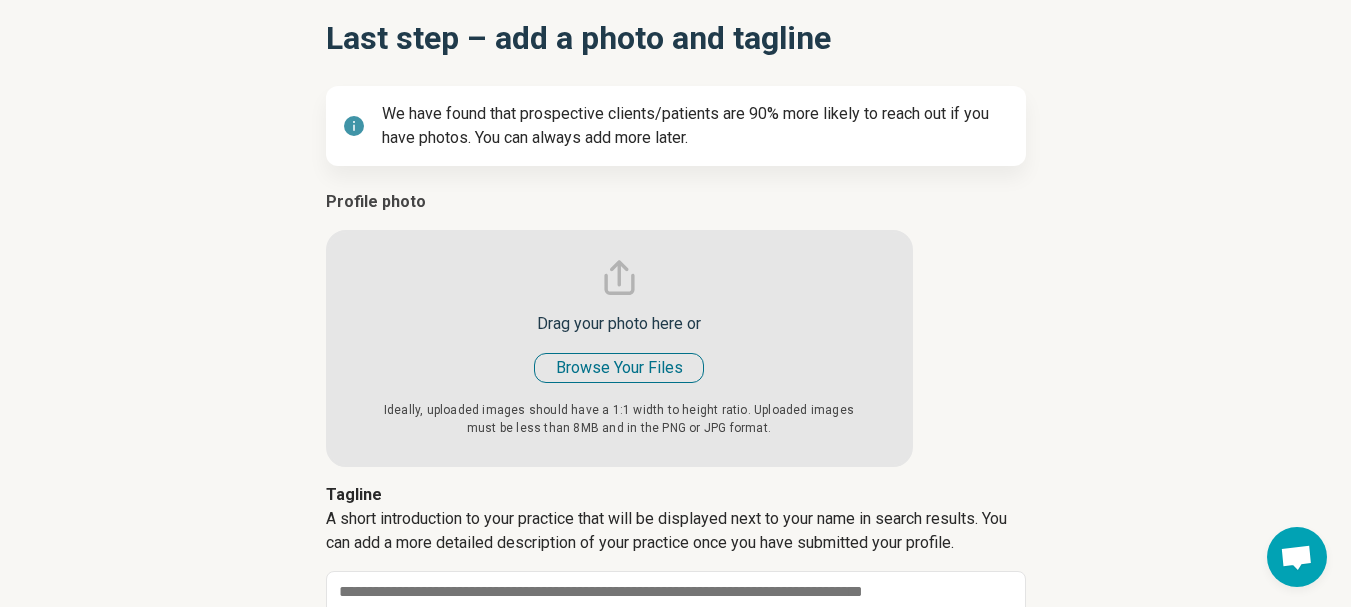 scroll, scrollTop: 200, scrollLeft: 0, axis: vertical 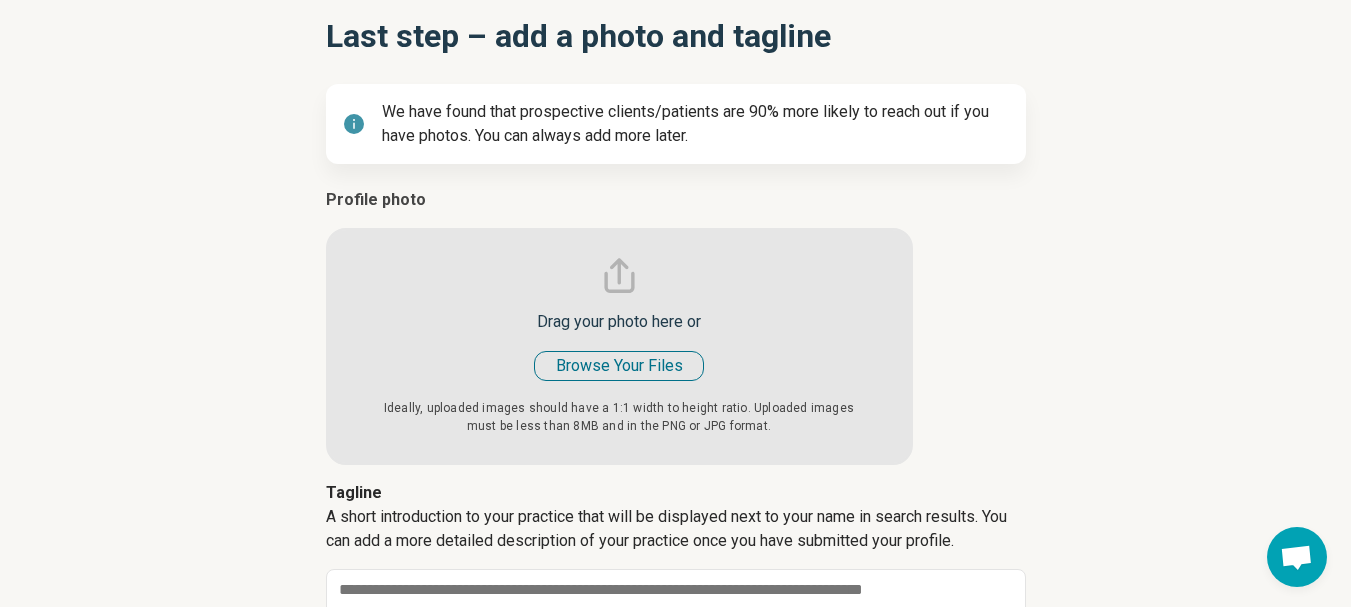 click at bounding box center [619, 326] 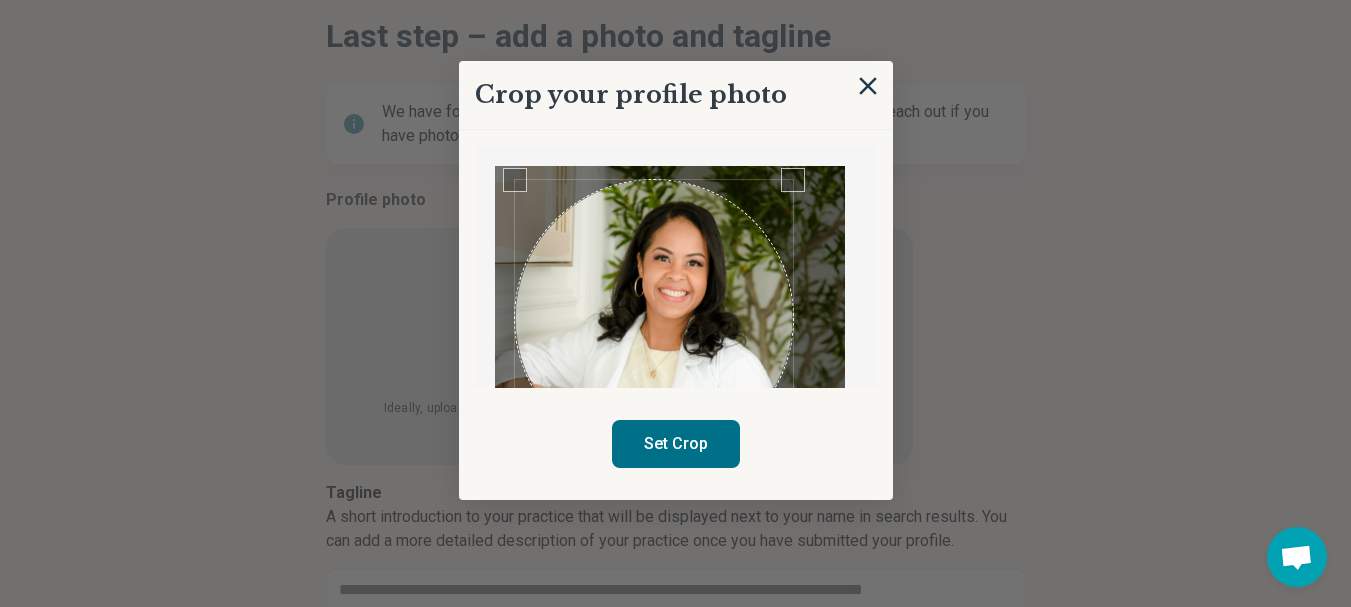 click at bounding box center (654, 319) 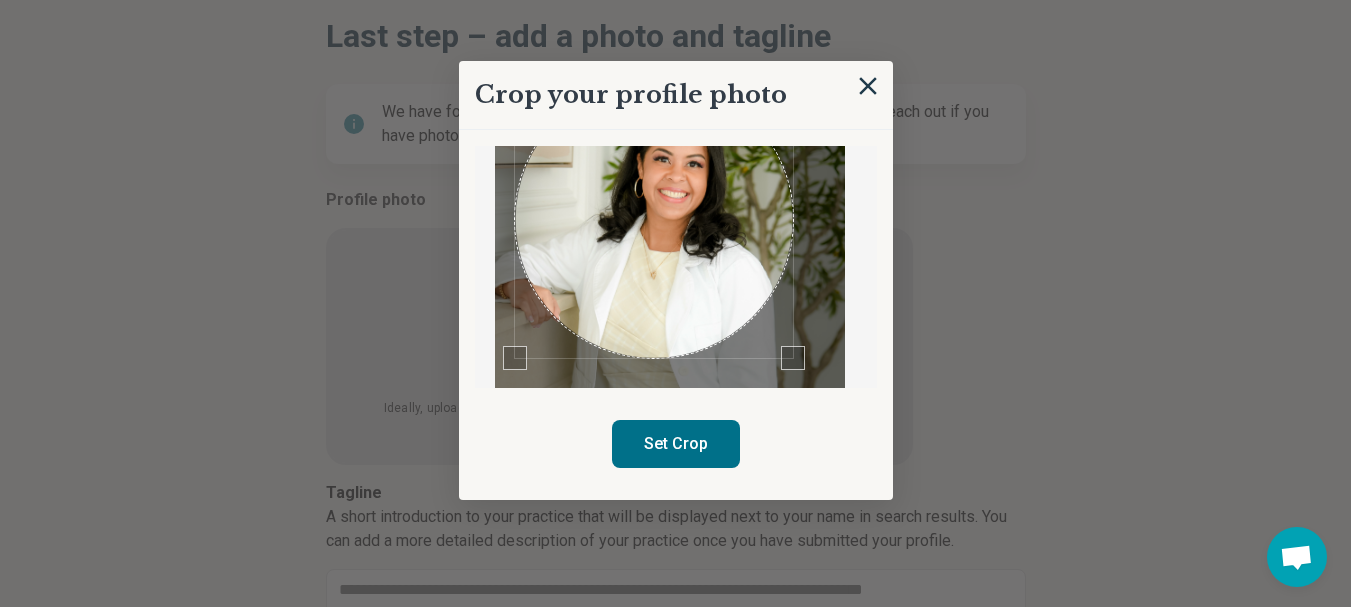 scroll, scrollTop: 101, scrollLeft: 0, axis: vertical 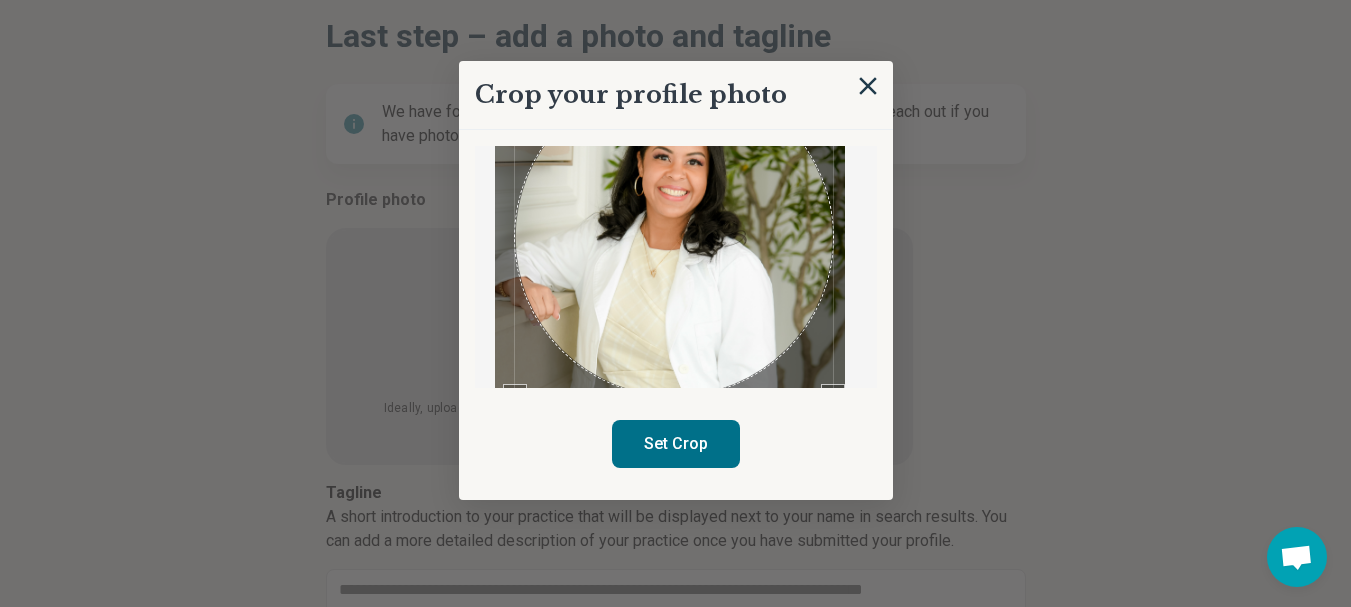 click on "Crop your profile photo Set Crop" at bounding box center [676, 281] 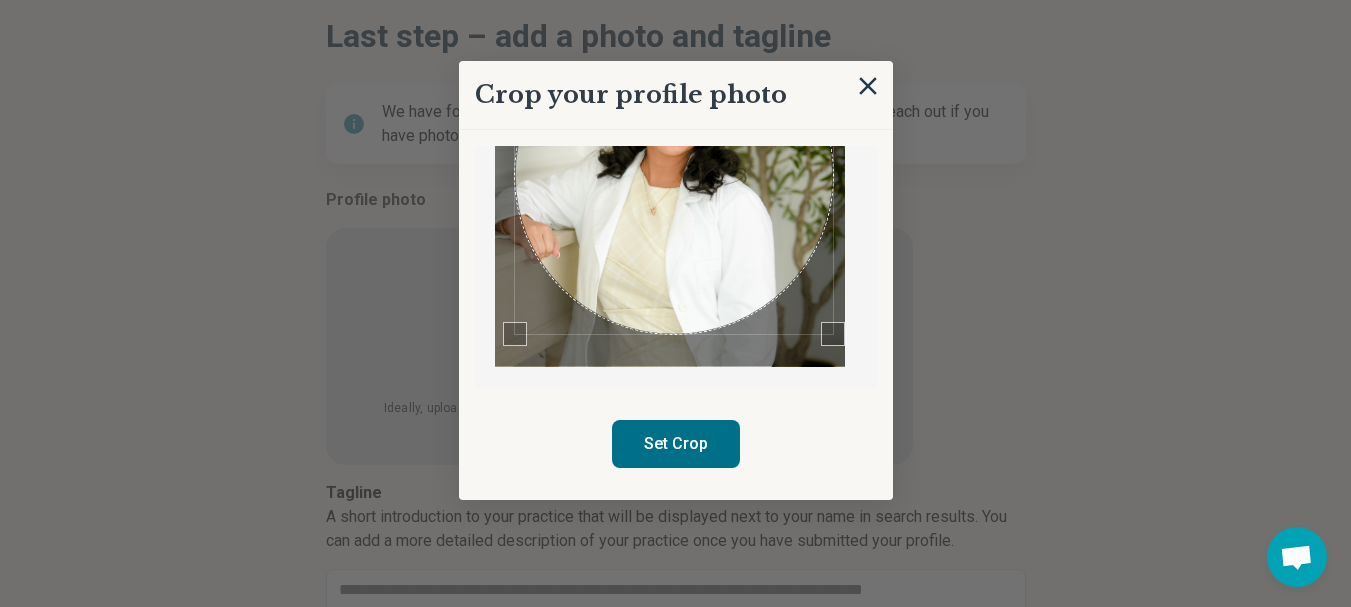 scroll, scrollTop: 165, scrollLeft: 0, axis: vertical 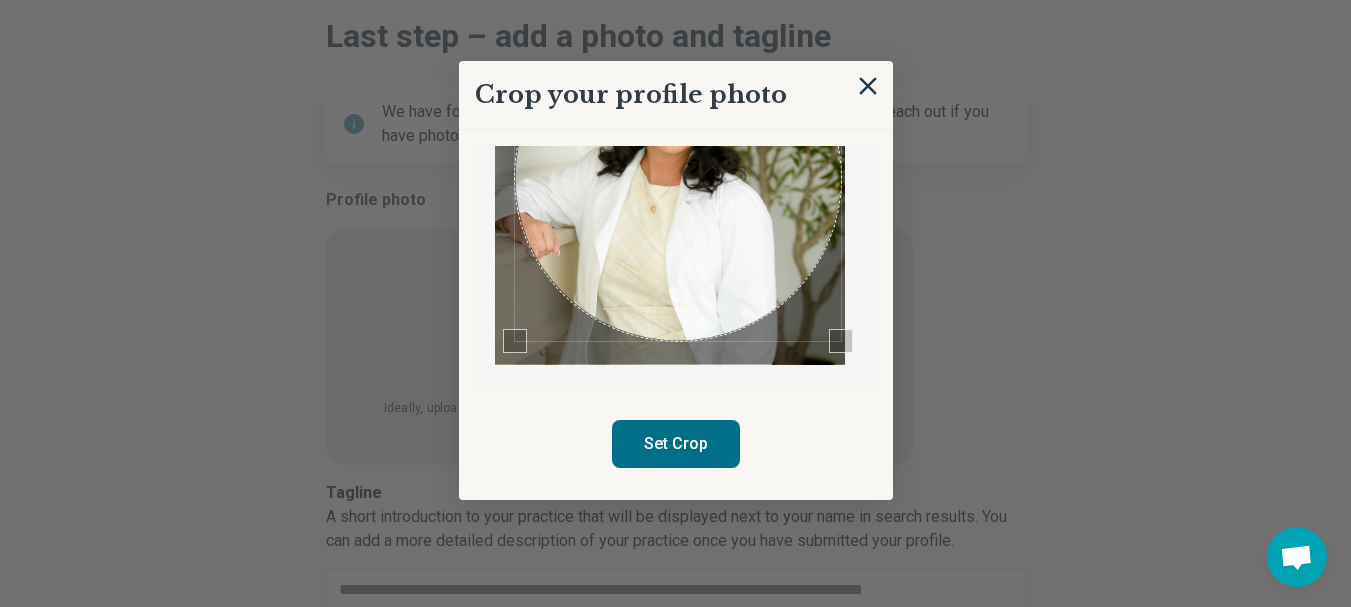 click at bounding box center (676, 267) 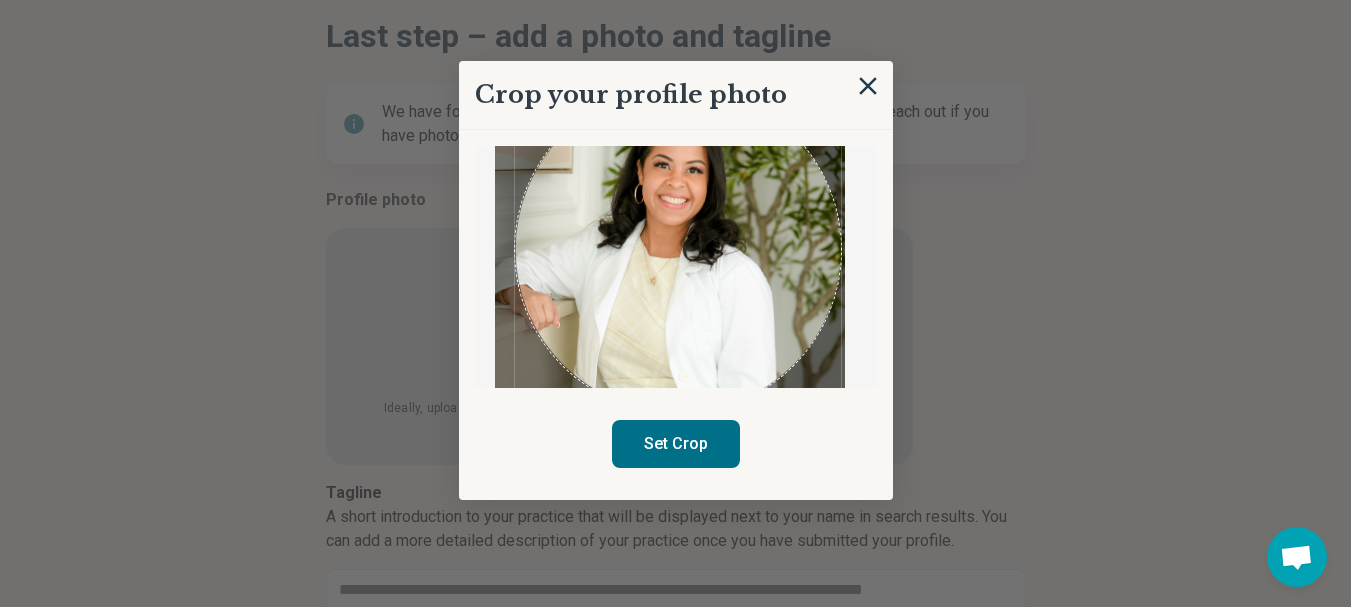scroll, scrollTop: 89, scrollLeft: 0, axis: vertical 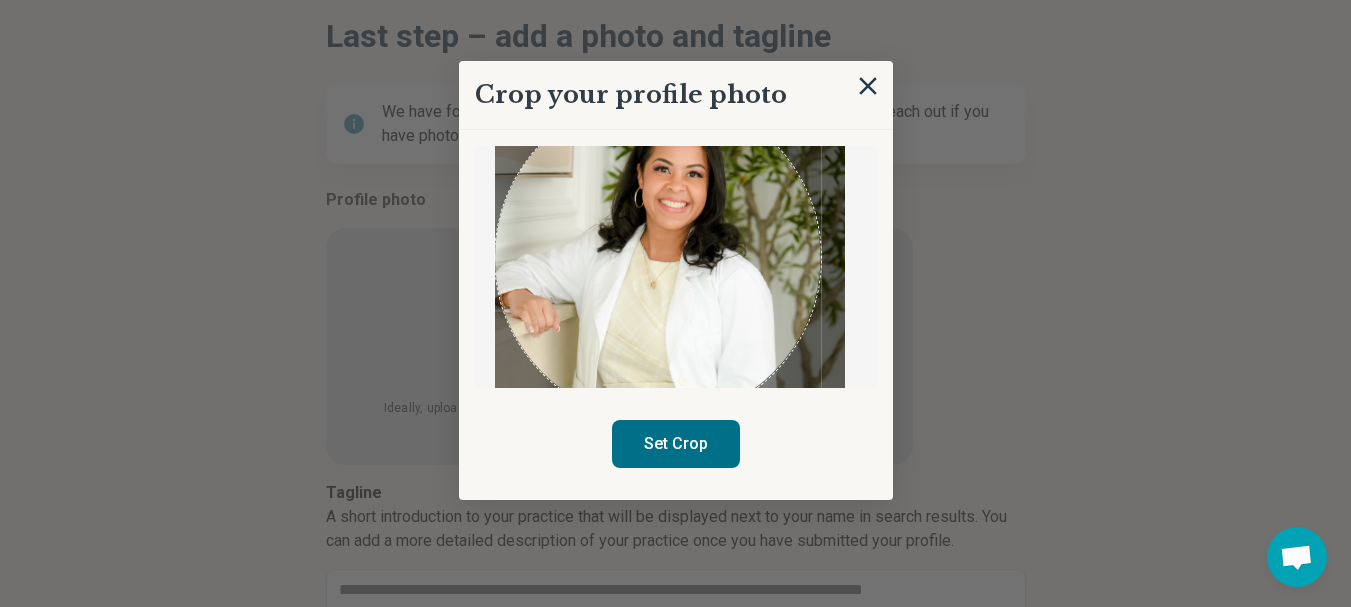 click at bounding box center [658, 258] 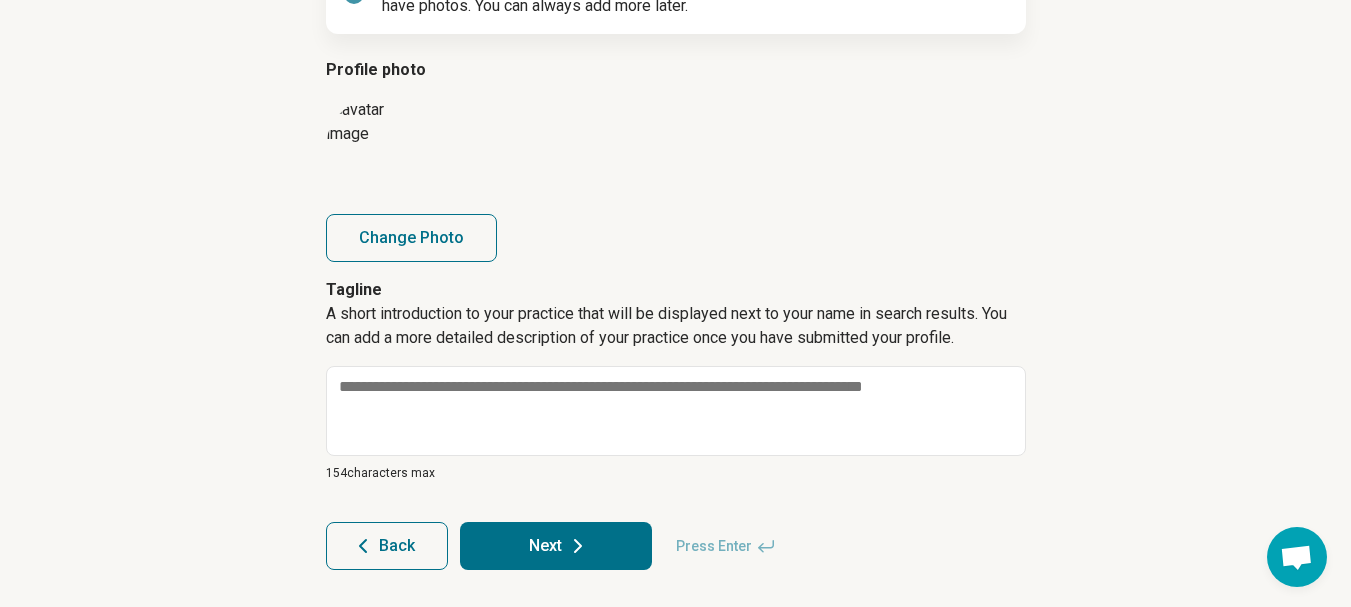 scroll, scrollTop: 333, scrollLeft: 0, axis: vertical 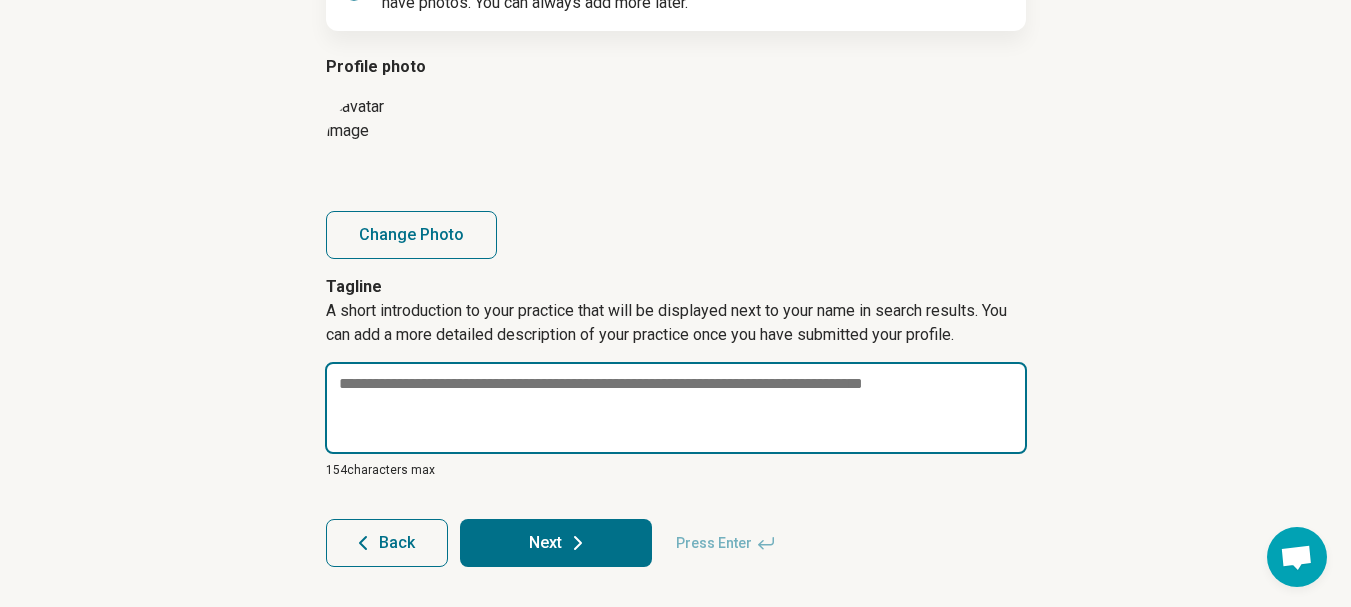 click at bounding box center [676, 408] 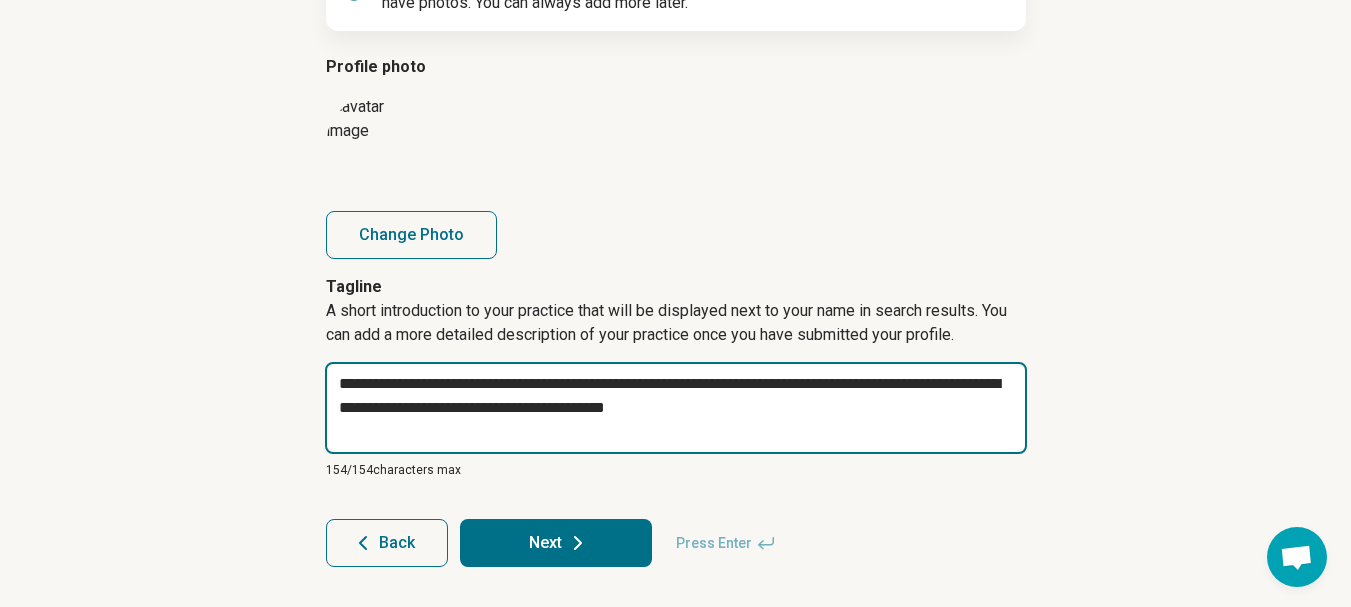 click on "**********" at bounding box center (676, 408) 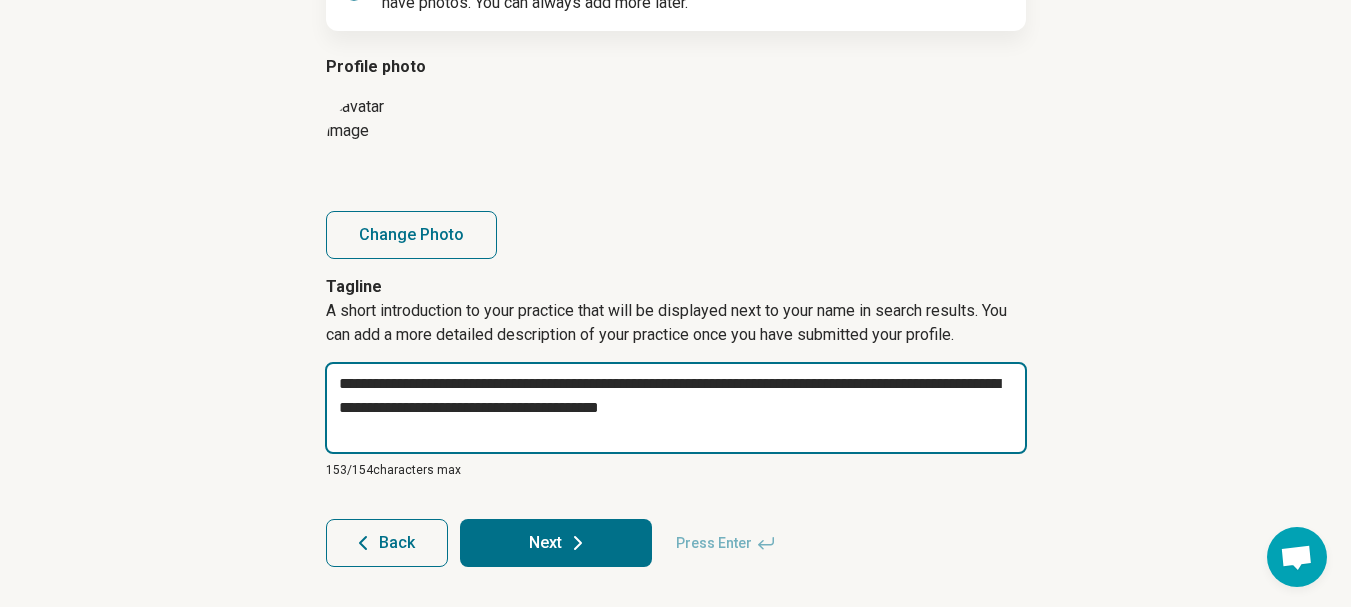 type on "*" 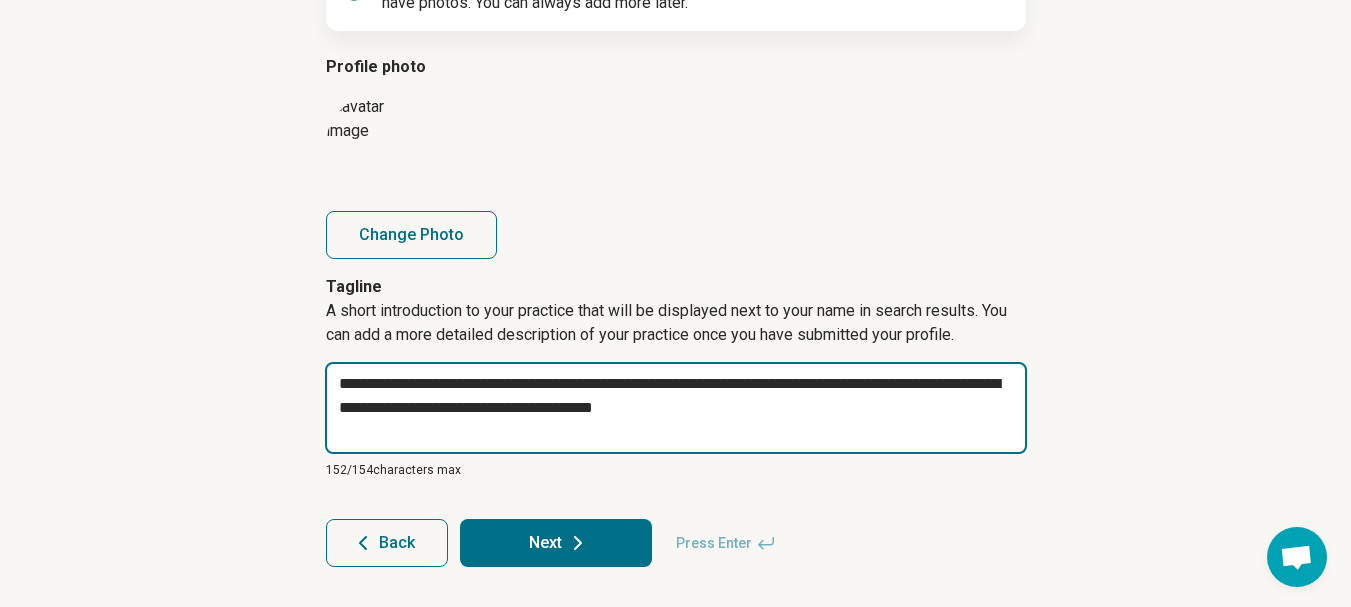 type on "*" 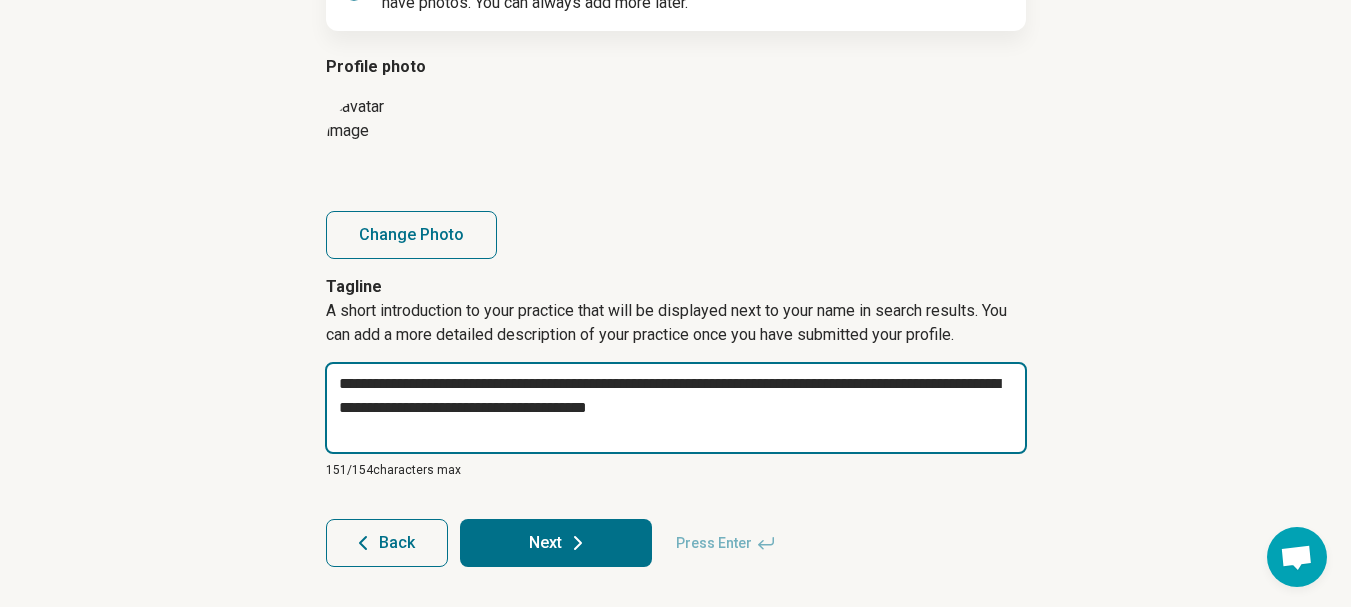 type on "*" 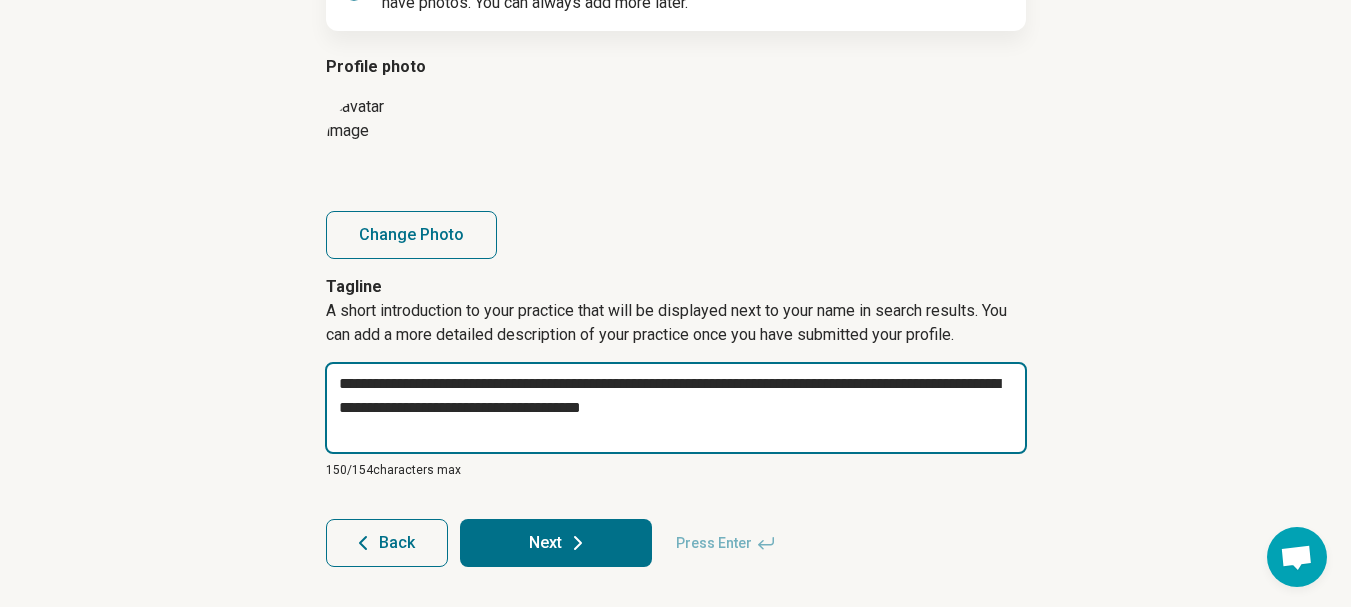 click on "**********" at bounding box center (676, 408) 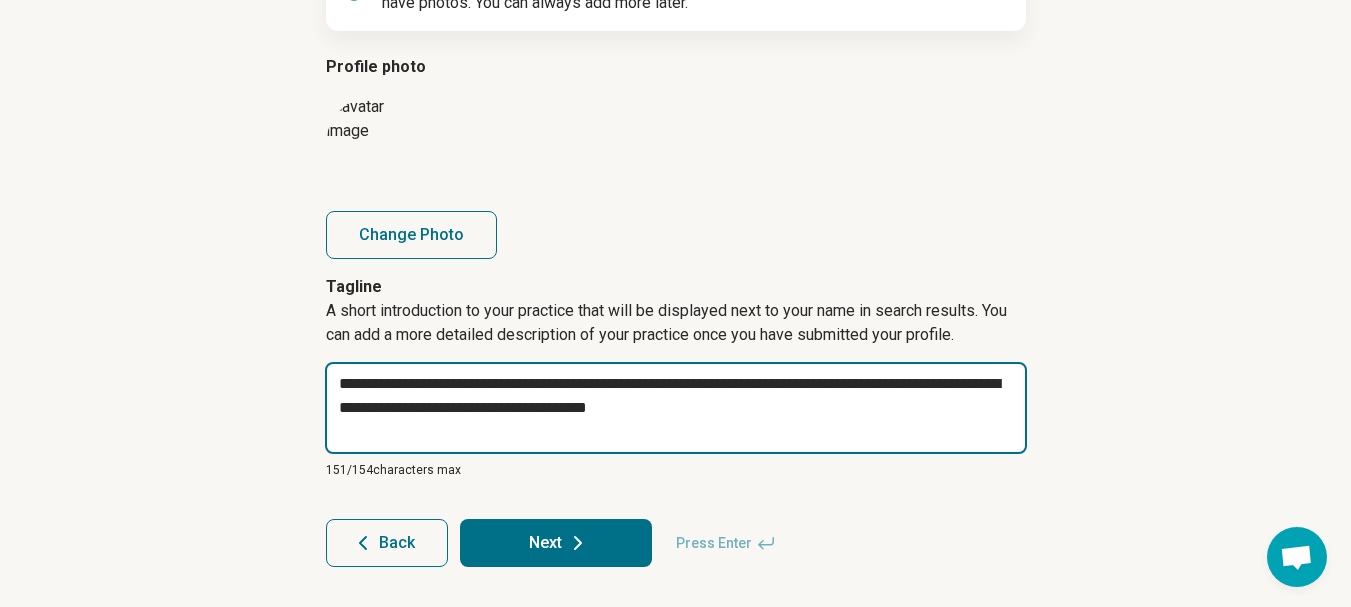 type on "*" 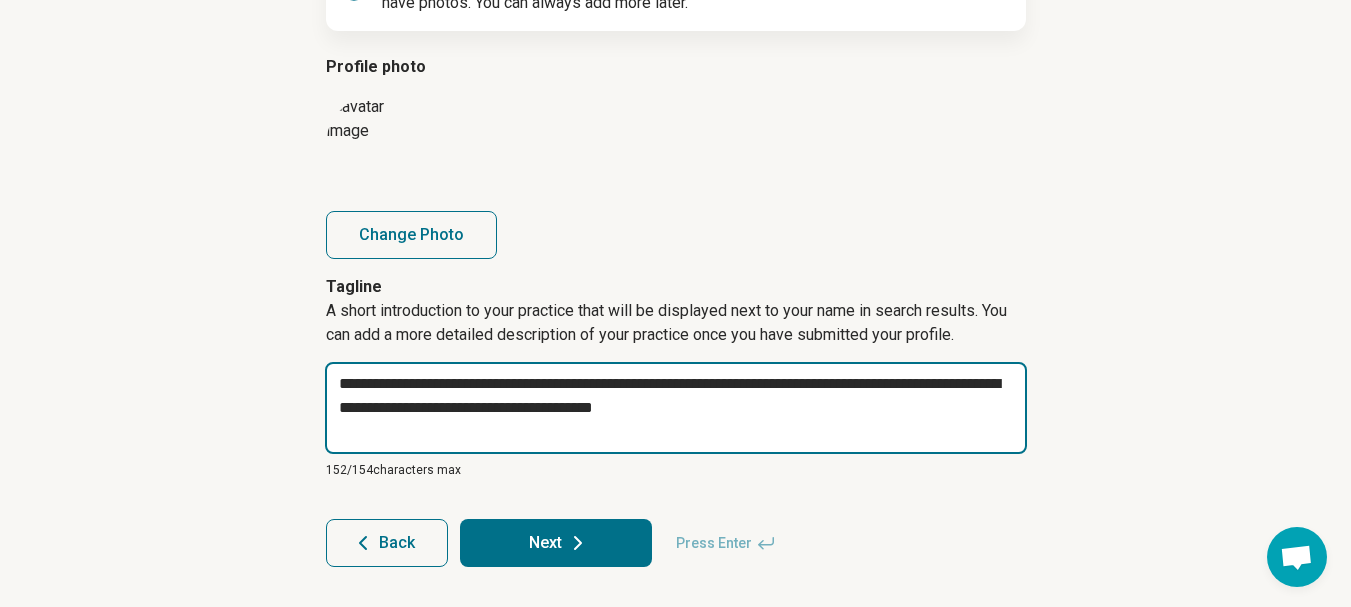 type on "*" 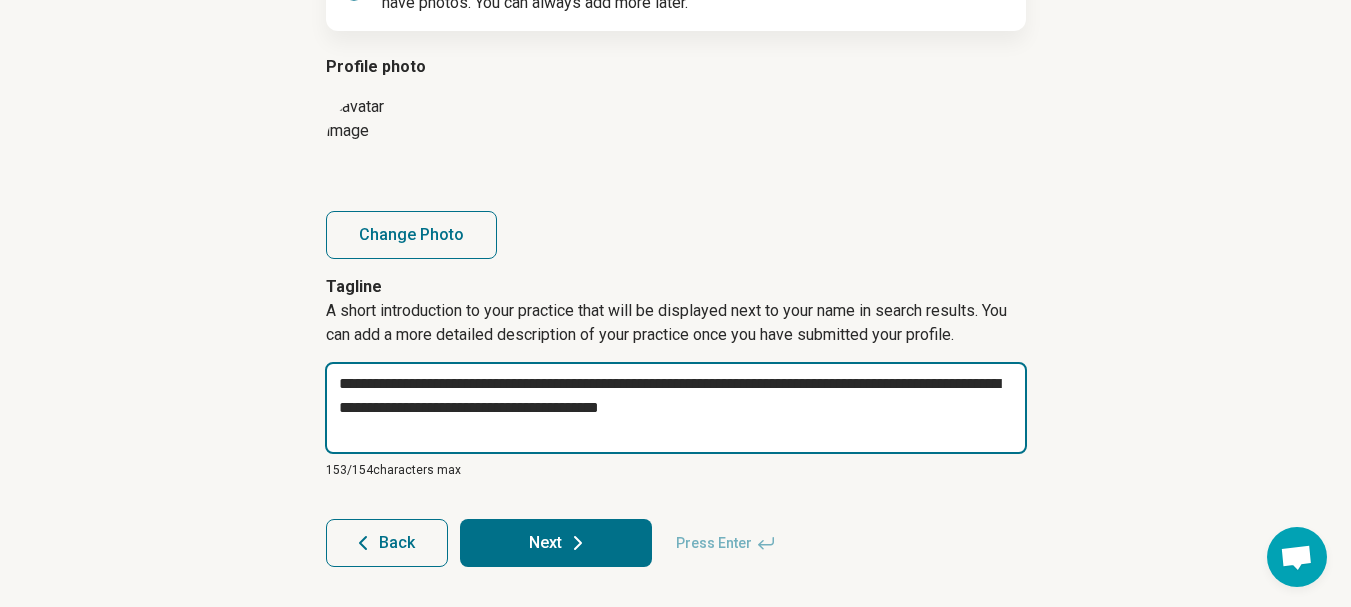 type on "*" 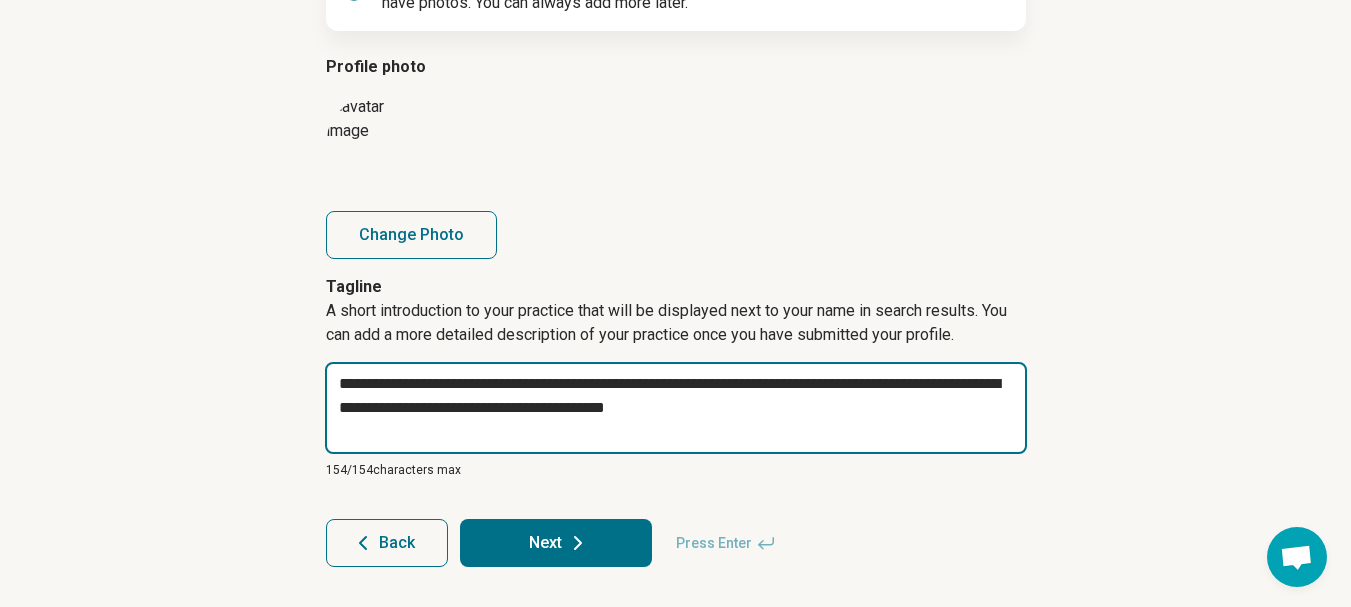 type on "**********" 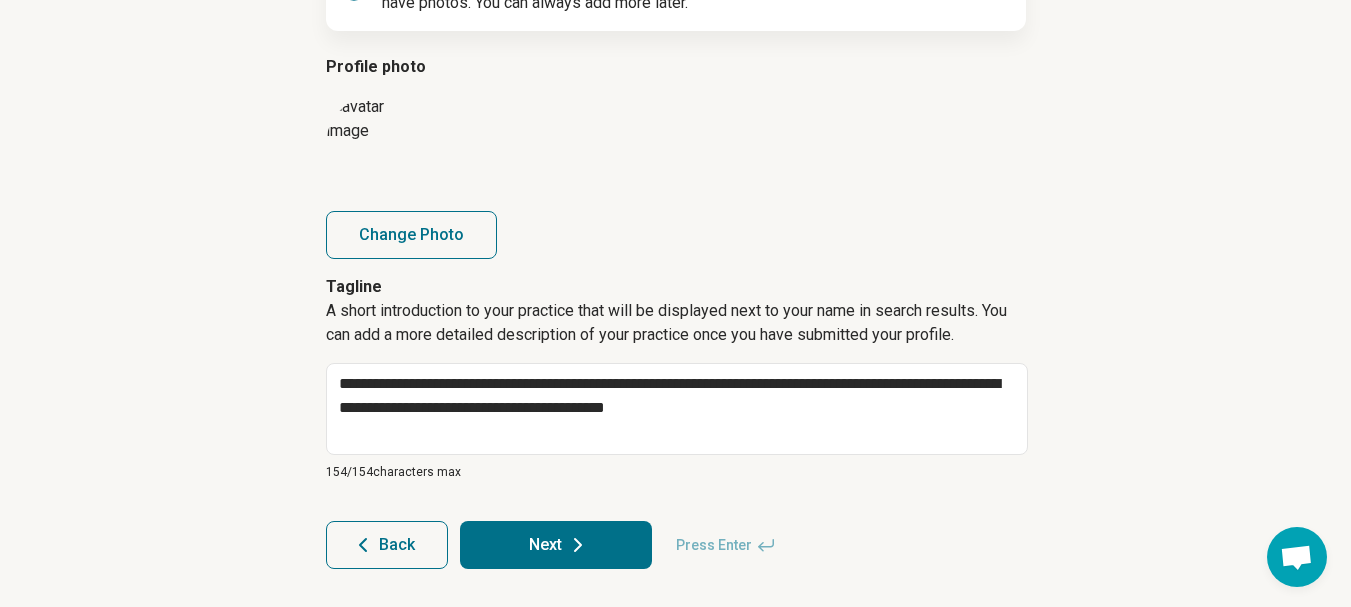 click 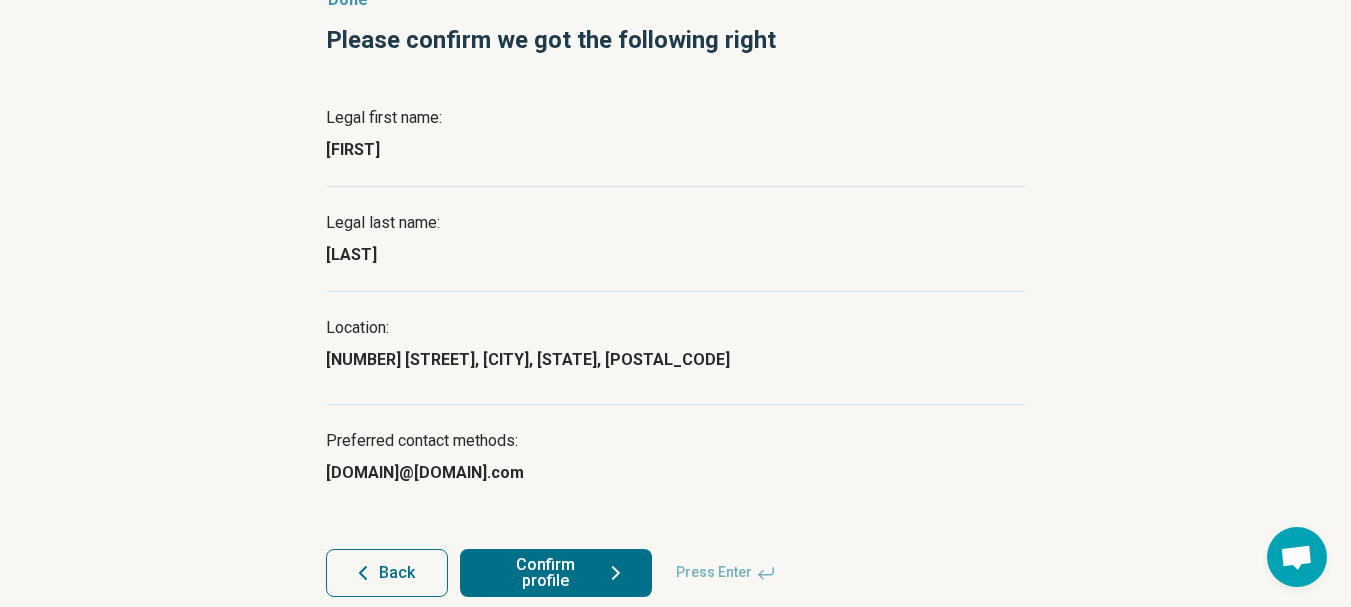 scroll, scrollTop: 214, scrollLeft: 0, axis: vertical 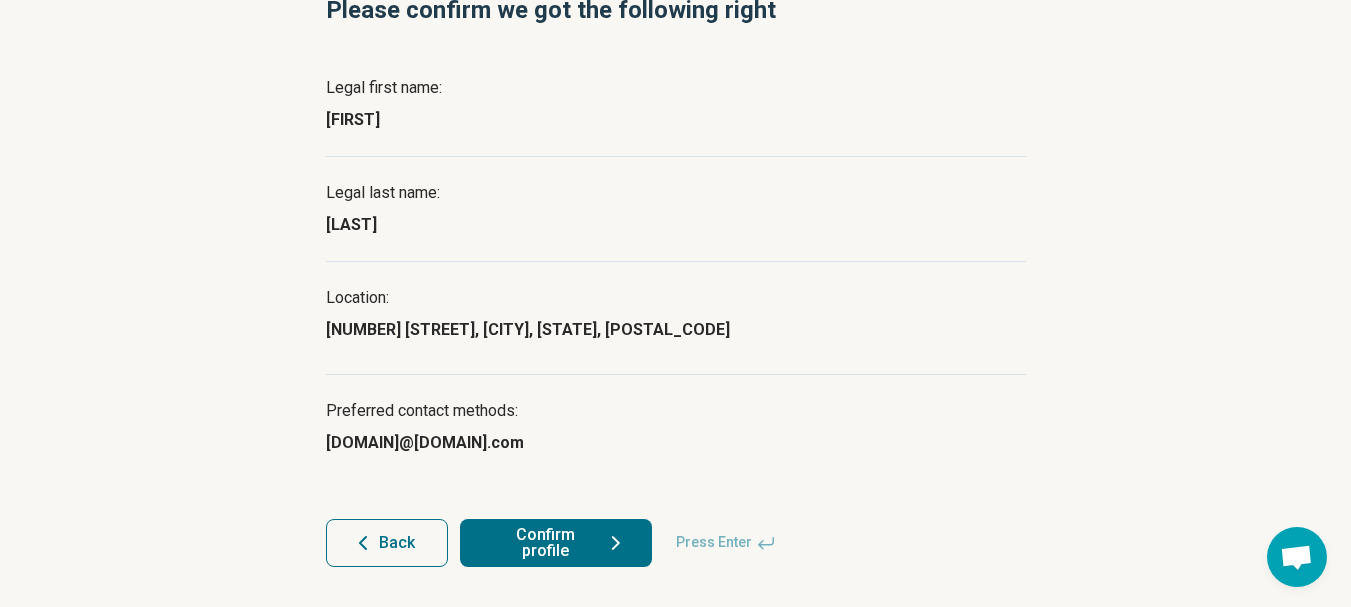 click on "Confirm profile" at bounding box center [556, 543] 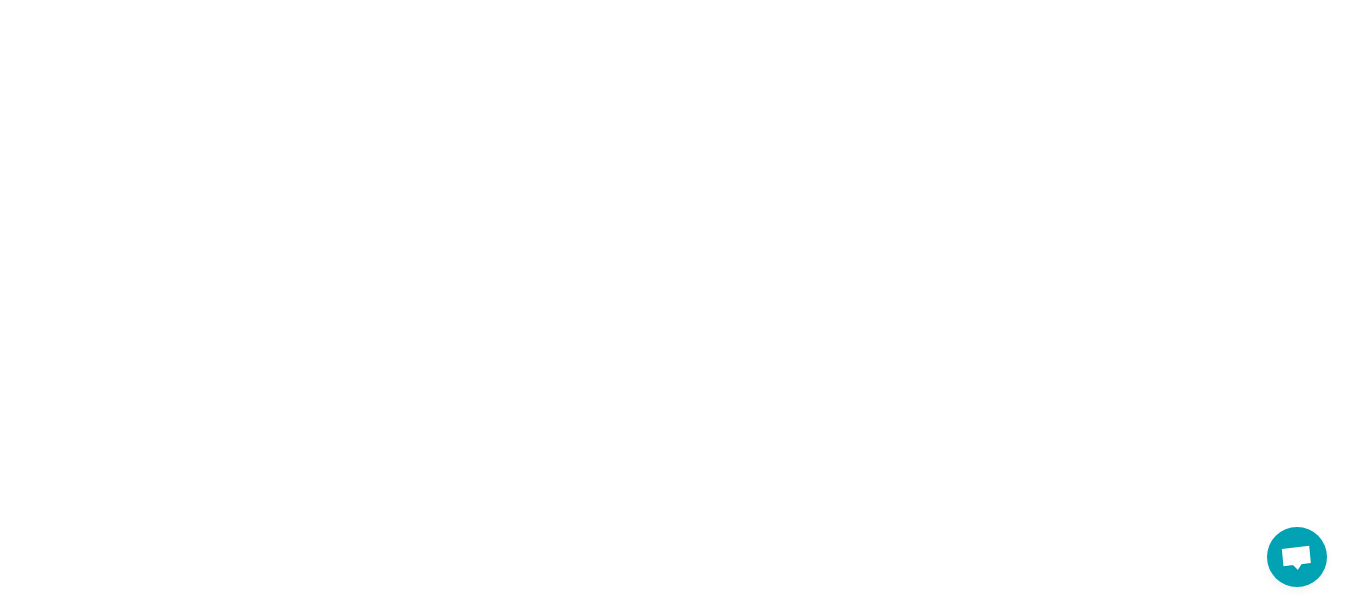 scroll, scrollTop: 0, scrollLeft: 0, axis: both 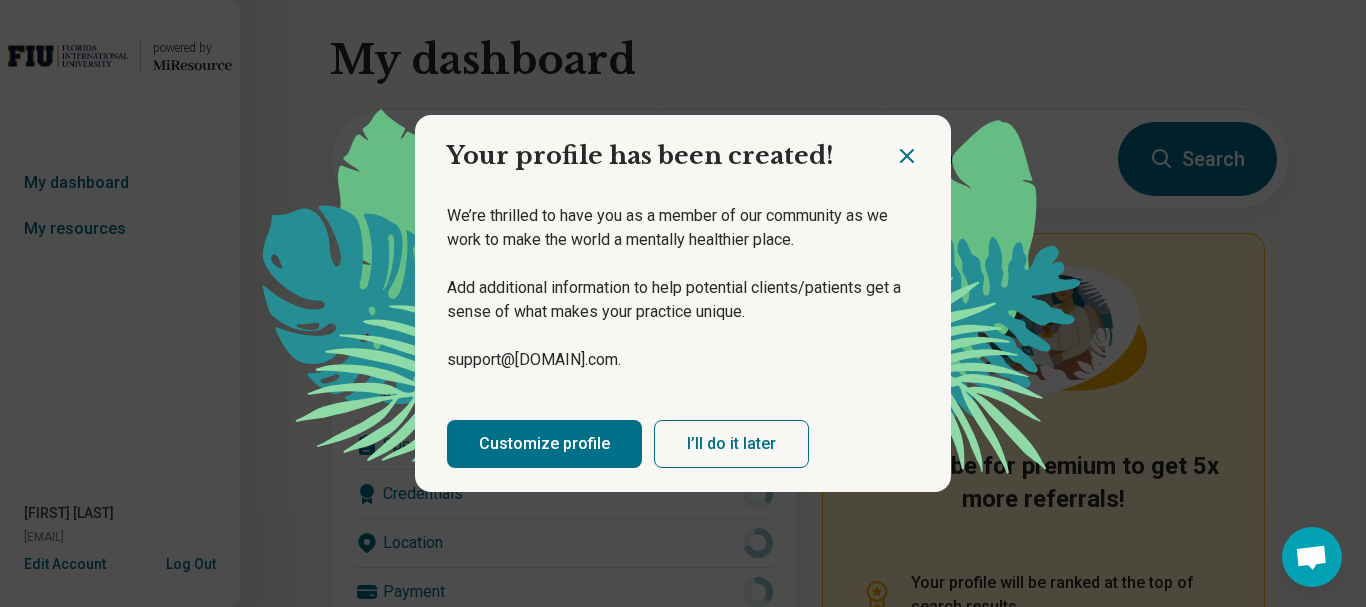 click on "Customize profile" at bounding box center [544, 444] 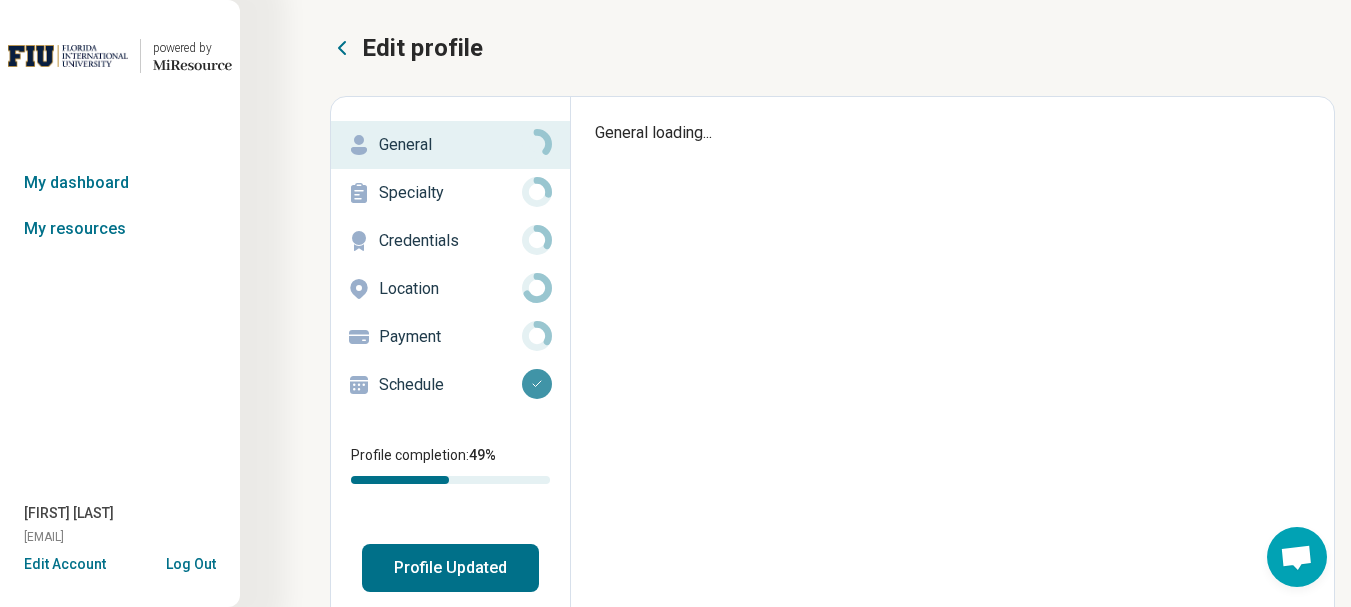 type on "*" 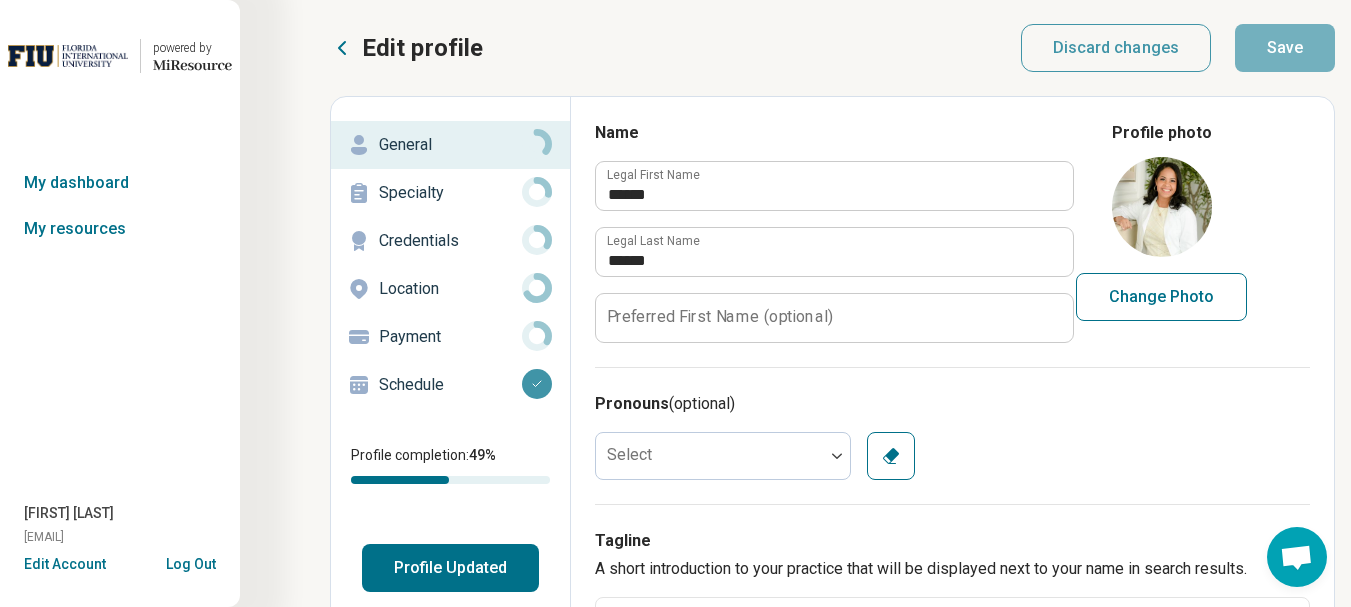 click on "Location" at bounding box center (450, 289) 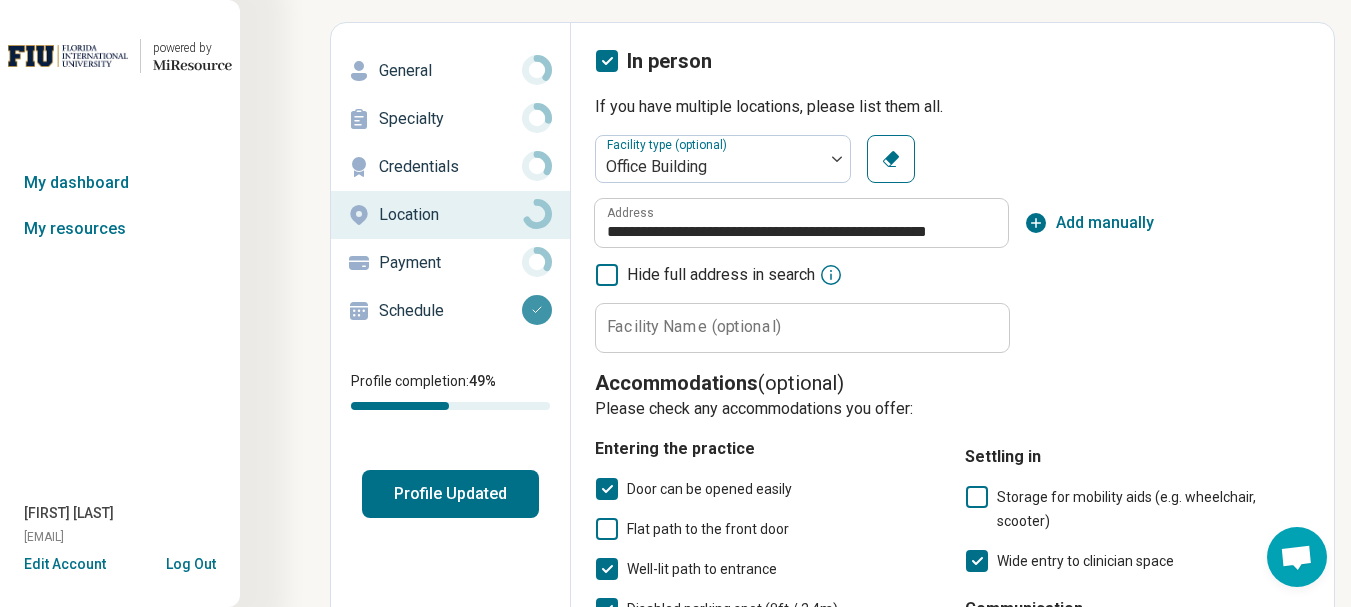scroll, scrollTop: 0, scrollLeft: 0, axis: both 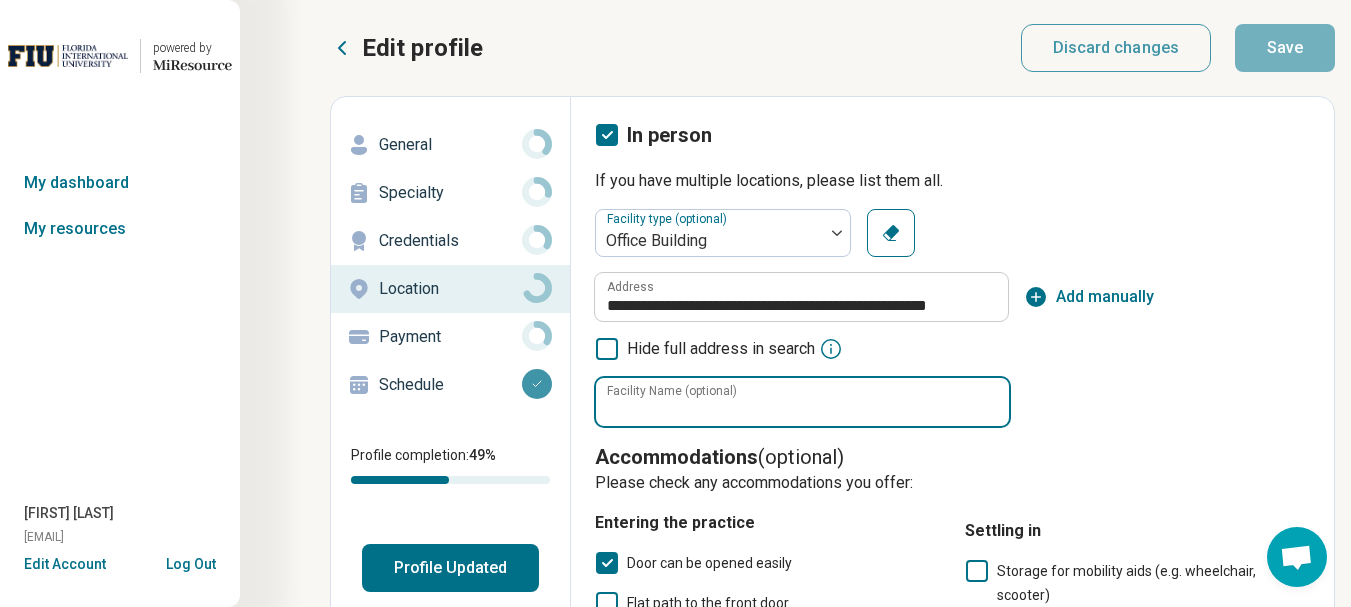 click on "Facility Name (optional)" at bounding box center (802, 402) 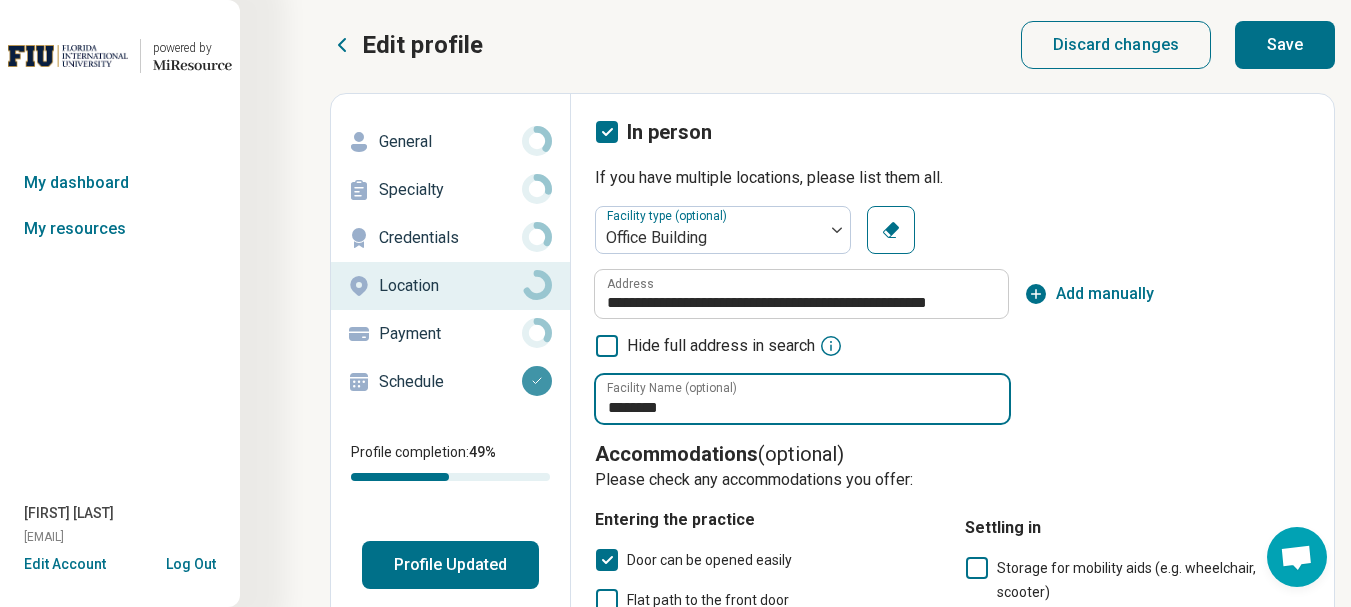 scroll, scrollTop: 0, scrollLeft: 0, axis: both 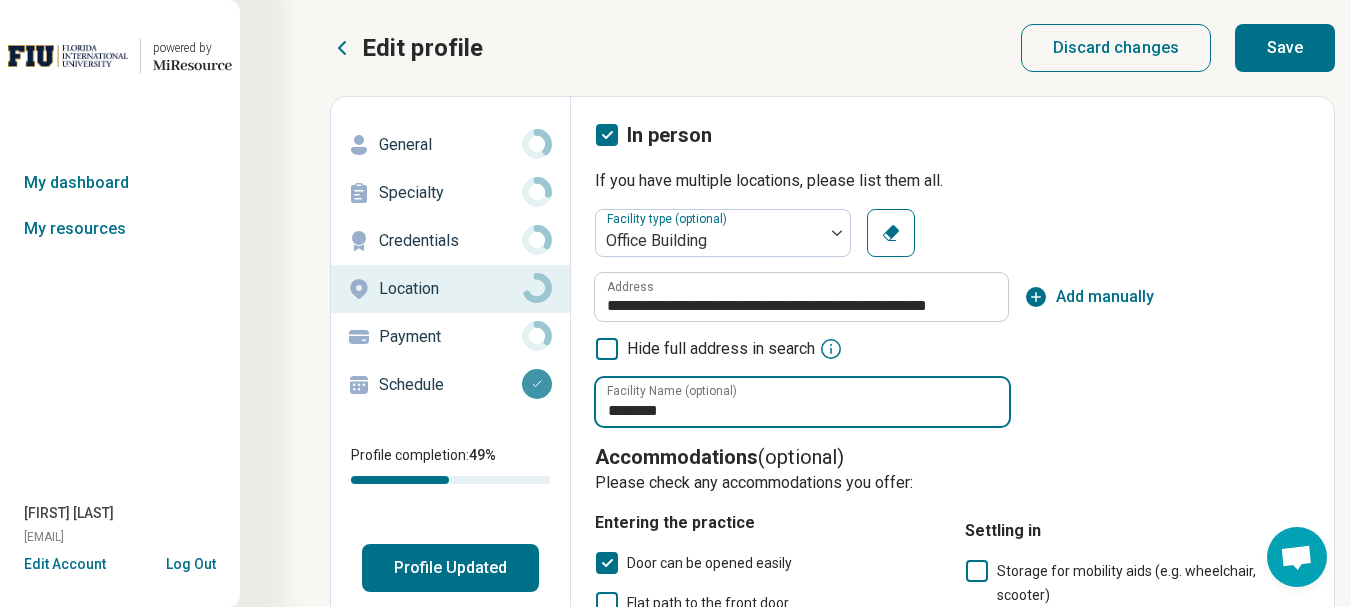 type on "********" 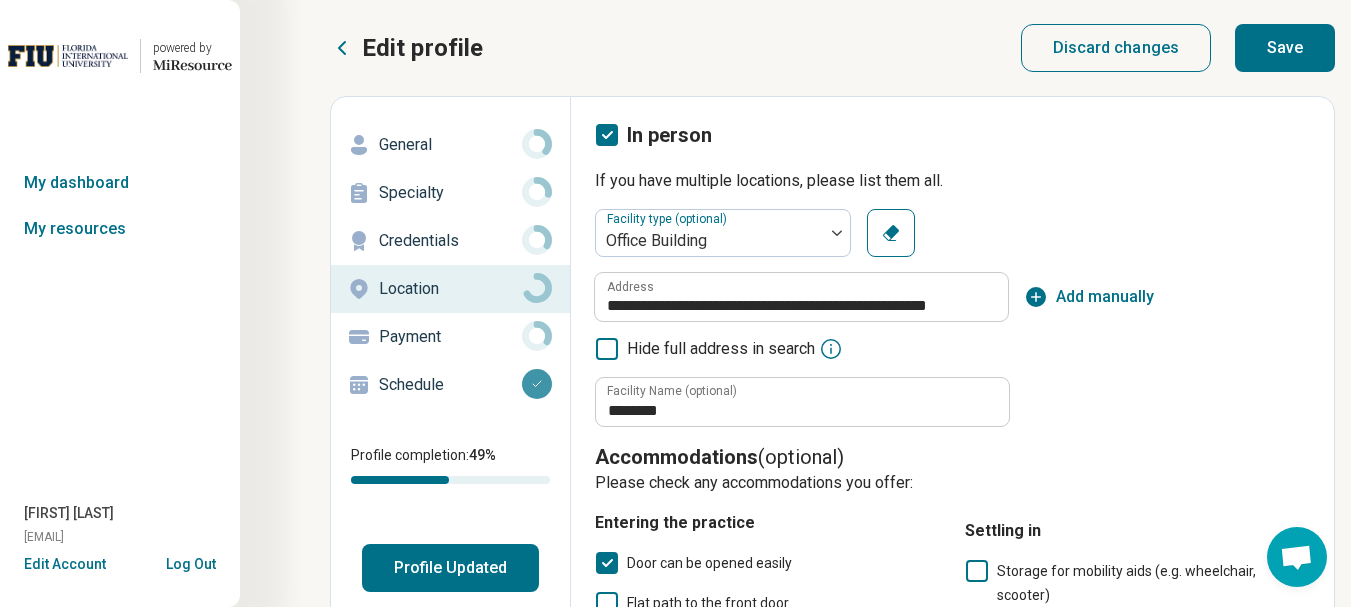 click on "Profile Updated" at bounding box center [450, 568] 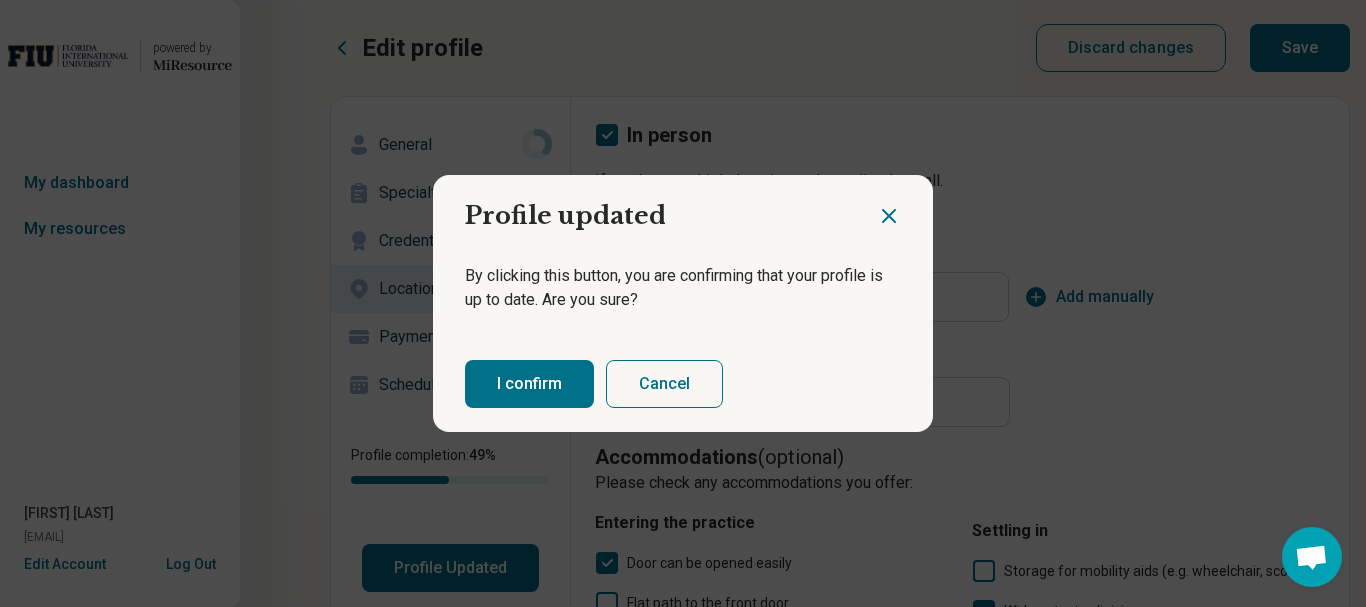 click on "Cancel" at bounding box center (664, 384) 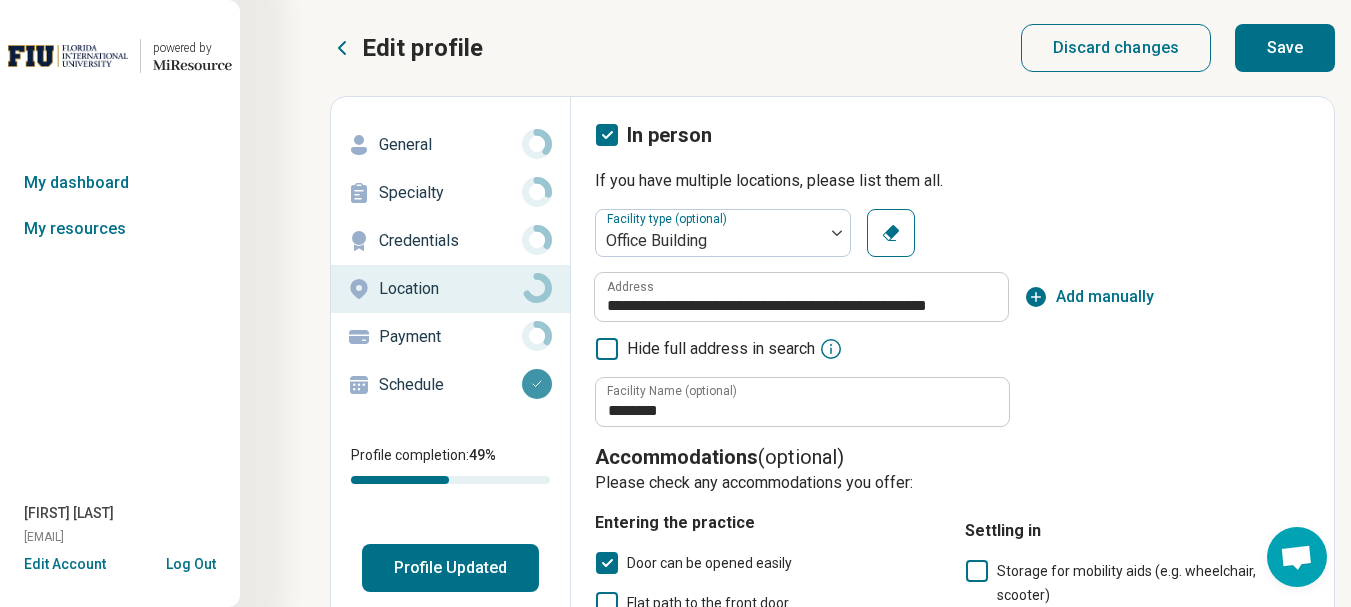 click on "Payment" at bounding box center [450, 337] 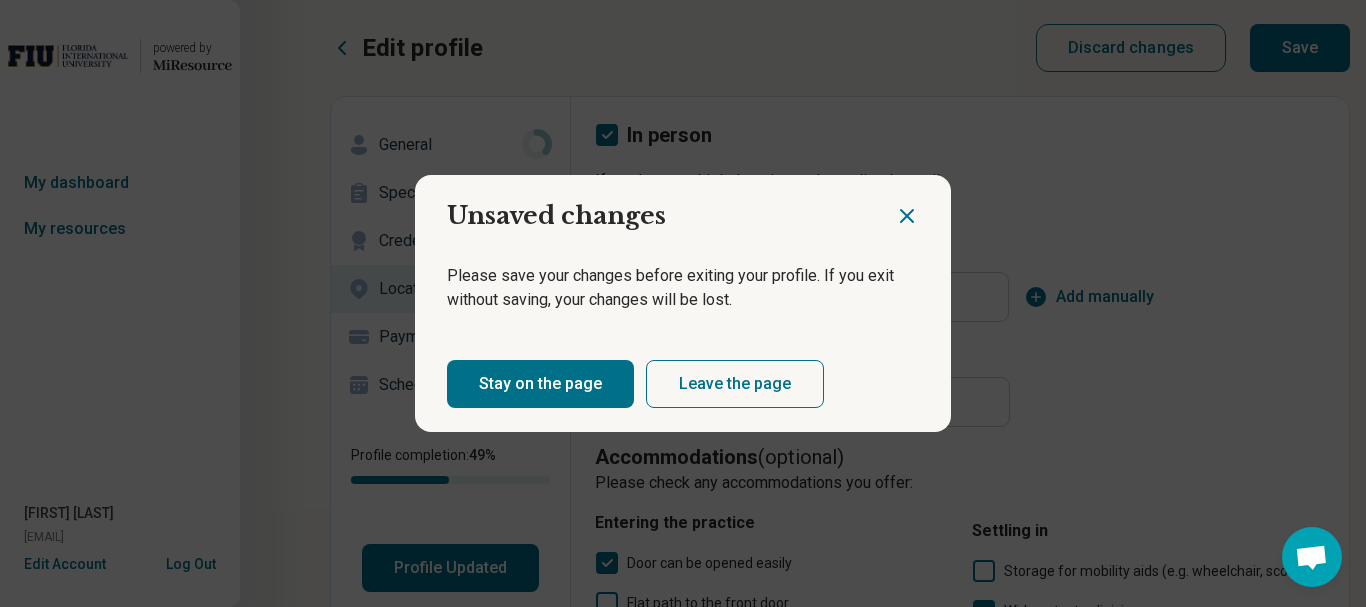 click on "Stay on the page" at bounding box center (540, 384) 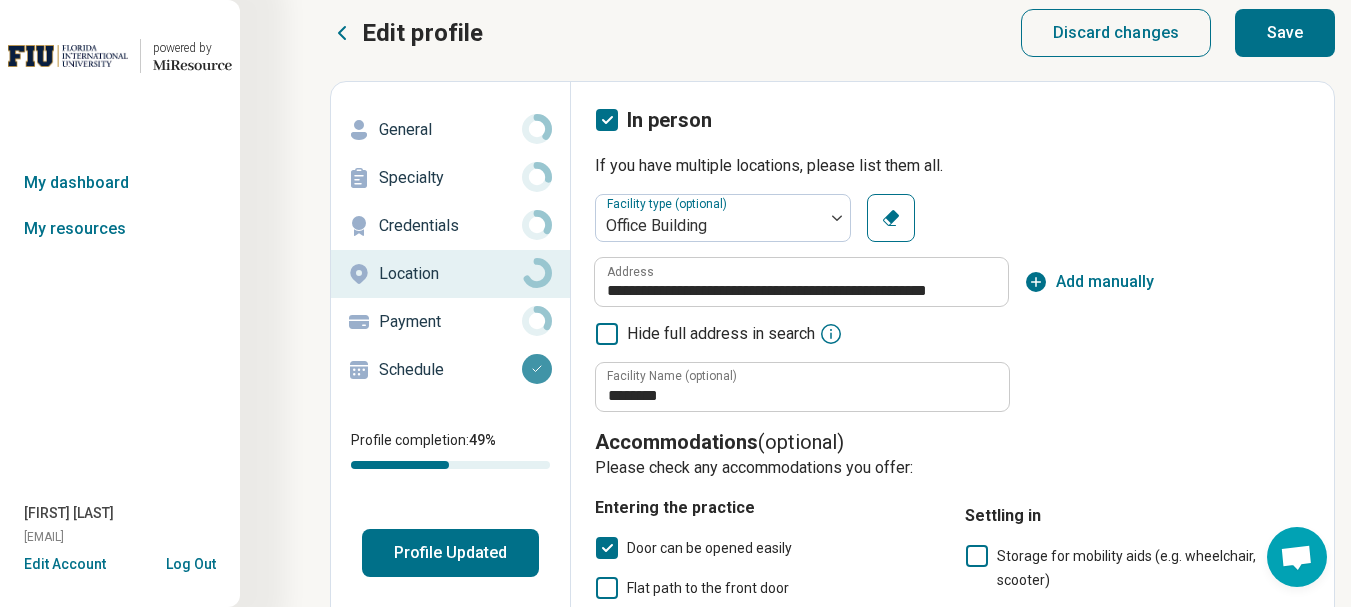 scroll, scrollTop: 0, scrollLeft: 0, axis: both 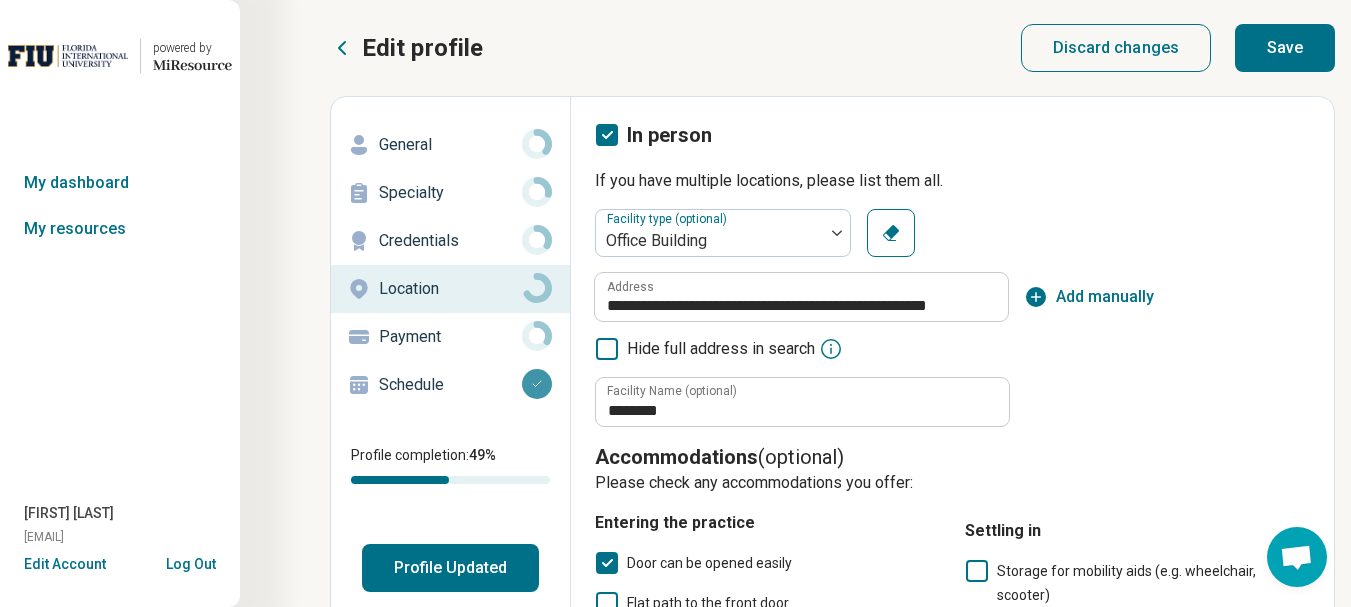click on "Save" at bounding box center (1285, 48) 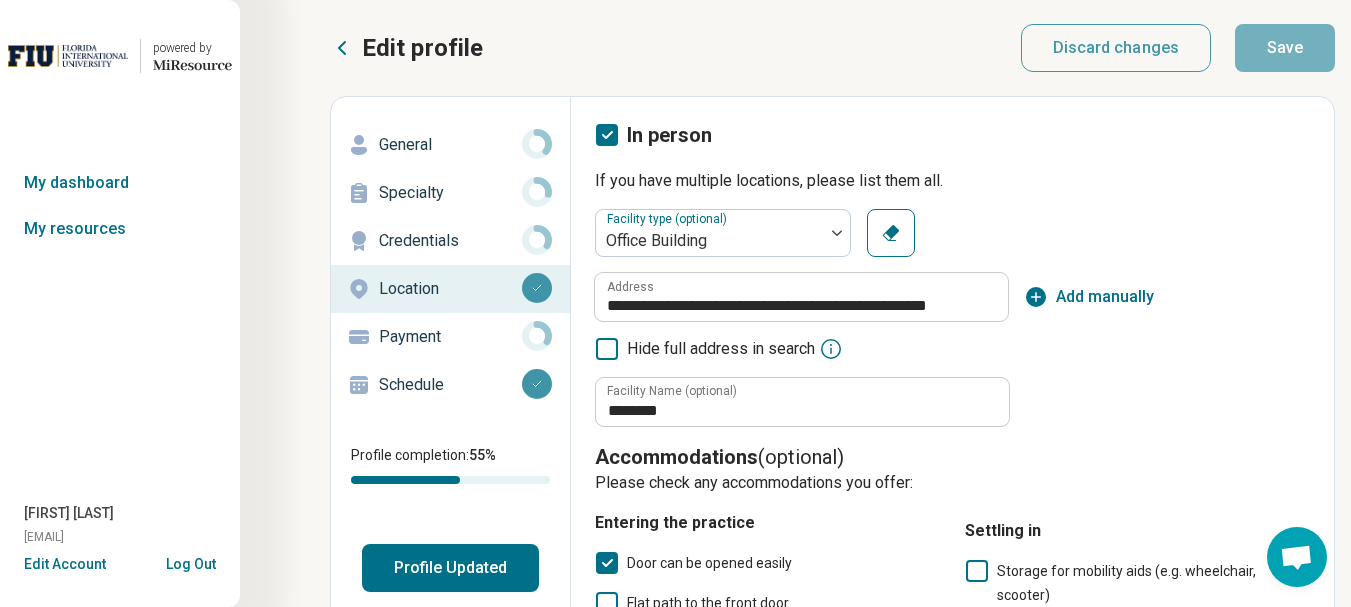 click on "General" at bounding box center [450, 145] 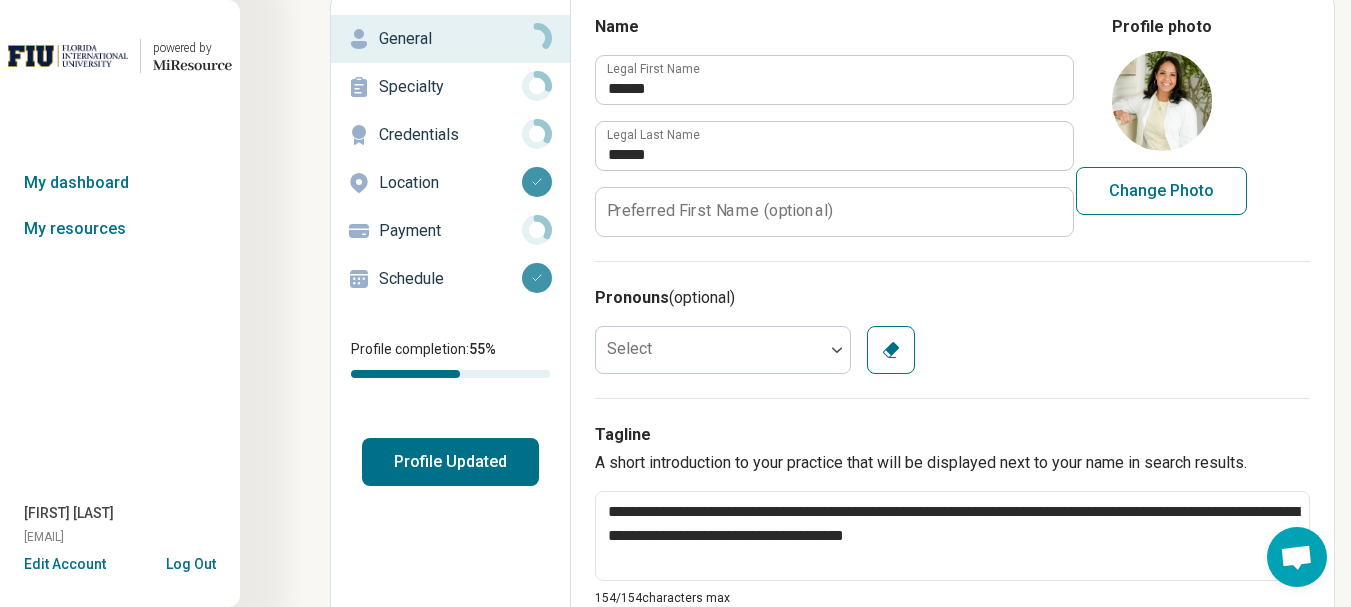 scroll, scrollTop: 200, scrollLeft: 0, axis: vertical 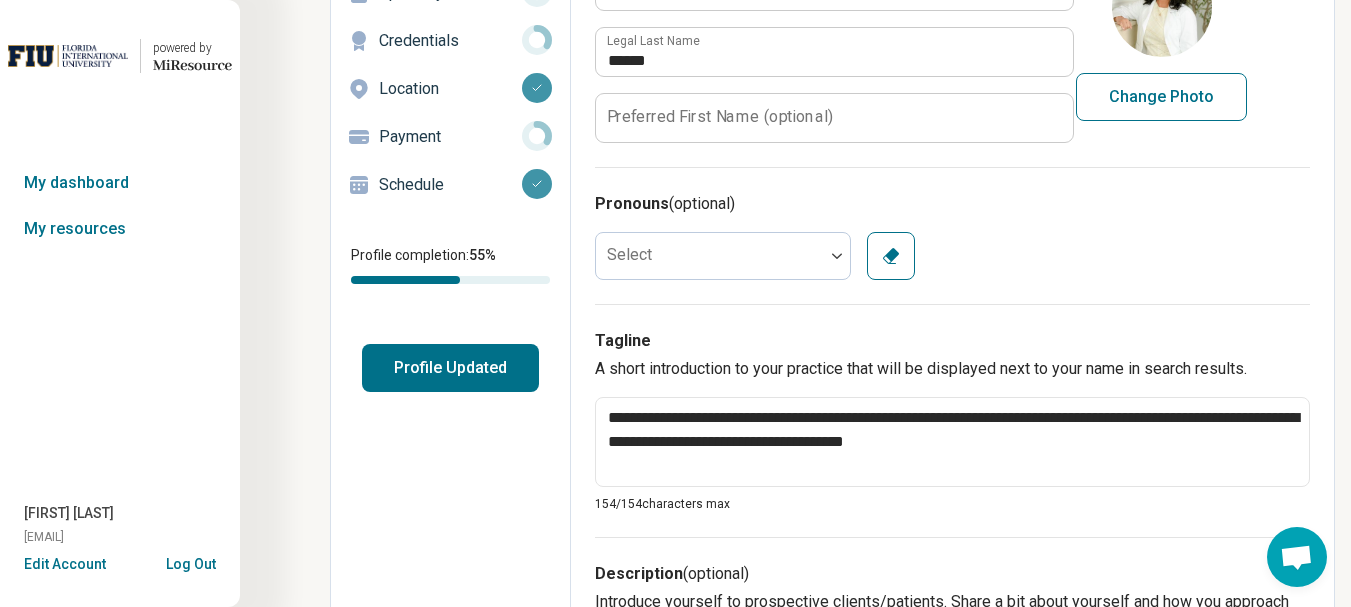 click at bounding box center (837, 256) 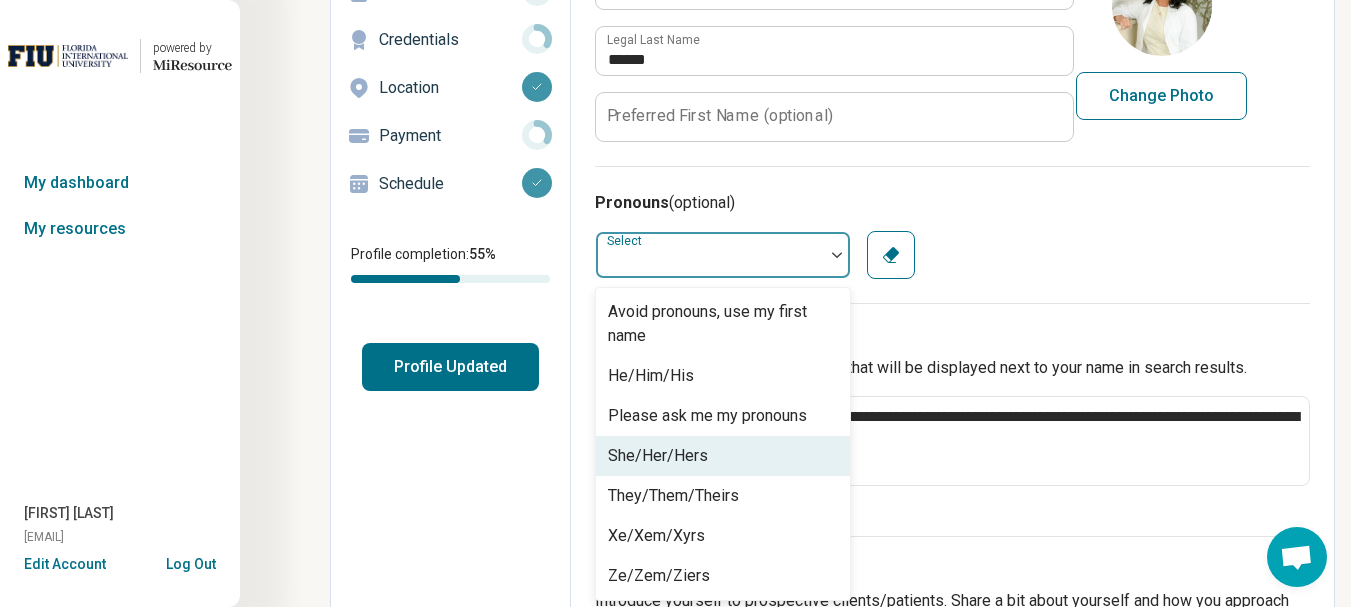scroll, scrollTop: 200, scrollLeft: 0, axis: vertical 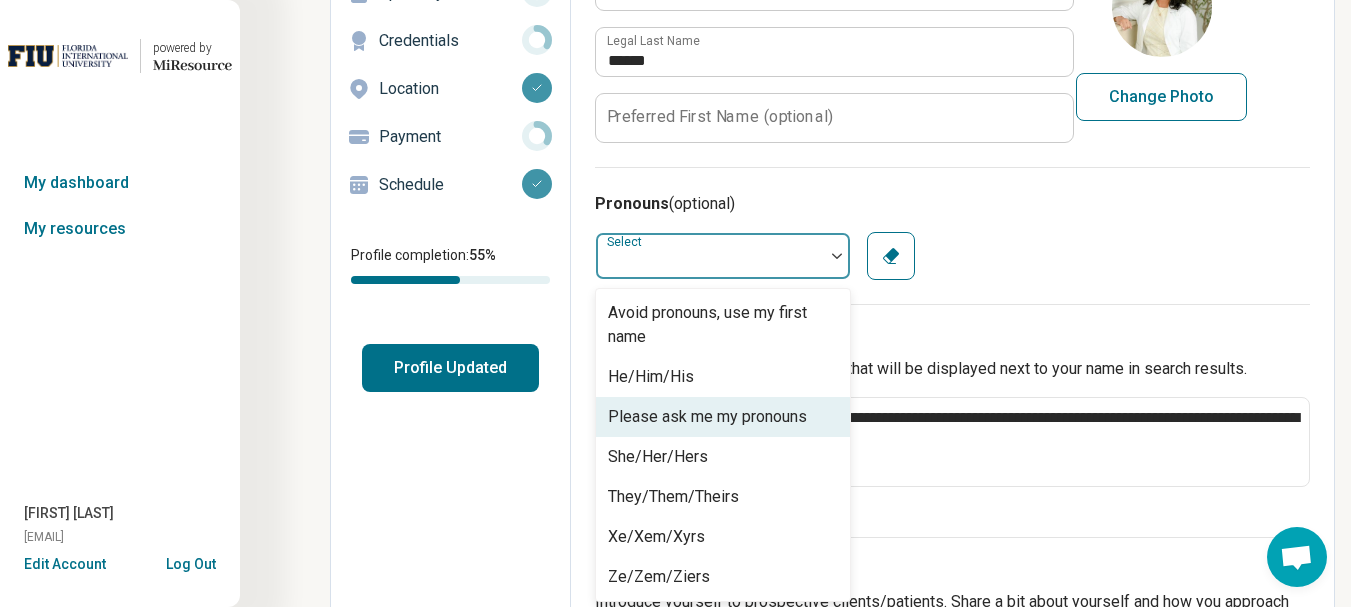 click on "7 results available. Use Up and Down to choose options, press Enter to select the currently focused option, press Escape to exit the menu, press Tab to select the option and exit the menu. Select Avoid pronouns, use my first name He/Him/His Please ask me my pronouns She/Her/Hers They/Them/Theirs Xe/Xem/Xyrs Ze/Zem/Ziers Clear" at bounding box center [952, 256] 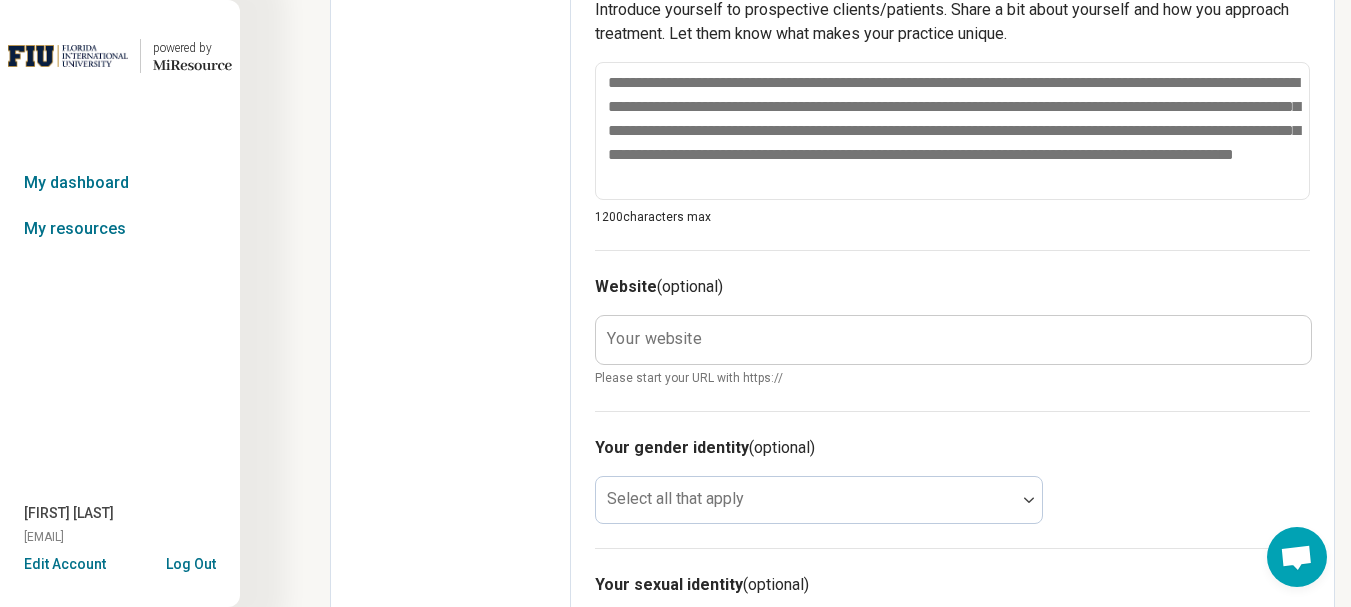 scroll, scrollTop: 800, scrollLeft: 0, axis: vertical 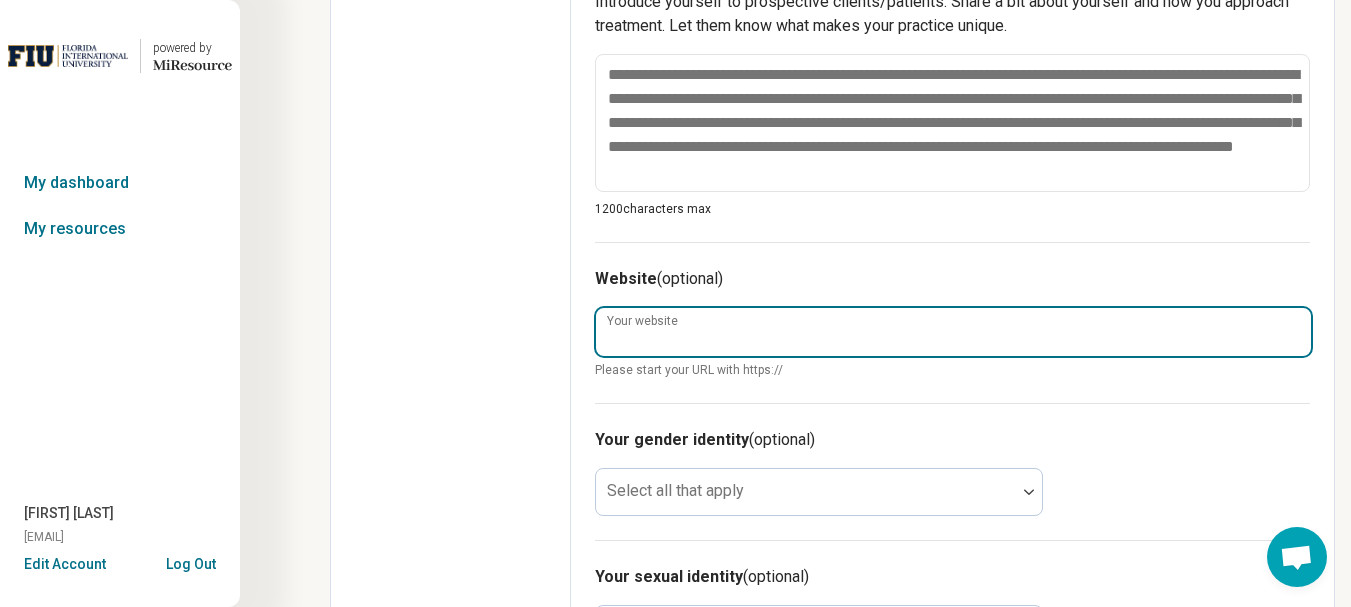 click on "Your website" at bounding box center (953, 332) 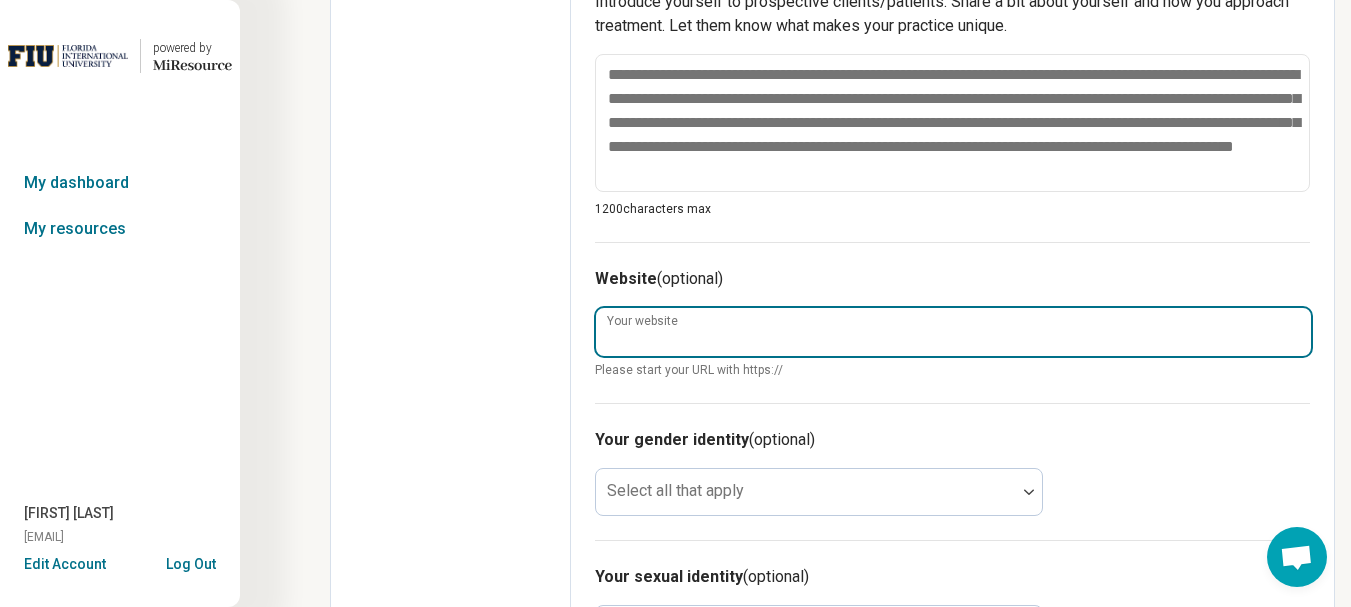 type on "**********" 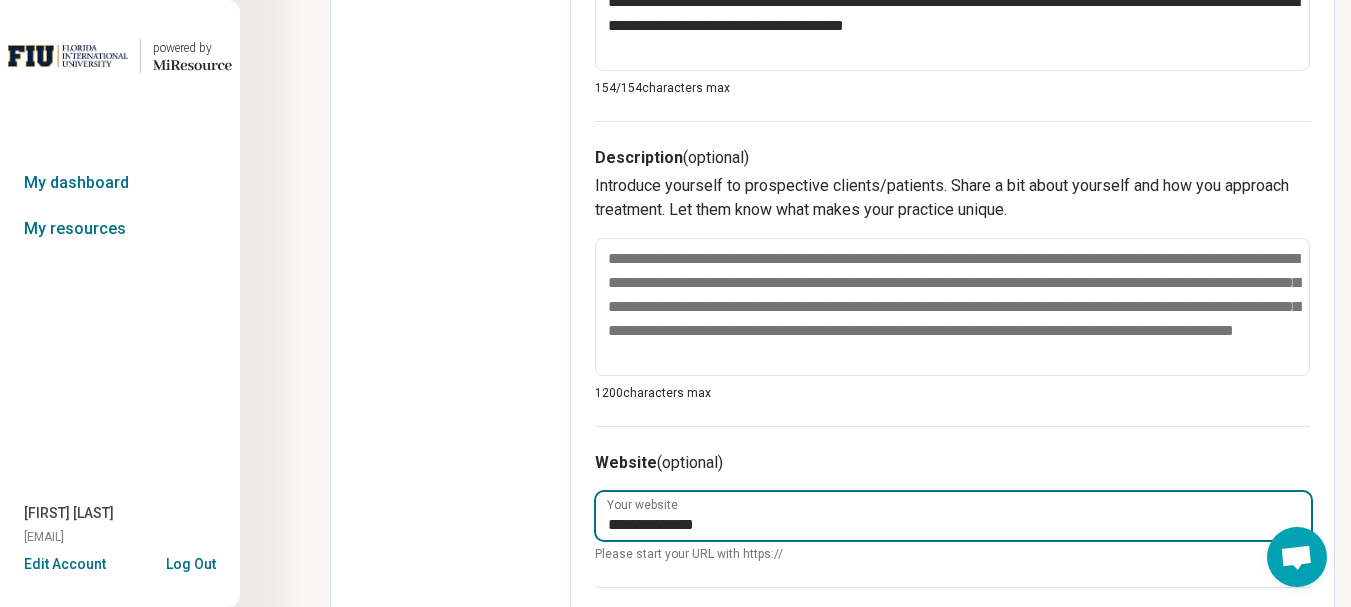 scroll, scrollTop: 600, scrollLeft: 0, axis: vertical 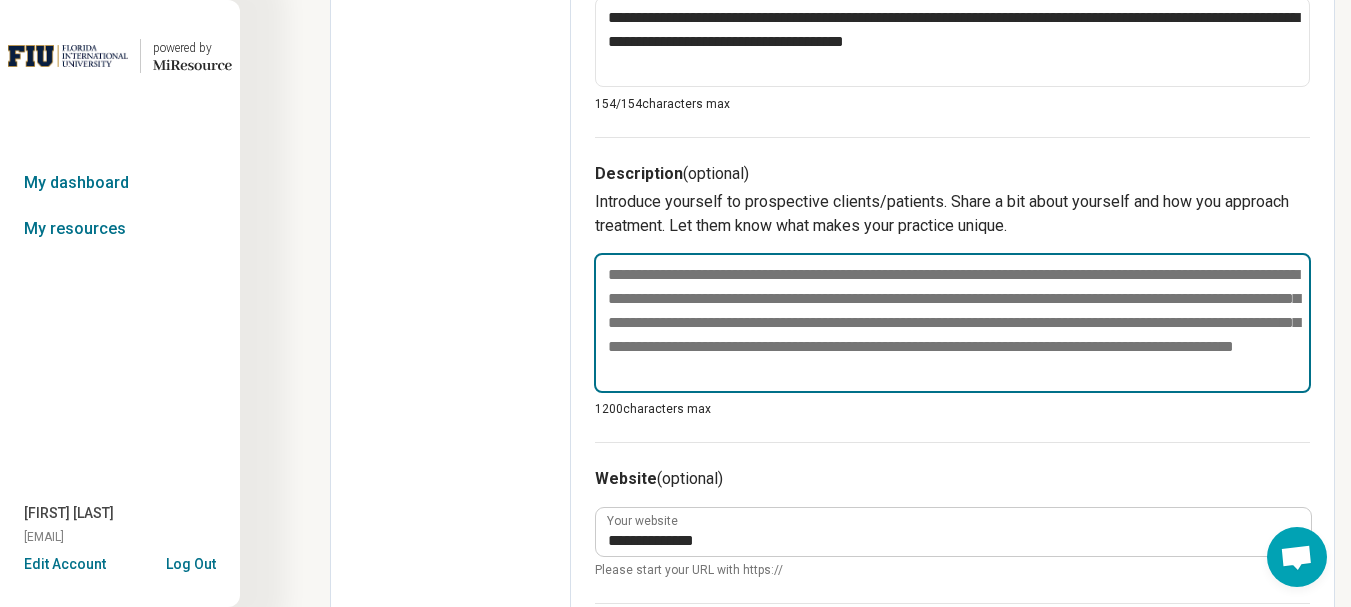 click at bounding box center (952, 323) 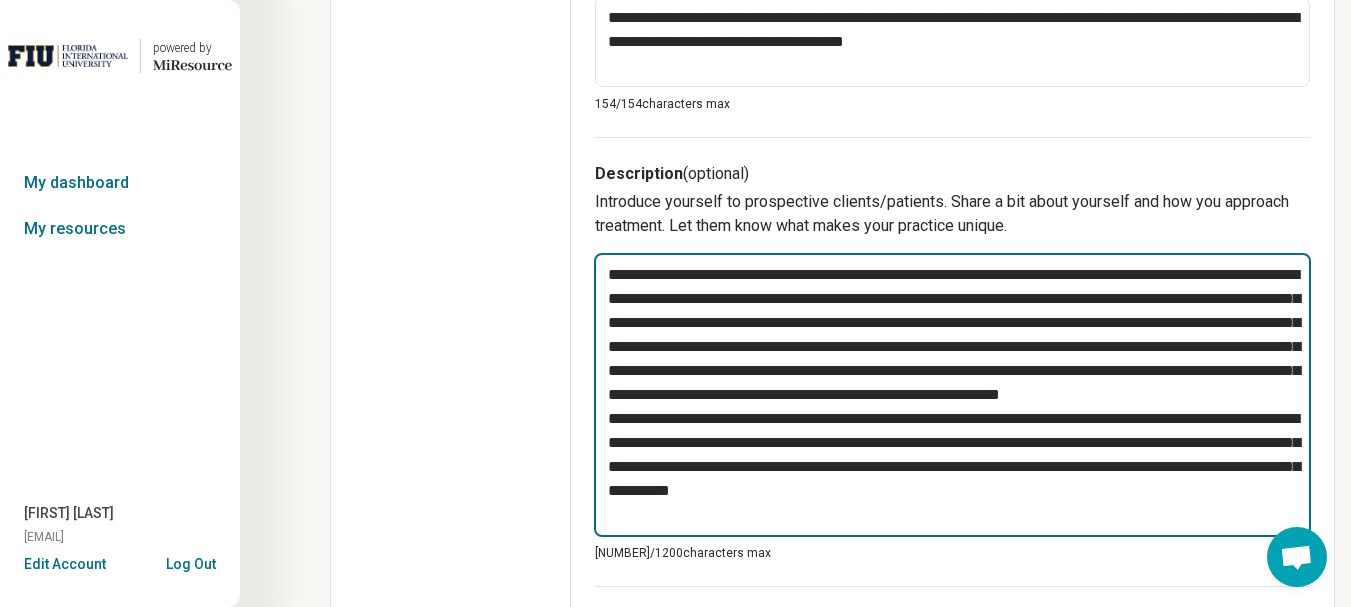 drag, startPoint x: 993, startPoint y: 299, endPoint x: 1022, endPoint y: 346, distance: 55.226807 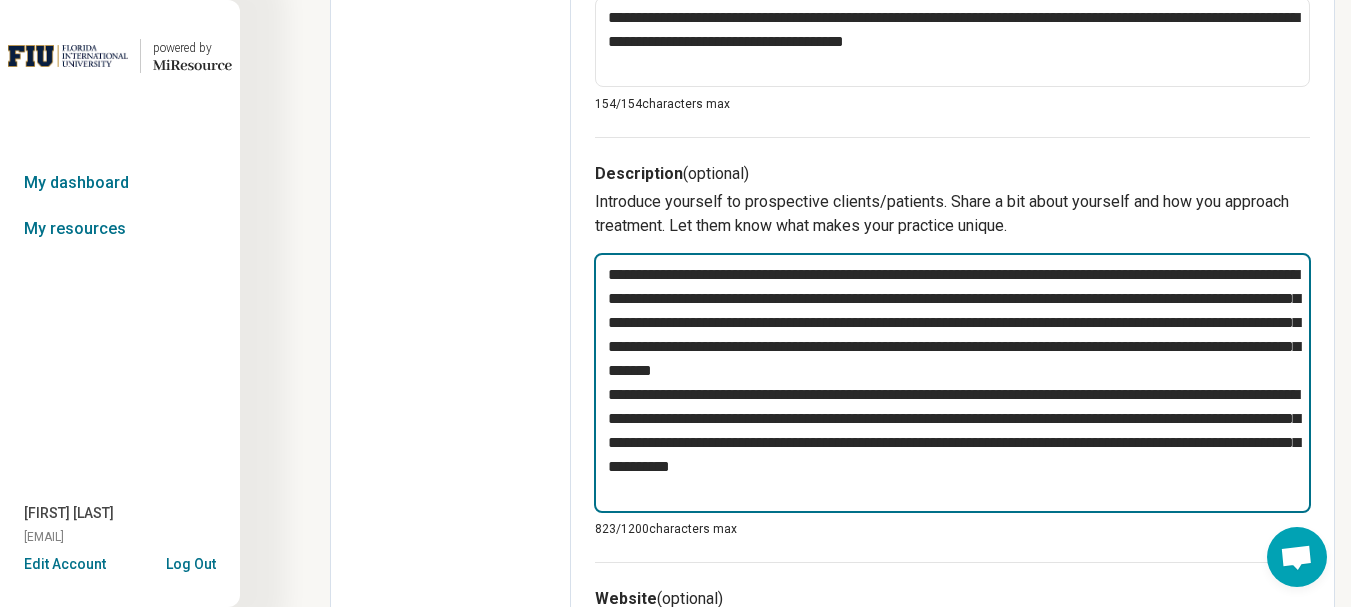 type on "*" 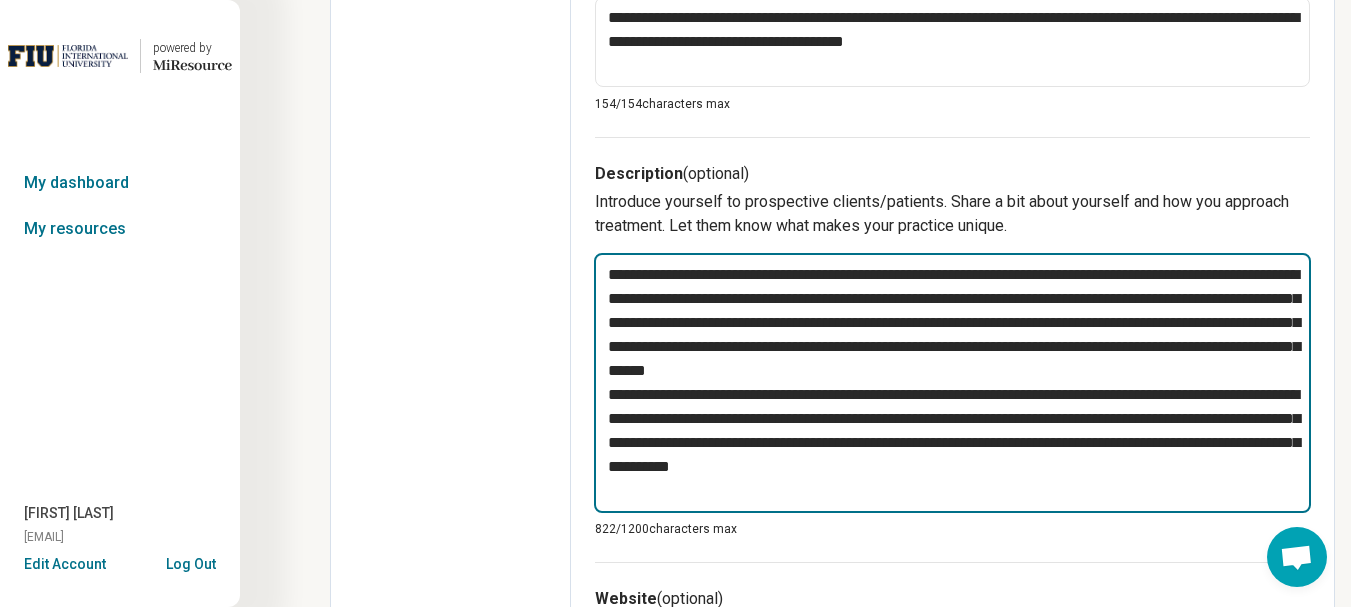type on "*" 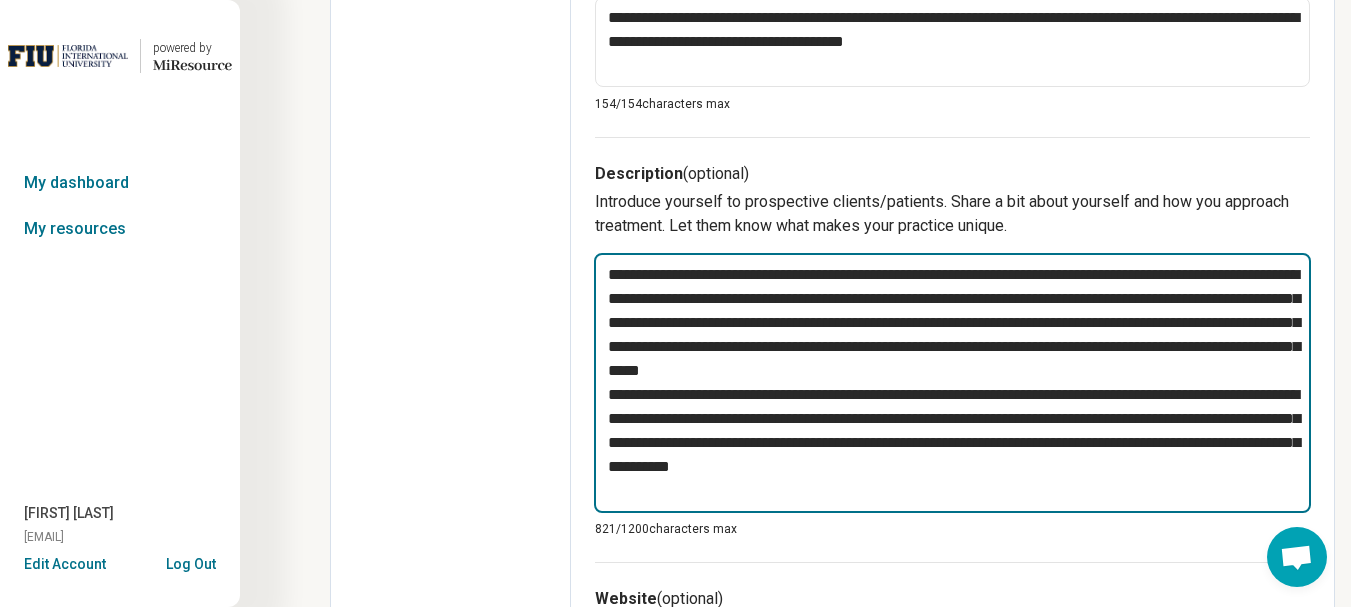 click on "**********" at bounding box center [952, 383] 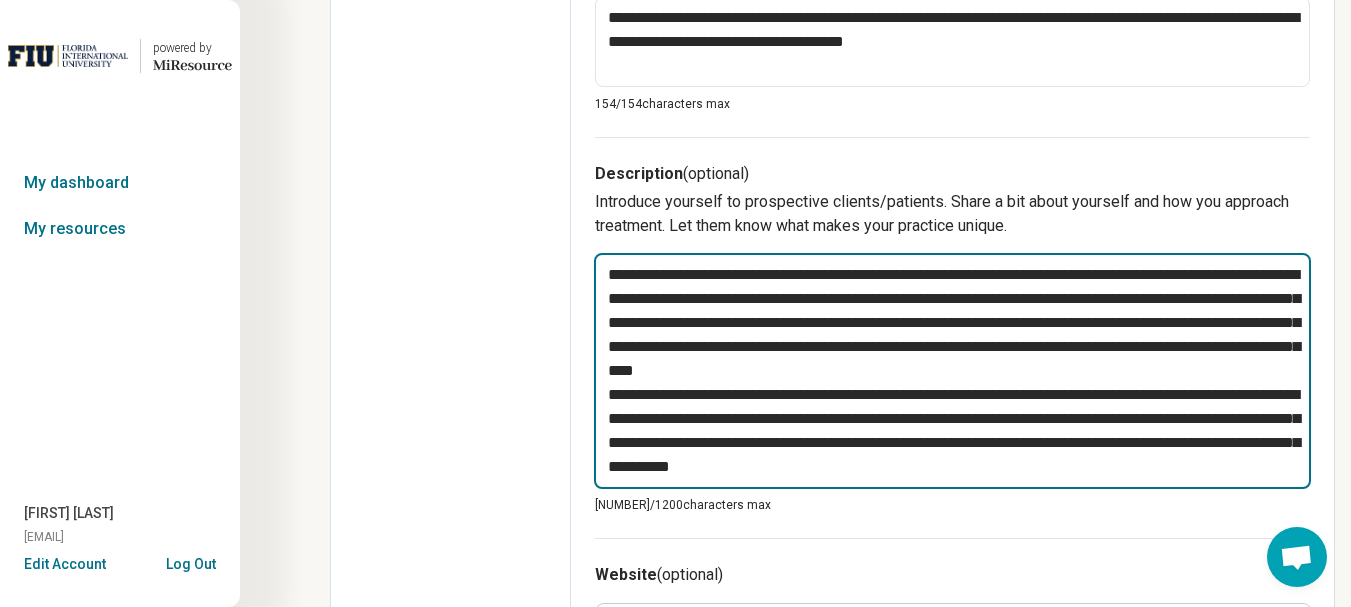 type on "*" 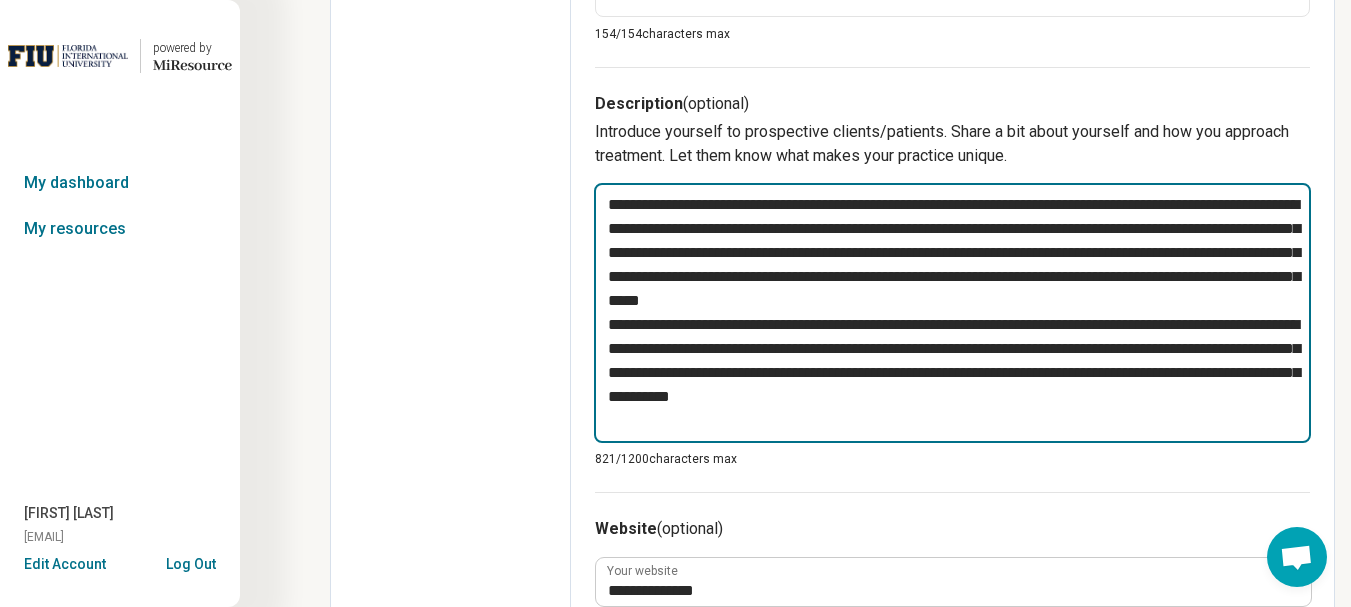 scroll, scrollTop: 700, scrollLeft: 0, axis: vertical 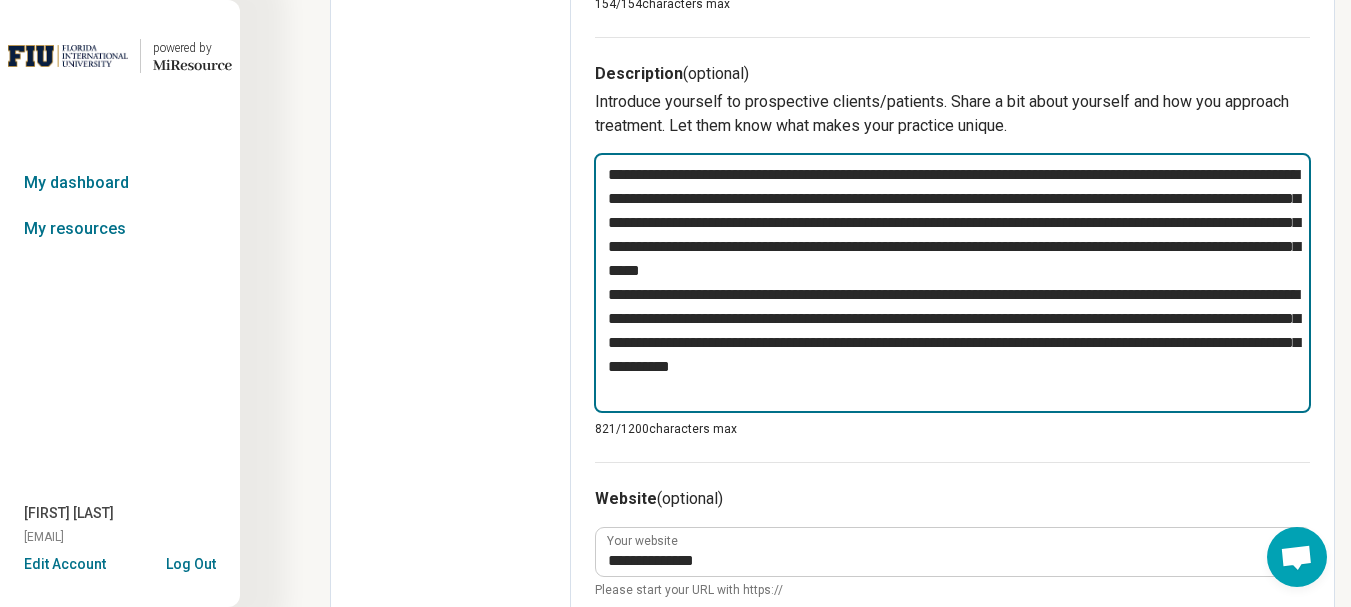 click on "**********" at bounding box center [952, 283] 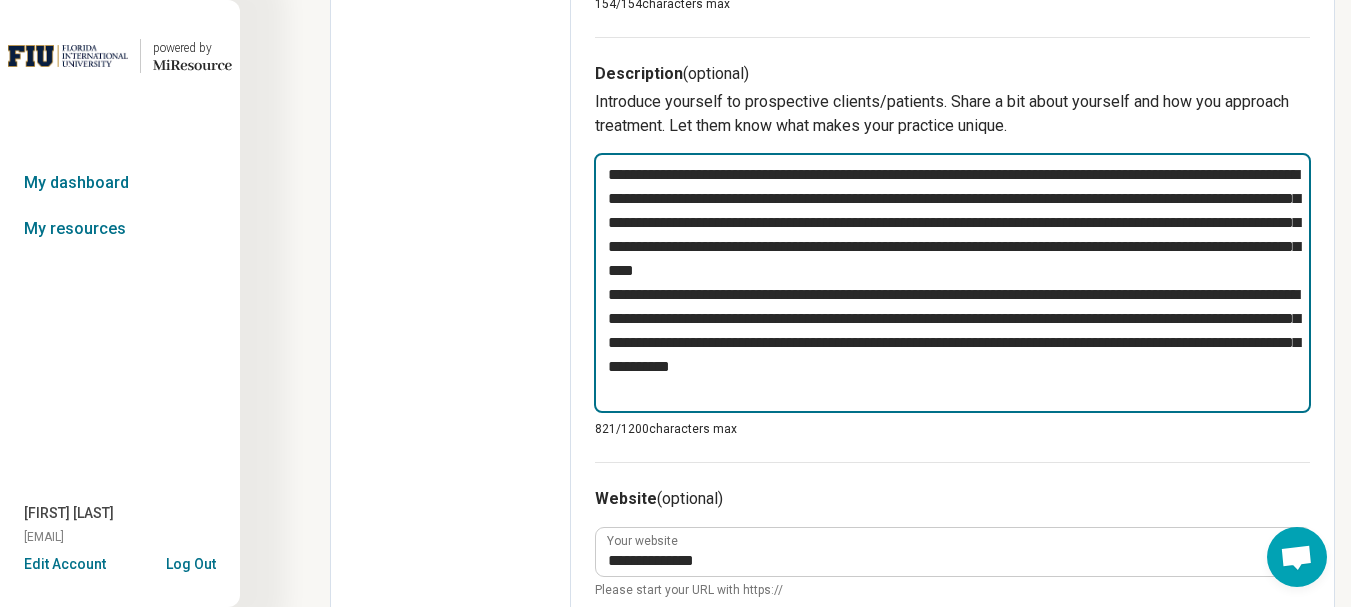 type on "*" 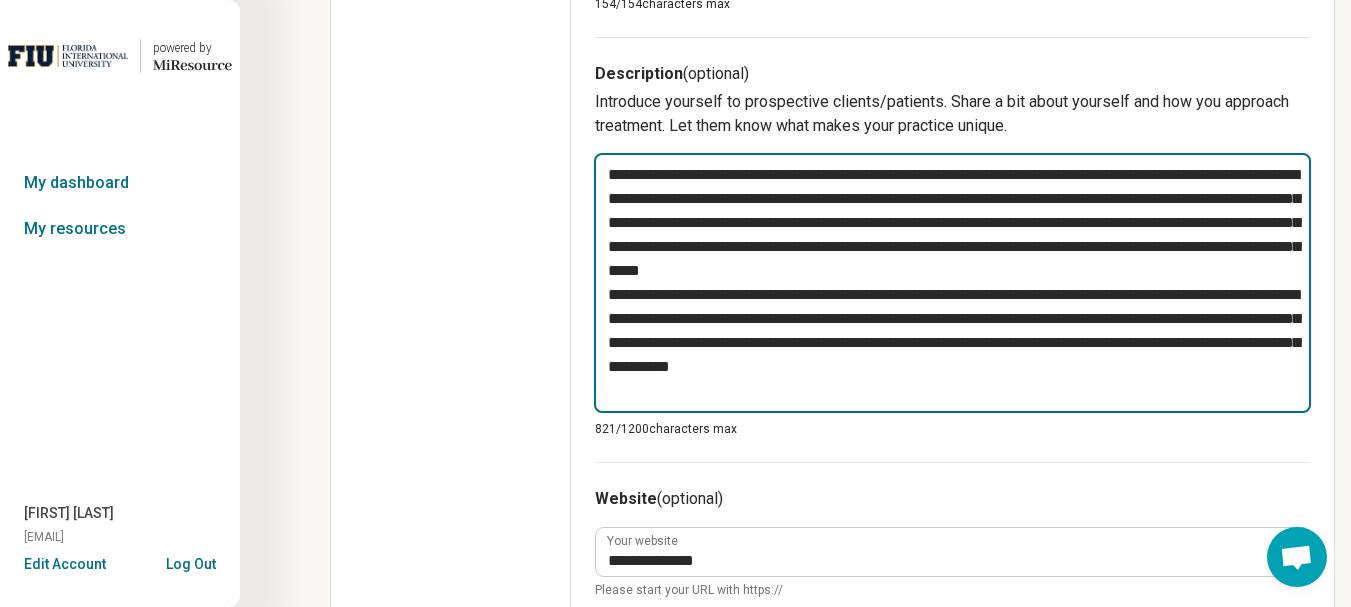 type on "**********" 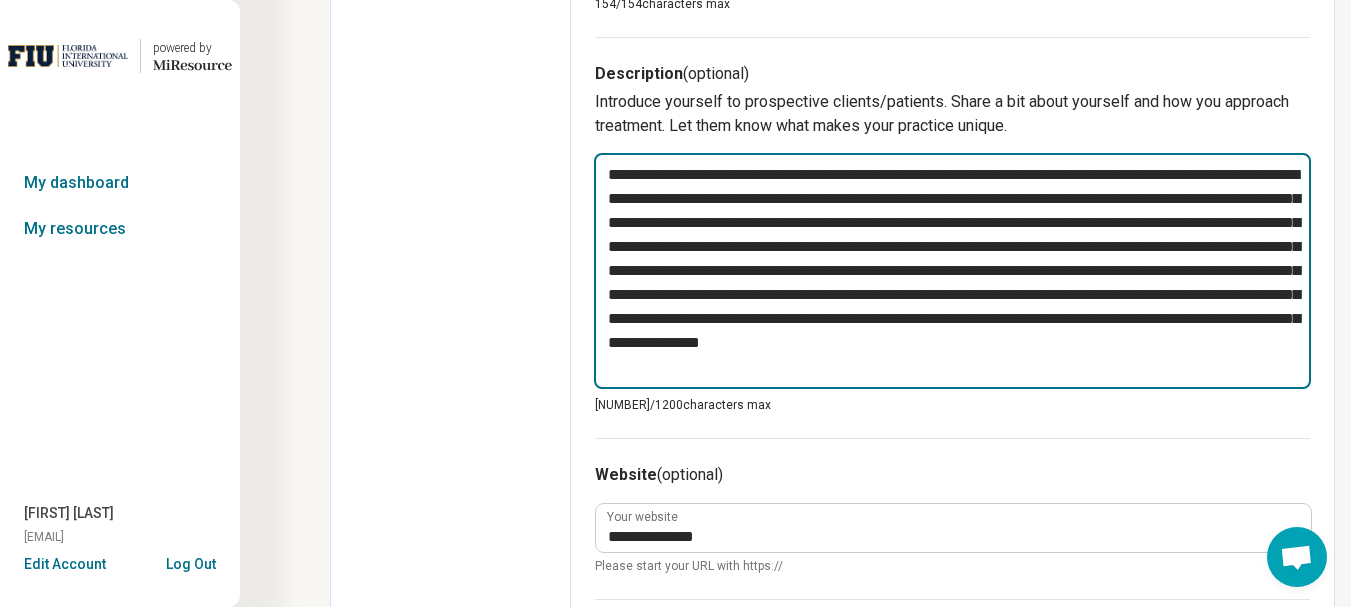 type on "*" 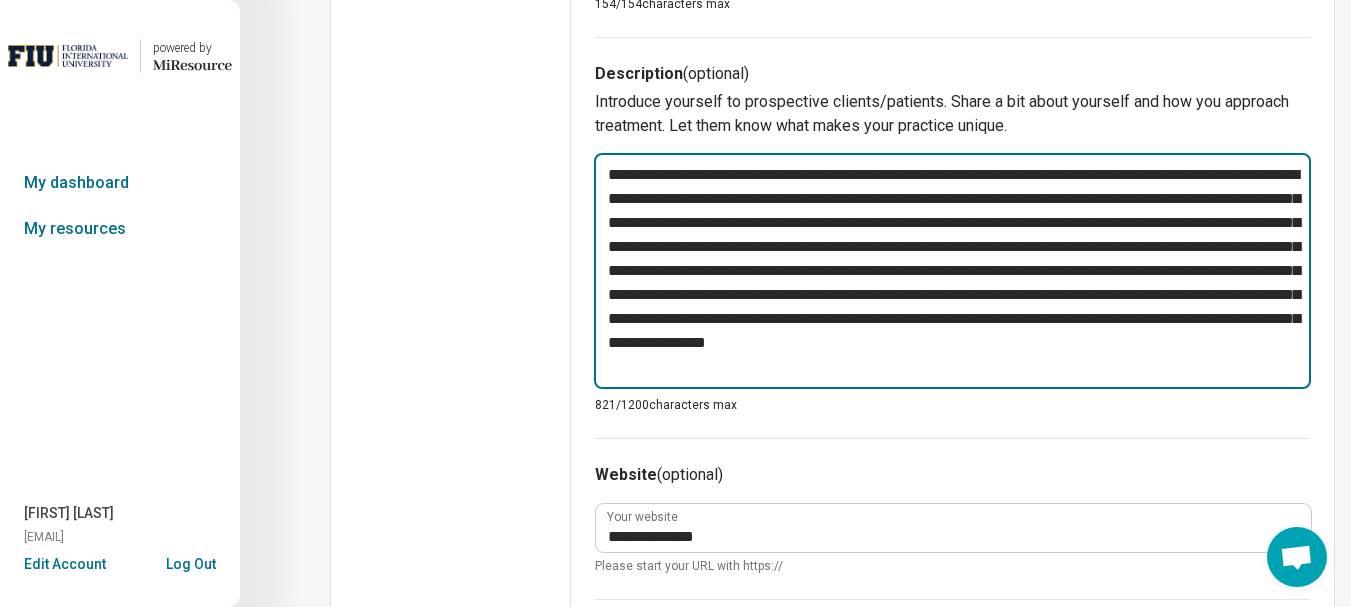 type on "*" 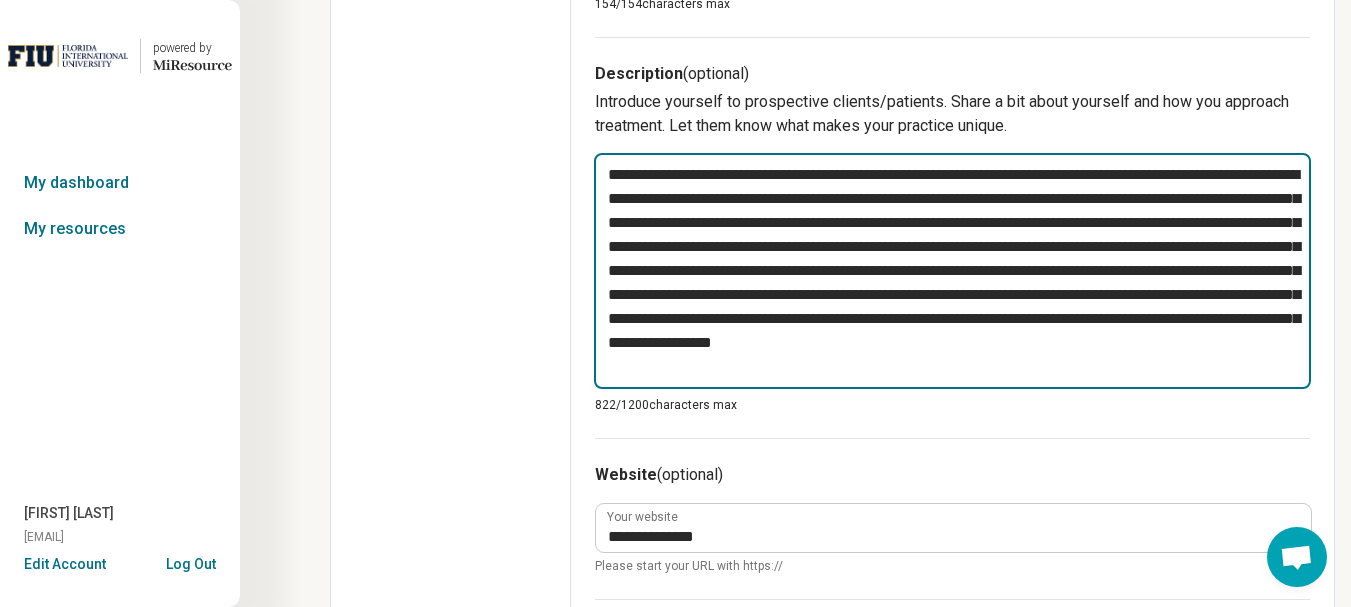 type on "*" 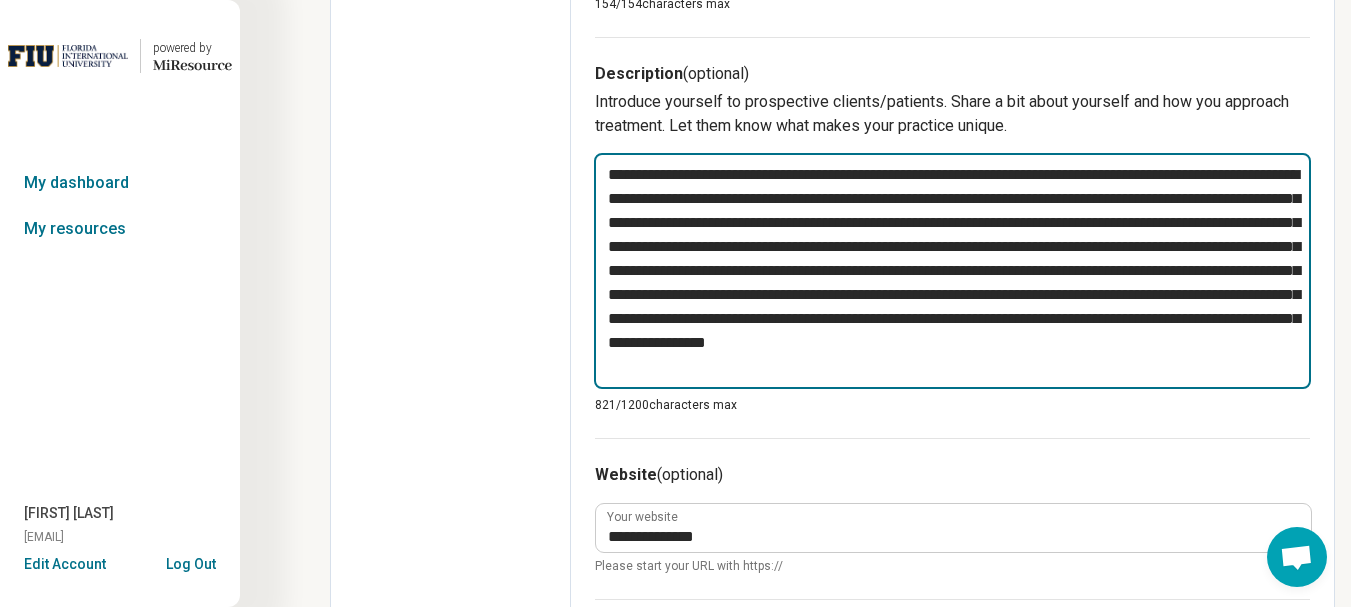 type on "*" 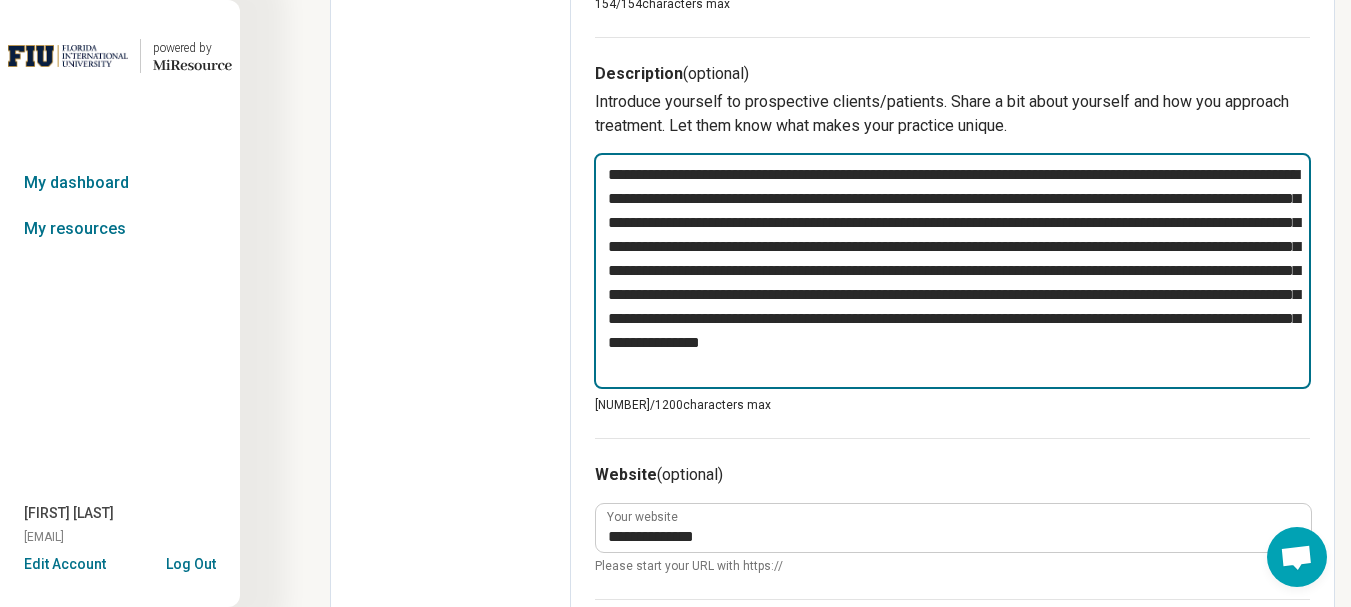 type on "*" 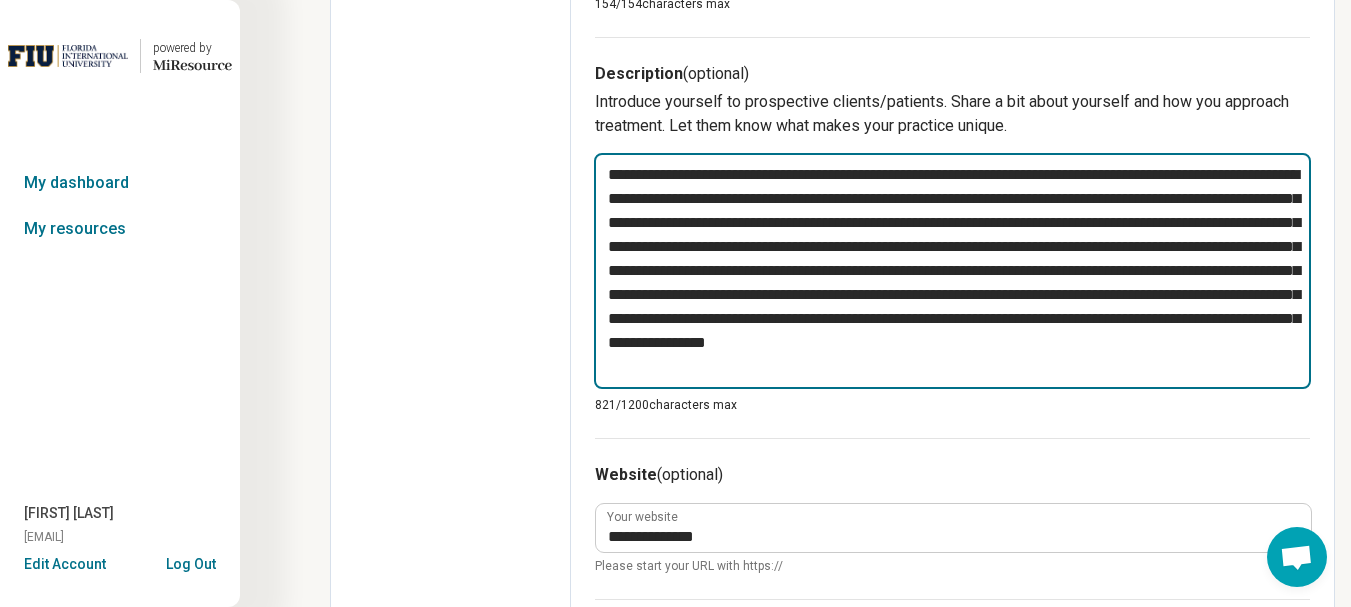 type on "*" 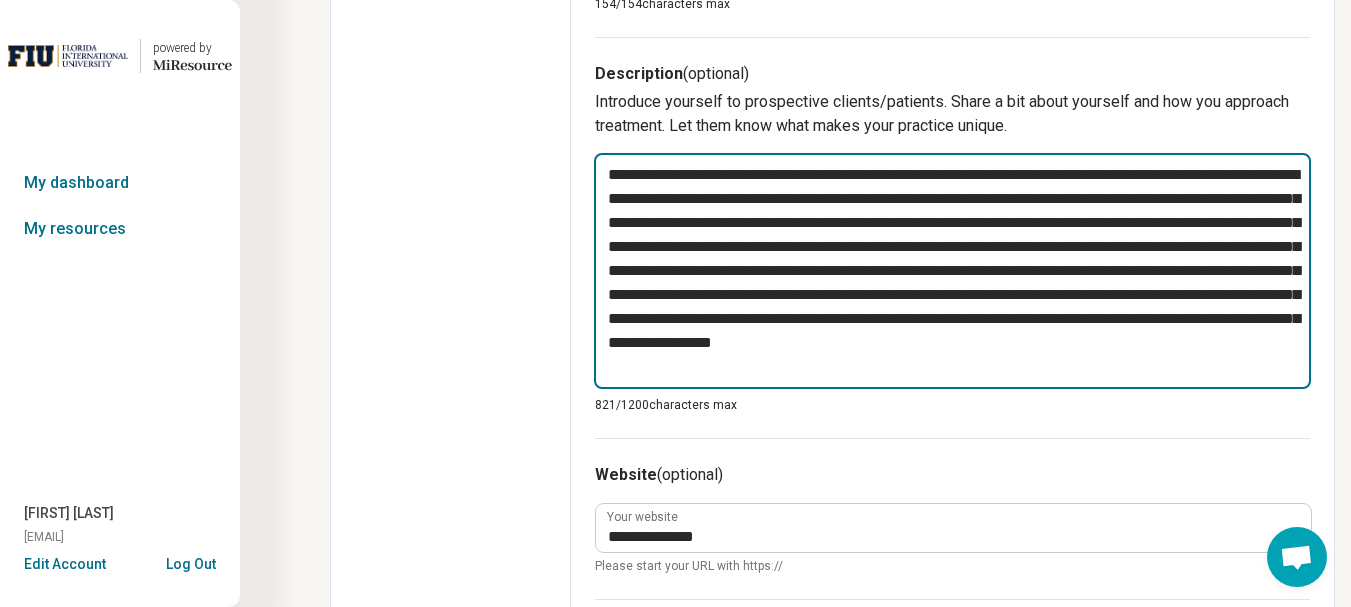 type on "*" 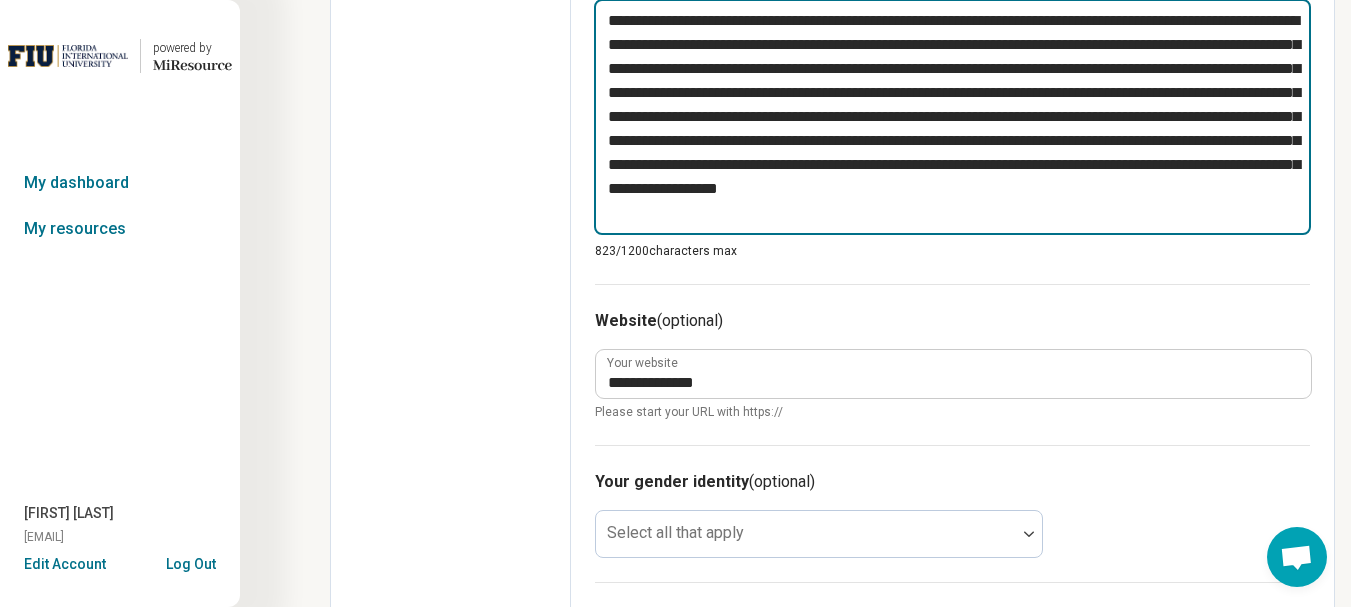 scroll, scrollTop: 900, scrollLeft: 0, axis: vertical 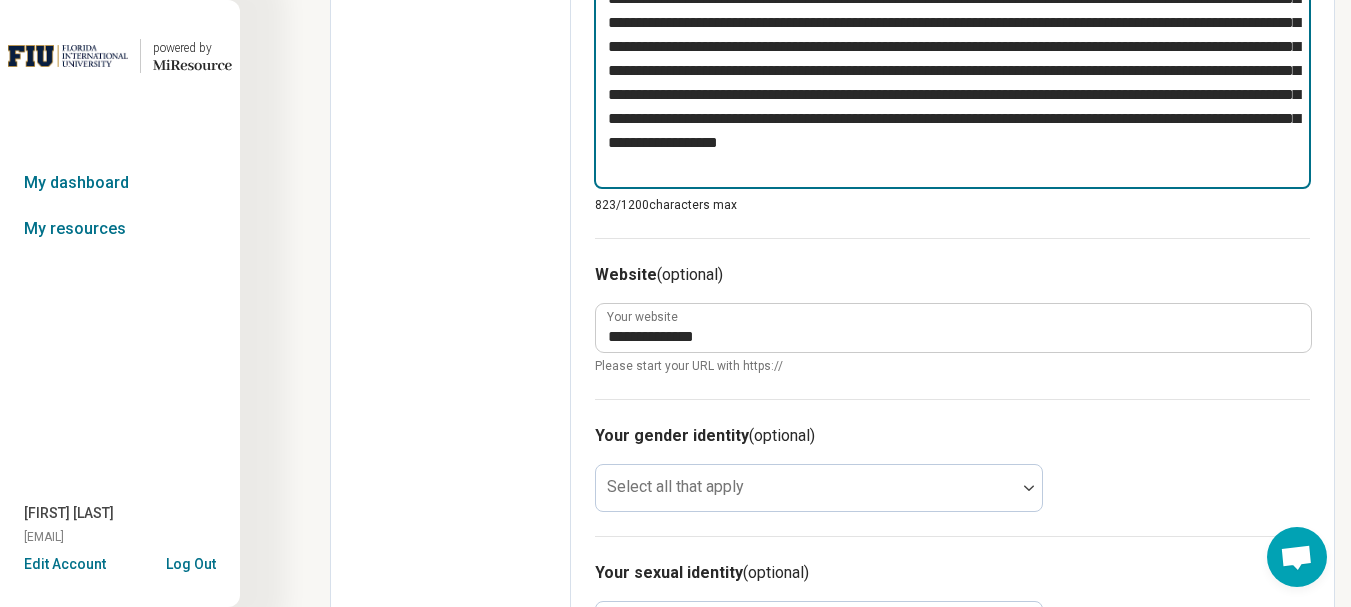 click on "**********" at bounding box center (952, 71) 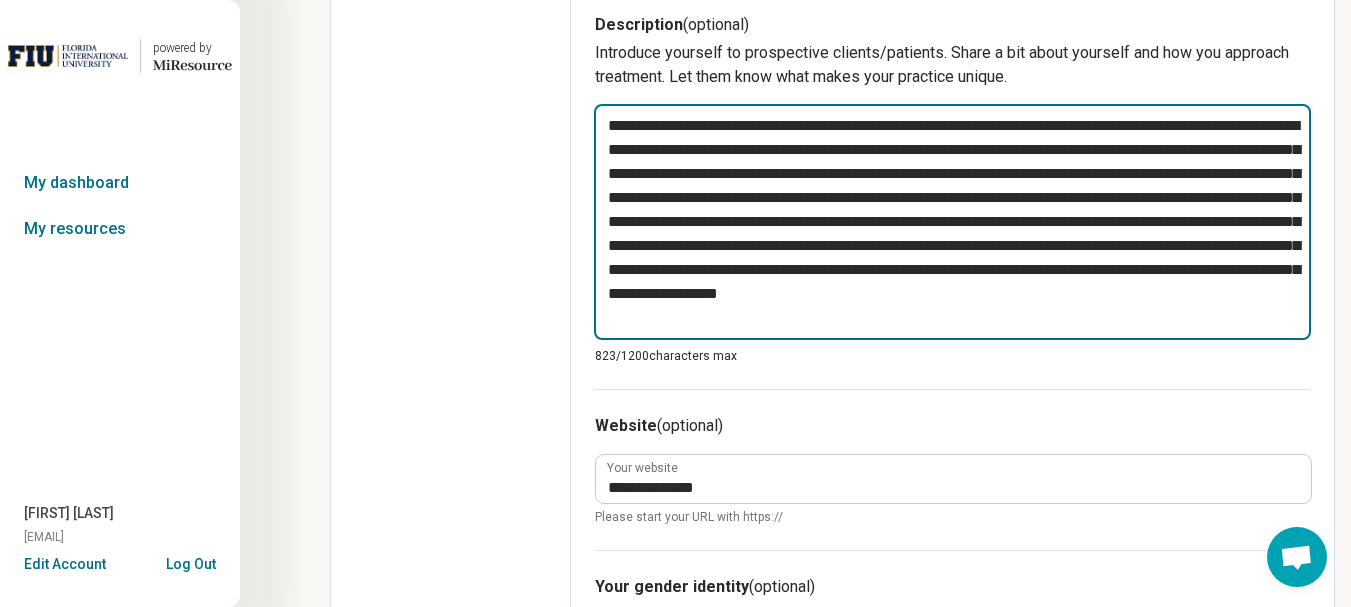 scroll, scrollTop: 700, scrollLeft: 0, axis: vertical 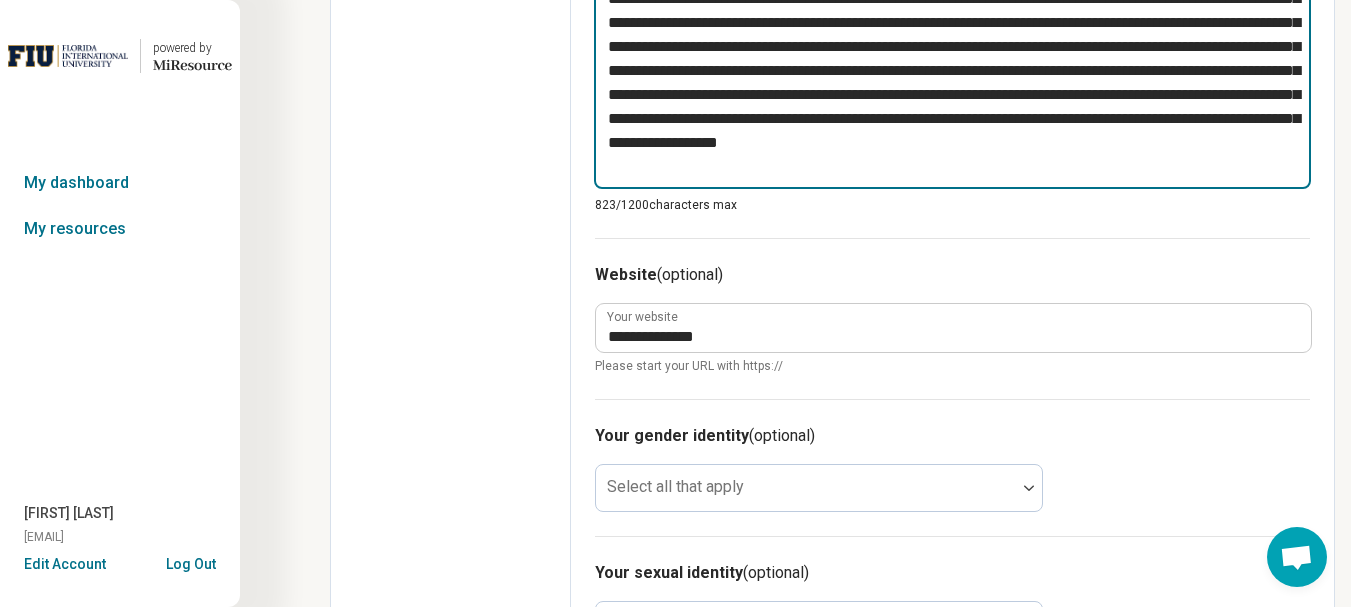 type on "**********" 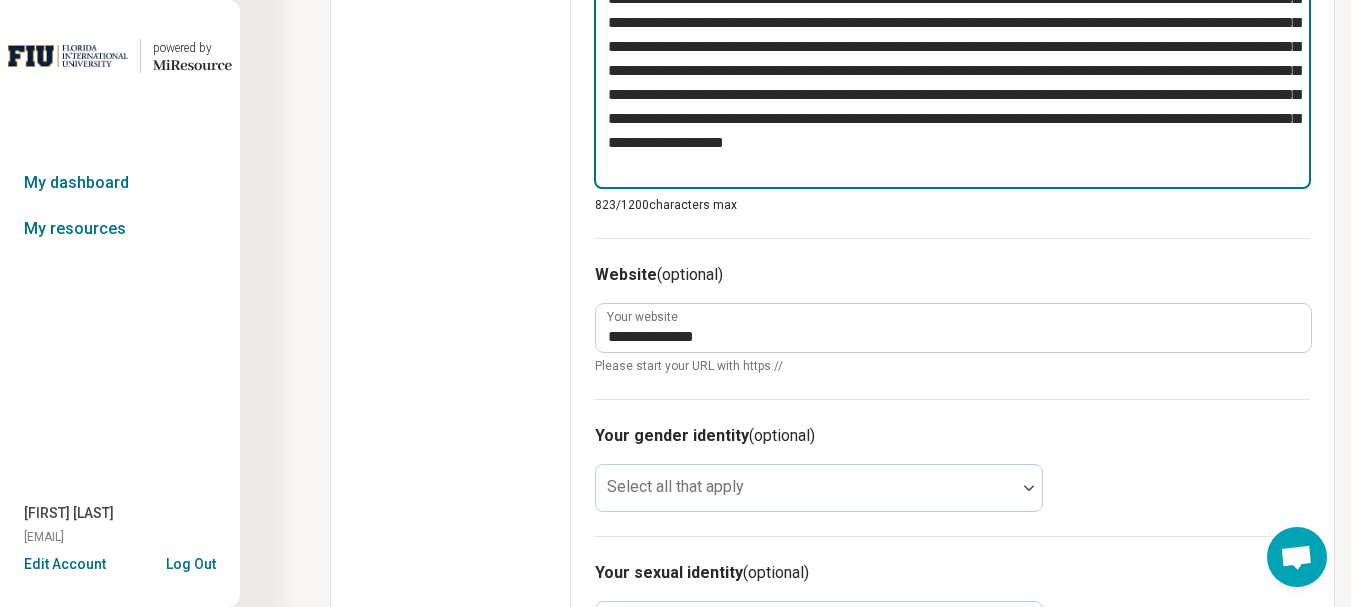 type on "*" 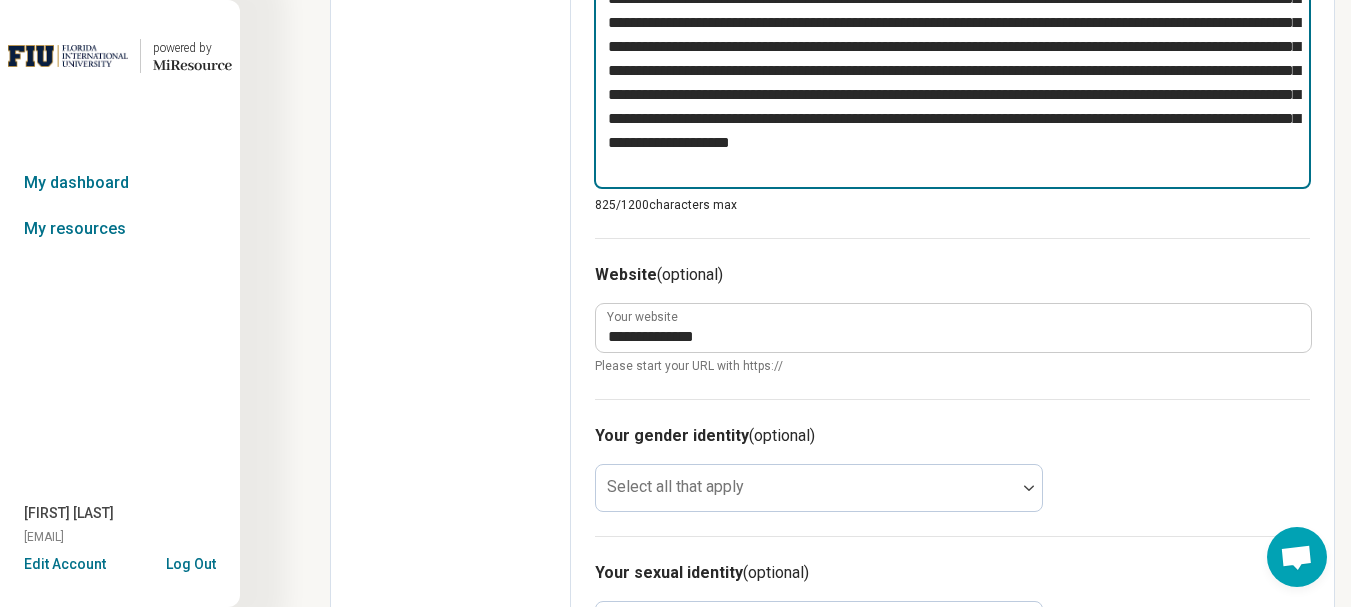 type on "*" 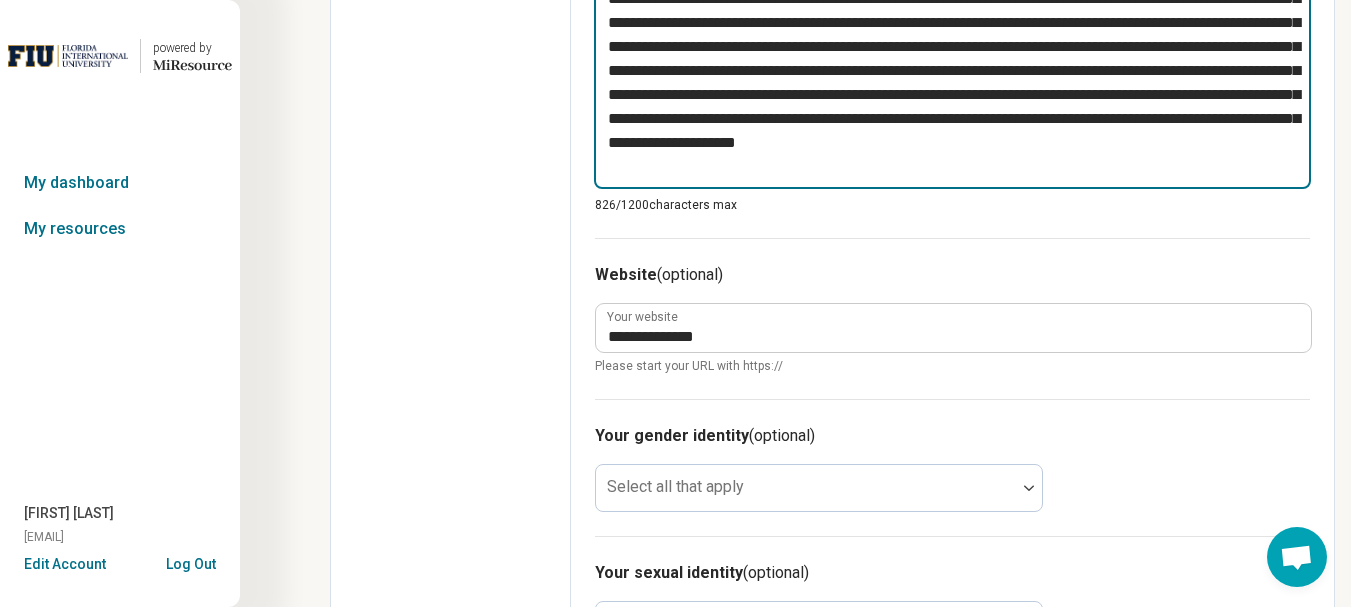 paste on "**********" 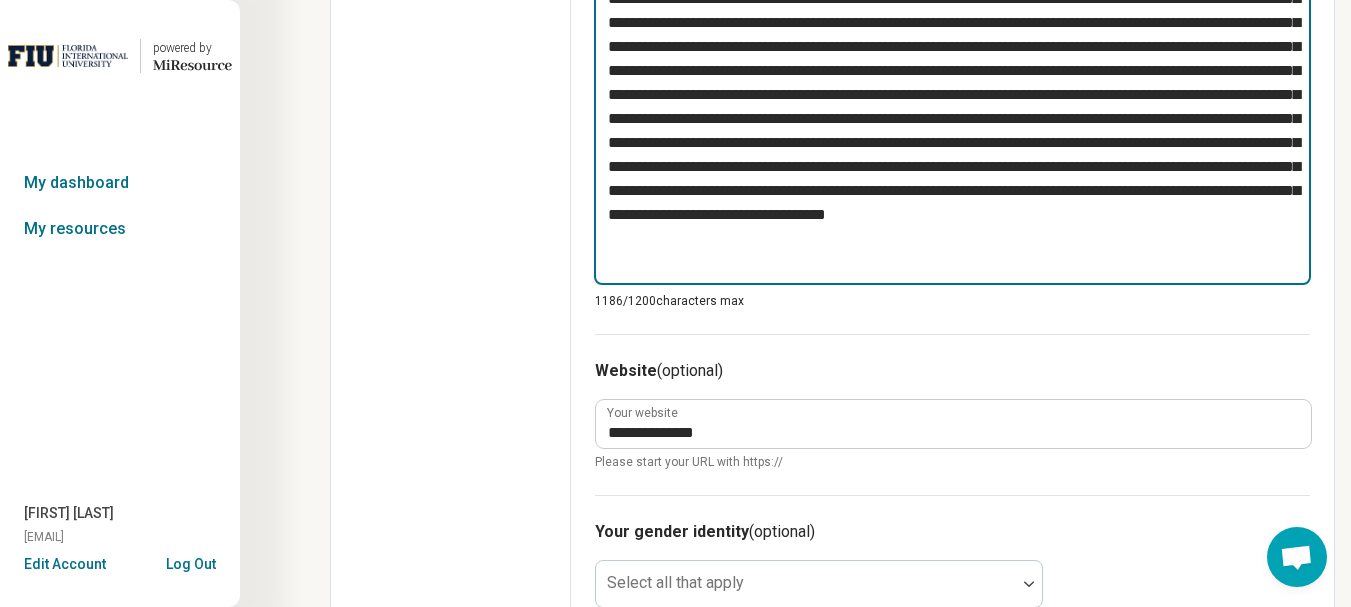 click at bounding box center (952, 119) 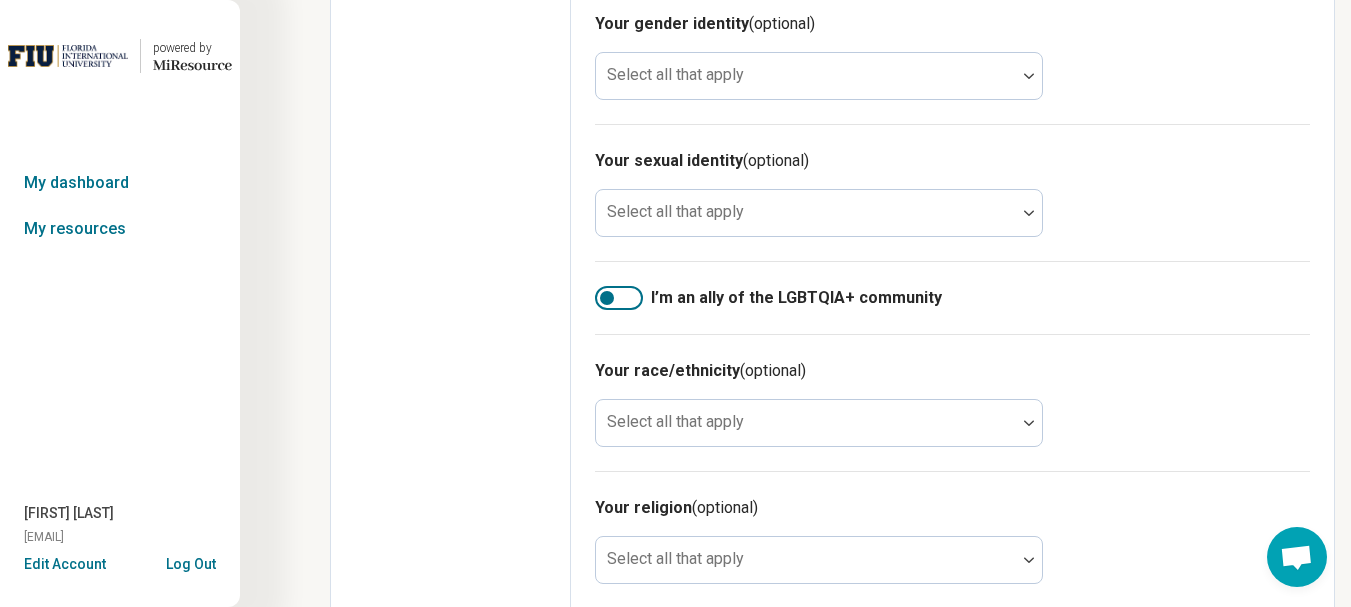 scroll, scrollTop: 1434, scrollLeft: 0, axis: vertical 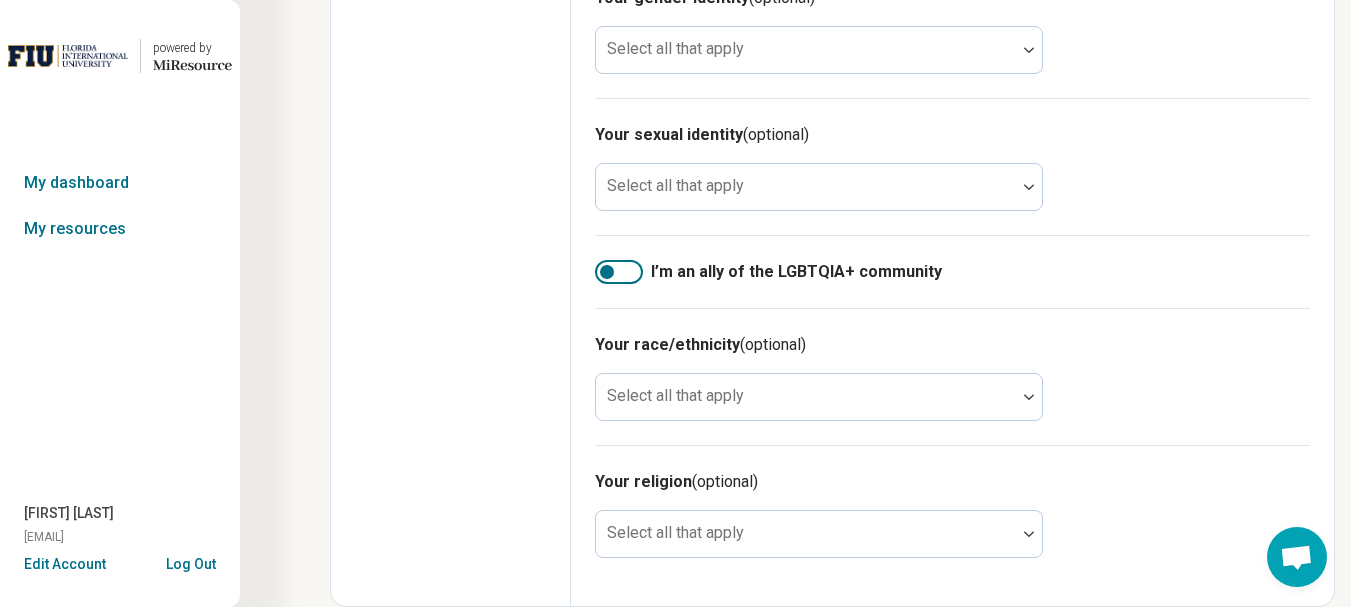 type on "**********" 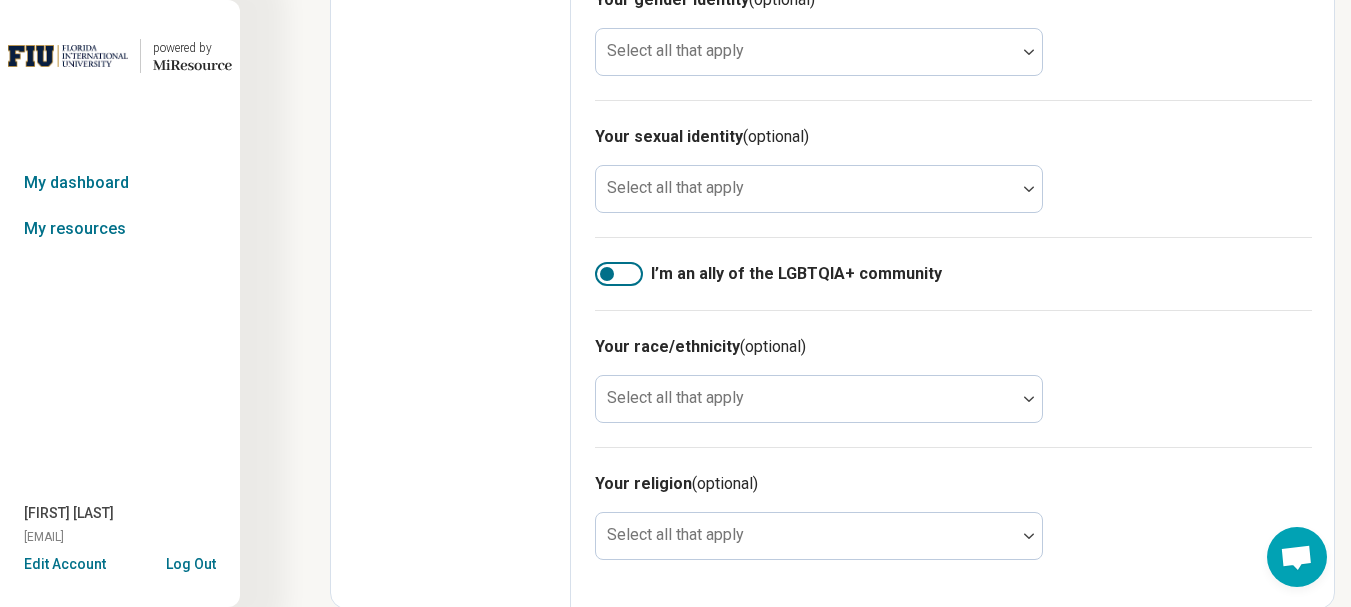 click at bounding box center (619, 274) 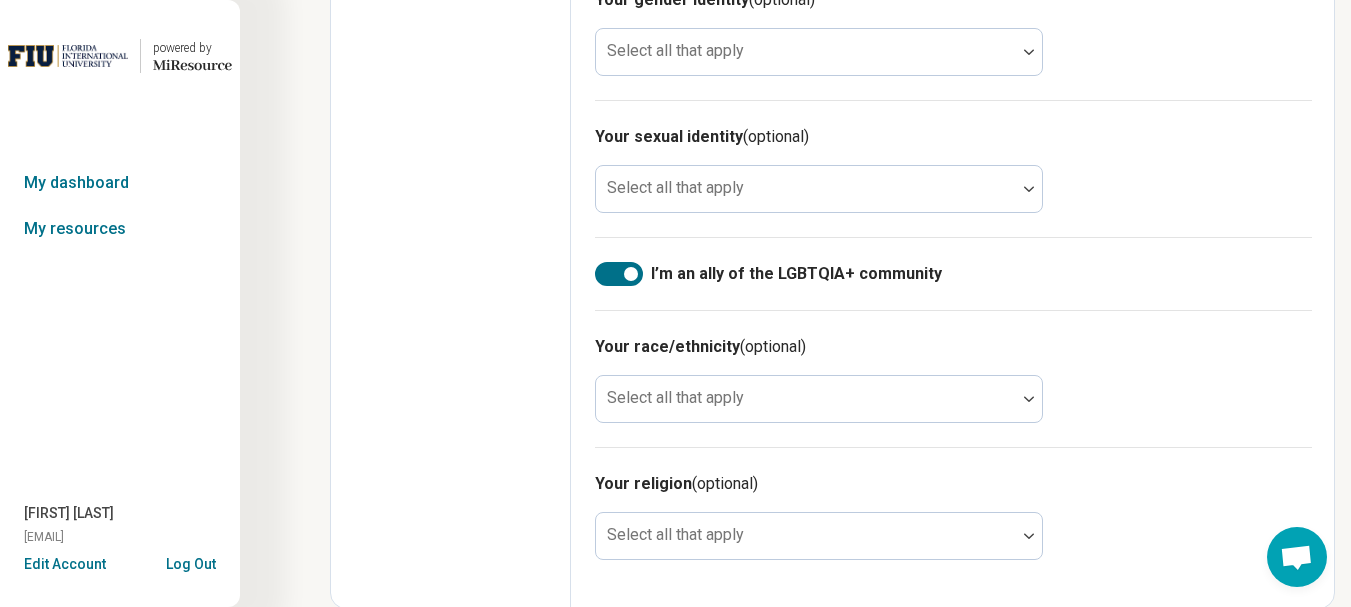scroll, scrollTop: 10, scrollLeft: 0, axis: vertical 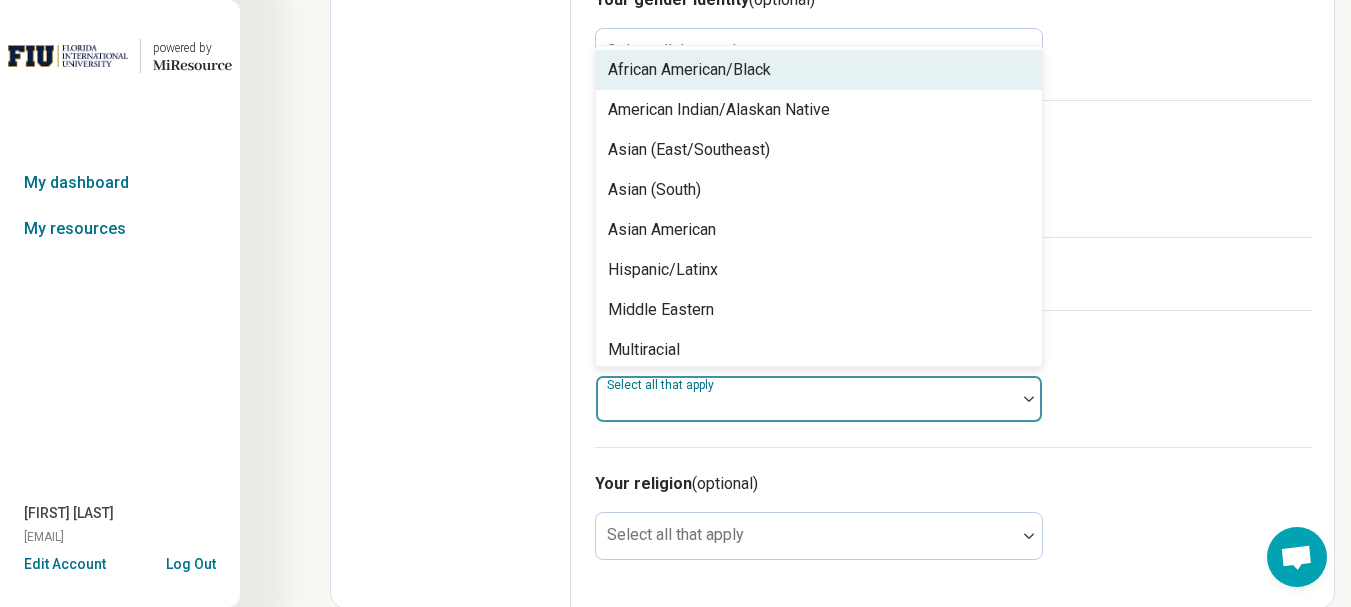 click at bounding box center [806, 399] 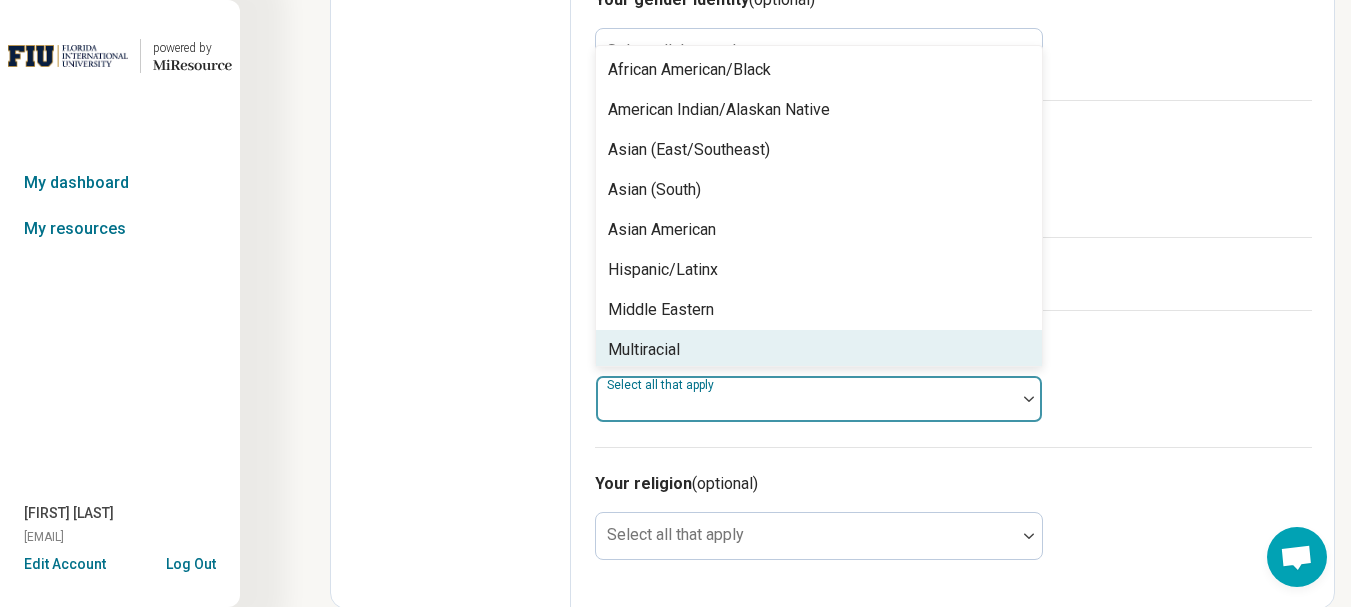 click on "Multiracial" at bounding box center [819, 350] 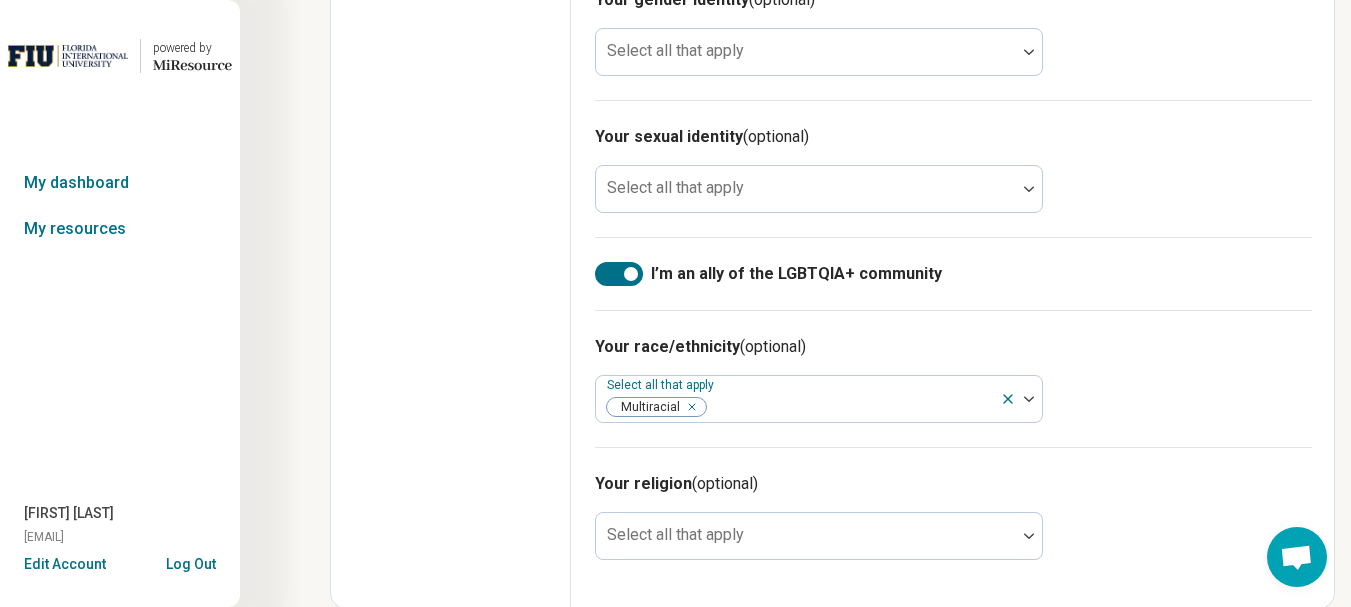 click on "Your race/ethnicity  (optional) Select all that apply Multiracial" at bounding box center [953, 378] 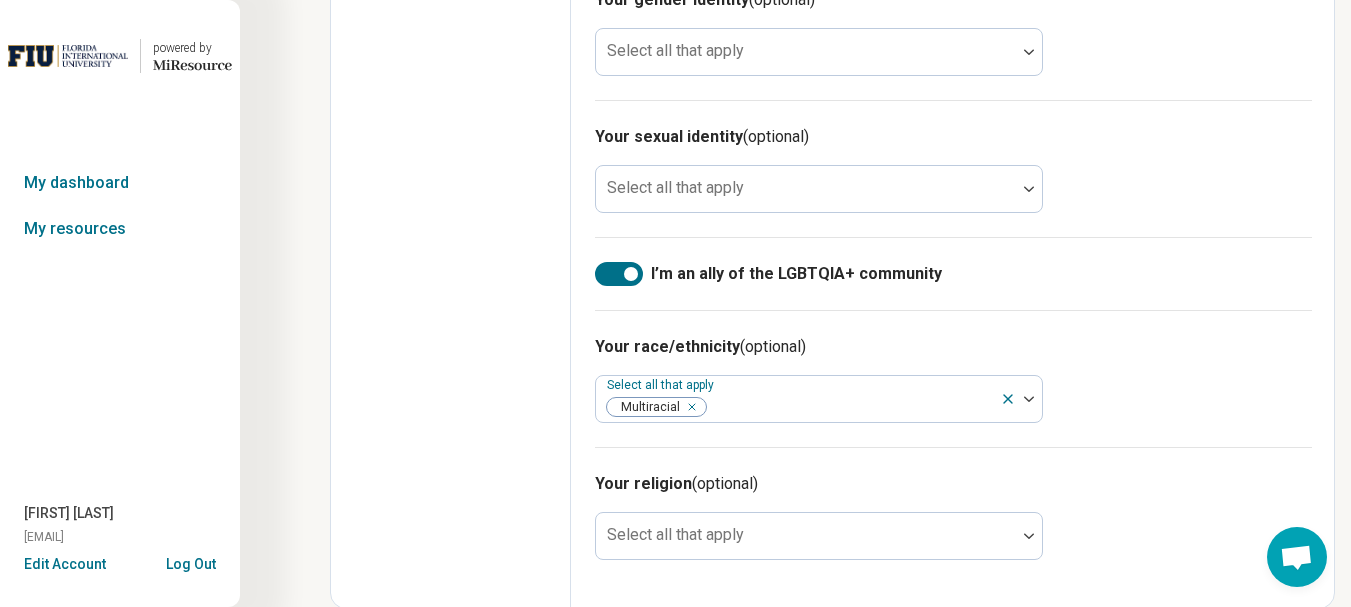click at bounding box center [806, 544] 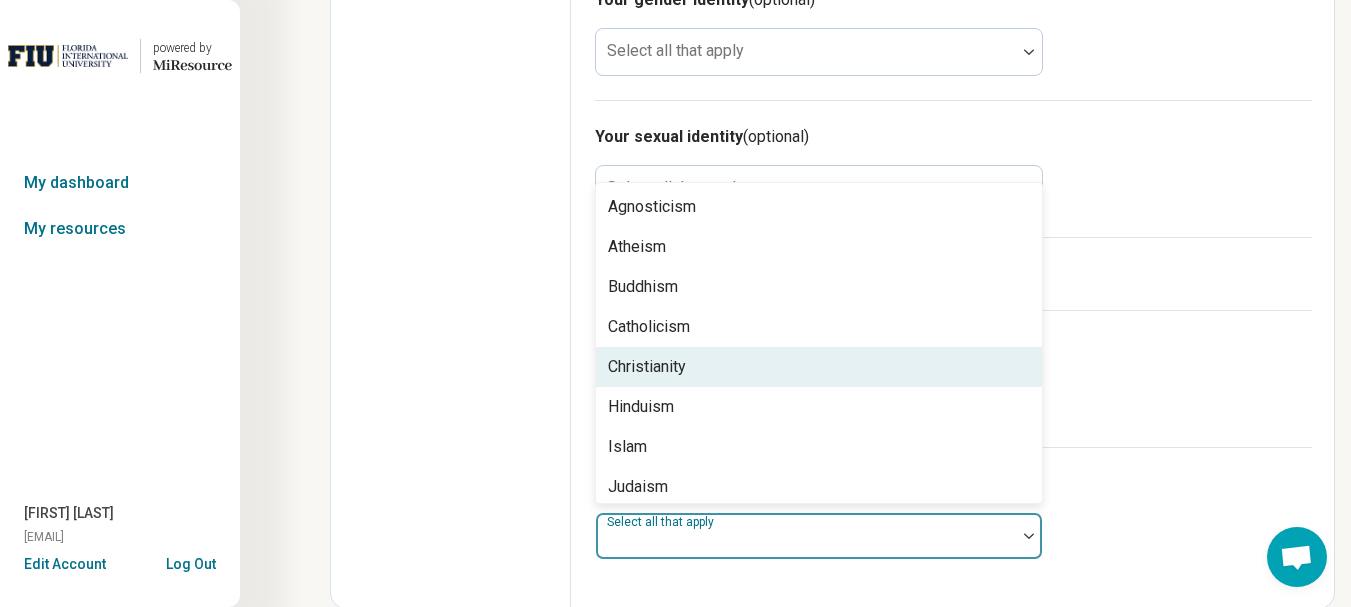 click on "Christianity" at bounding box center [819, 367] 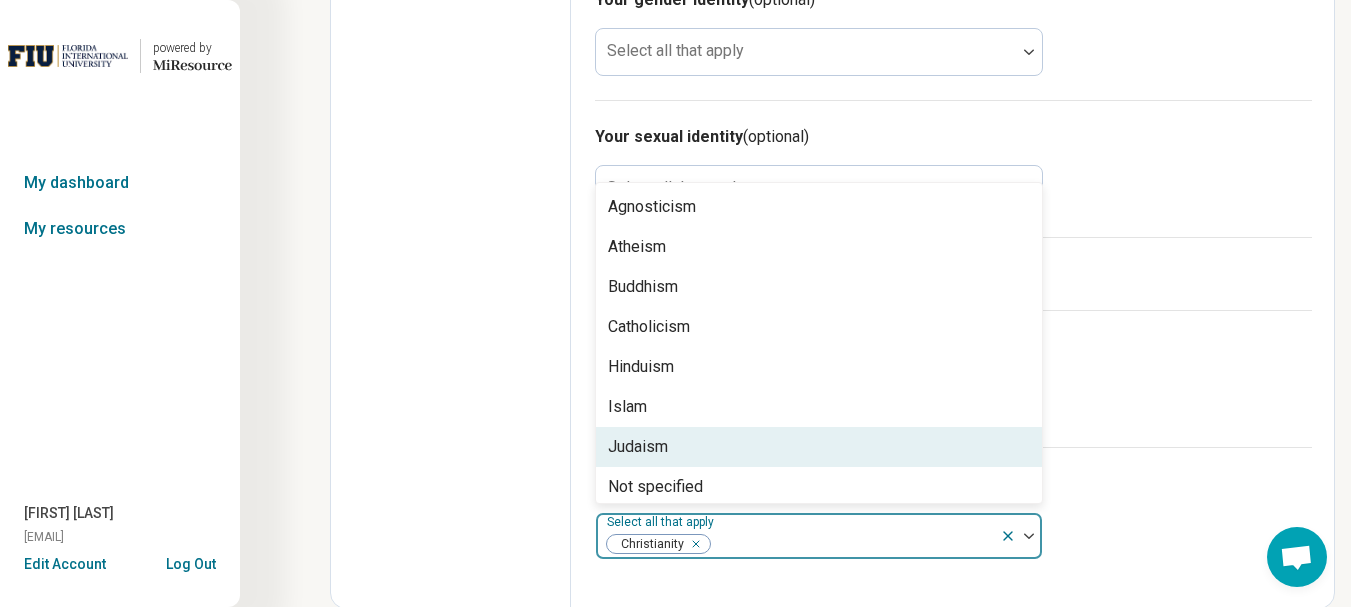 click on "Your religion  (optional) option Christianity, selected. 14 results available. Use Up and Down to choose options, press Enter to select the currently focused option, press Escape to exit the menu, press Tab to select the option and exit the menu. Select all that apply Christianity Agnosticism Atheism Buddhism Catholicism Hinduism Islam Judaism Not specified Self-identify Shintoism Sikhism Spiritual, not religious Taoism Unaffiliated: secular/nonreligious/agnostic/atheist" at bounding box center (953, 515) 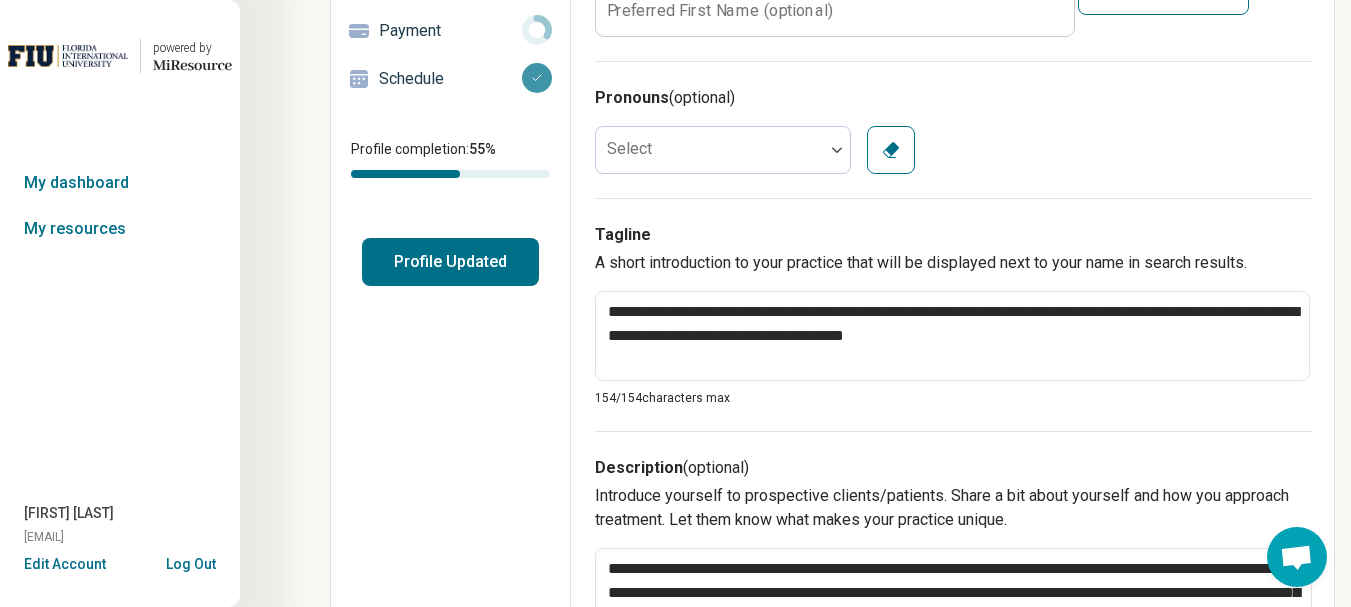 scroll, scrollTop: 0, scrollLeft: 0, axis: both 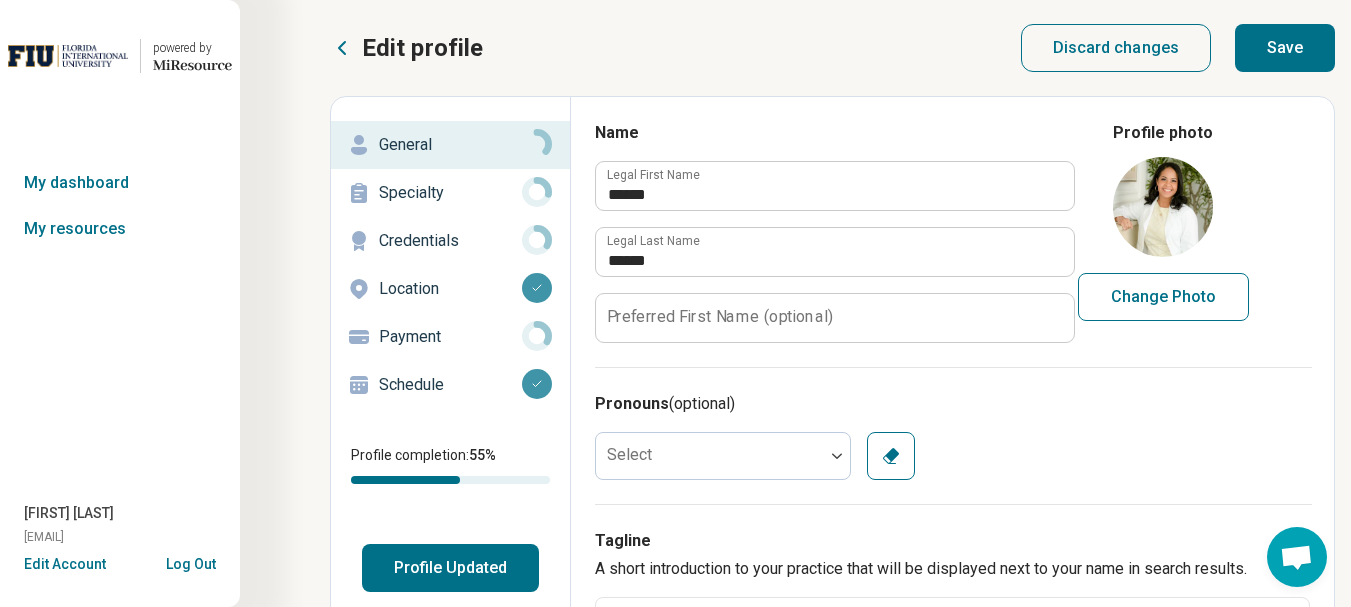 click on "Save" at bounding box center (1285, 48) 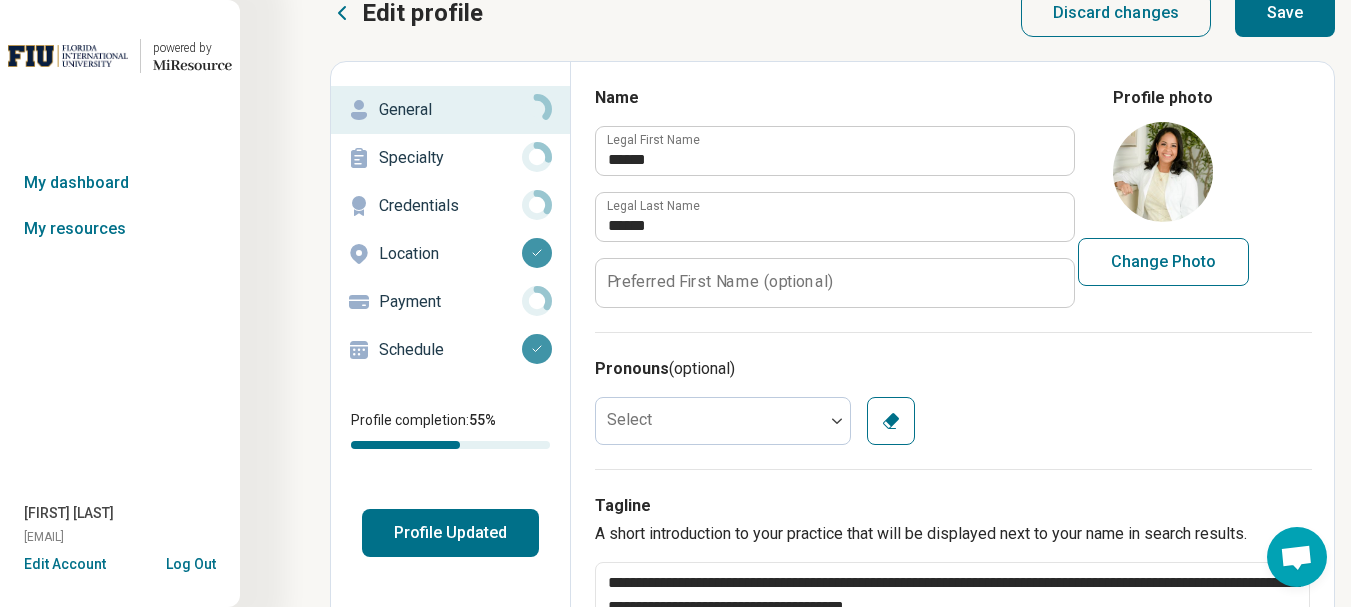 scroll, scrollTop: 0, scrollLeft: 0, axis: both 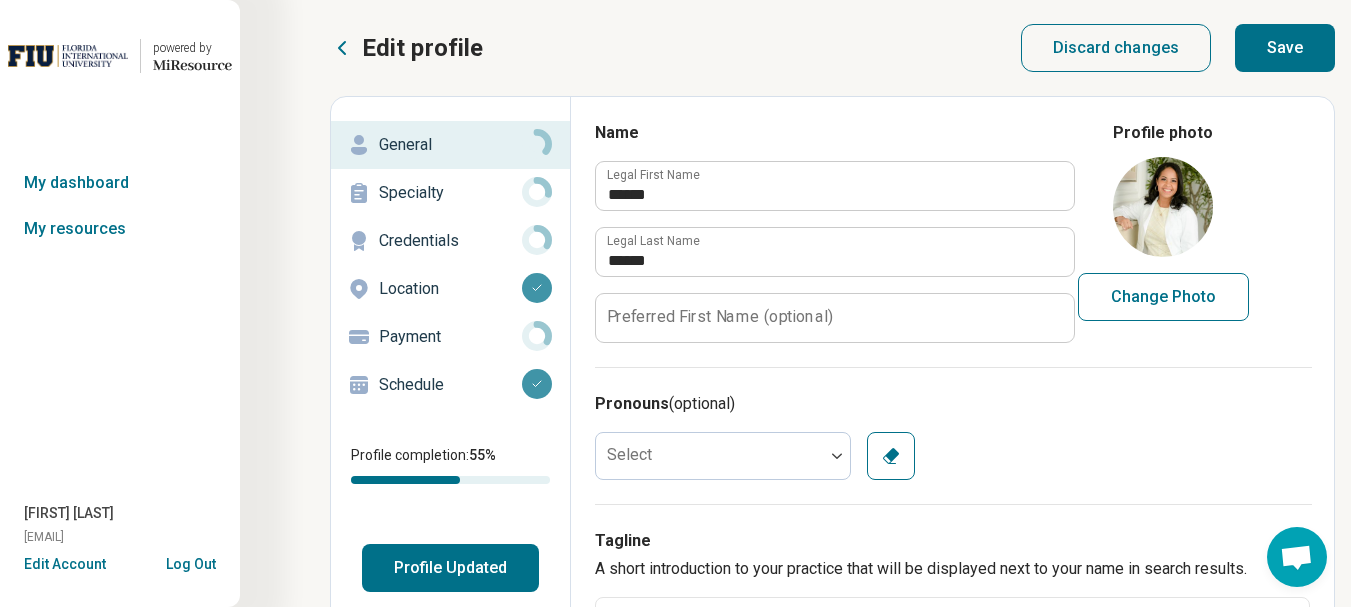 click on "Save" at bounding box center [1285, 48] 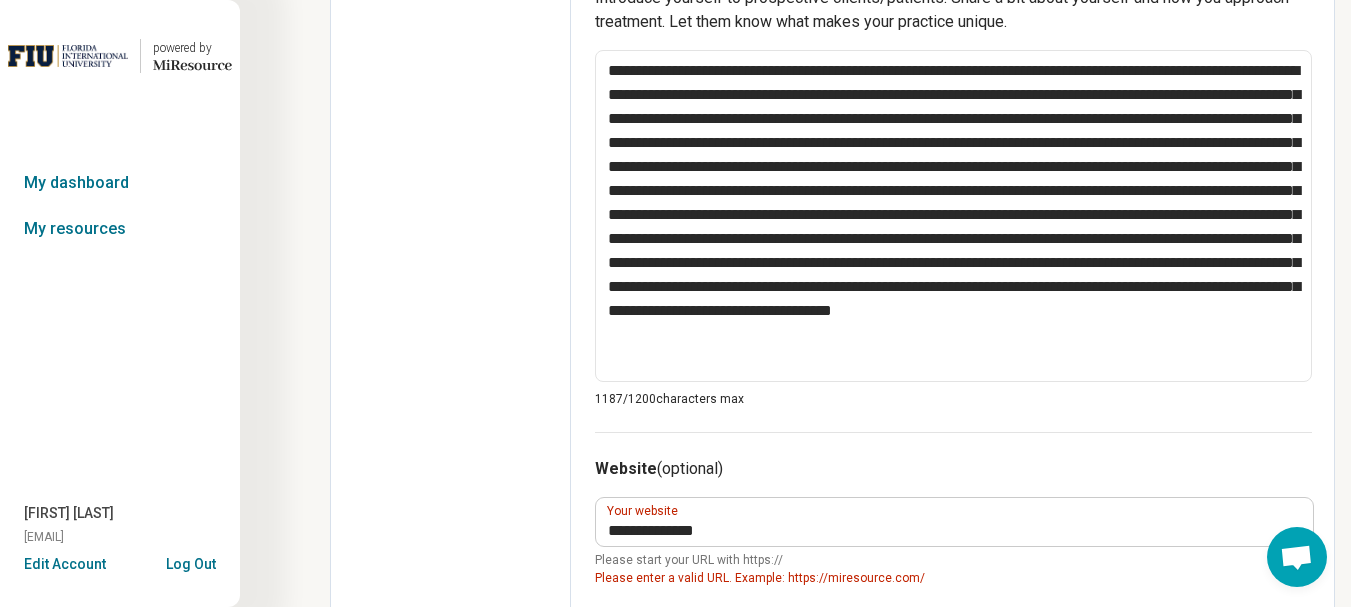 scroll, scrollTop: 1000, scrollLeft: 0, axis: vertical 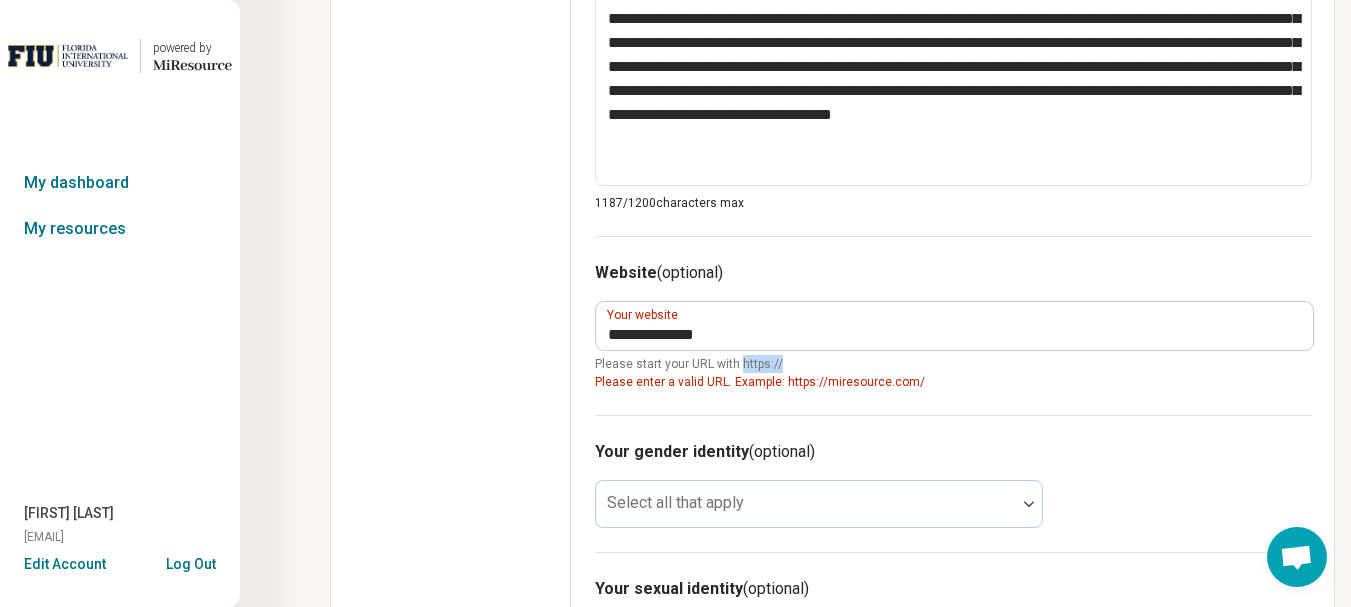 drag, startPoint x: 775, startPoint y: 361, endPoint x: 739, endPoint y: 361, distance: 36 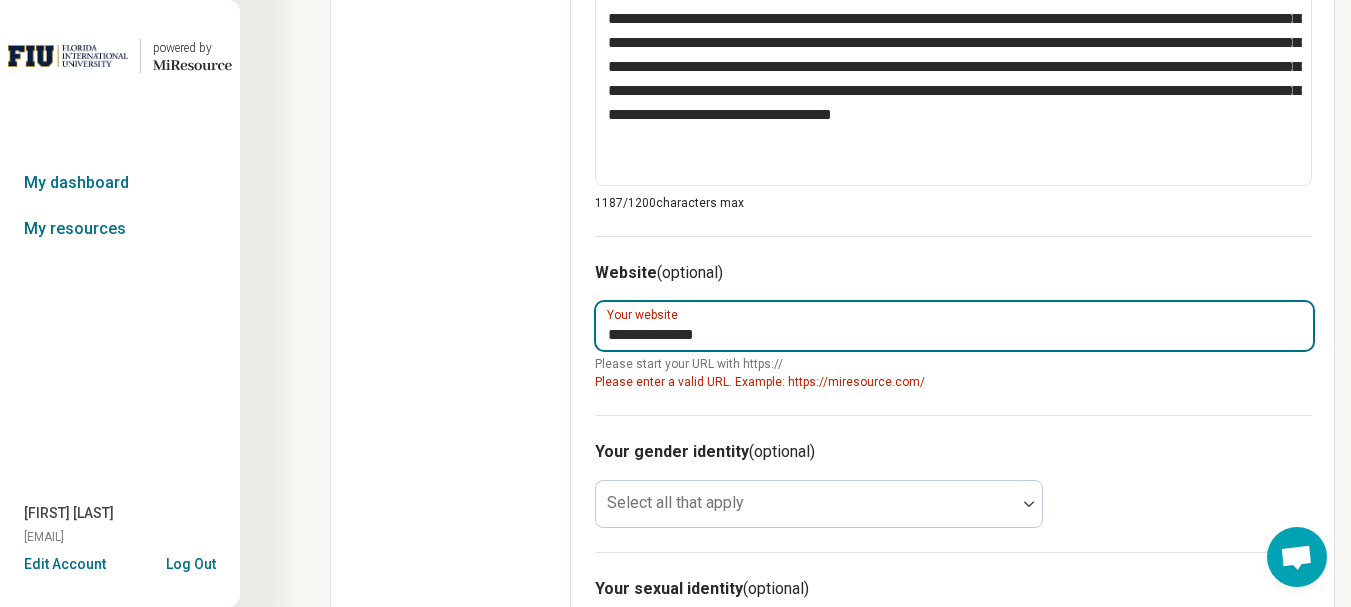 click on "**********" at bounding box center (954, 326) 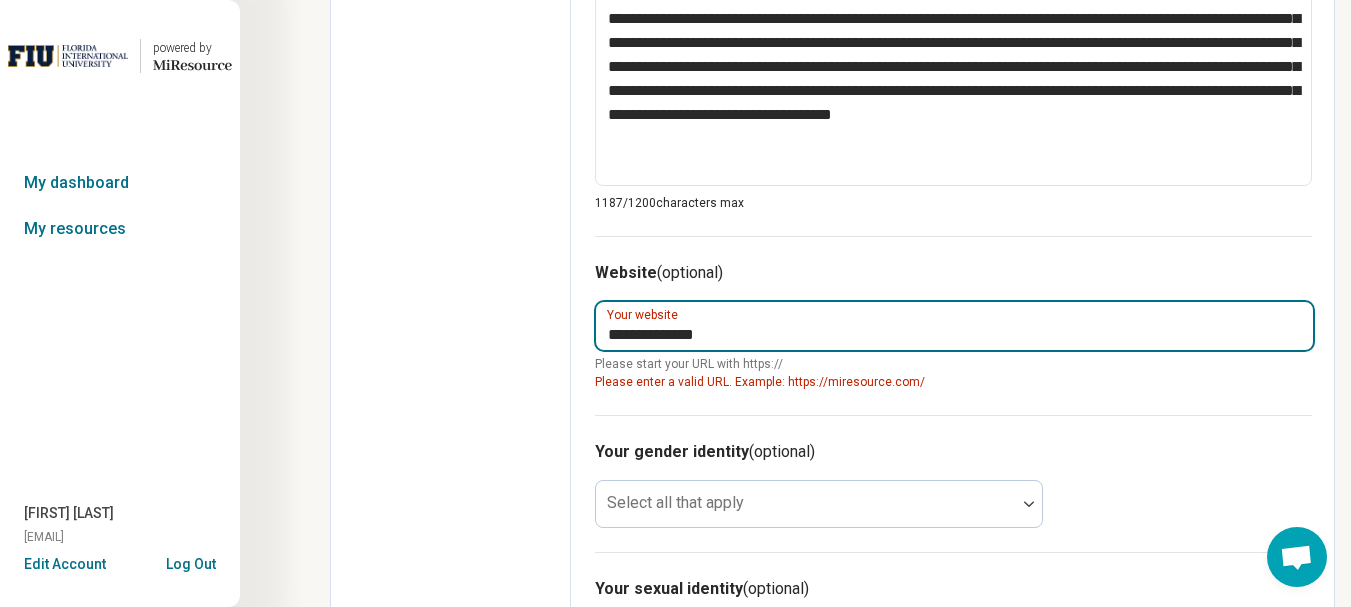 paste on "********" 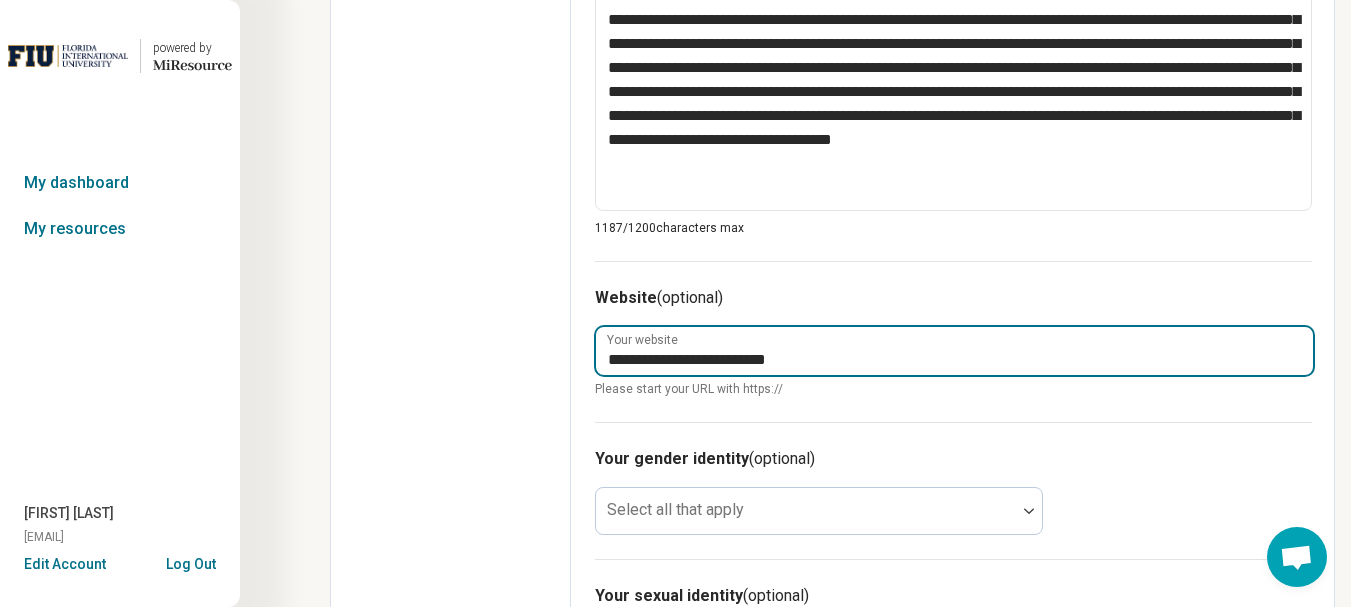 scroll, scrollTop: 934, scrollLeft: 0, axis: vertical 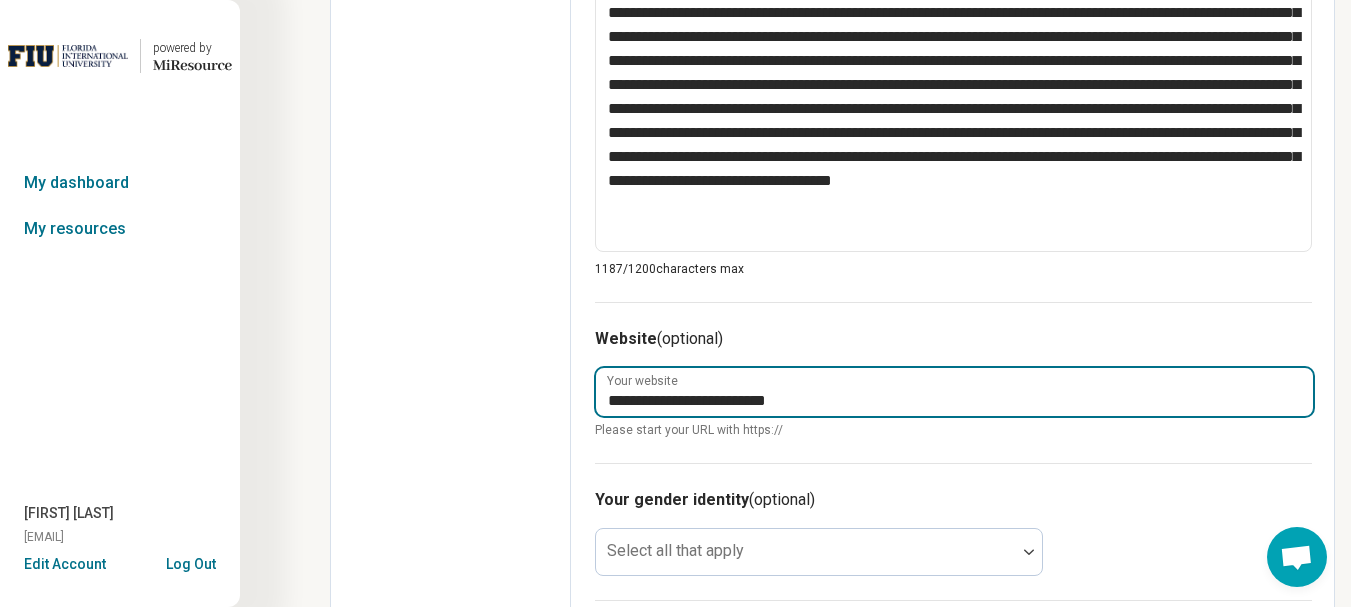 type on "**********" 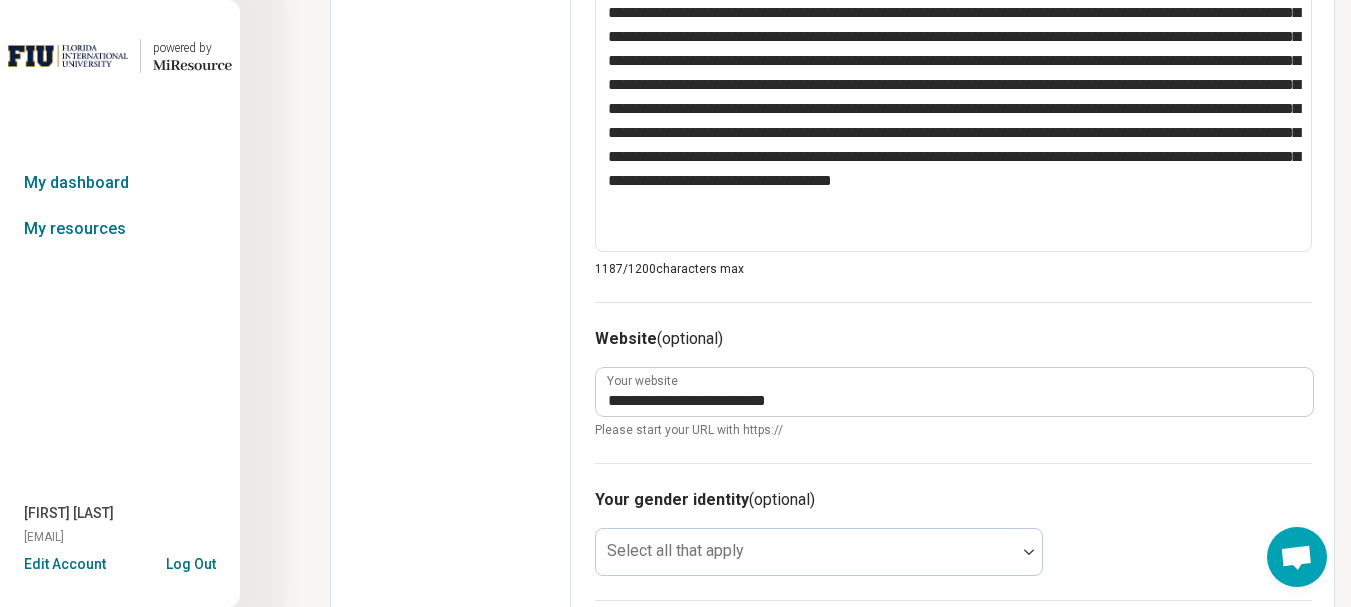click on "Your gender identity  (optional) Select all that apply" at bounding box center [953, 531] 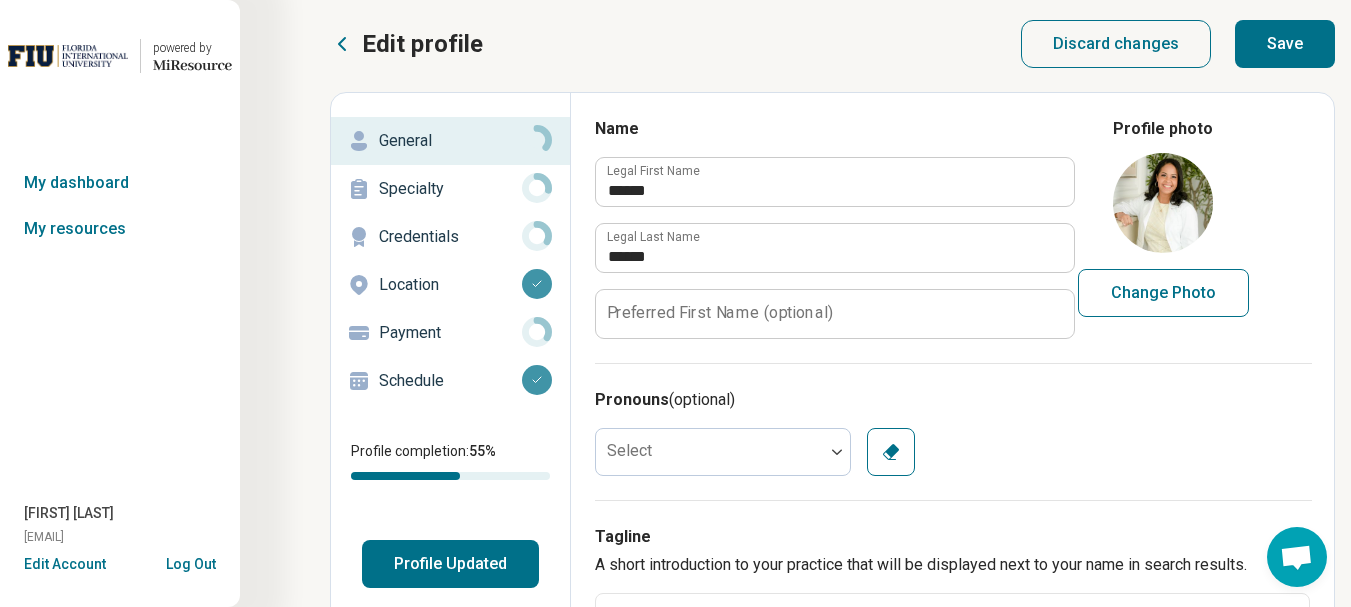 scroll, scrollTop: 0, scrollLeft: 0, axis: both 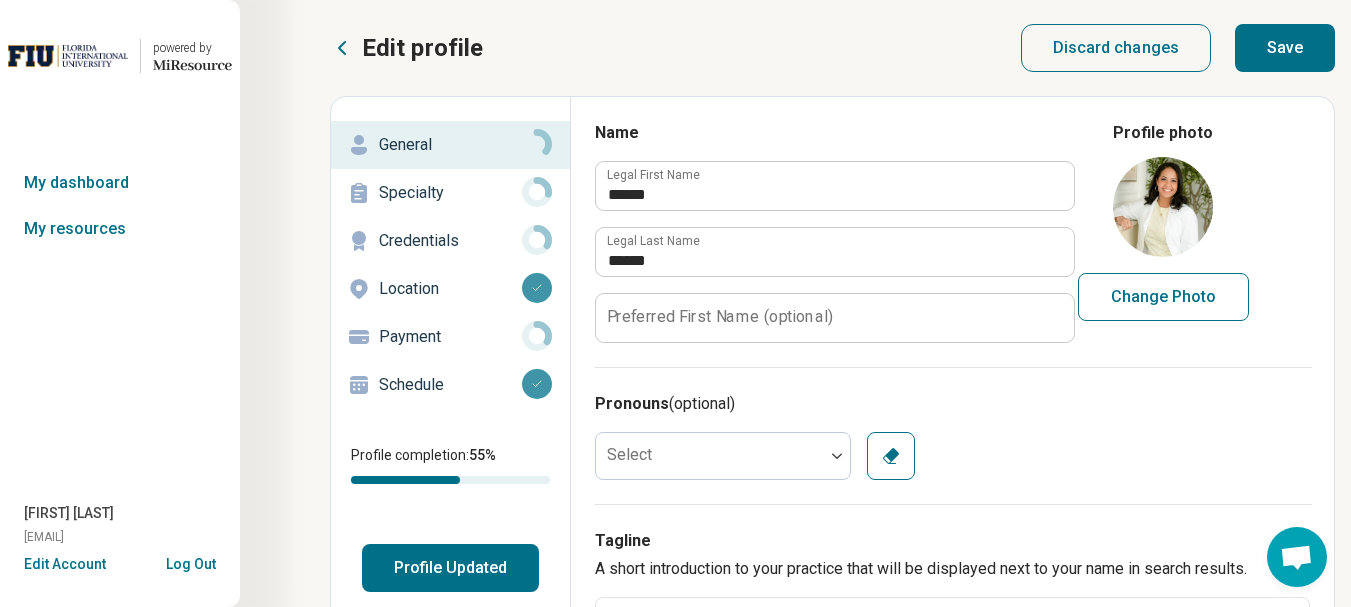 click on "Save" at bounding box center (1285, 48) 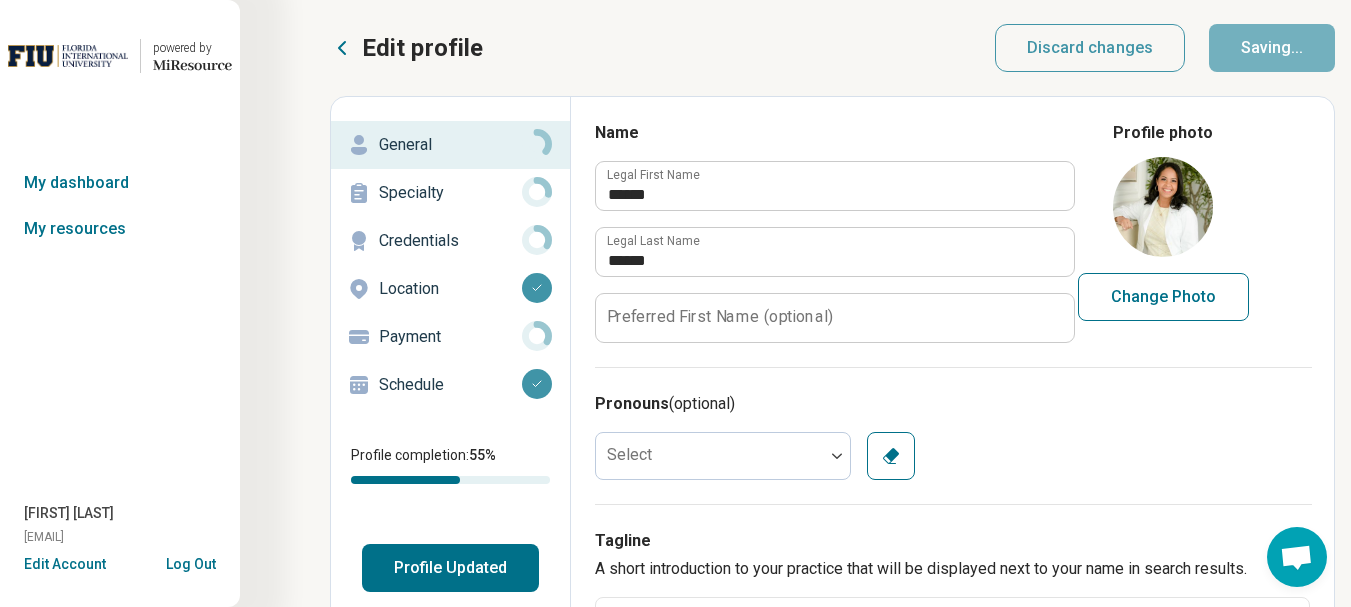 type on "*" 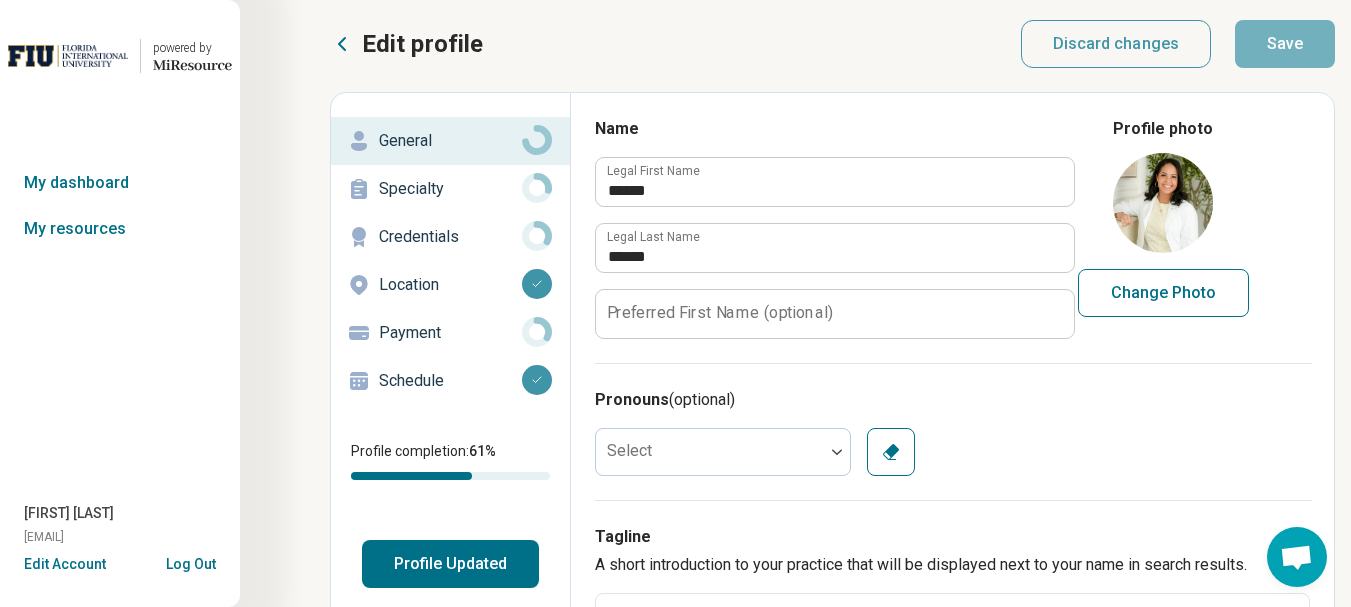 scroll, scrollTop: 0, scrollLeft: 0, axis: both 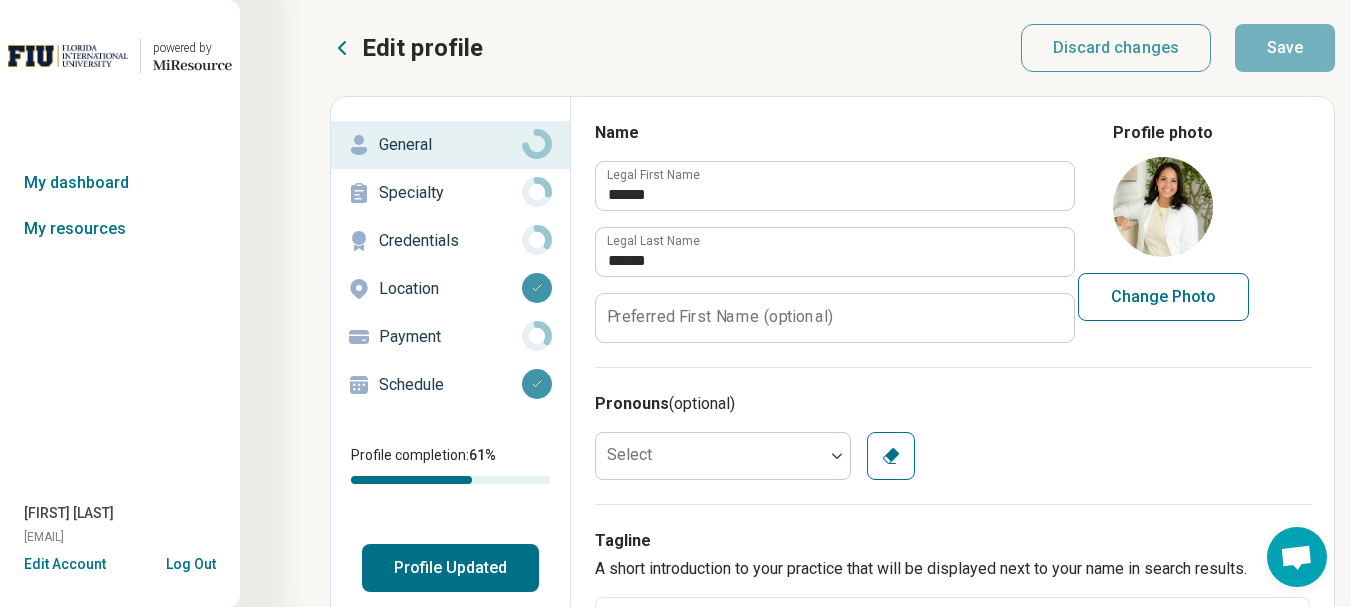 click on "Specialty" at bounding box center (450, 193) 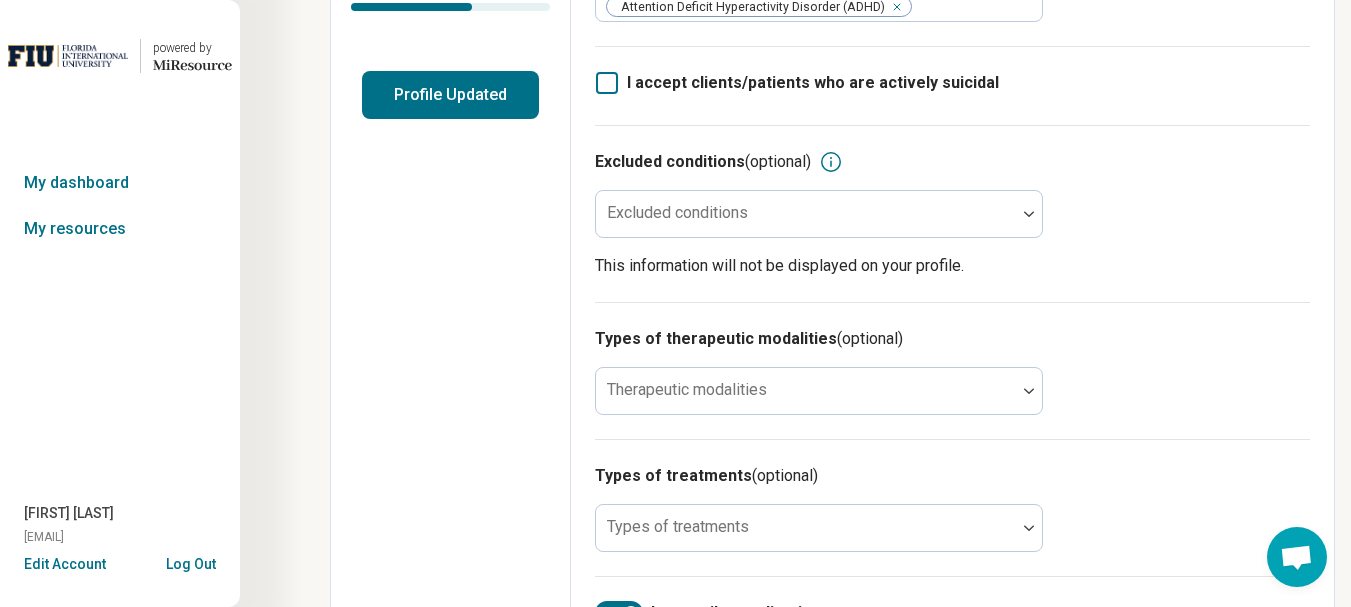 scroll, scrollTop: 500, scrollLeft: 0, axis: vertical 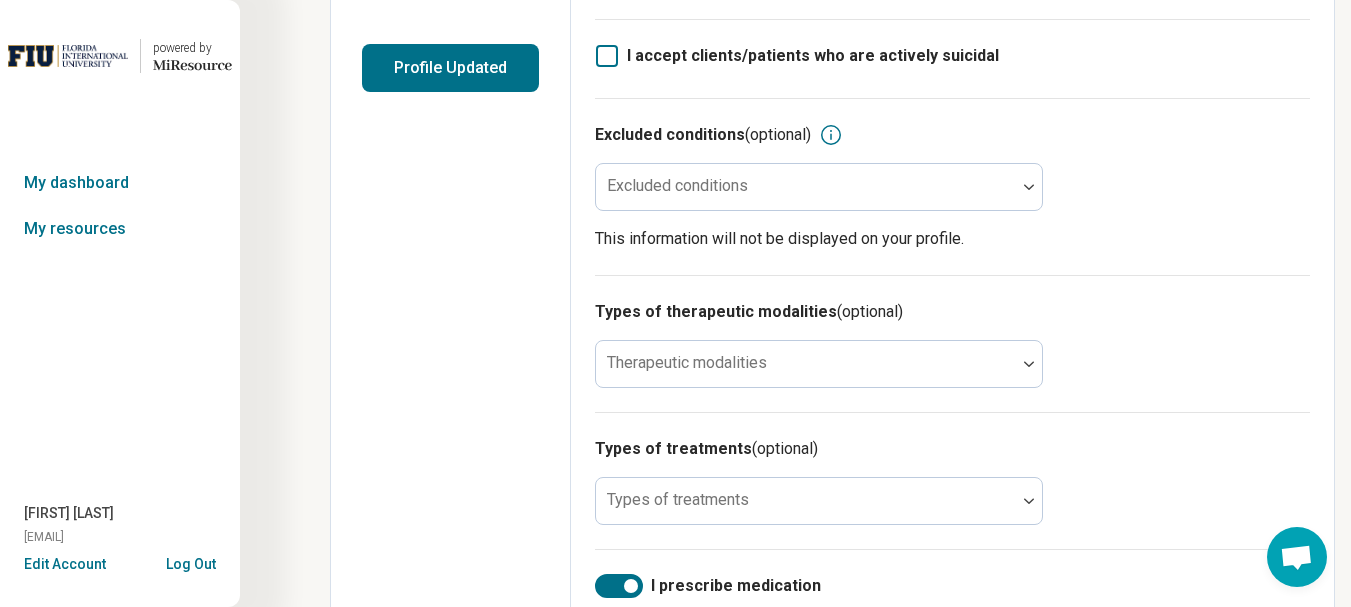 click at bounding box center (806, 195) 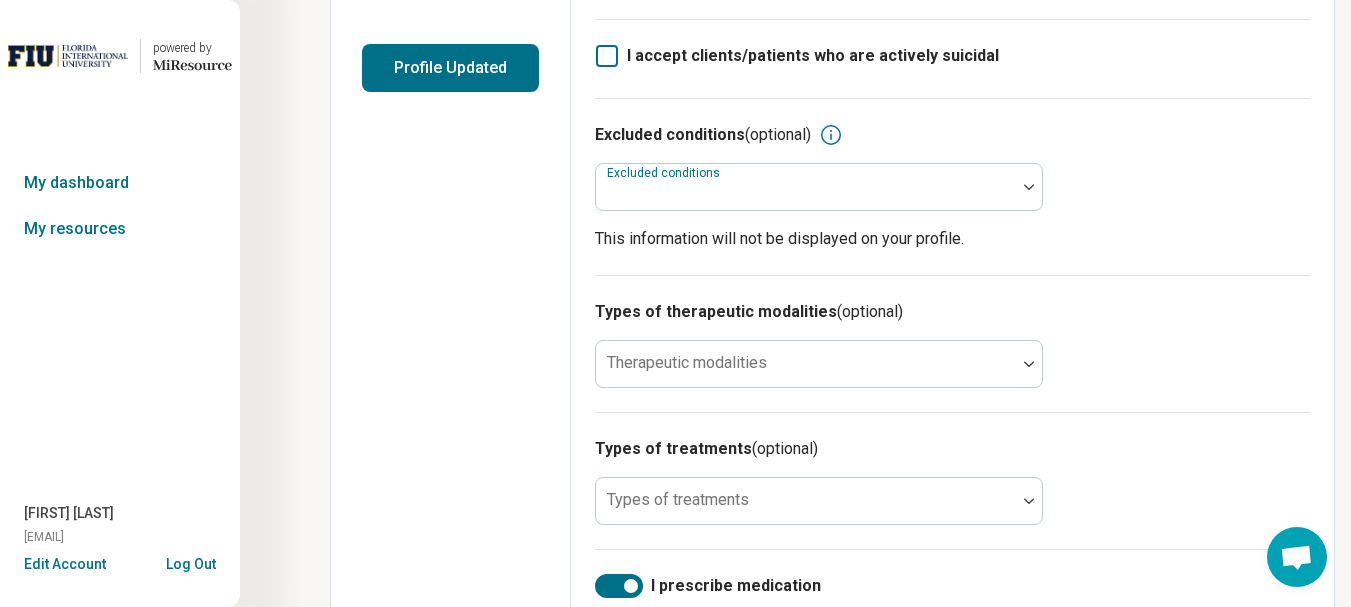 click at bounding box center [806, 195] 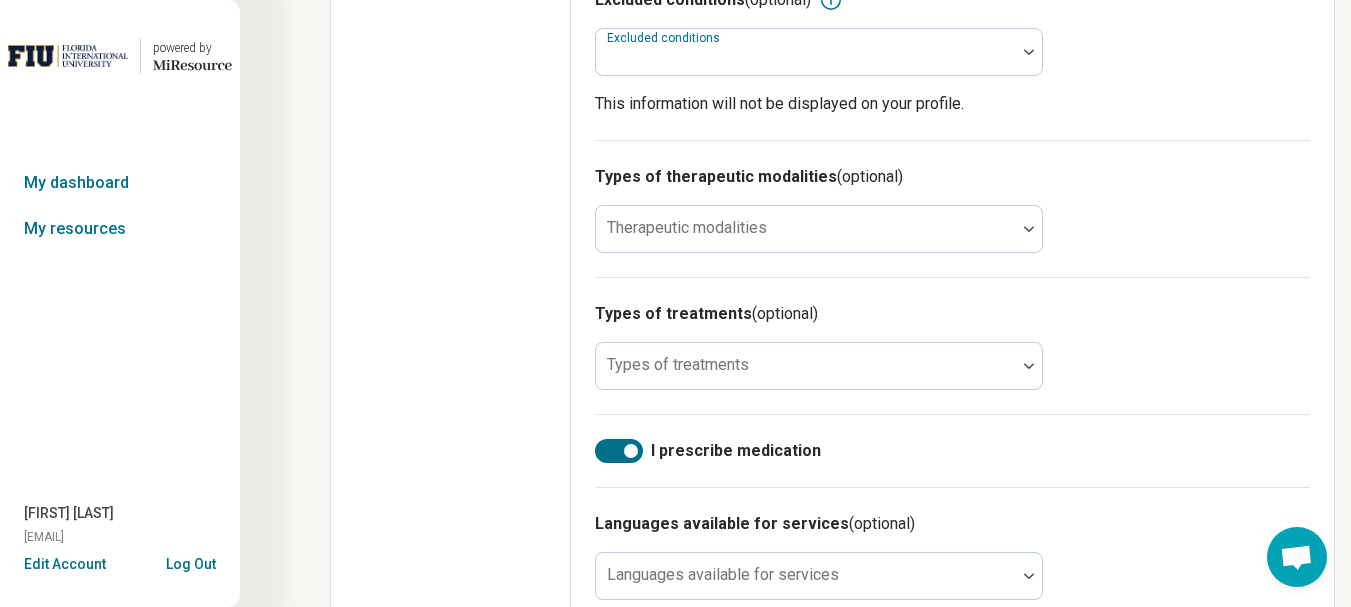scroll, scrollTop: 600, scrollLeft: 0, axis: vertical 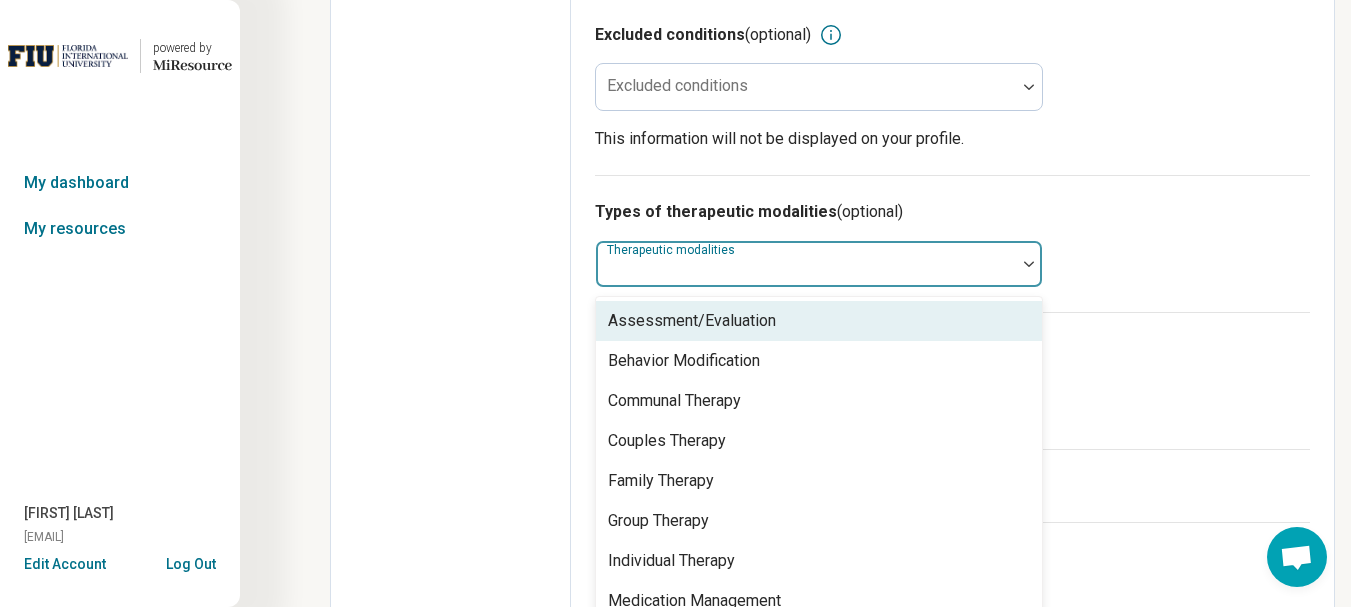 click at bounding box center (806, 264) 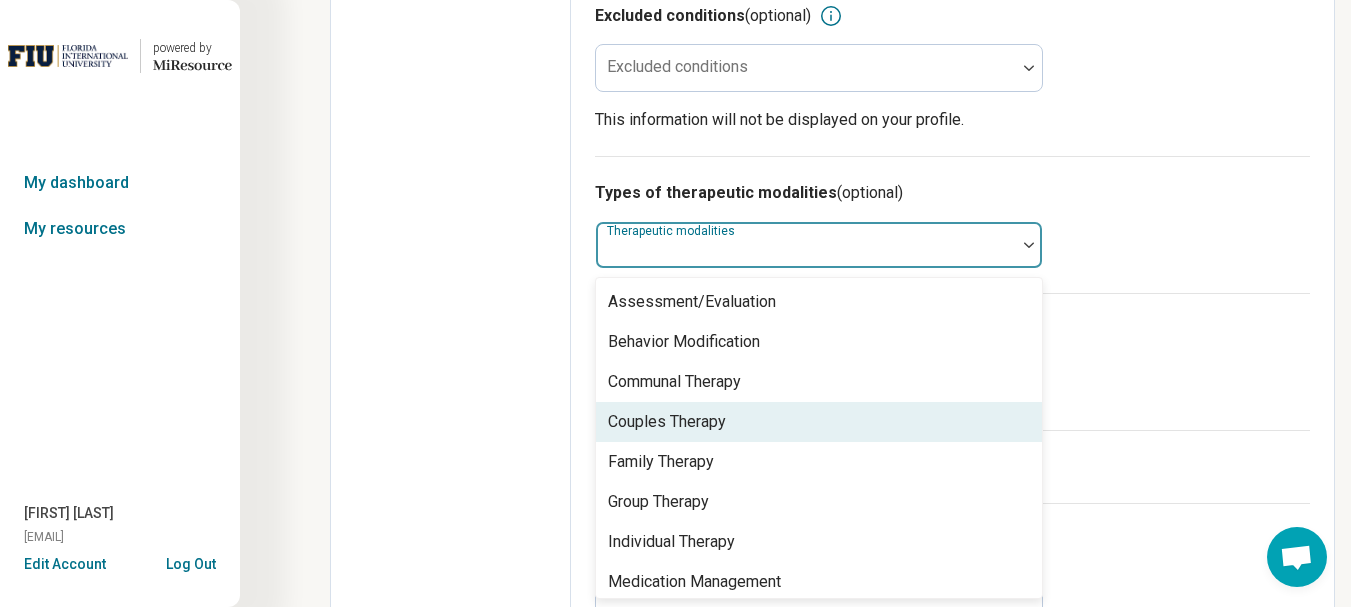 scroll, scrollTop: 8, scrollLeft: 0, axis: vertical 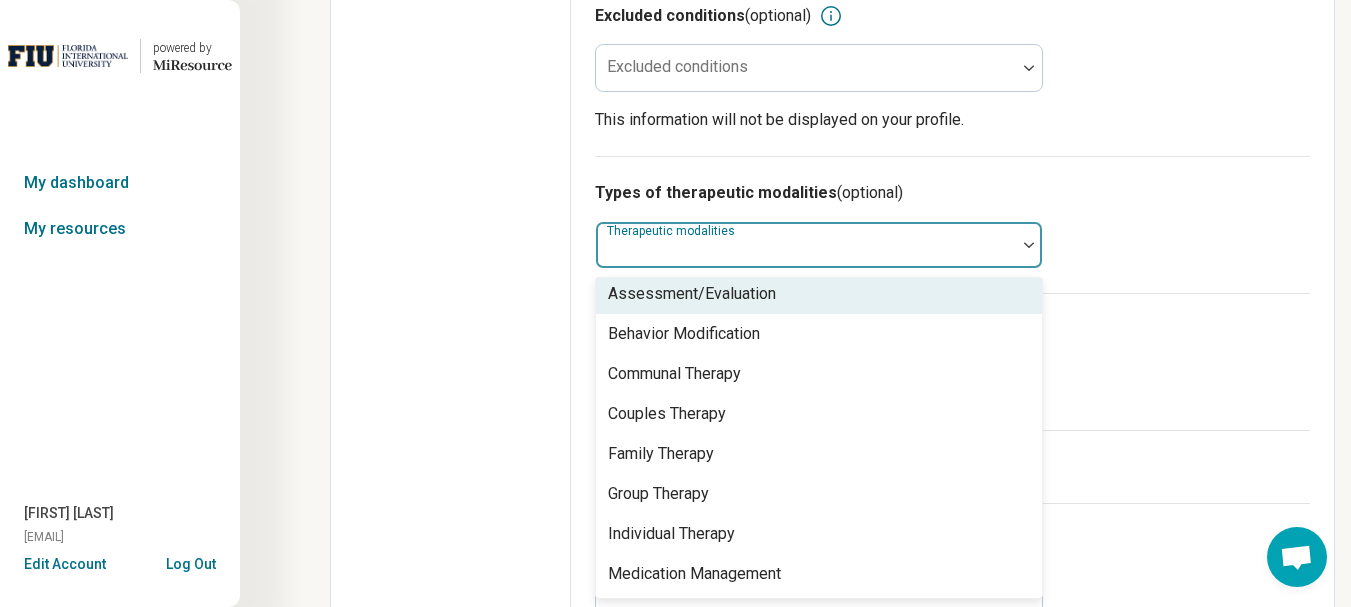 click on "Assessment/Evaluation" at bounding box center (692, 294) 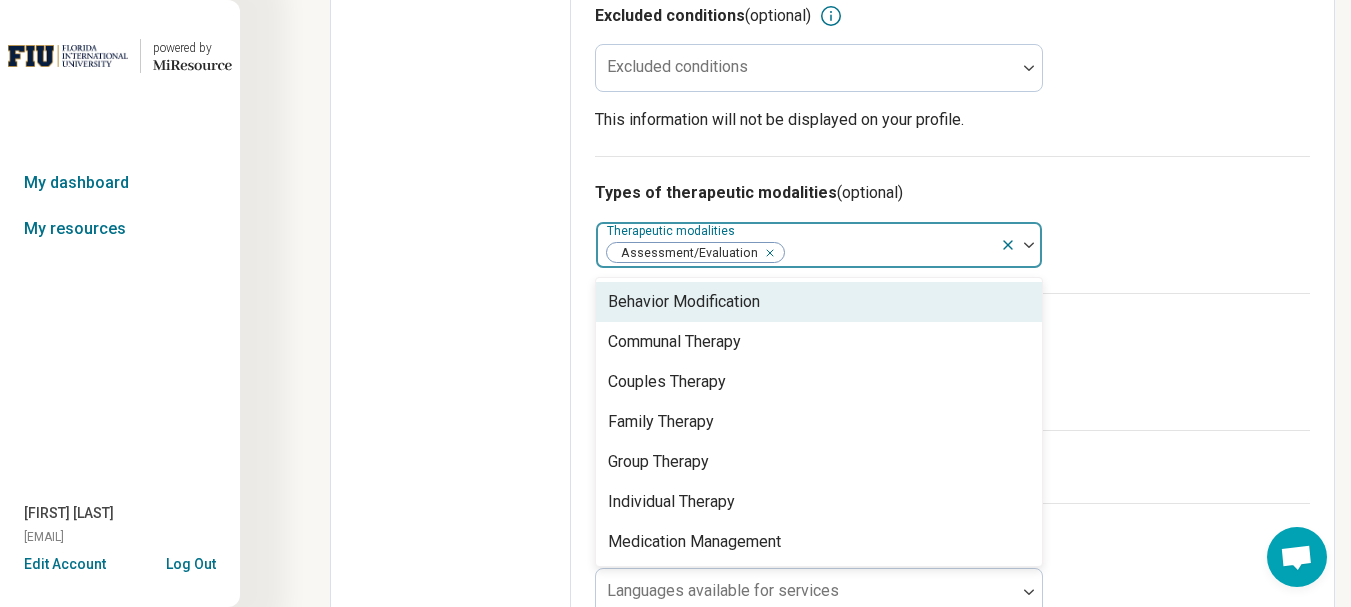scroll, scrollTop: 0, scrollLeft: 0, axis: both 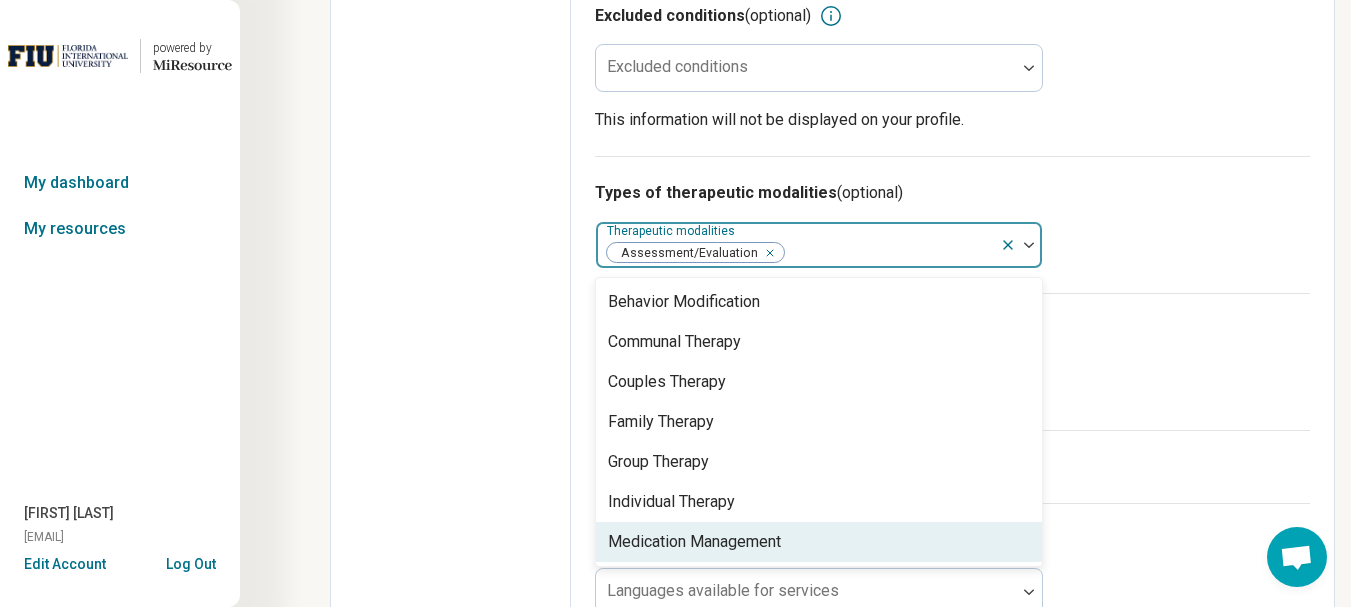 click on "Medication Management" at bounding box center (819, 542) 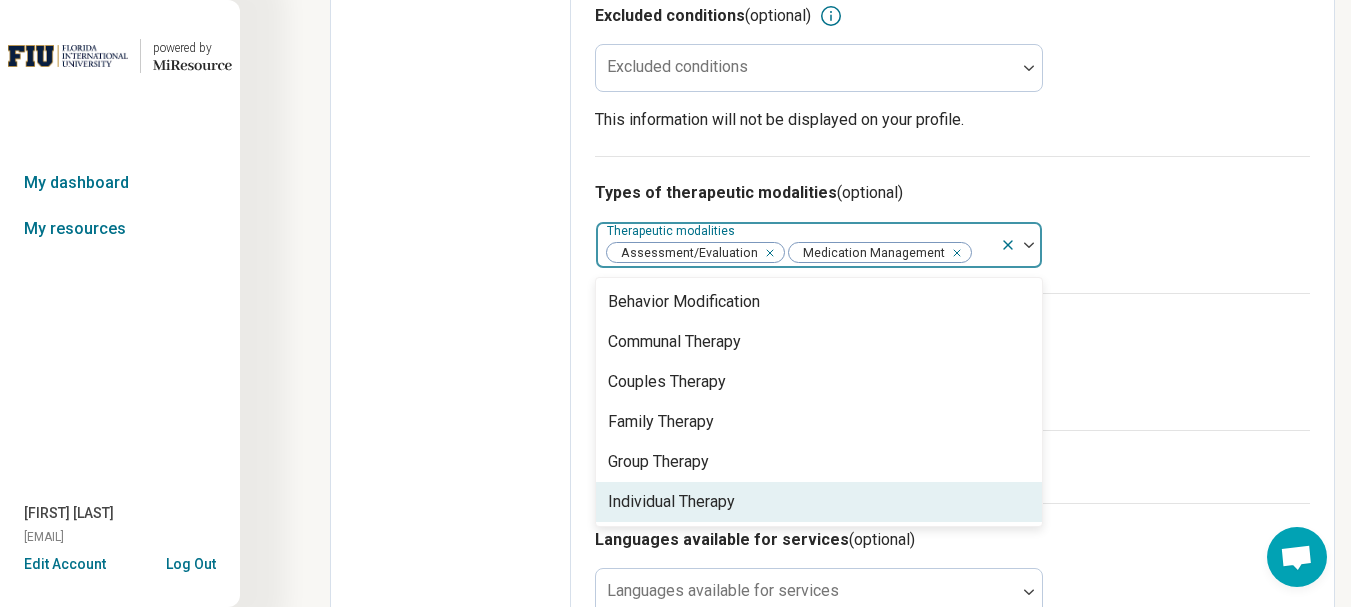 click on "Individual Therapy" at bounding box center [819, 502] 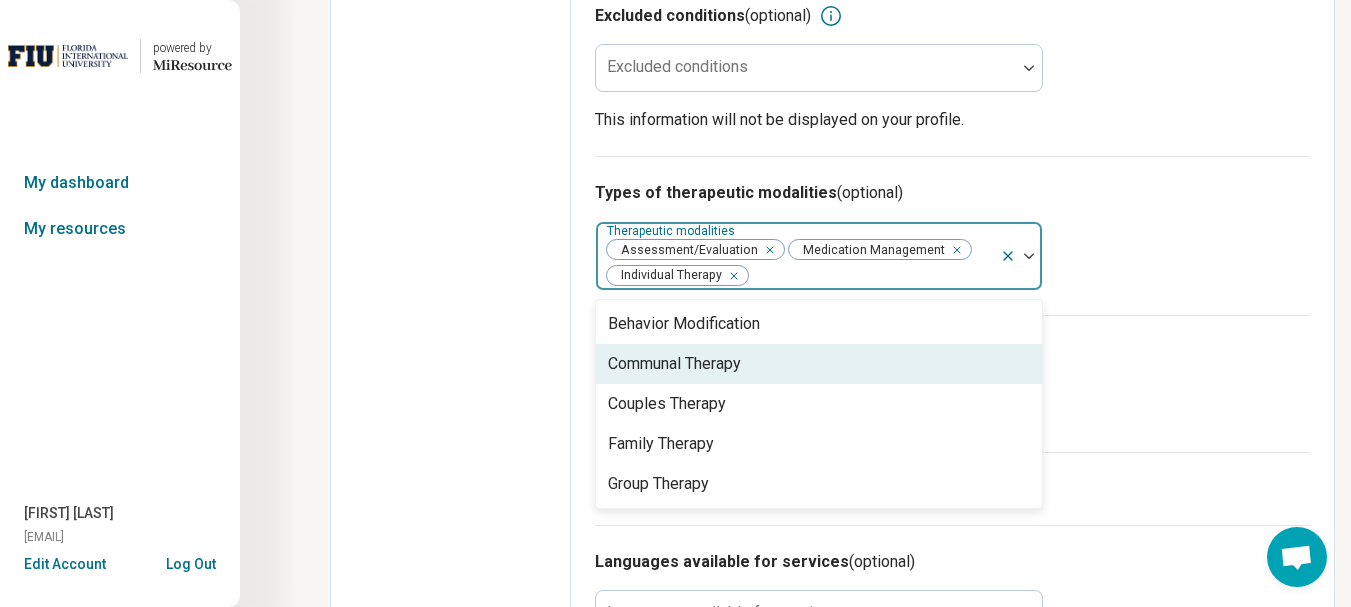 click on "option [OPTION], selected. 5 results available. Use Up and Down to choose options, press Enter to select the currently focused option, press Escape to exit the menu, press Tab to select the option and exit the menu. Therapeutic modalities Assessment/Evaluation Medication Management Individual Therapy Behavior Modification Communal Therapy Couples Therapy Family Therapy Group Therapy" at bounding box center (952, 235) 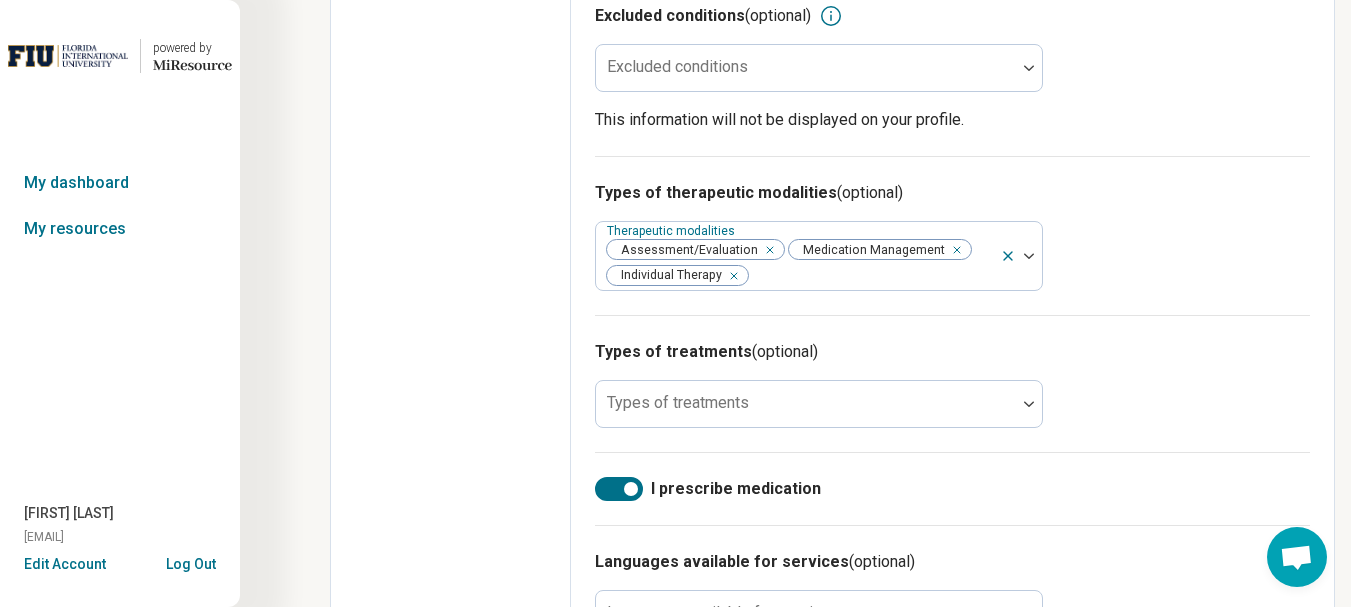 click at bounding box center [1029, 404] 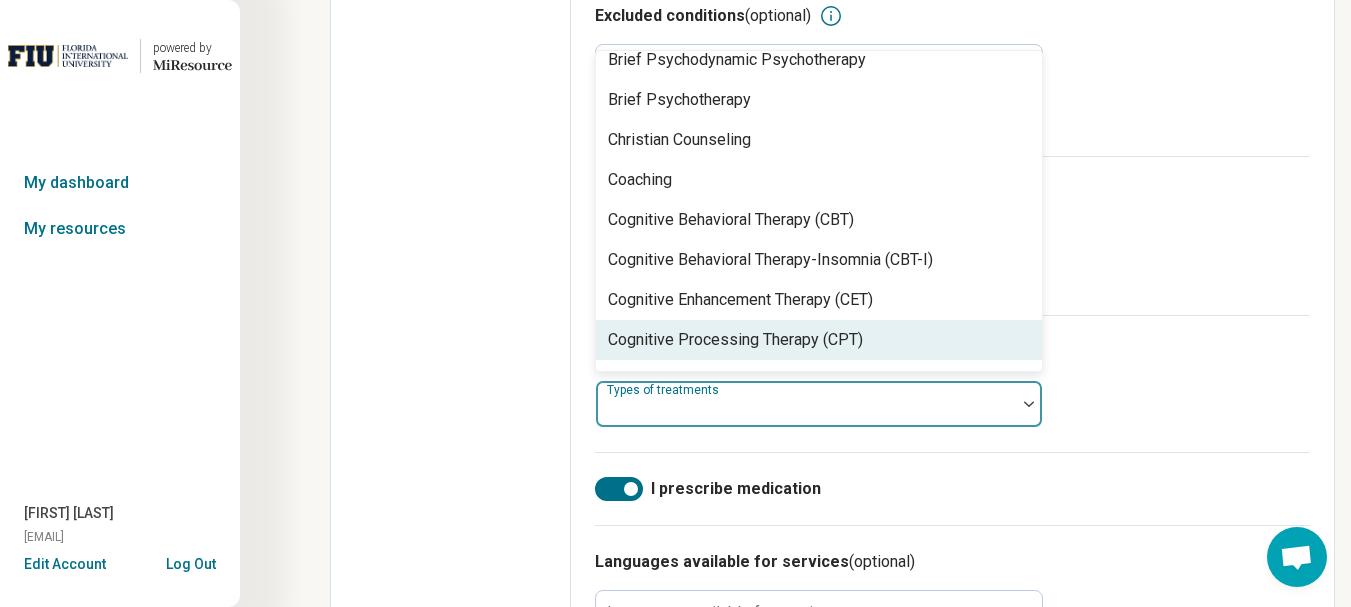 scroll, scrollTop: 700, scrollLeft: 0, axis: vertical 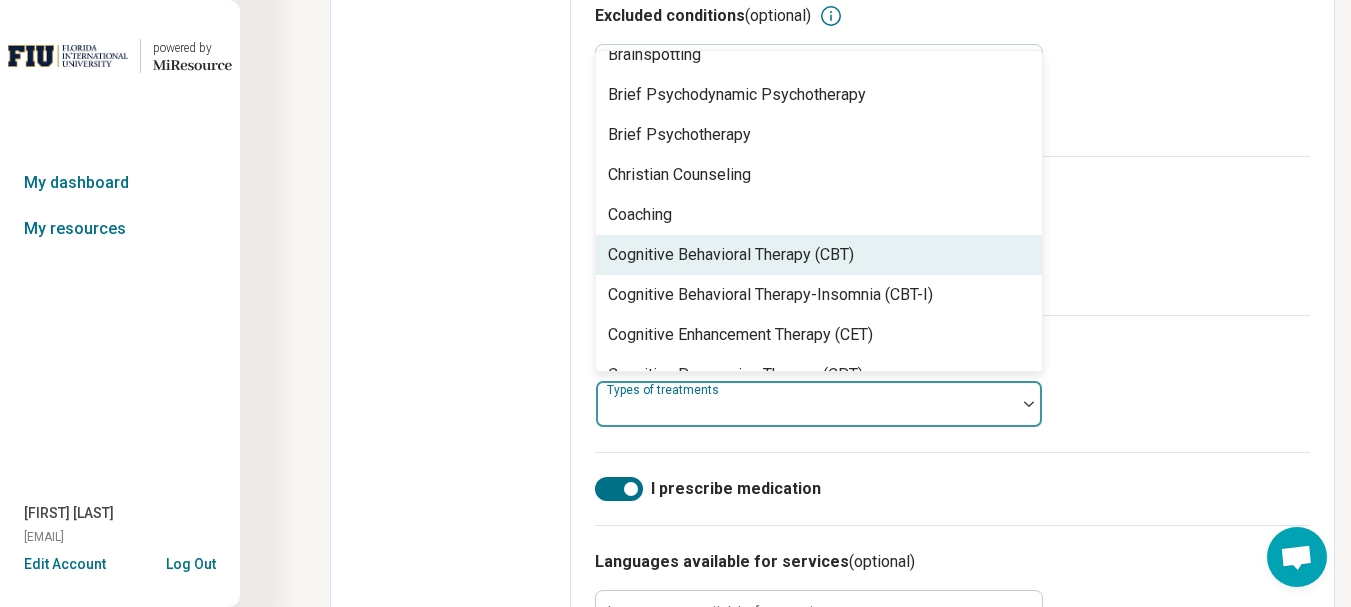 click on "Cognitive Behavioral Therapy (CBT)" at bounding box center (731, 255) 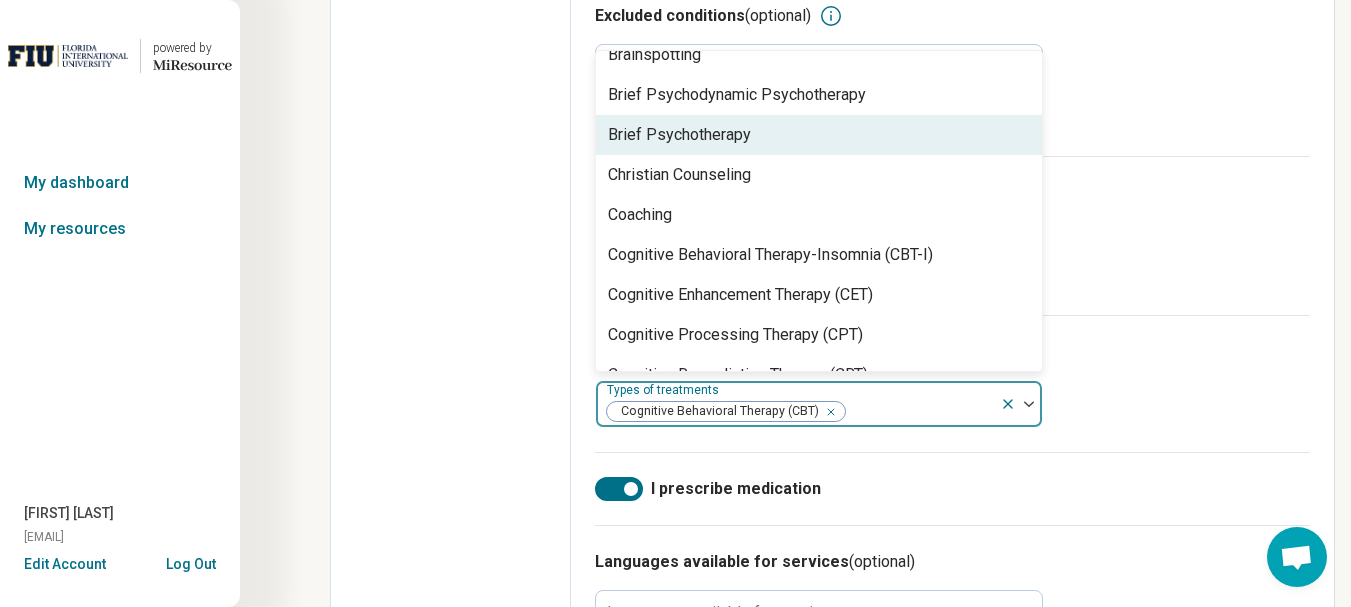 click on "Brief Psychotherapy" at bounding box center (679, 135) 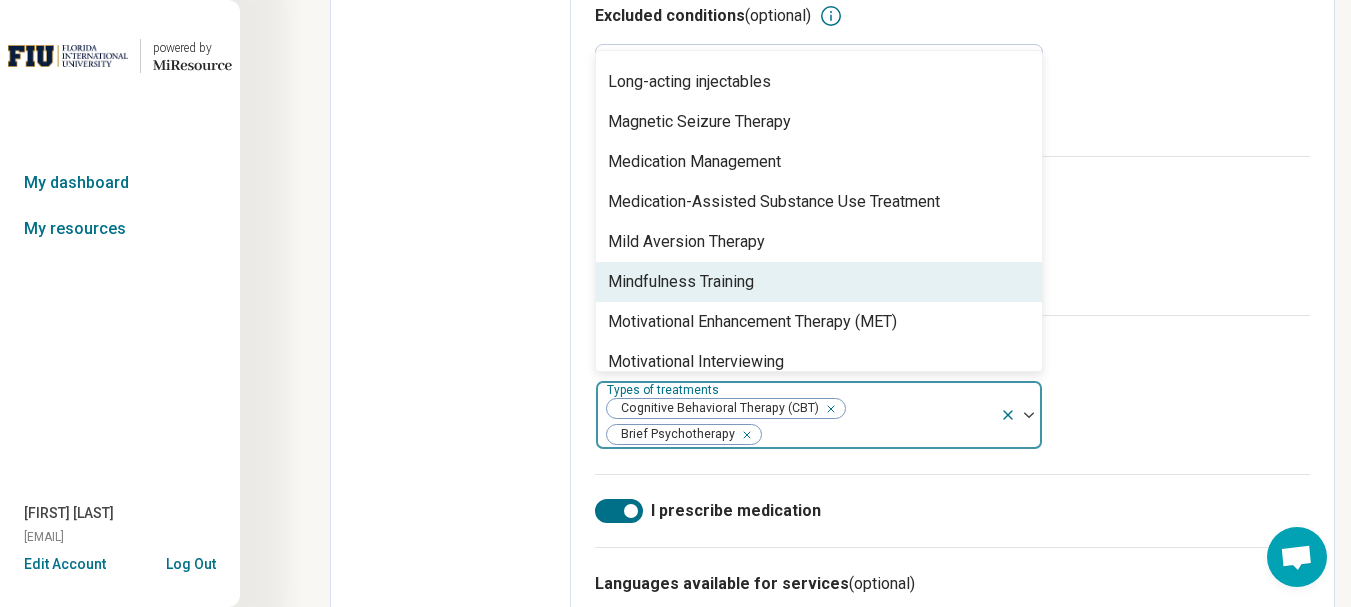 scroll, scrollTop: 2400, scrollLeft: 0, axis: vertical 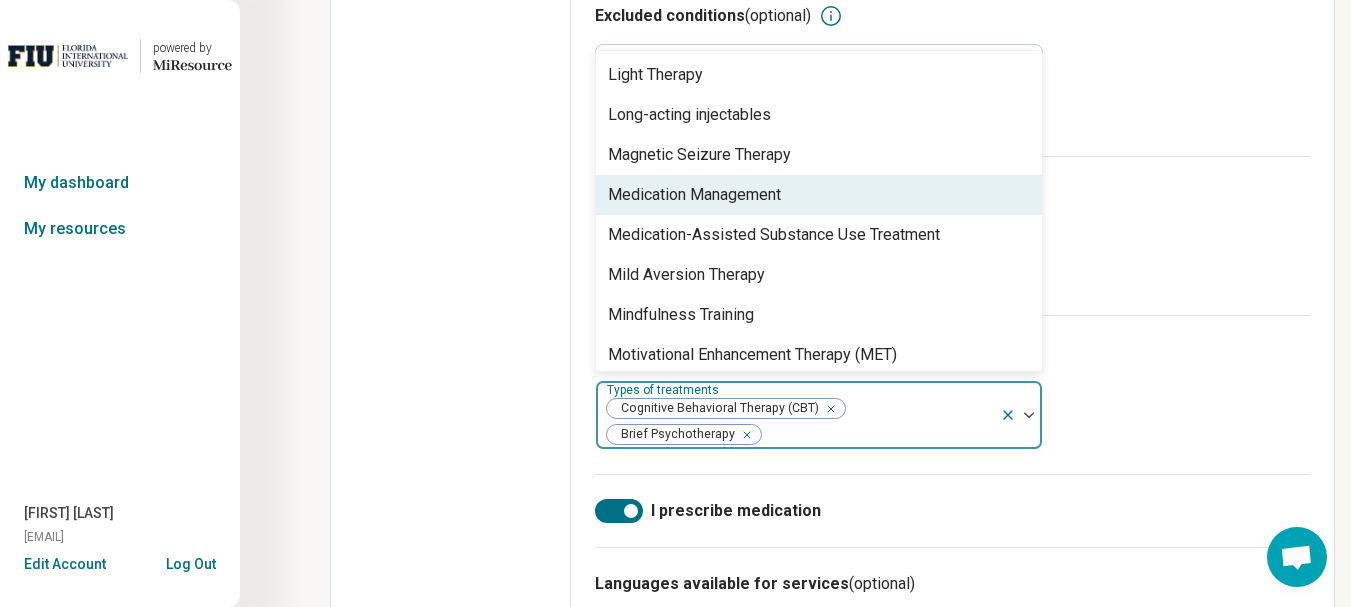 click on "Medication Management" at bounding box center [819, 195] 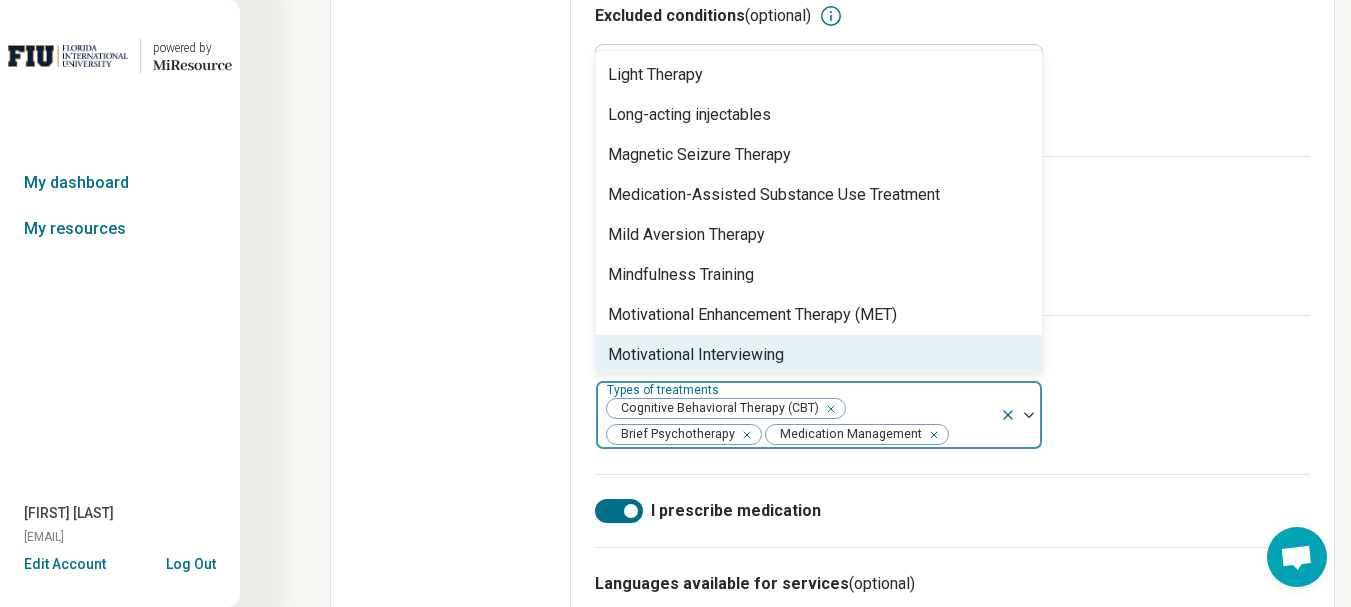 click on "Motivational Interviewing" at bounding box center [819, 355] 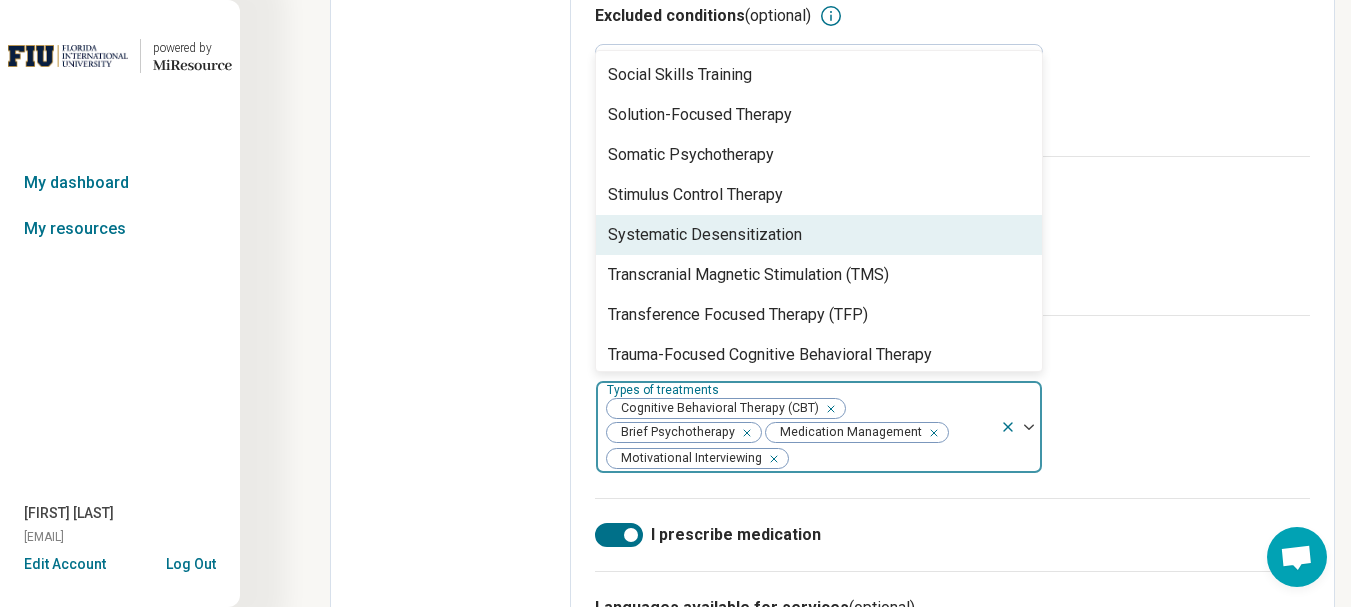 scroll, scrollTop: 3688, scrollLeft: 0, axis: vertical 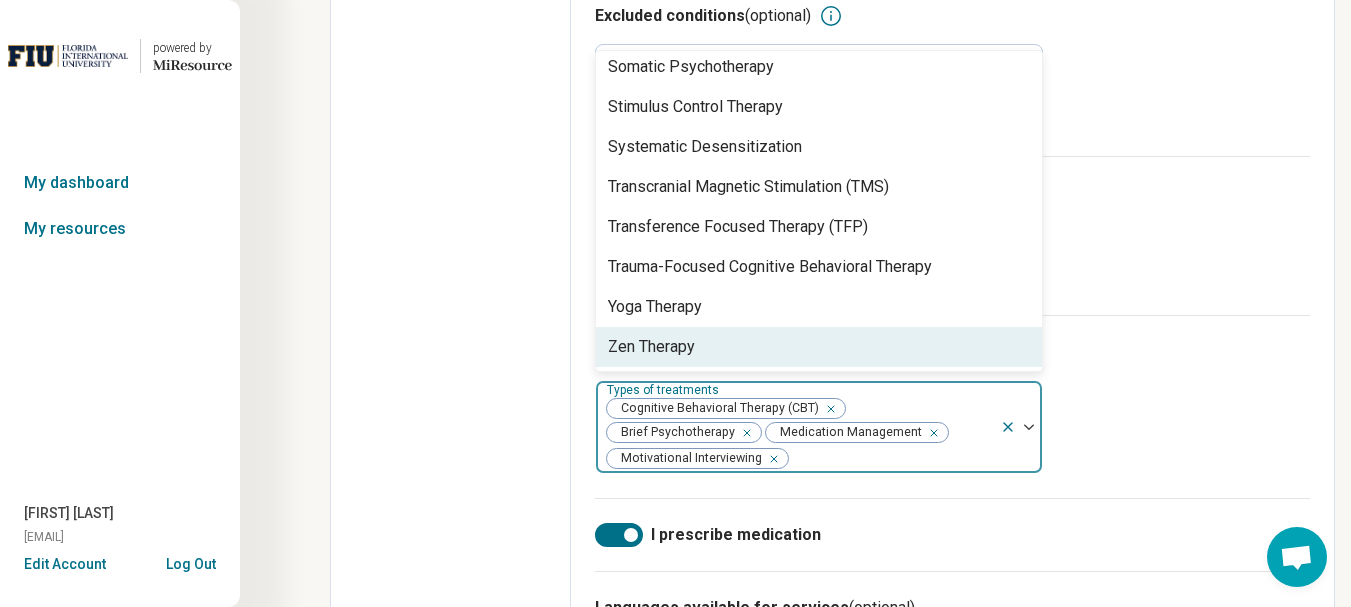 click on "Types of treatments (optional) option Motivational Interviewing, selected. 100 results available. Use Up and Down to choose options, press Enter to select the currently focused option, press Escape to exit the menu, press Tab to select the option and exit the menu. Types of treatments Cognitive Behavioral Therapy (CBT) Brief Psychotherapy Medication Management Motivational Interviewing 12-Step Facilitation Academic Coaching Accelerated Resolution Therapy Acceptance and Commitment Therapy (ACT) ADHD Evaluation Adlerian Aggression Replacement Training Anger Management Animal-Assisted Therapy Applied Behavioral Analysis (ABA) Art Therapy Attachment-Based Therapies Attention Deficit Hyperactivity Disorder (ADHD) Coaching Aversion Therapy Behavior Therapy Biofeedback Body Image Therapy Brainspotting Brief Psychodynamic Psychotherapy Christian Counseling Coaching Cognitive Behavioral Therapy-Insomnia (CBT-I) Cognitive Enhancement Therapy (CET) Cognitive Processing Therapy (CPT) Cognitive Remediation Therapy (CRT)" at bounding box center (952, 406) 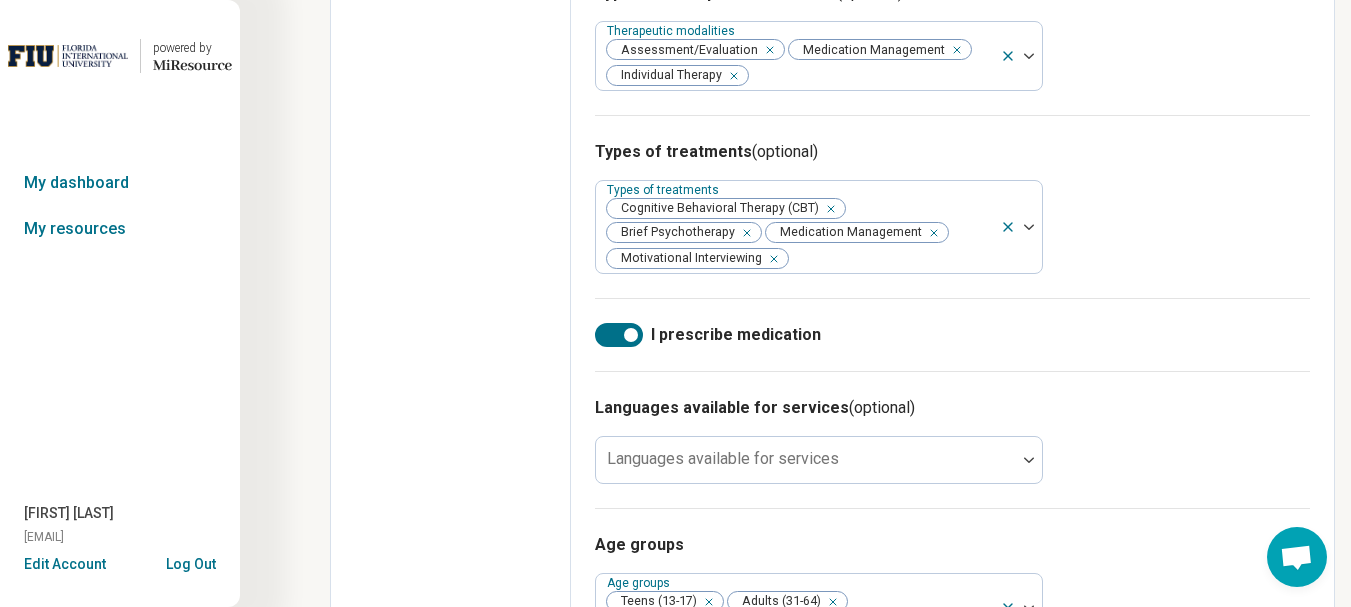 scroll, scrollTop: 919, scrollLeft: 0, axis: vertical 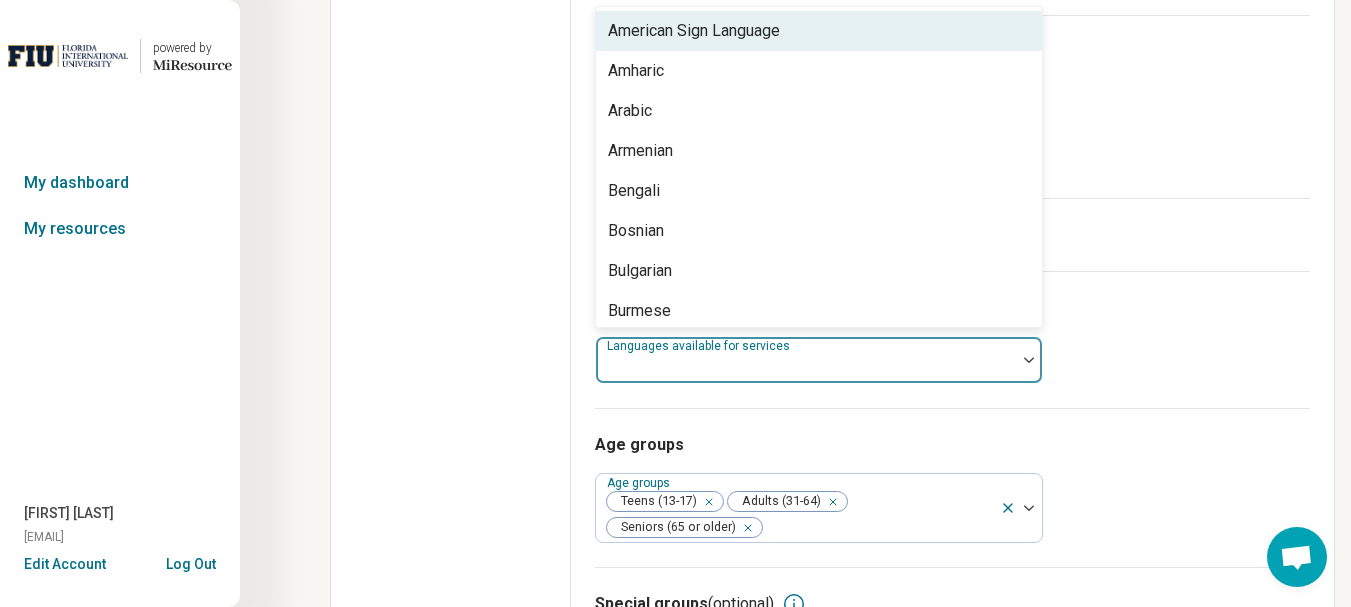 click at bounding box center (806, 368) 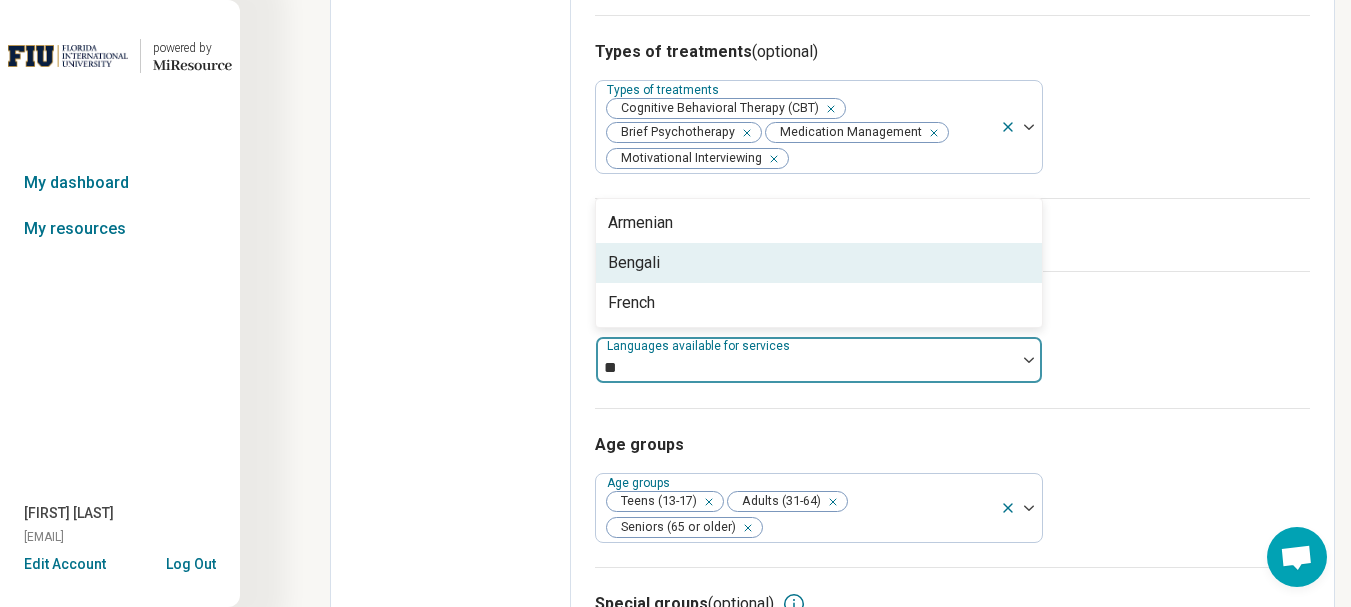 type on "*" 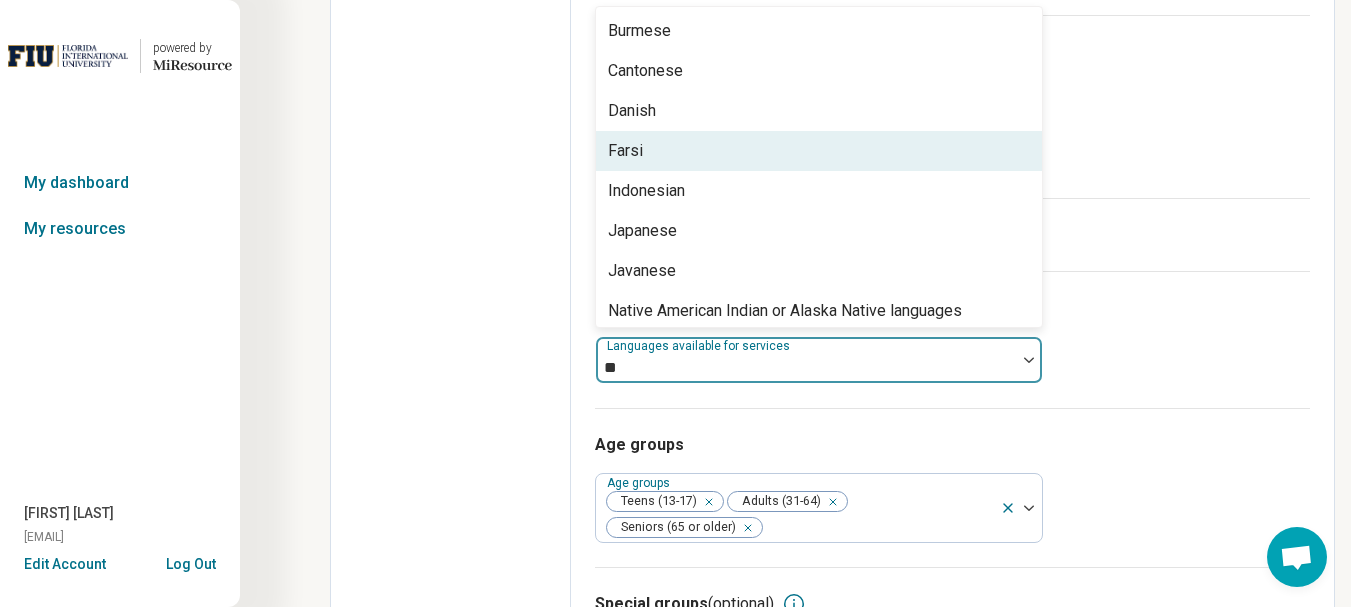 scroll, scrollTop: 0, scrollLeft: 0, axis: both 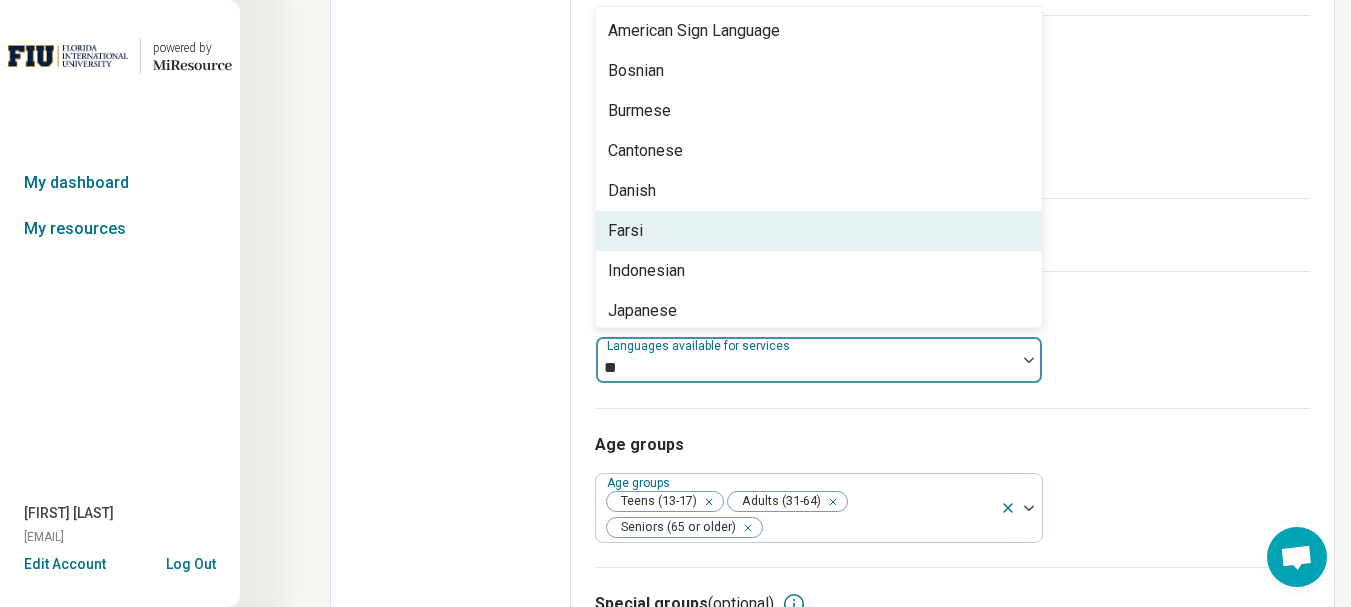 type on "***" 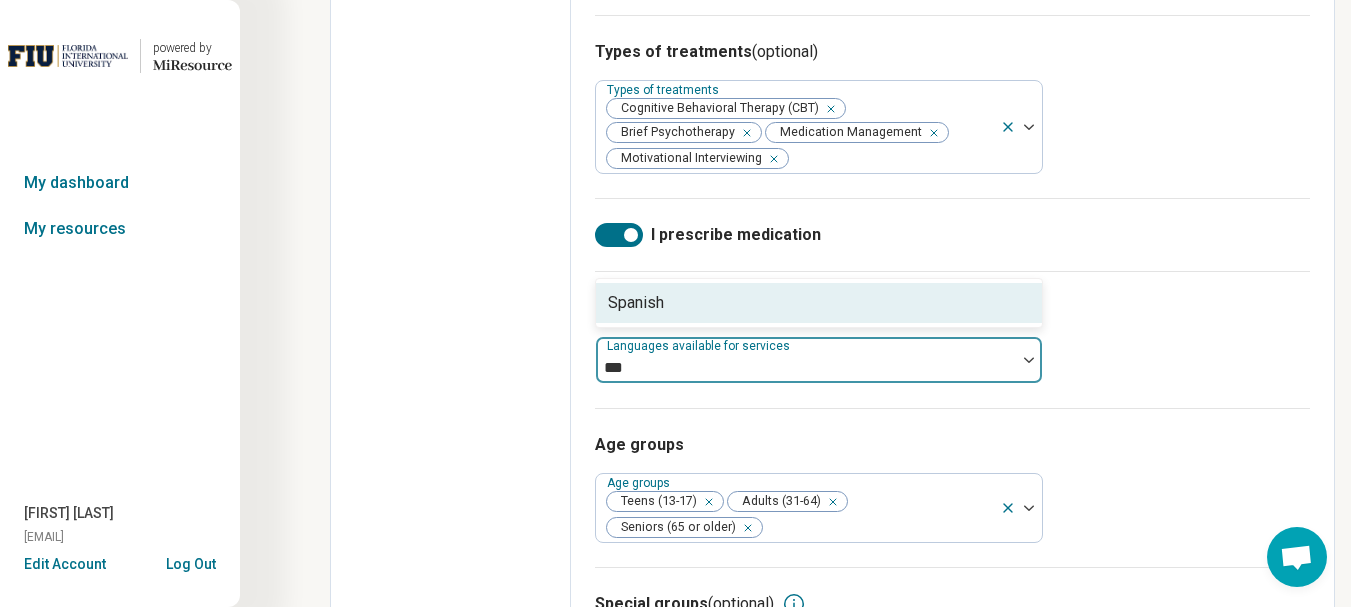 click on "Spanish" at bounding box center [819, 303] 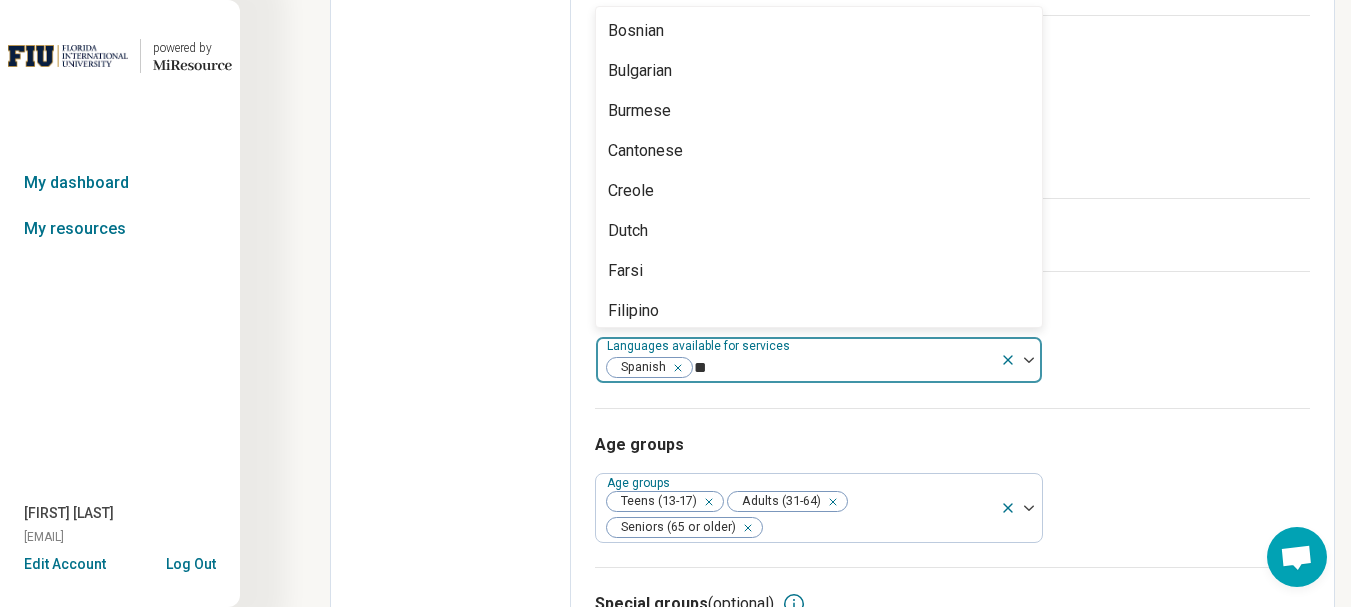 scroll, scrollTop: 0, scrollLeft: 0, axis: both 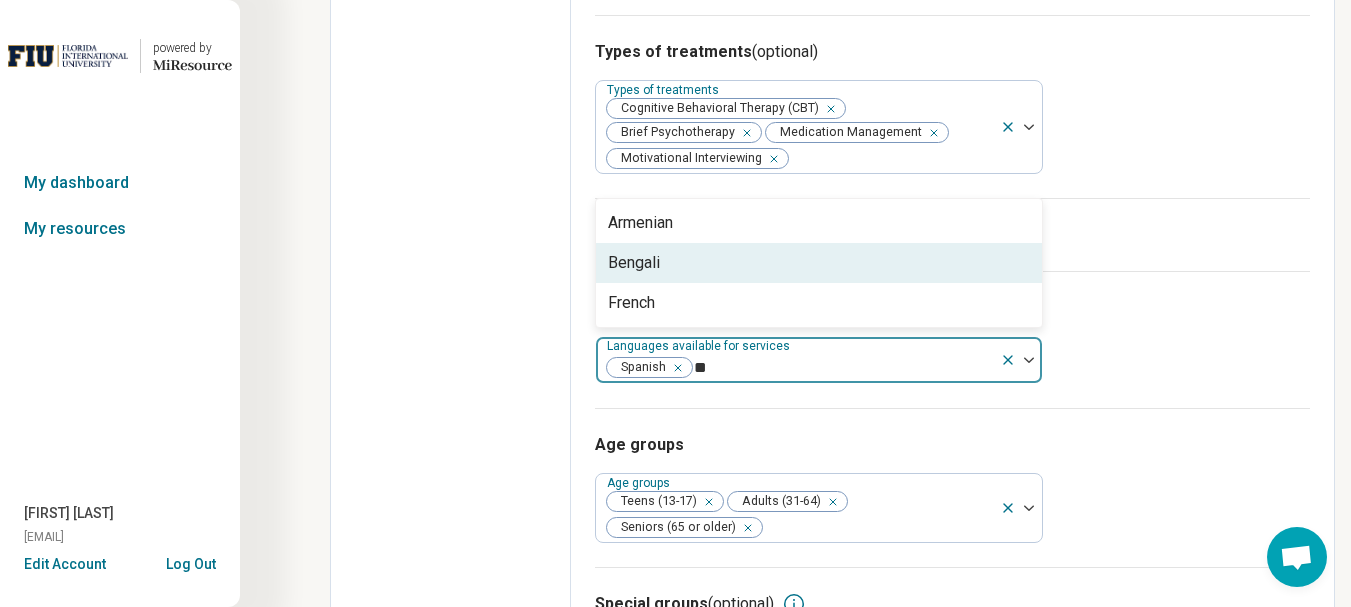 type on "*" 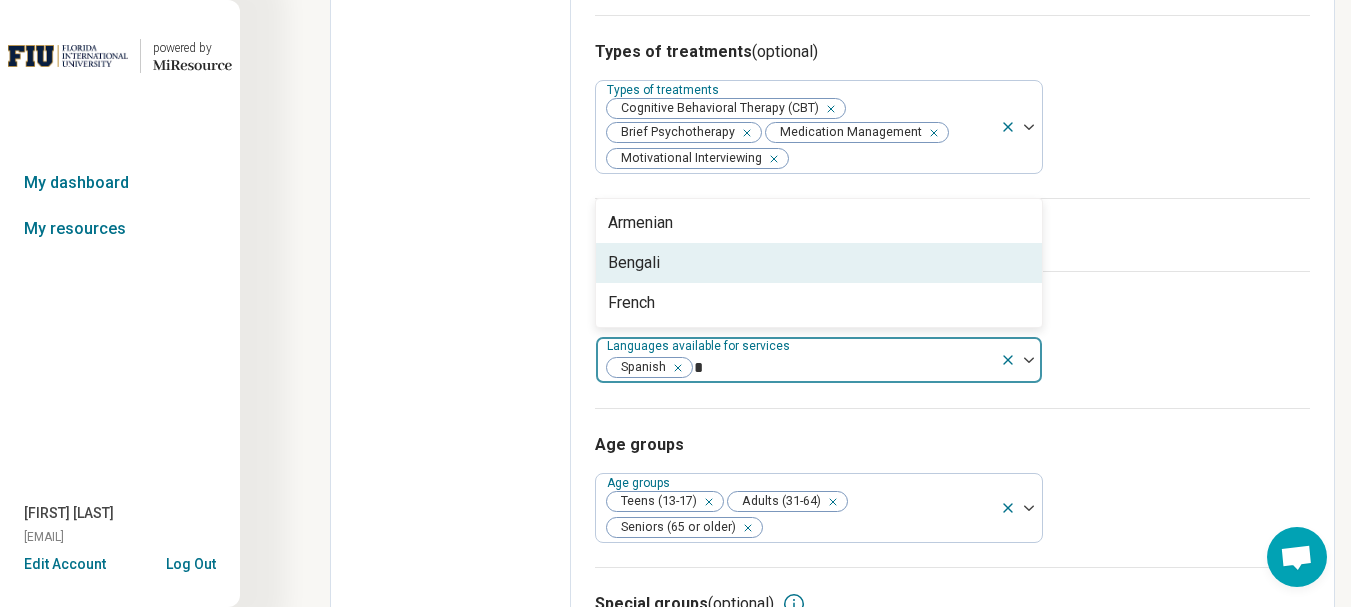 type 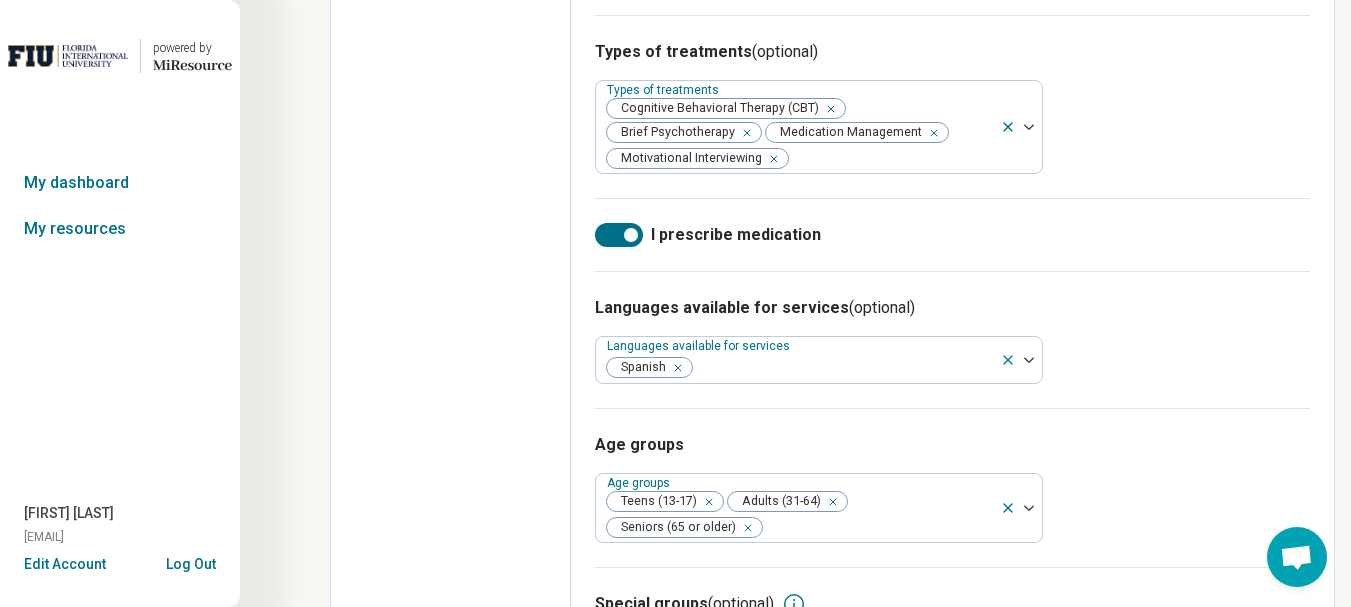 click on "Languages available for services  (optional) Languages available for services Spanish" at bounding box center [952, 339] 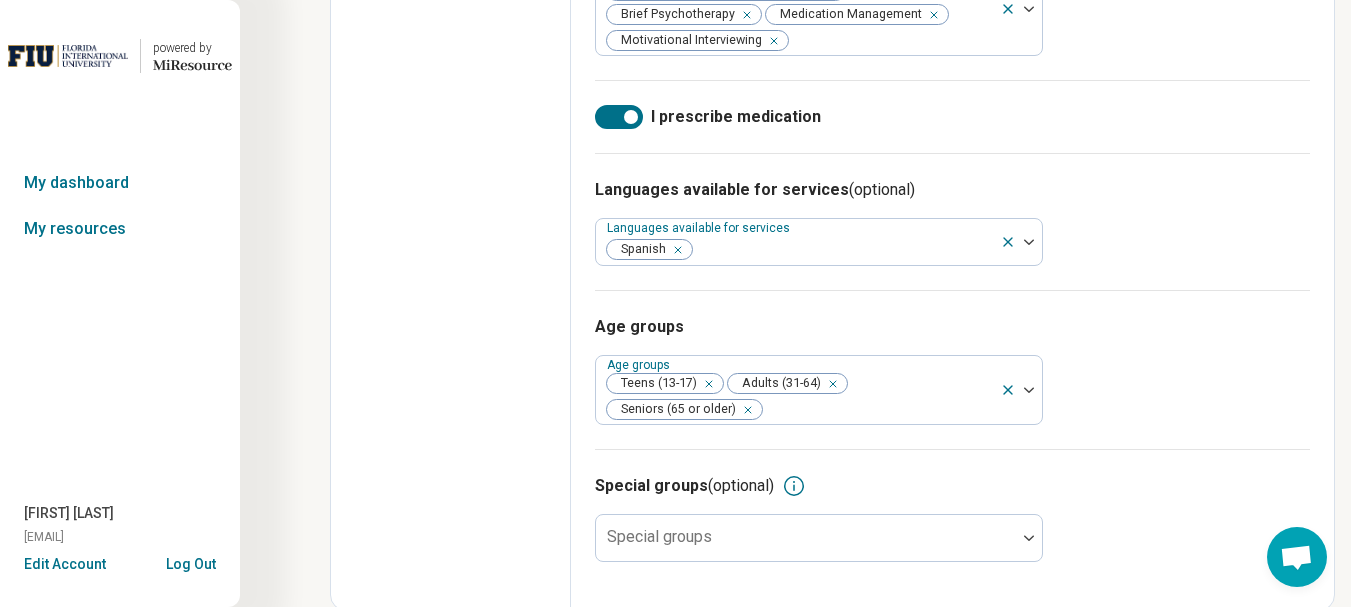 scroll, scrollTop: 1041, scrollLeft: 0, axis: vertical 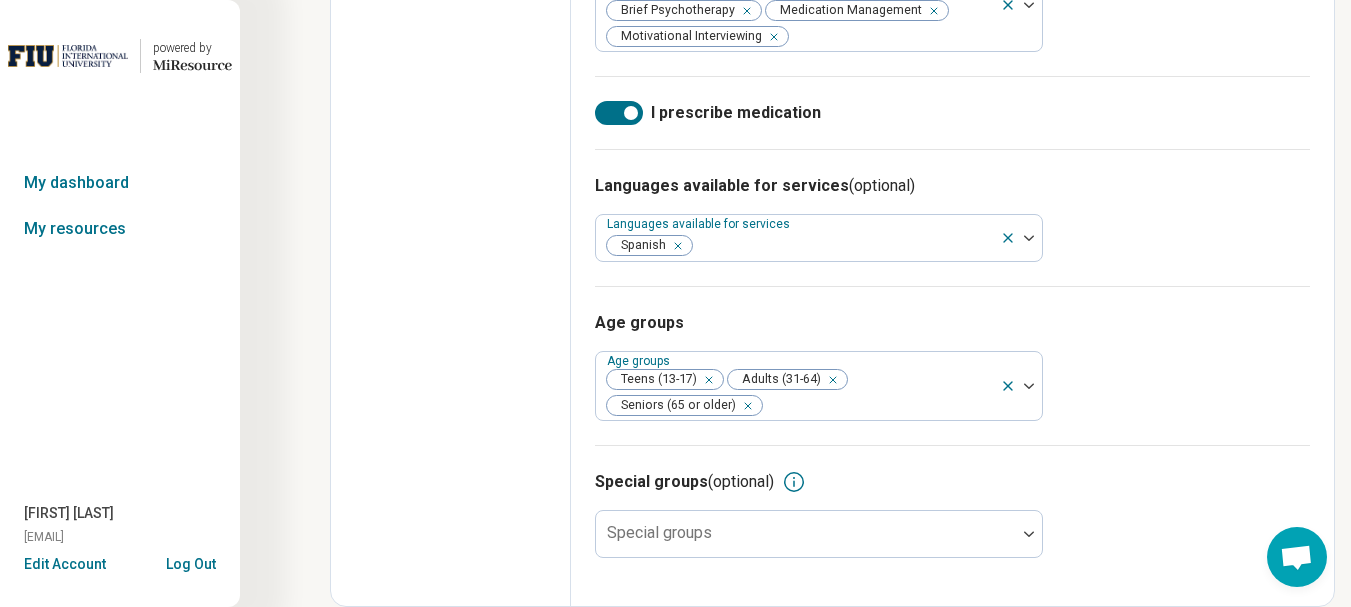 click at bounding box center [1029, 534] 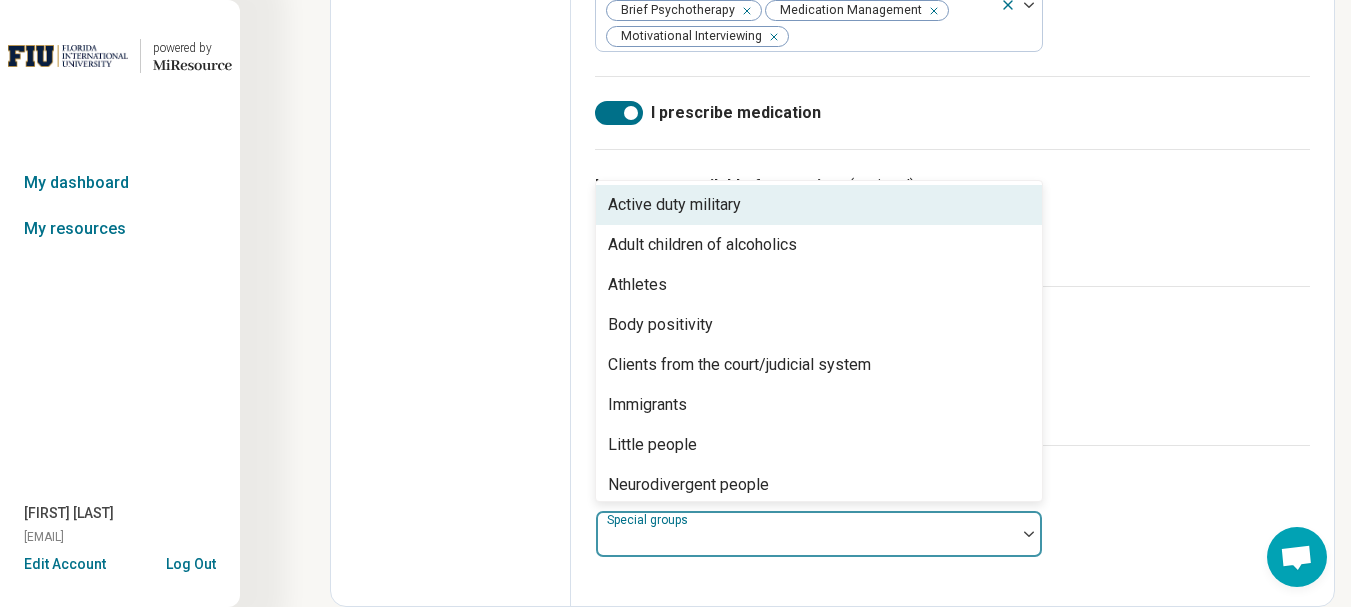 click on "Active duty military" at bounding box center (819, 205) 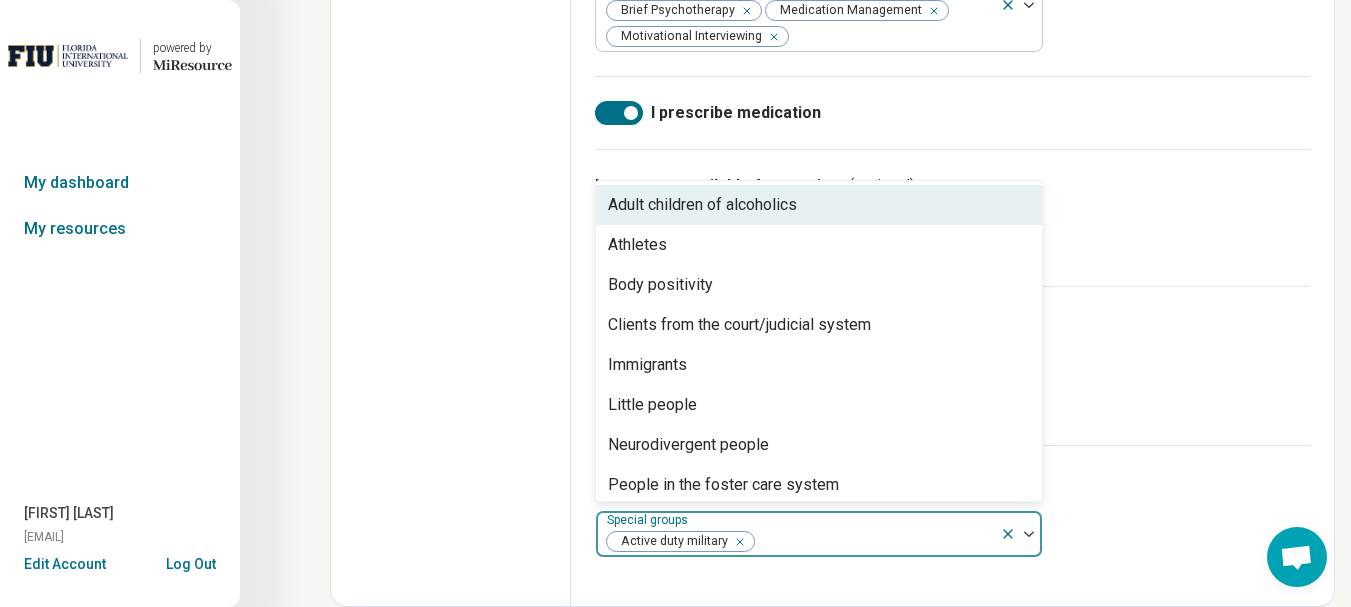 click on "Adult children of alcoholics" at bounding box center [702, 205] 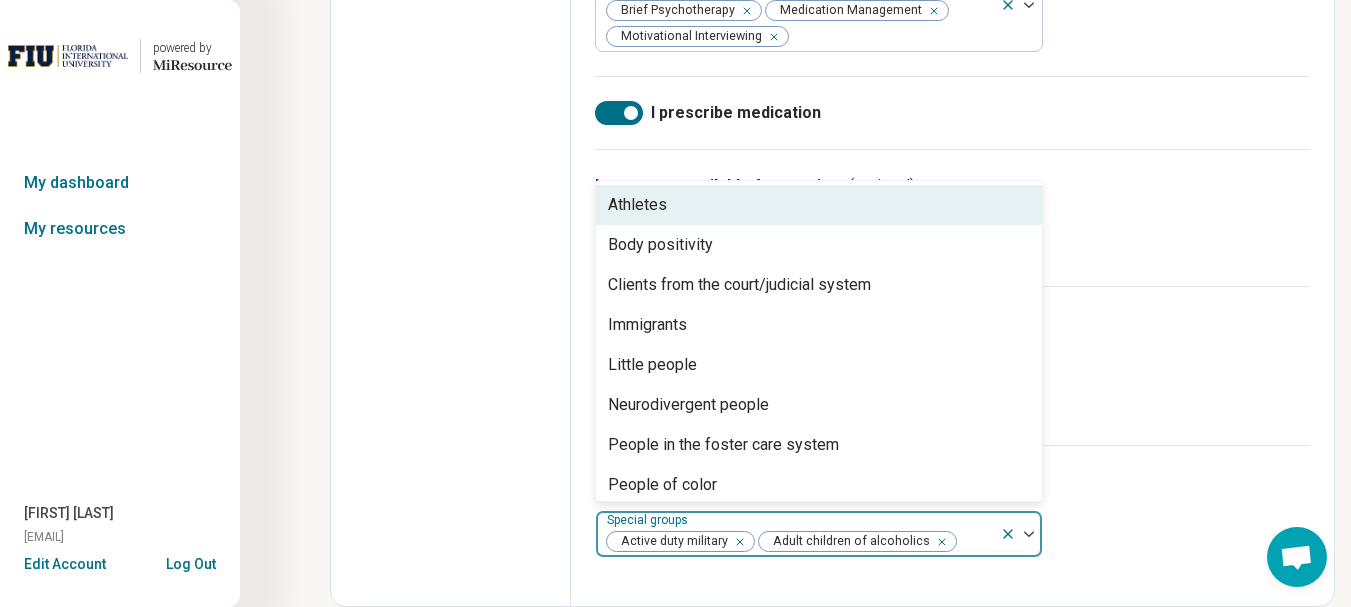 click on "Athletes" at bounding box center (819, 205) 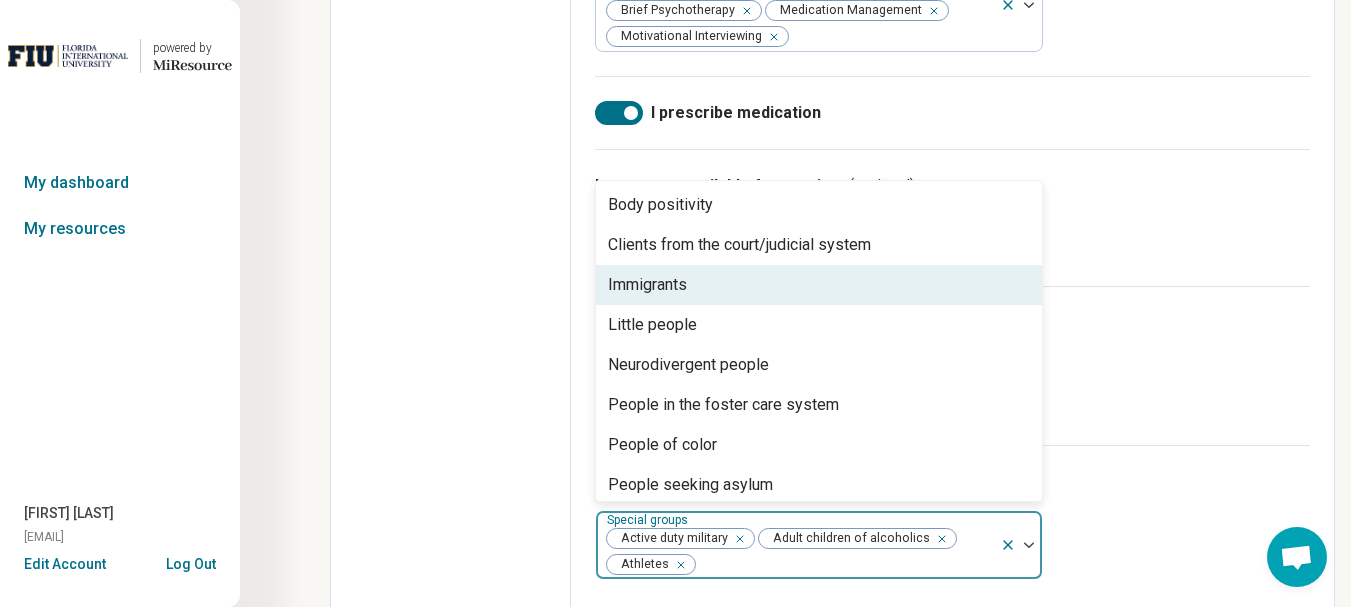 click on "Immigrants" at bounding box center (819, 285) 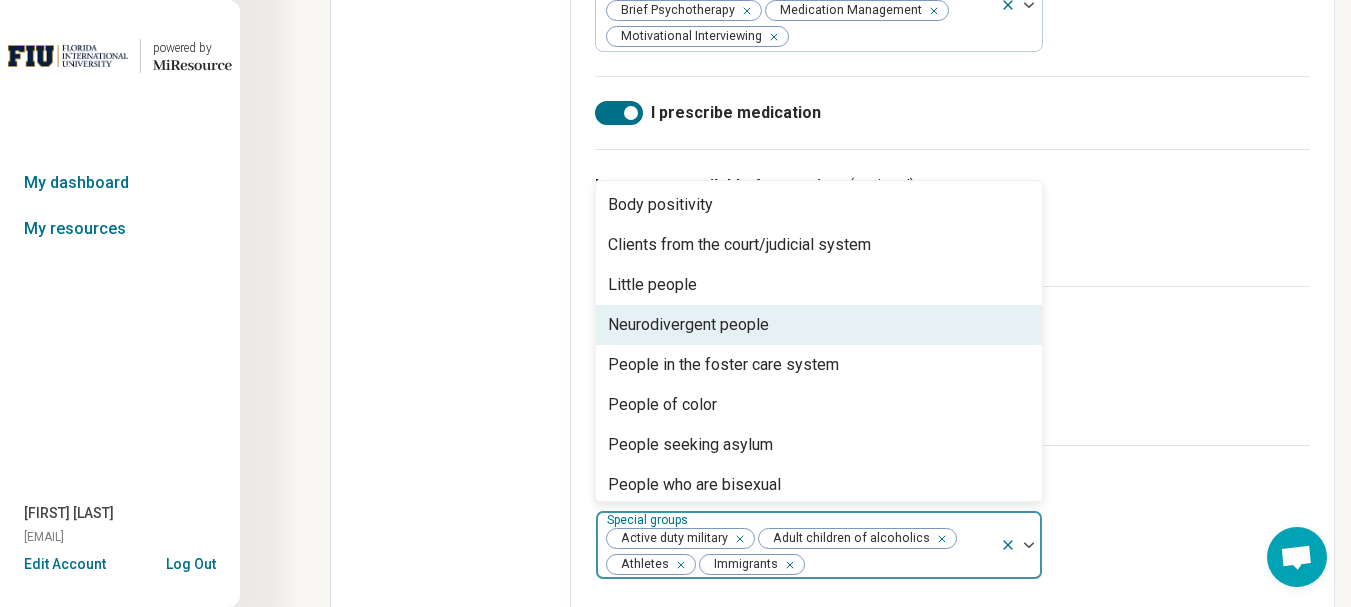 click on "Neurodivergent people" at bounding box center [688, 325] 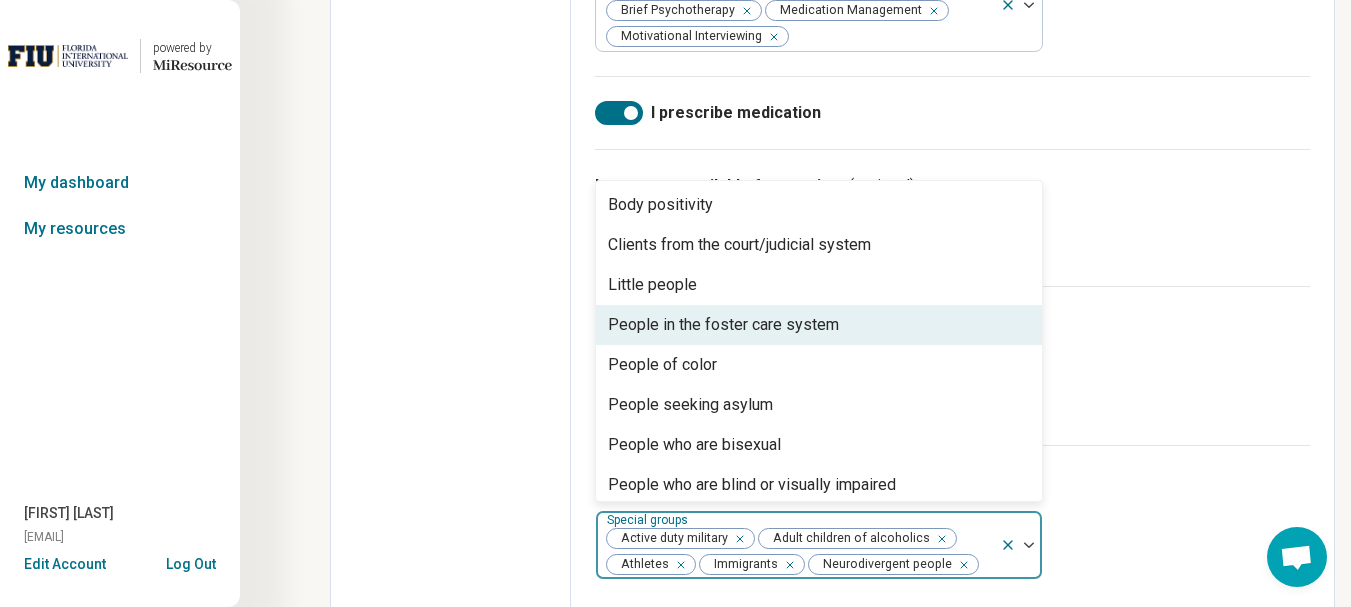 click on "People in the foster care system" at bounding box center (723, 325) 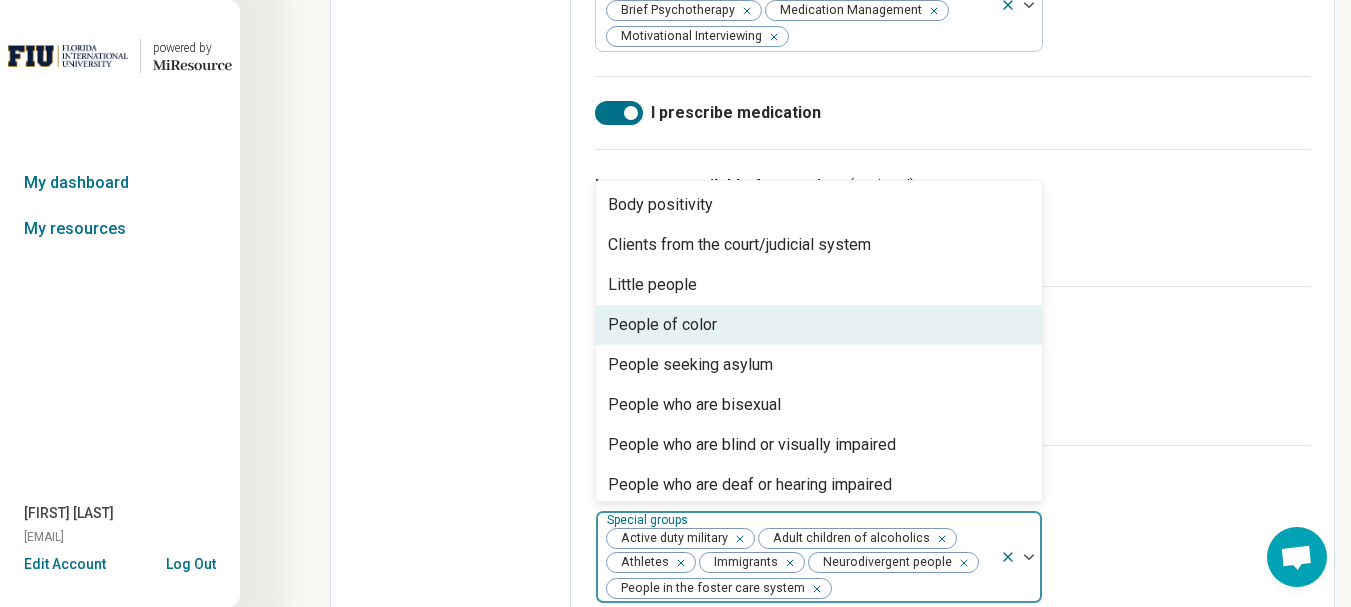 click on "People of color" at bounding box center (819, 325) 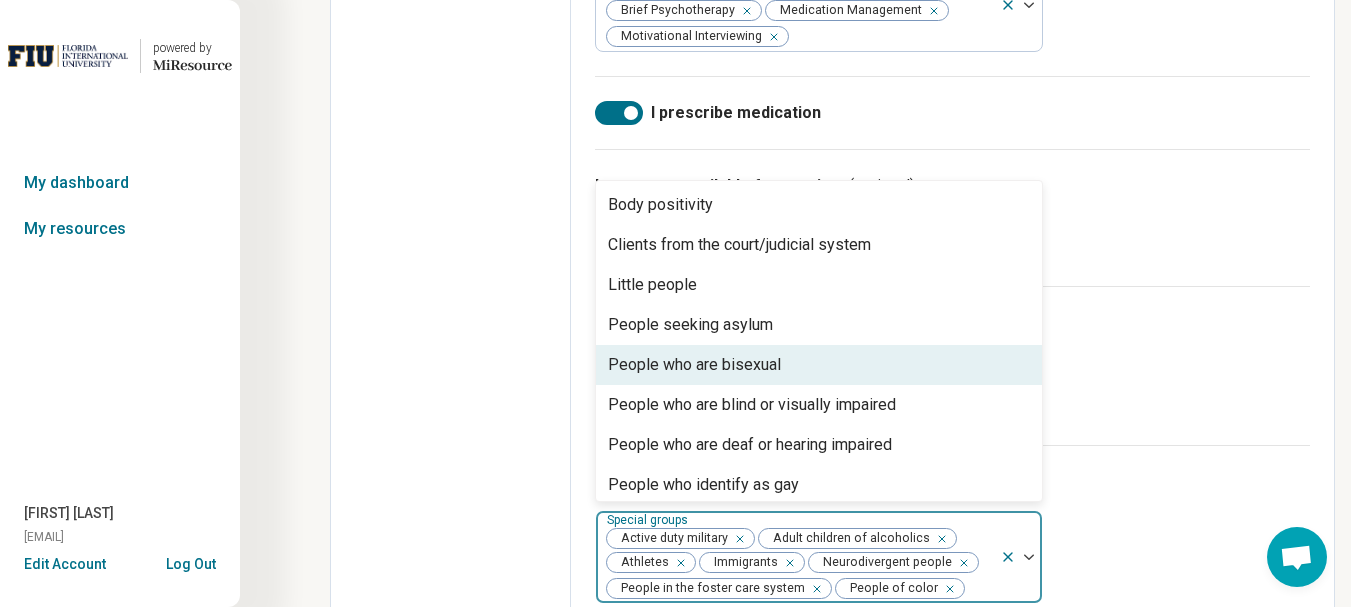click on "People who are bisexual" at bounding box center [694, 365] 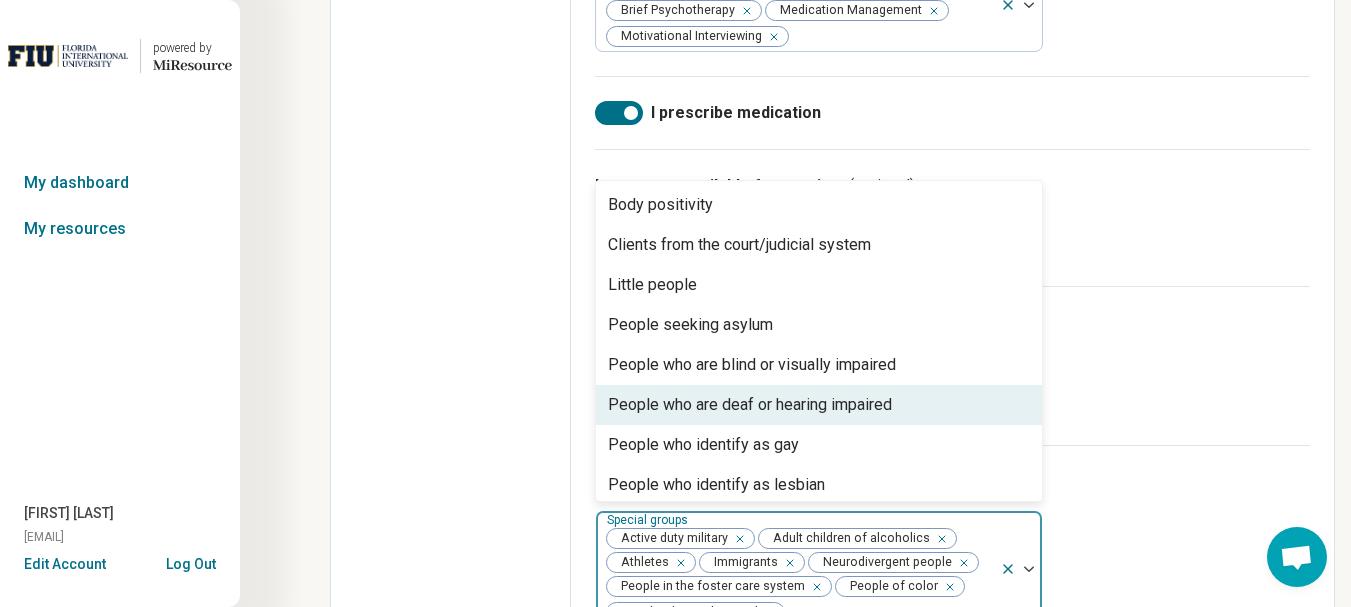 scroll, scrollTop: 100, scrollLeft: 0, axis: vertical 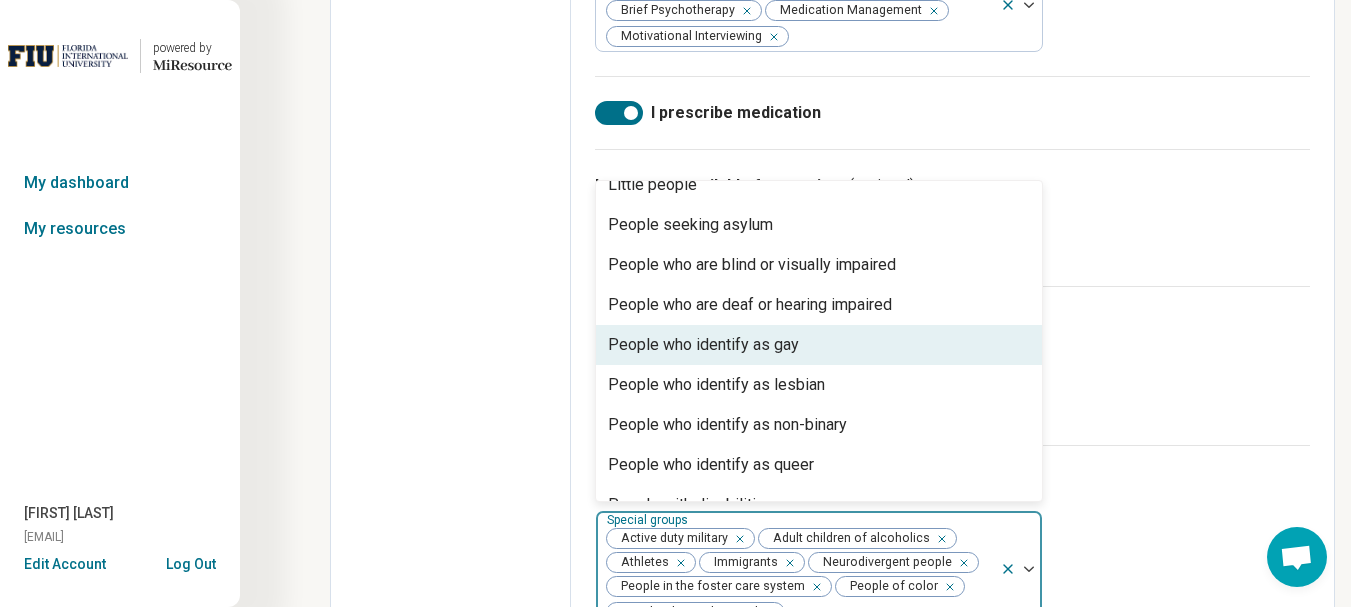 click on "People who identify as gay" at bounding box center (703, 345) 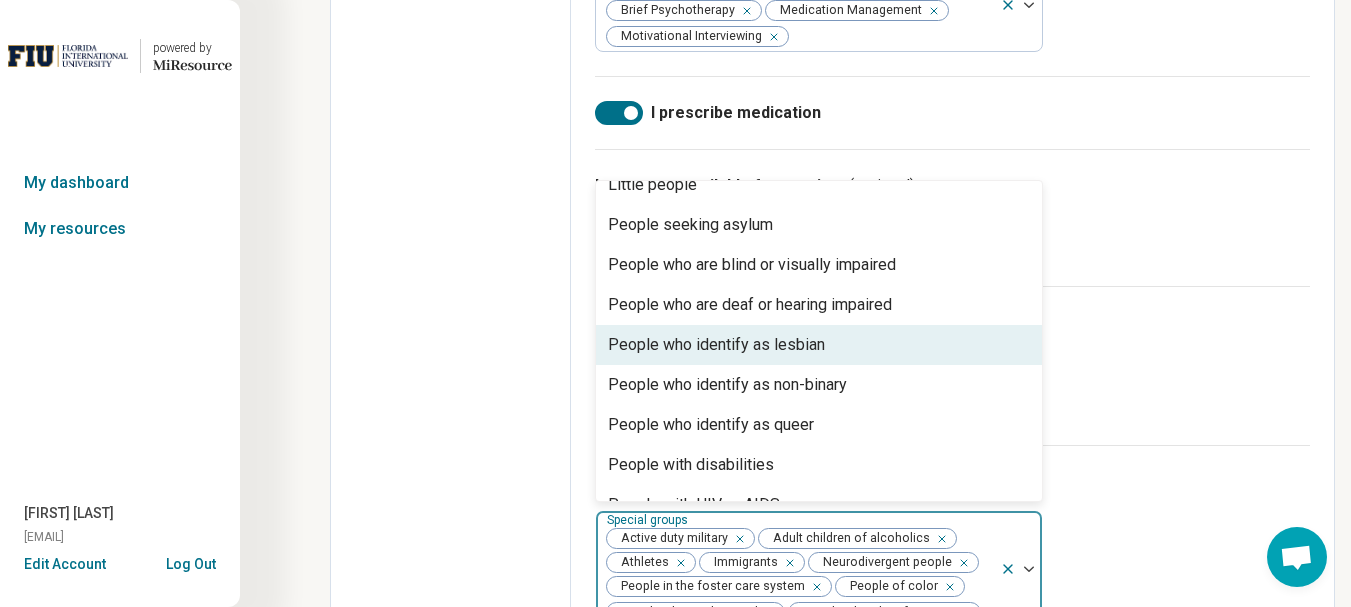click on "People who identify as lesbian" at bounding box center [716, 345] 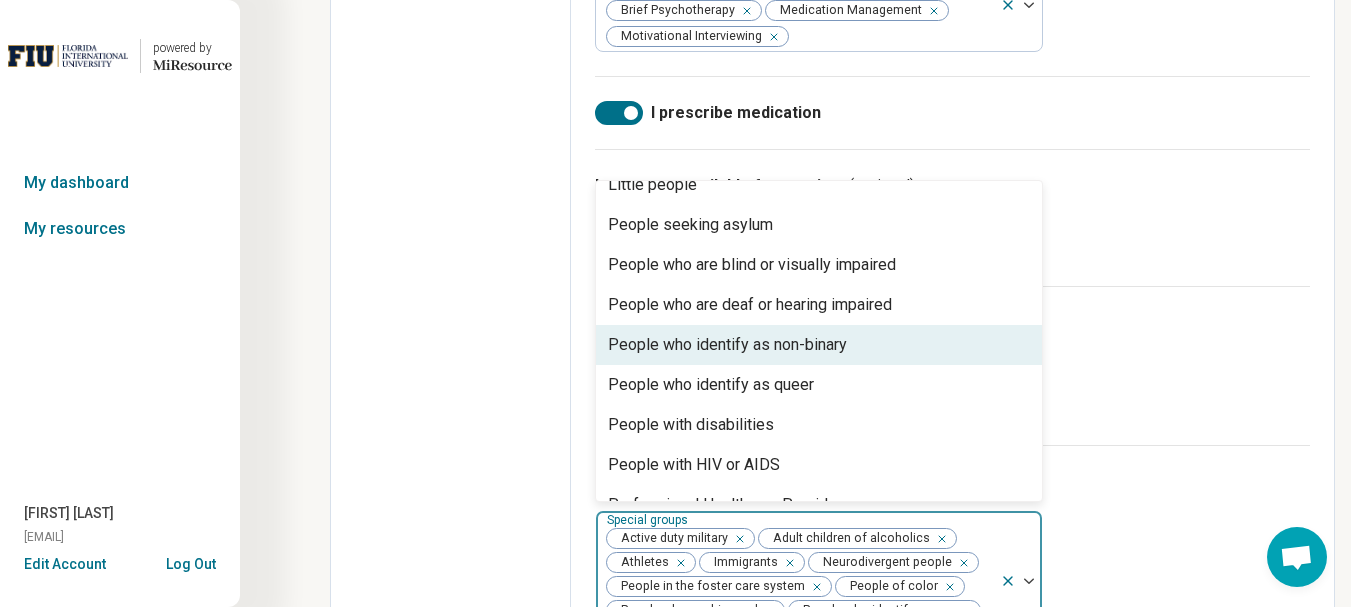click on "People who identify as non-binary" at bounding box center [727, 345] 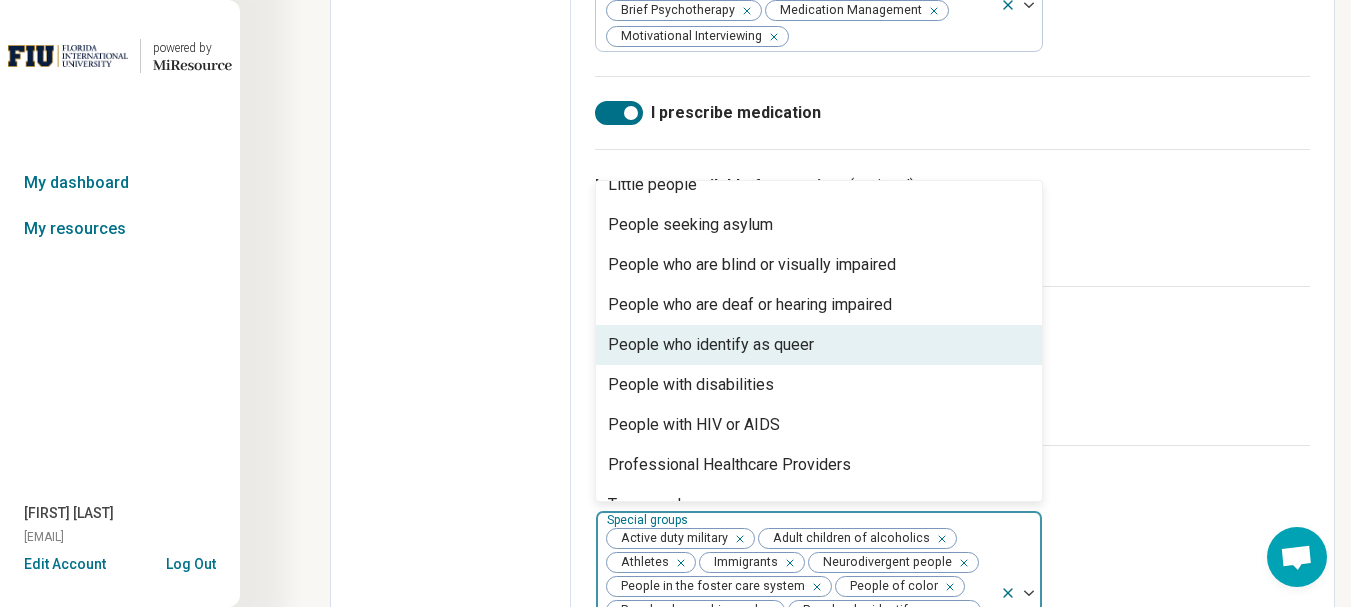 click on "People who identify as queer" at bounding box center (711, 345) 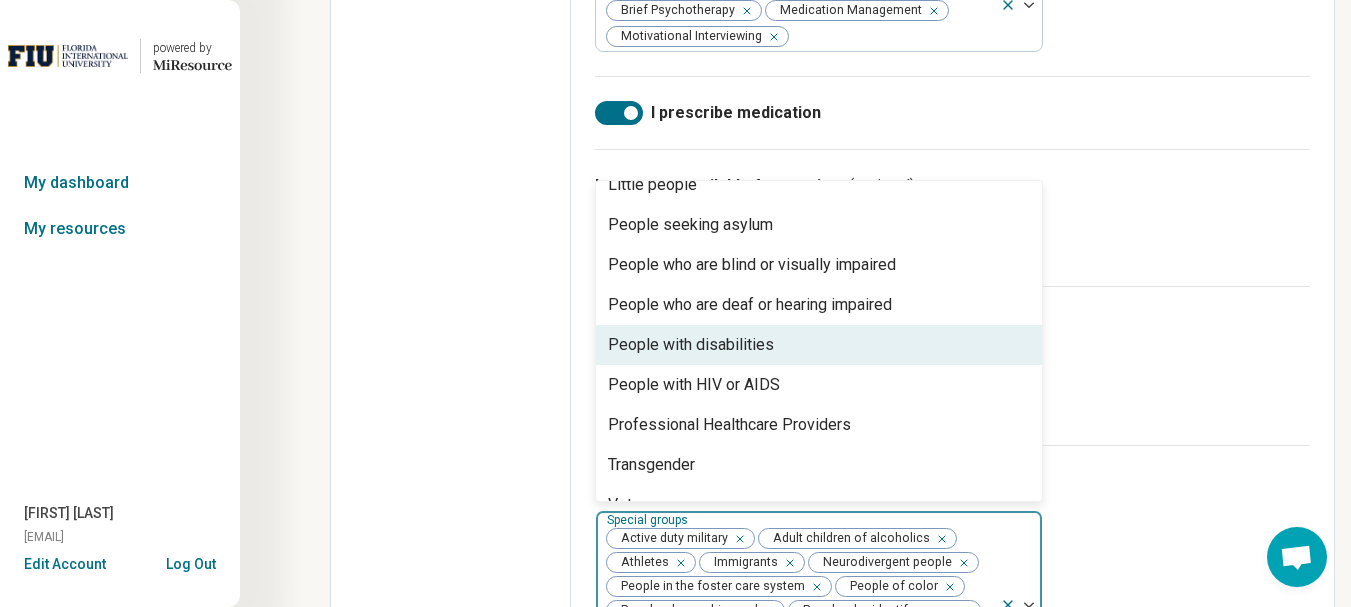 click on "People with disabilities" at bounding box center (819, 345) 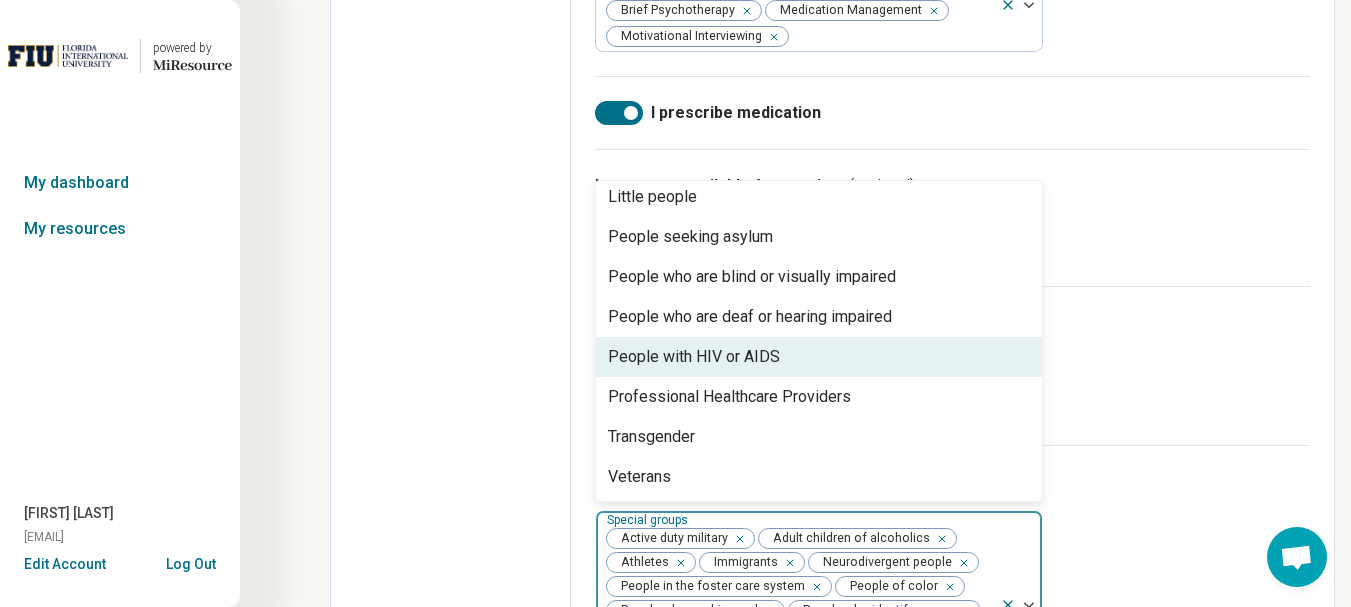 click on "People with HIV or AIDS" at bounding box center [694, 357] 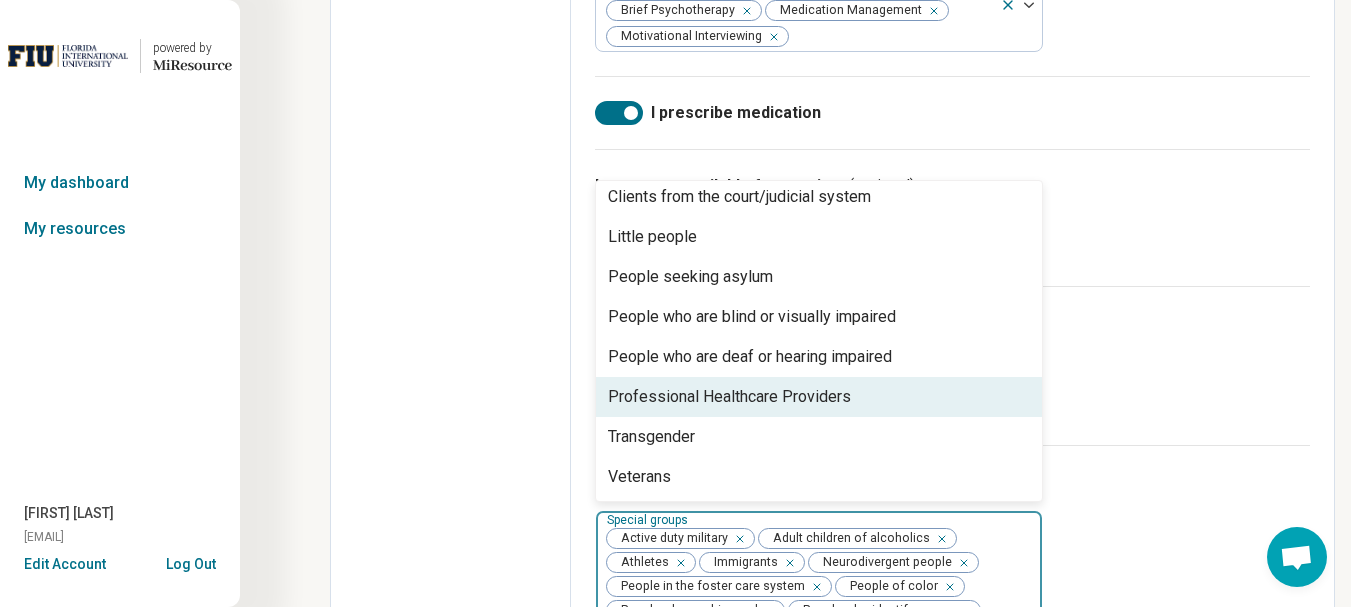 click on "Professional Healthcare Providers" at bounding box center (729, 397) 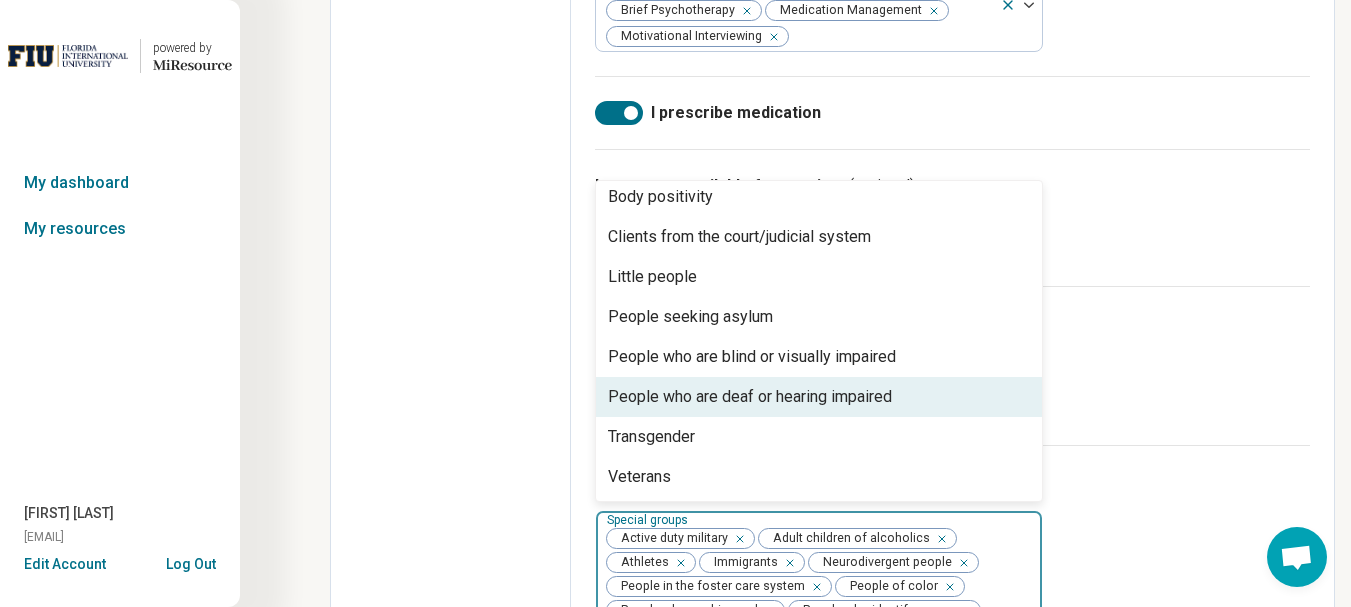 scroll, scrollTop: 8, scrollLeft: 0, axis: vertical 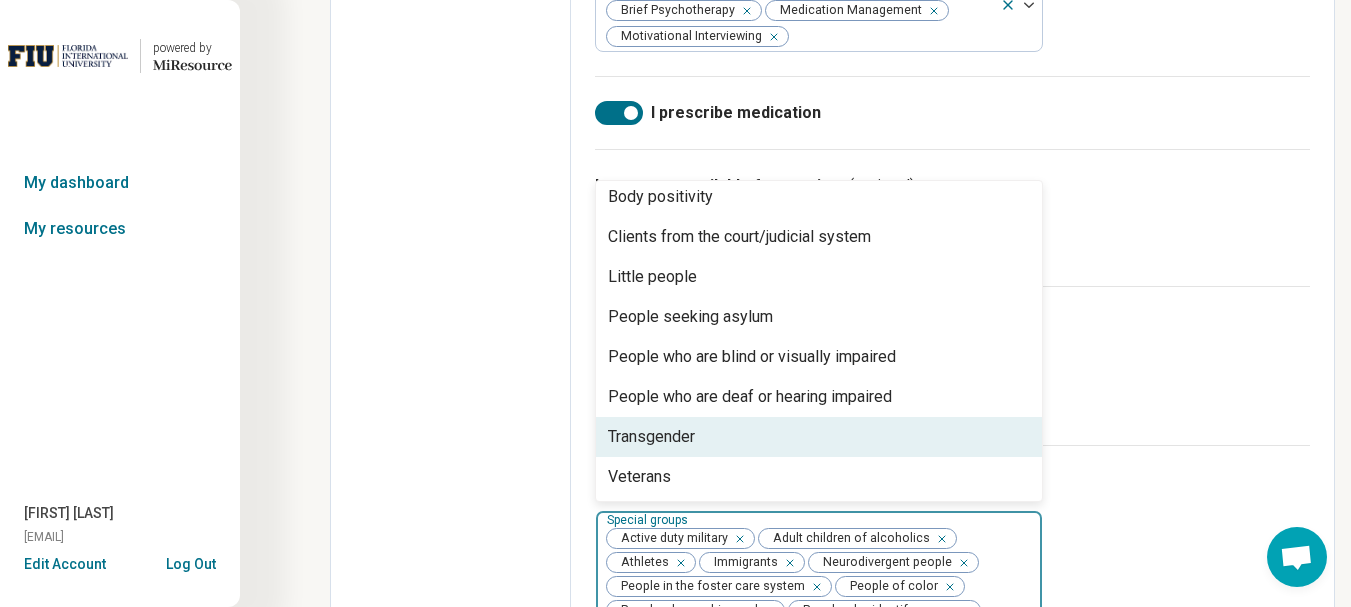 click on "Transgender" at bounding box center (819, 437) 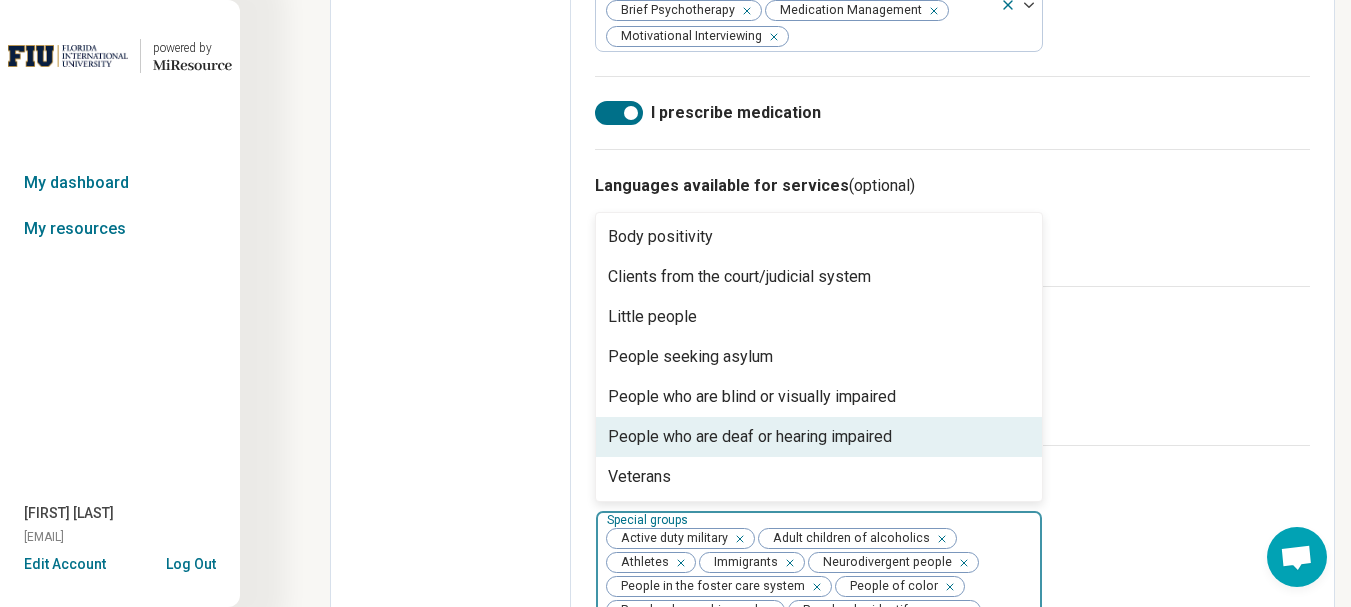 scroll, scrollTop: 0, scrollLeft: 0, axis: both 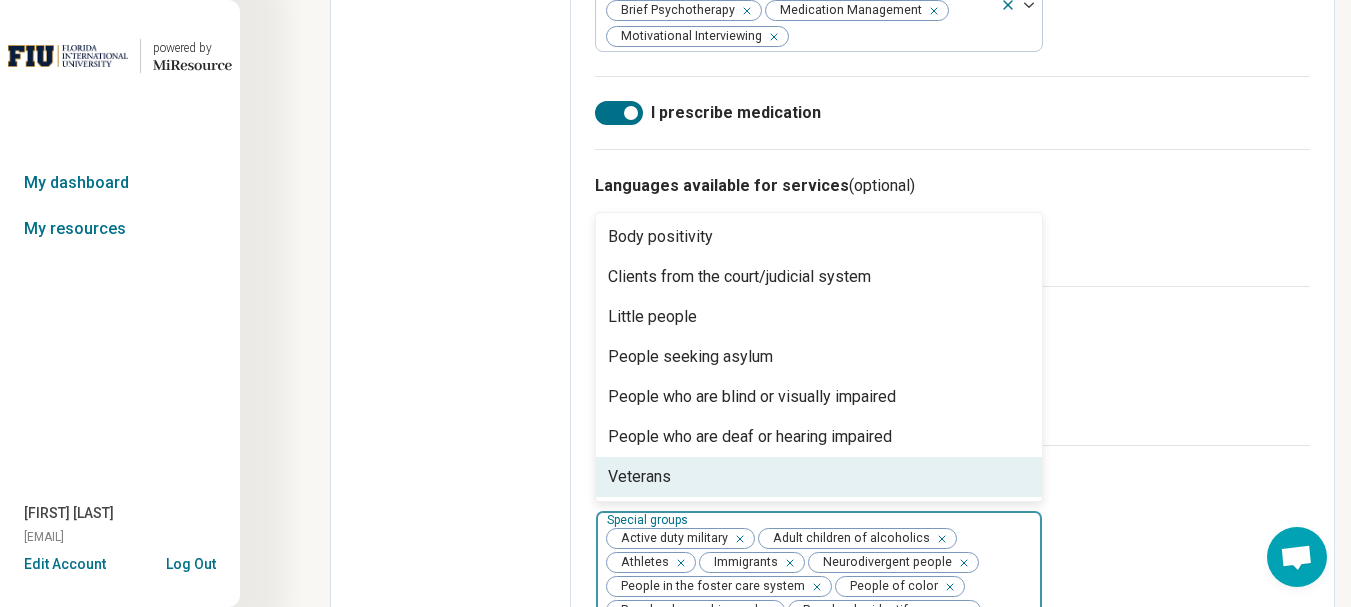 click on "Veterans" at bounding box center (819, 477) 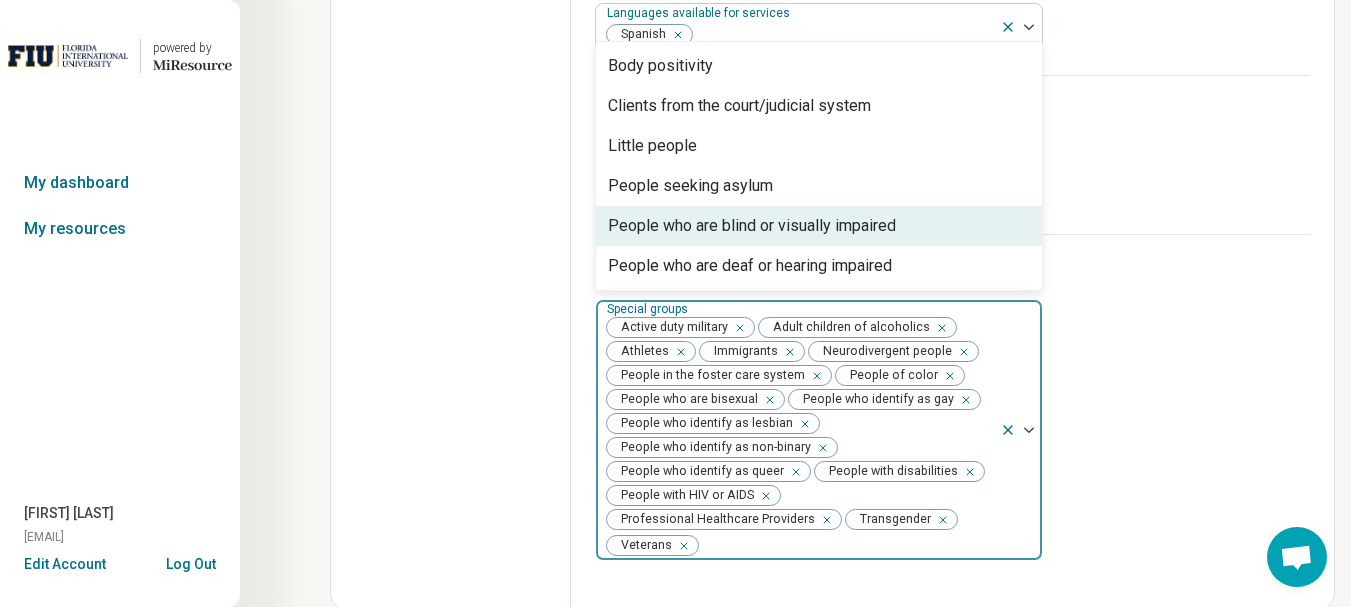 scroll, scrollTop: 1255, scrollLeft: 0, axis: vertical 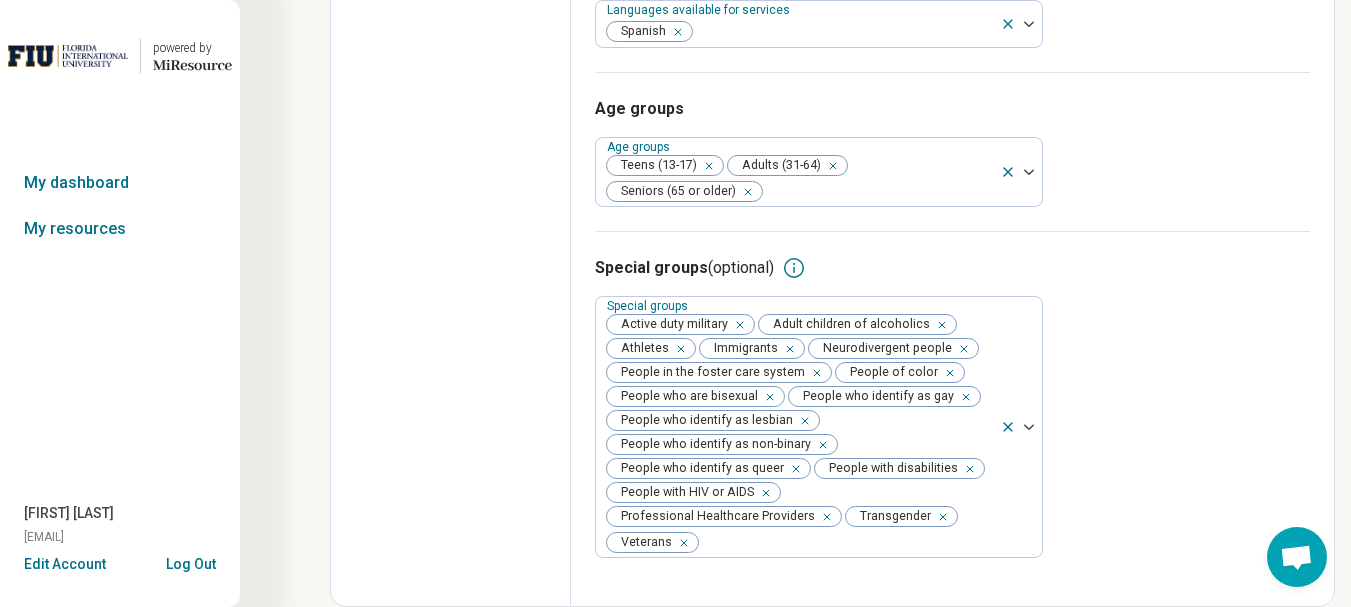 click on "Special groups  (optional) Special groups Active duty military Adult children of alcoholics Athletes Immigrants Neurodivergent people People in the foster care system People of color People who are bisexual People who identify as gay People who identify as lesbian People who identify as non-binary People who identify as queer People with disabilities People with HIV or AIDS Professional Healthcare Providers Transgender Veterans" at bounding box center (952, 406) 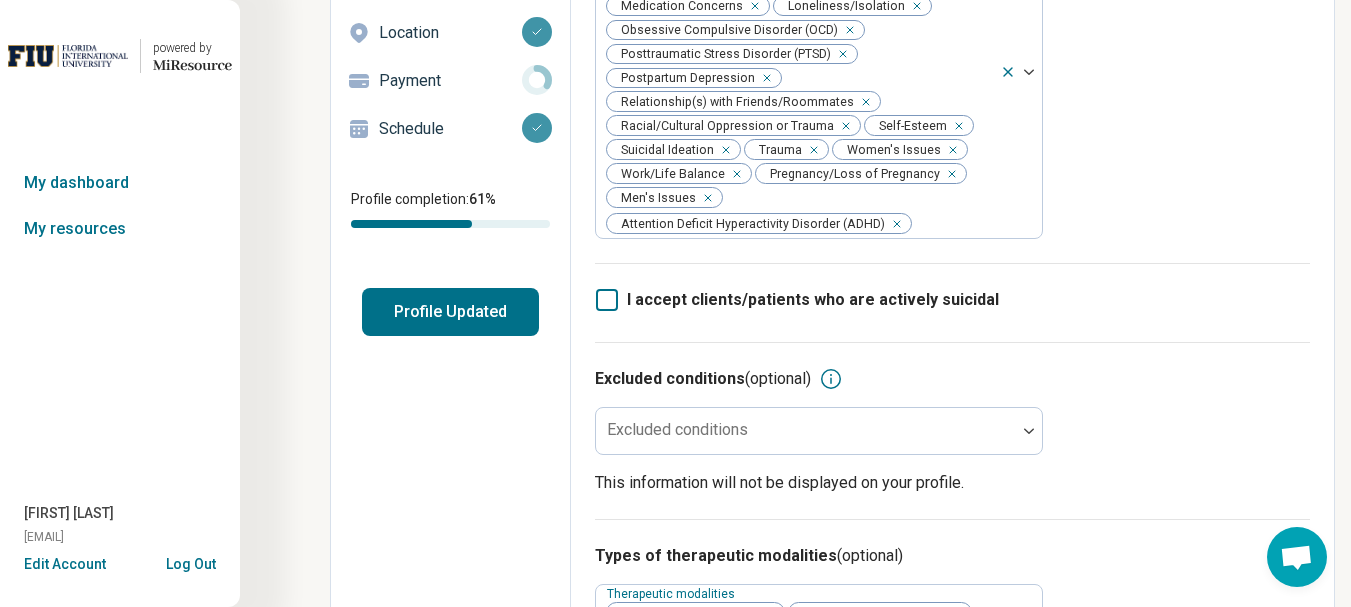 scroll, scrollTop: 0, scrollLeft: 0, axis: both 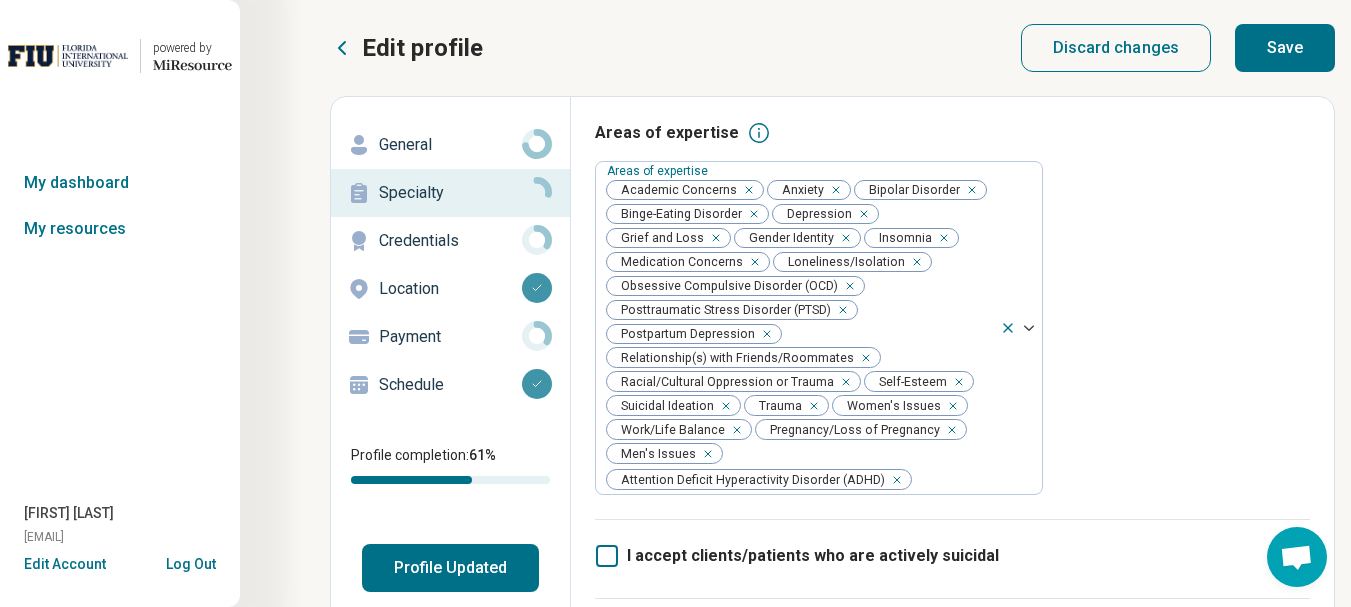 click on "Save" at bounding box center [1285, 48] 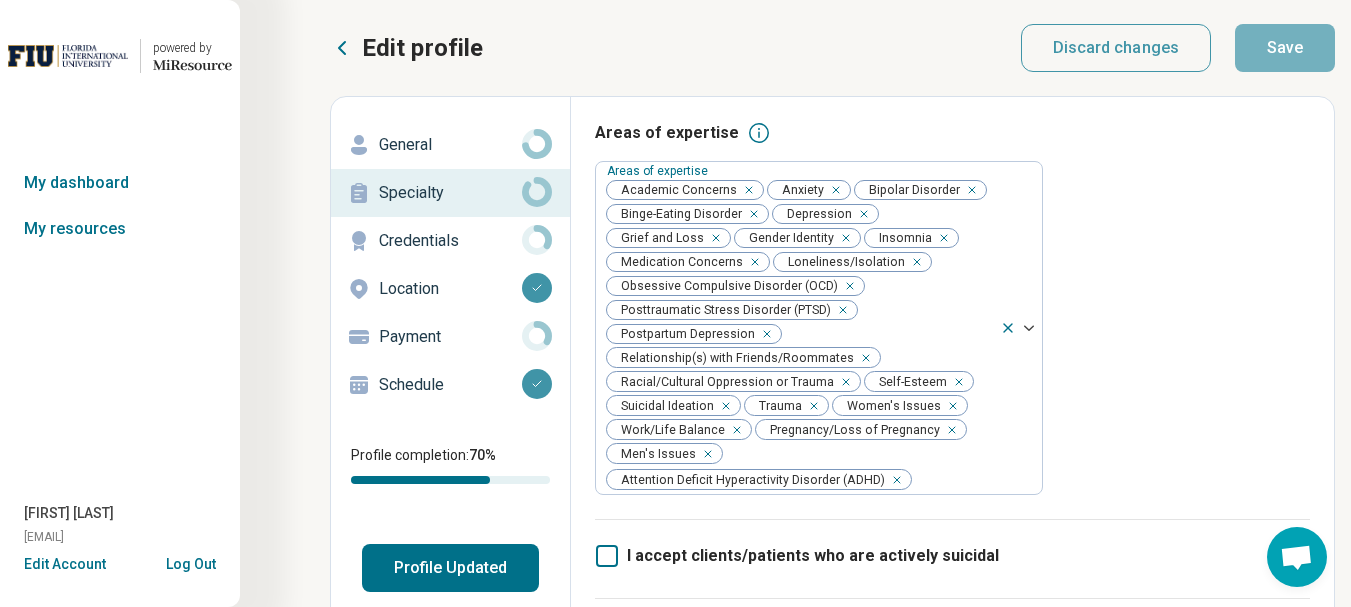 click on "Credentials" at bounding box center [450, 241] 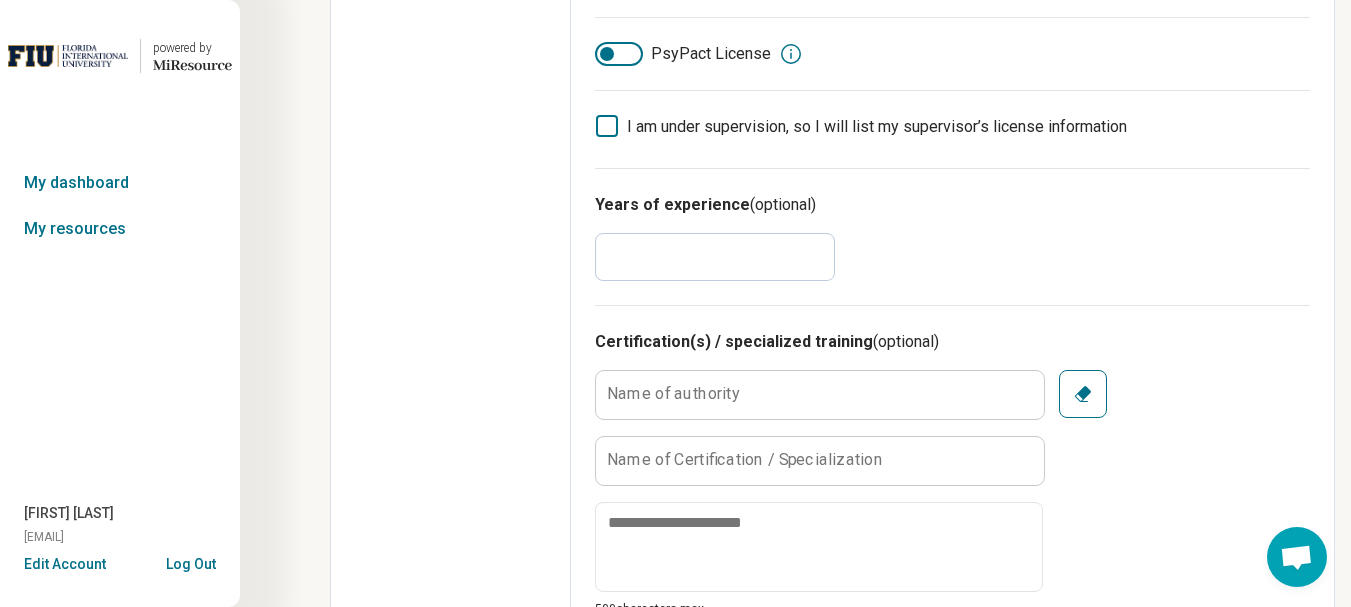 scroll, scrollTop: 700, scrollLeft: 0, axis: vertical 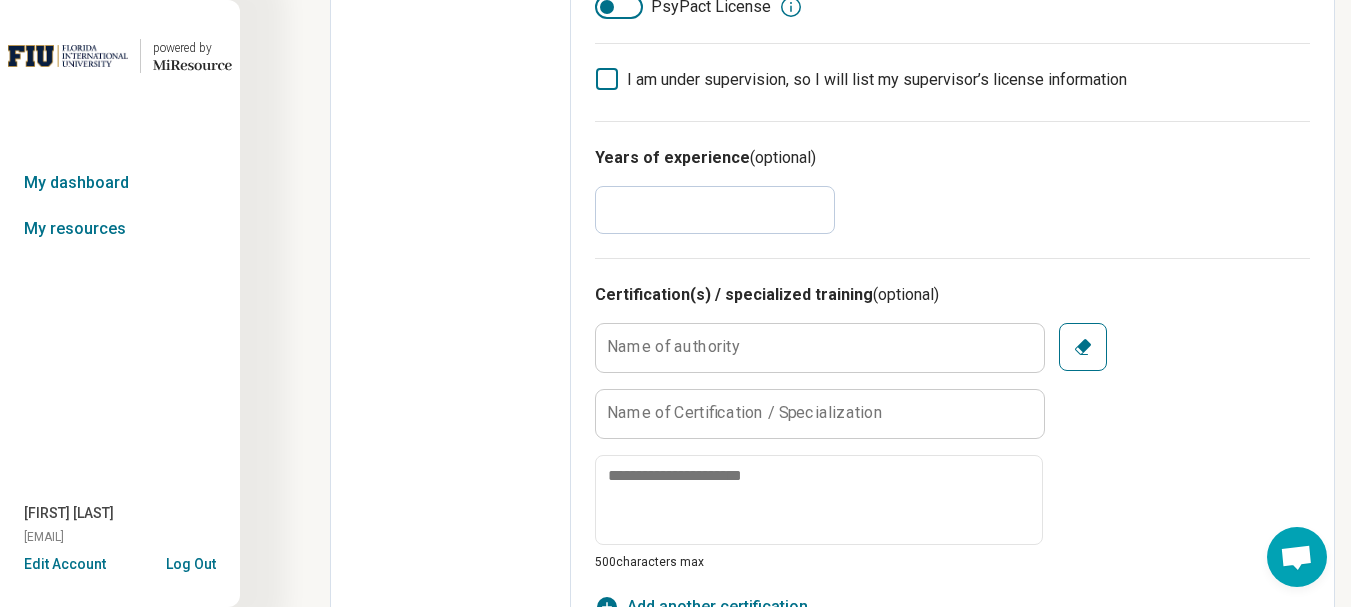 click on "*" at bounding box center (715, 210) 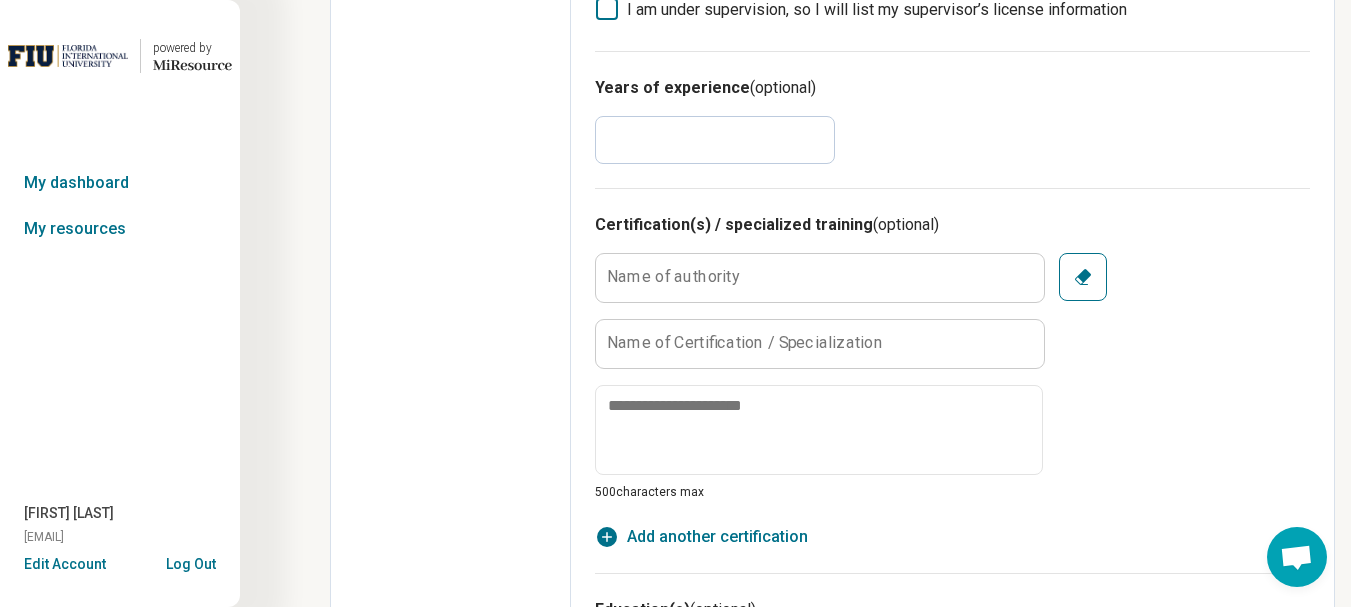 scroll, scrollTop: 800, scrollLeft: 0, axis: vertical 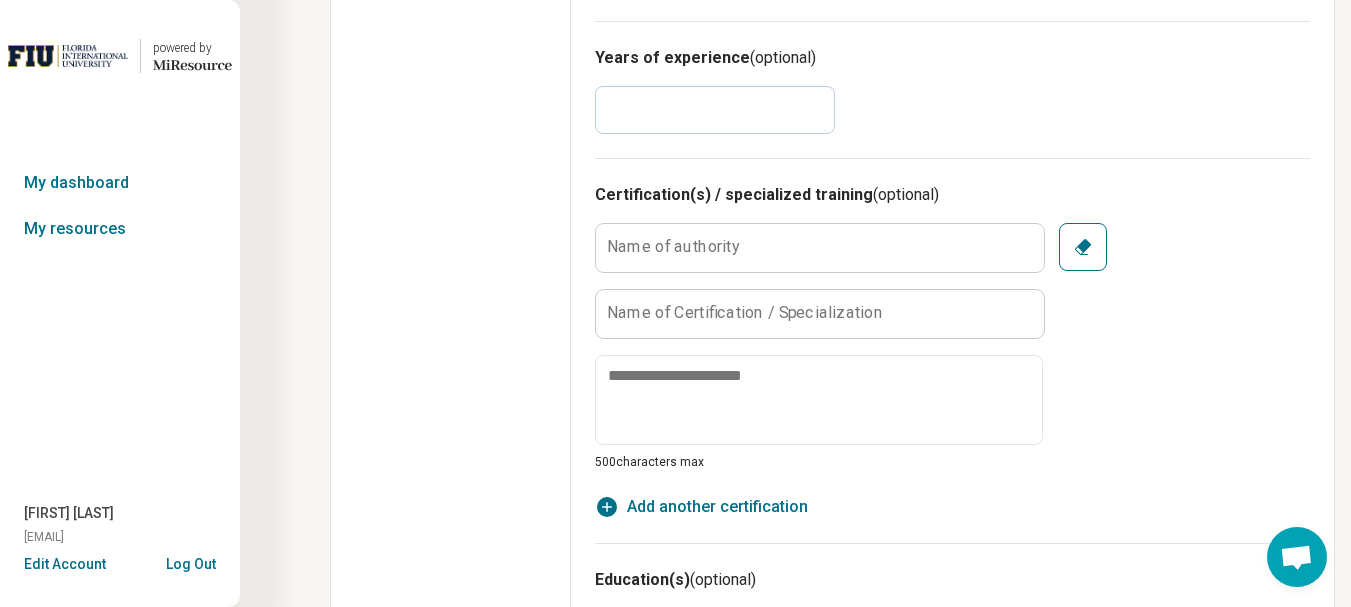 type on "**" 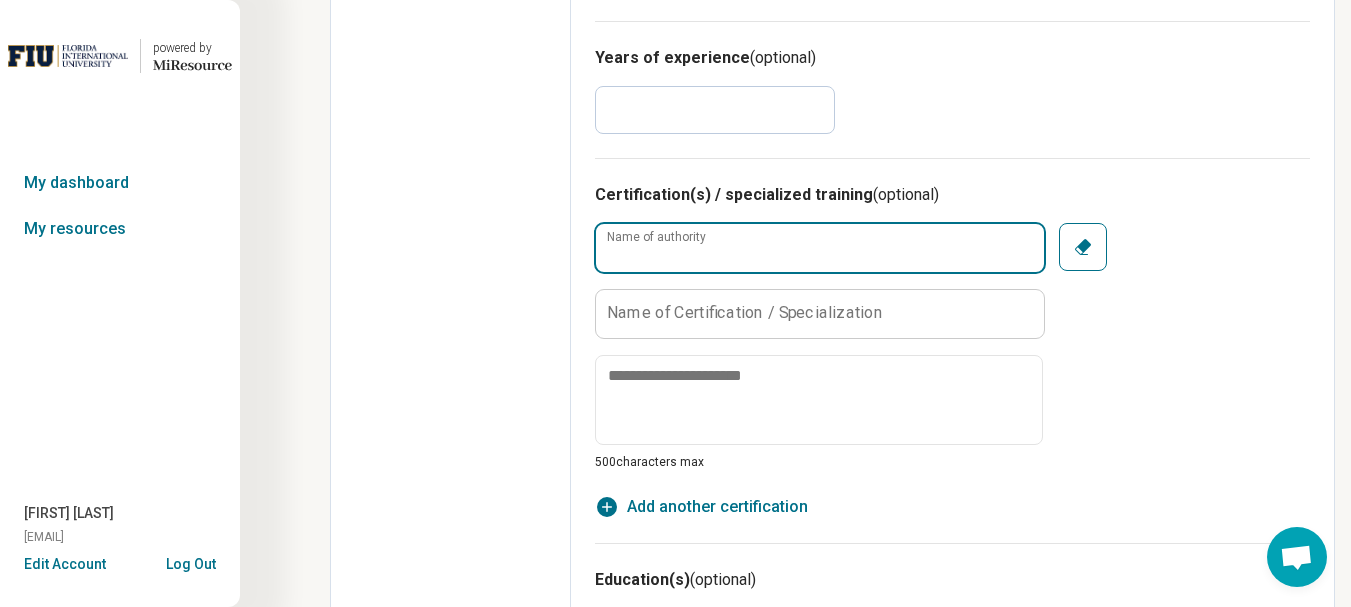 click on "Name of authority" at bounding box center (820, 248) 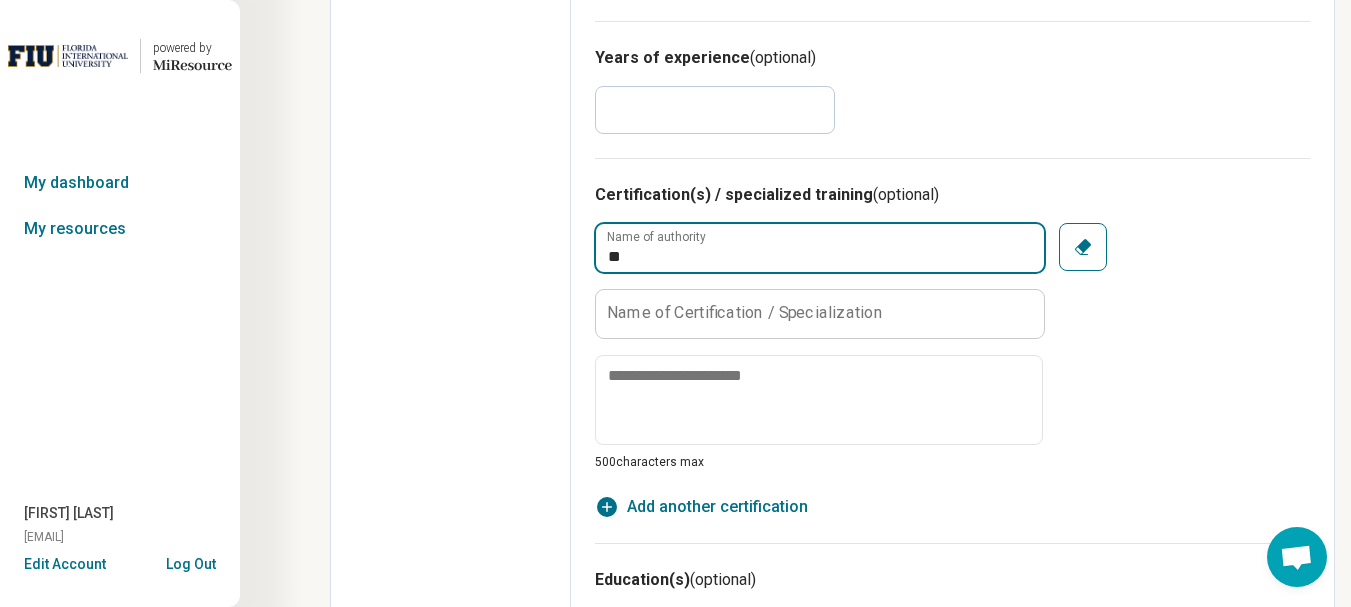 type on "*" 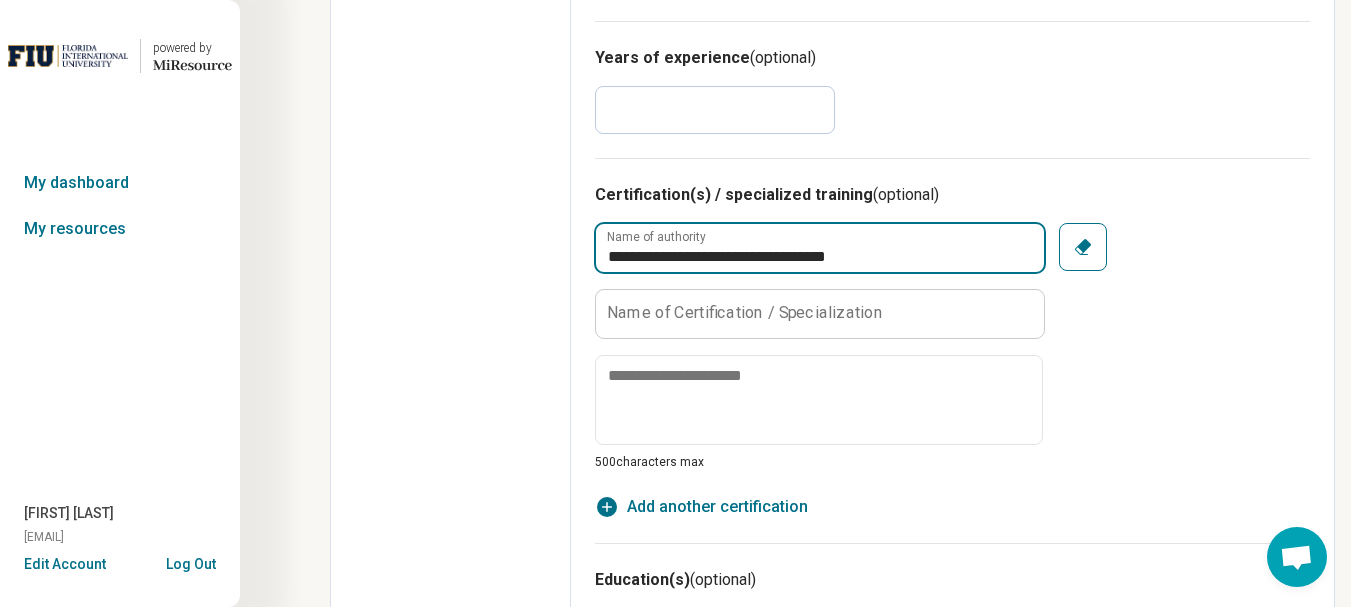 type on "**********" 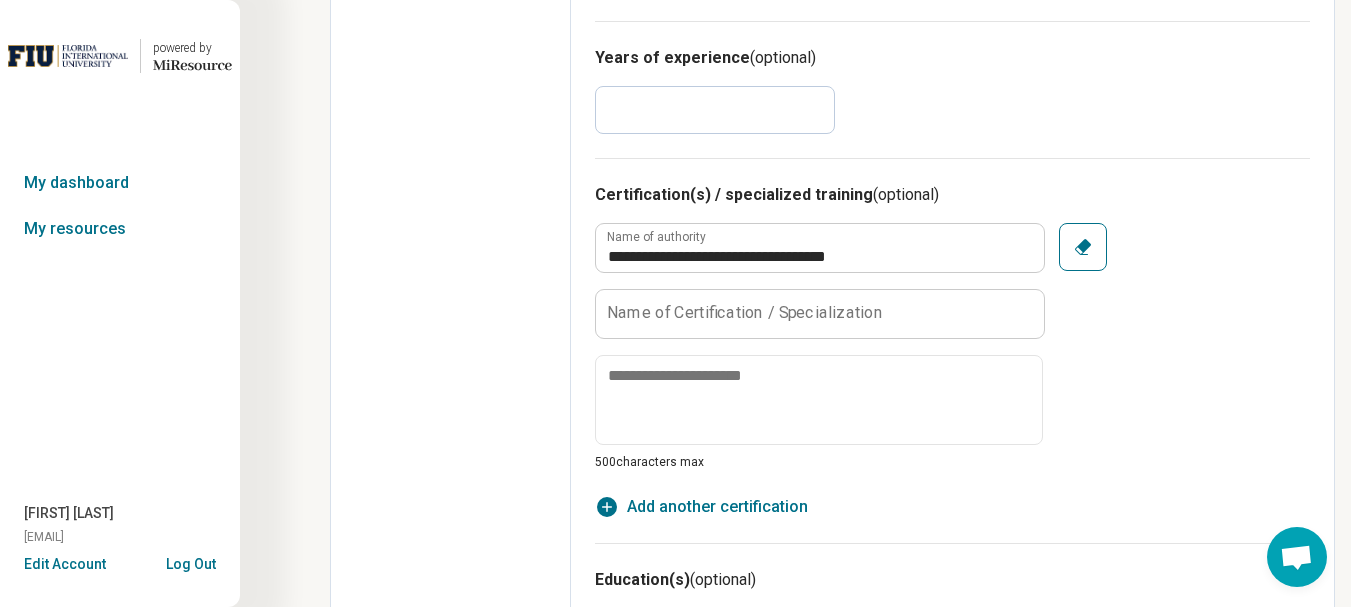 click on "Name of Certification / Specialization" at bounding box center (745, 313) 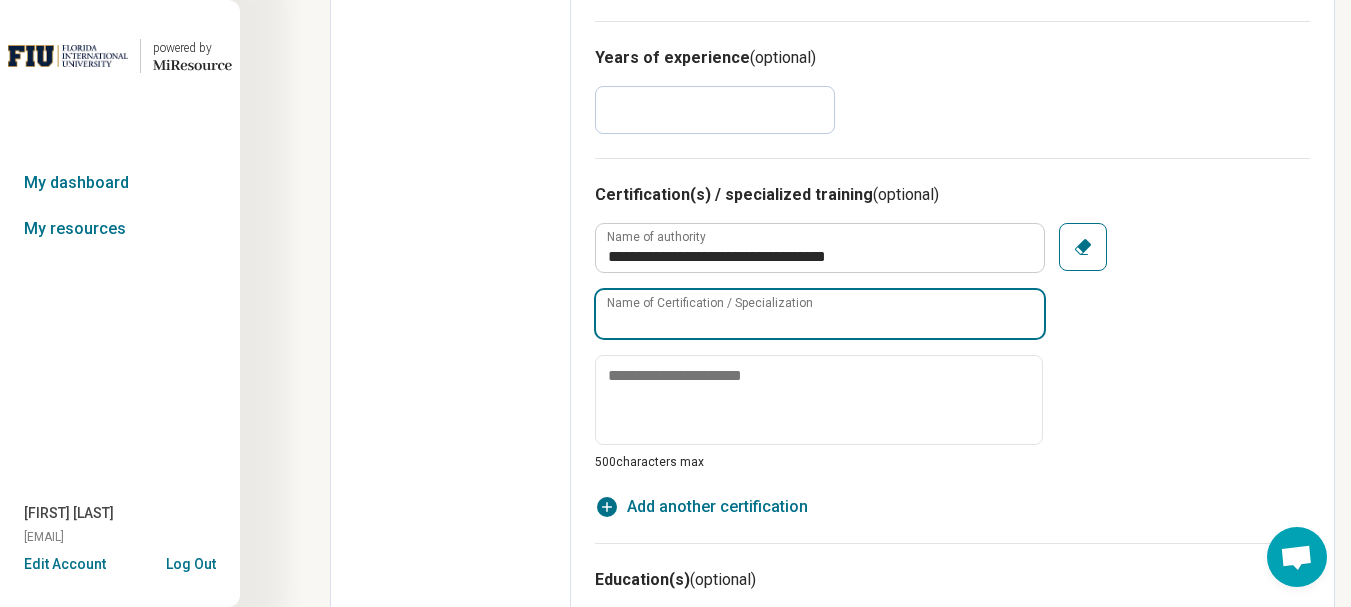click on "Name of Certification / Specialization" at bounding box center [820, 314] 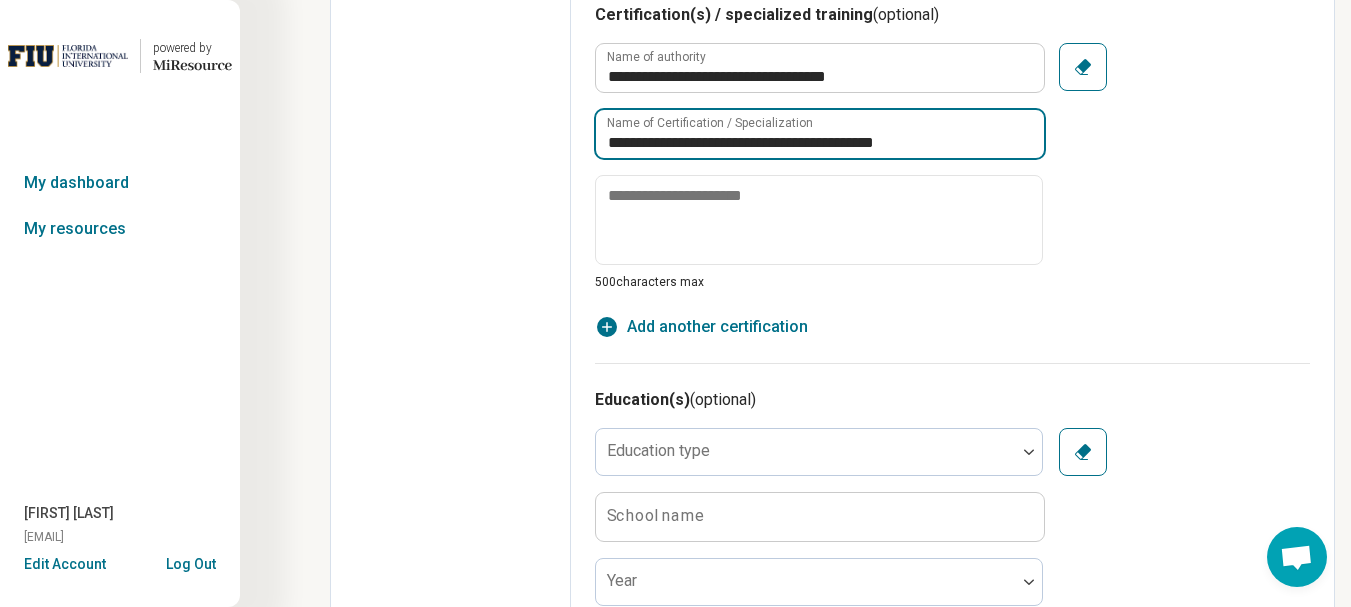 scroll, scrollTop: 1000, scrollLeft: 0, axis: vertical 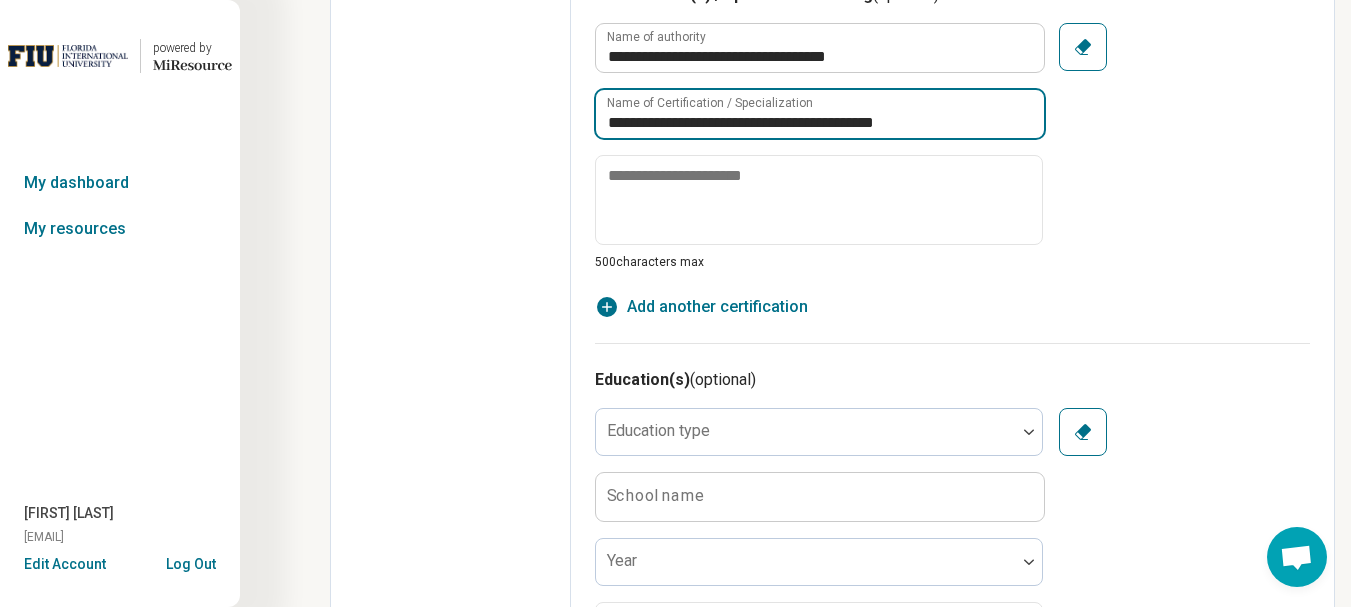 drag, startPoint x: 930, startPoint y: 122, endPoint x: 604, endPoint y: 120, distance: 326.00613 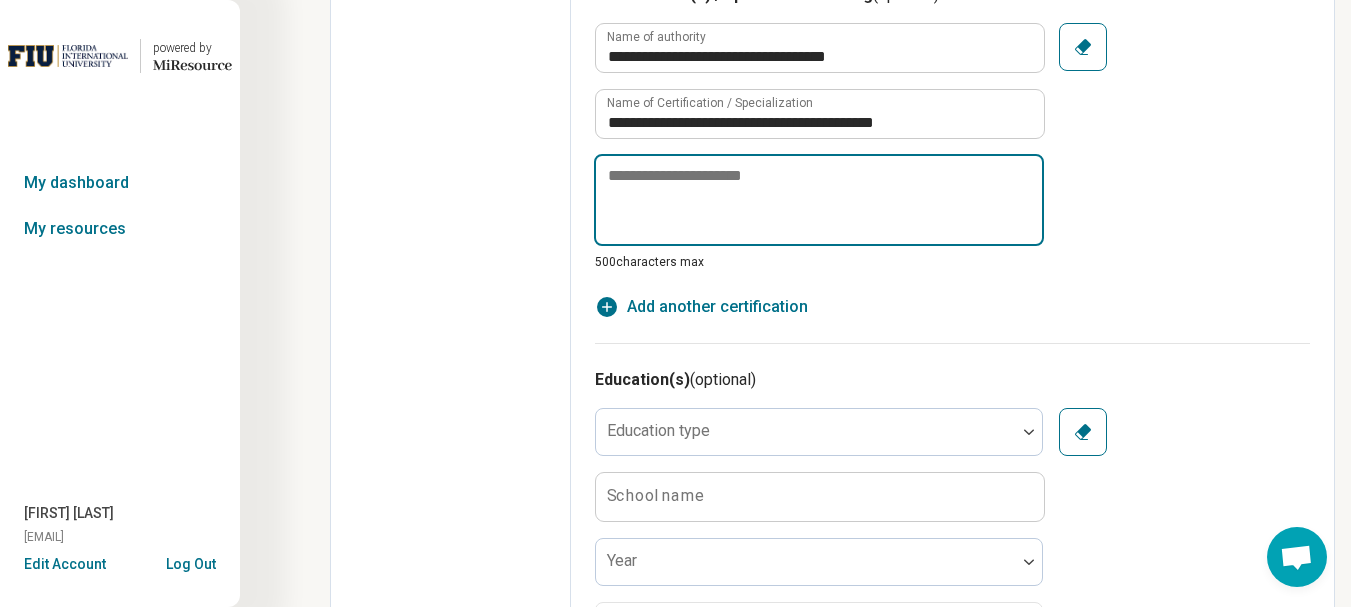 click at bounding box center (819, 200) 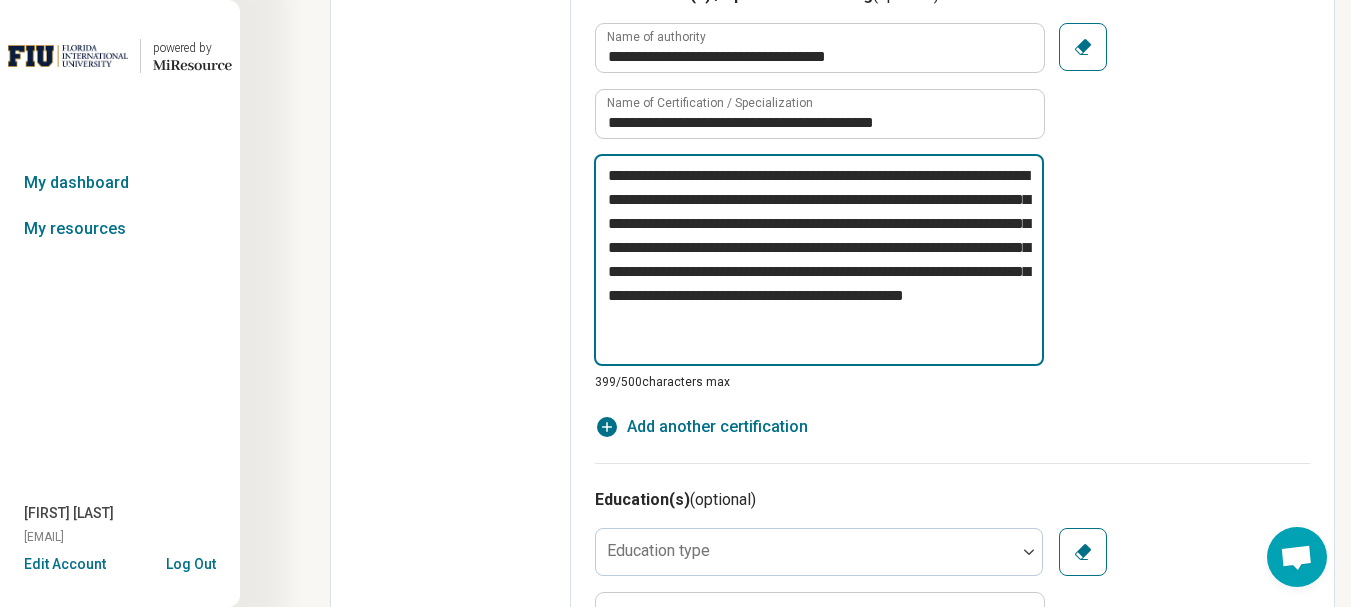 click on "**********" at bounding box center [819, 260] 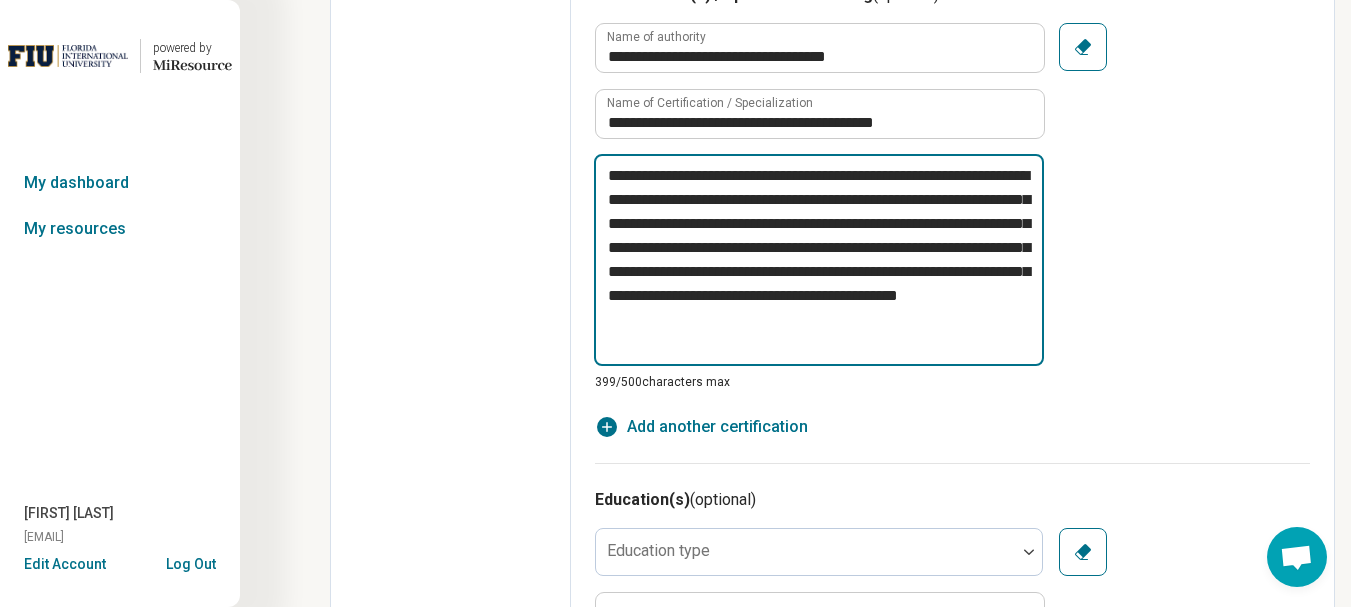 type on "*" 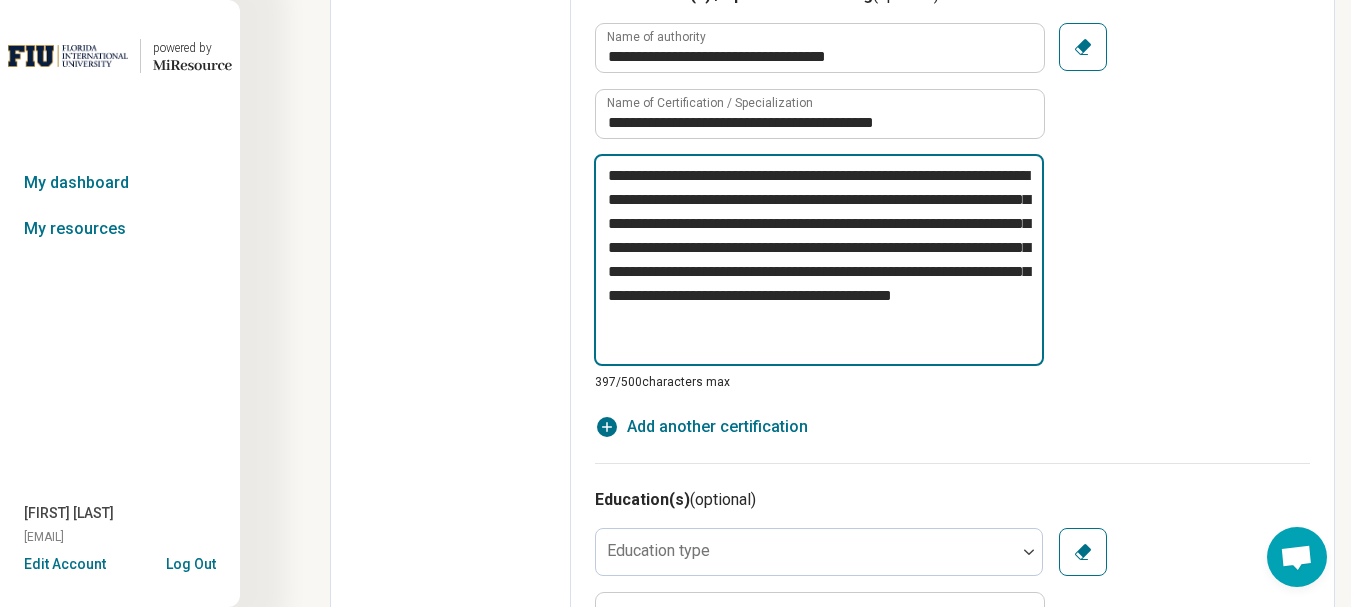 type on "*" 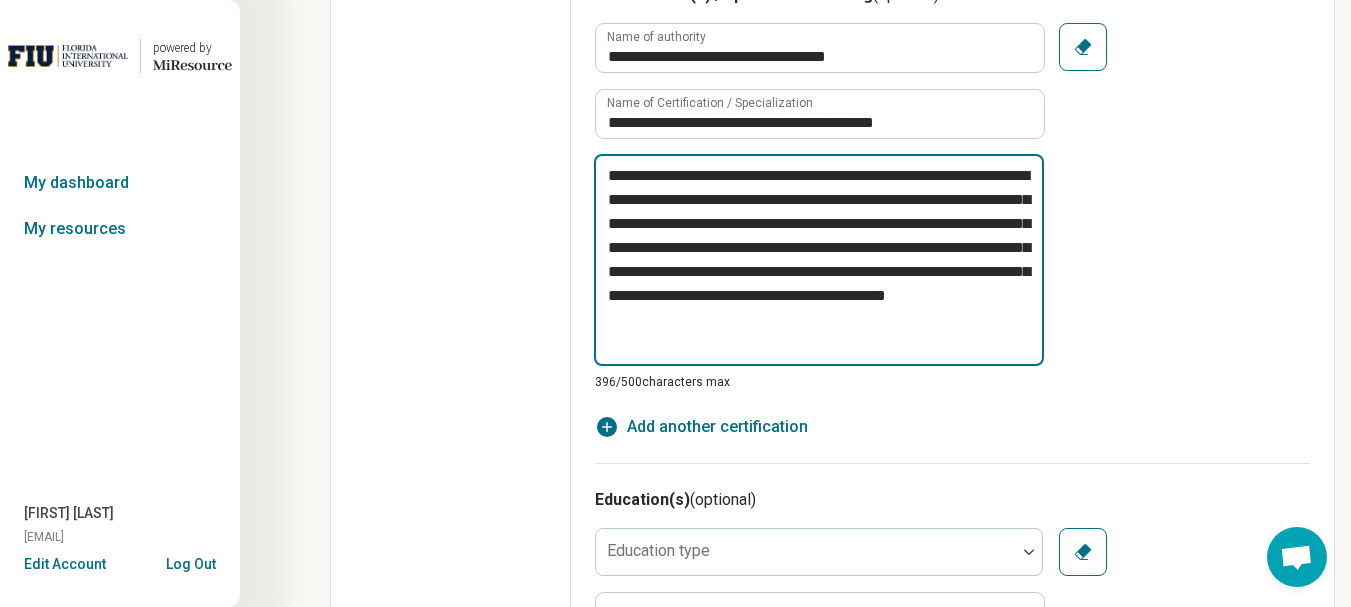 type on "*" 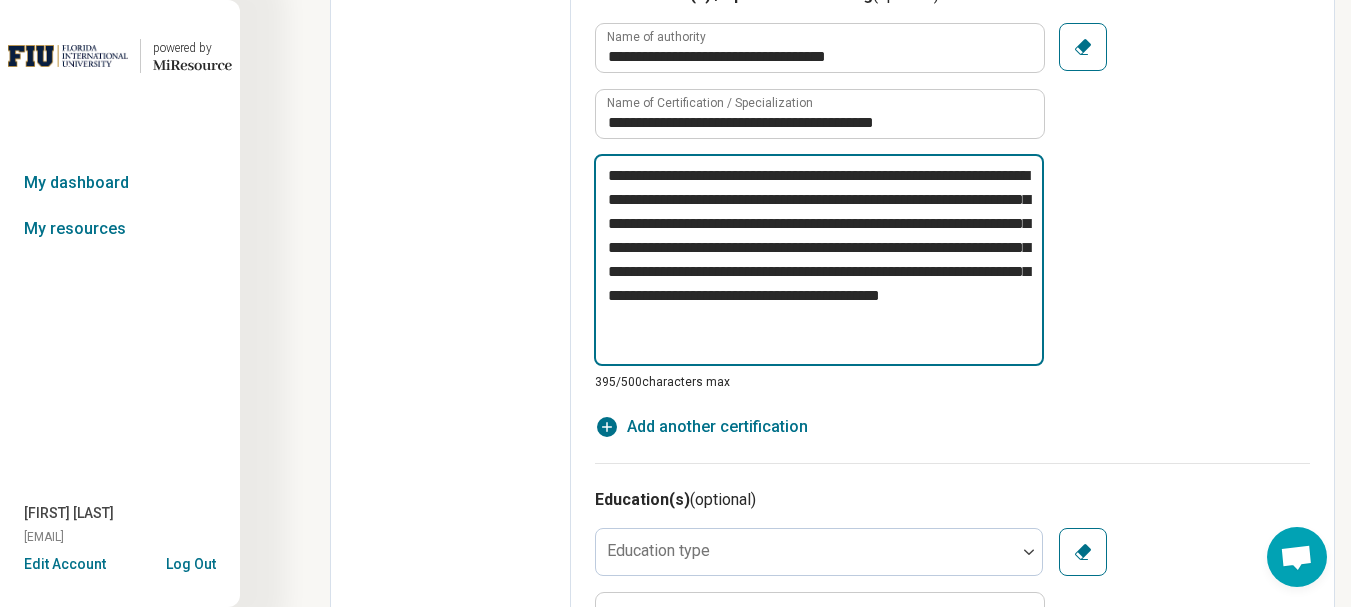 type on "*" 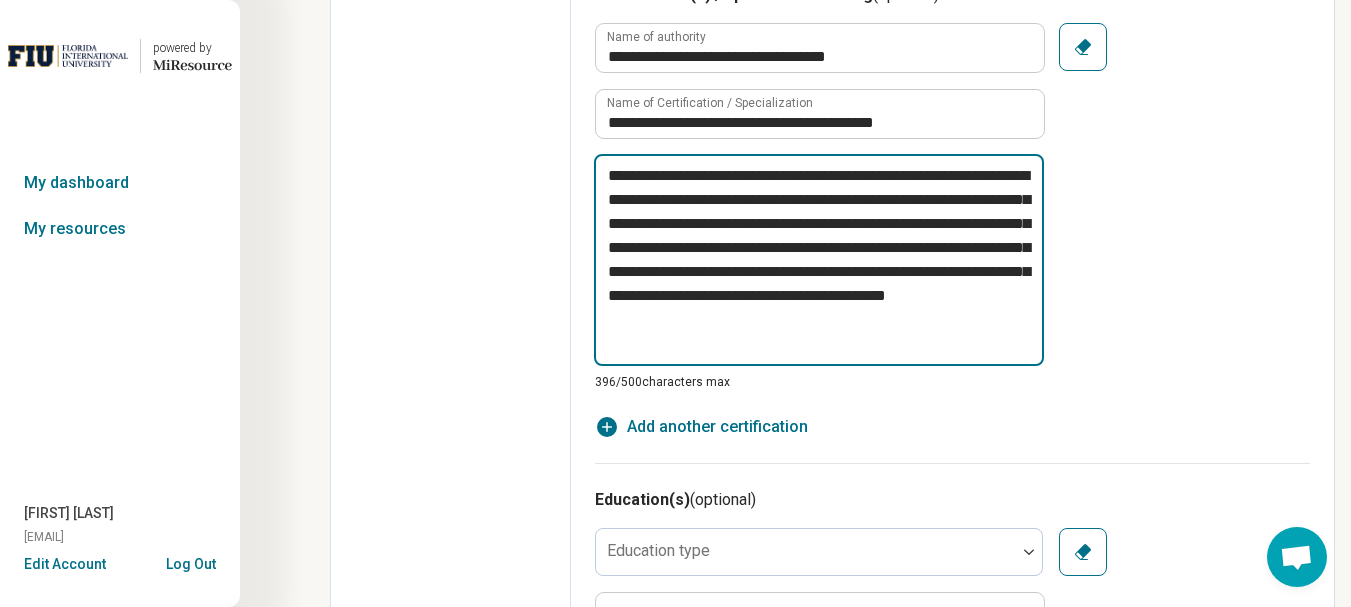type on "*" 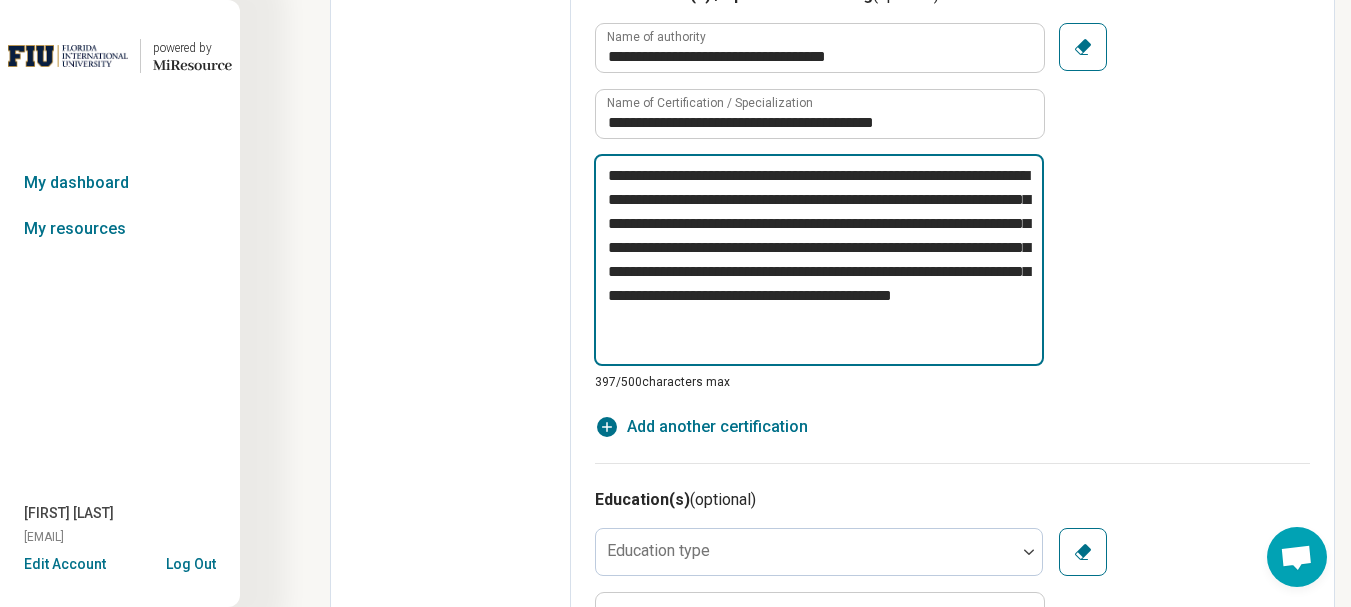 click on "**********" at bounding box center [819, 260] 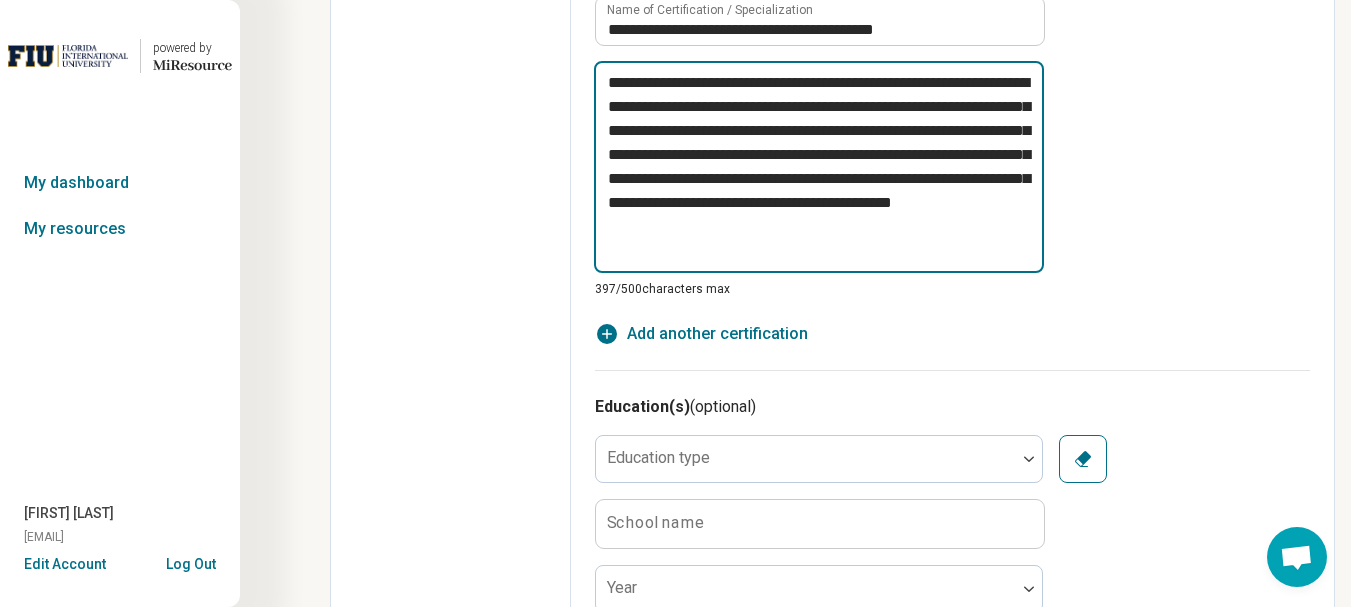 scroll, scrollTop: 1100, scrollLeft: 0, axis: vertical 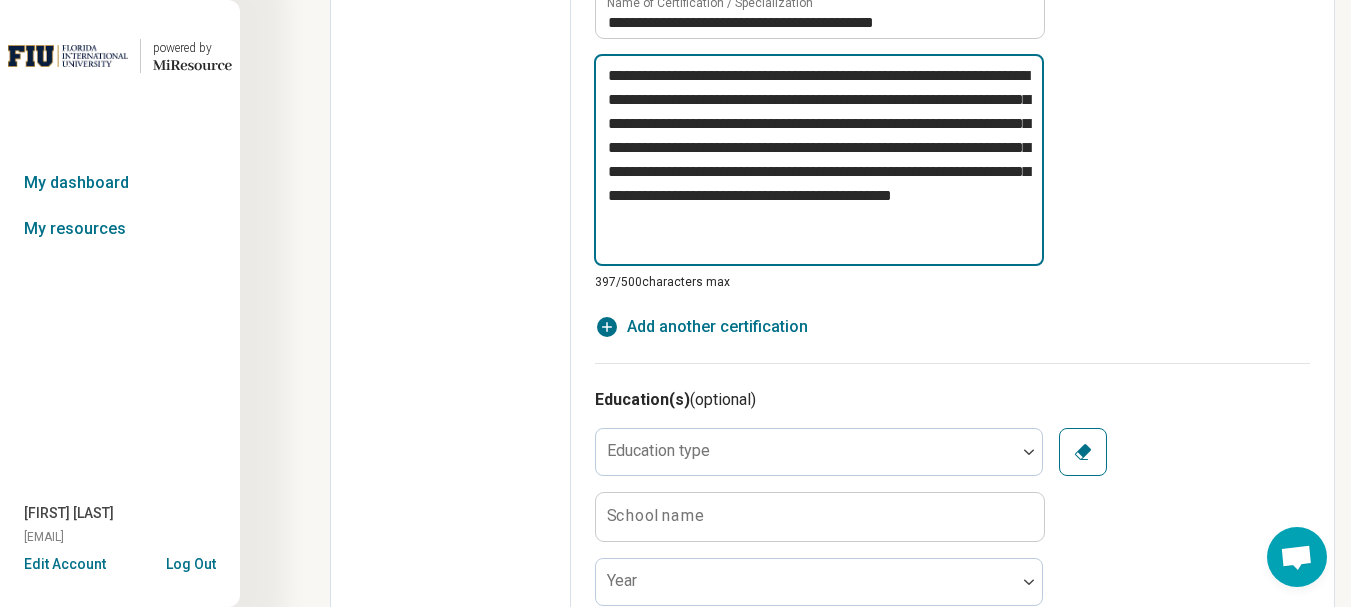 type on "**********" 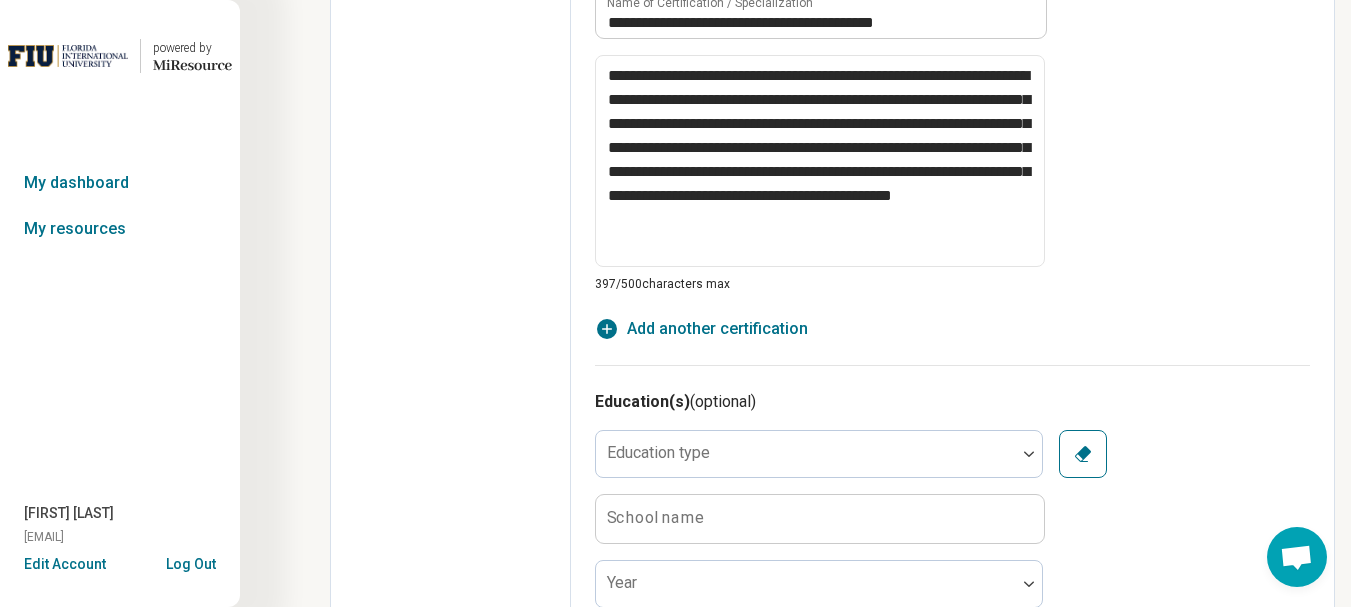 click 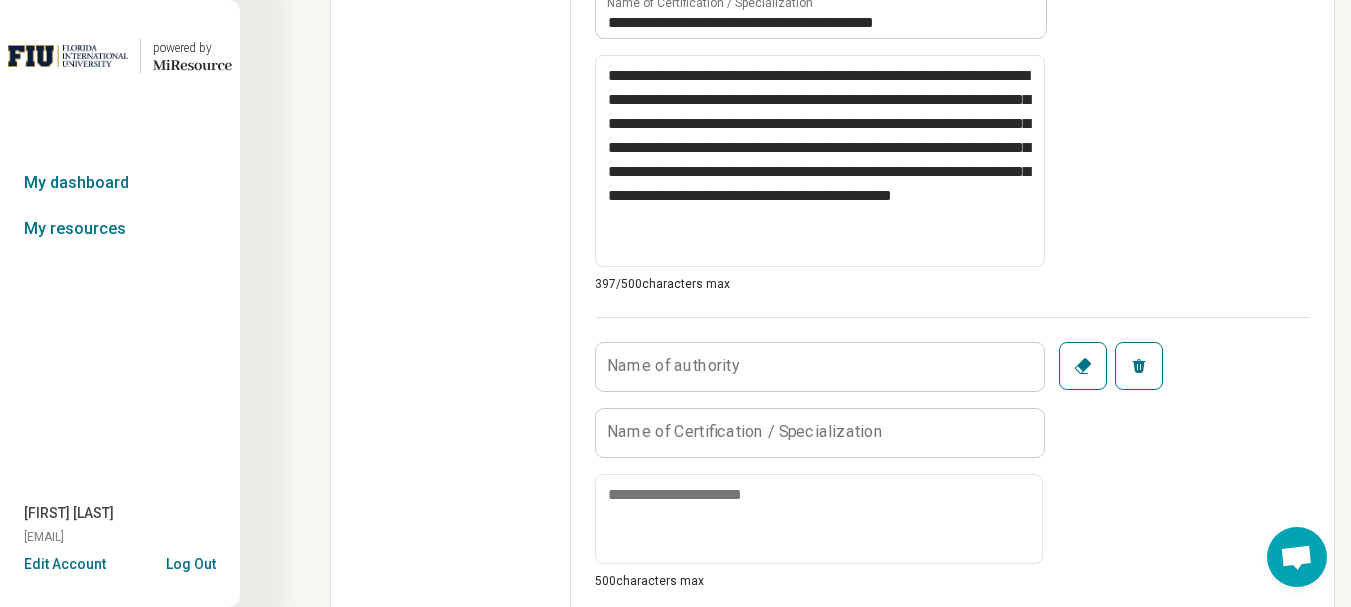click on "Name of authority" at bounding box center (673, 366) 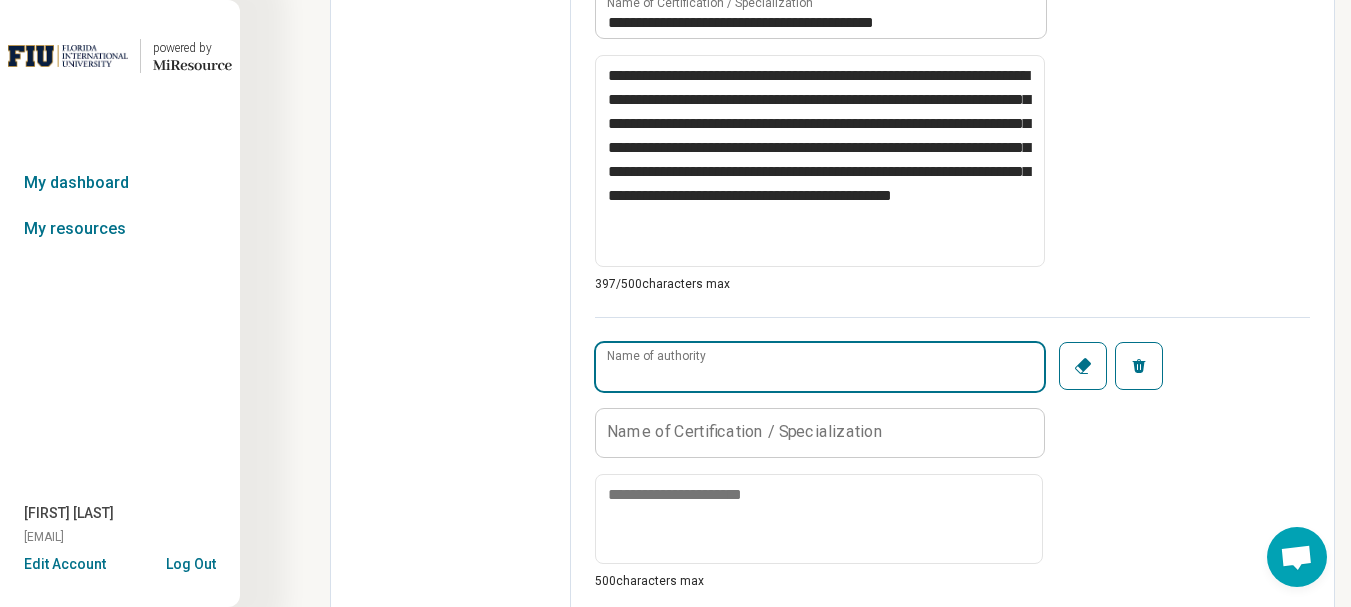 click on "Name of authority" at bounding box center (820, 367) 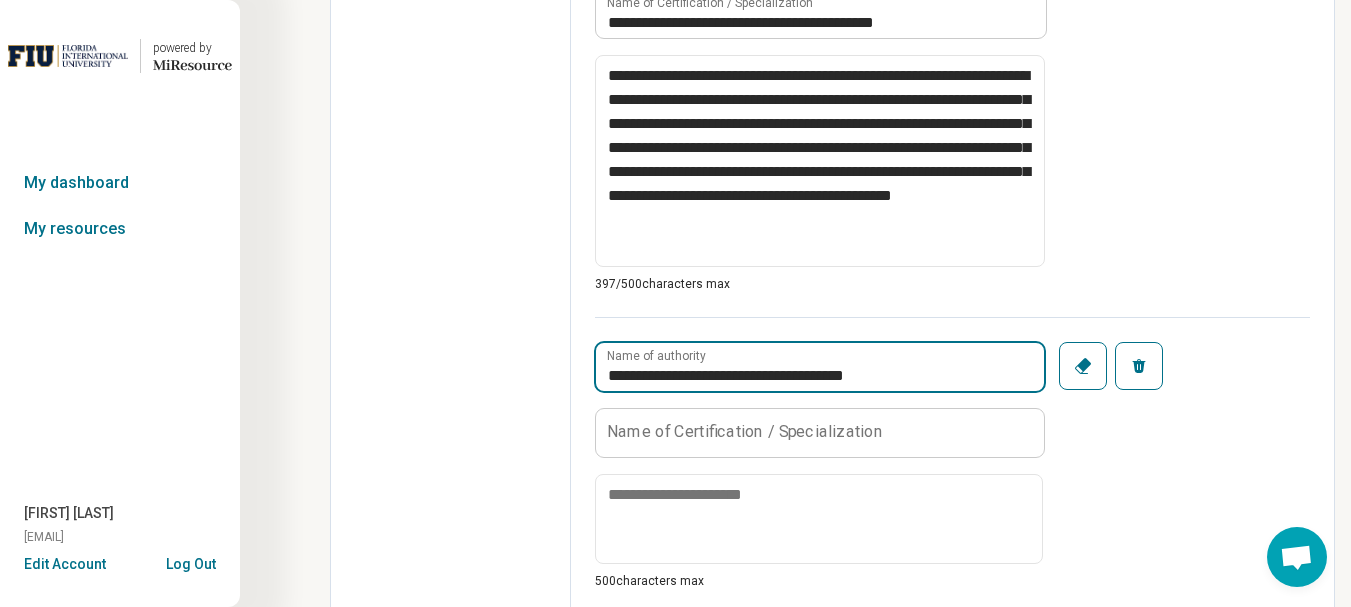 type on "**********" 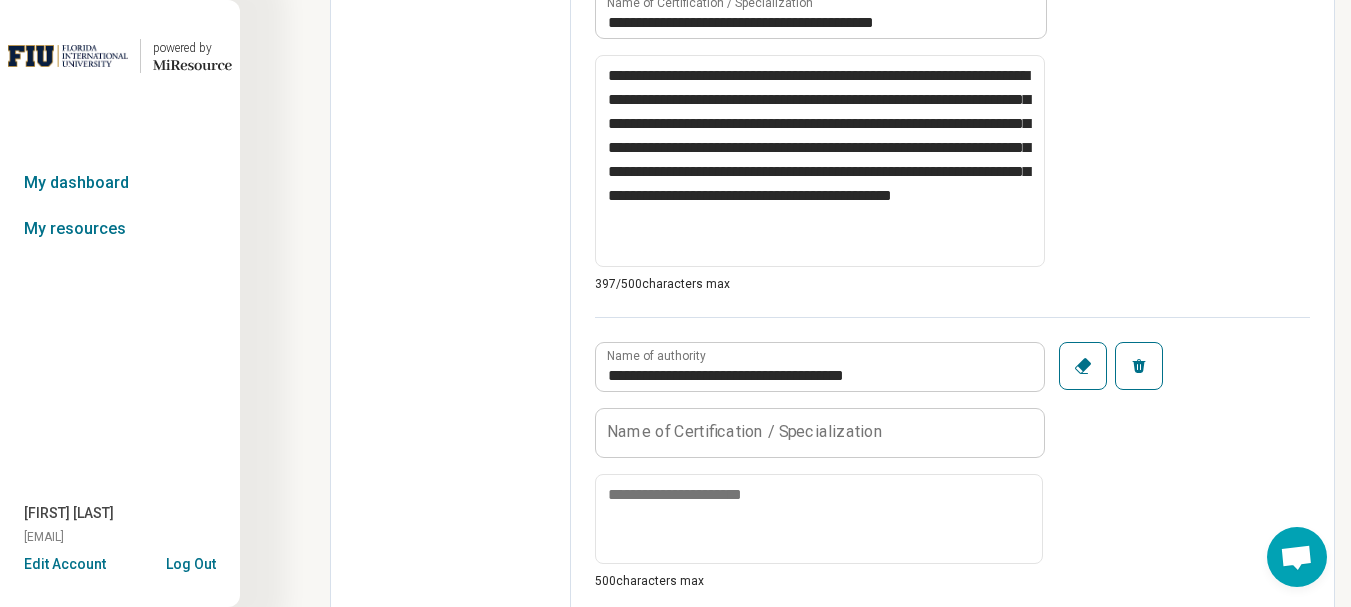 click on "Name of Certification / Specialization" at bounding box center (745, 432) 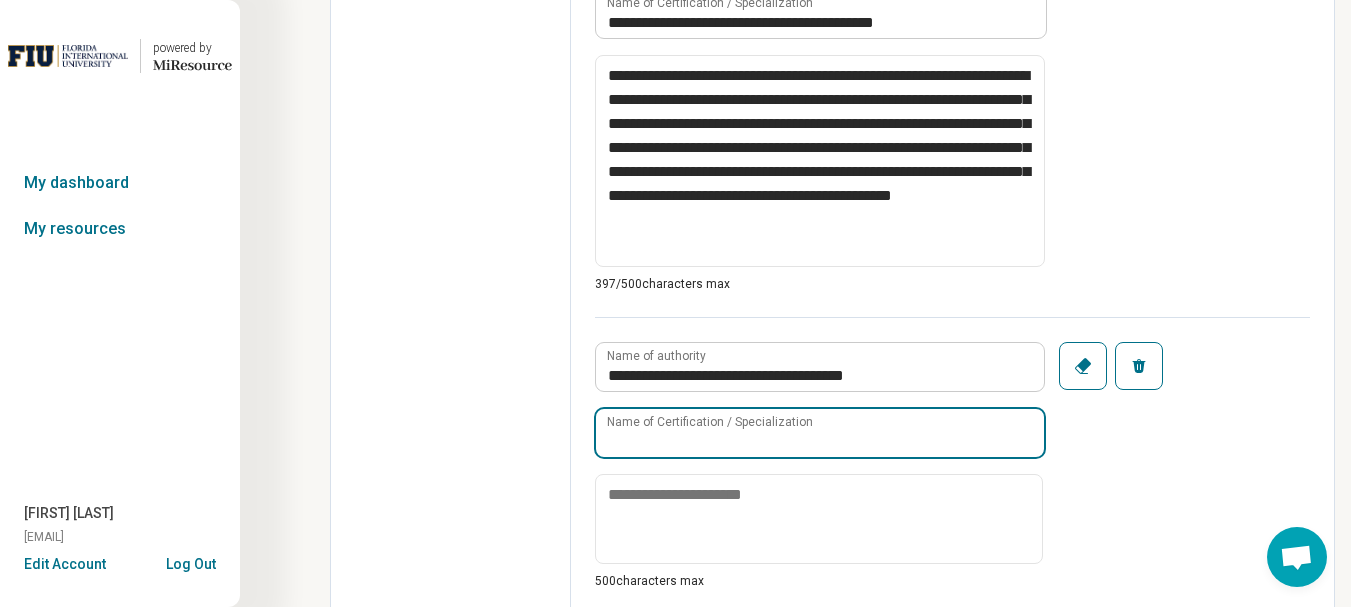 click on "Name of Certification / Specialization" at bounding box center [820, 433] 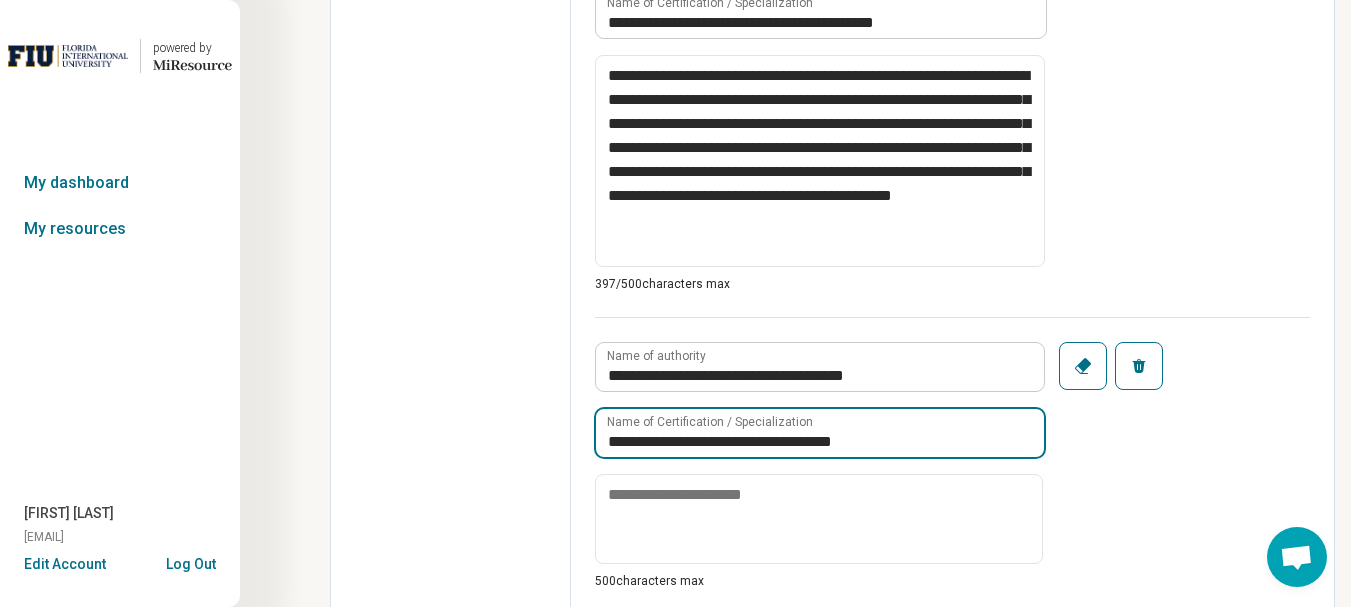 drag, startPoint x: 824, startPoint y: 441, endPoint x: 598, endPoint y: 458, distance: 226.63847 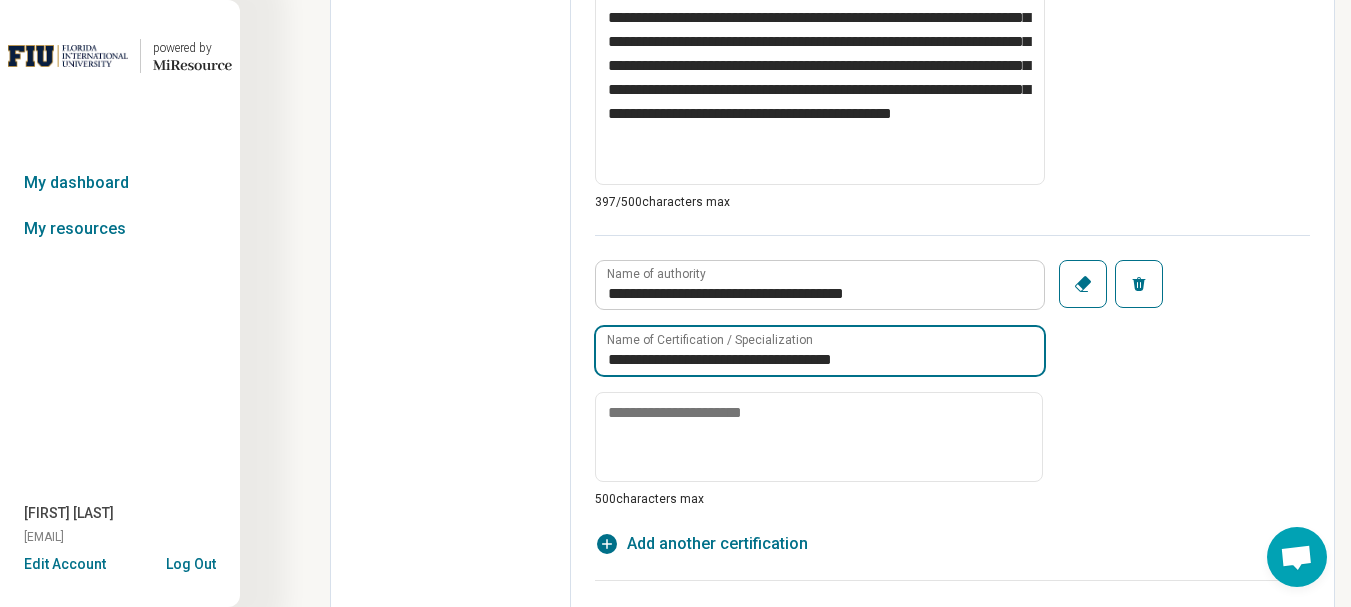 scroll, scrollTop: 1300, scrollLeft: 0, axis: vertical 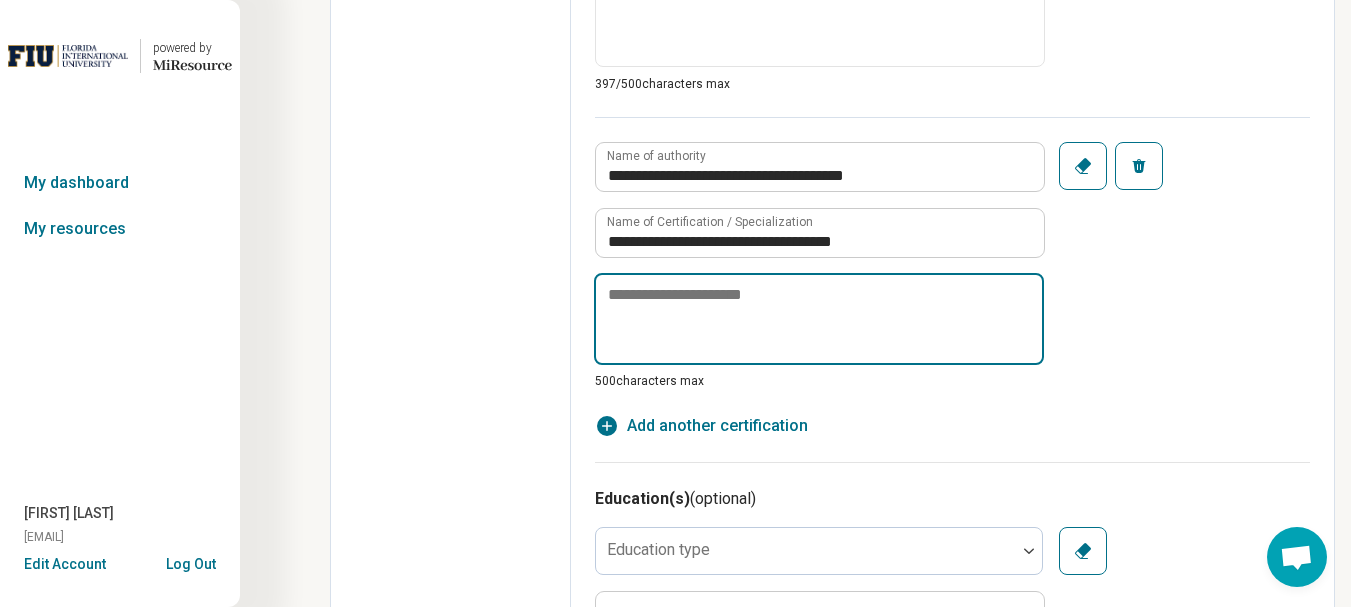 click at bounding box center (819, 319) 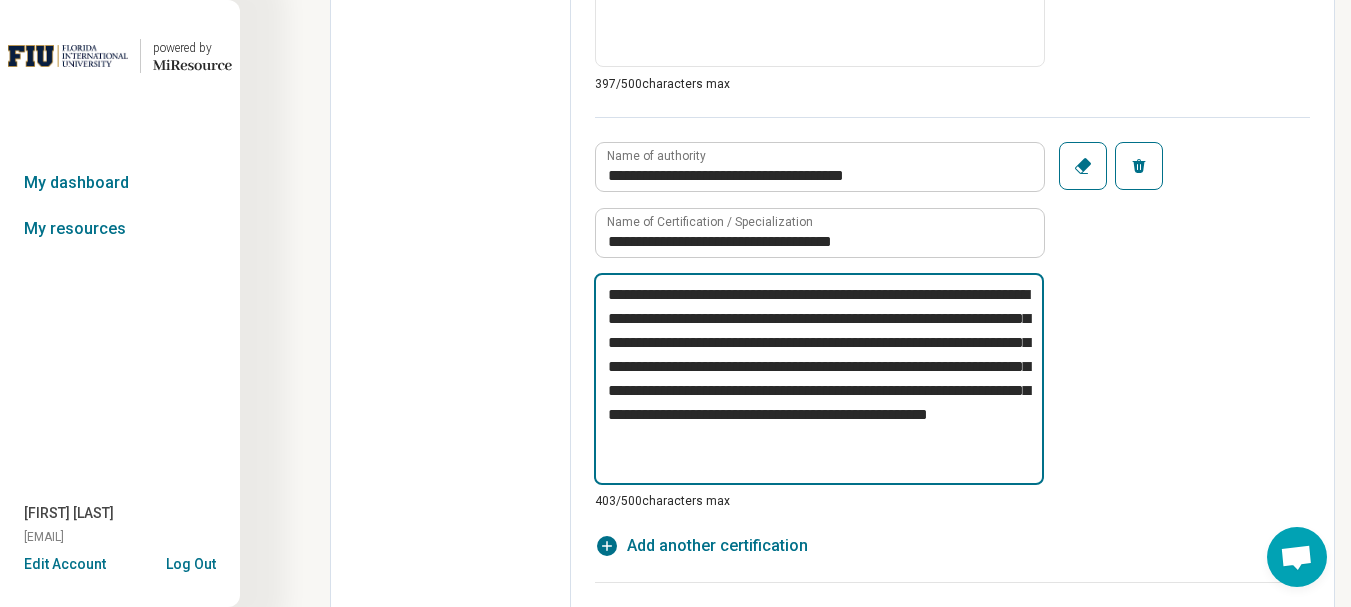 drag, startPoint x: 730, startPoint y: 463, endPoint x: 589, endPoint y: 288, distance: 224.7354 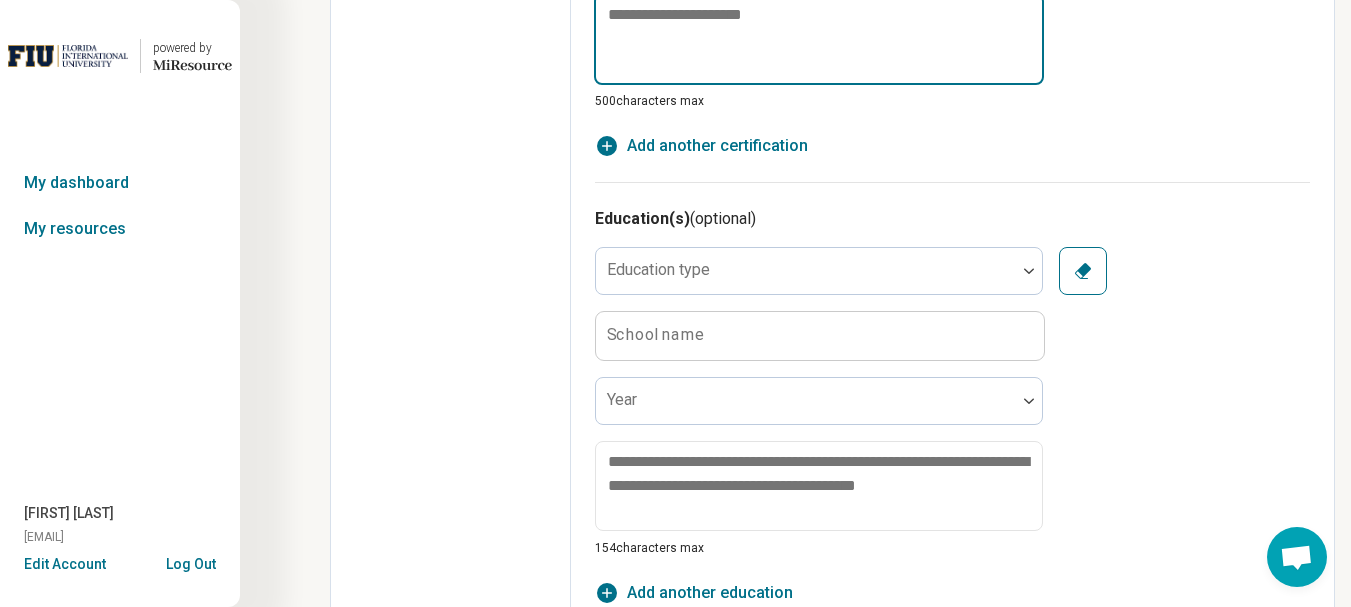 scroll, scrollTop: 1600, scrollLeft: 0, axis: vertical 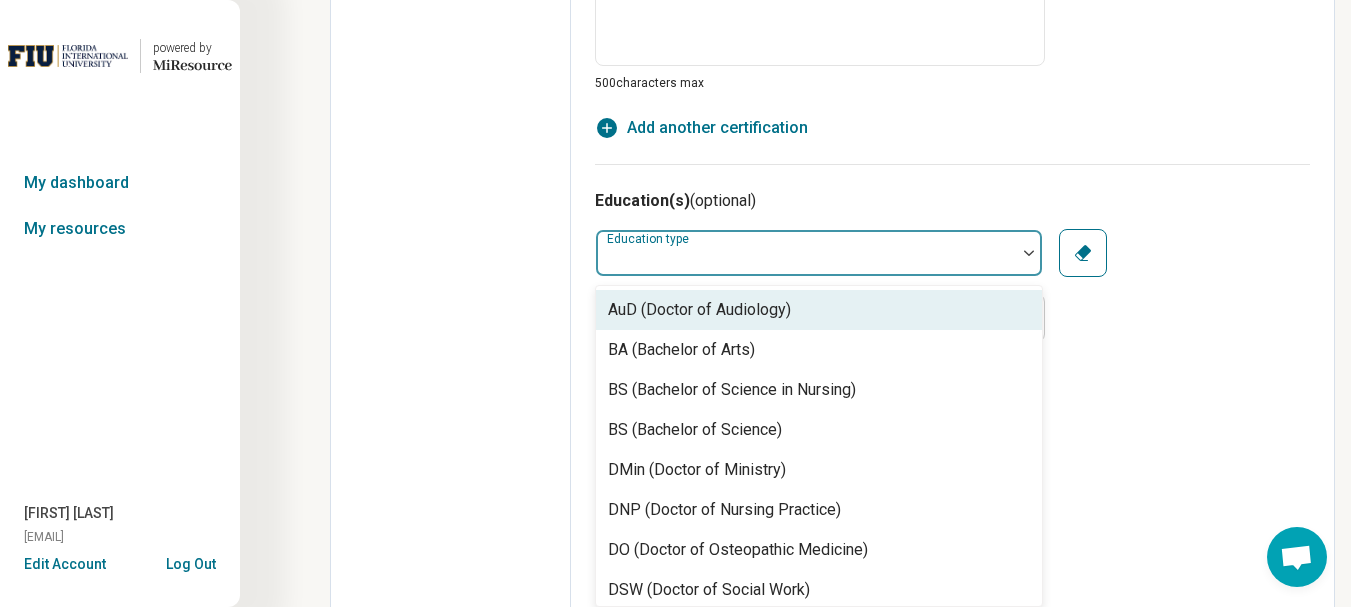 click at bounding box center [806, 261] 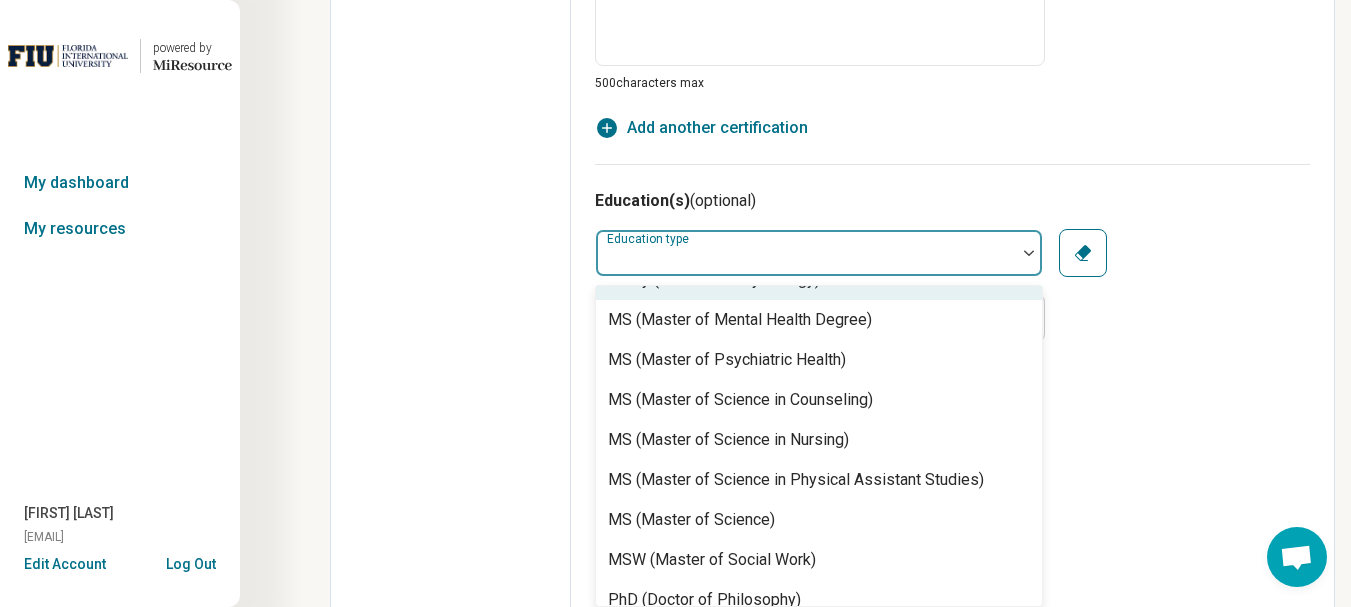 scroll, scrollTop: 900, scrollLeft: 0, axis: vertical 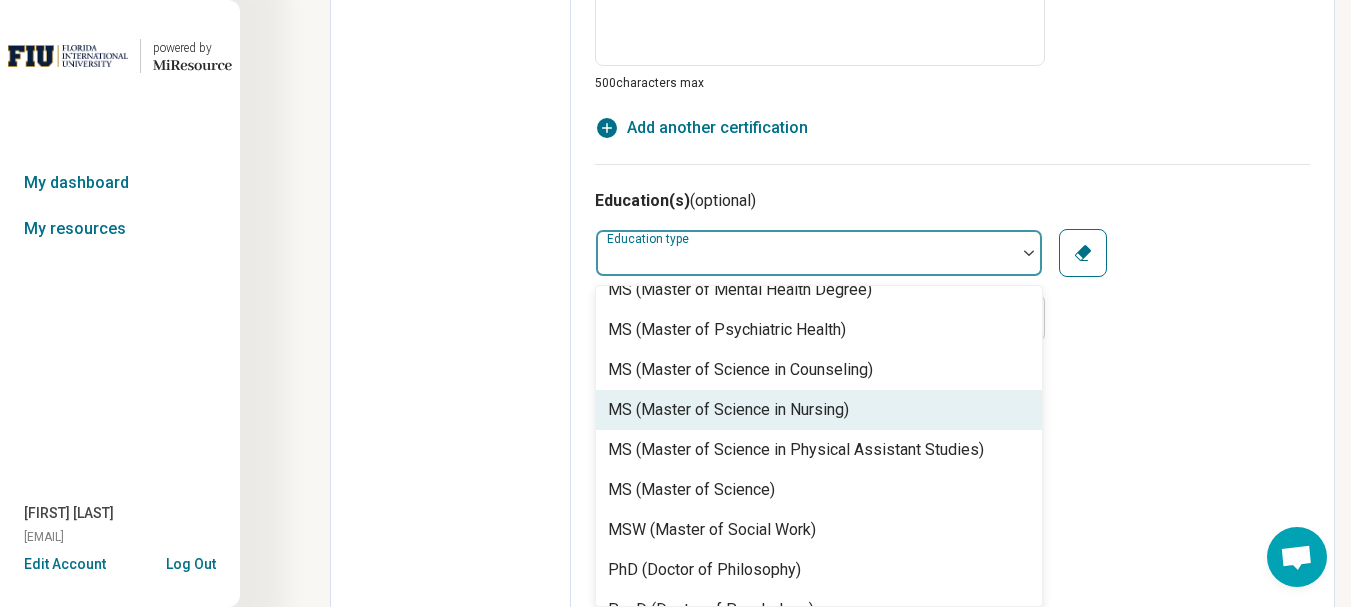 click on "MS (Master of Science in Nursing)" at bounding box center [728, 410] 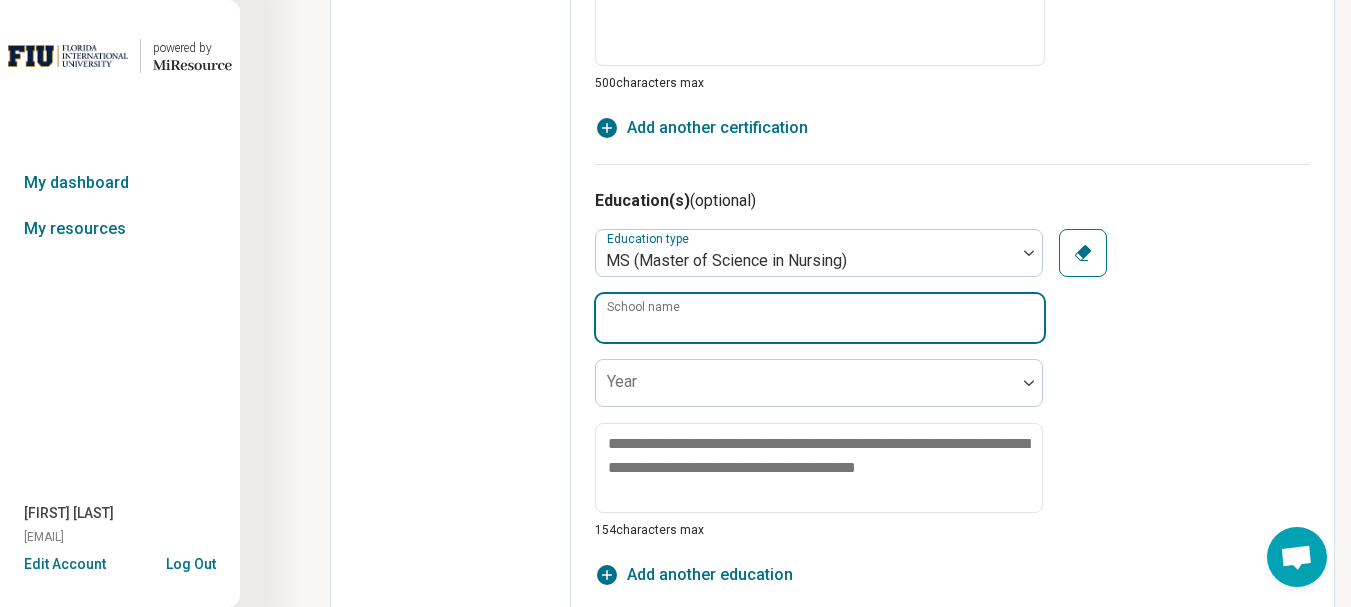 click on "School name" at bounding box center [820, 318] 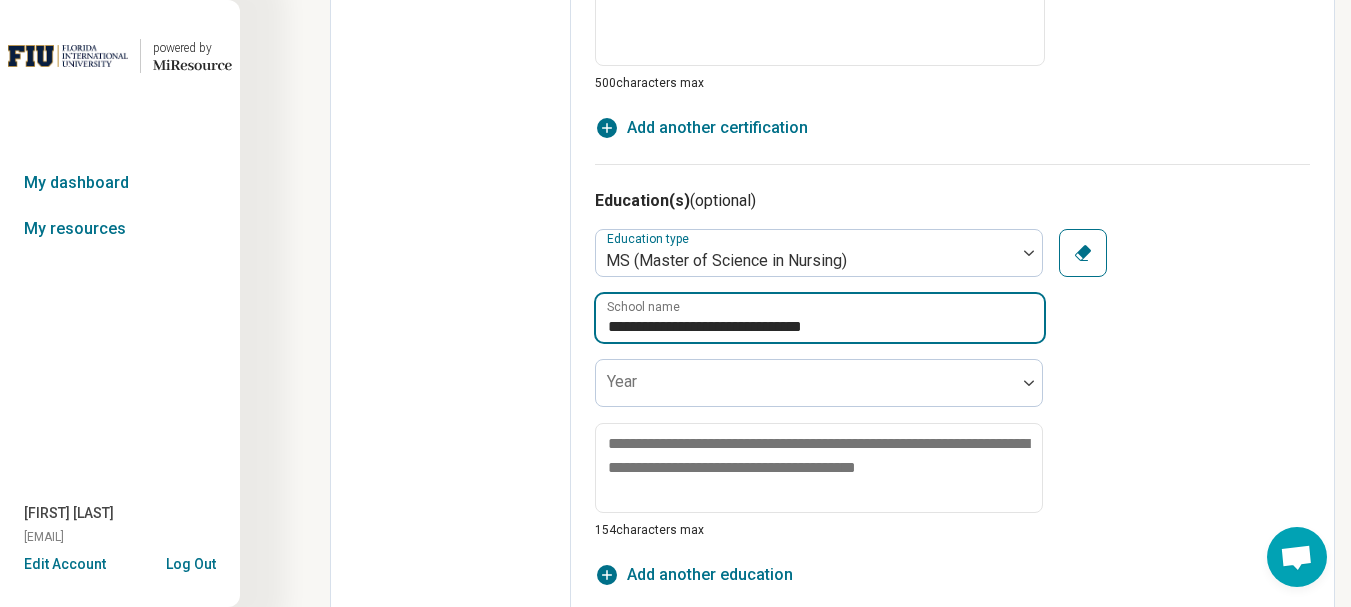 type on "**********" 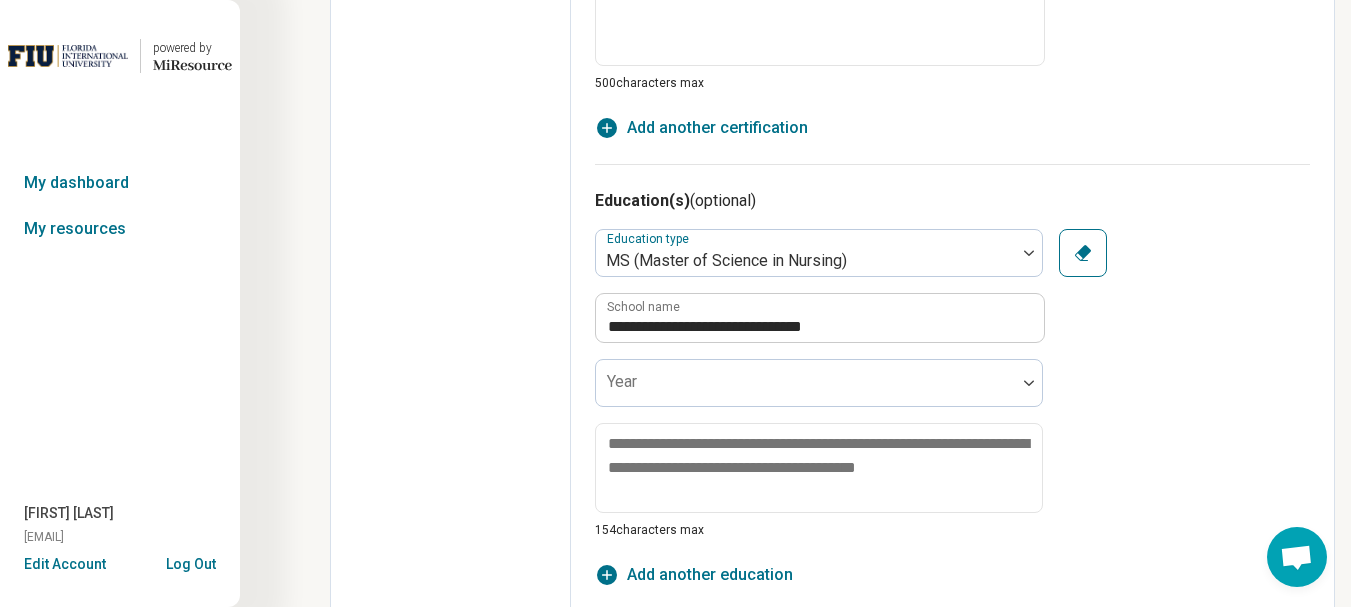 click at bounding box center (806, 391) 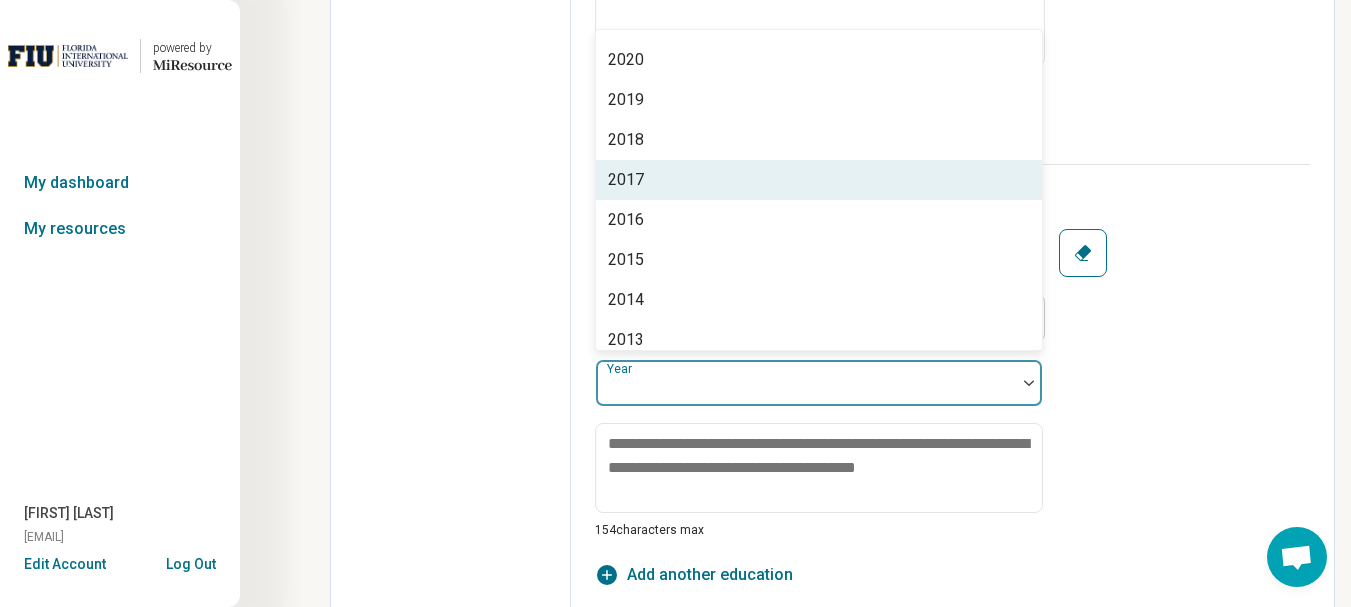 scroll, scrollTop: 300, scrollLeft: 0, axis: vertical 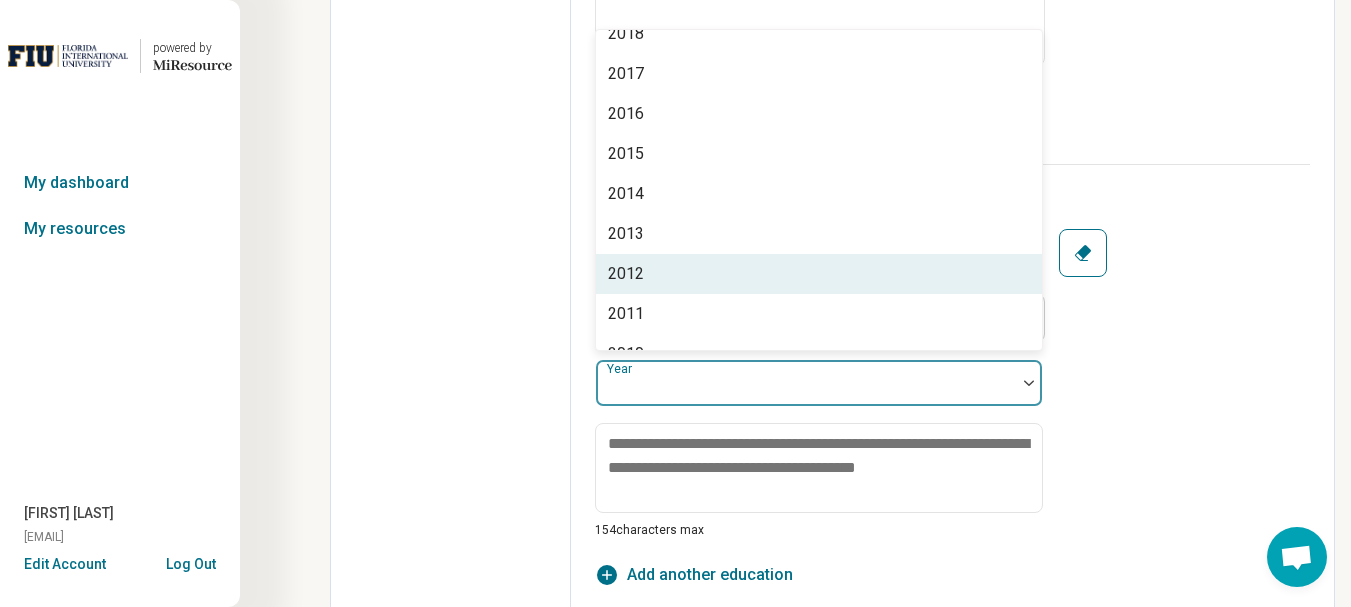 click on "2012" at bounding box center (819, 274) 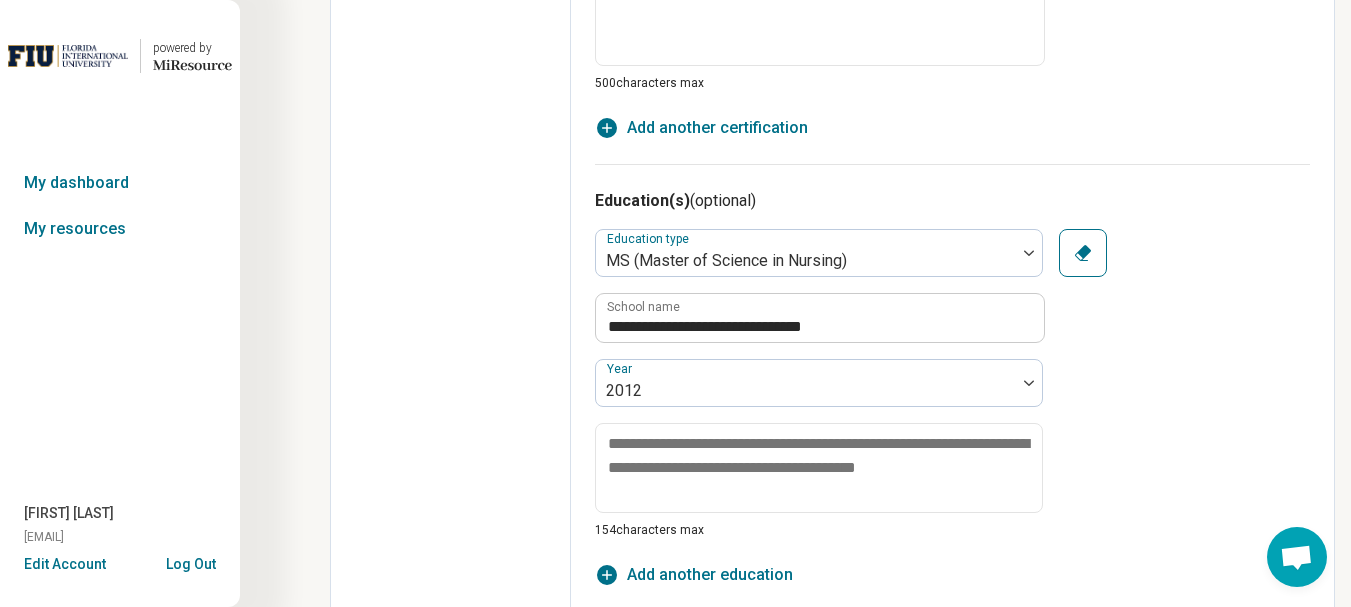 scroll, scrollTop: 1700, scrollLeft: 0, axis: vertical 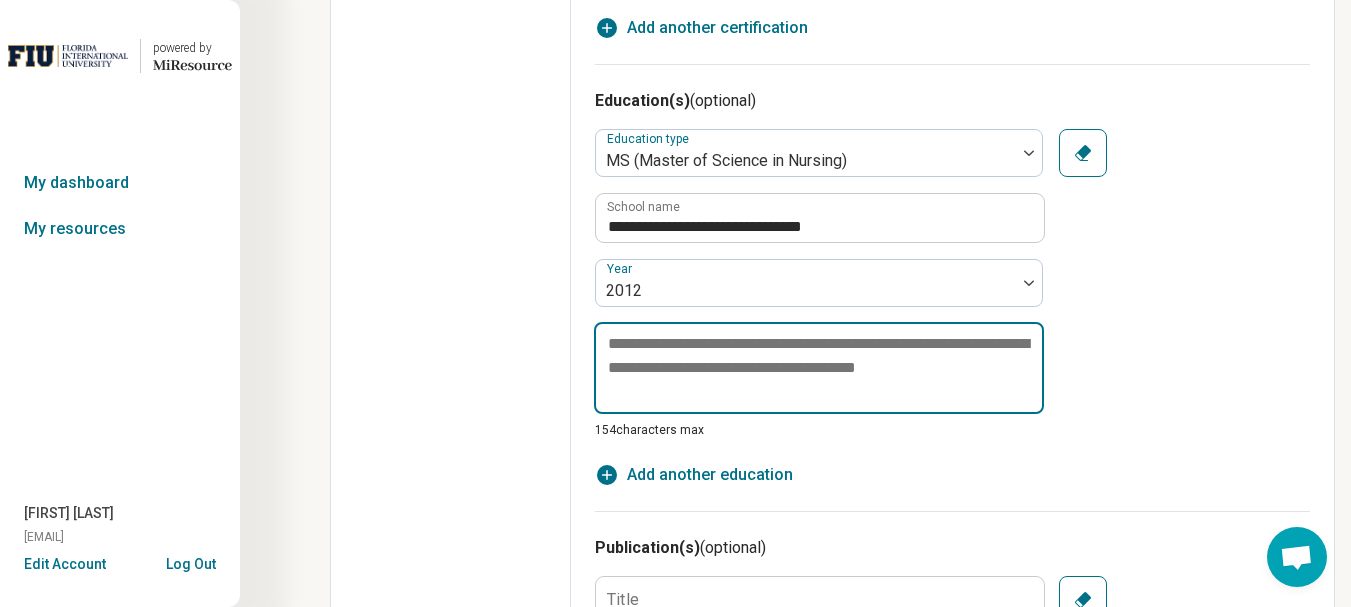 click at bounding box center (819, 368) 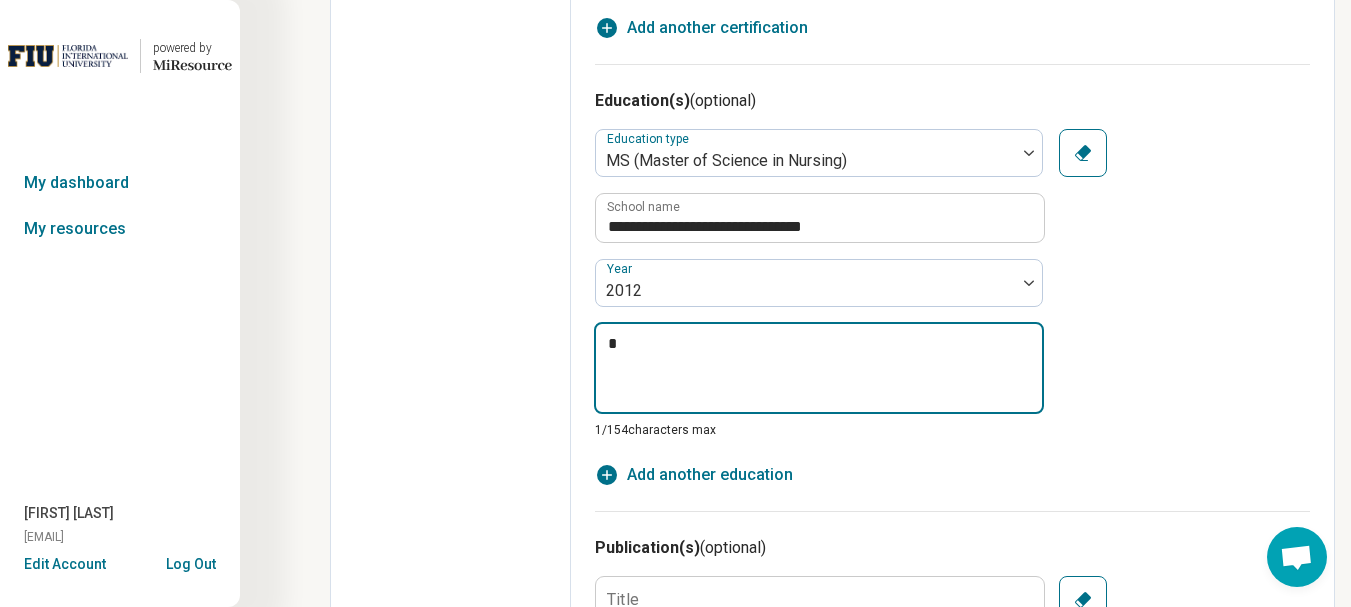 type on "*" 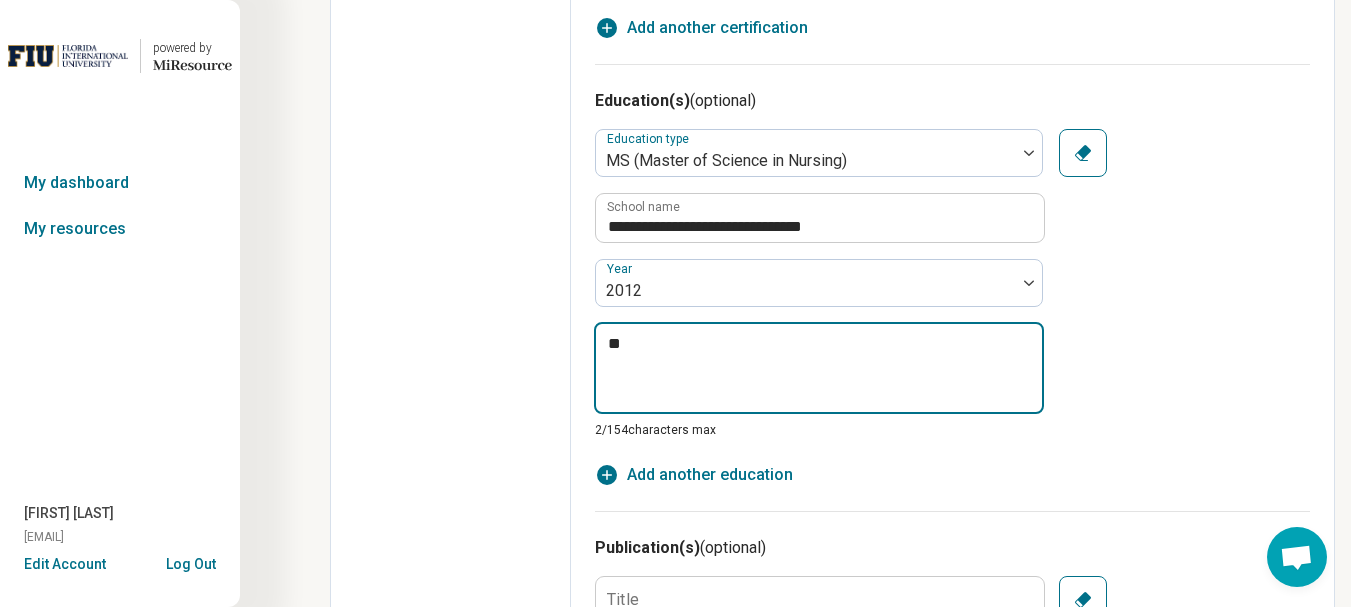 type on "*" 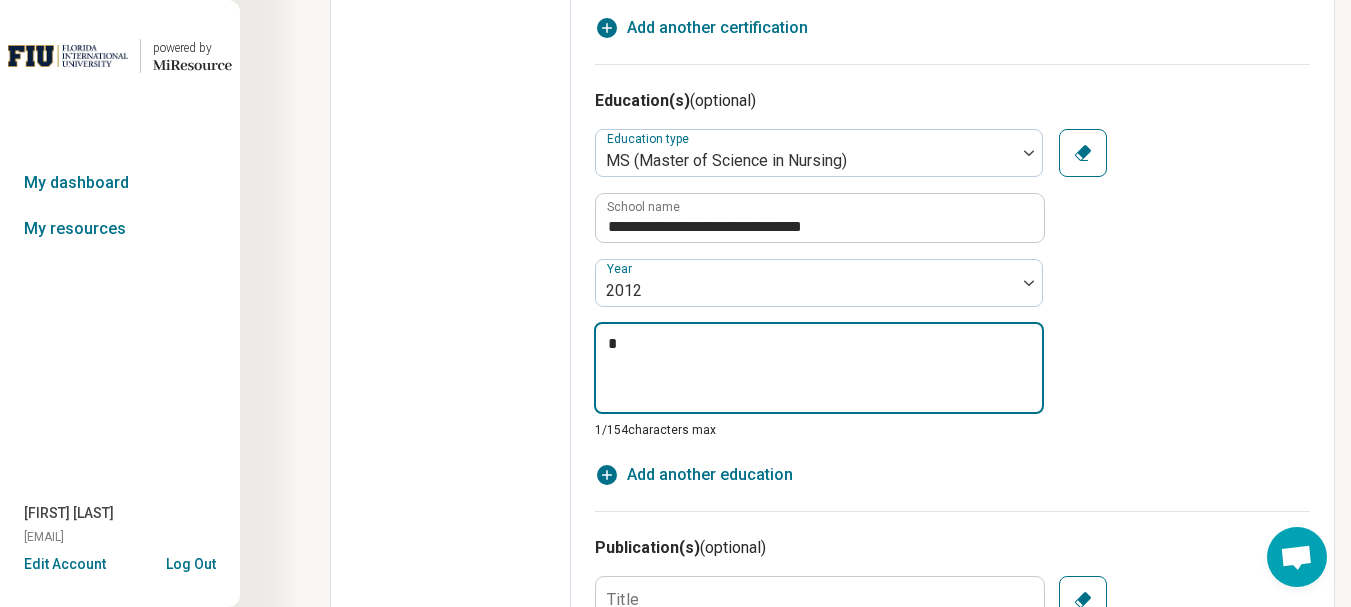 type on "*" 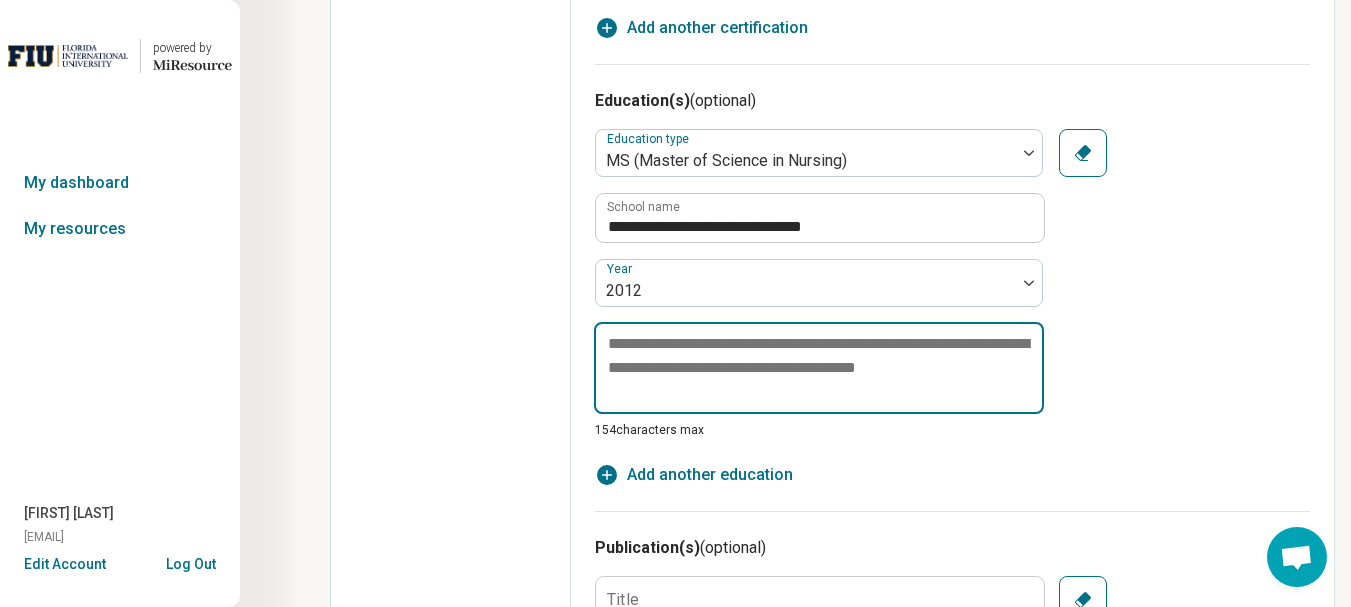 type on "*" 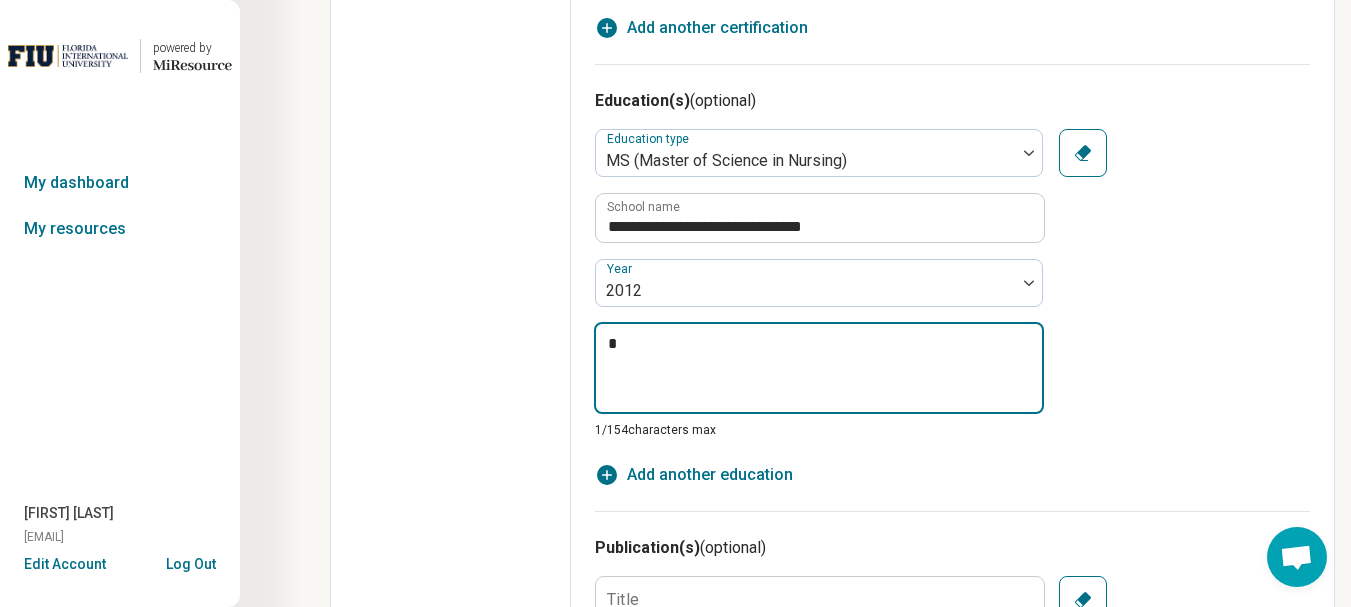 type on "*" 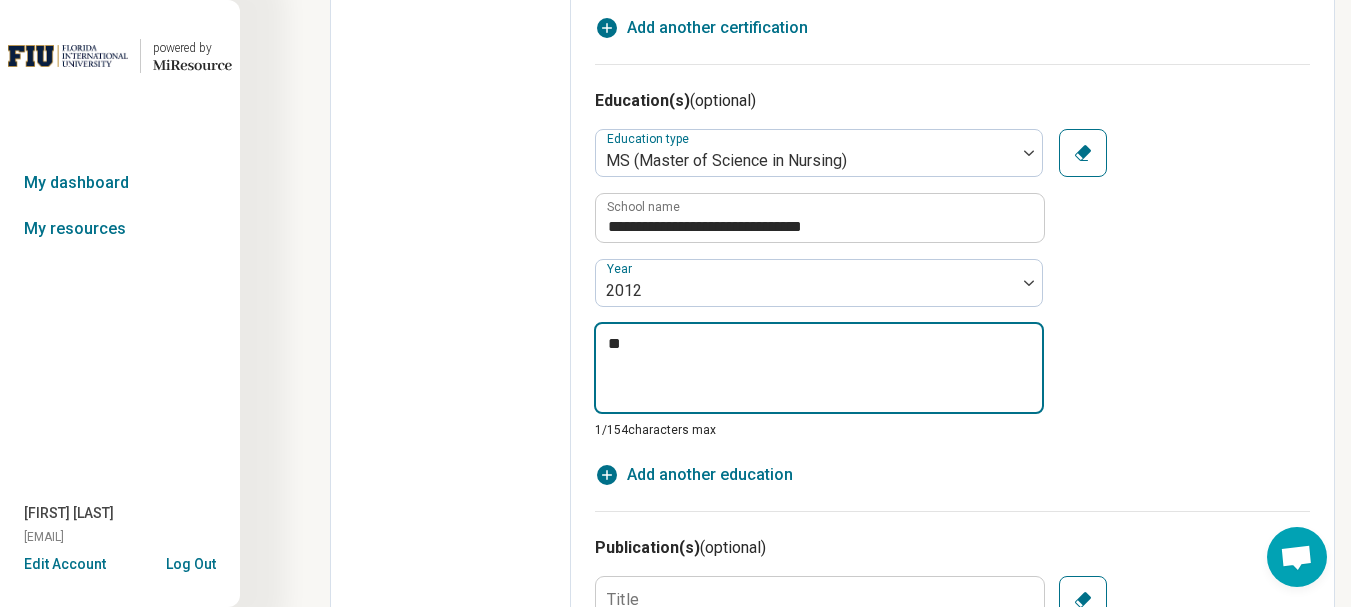 type on "*" 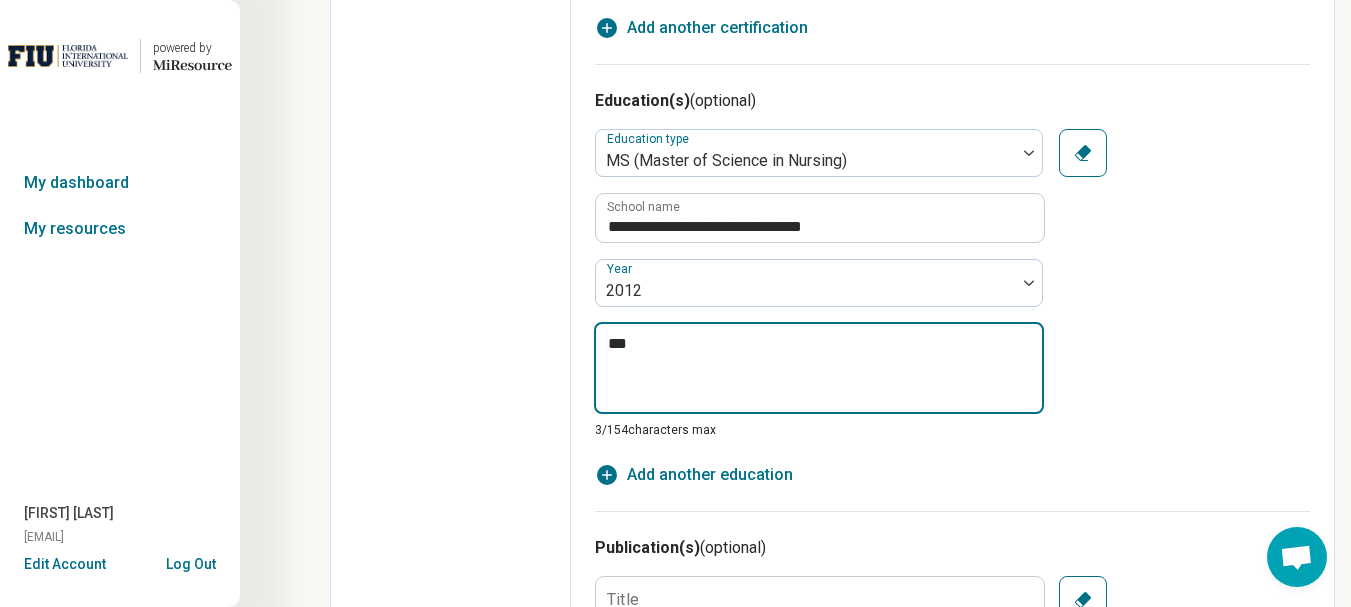 type on "*" 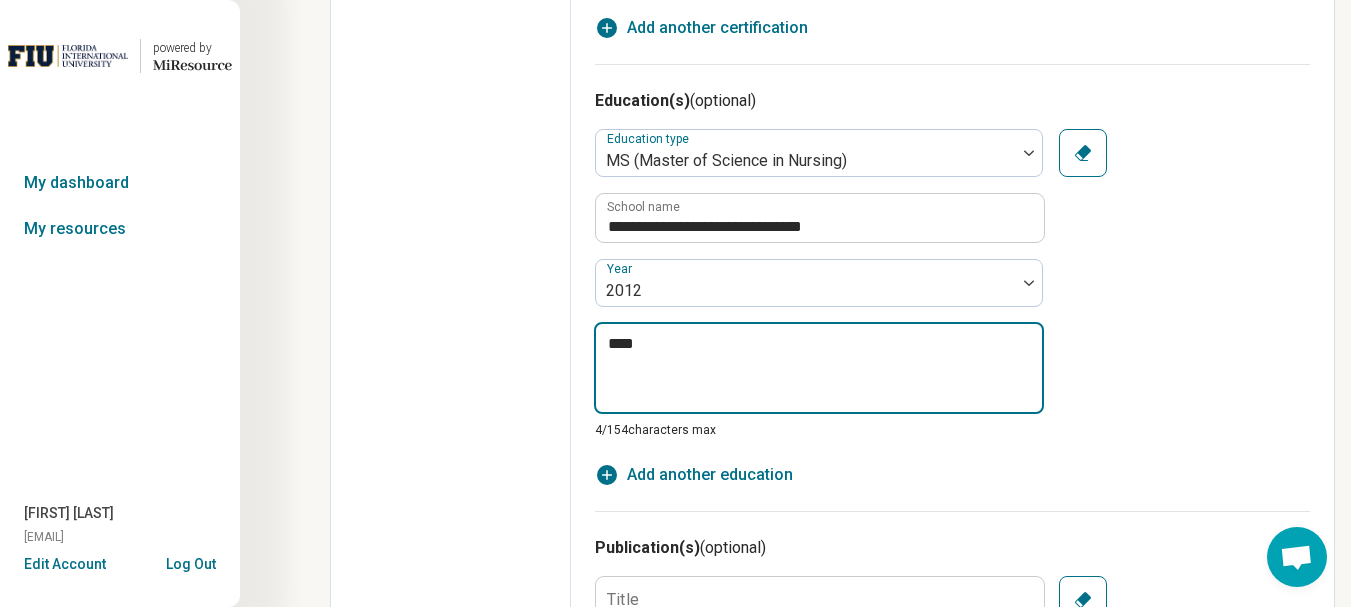 type on "*" 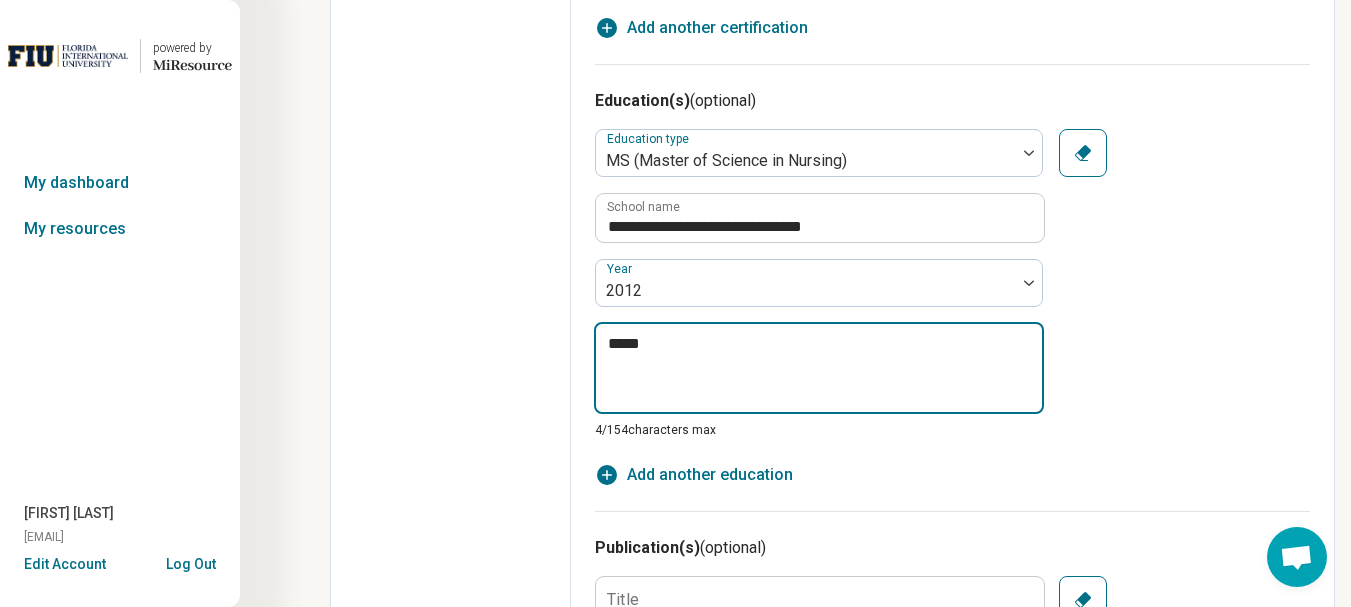 type on "*" 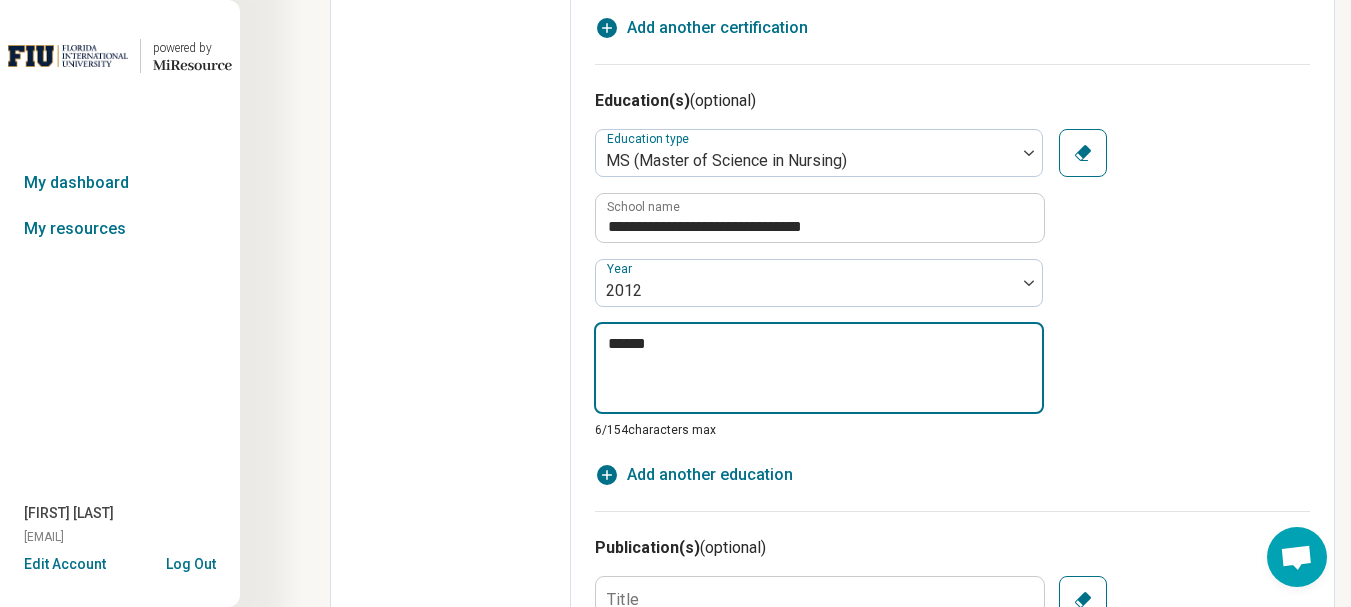 type on "*" 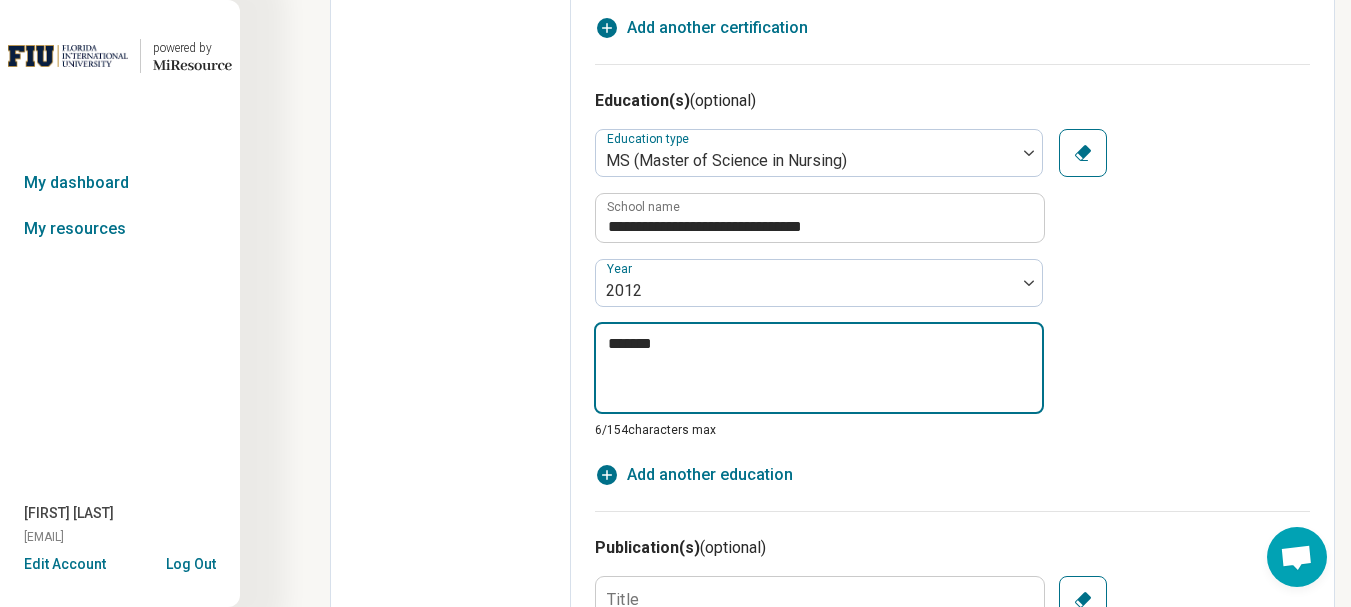 type on "*" 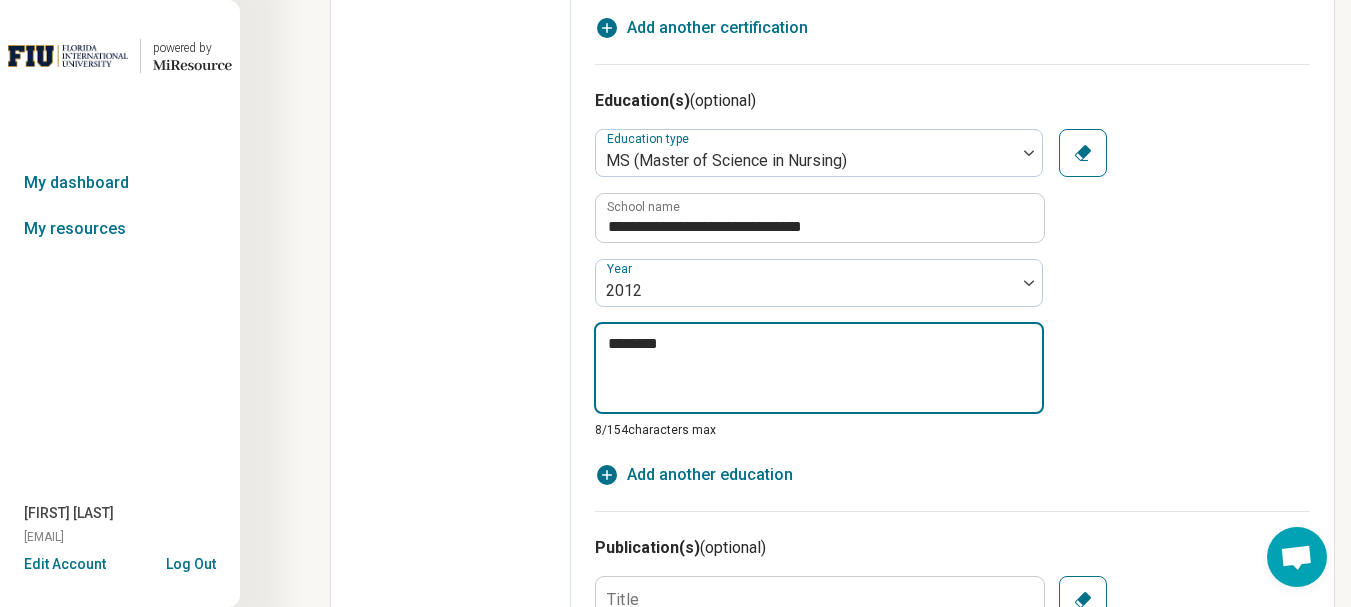 type on "*" 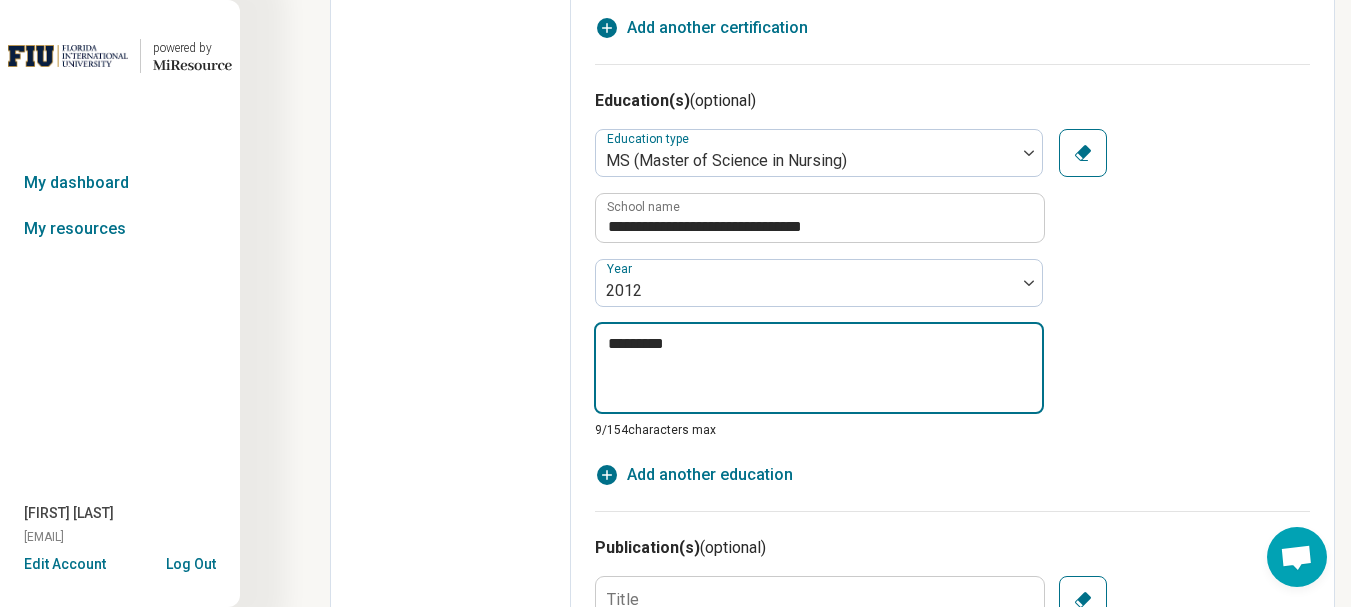 type on "*" 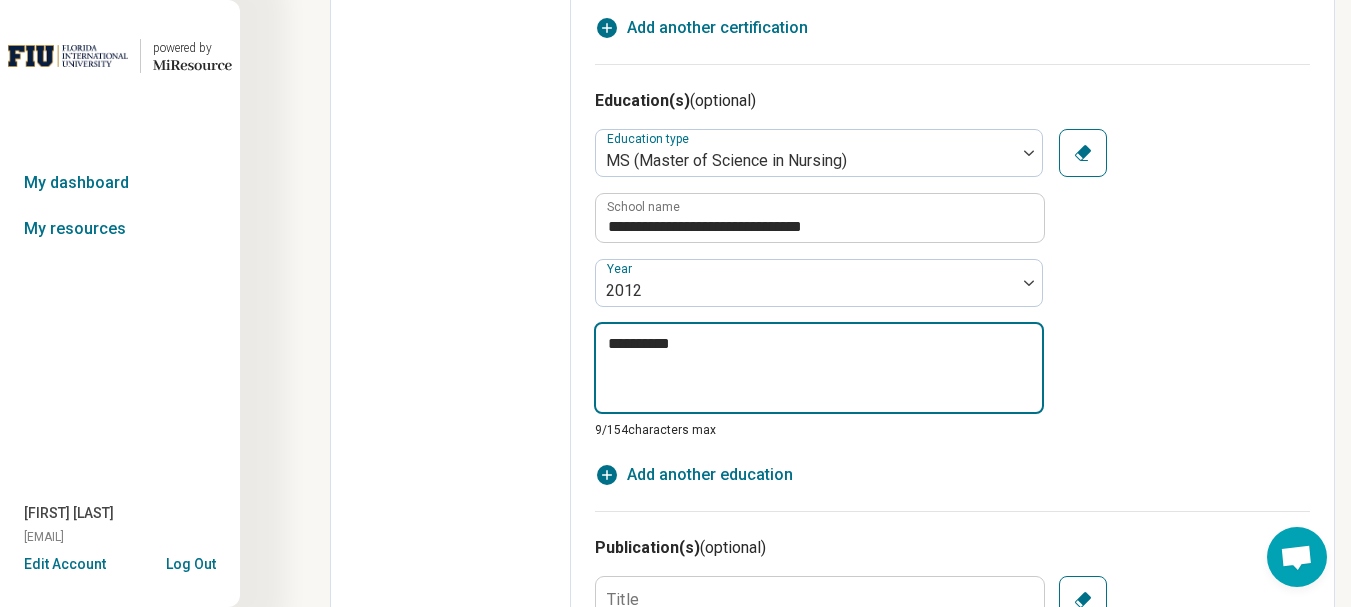 type on "*" 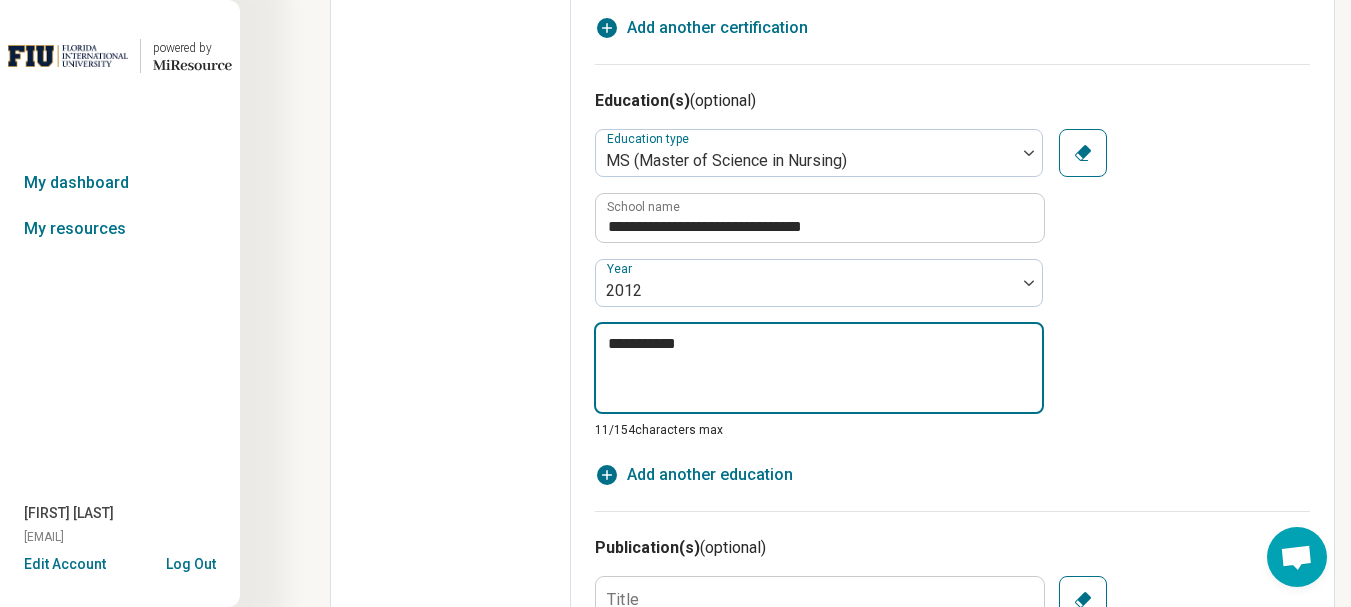 type on "*" 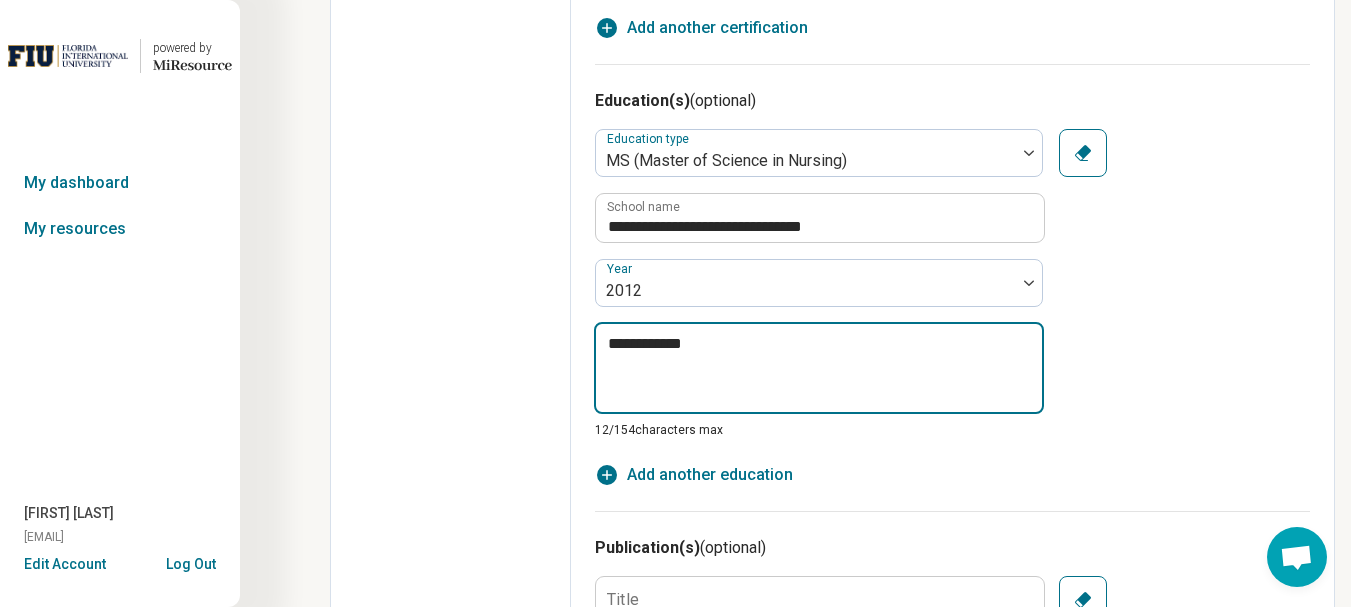 type on "*" 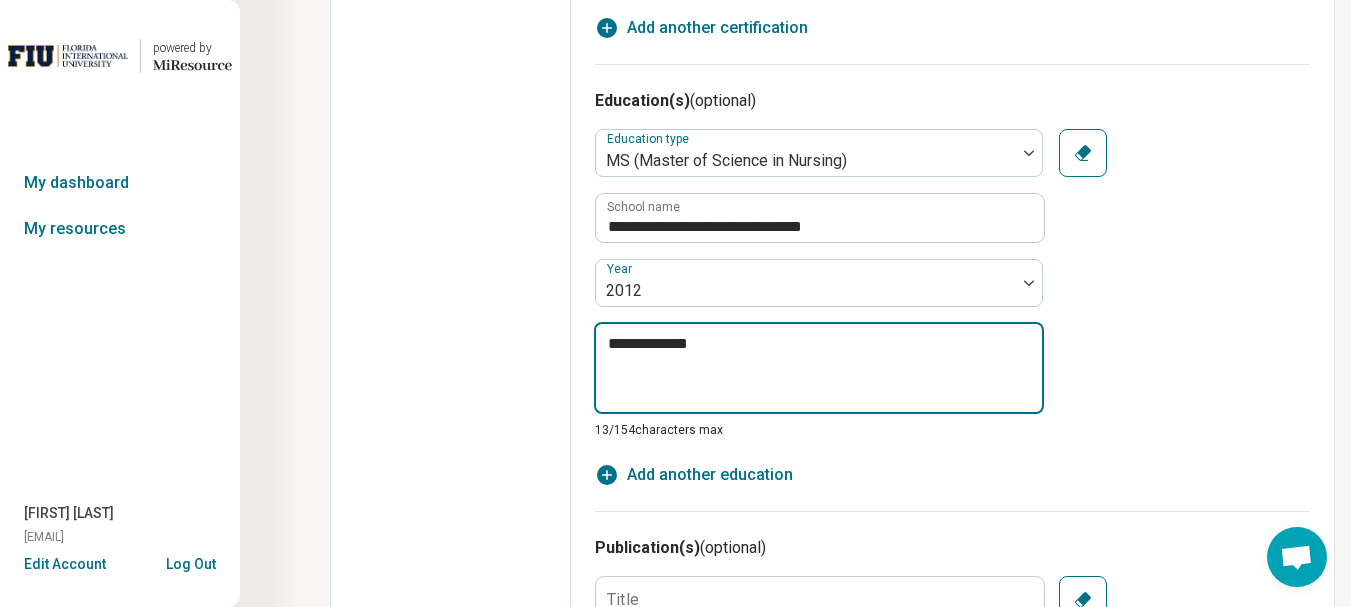 type on "*" 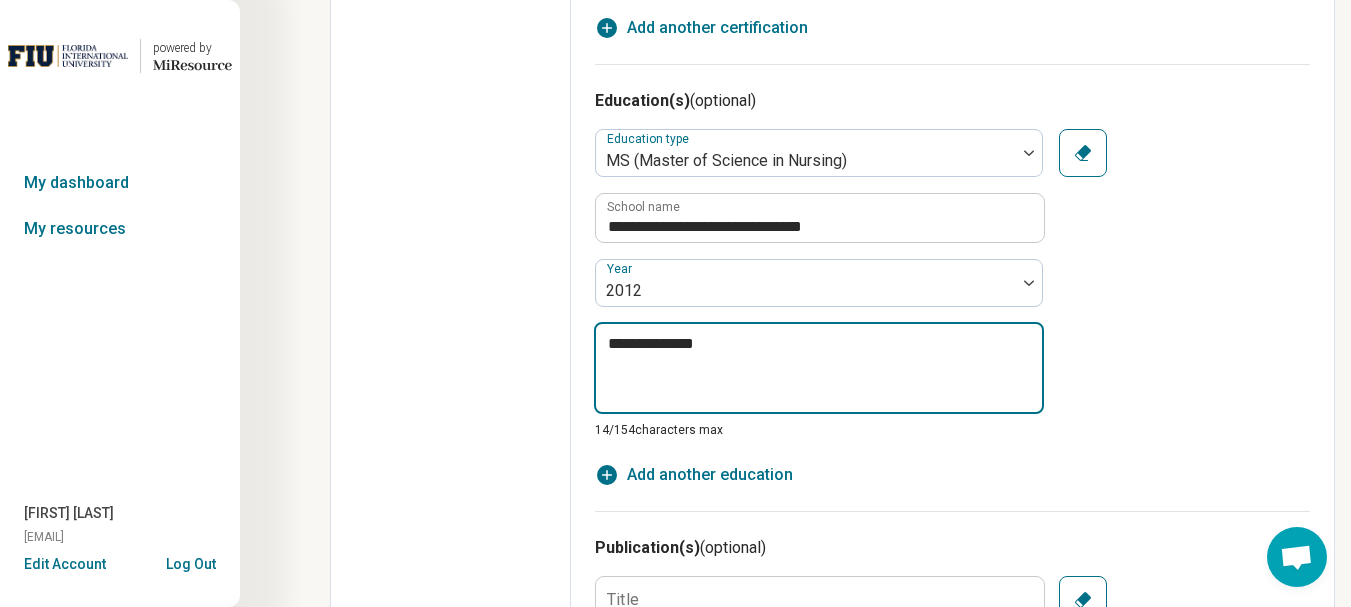 type on "*" 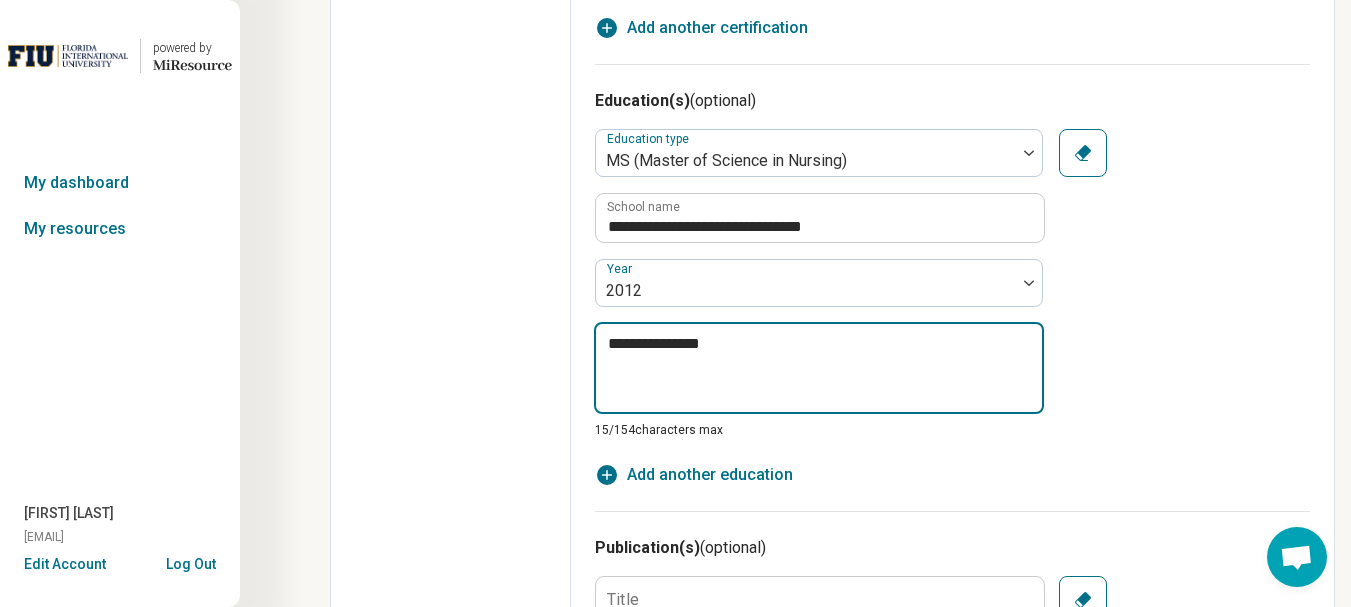 type on "*" 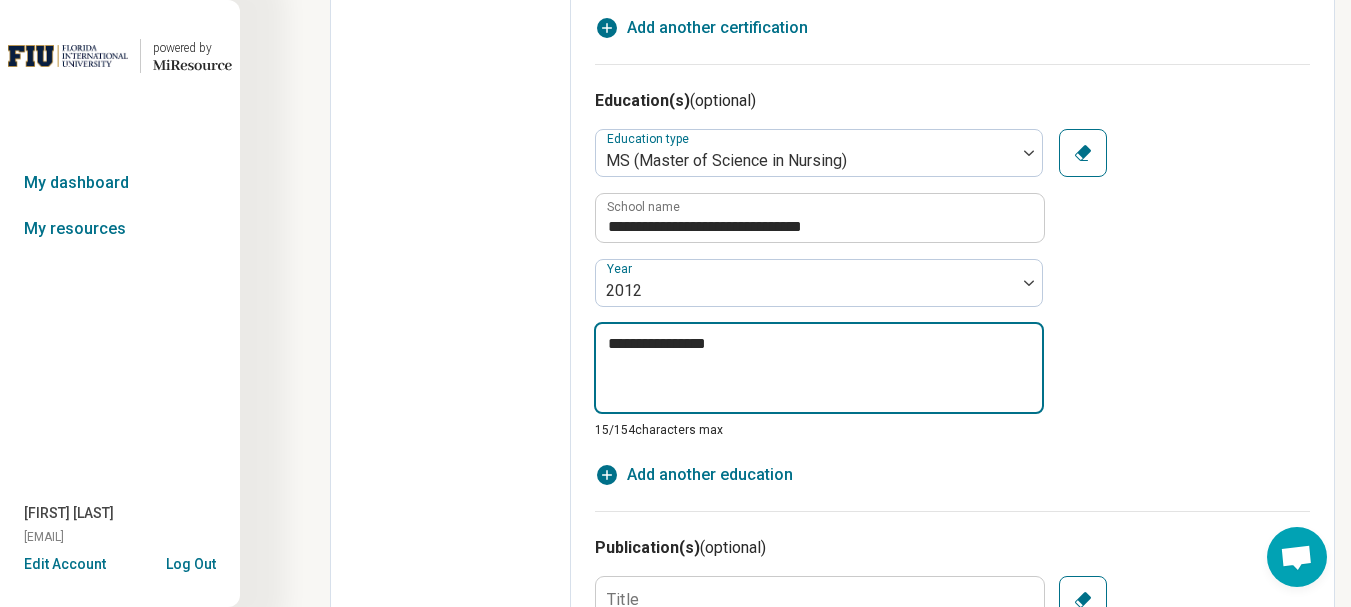 type on "*" 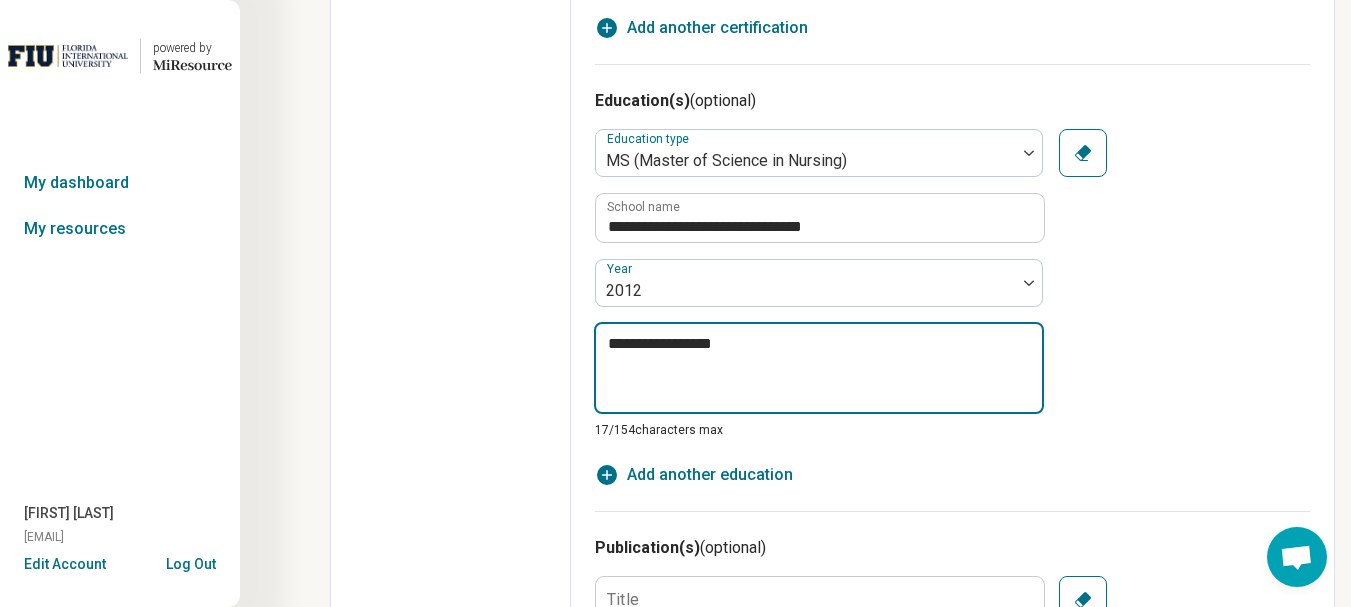type on "*" 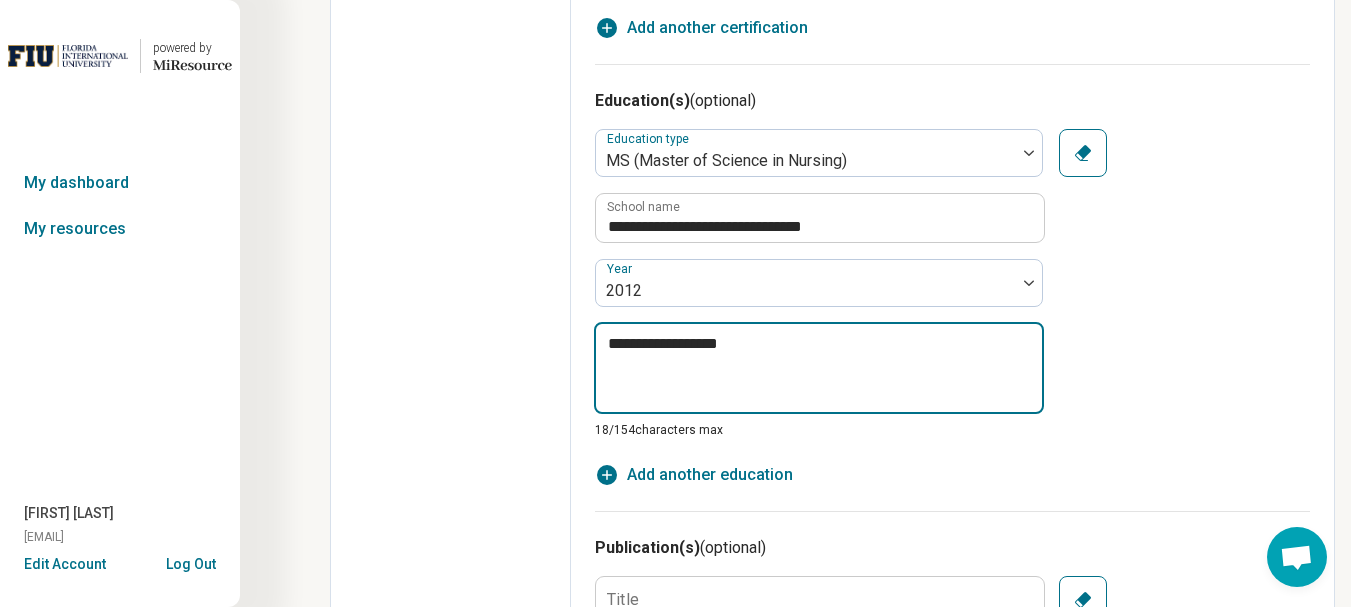 type on "*" 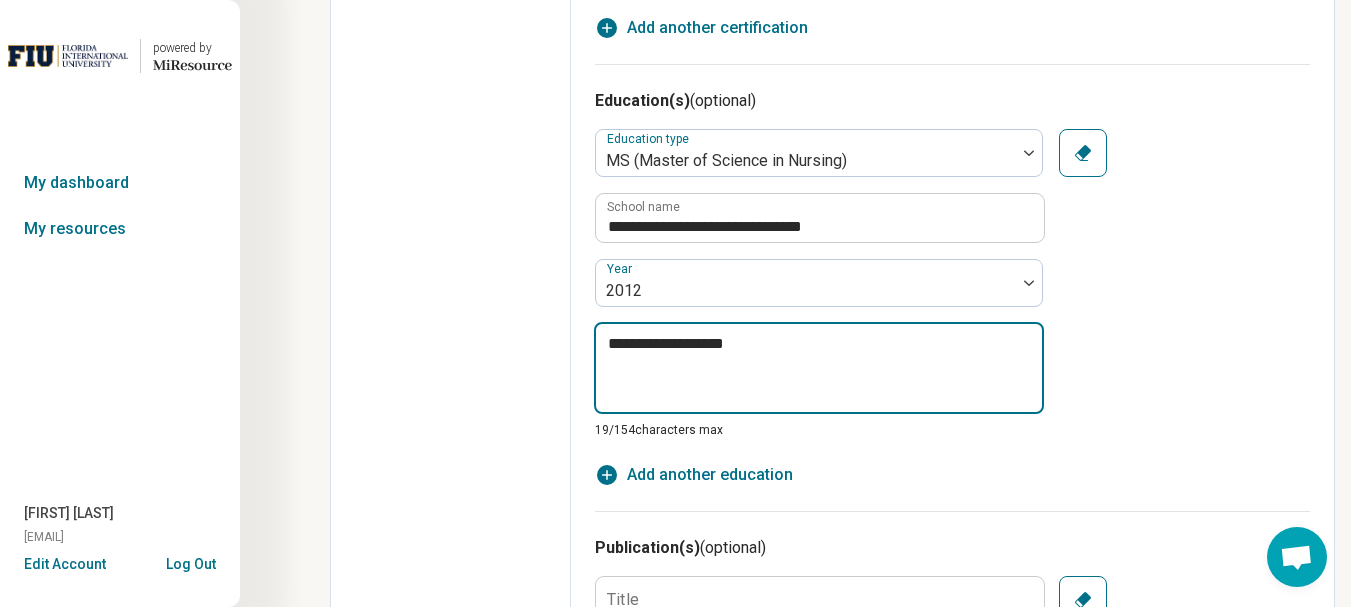 type on "*" 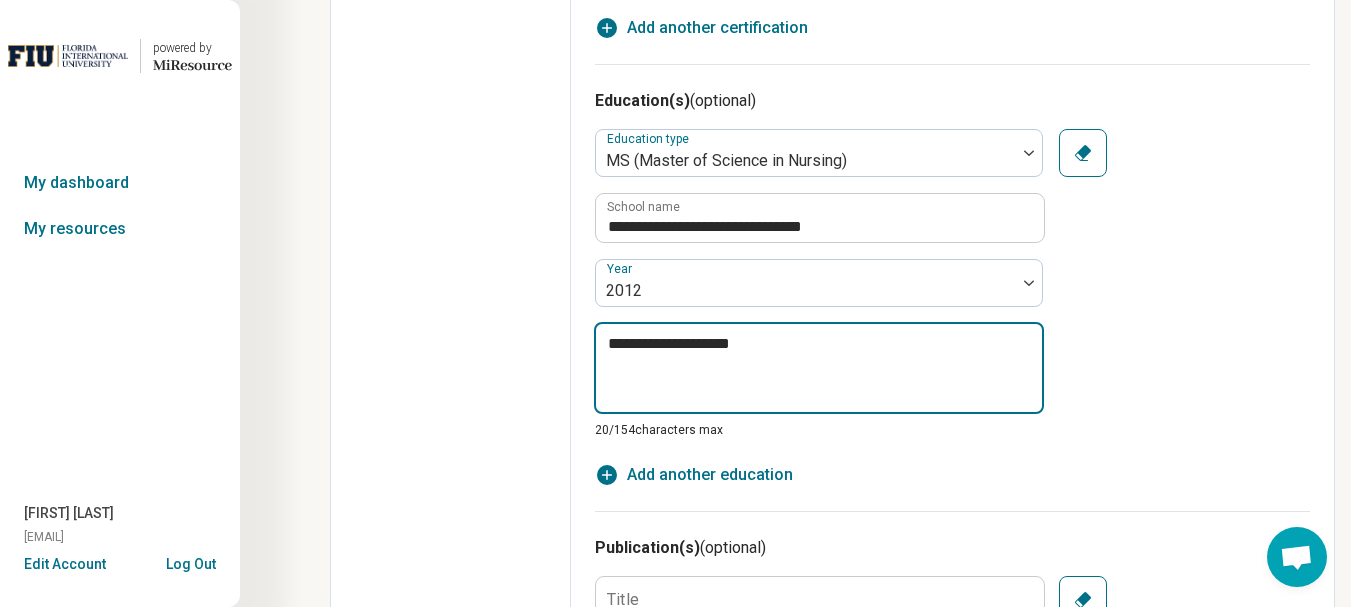 type on "*" 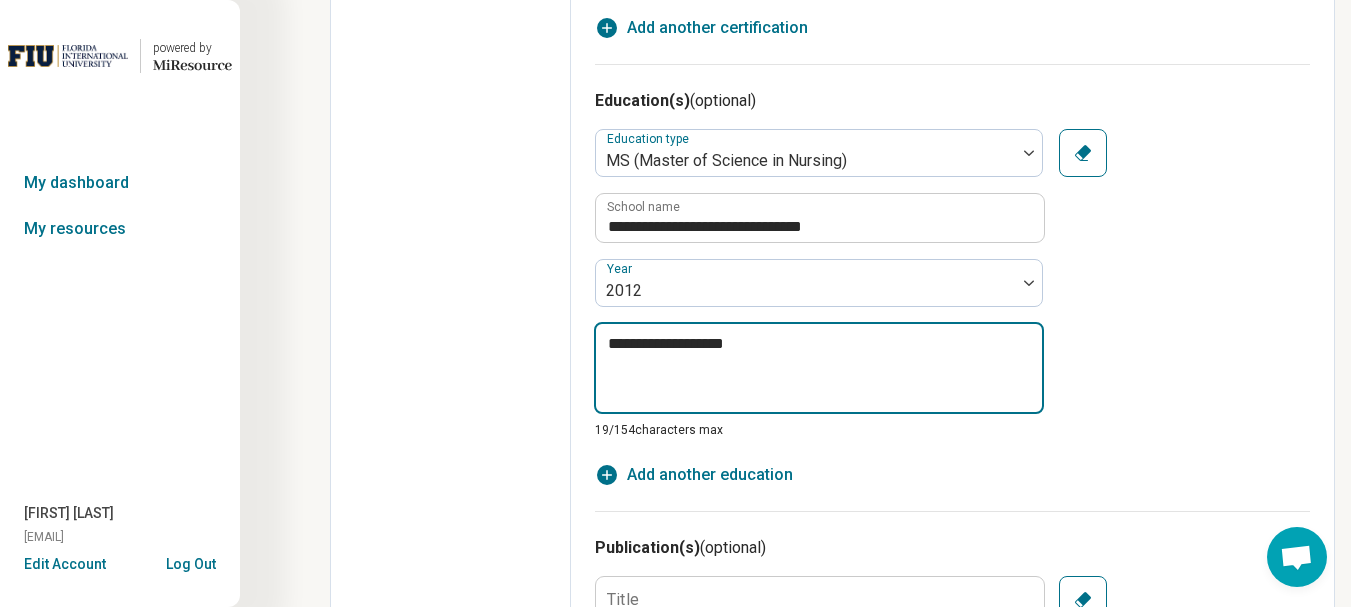 type on "*" 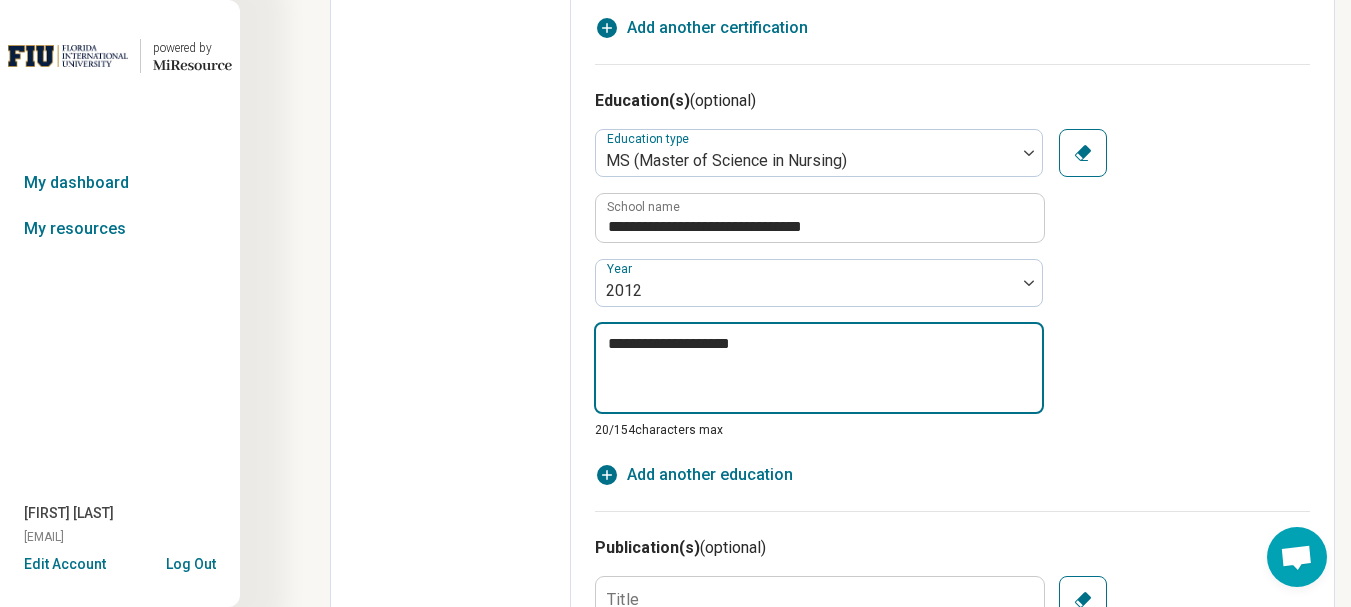 type on "*" 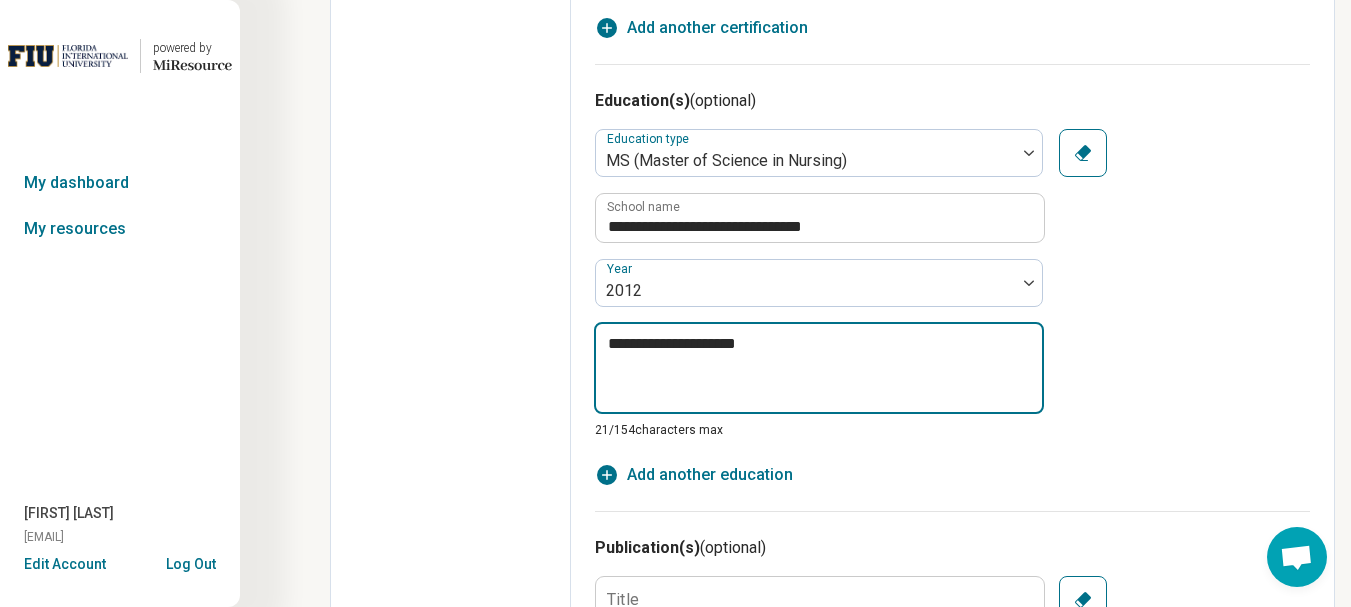 type on "*" 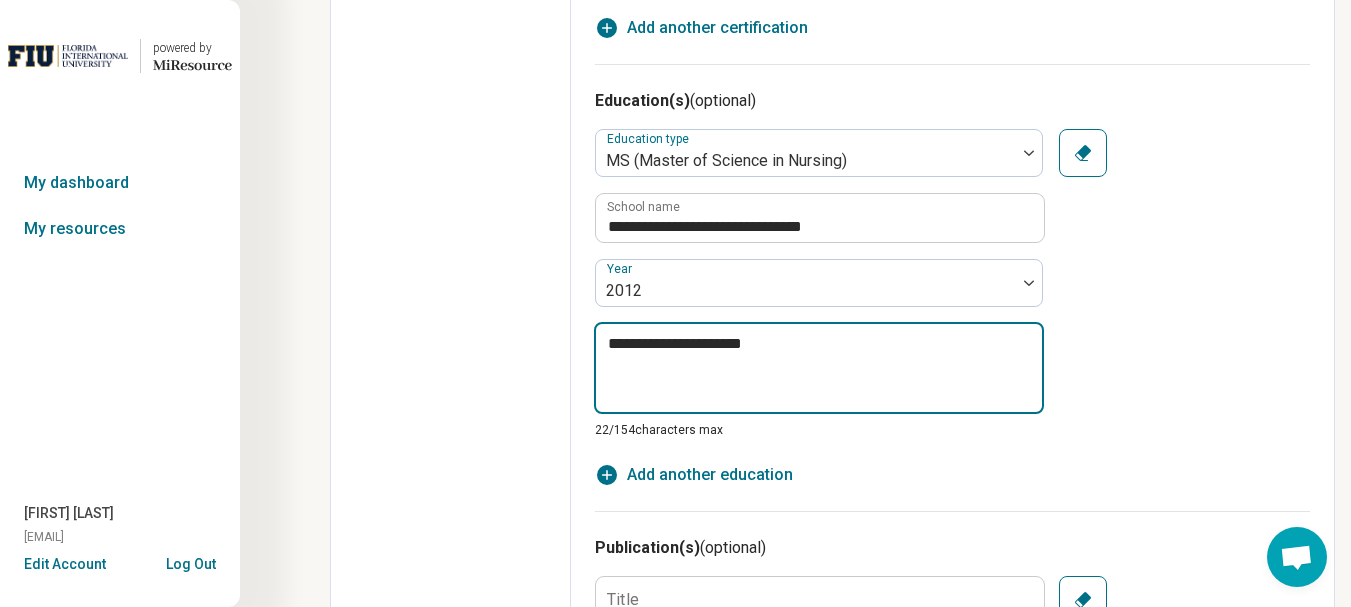 type on "*" 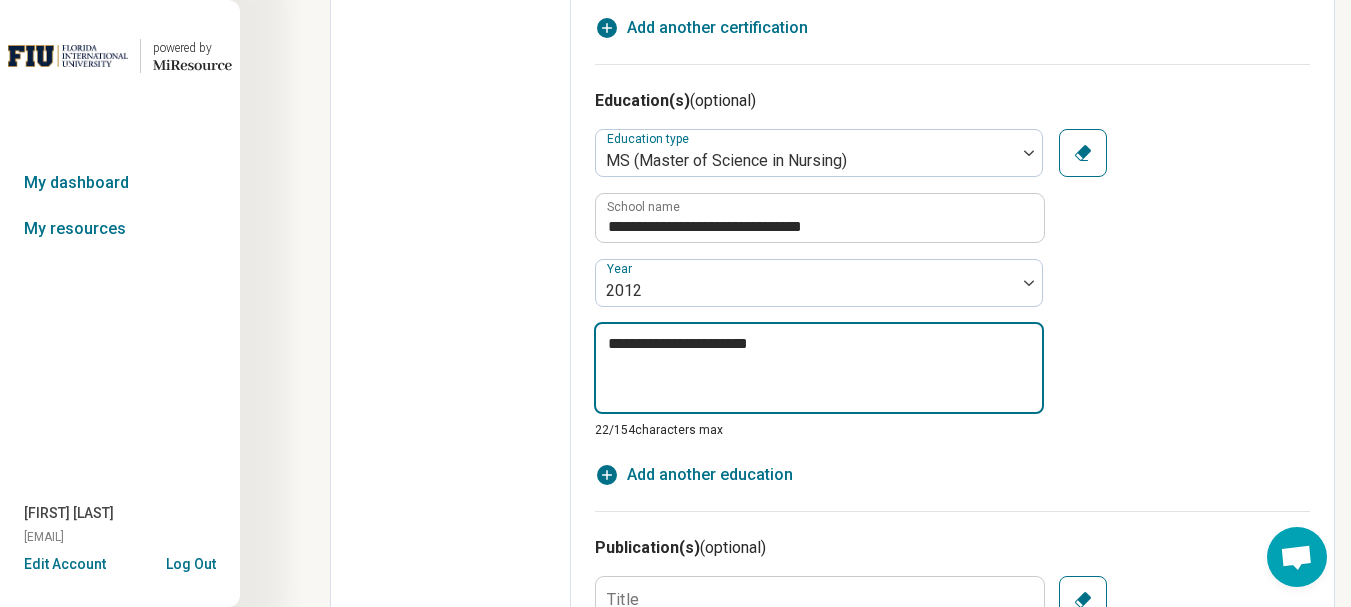 type on "*" 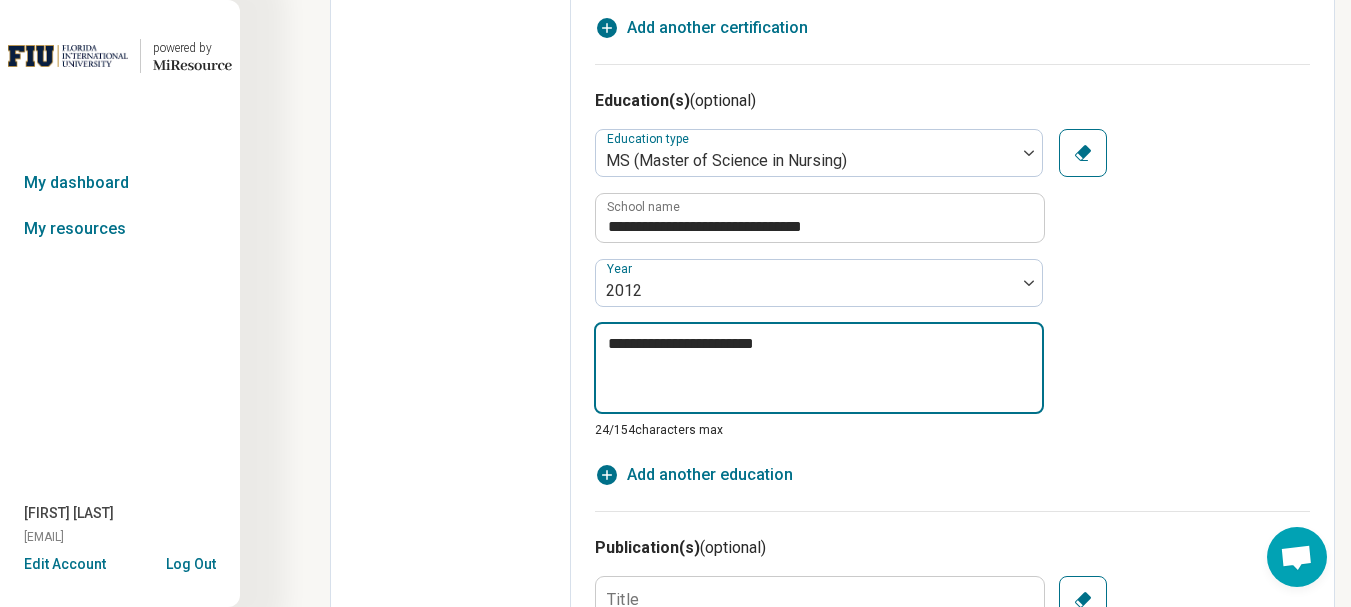 type on "*" 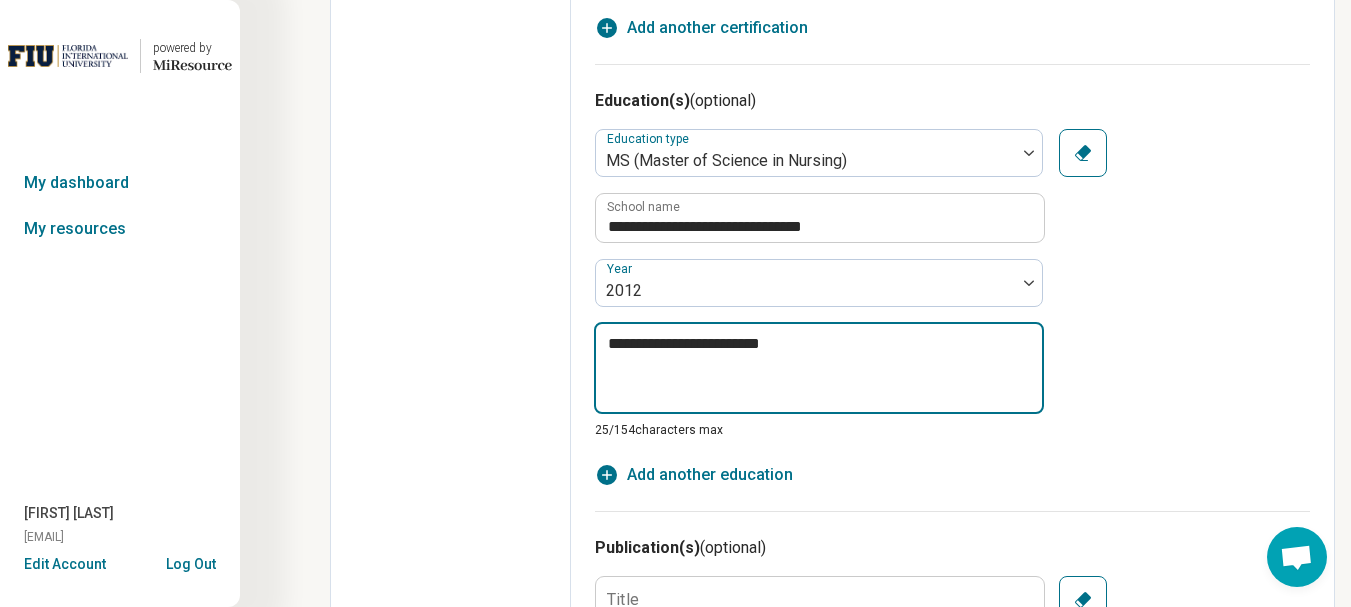 type on "*" 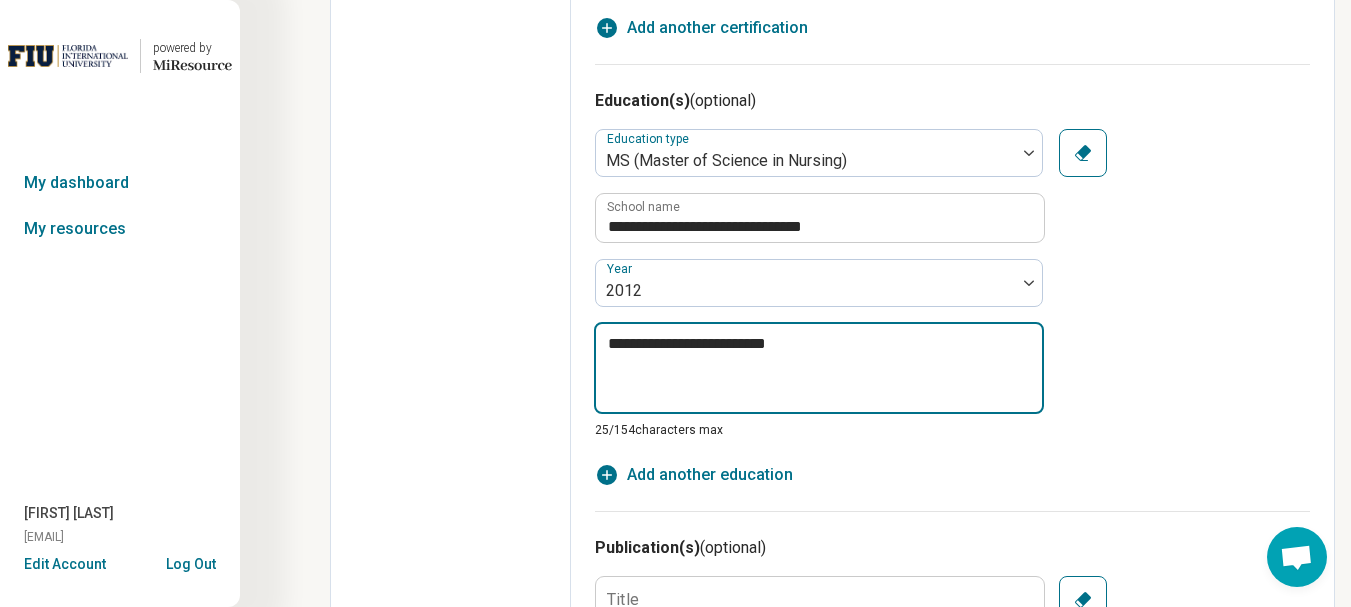type on "*" 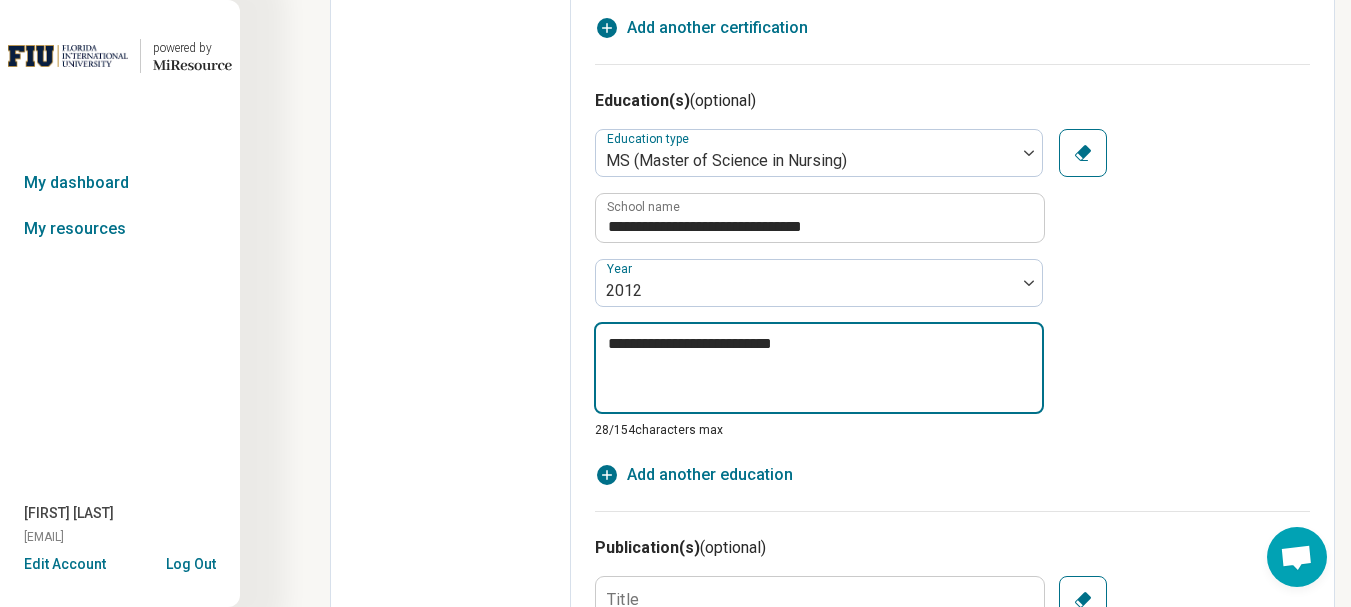 type on "*" 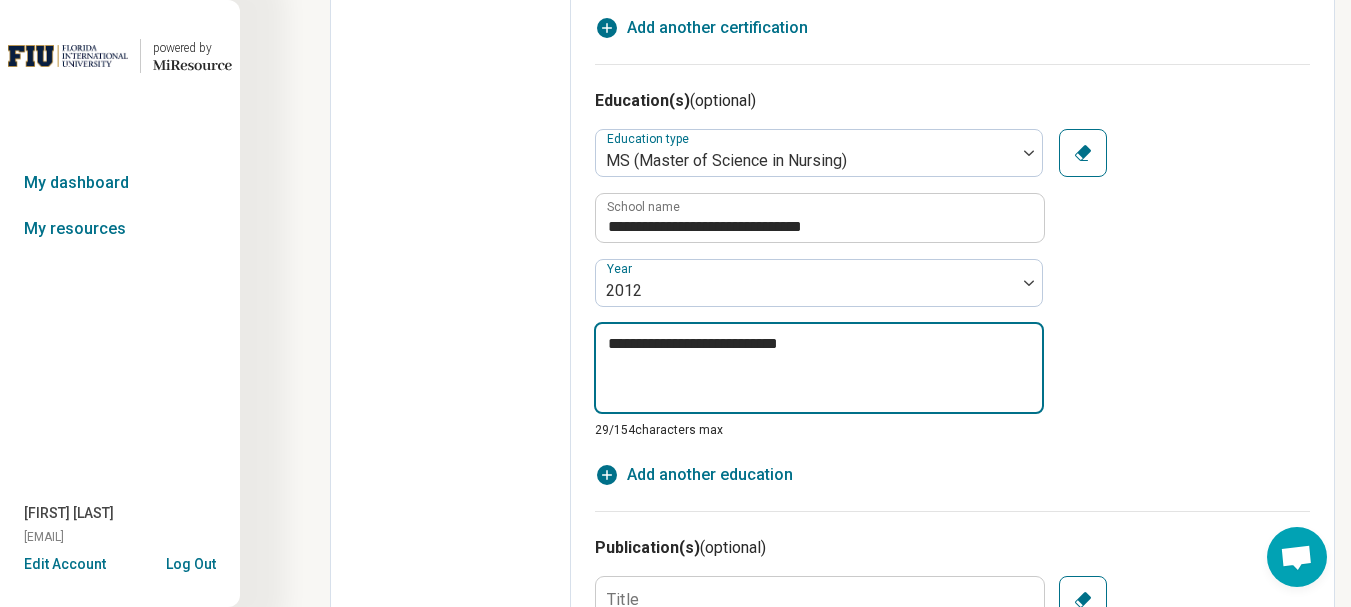 type on "*" 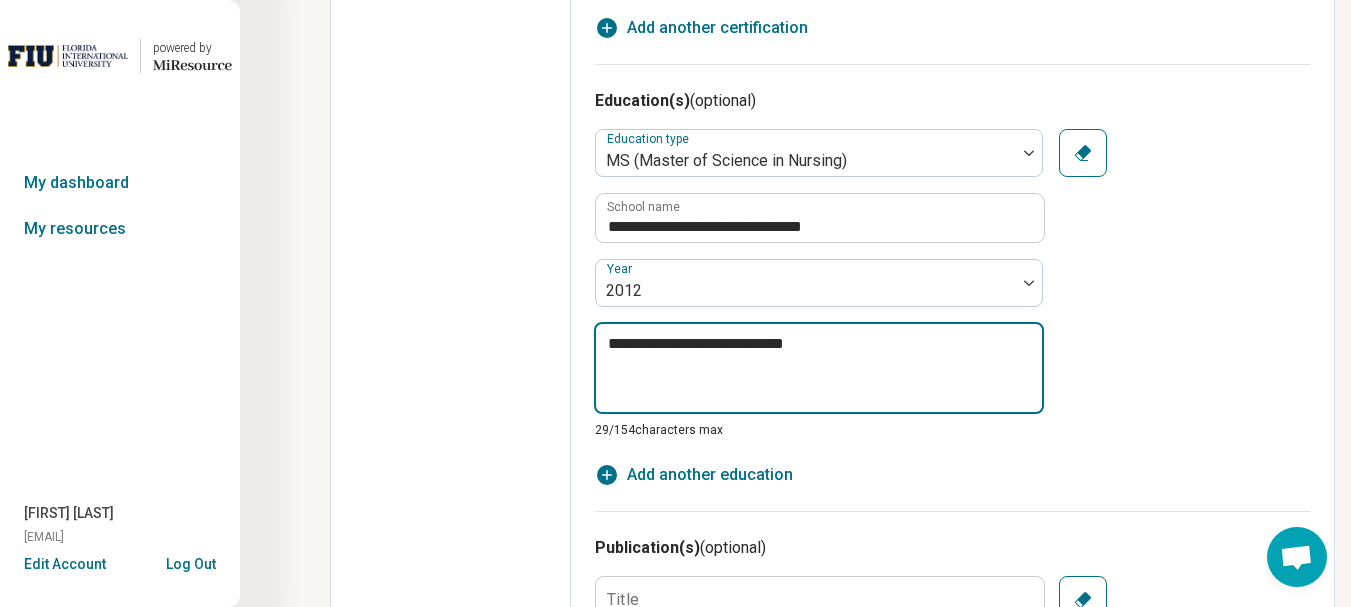 type on "*" 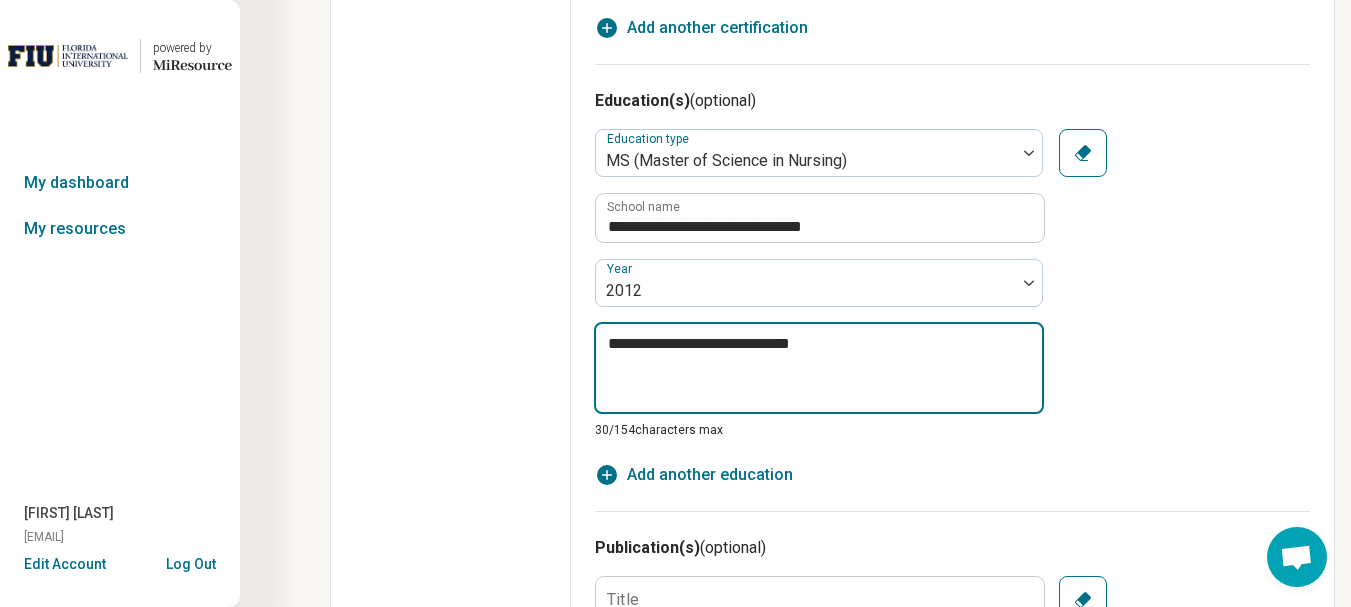 type on "*" 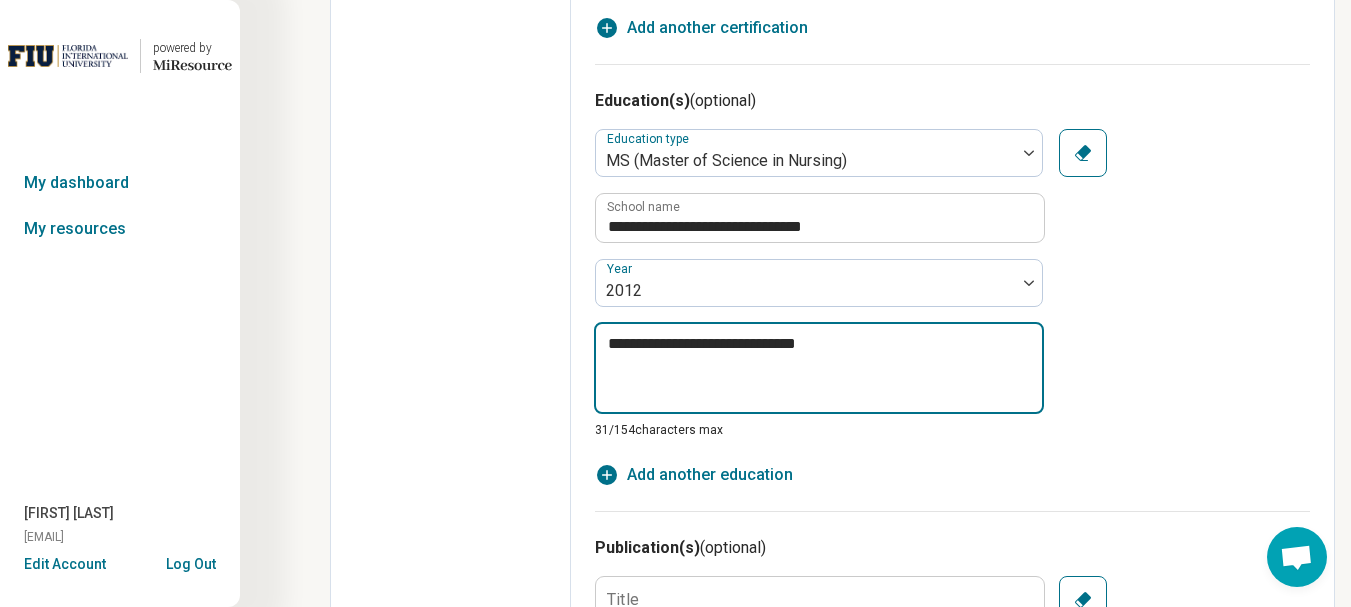 type on "*" 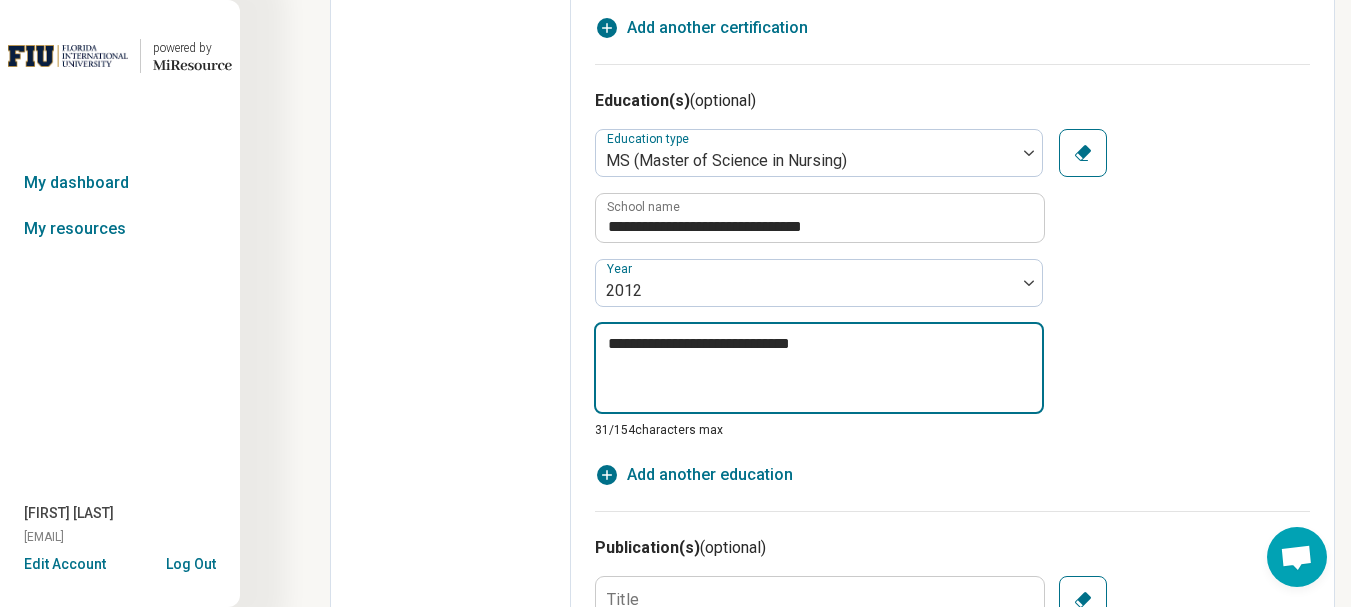 type on "*" 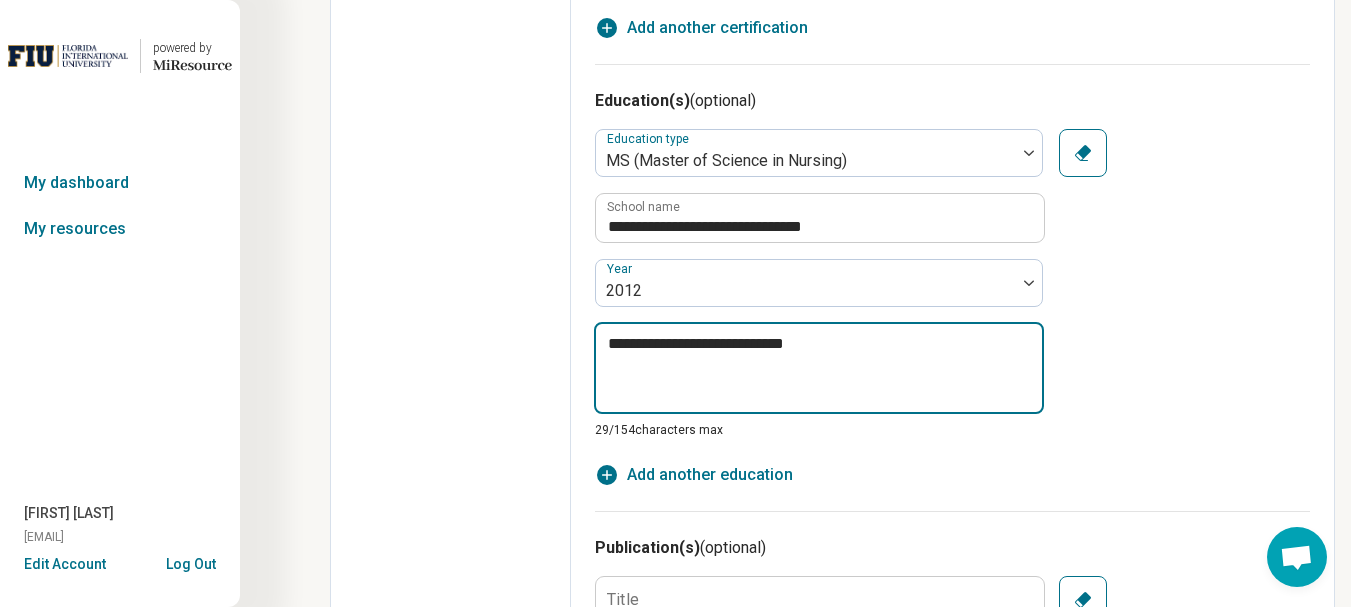 type on "*" 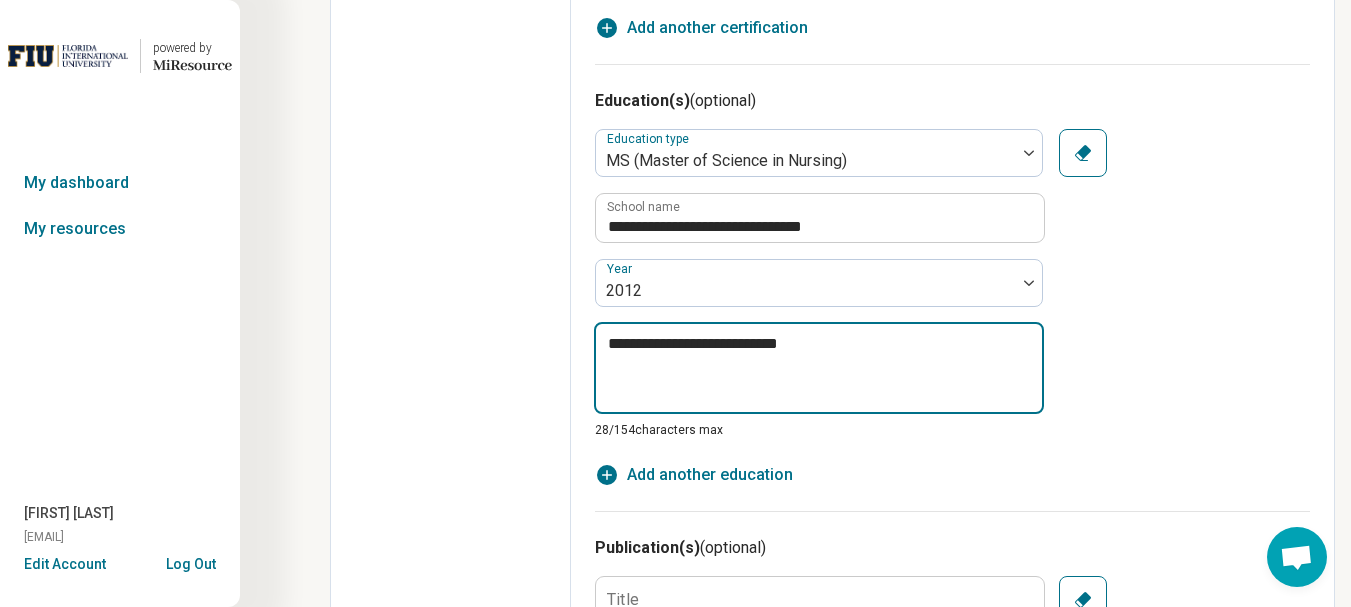 type on "*" 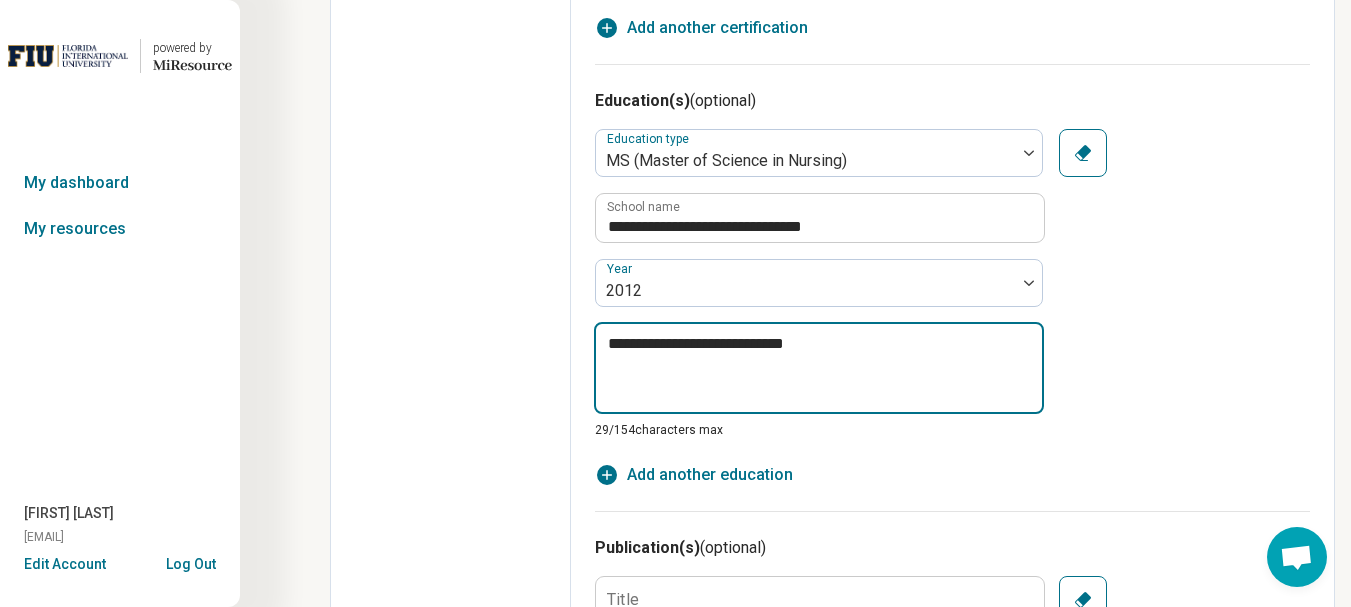 type on "*" 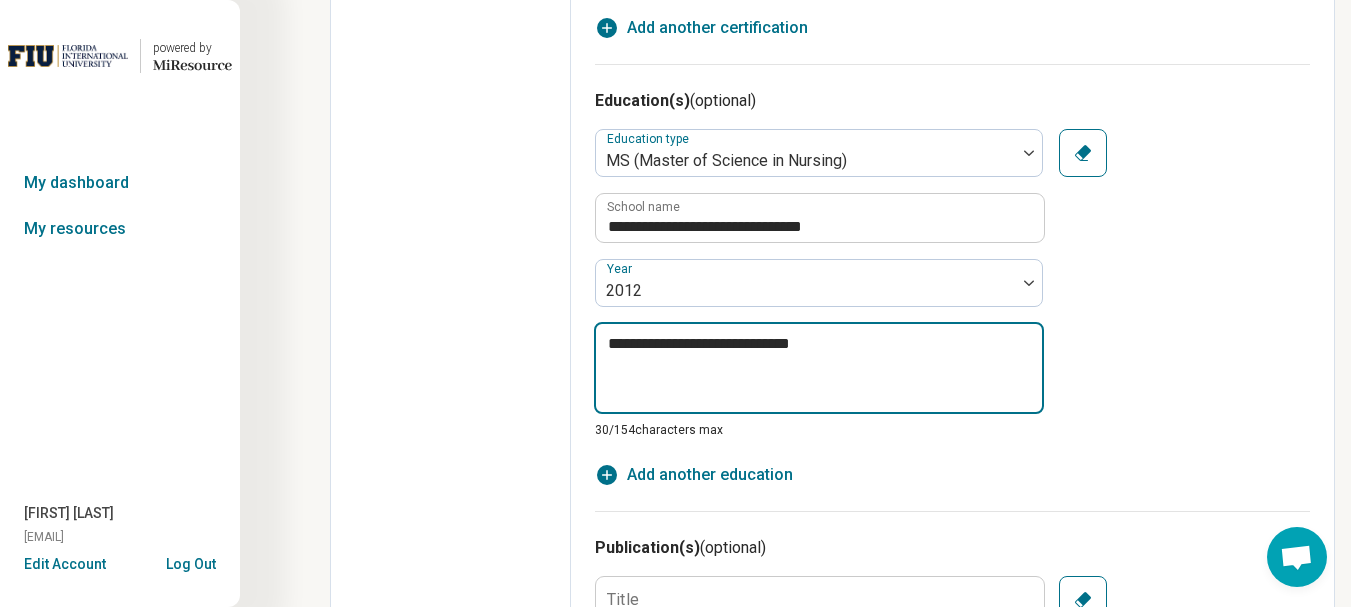 type on "*" 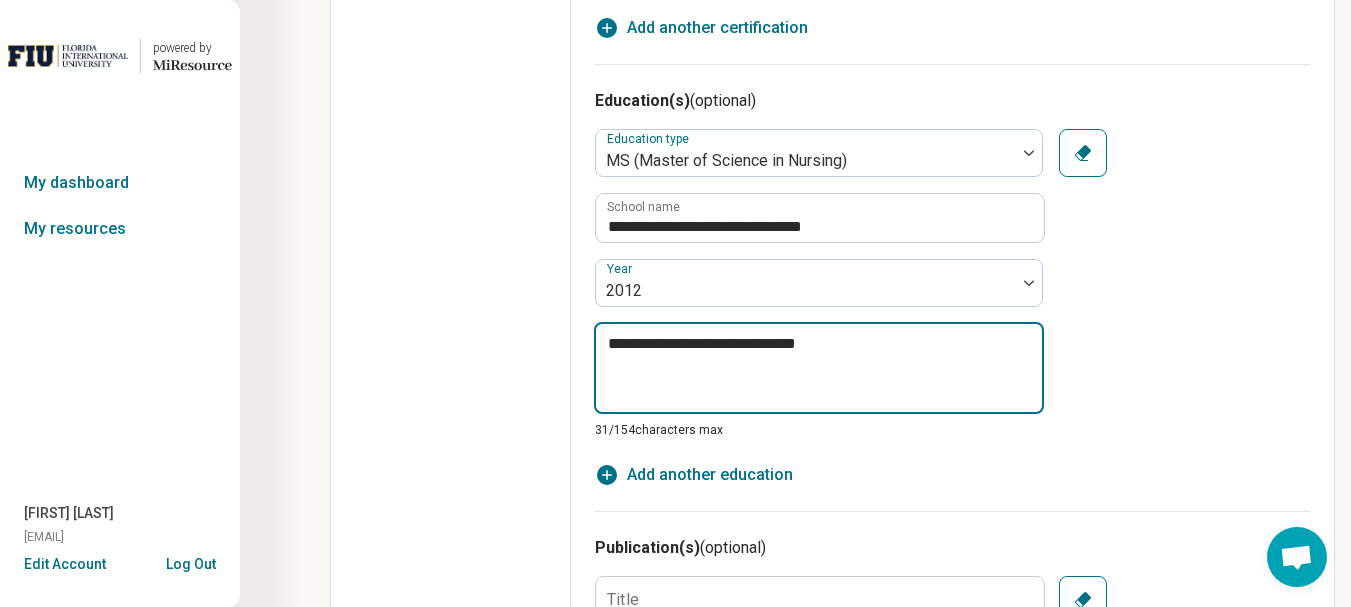 type on "*" 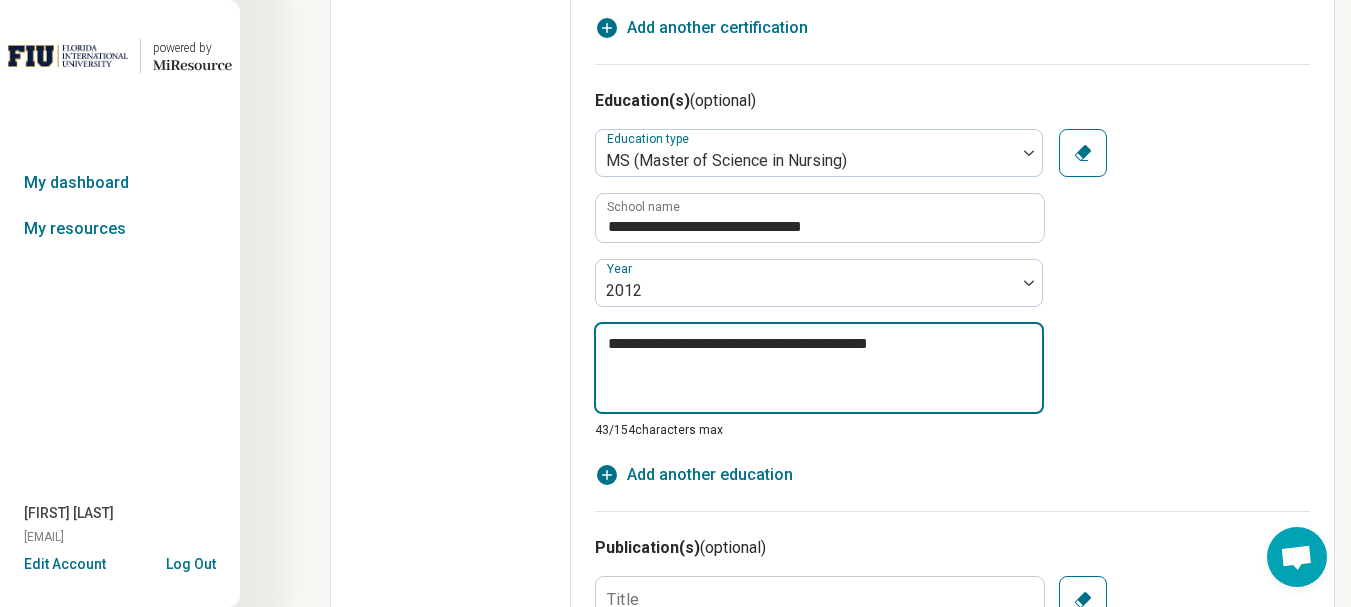 click on "**********" at bounding box center (819, 368) 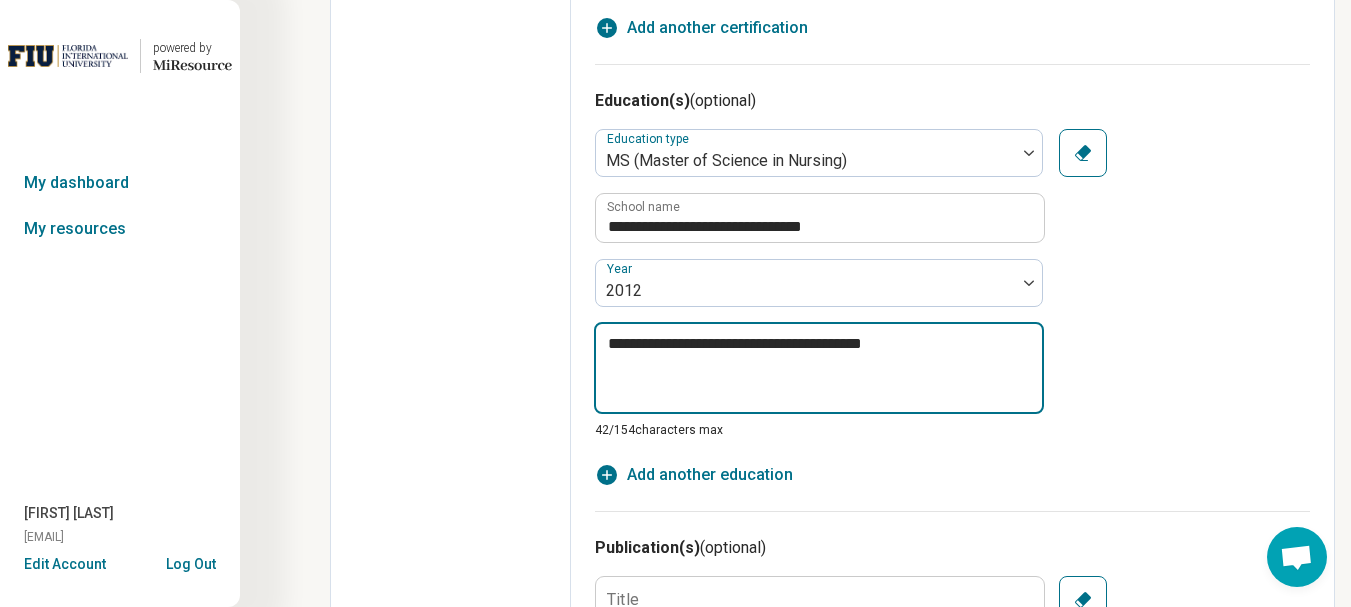 drag, startPoint x: 900, startPoint y: 339, endPoint x: 960, endPoint y: 339, distance: 60 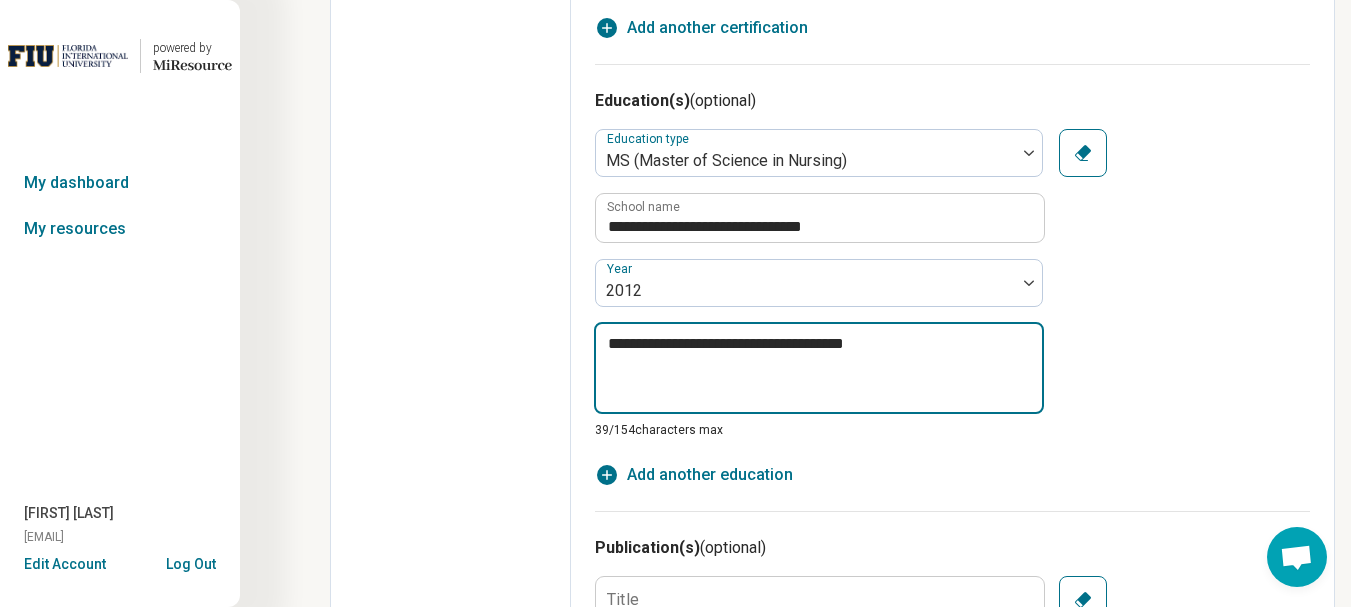click on "**********" at bounding box center (819, 368) 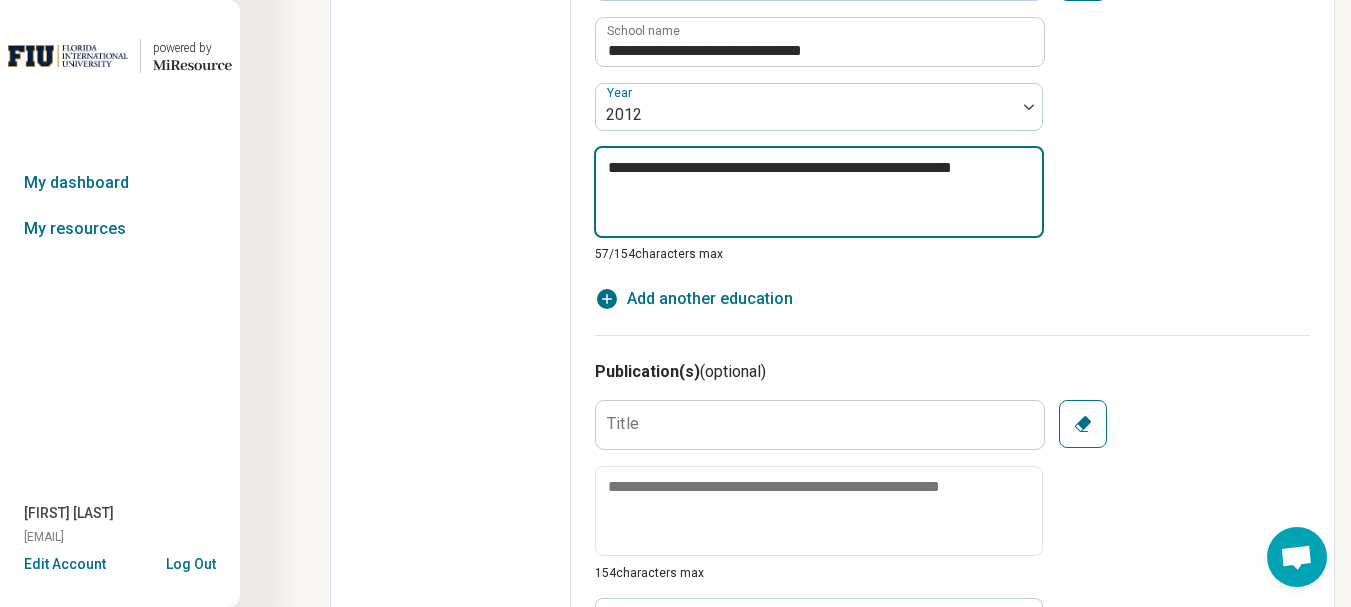 scroll, scrollTop: 1900, scrollLeft: 0, axis: vertical 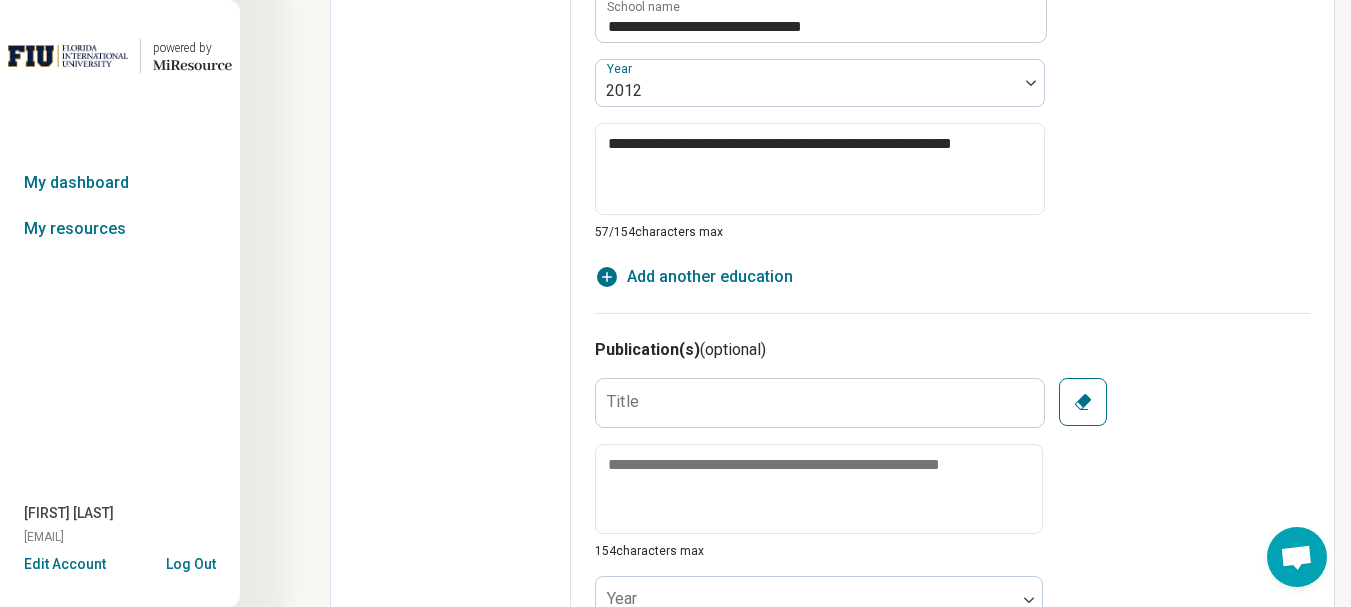 click 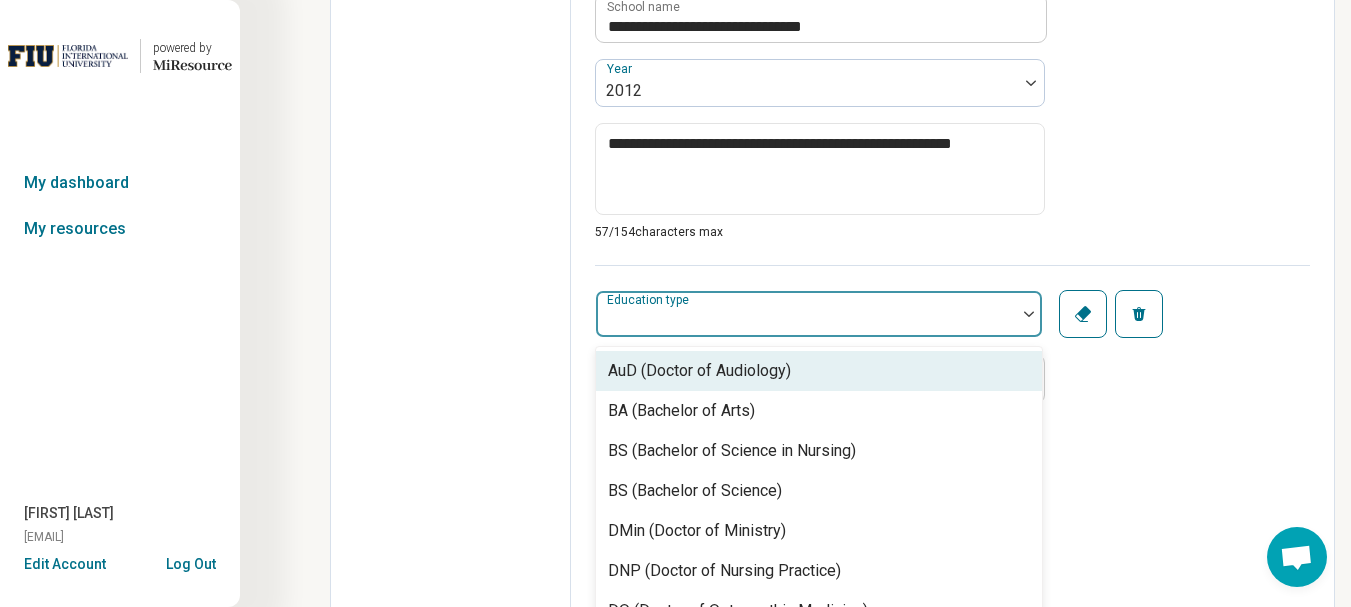 click on "Education type" at bounding box center [819, 314] 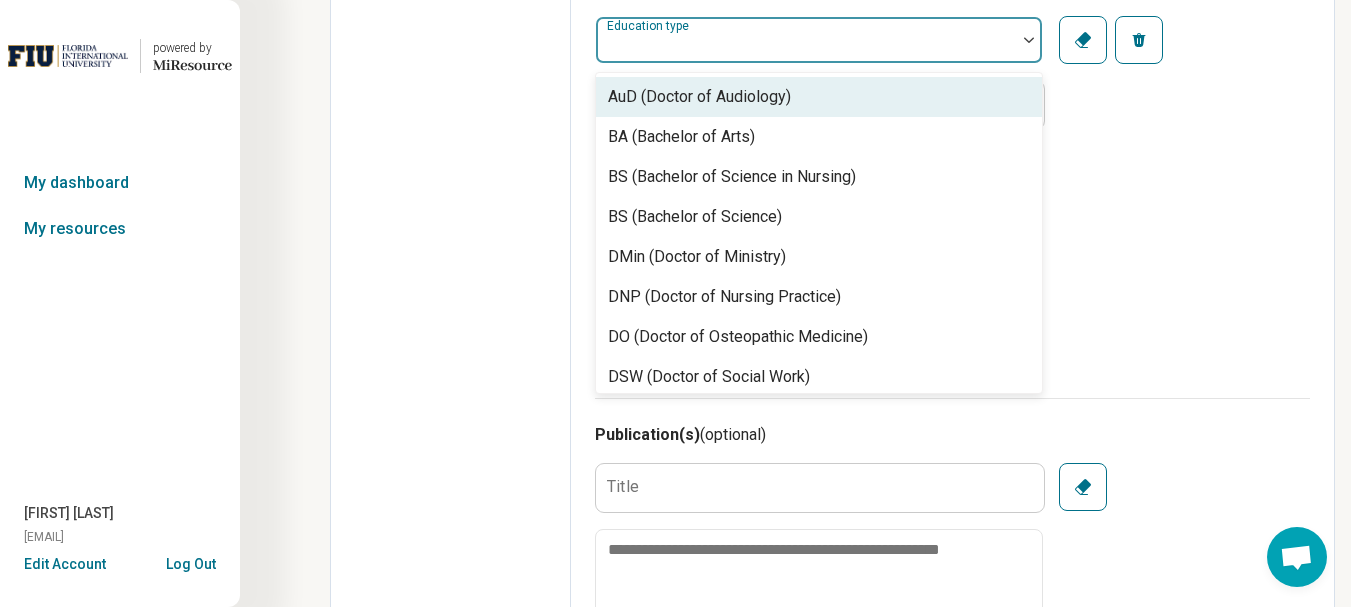 scroll, scrollTop: 2232, scrollLeft: 0, axis: vertical 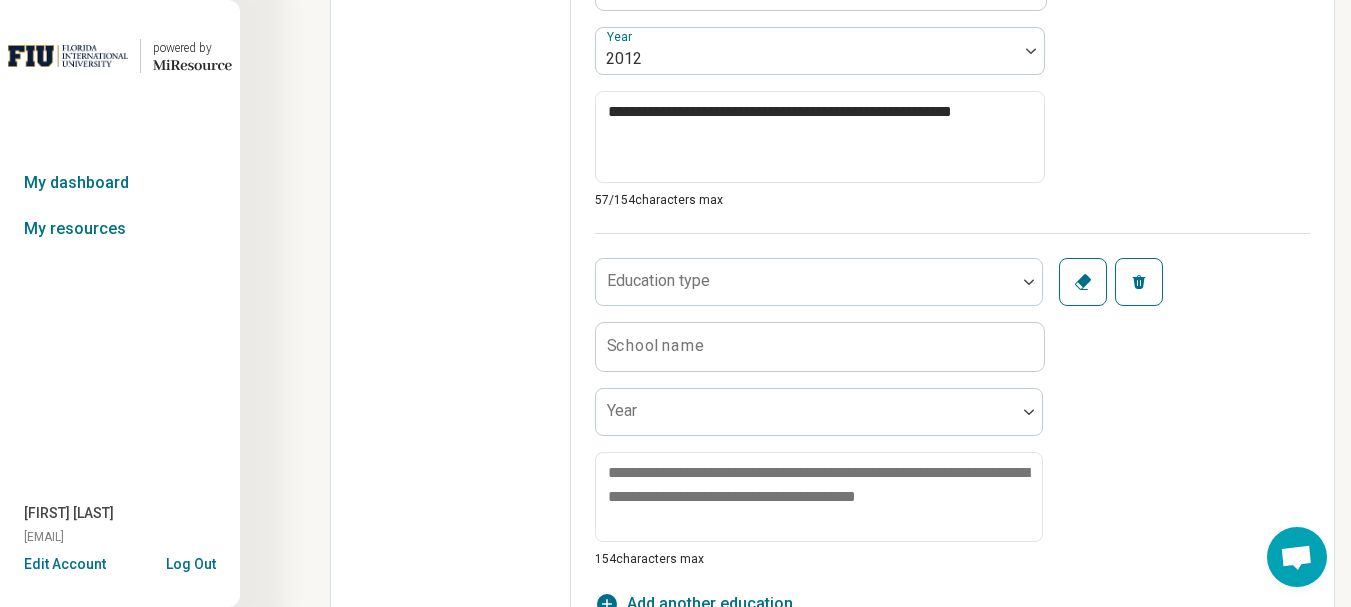 click on "Education type School name Year 154 characters max Clear Remove" at bounding box center (952, 400) 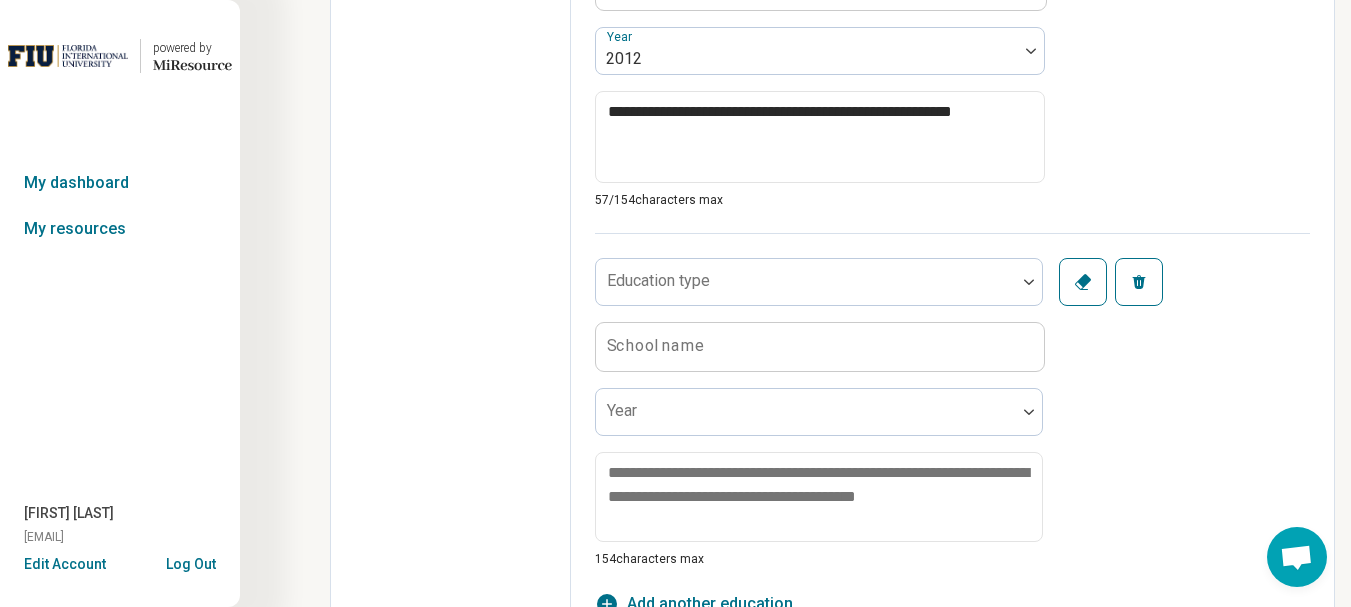 click at bounding box center (806, 290) 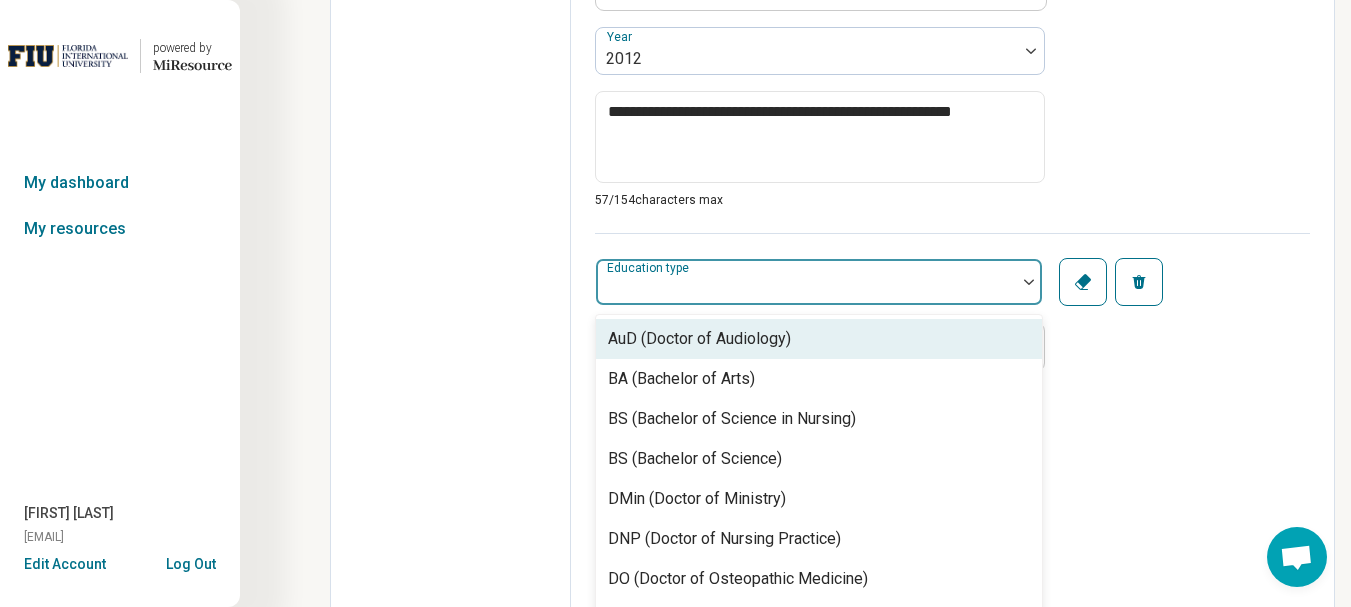 scroll, scrollTop: 1963, scrollLeft: 0, axis: vertical 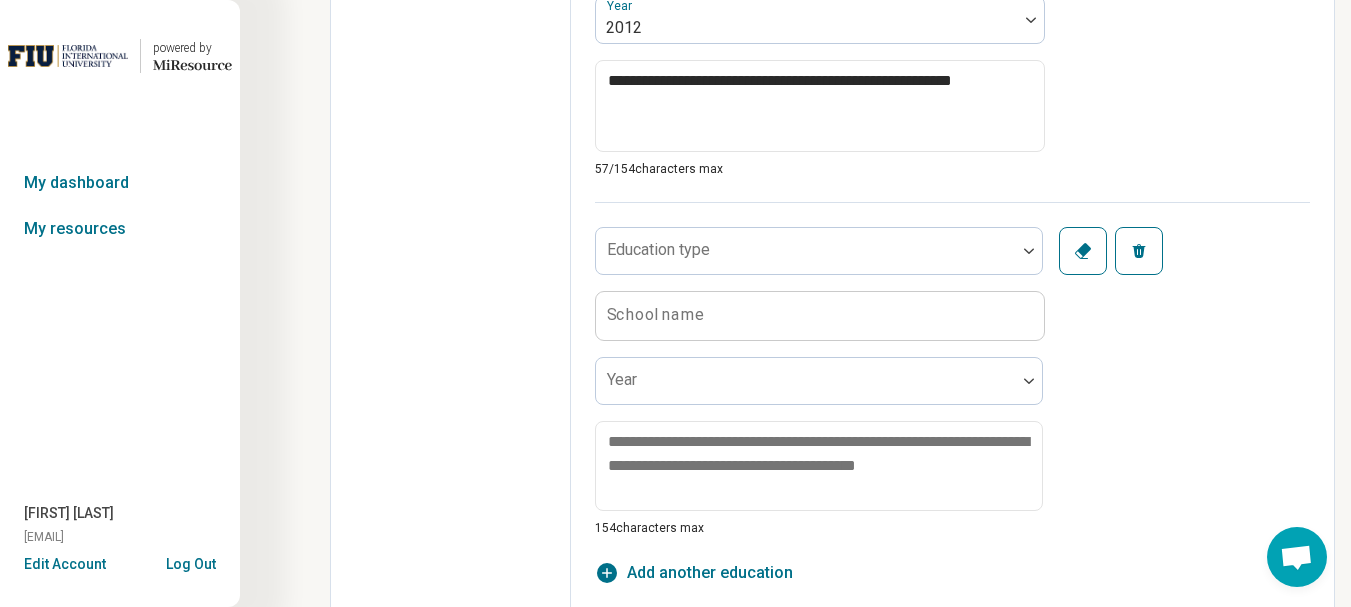 click on "Education type School name Year 154 characters max Clear Remove" at bounding box center (952, 369) 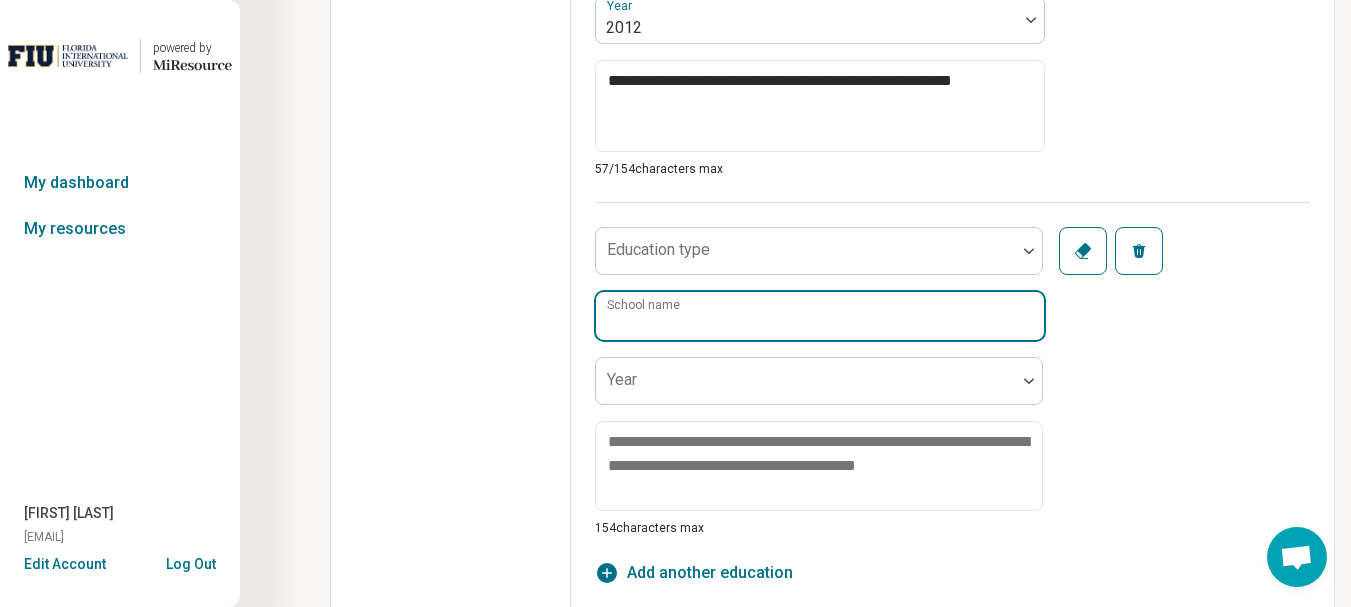 click on "School name" at bounding box center [820, 316] 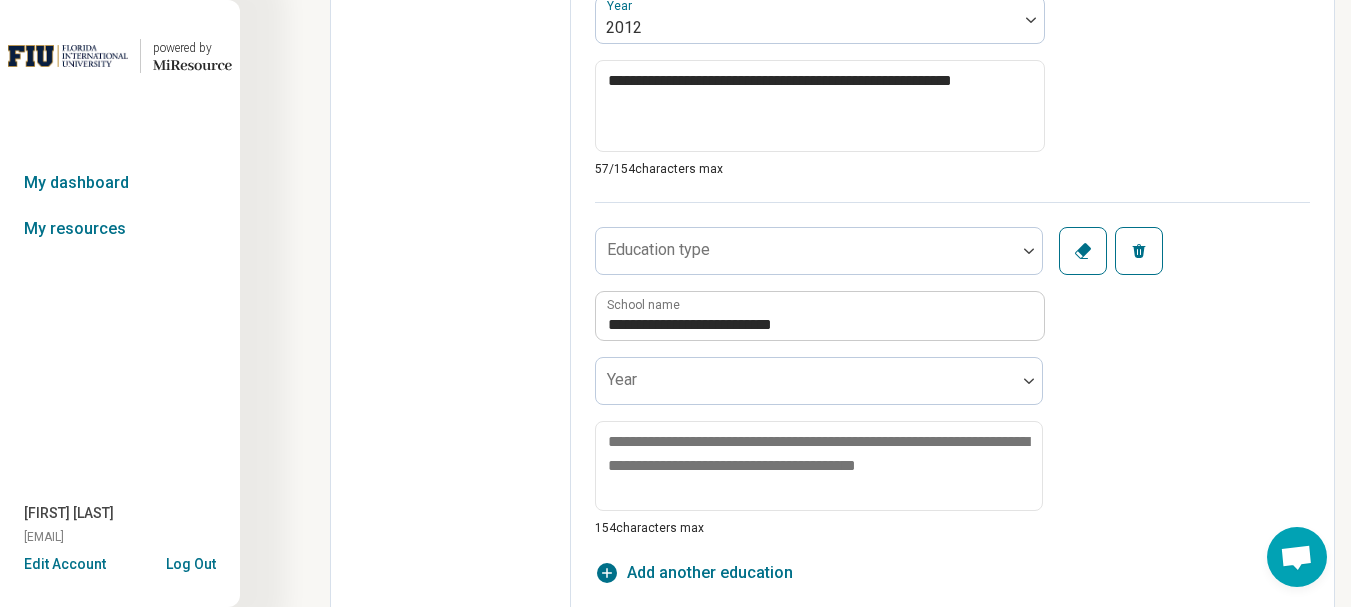 click at bounding box center [806, 389] 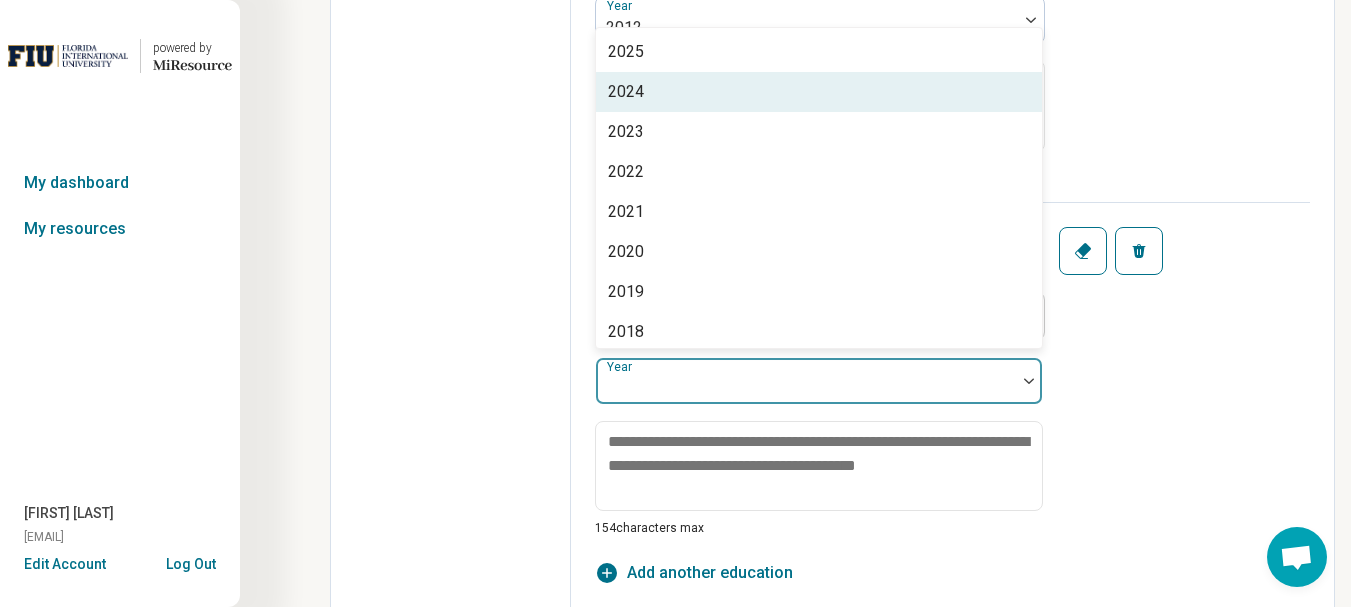 click on "2024" at bounding box center [819, 92] 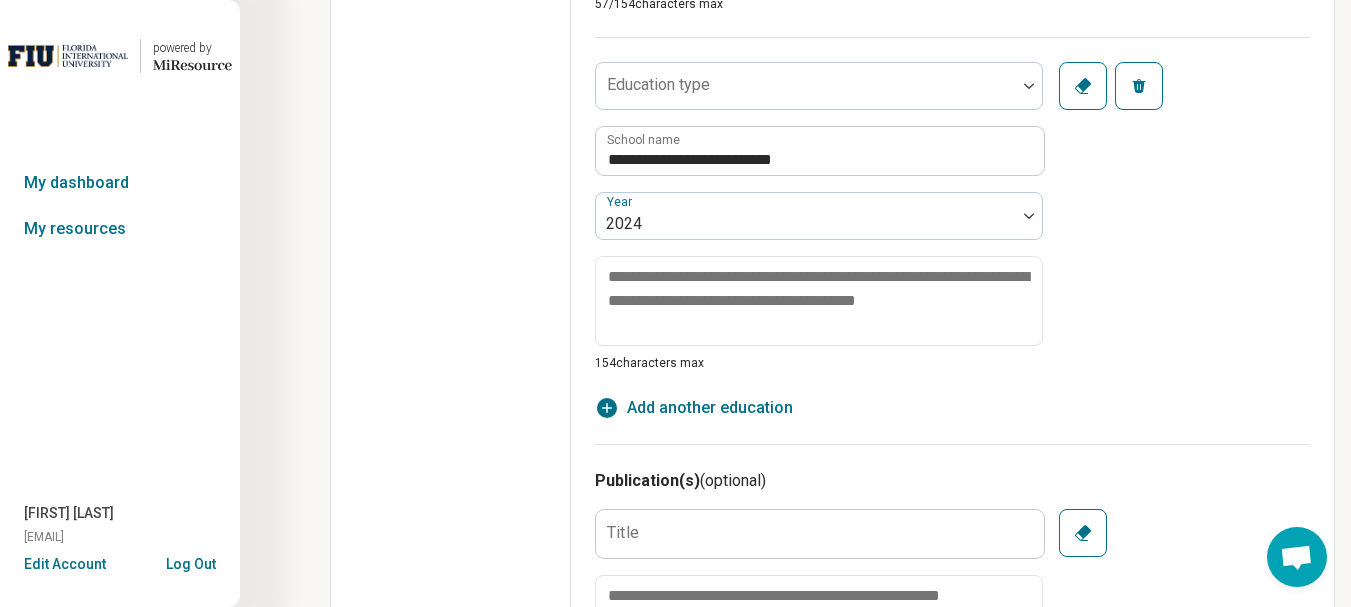 scroll, scrollTop: 2163, scrollLeft: 0, axis: vertical 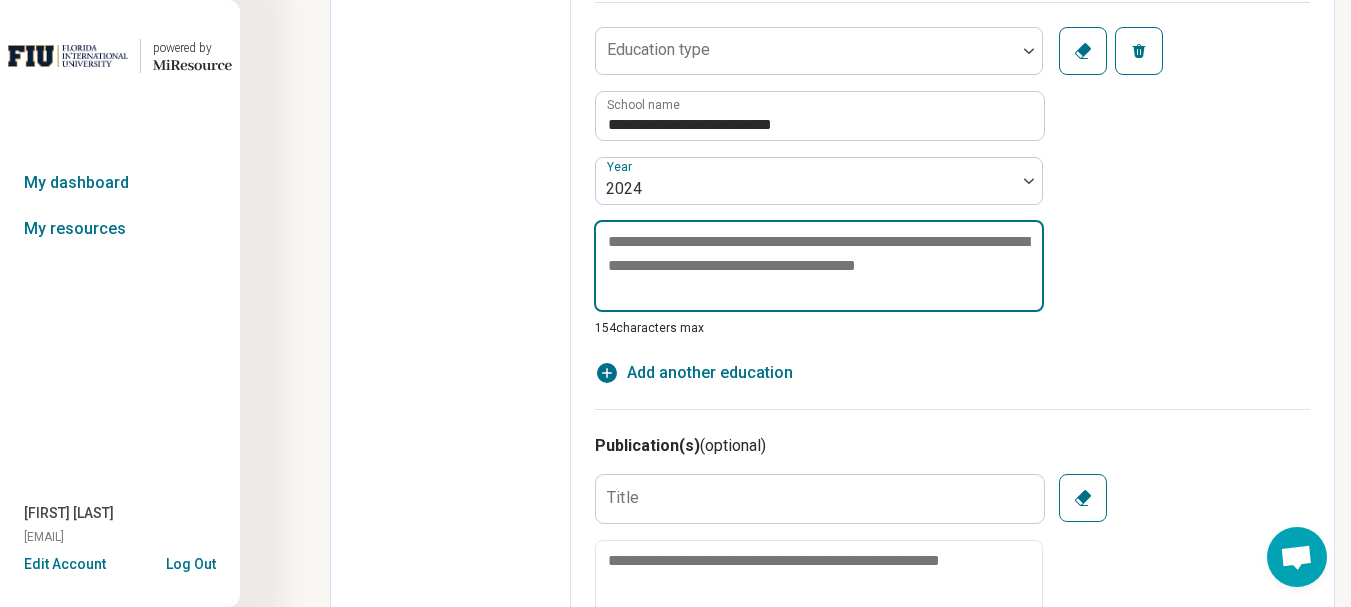 click at bounding box center [819, 266] 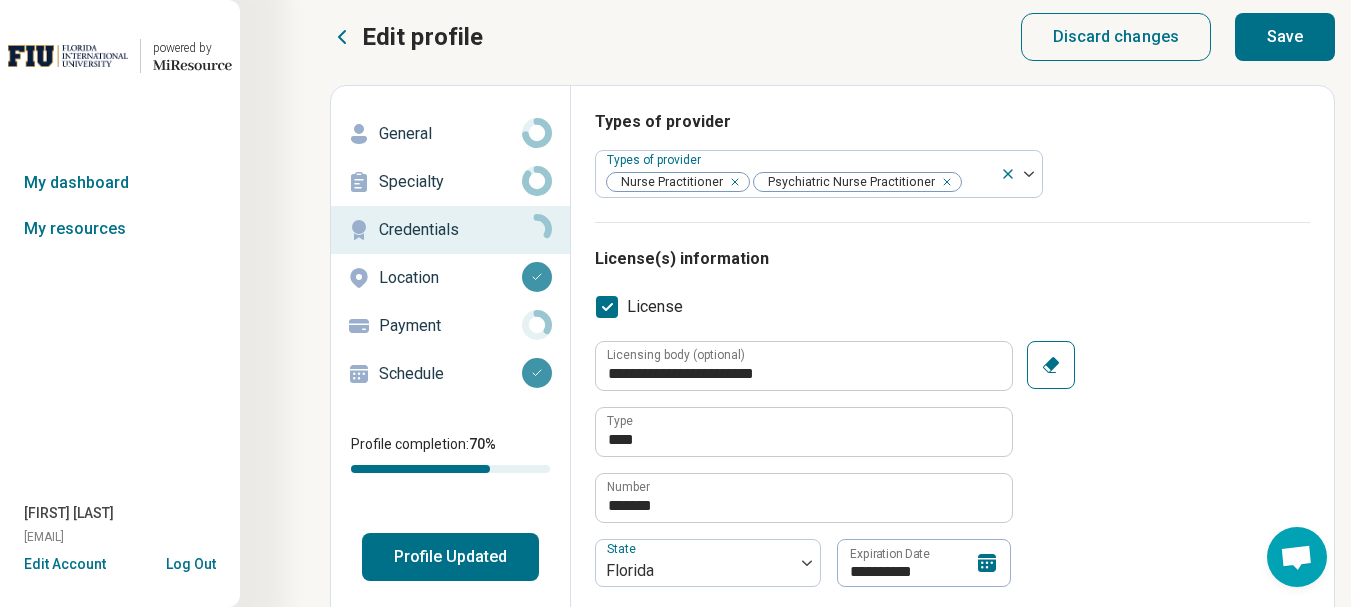 scroll, scrollTop: 0, scrollLeft: 0, axis: both 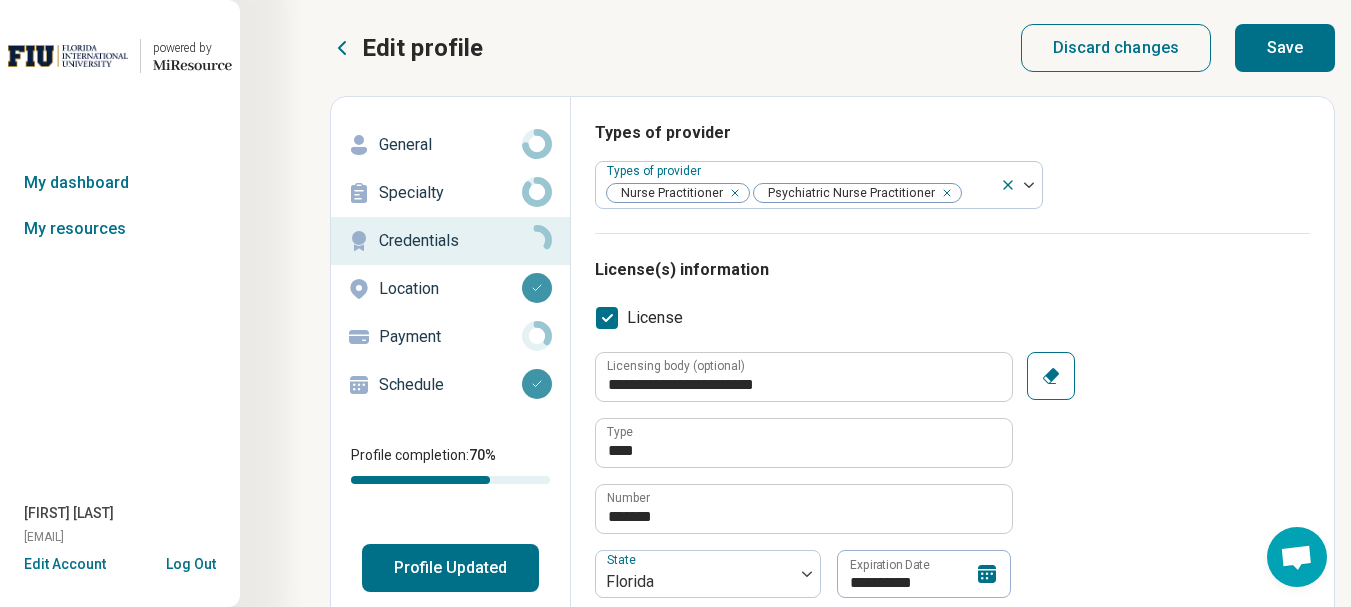 click on "Save" at bounding box center [1285, 48] 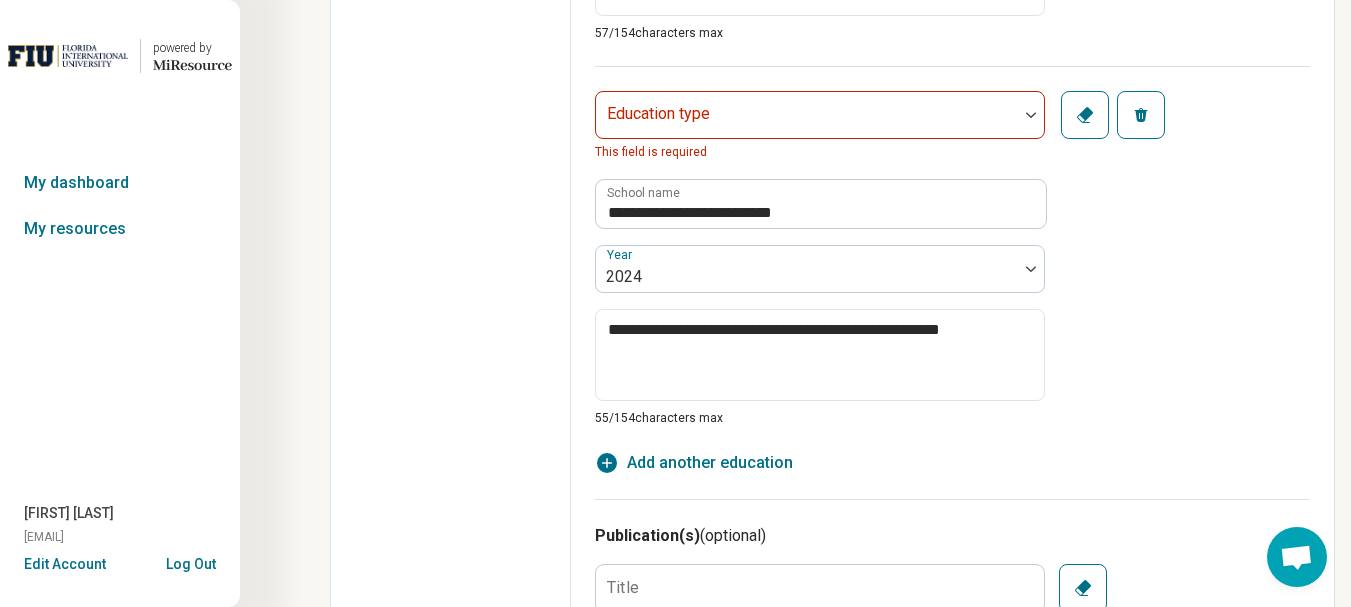 scroll, scrollTop: 2100, scrollLeft: 0, axis: vertical 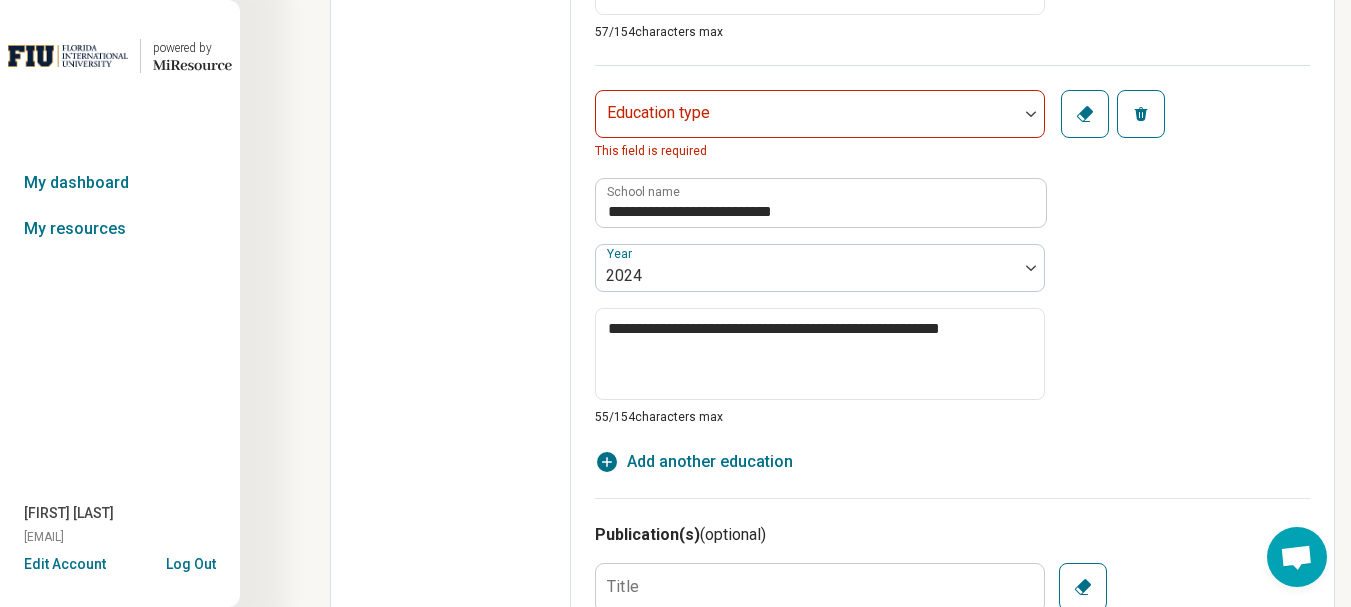 click at bounding box center [807, 122] 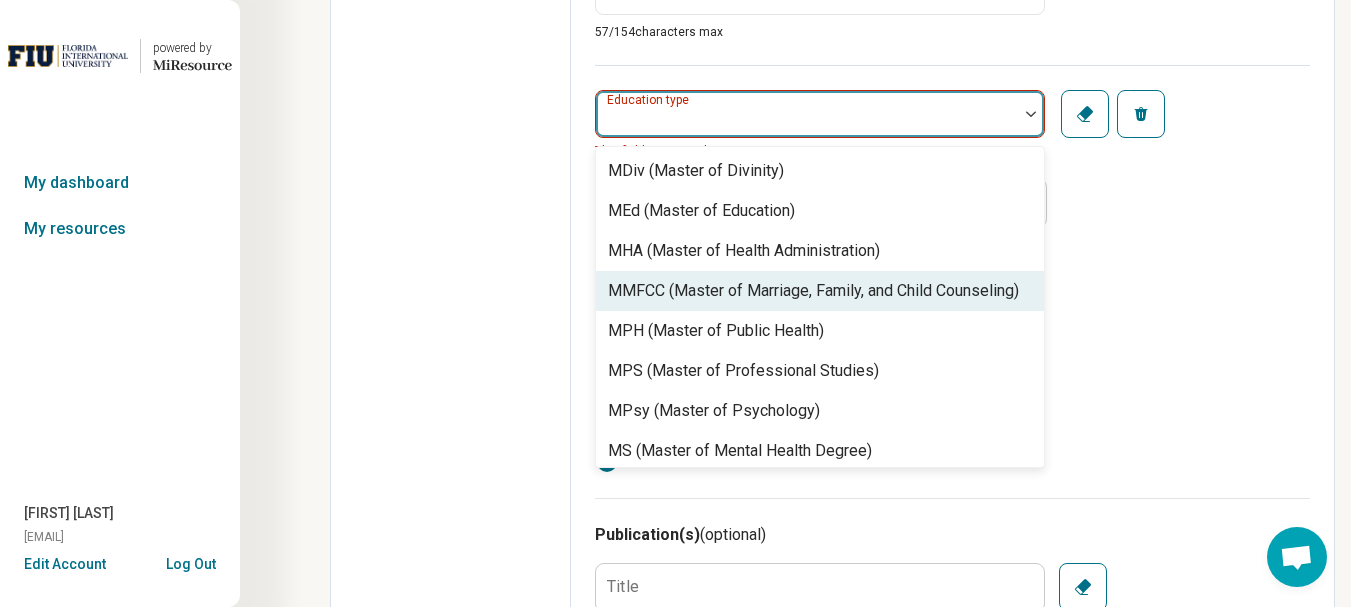scroll, scrollTop: 800, scrollLeft: 0, axis: vertical 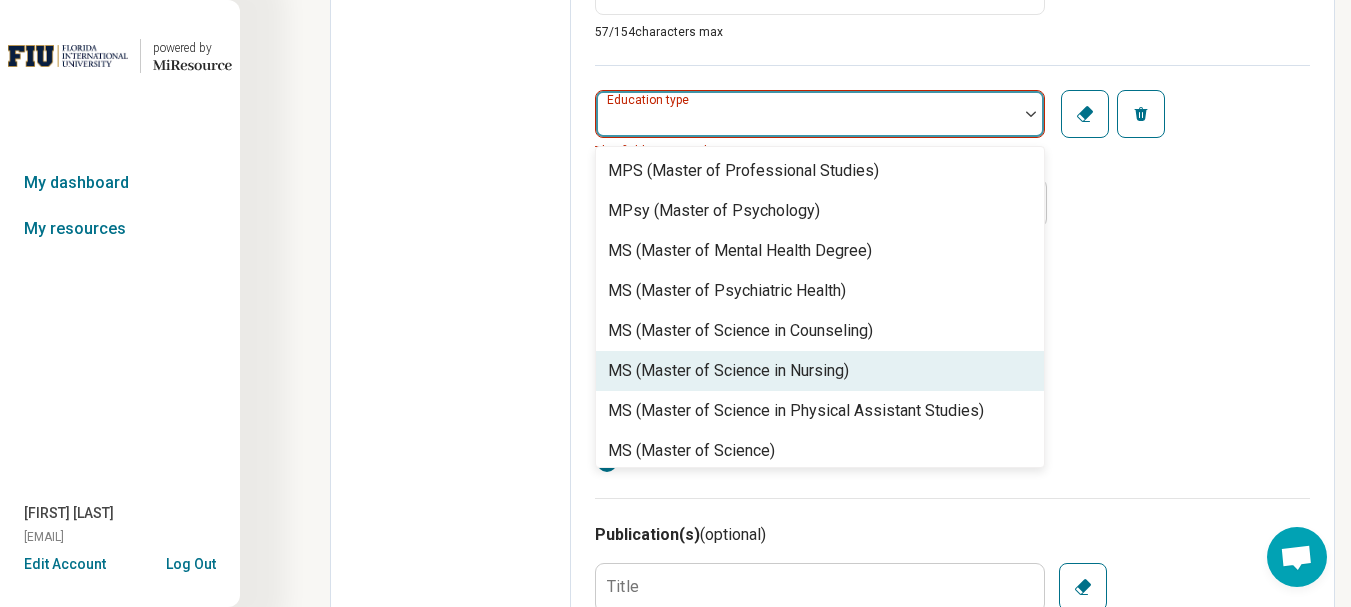 click on "MS (Master of Science in Nursing)" at bounding box center [820, 371] 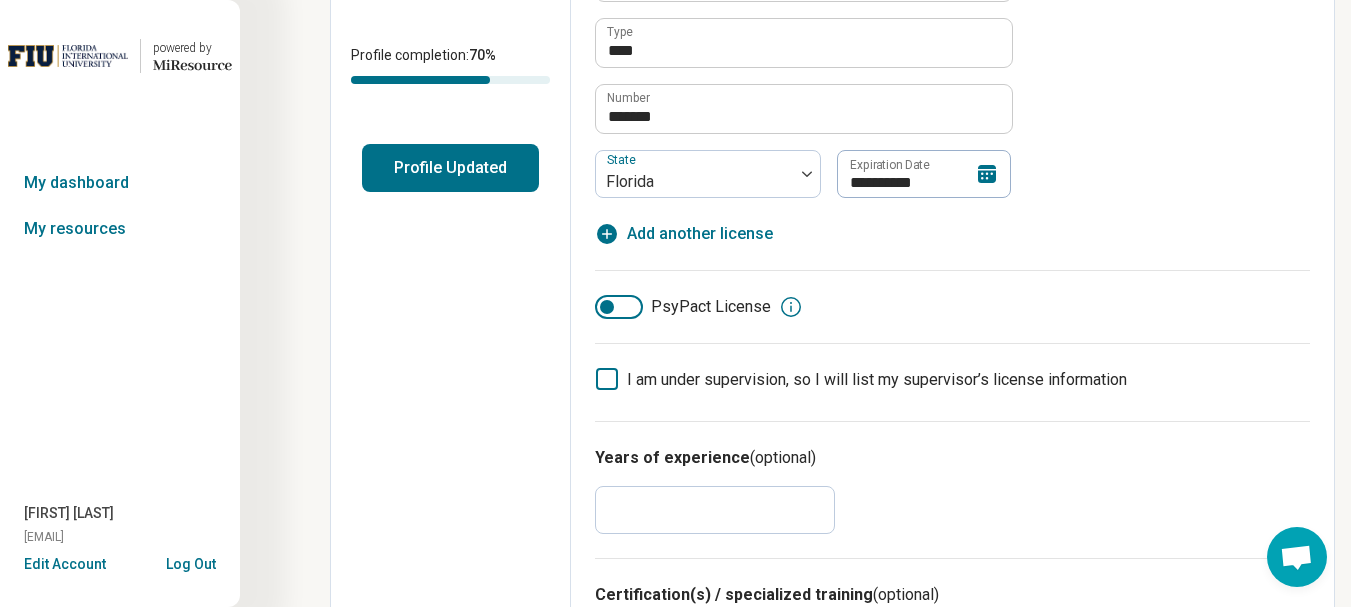 scroll, scrollTop: 0, scrollLeft: 0, axis: both 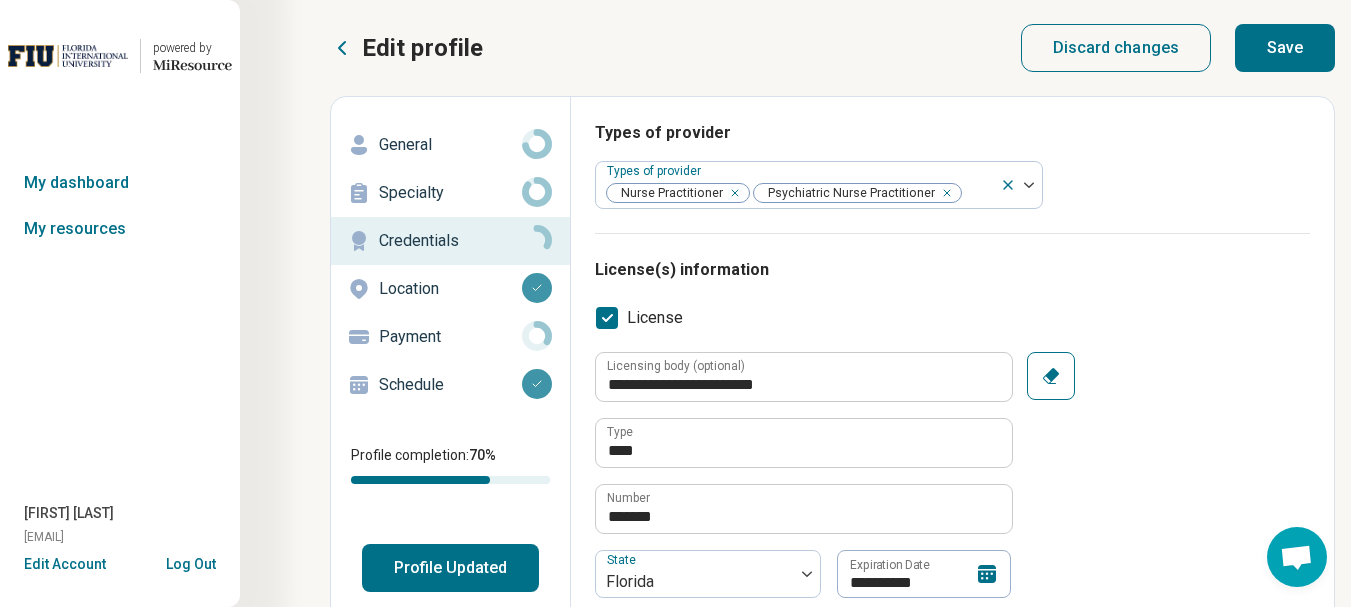 click on "Save" at bounding box center [1285, 48] 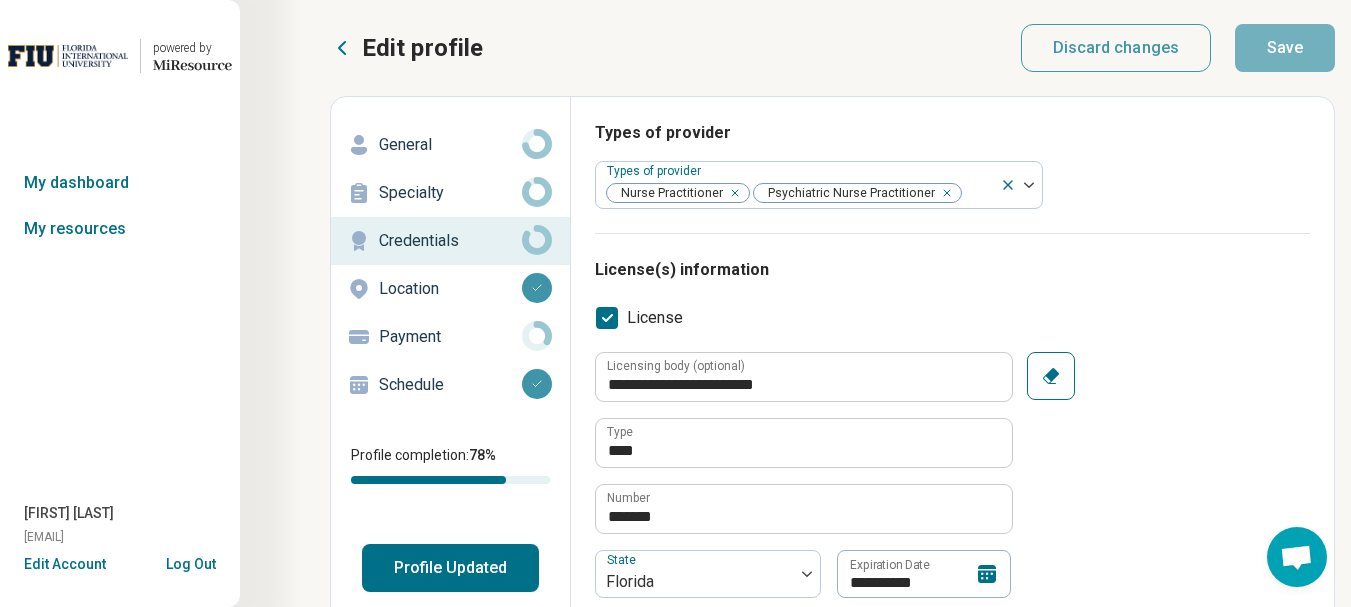 click on "Payment" at bounding box center (450, 337) 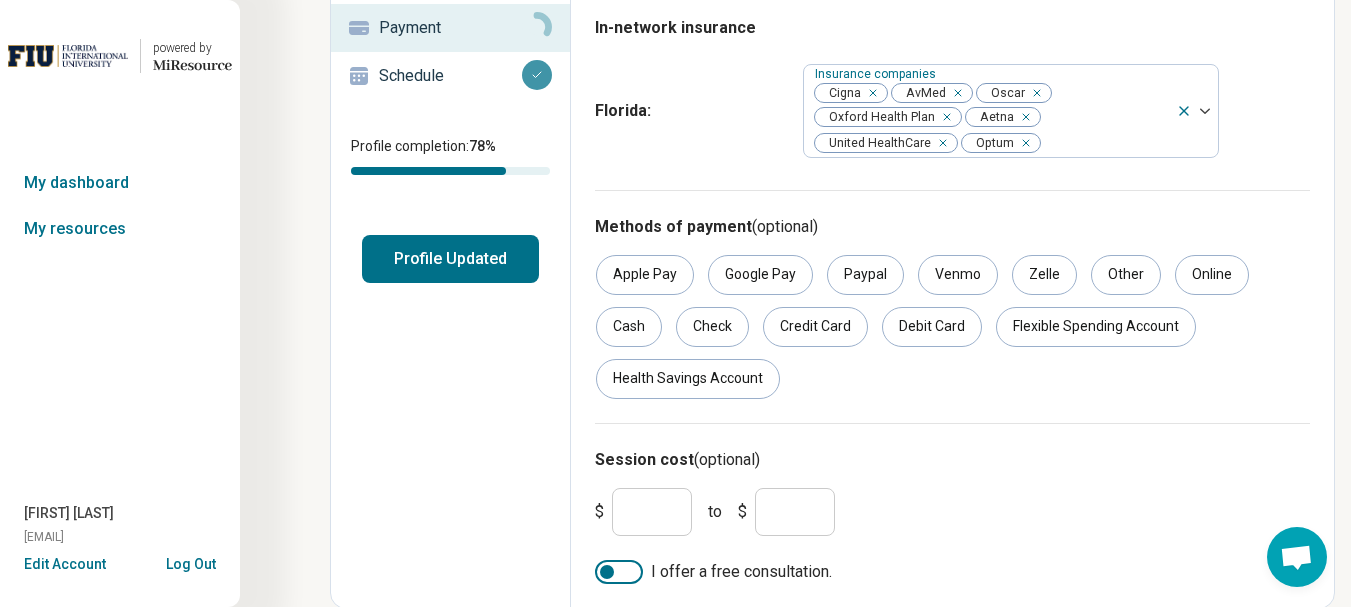 scroll, scrollTop: 311, scrollLeft: 0, axis: vertical 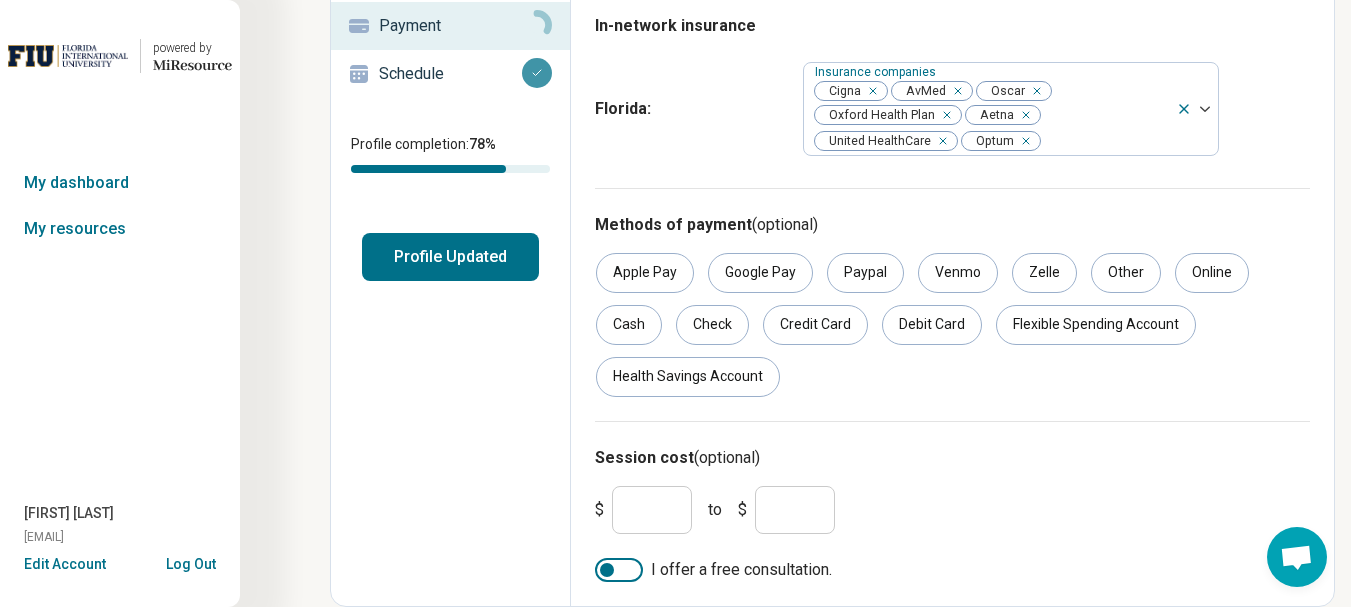 click on "Paypal" at bounding box center [865, 273] 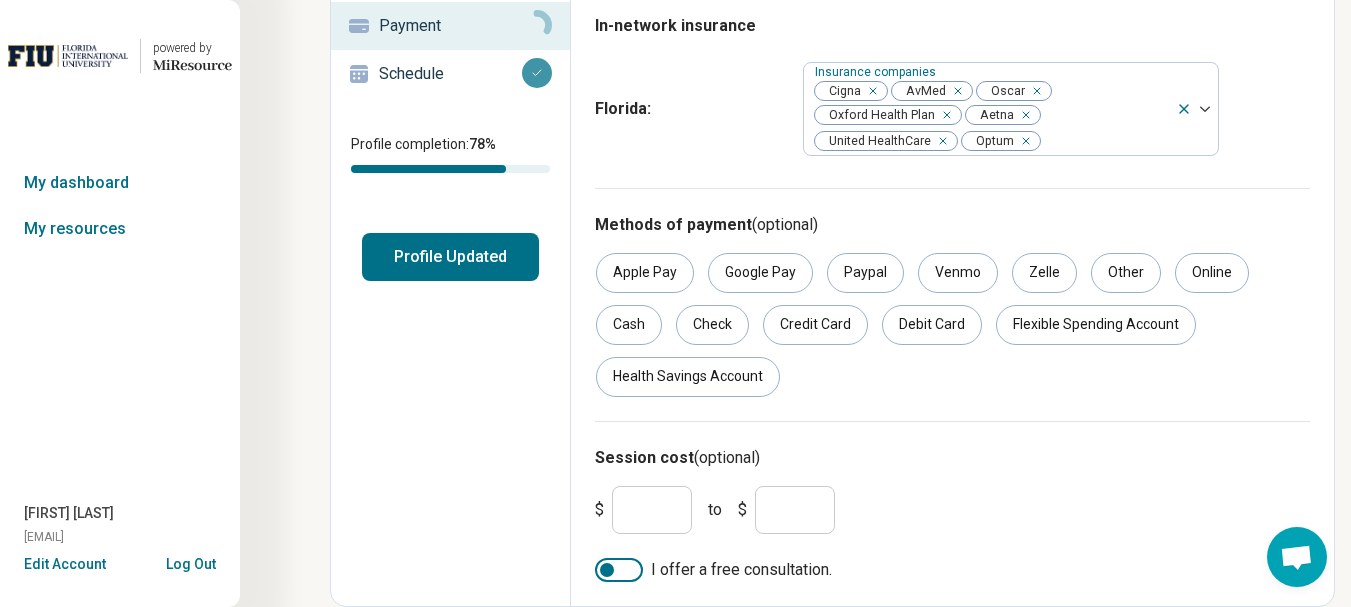 click on "Zelle" at bounding box center [1044, 273] 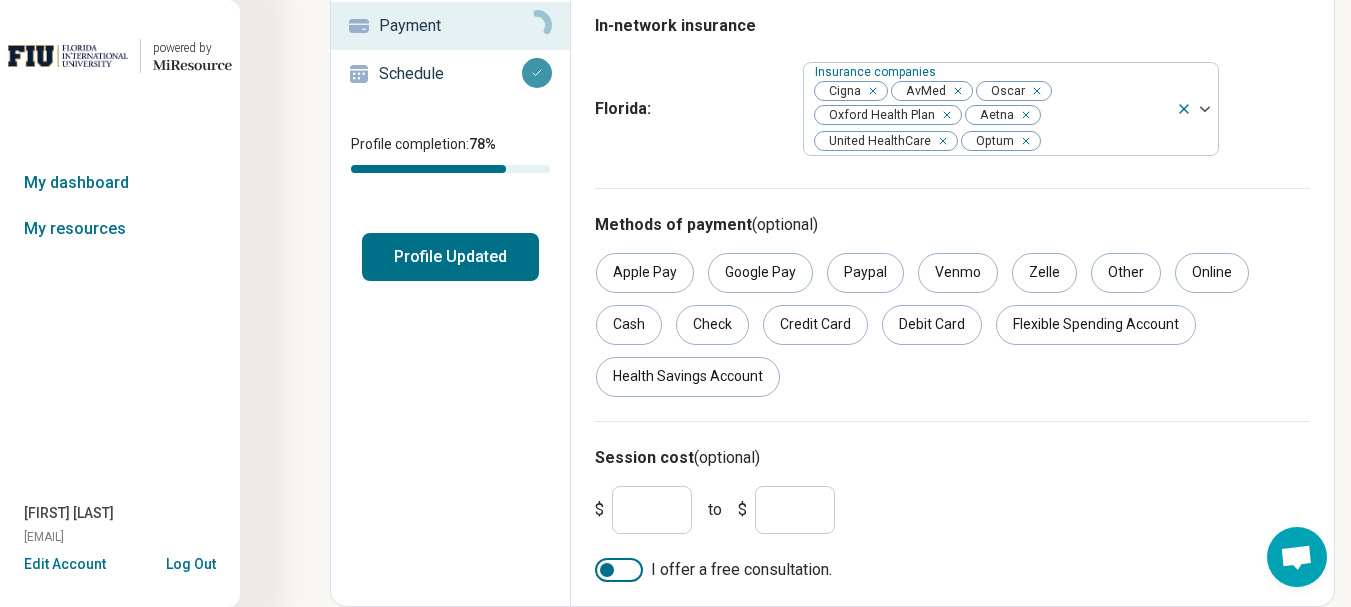 click on "Debit Card" at bounding box center (932, 325) 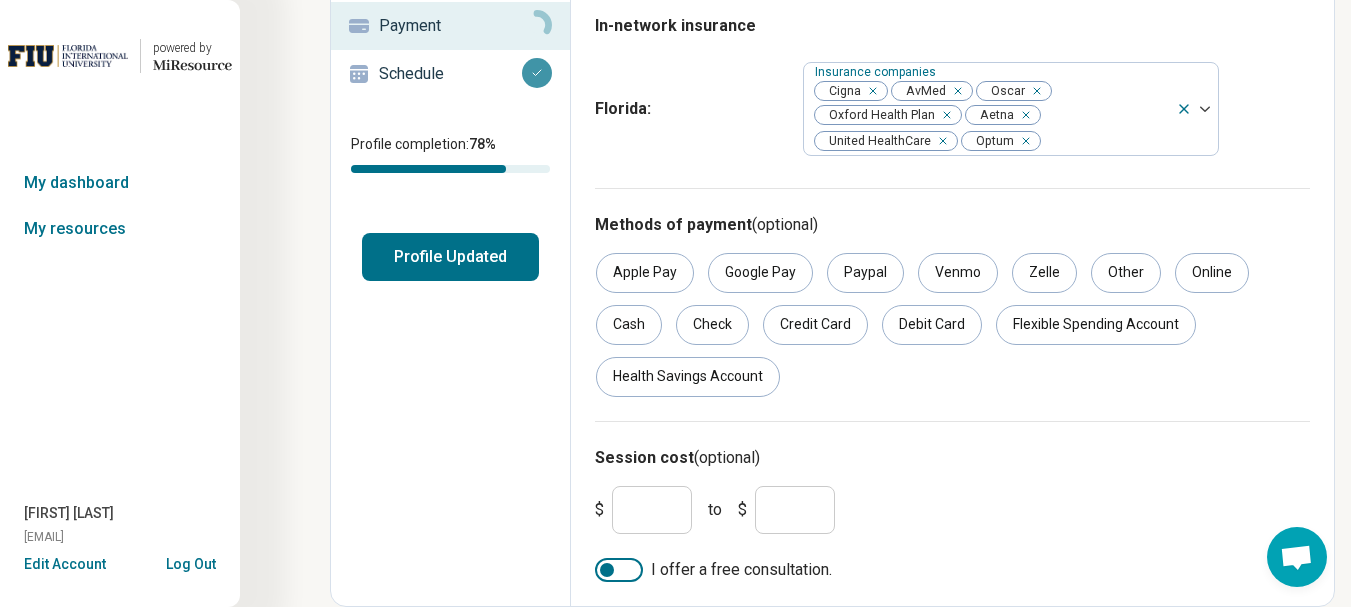 click on "Credit Card" at bounding box center (815, 325) 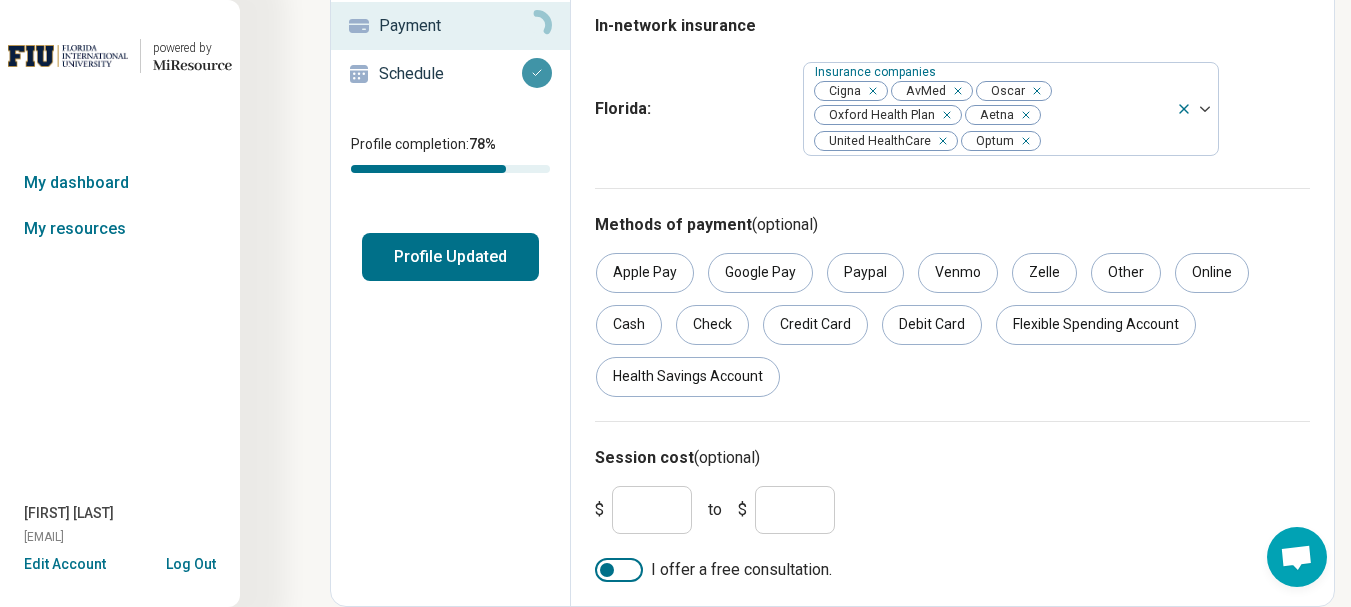 click on "Online" at bounding box center [1212, 273] 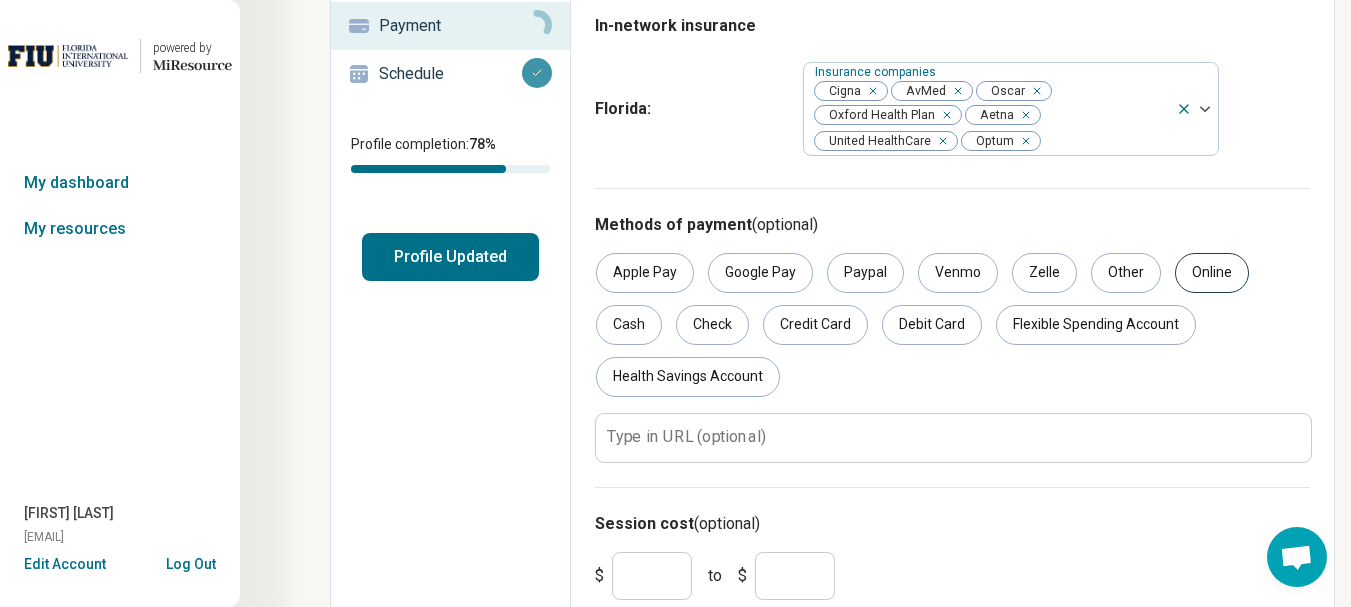scroll, scrollTop: 377, scrollLeft: 0, axis: vertical 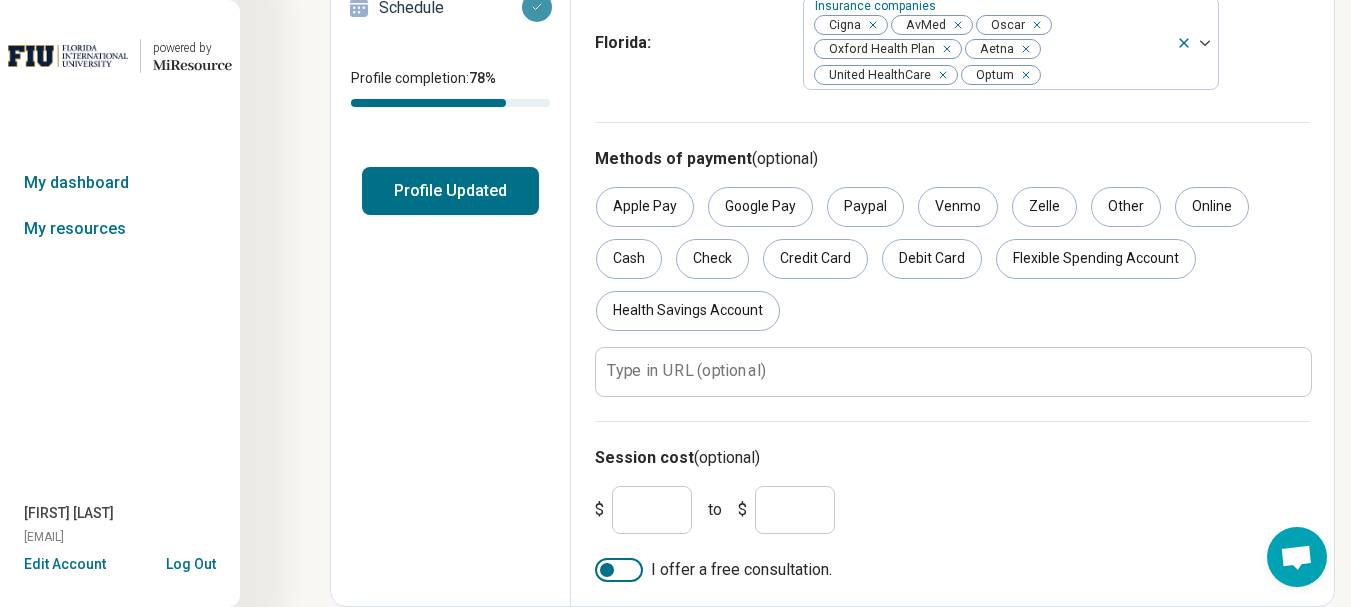 click on "Type in URL (optional)" at bounding box center (686, 371) 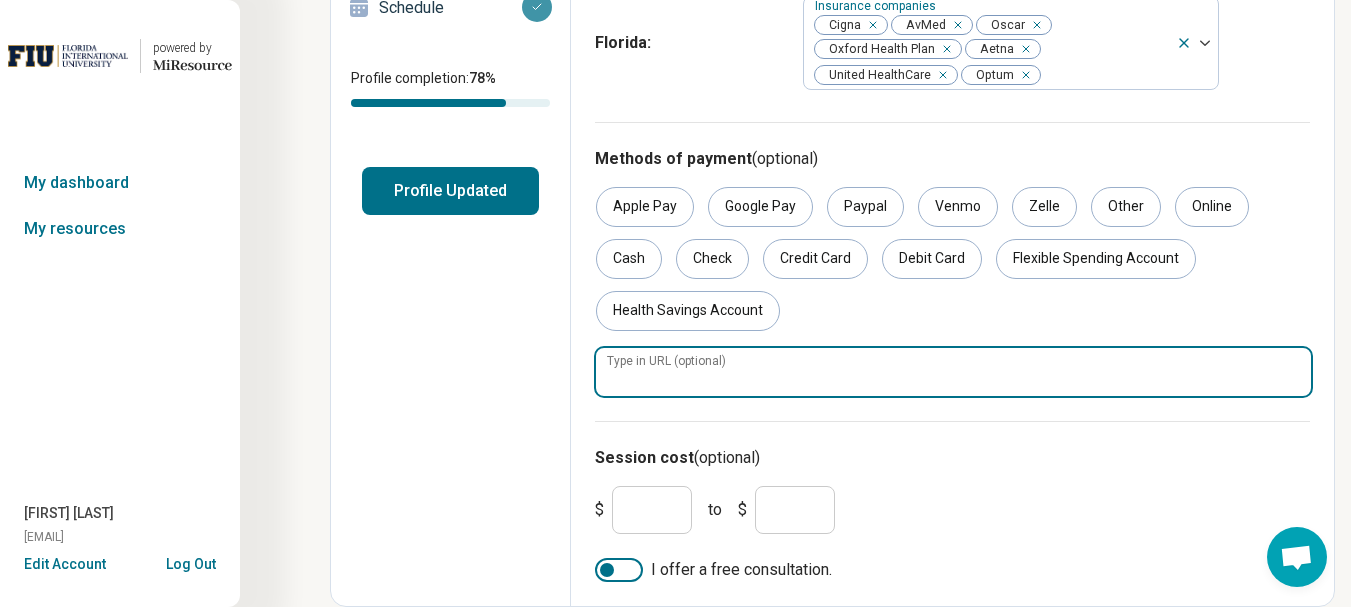 click on "Type in URL (optional)" at bounding box center (953, 372) 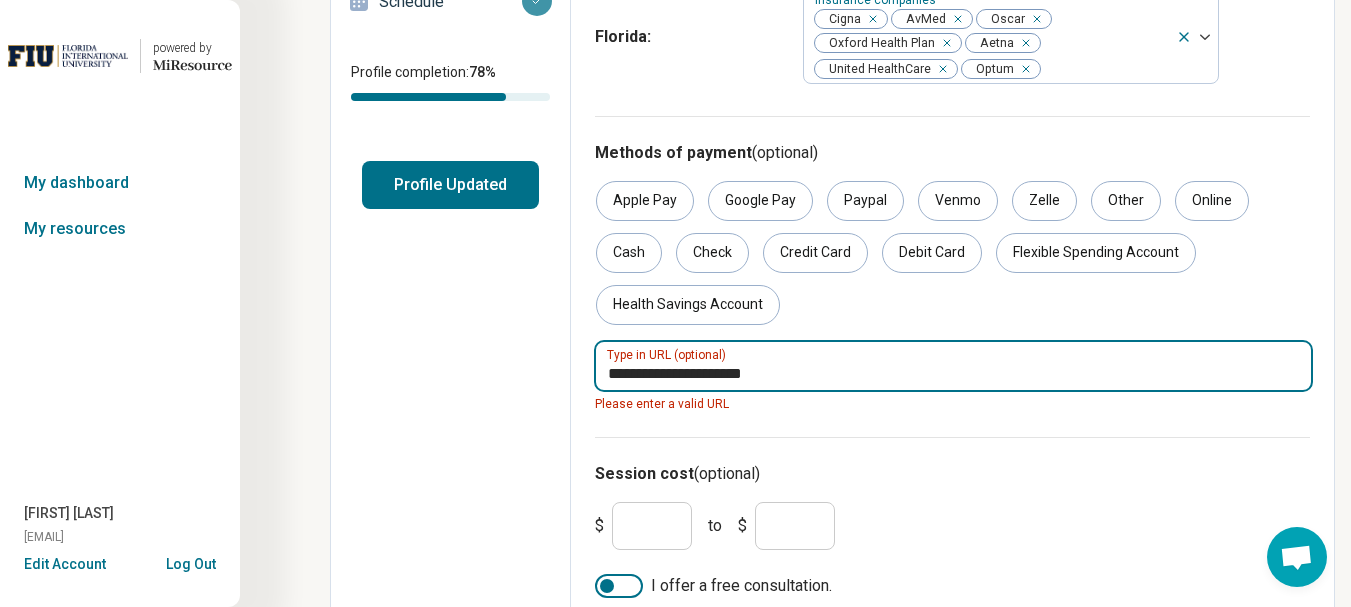 scroll, scrollTop: 399, scrollLeft: 0, axis: vertical 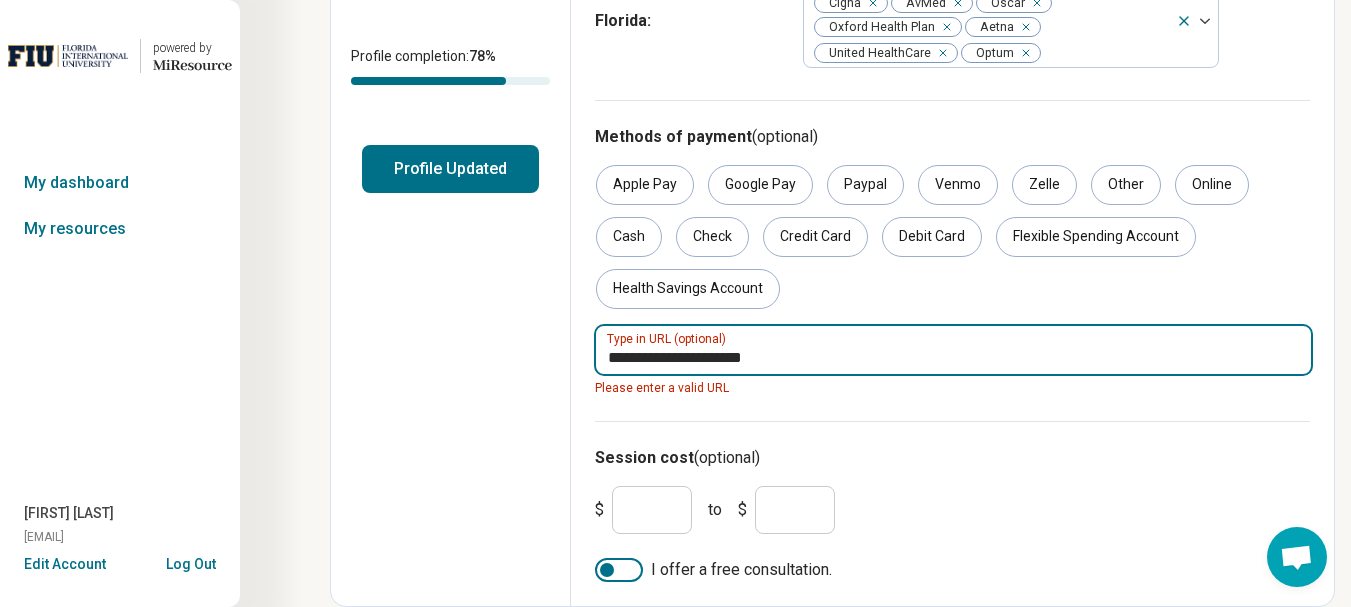click on "**********" at bounding box center (953, 350) 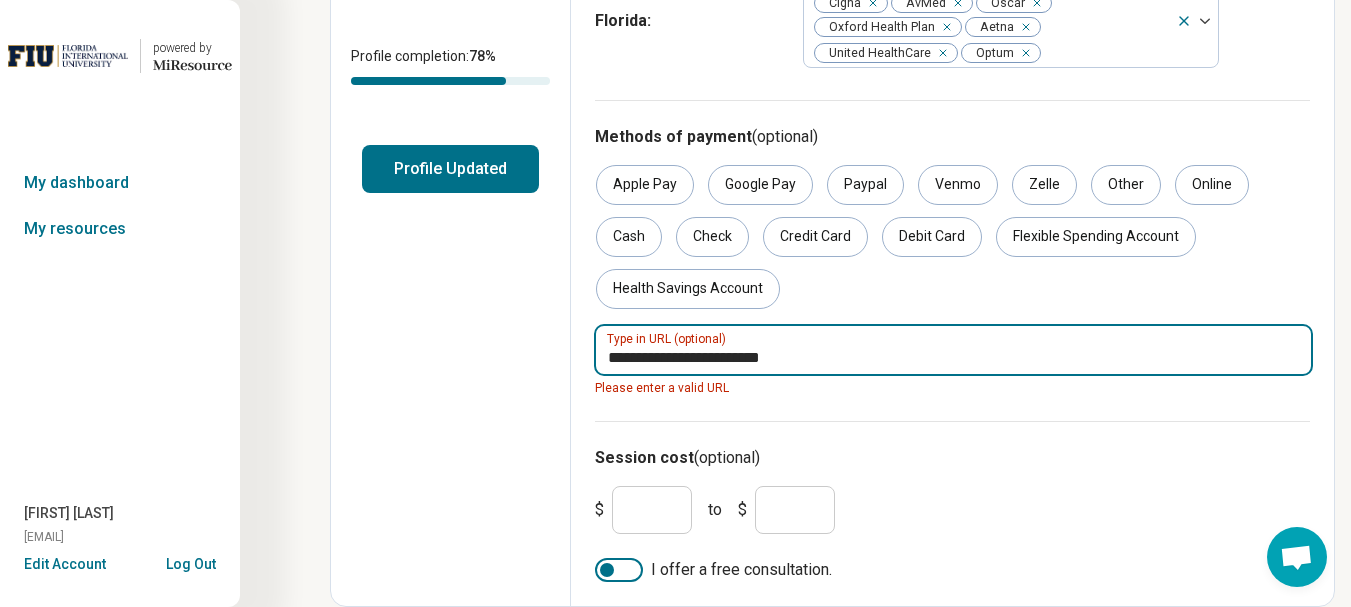 drag, startPoint x: 861, startPoint y: 357, endPoint x: 528, endPoint y: 346, distance: 333.18164 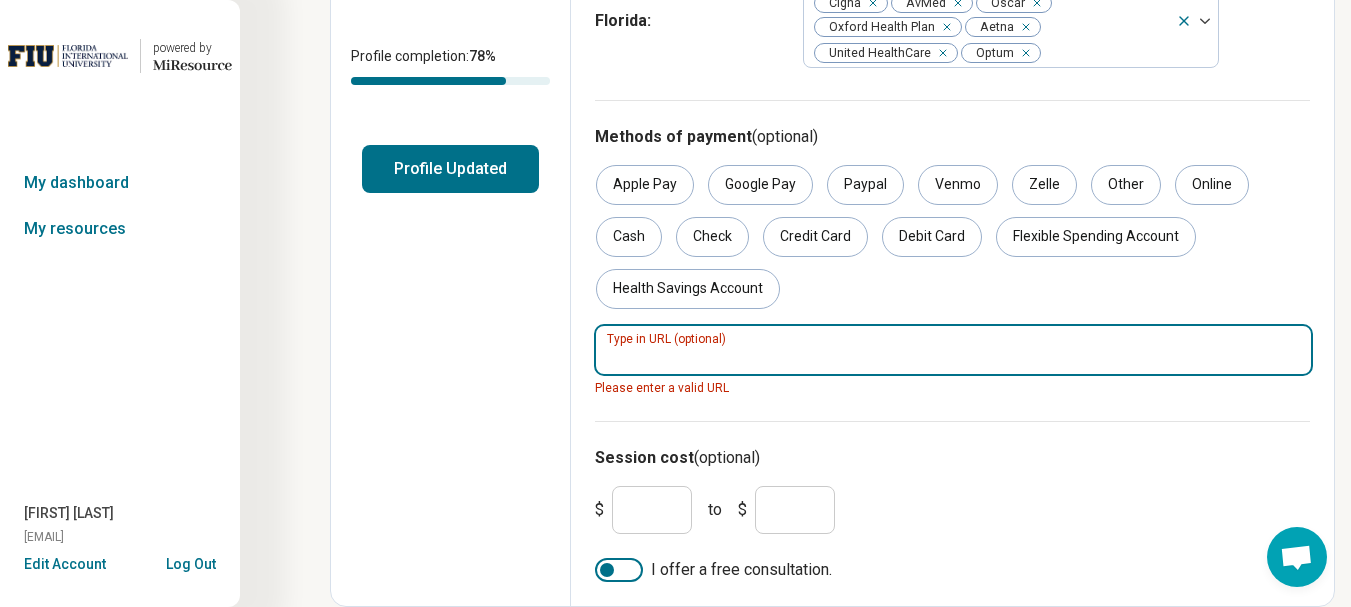 scroll, scrollTop: 377, scrollLeft: 0, axis: vertical 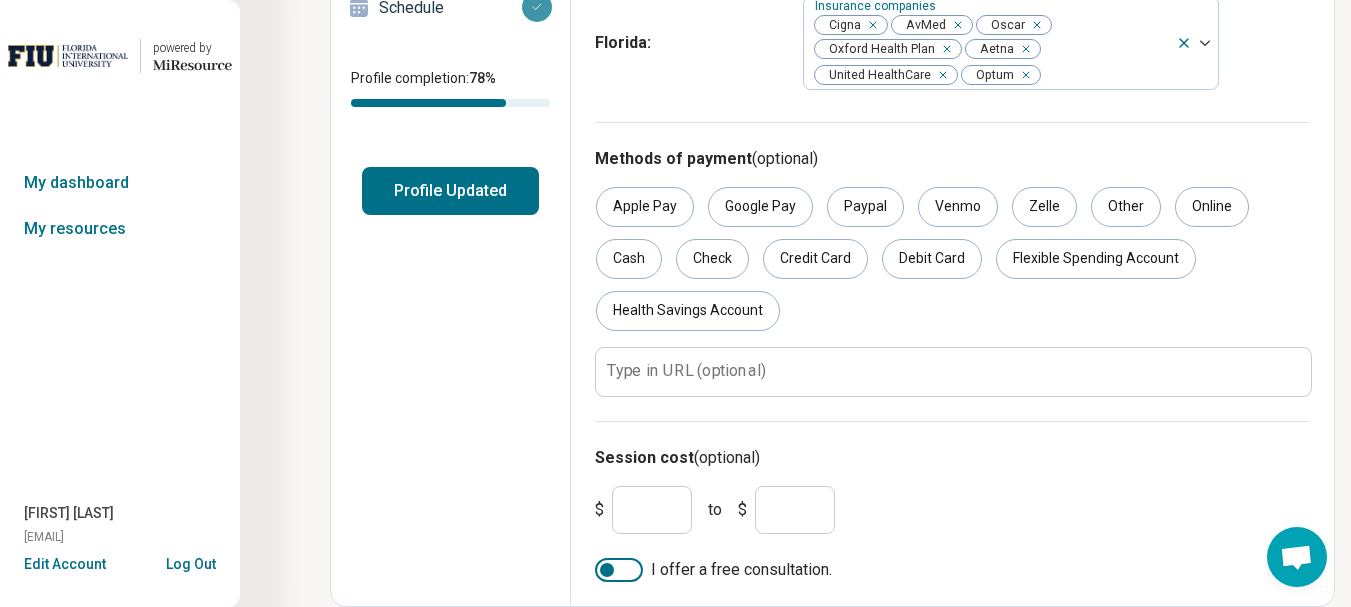 click on "*" at bounding box center [652, 510] 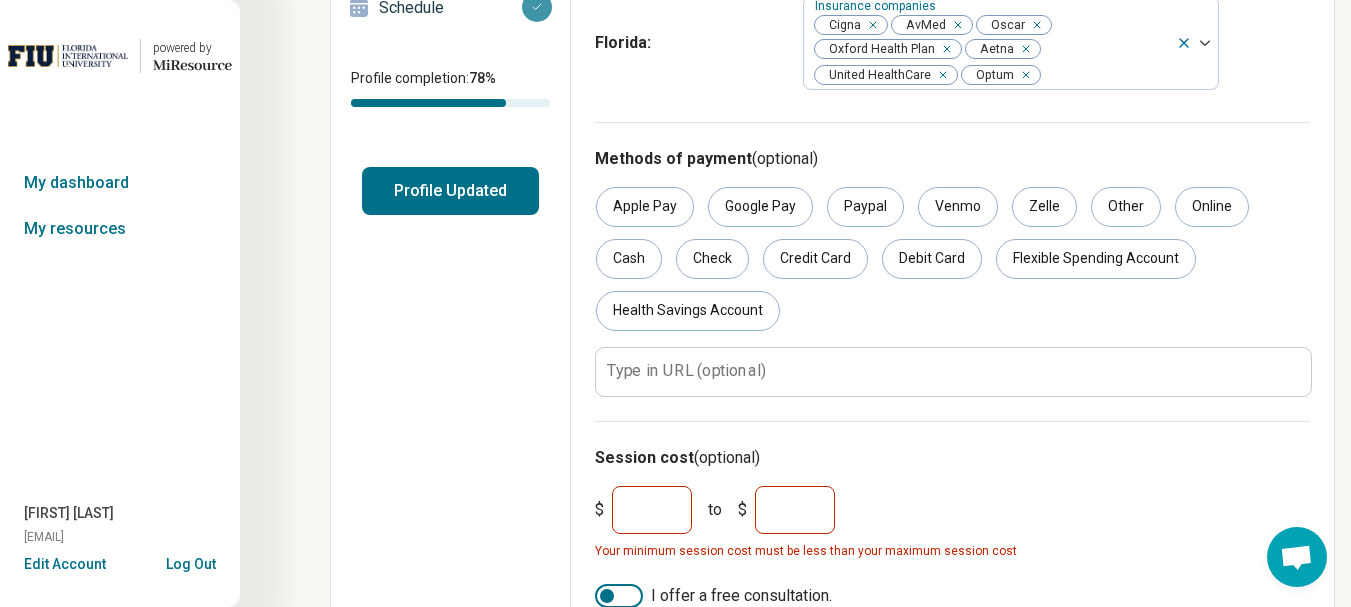 click on "*" at bounding box center [795, 510] 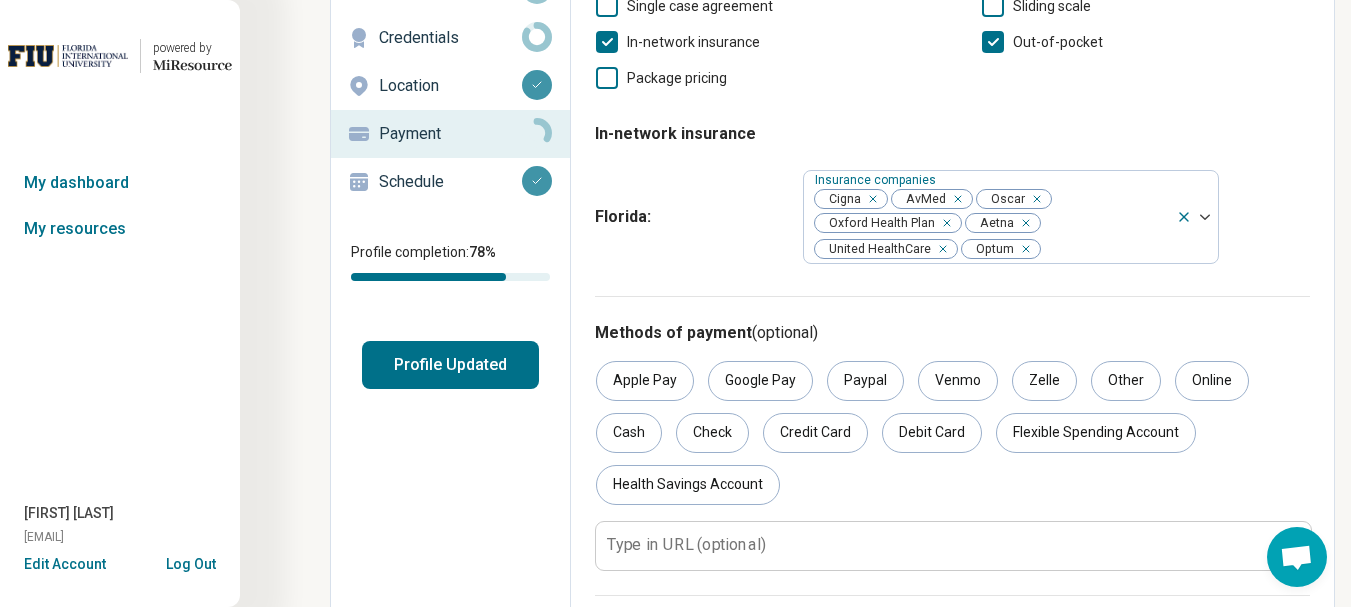 scroll, scrollTop: 0, scrollLeft: 0, axis: both 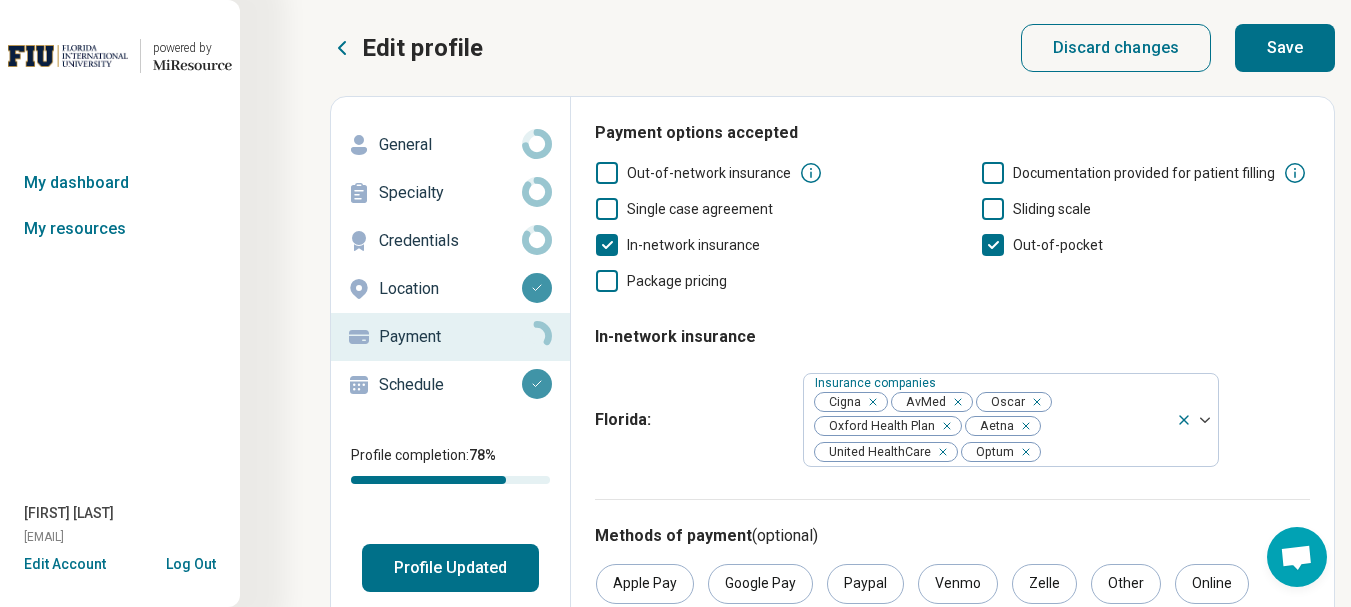 click on "Save" at bounding box center [1285, 48] 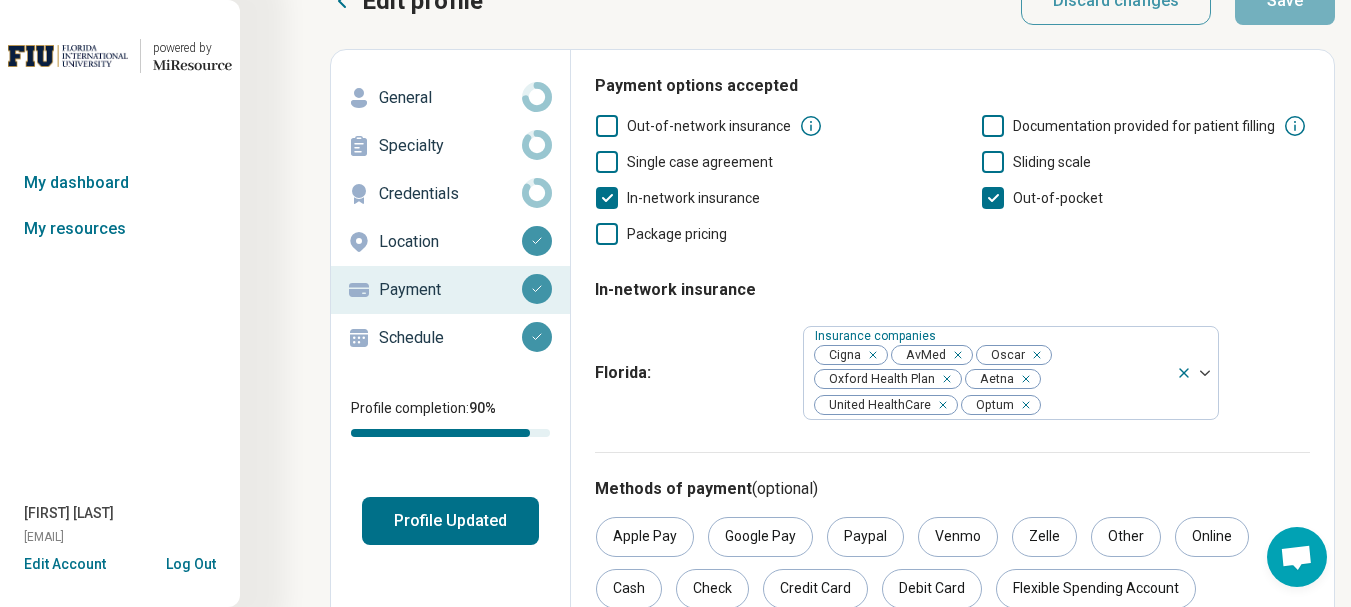 scroll, scrollTop: 0, scrollLeft: 0, axis: both 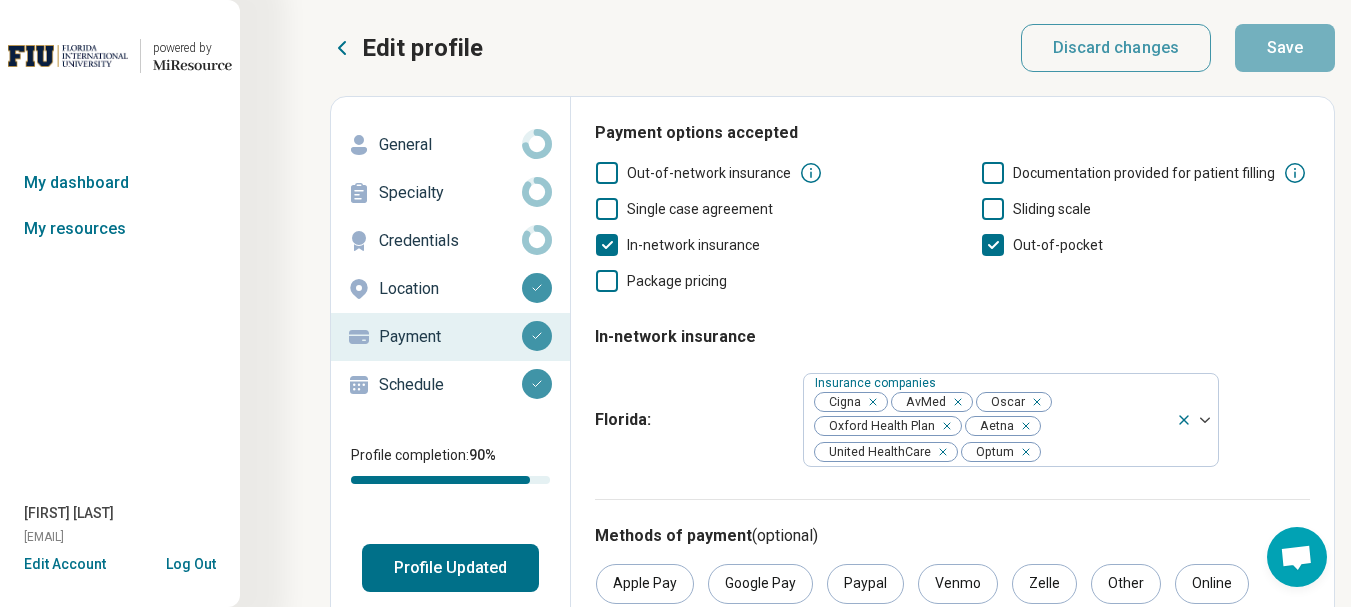 click on "General" at bounding box center (450, 145) 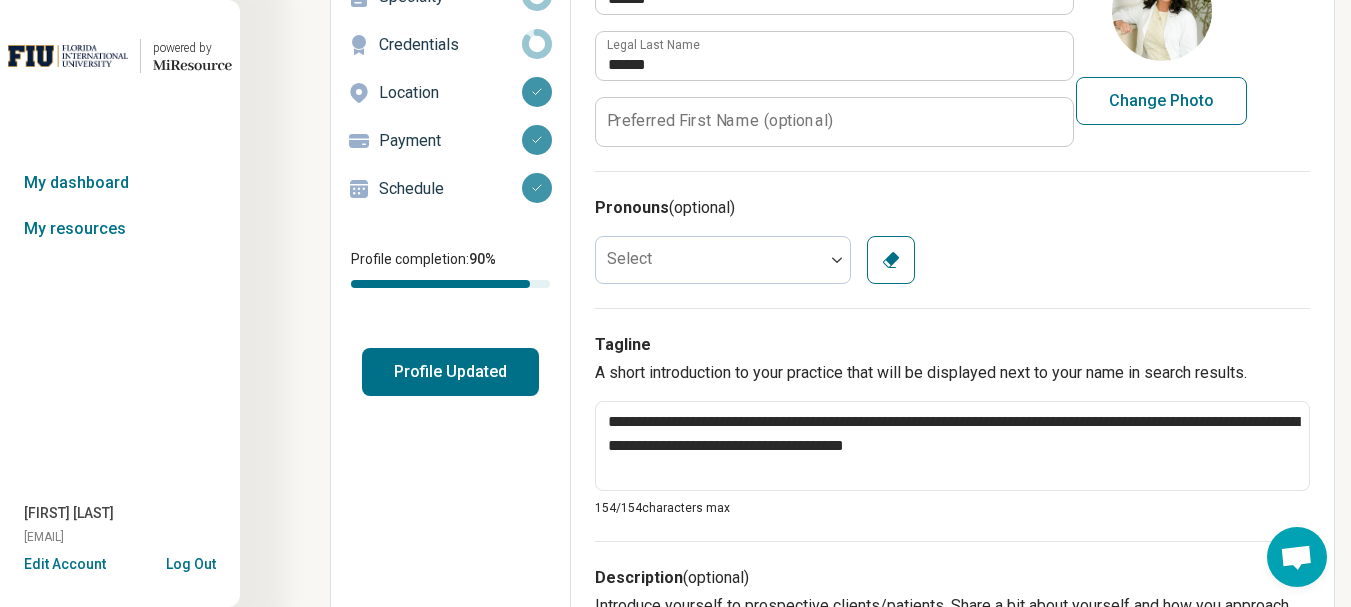 scroll, scrollTop: 200, scrollLeft: 0, axis: vertical 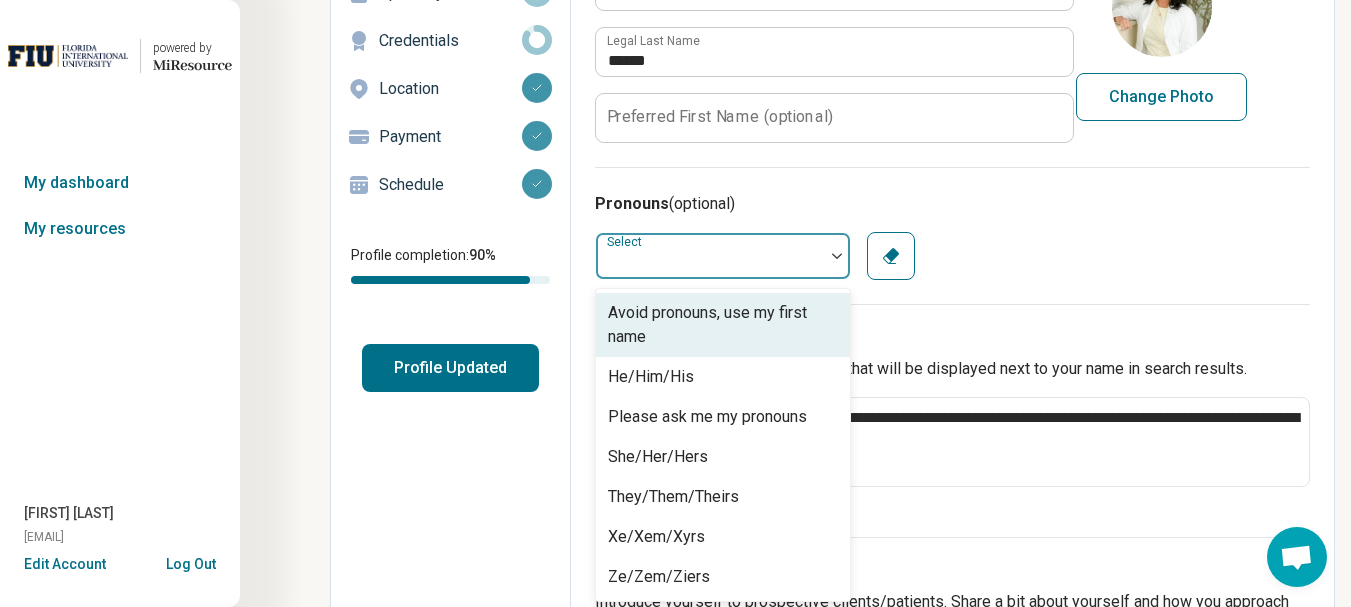 click at bounding box center (710, 256) 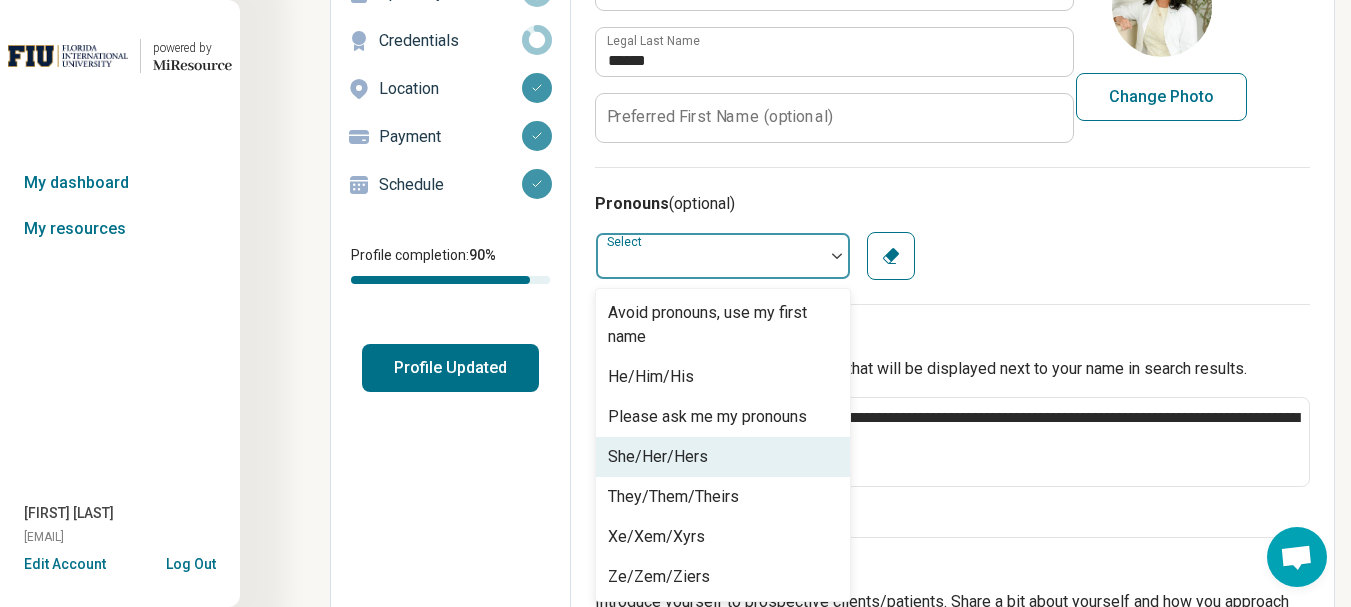 click on "She/Her/Hers" at bounding box center [658, 457] 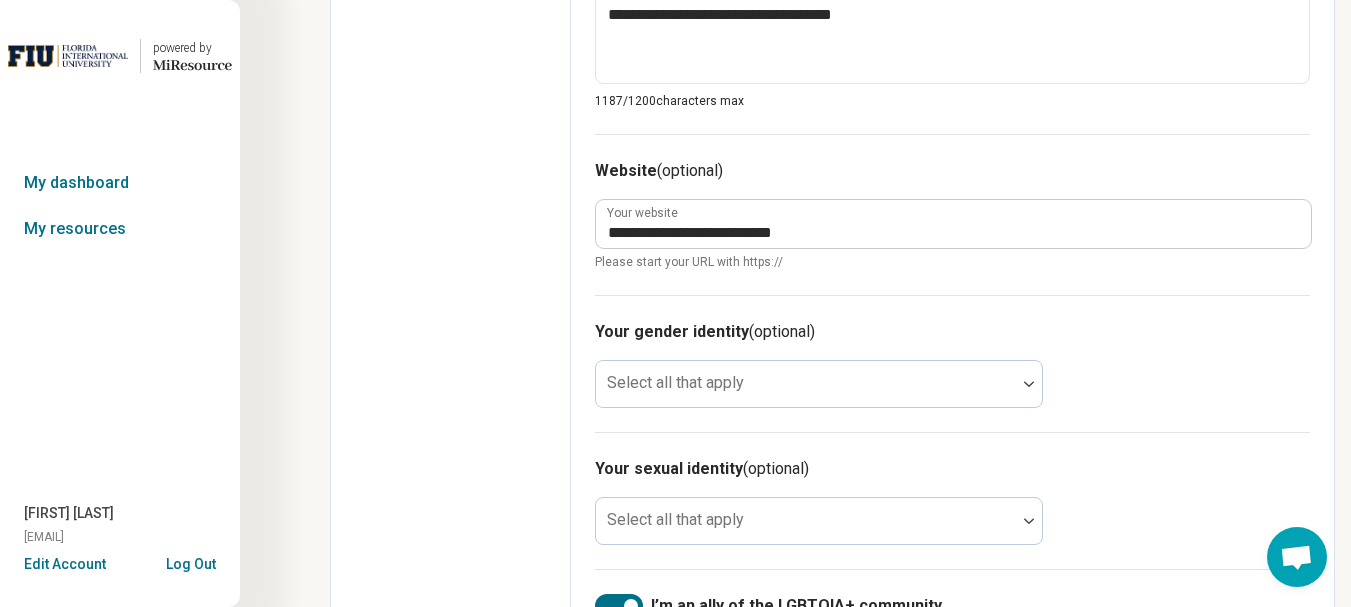 scroll, scrollTop: 1200, scrollLeft: 0, axis: vertical 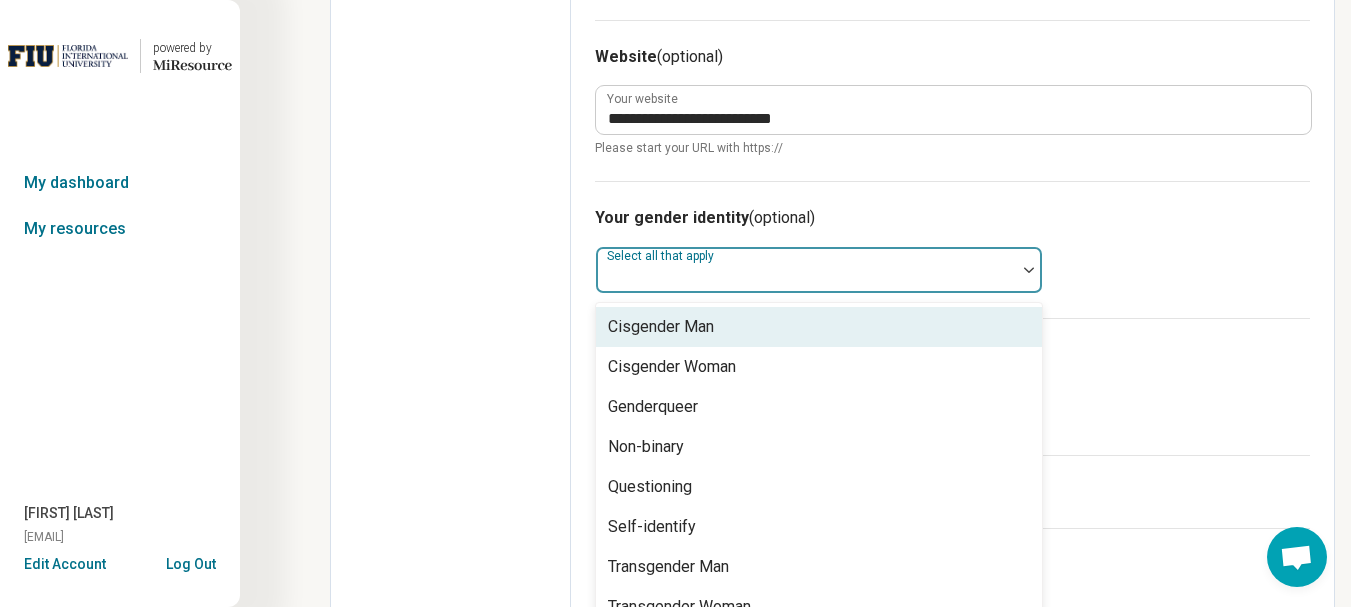 click at bounding box center [1029, 270] 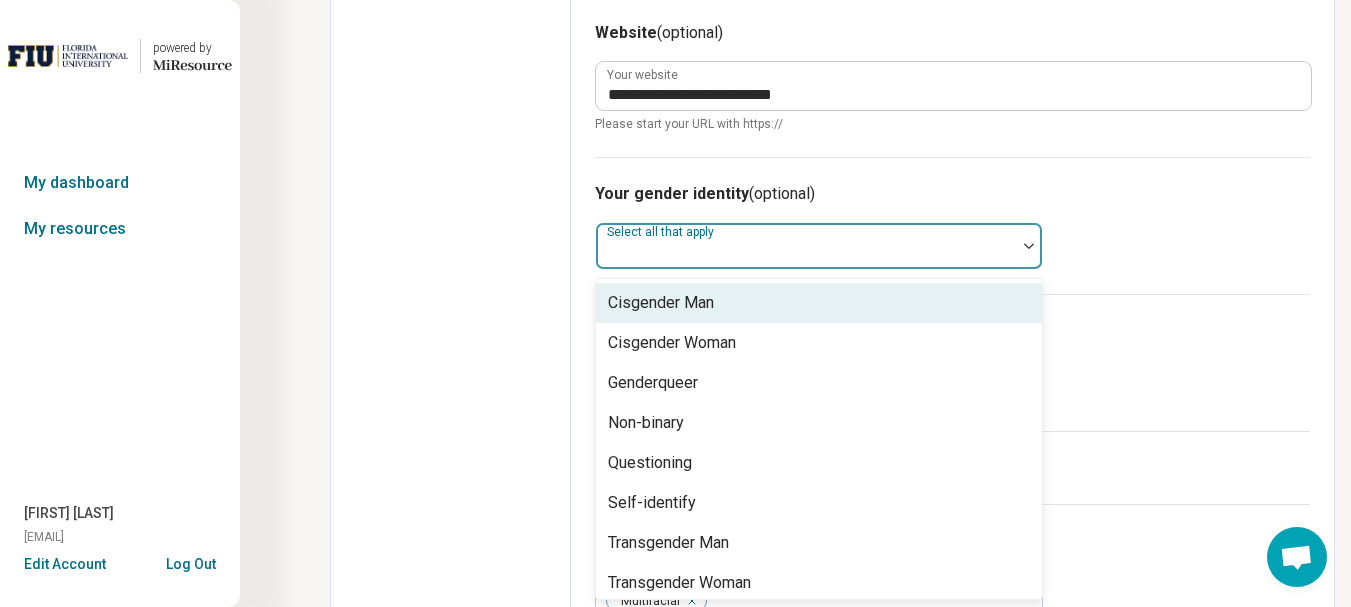 scroll, scrollTop: 1239, scrollLeft: 0, axis: vertical 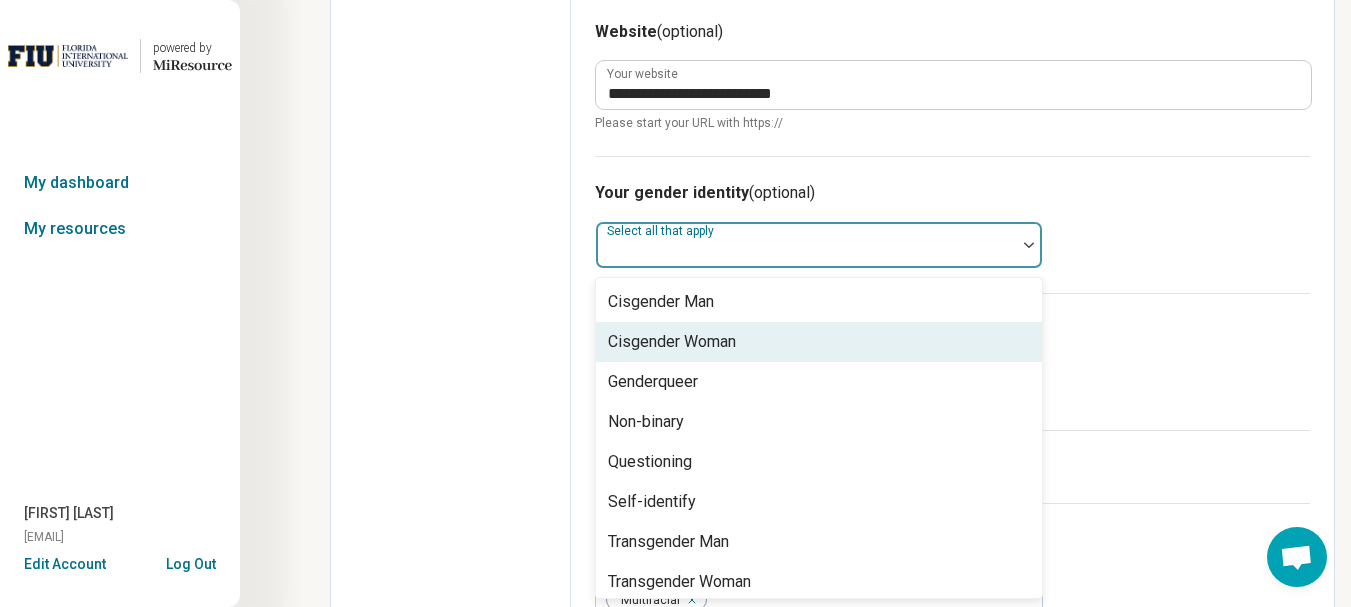 click on "Cisgender Woman" at bounding box center [819, 342] 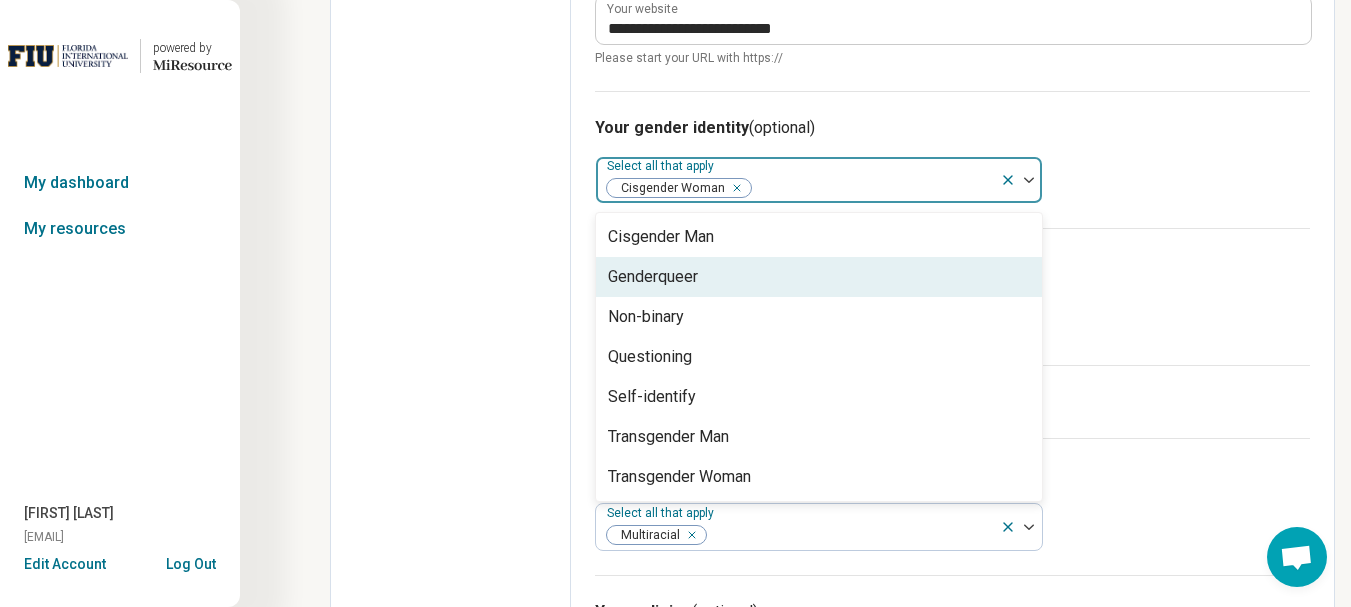 scroll, scrollTop: 1339, scrollLeft: 0, axis: vertical 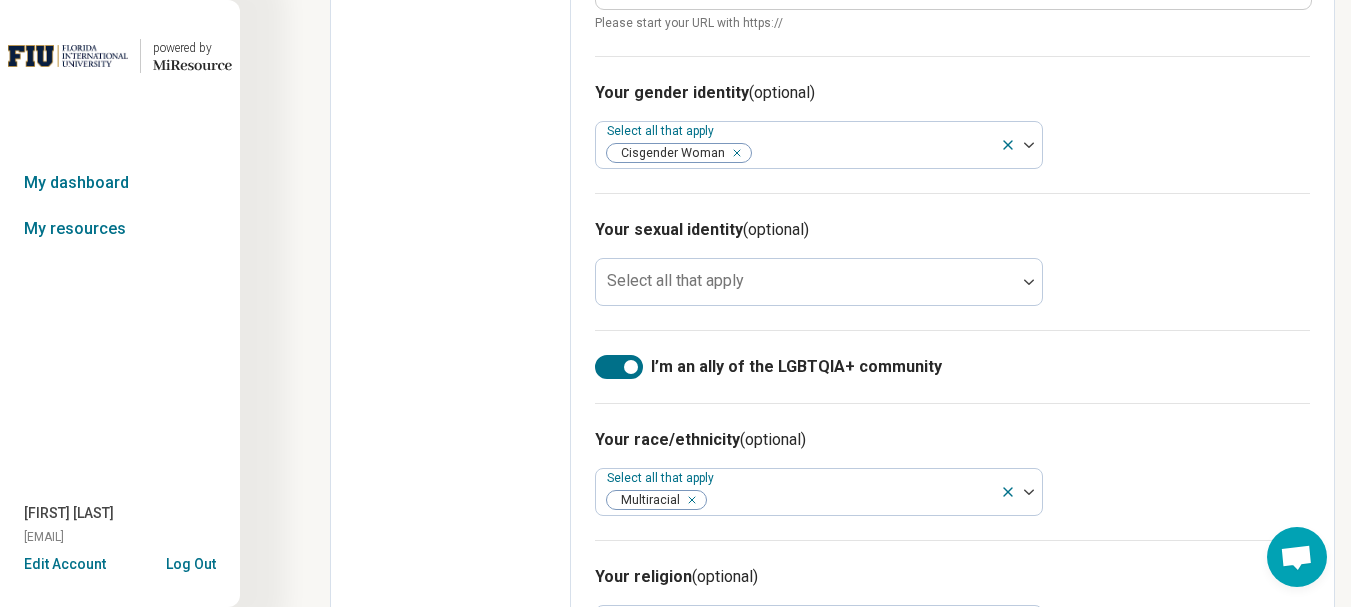 click on "I’m an ally of the LGBTQIA+ community" at bounding box center (952, 366) 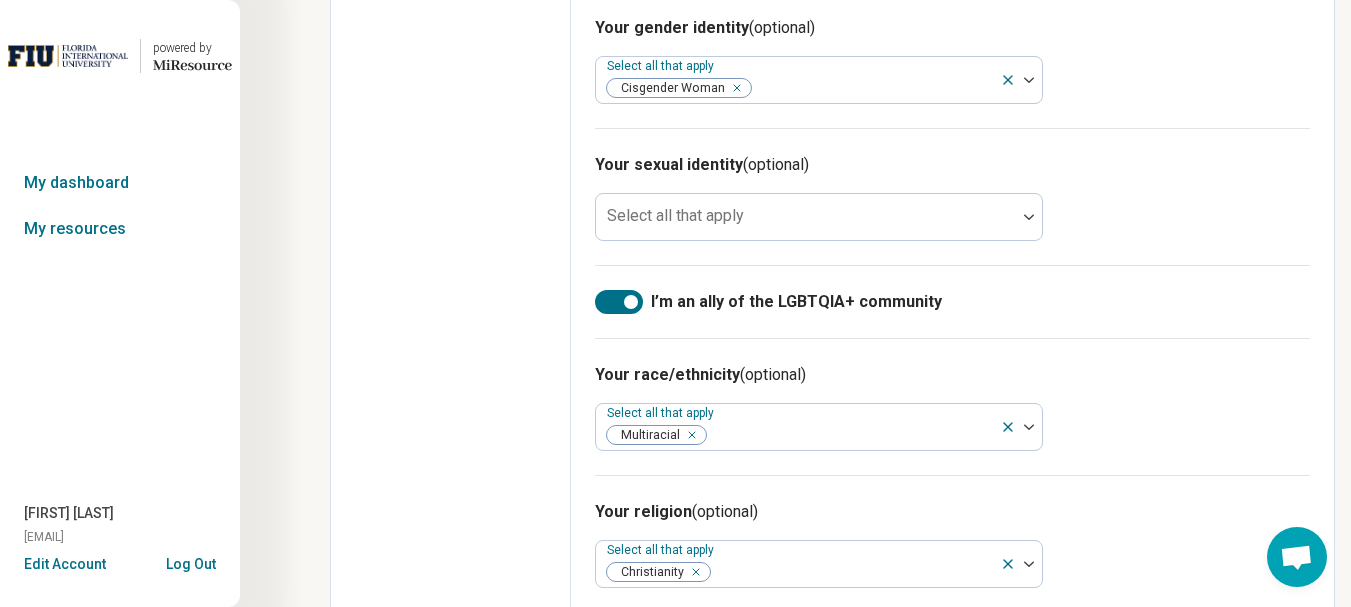 scroll, scrollTop: 1434, scrollLeft: 0, axis: vertical 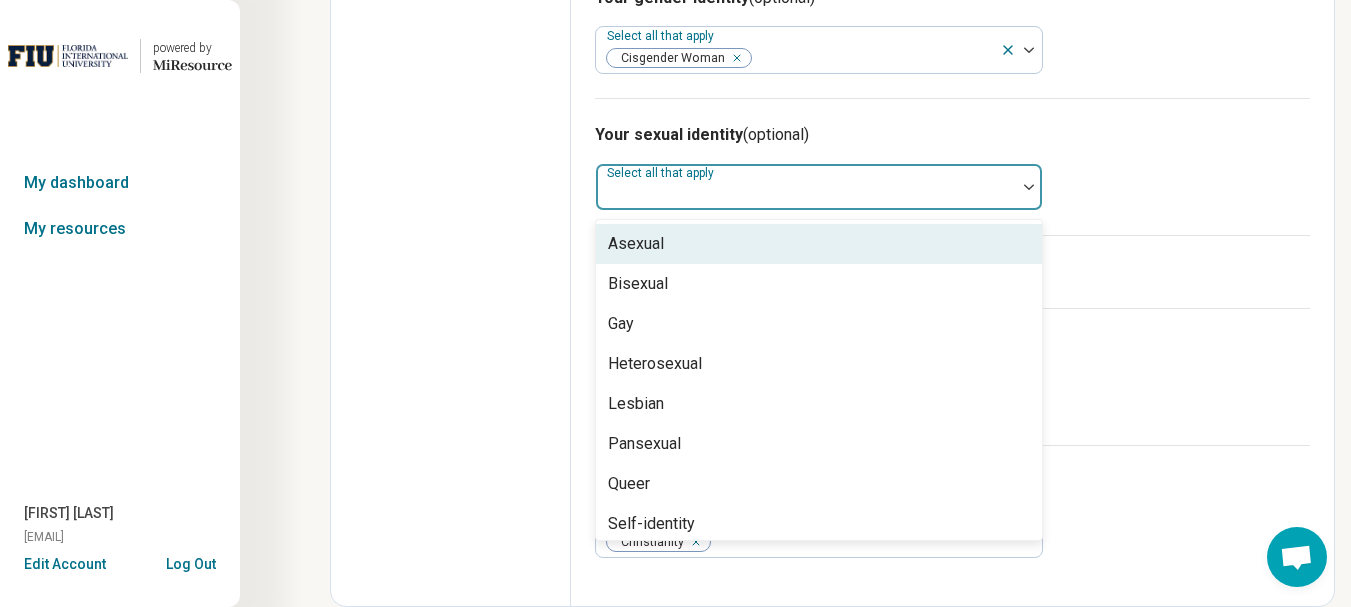 click at bounding box center [1029, 187] 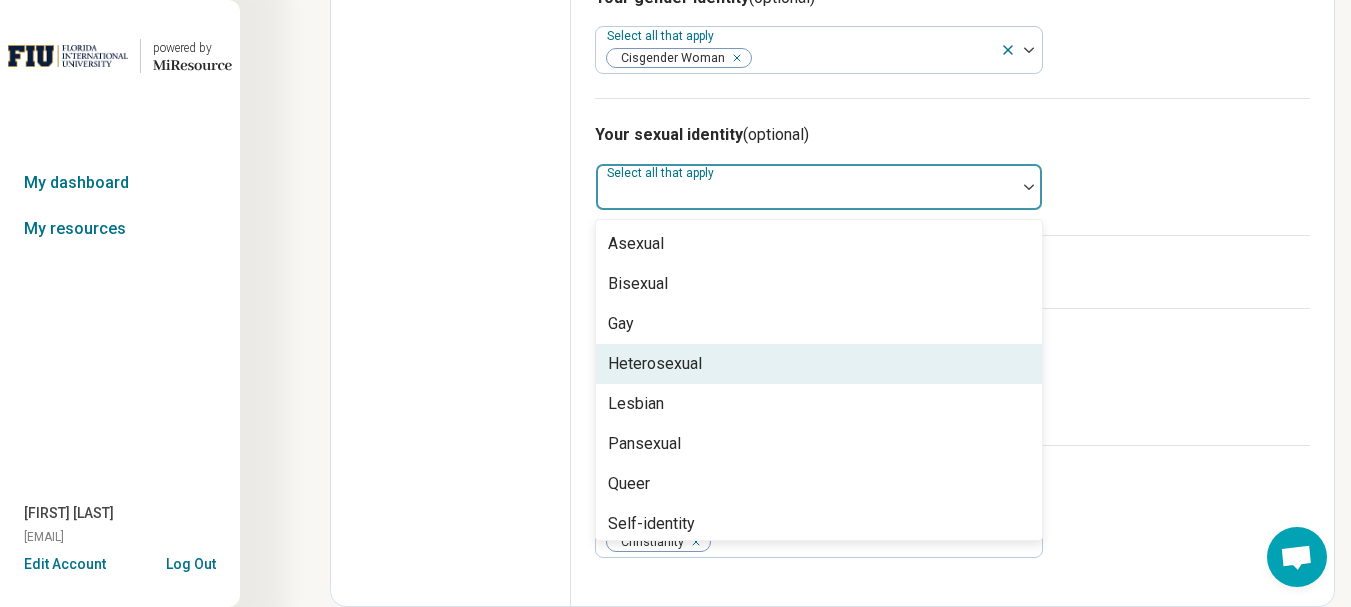 click on "Heterosexual" at bounding box center [819, 364] 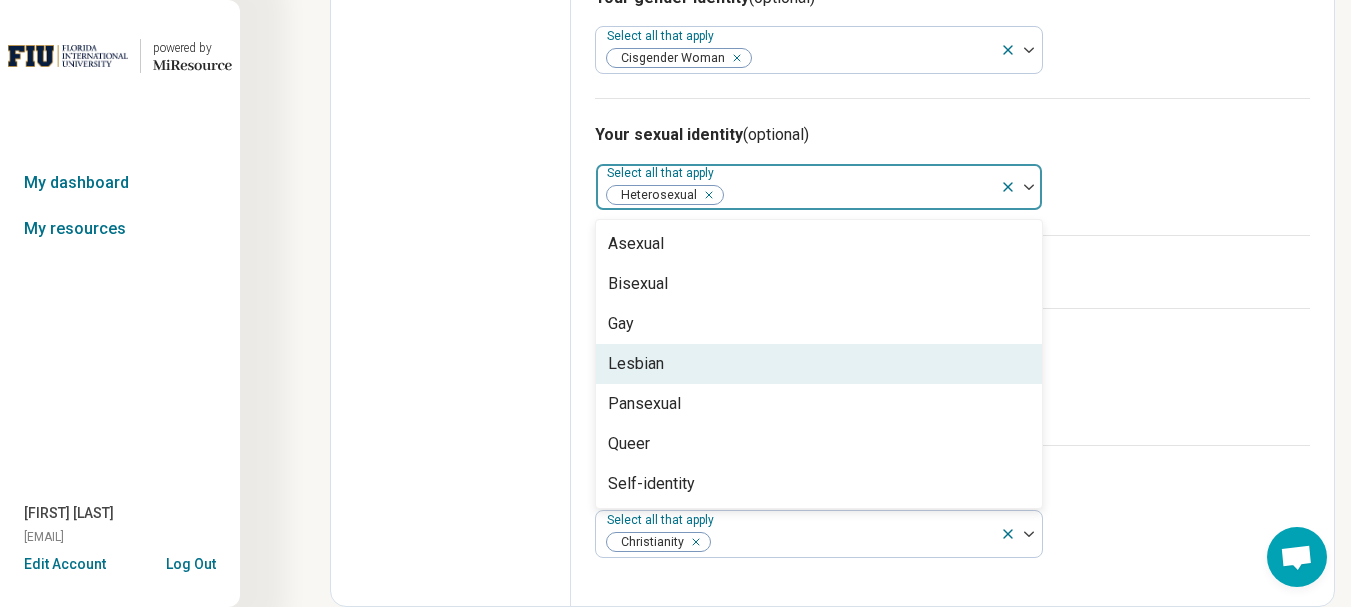 click on "Your race/ethnicity  (optional)" at bounding box center (952, 345) 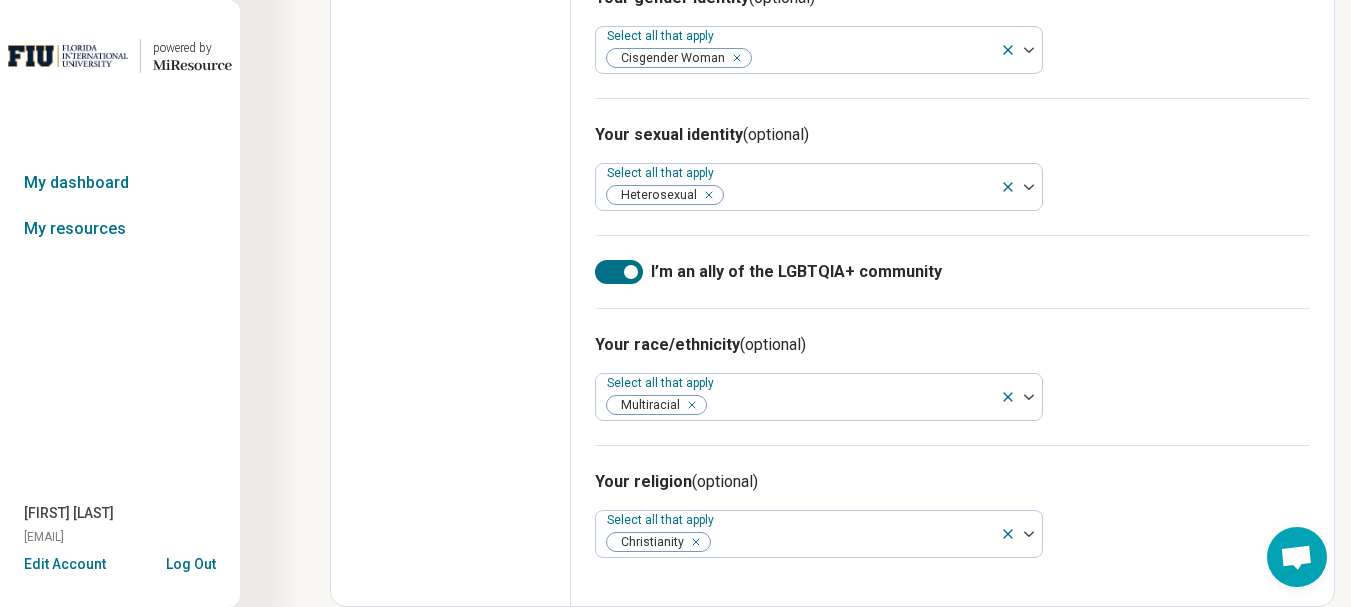 click 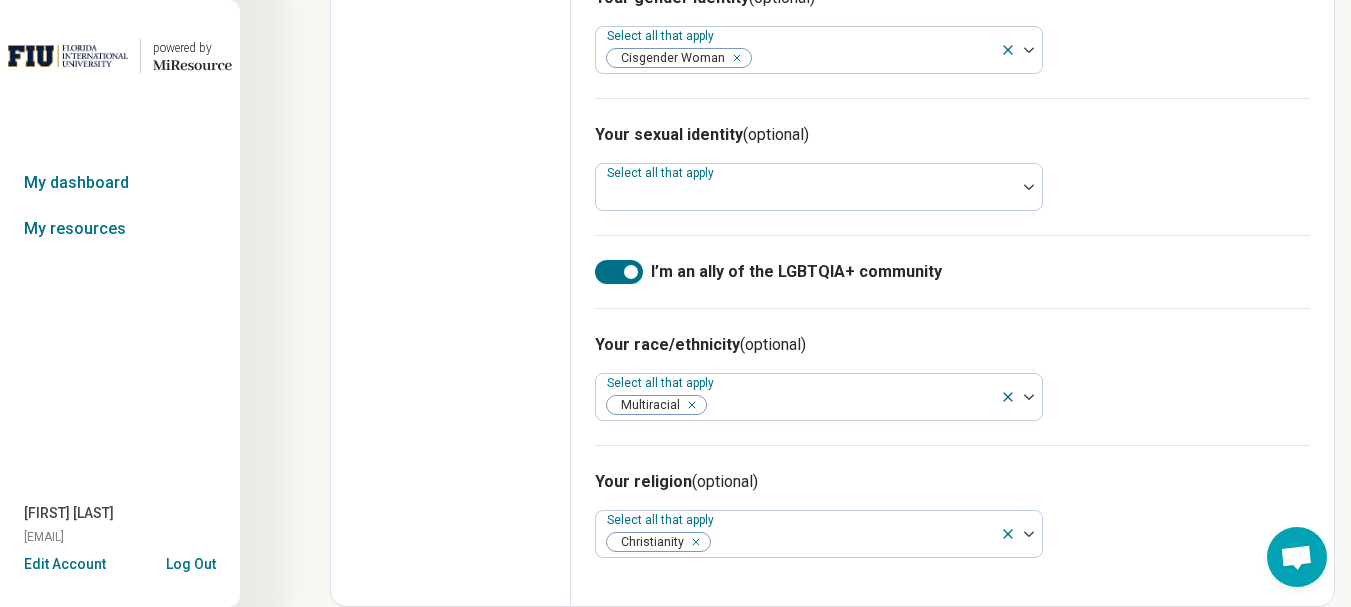 click on "I’m an ally of the LGBTQIA+ community" at bounding box center [952, 271] 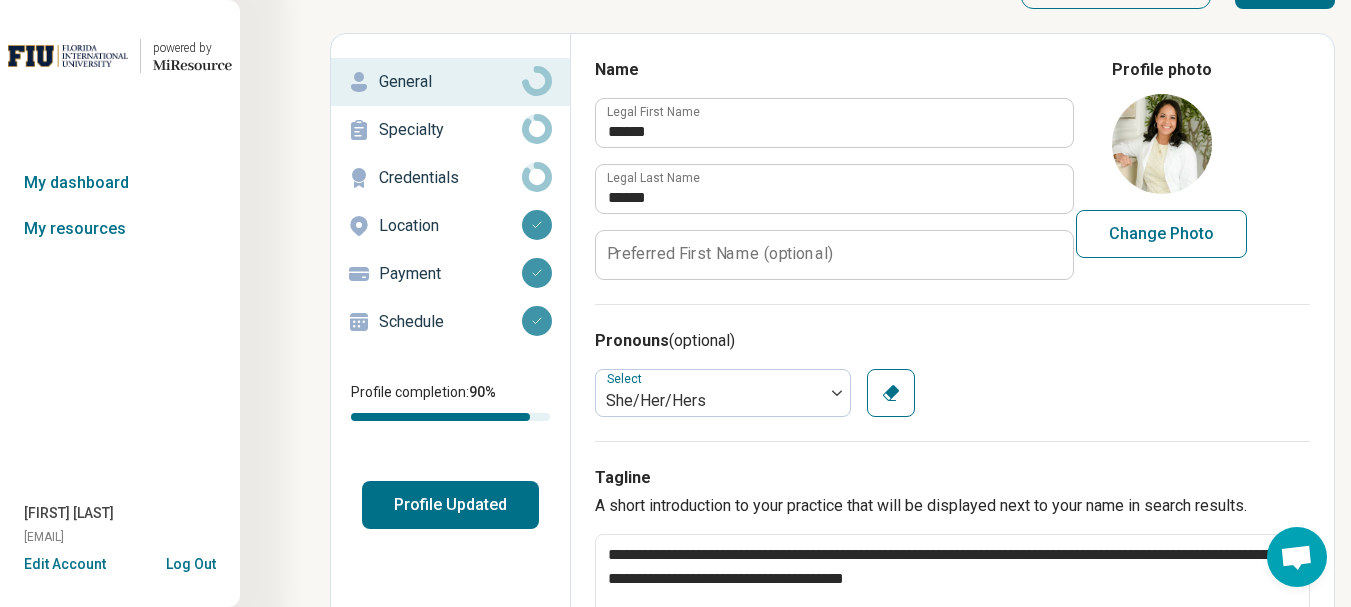 scroll, scrollTop: 0, scrollLeft: 0, axis: both 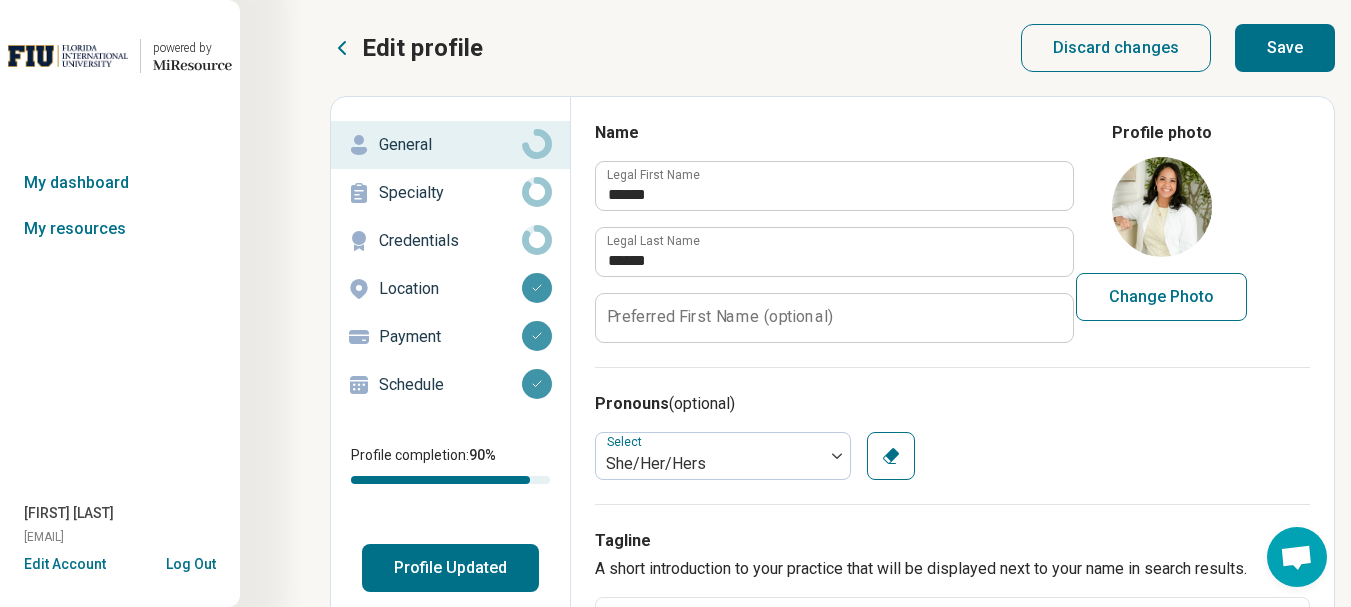 click on "Save" at bounding box center (1285, 48) 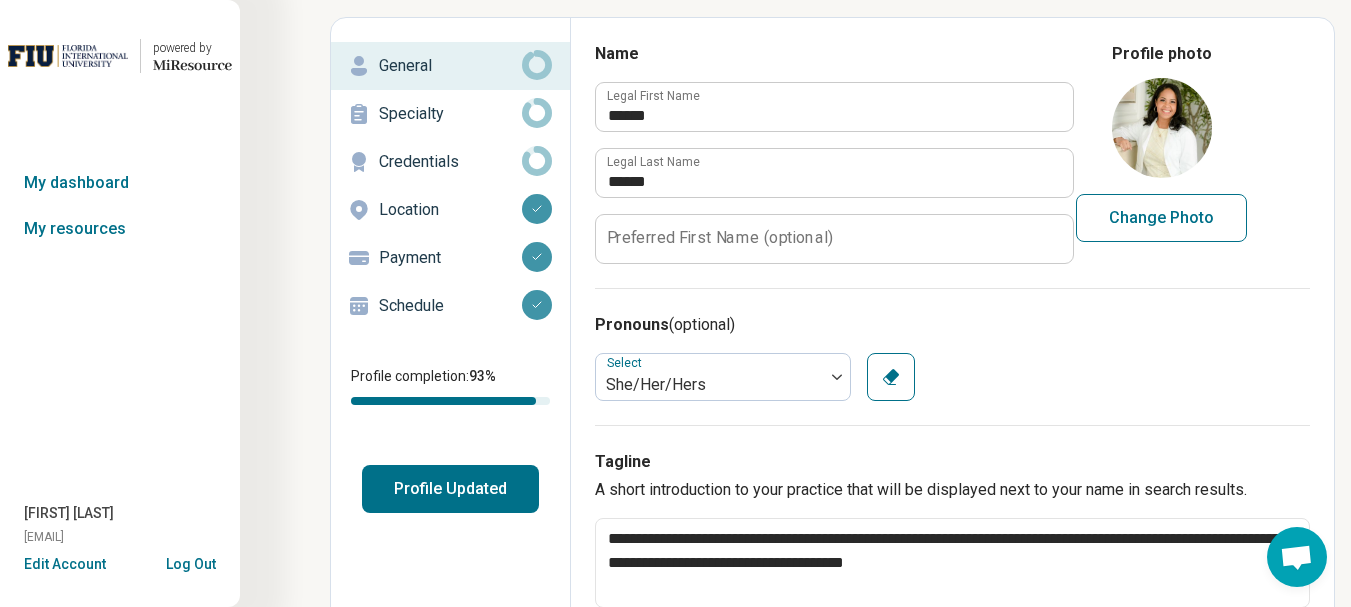 scroll, scrollTop: 200, scrollLeft: 0, axis: vertical 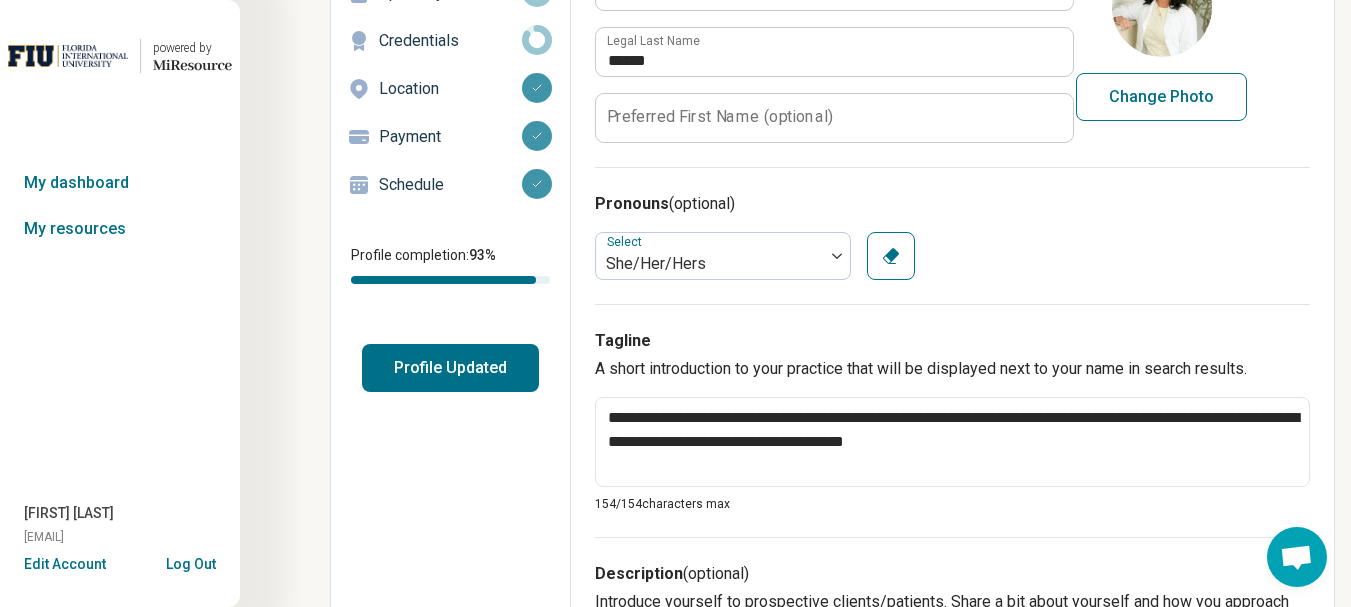 click on "Profile Updated" at bounding box center (450, 368) 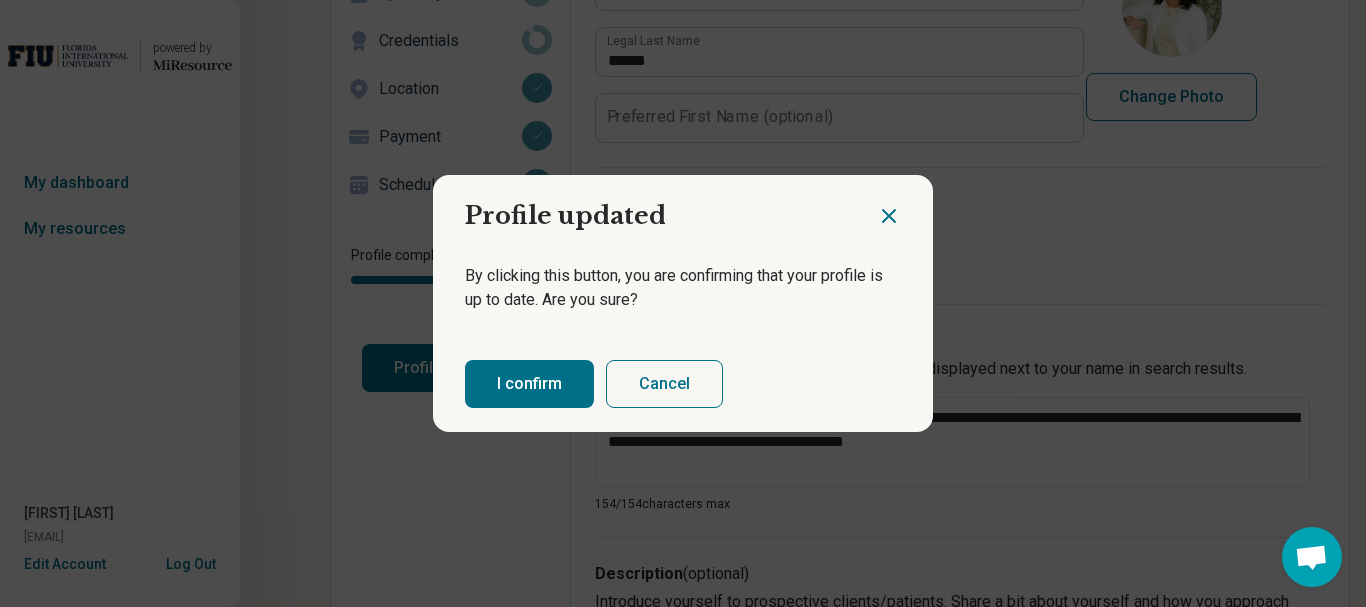 click on "I confirm" at bounding box center [529, 384] 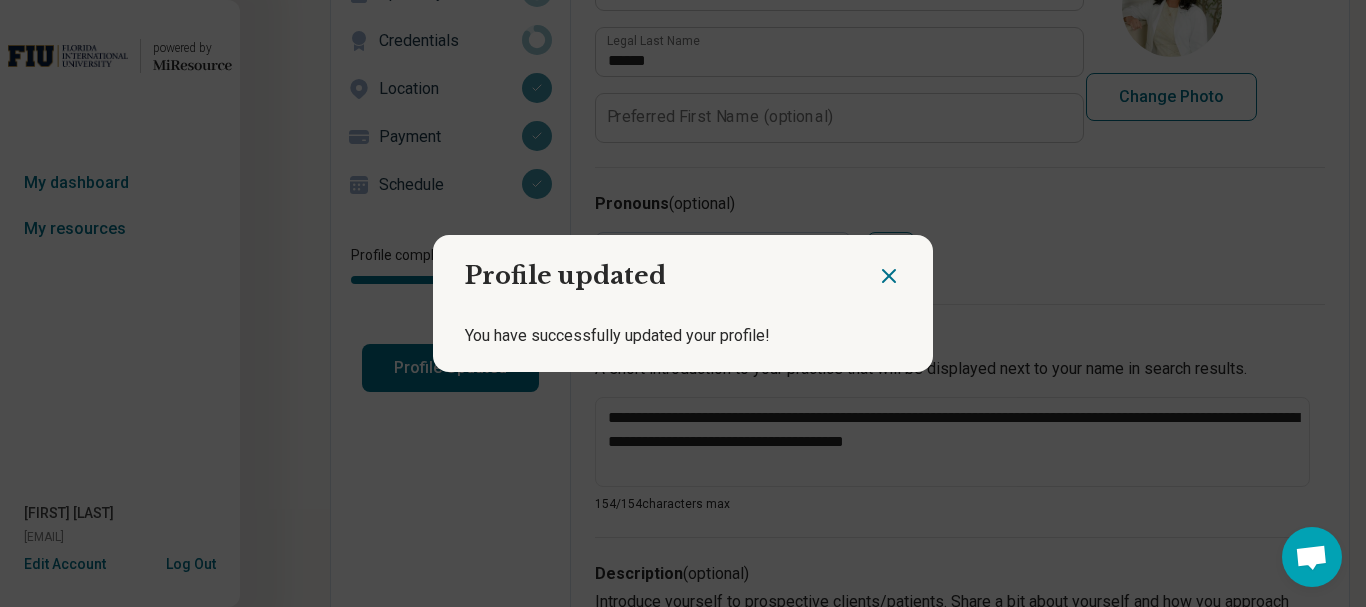 click 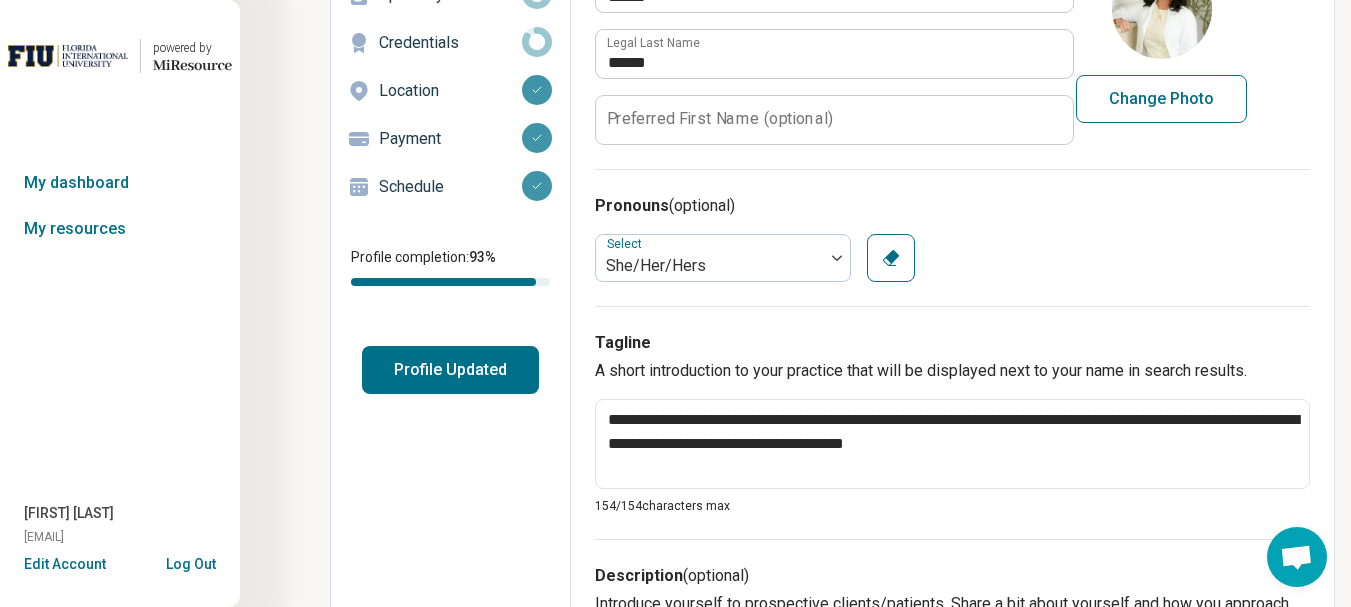 scroll, scrollTop: 0, scrollLeft: 0, axis: both 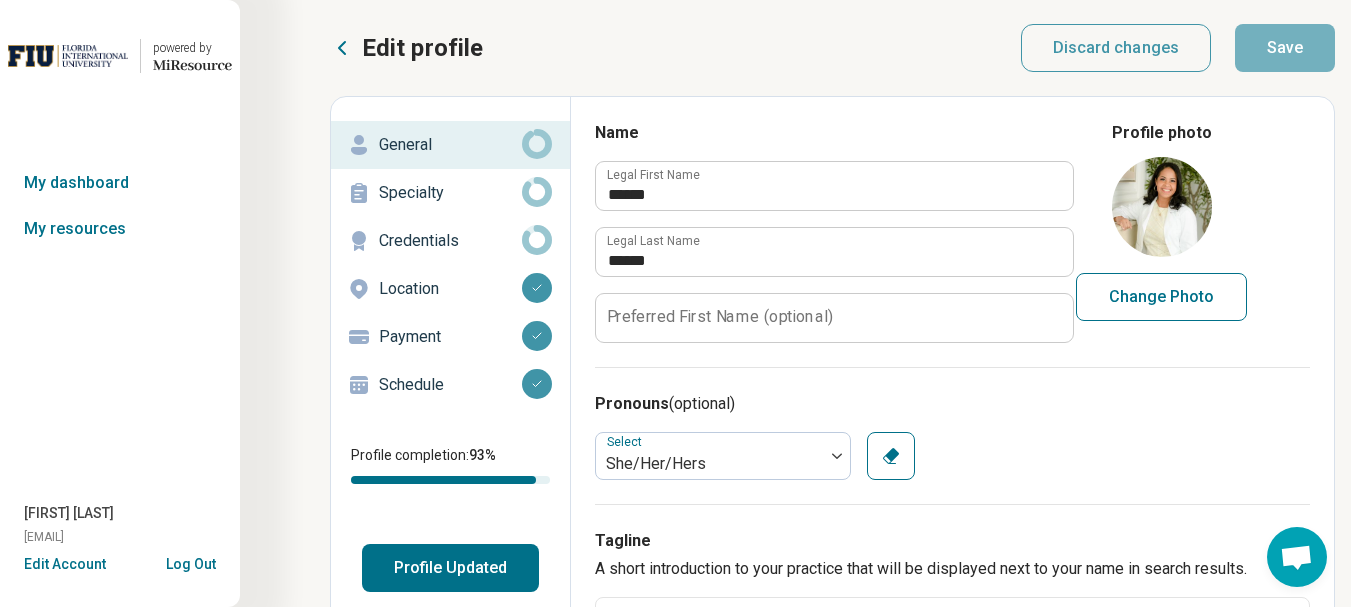 click on "My dashboard" at bounding box center [120, 183] 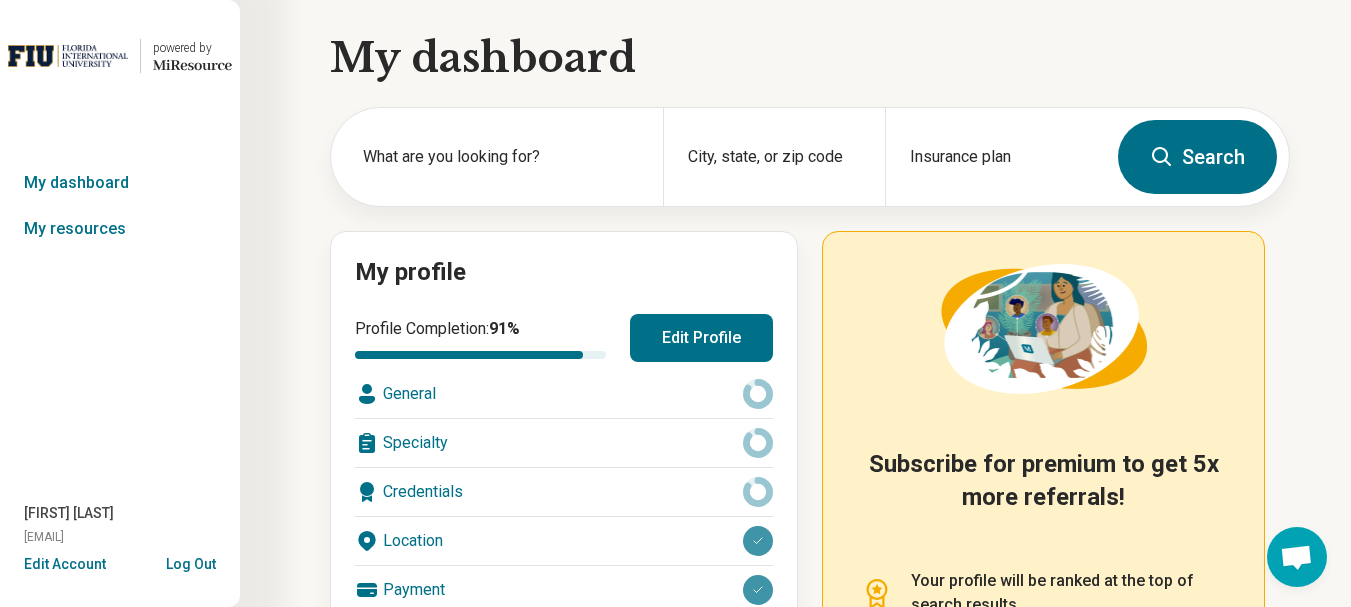 scroll, scrollTop: 0, scrollLeft: 0, axis: both 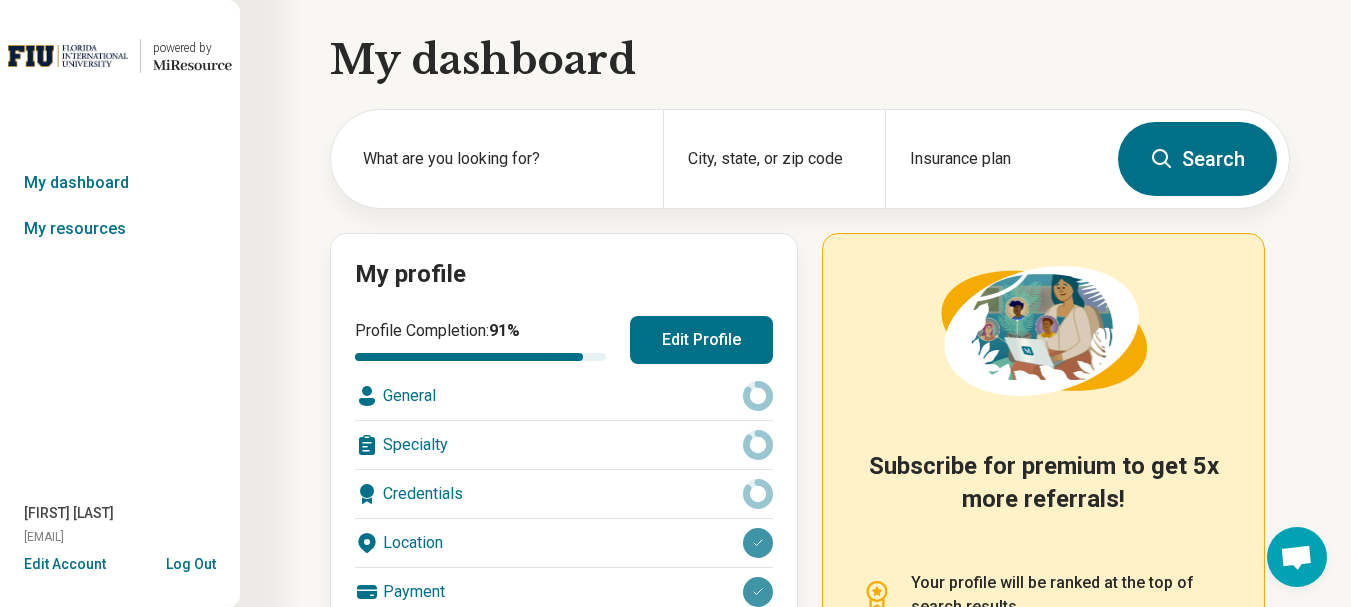 click on "Insurance plan" at bounding box center (995, 159) 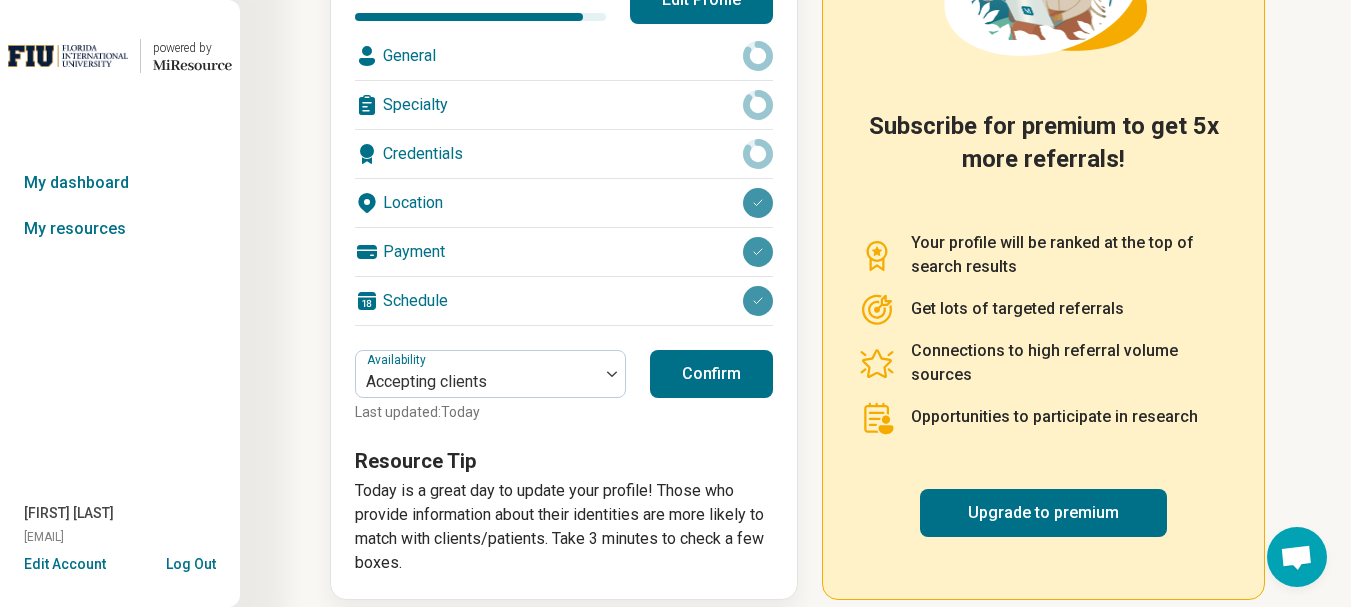 scroll, scrollTop: 361, scrollLeft: 0, axis: vertical 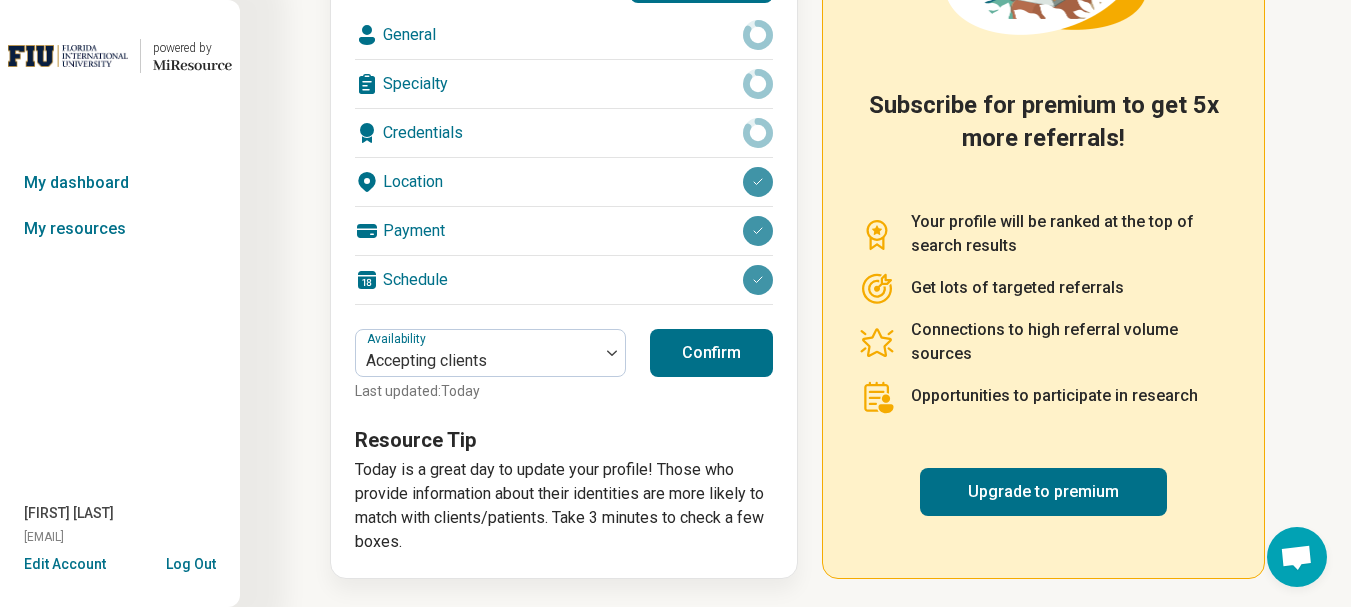 click on "Upgrade to premium" at bounding box center [1043, 492] 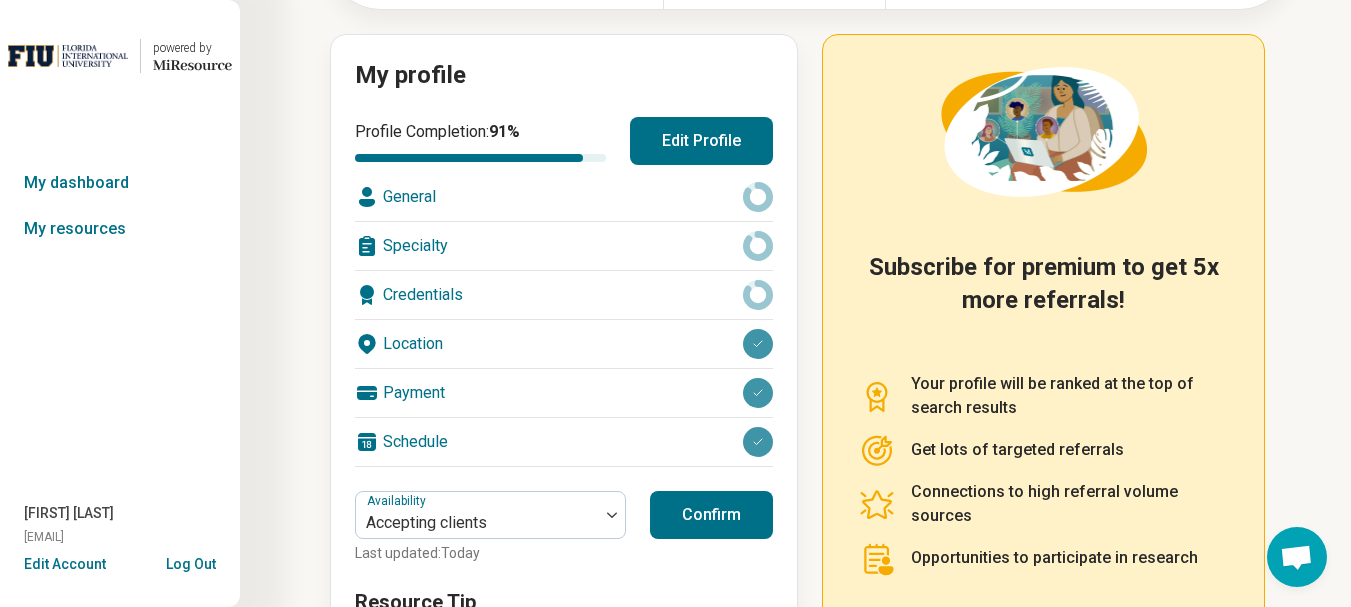 scroll, scrollTop: 200, scrollLeft: 0, axis: vertical 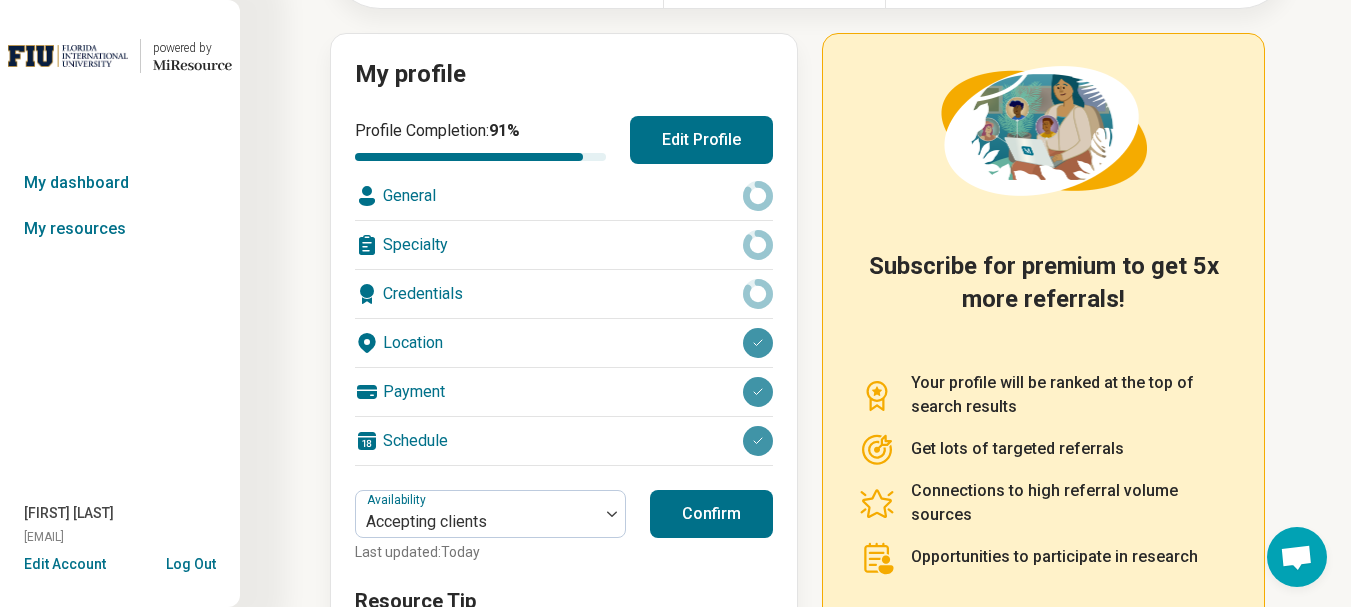 click on "My resources" at bounding box center (120, 229) 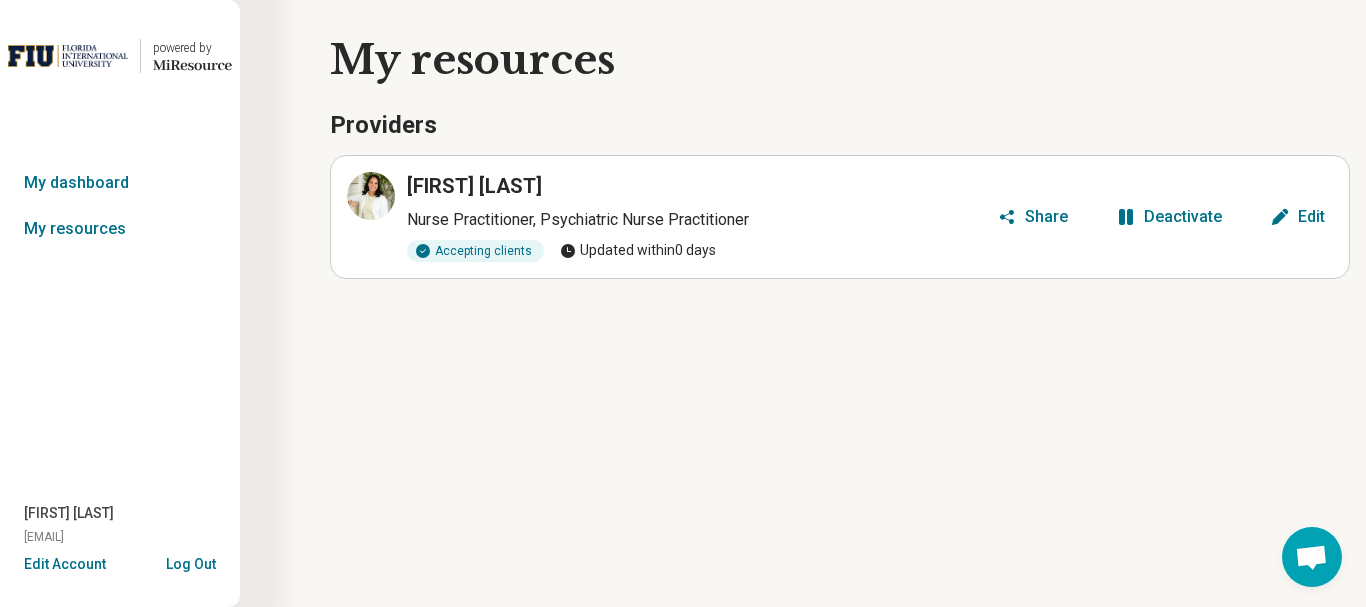 click on "Edit" at bounding box center [1311, 217] 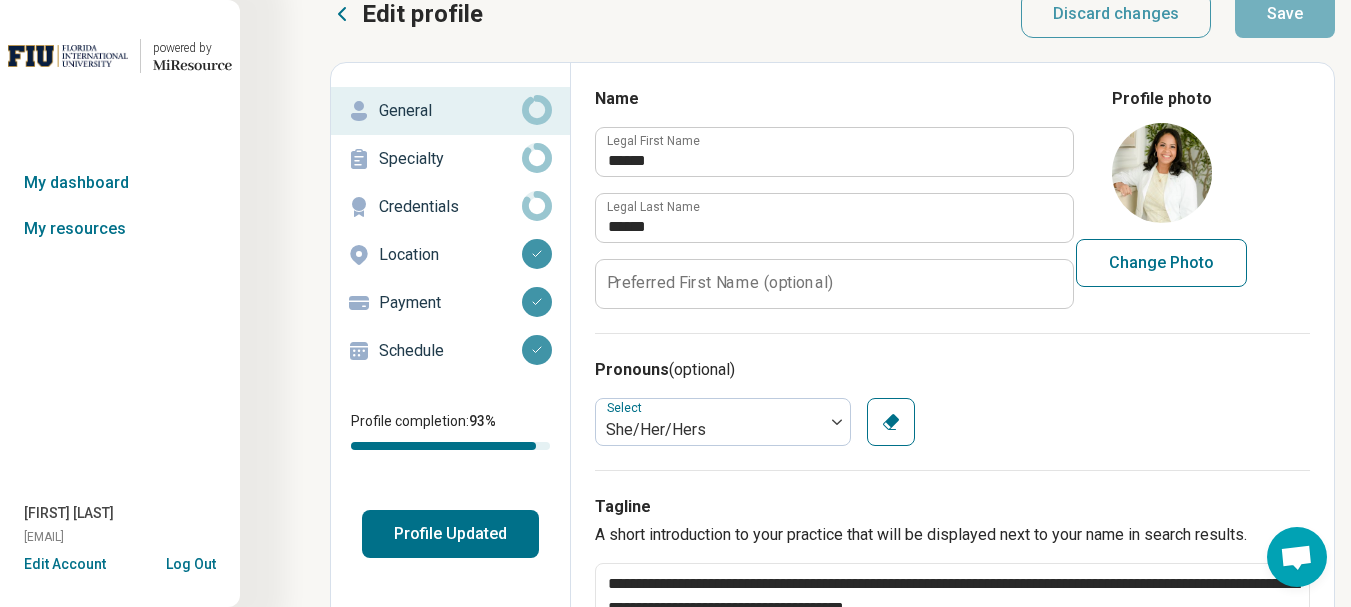 scroll, scrollTop: 0, scrollLeft: 0, axis: both 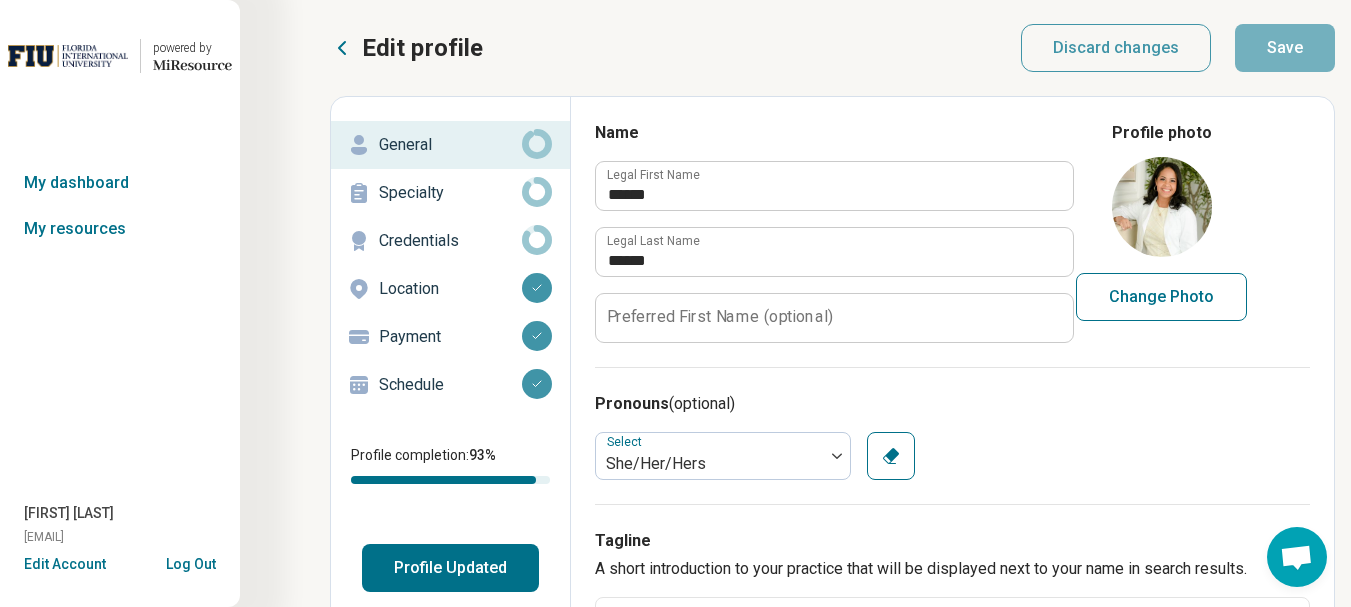 click on "Specialty" at bounding box center [450, 193] 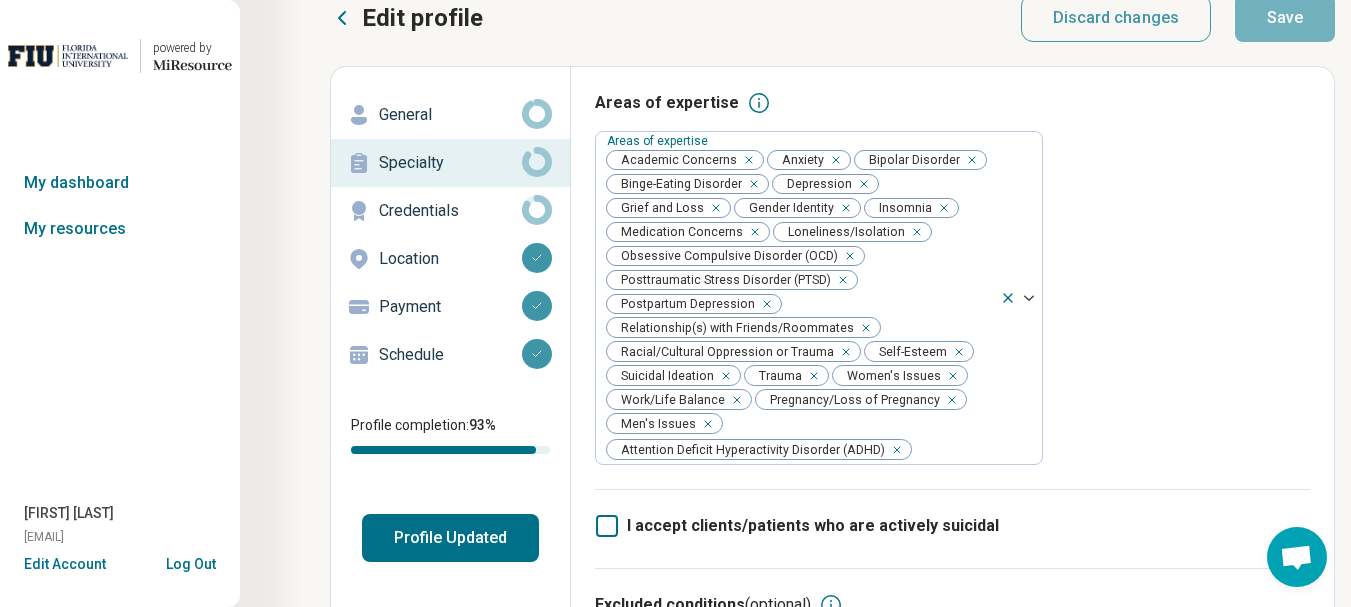 scroll, scrollTop: 0, scrollLeft: 0, axis: both 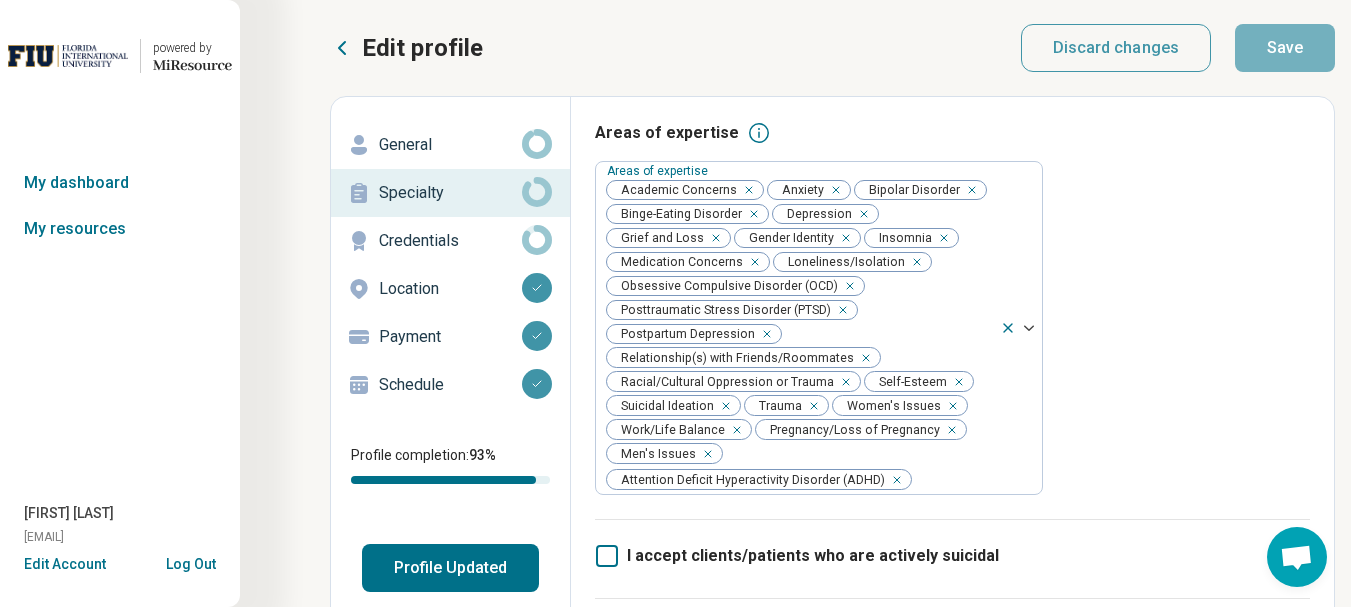 click on "Log Out" at bounding box center [191, 562] 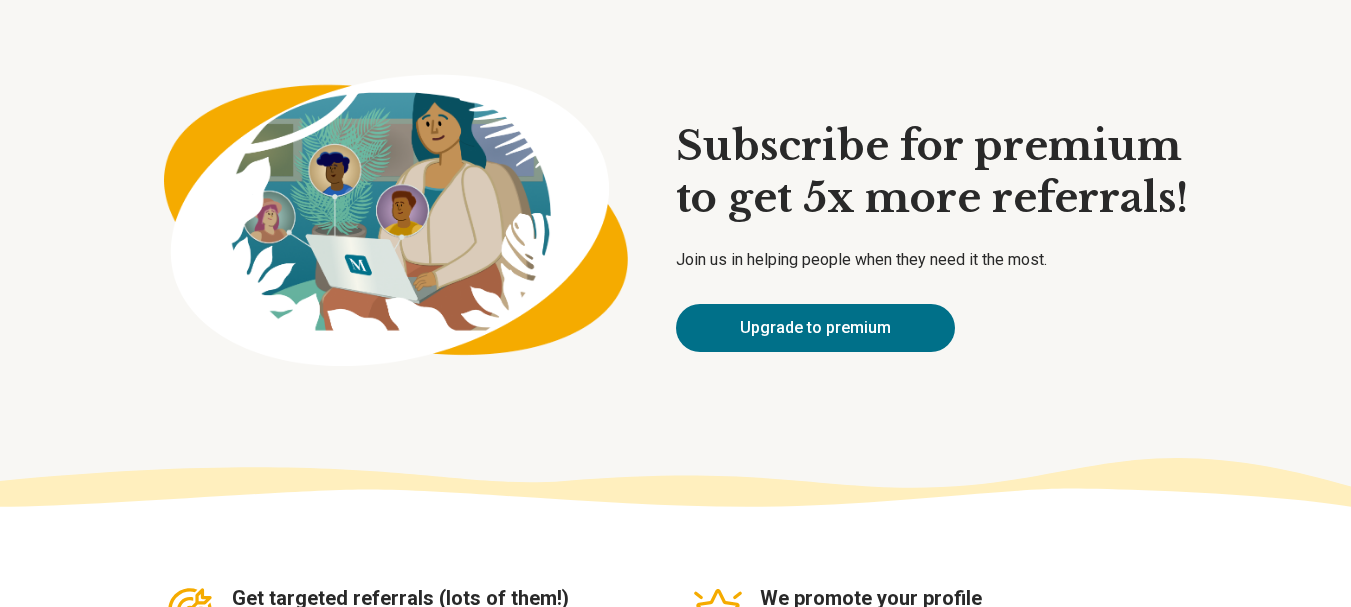 scroll, scrollTop: 100, scrollLeft: 0, axis: vertical 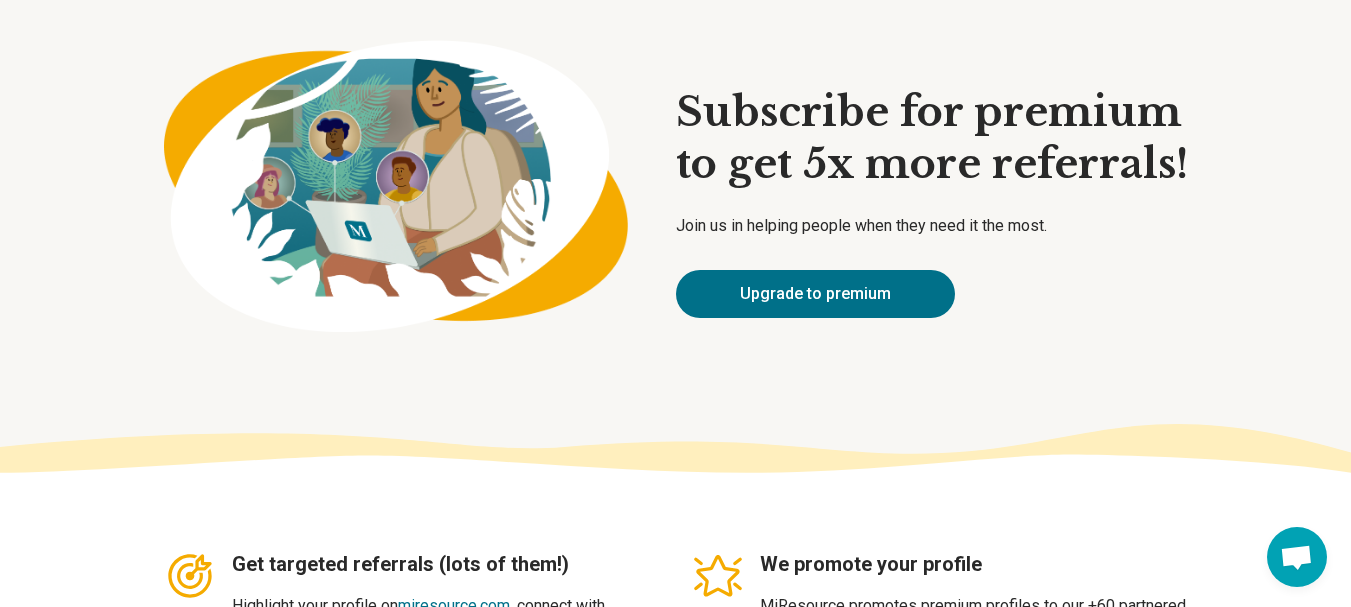 type on "*" 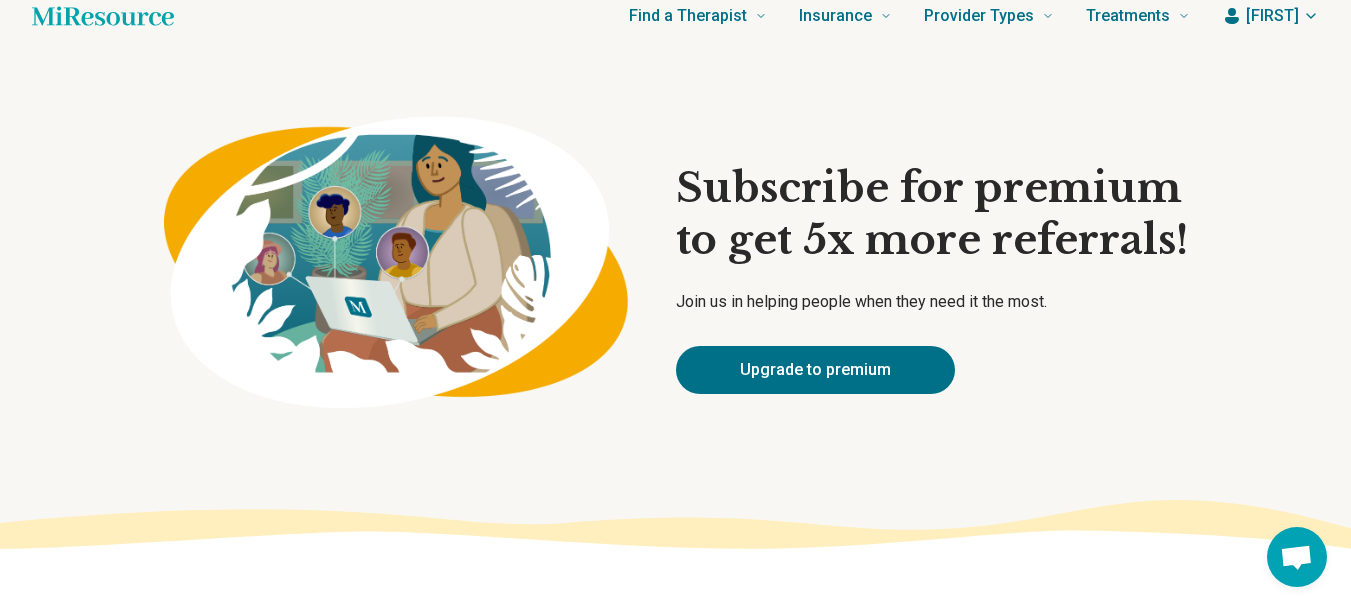 scroll, scrollTop: 0, scrollLeft: 0, axis: both 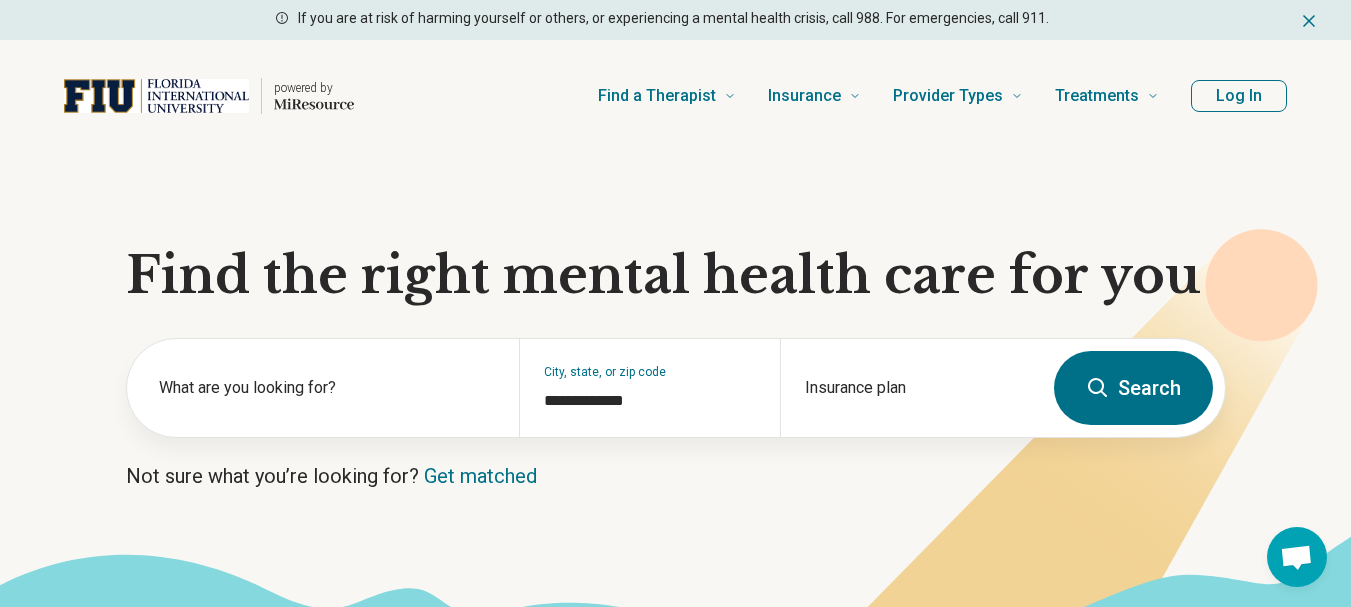 click on "Log In" at bounding box center [1239, 96] 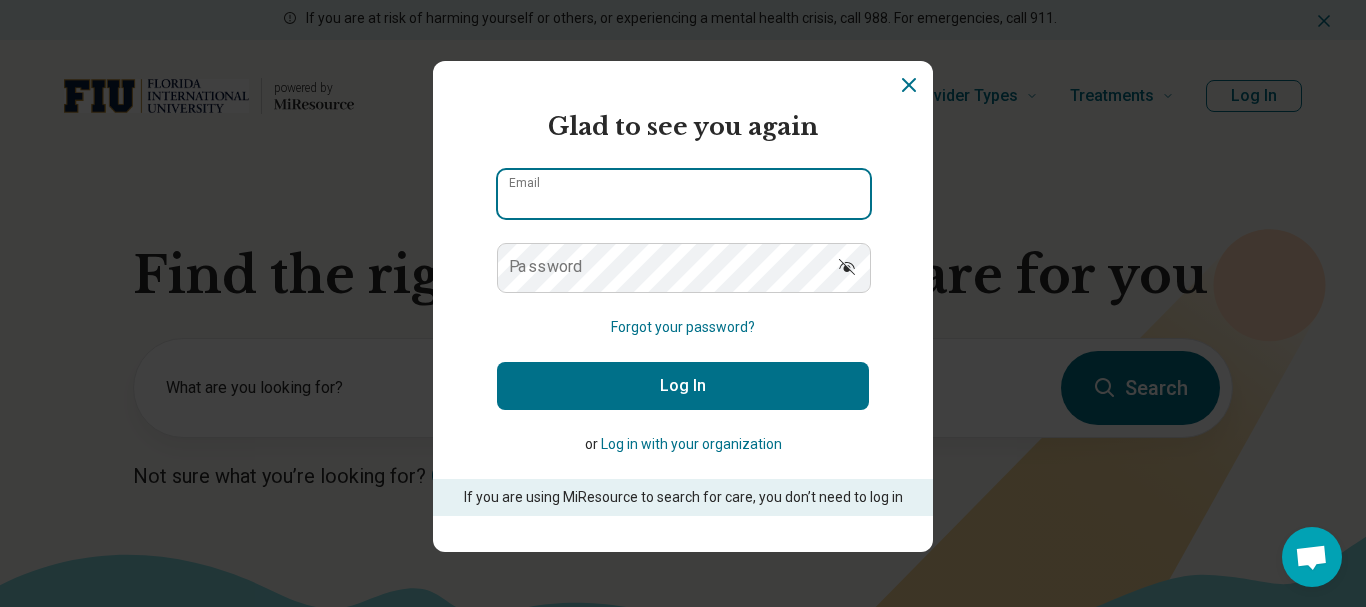 type on "**********" 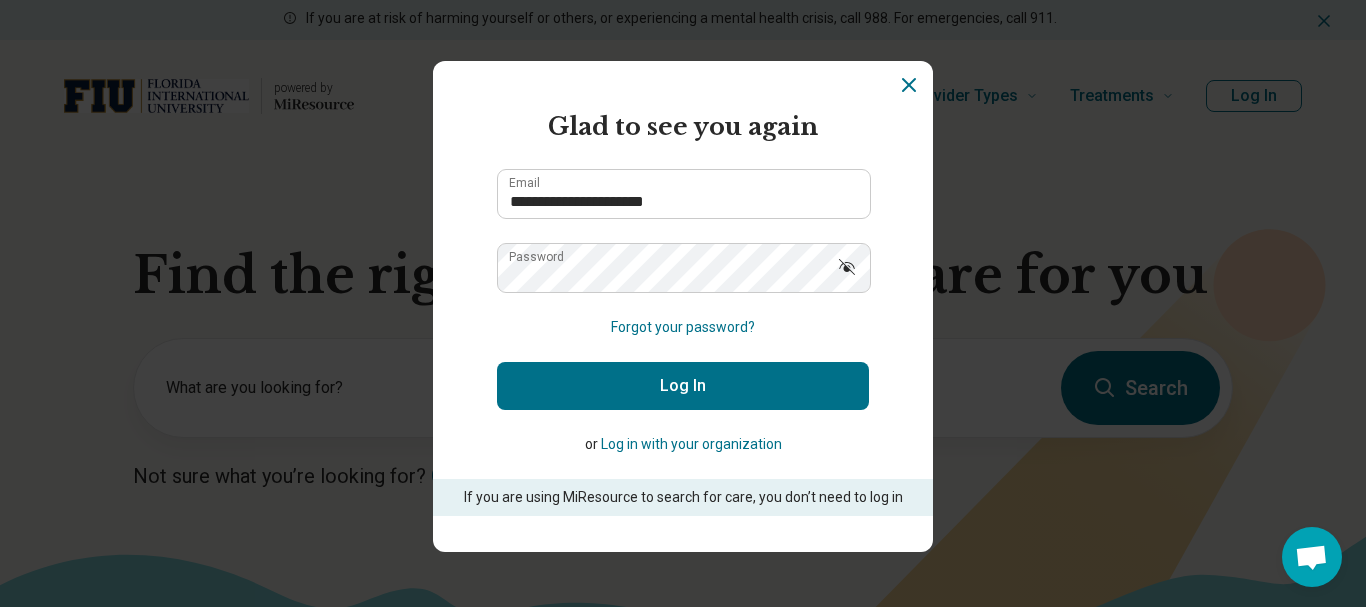 click 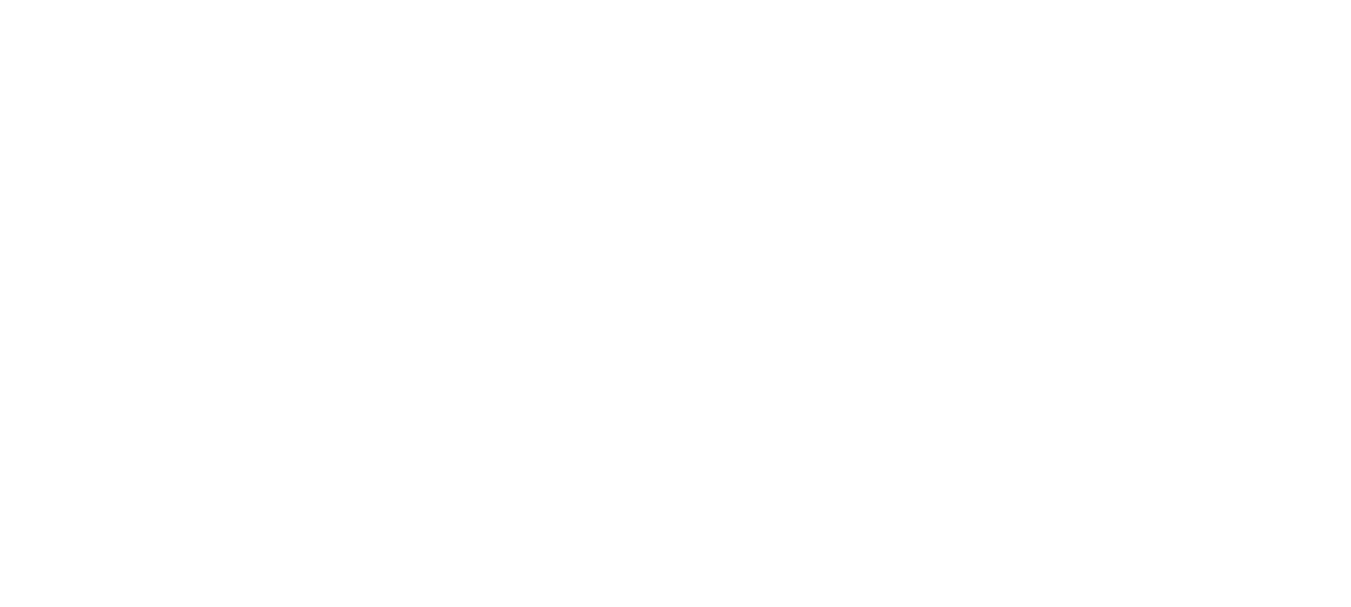 scroll, scrollTop: 0, scrollLeft: 0, axis: both 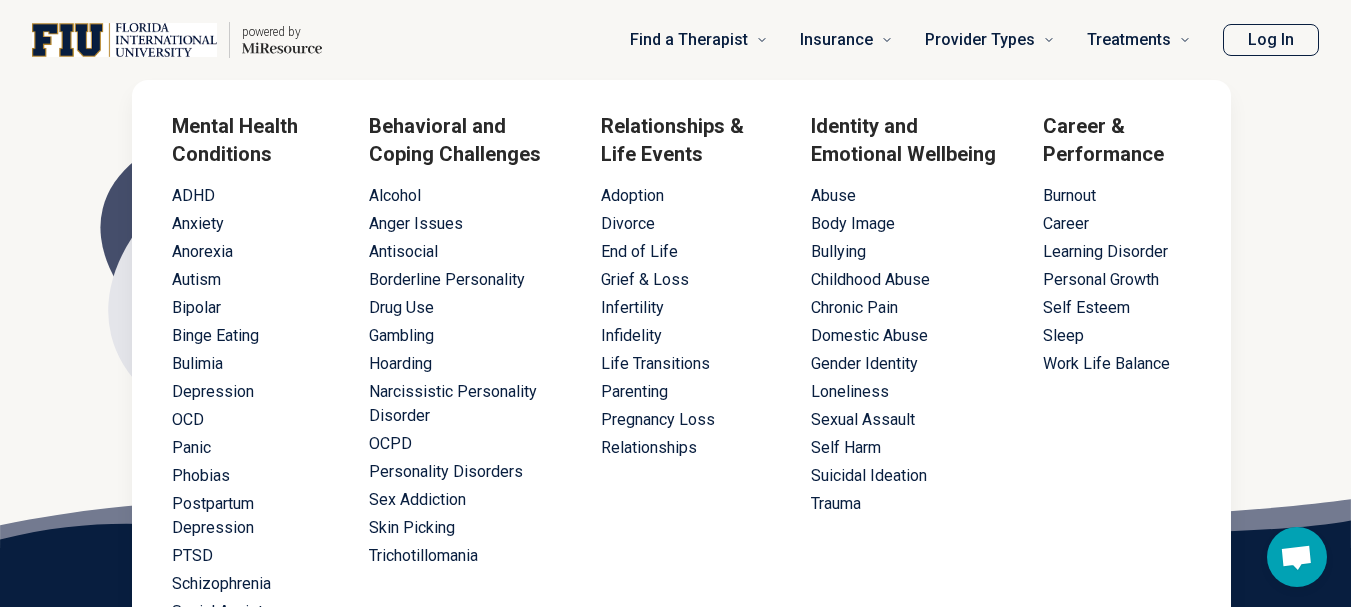 type on "*" 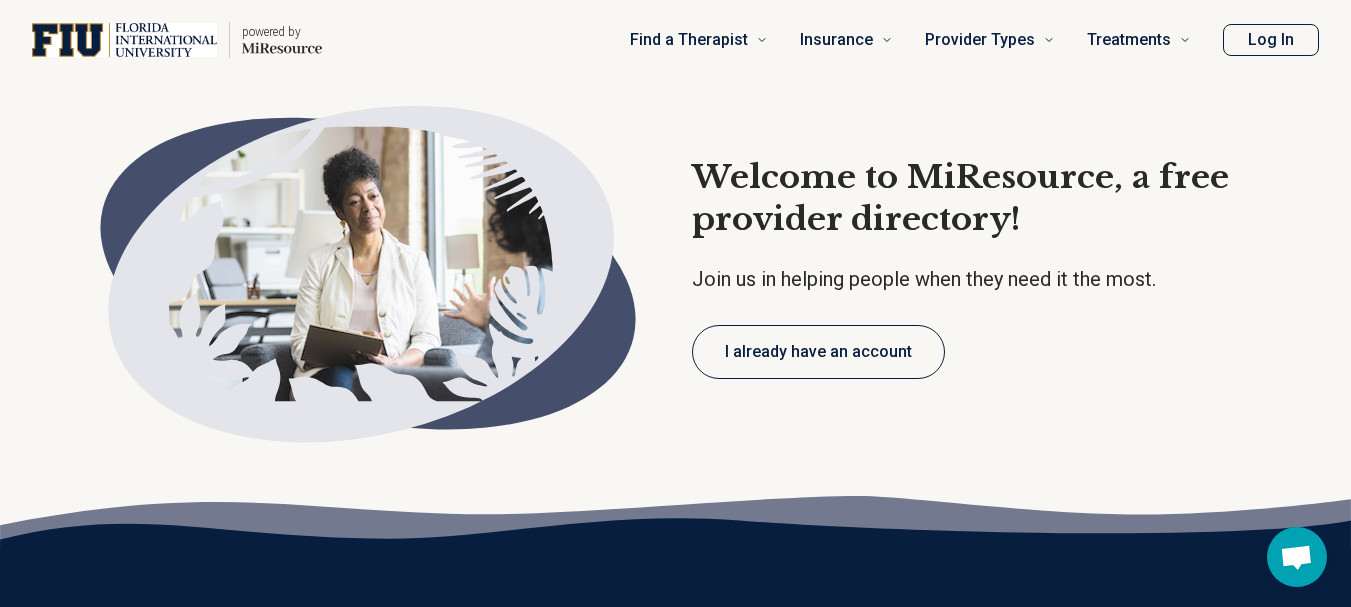 click on "Log In" at bounding box center [1271, 40] 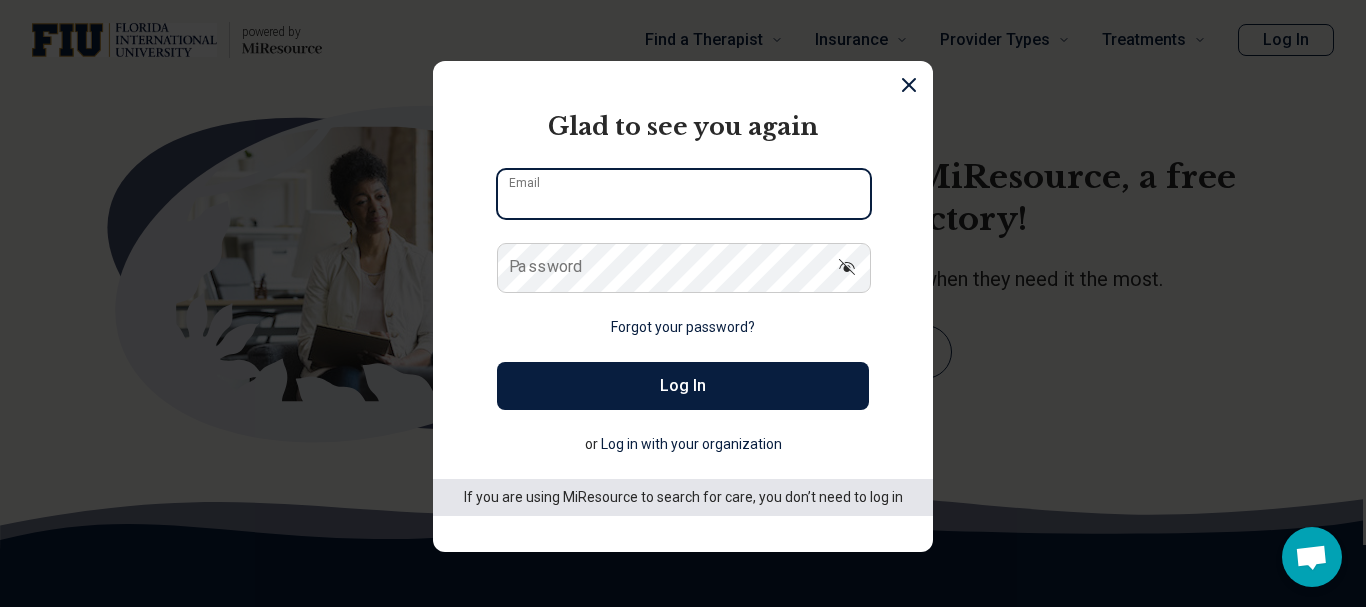 type on "**********" 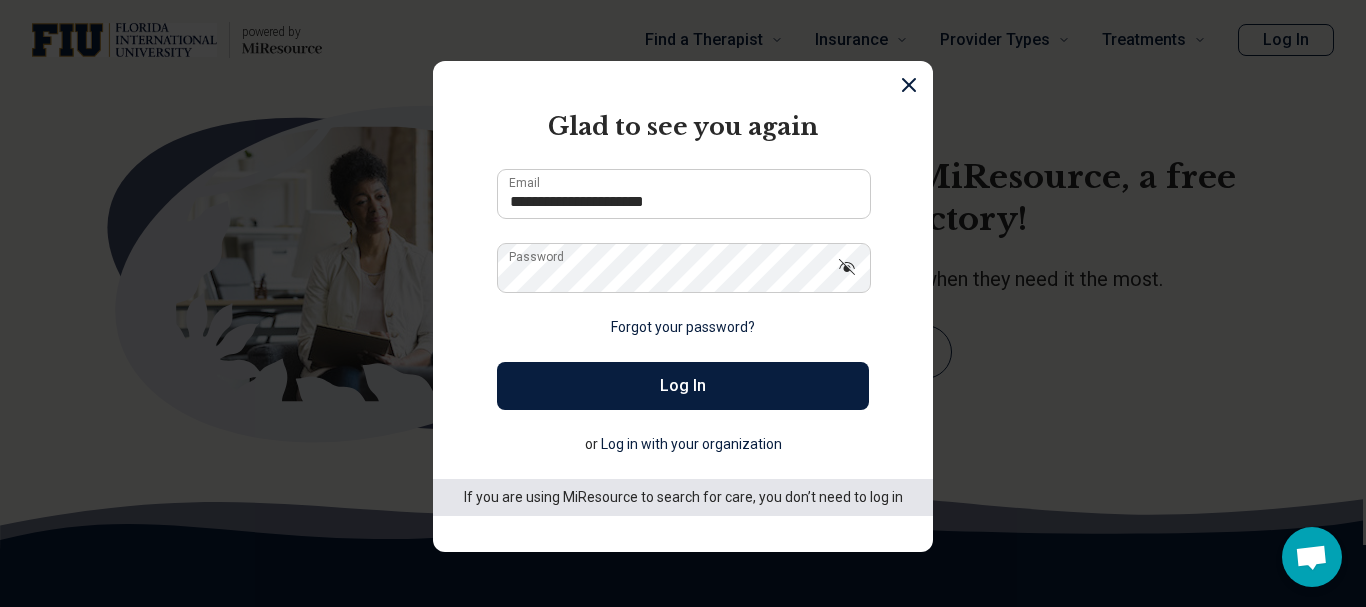 click 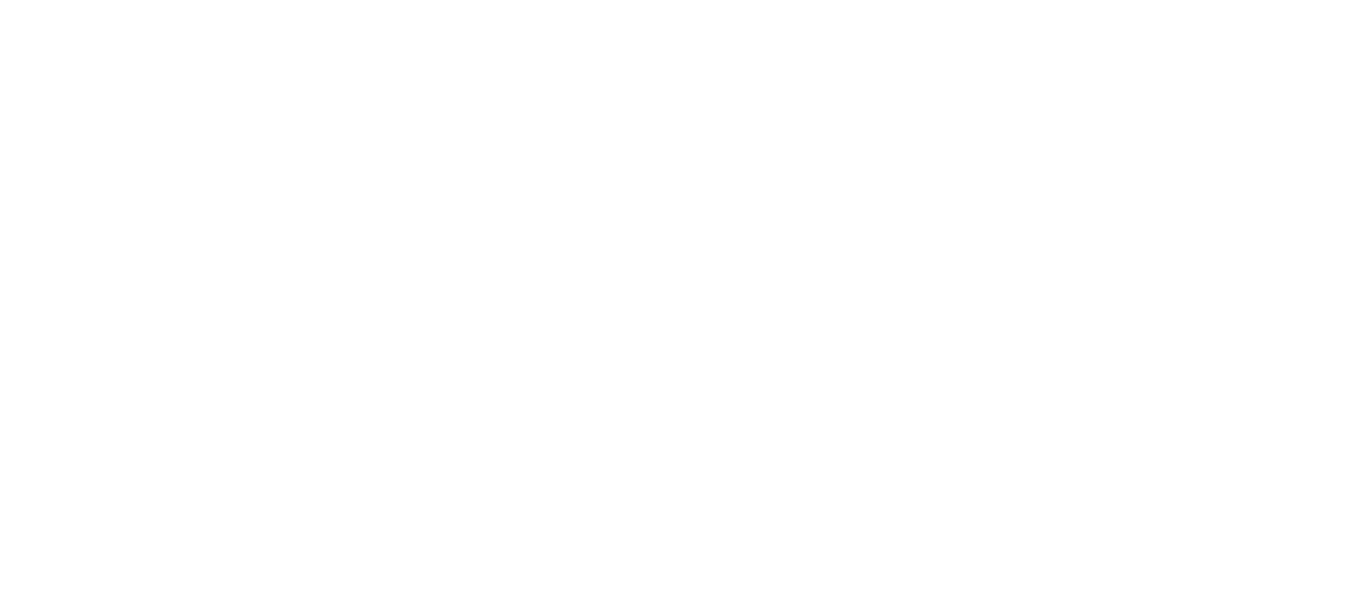 scroll, scrollTop: 0, scrollLeft: 0, axis: both 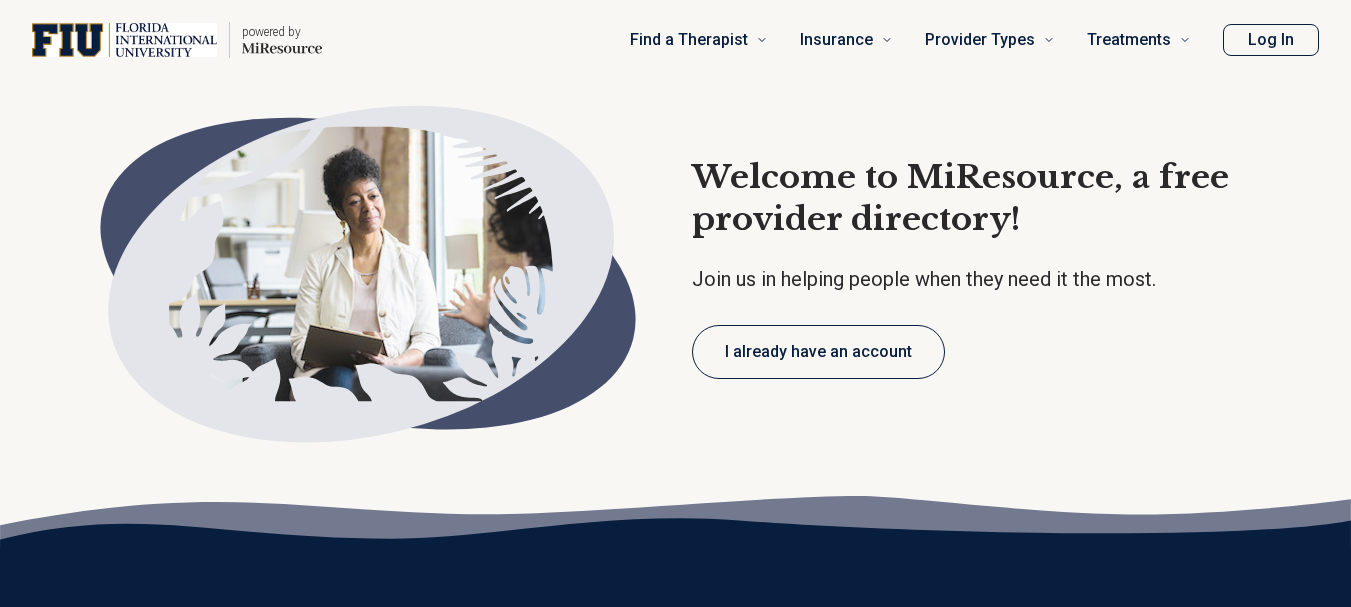 type on "*" 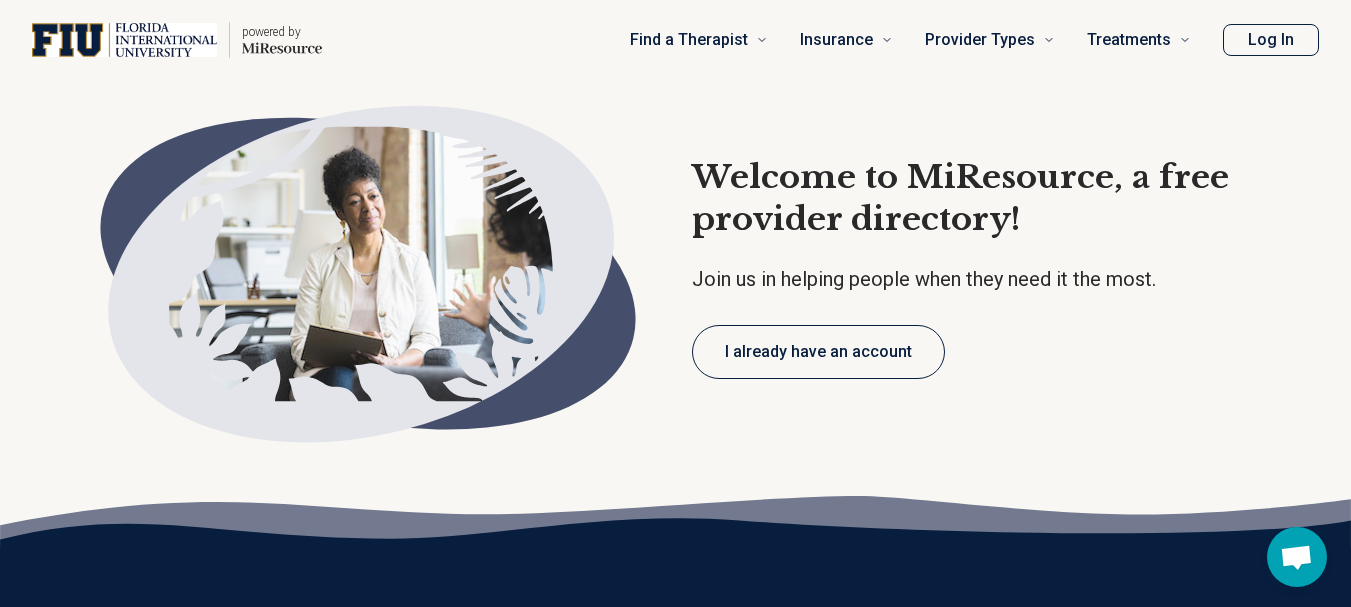click on "Log In" at bounding box center [1271, 40] 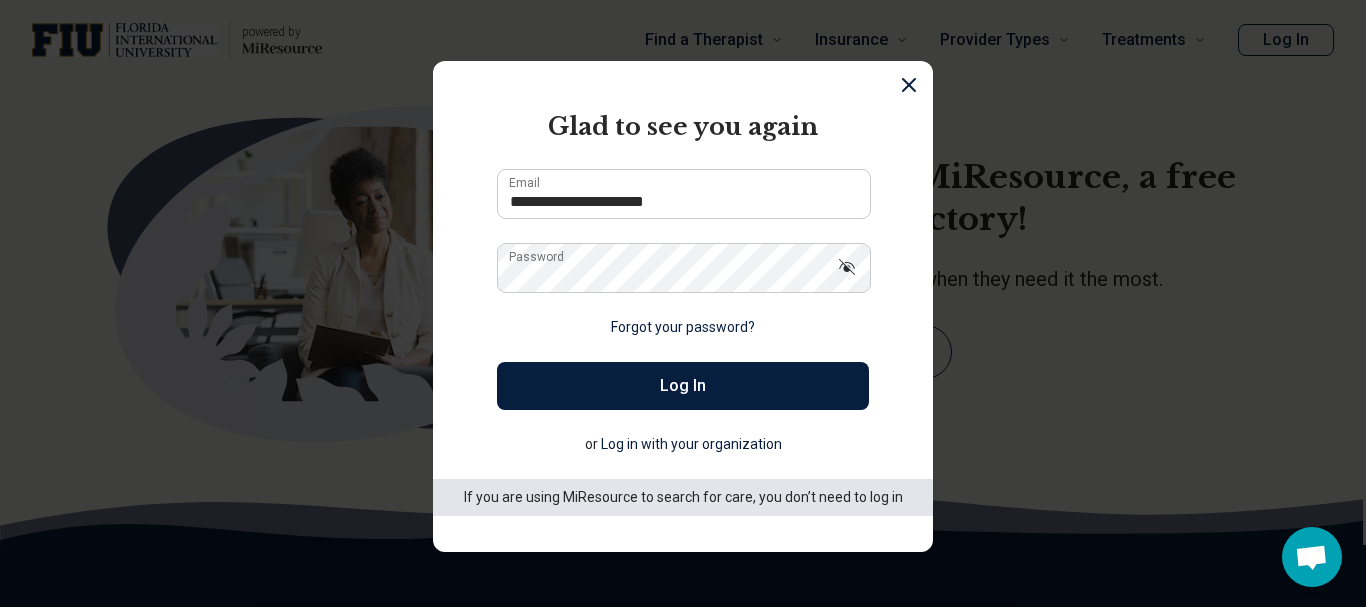 click 